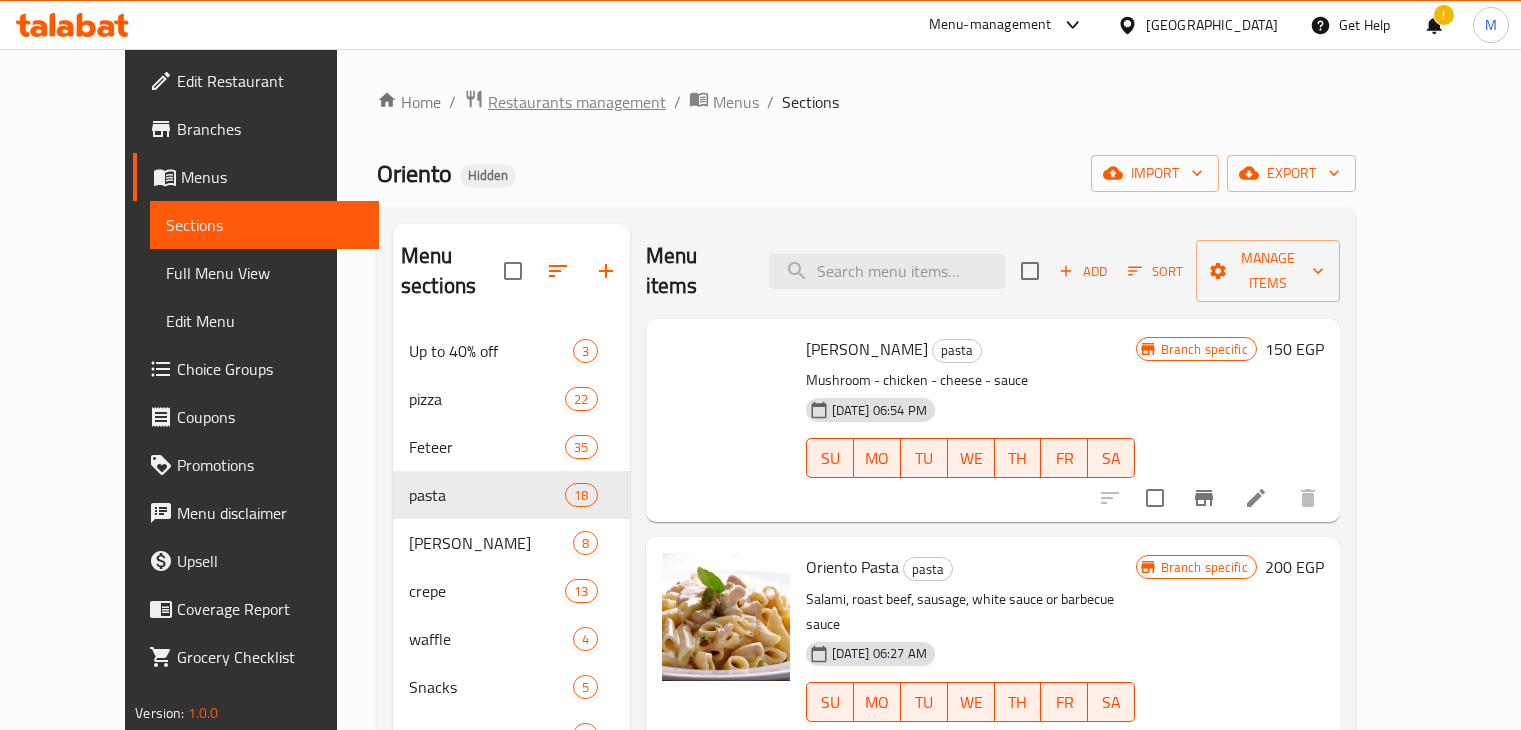 scroll, scrollTop: 0, scrollLeft: 0, axis: both 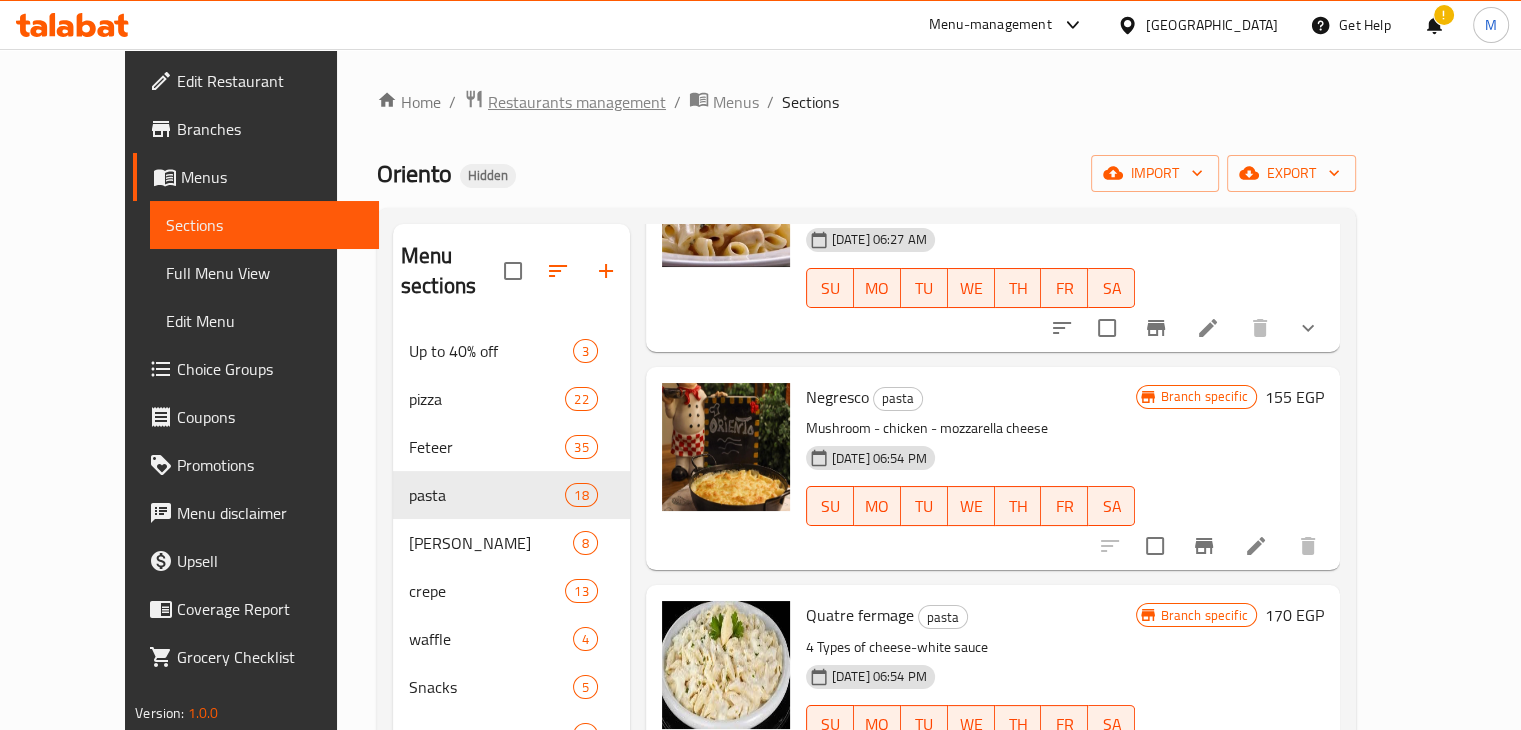 click on "Restaurants management" at bounding box center [577, 102] 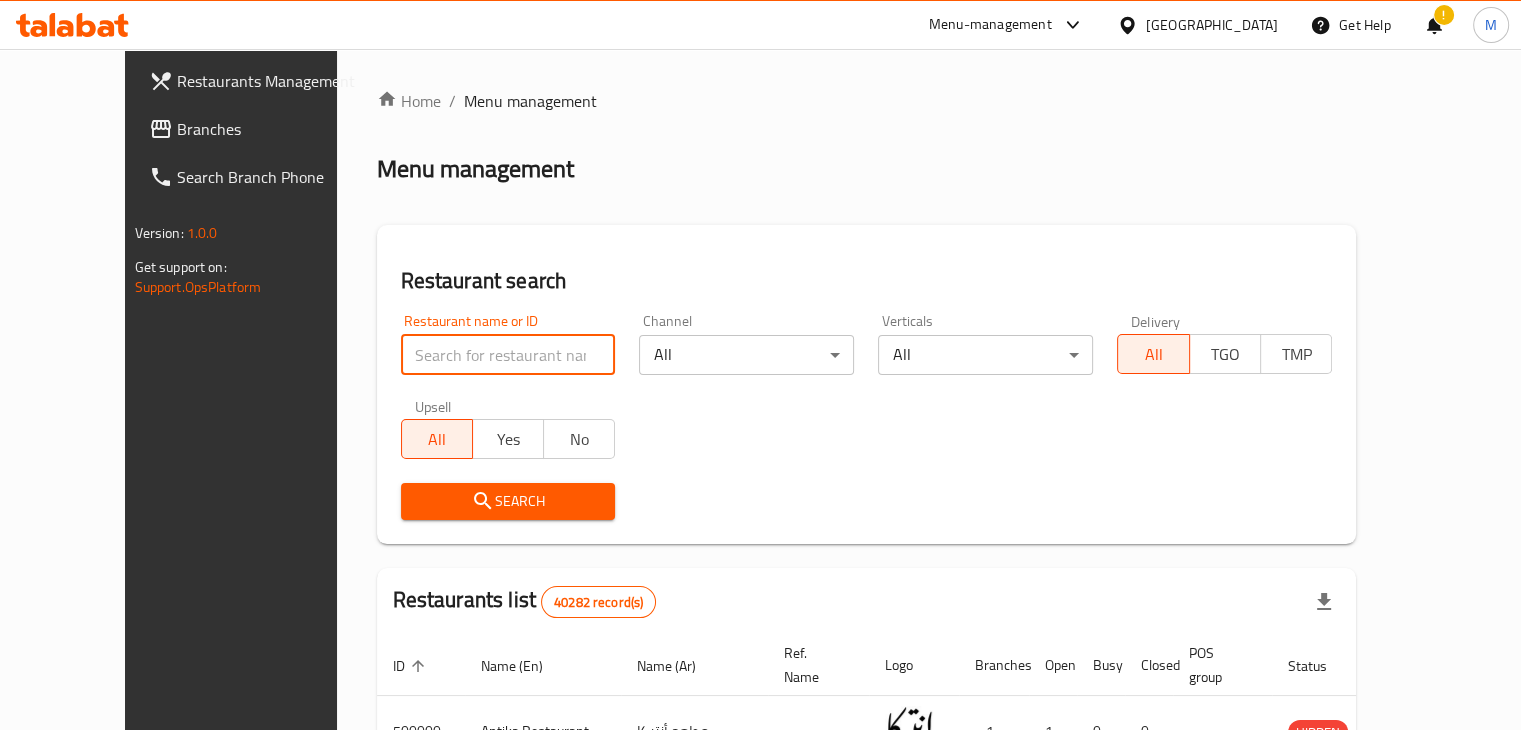 click at bounding box center (508, 355) 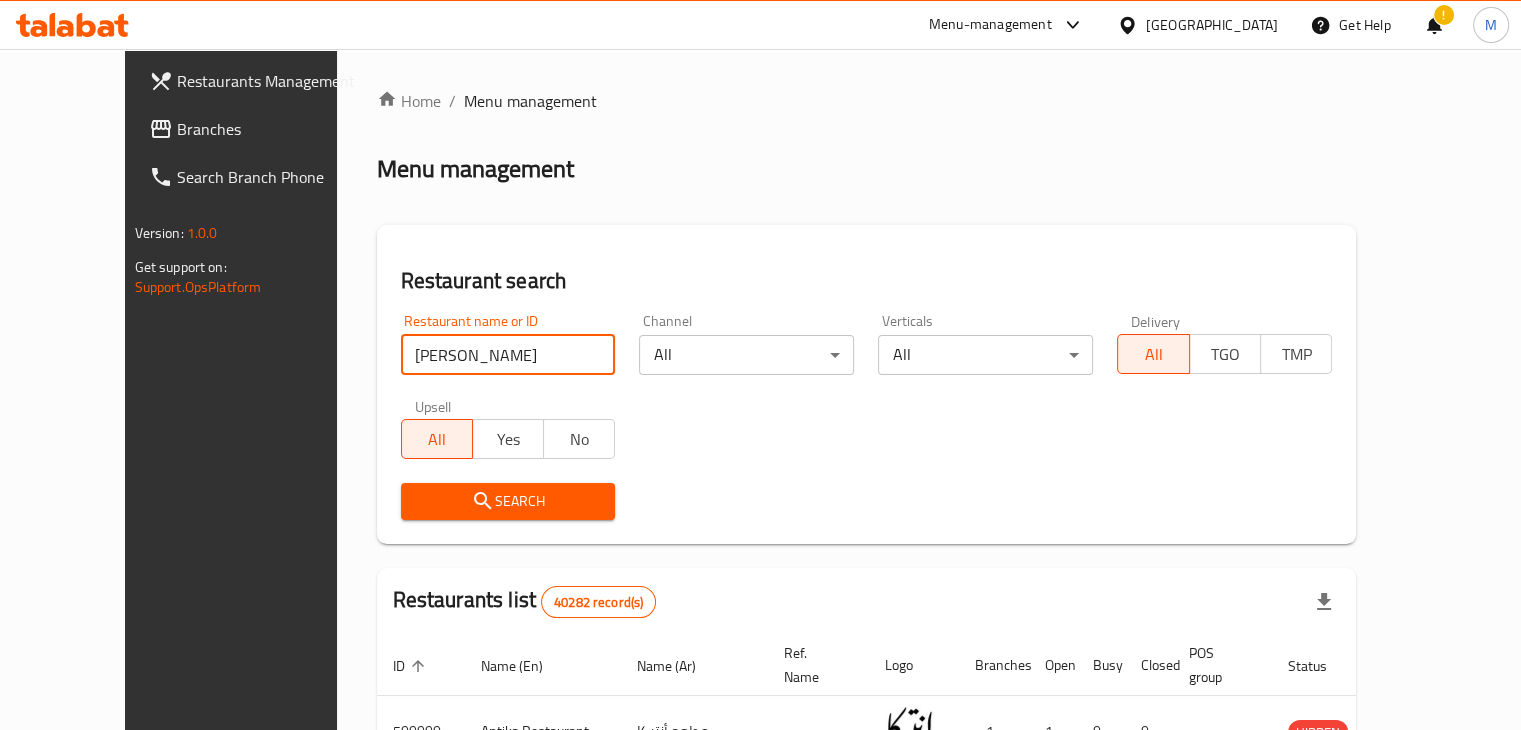 type on "dolores" 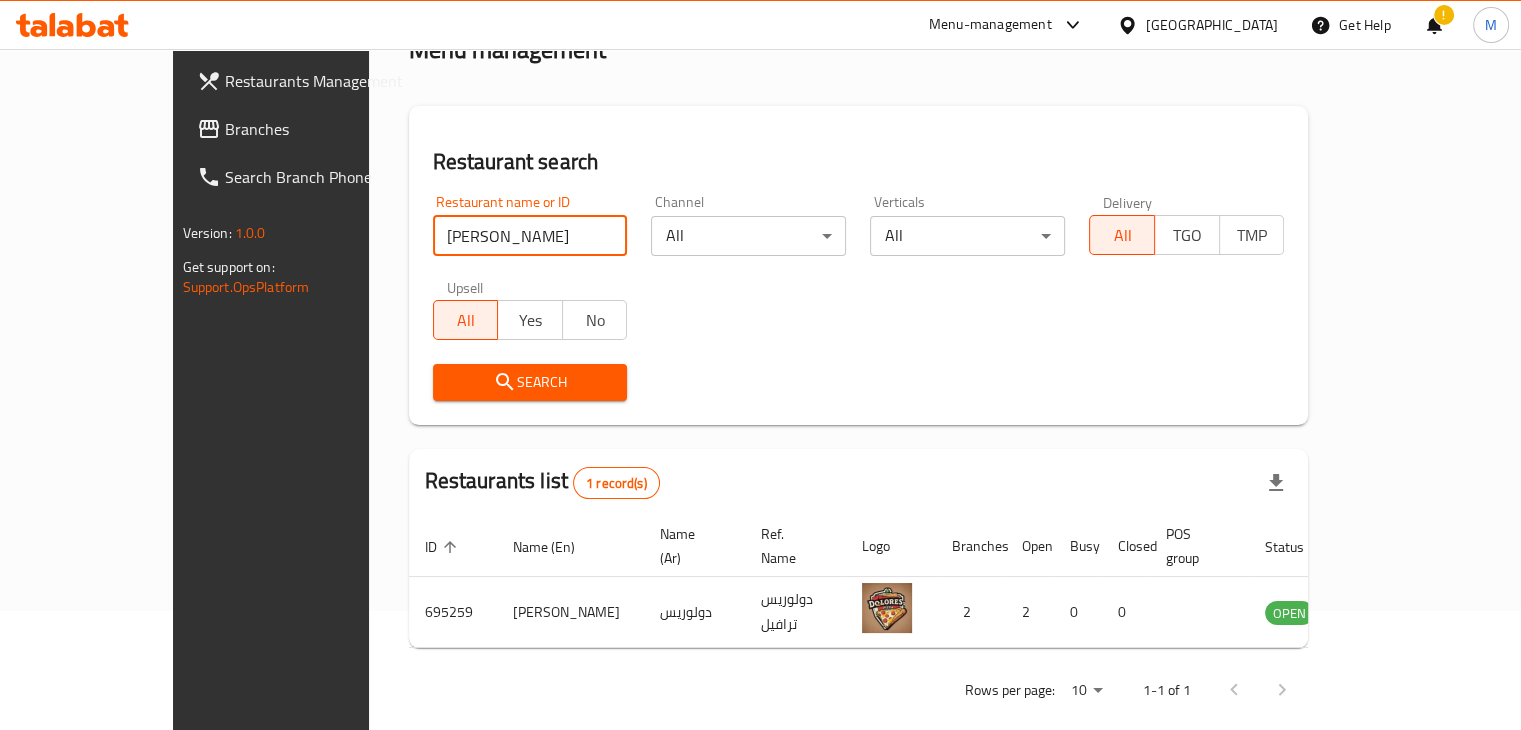 scroll, scrollTop: 122, scrollLeft: 0, axis: vertical 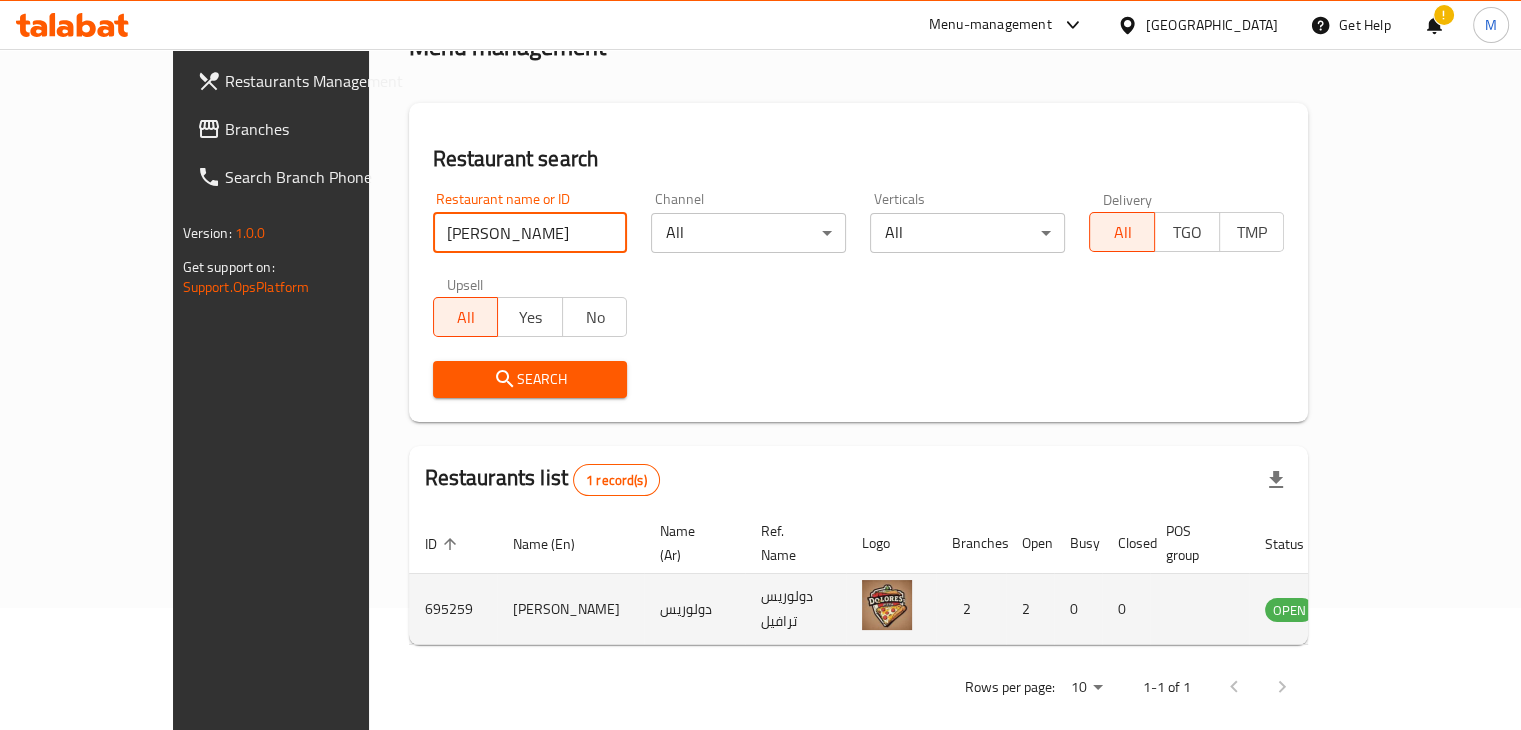 click at bounding box center (1388, 609) 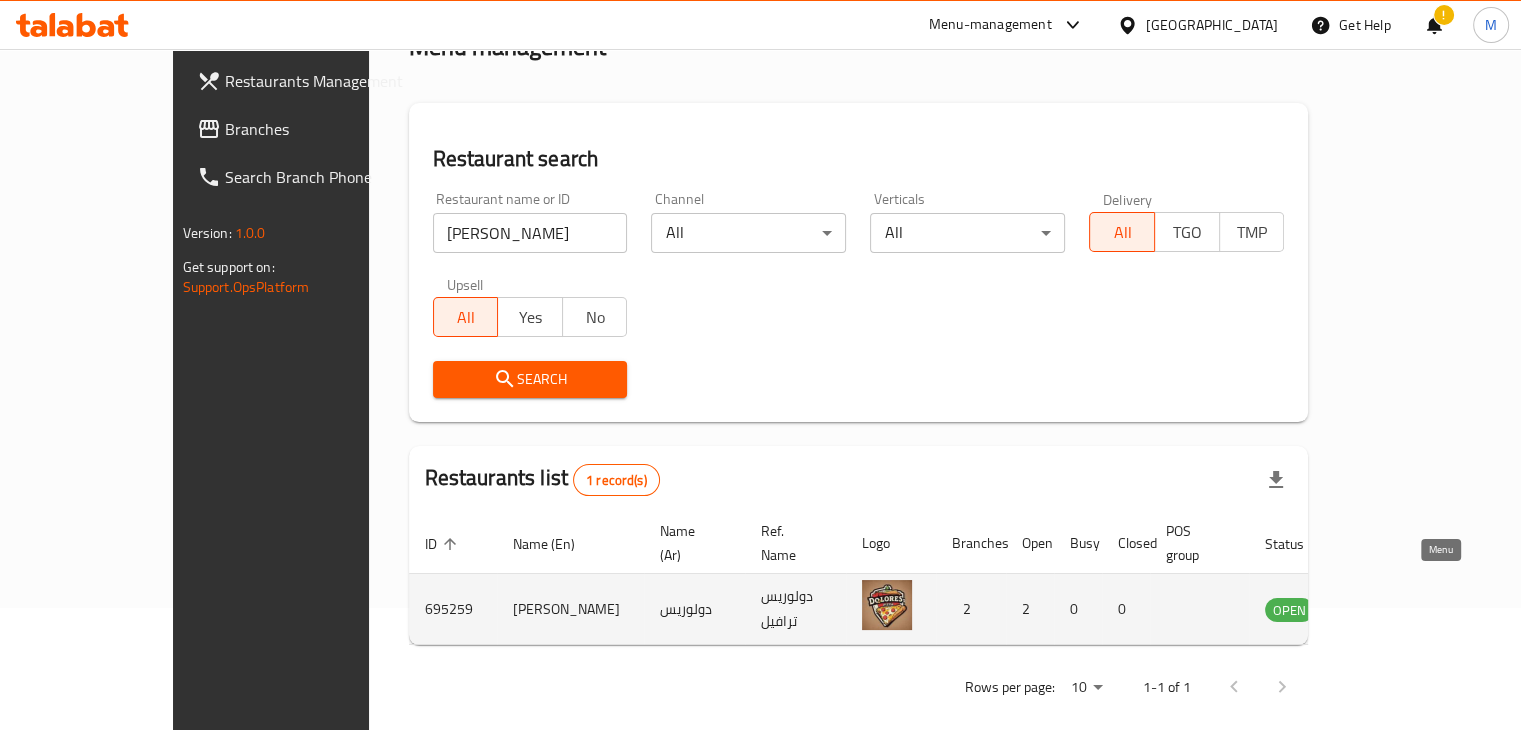 click 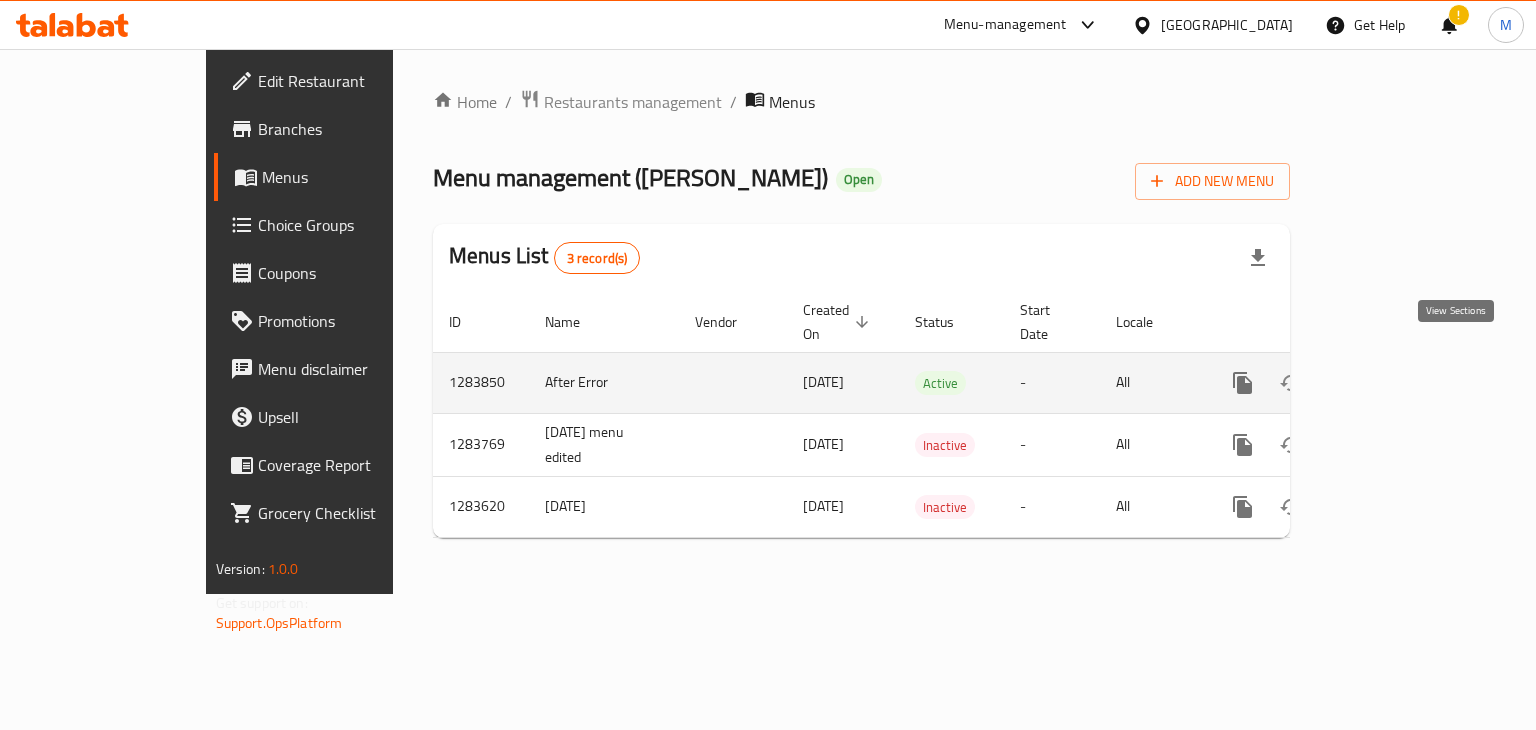 click 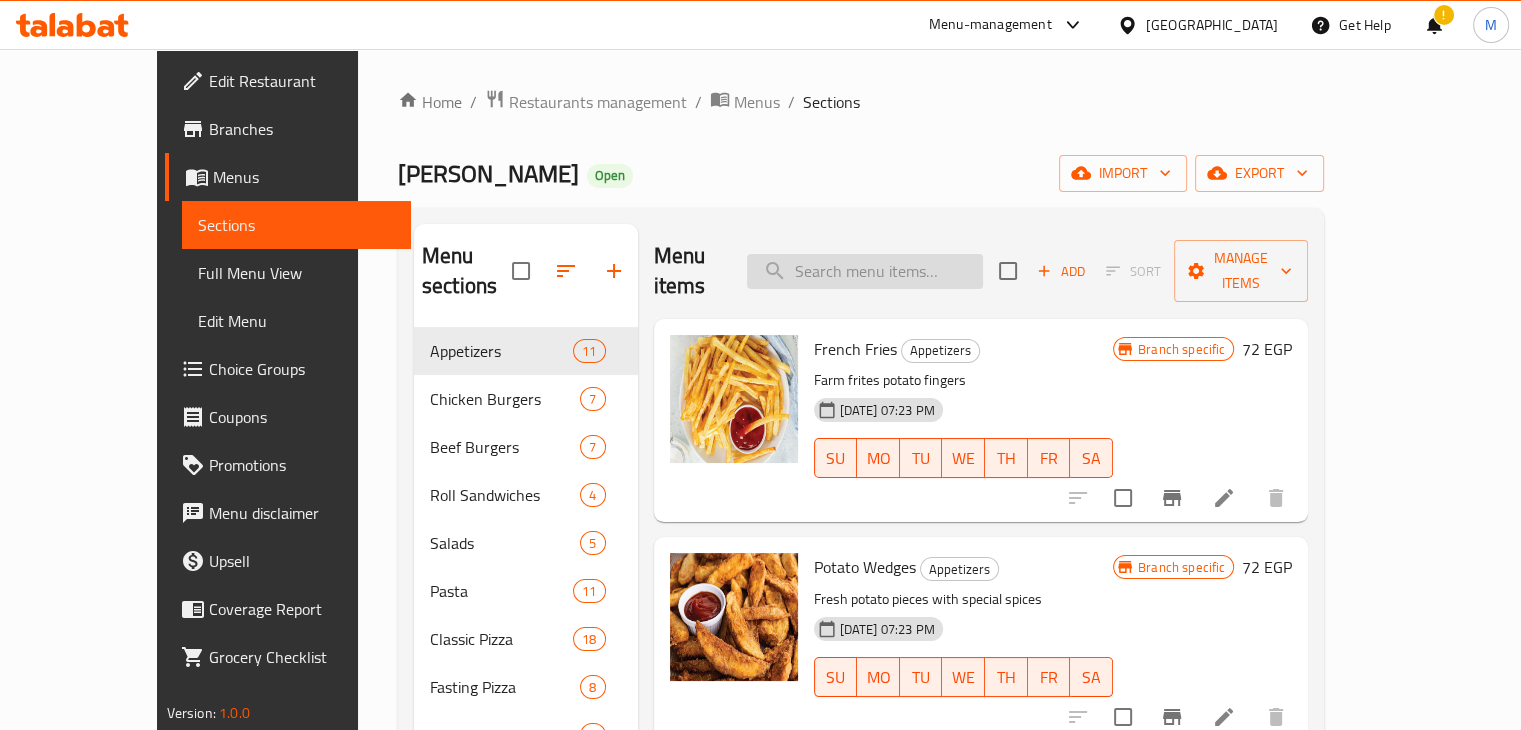 click at bounding box center (865, 271) 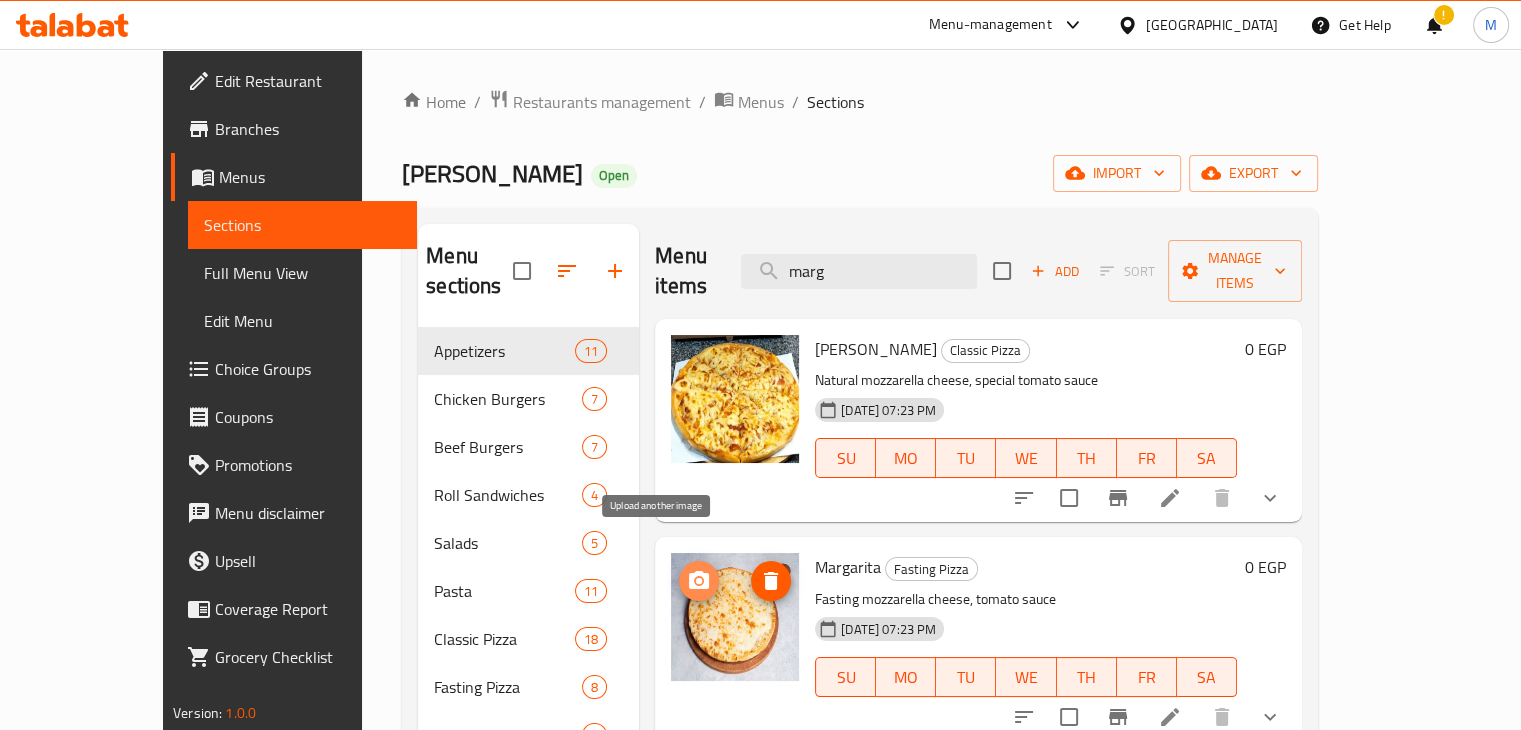 click 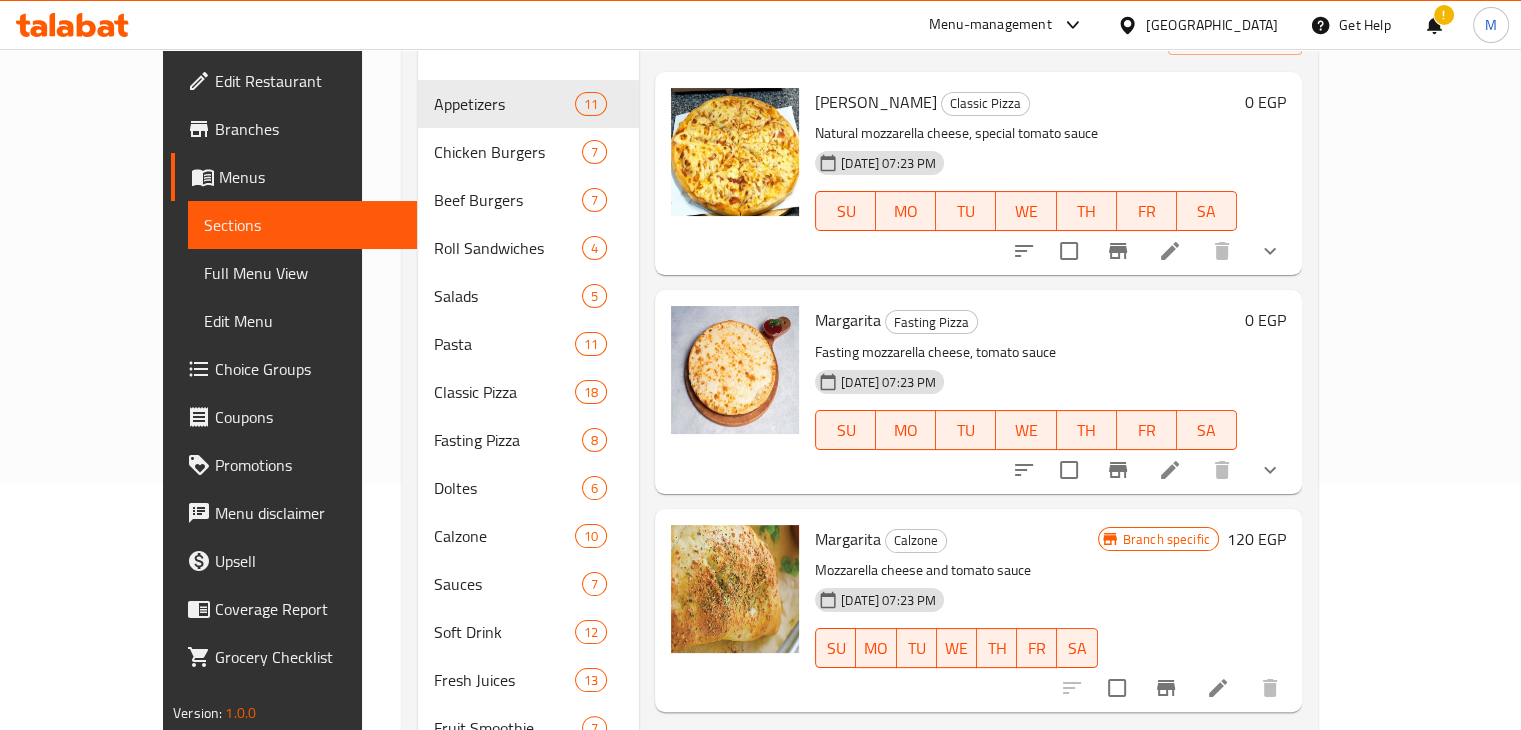 scroll, scrollTop: 0, scrollLeft: 0, axis: both 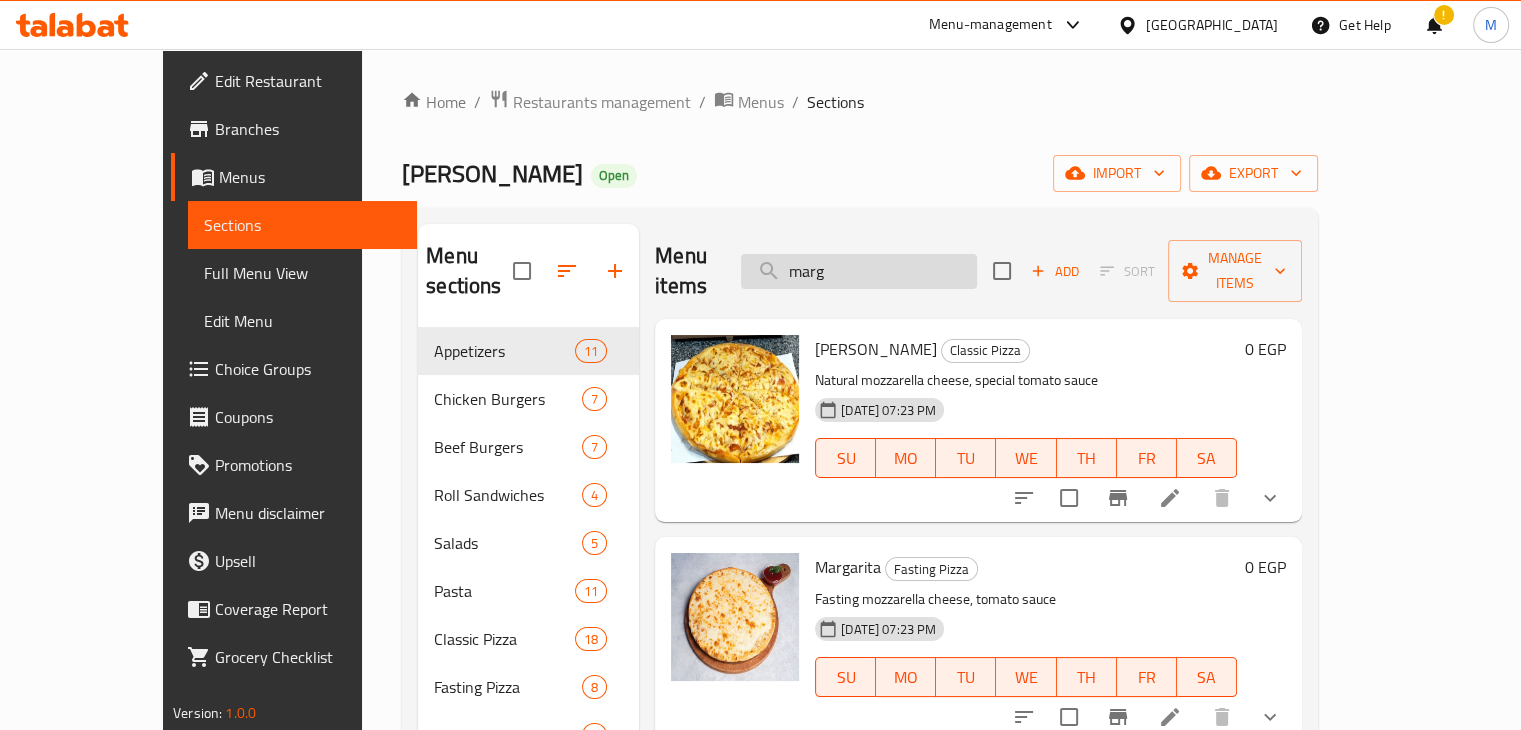 click on "marg" at bounding box center (859, 271) 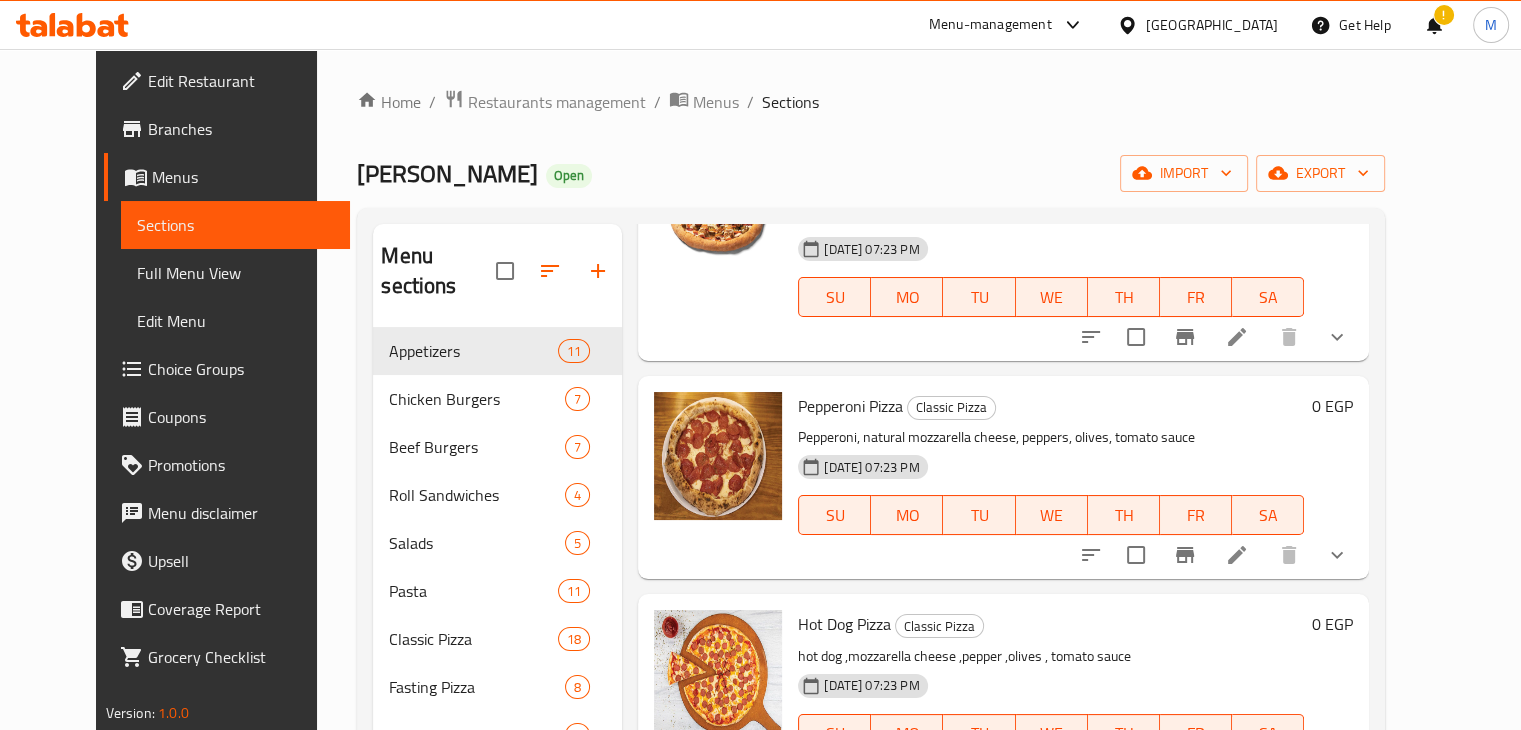 scroll, scrollTop: 2912, scrollLeft: 0, axis: vertical 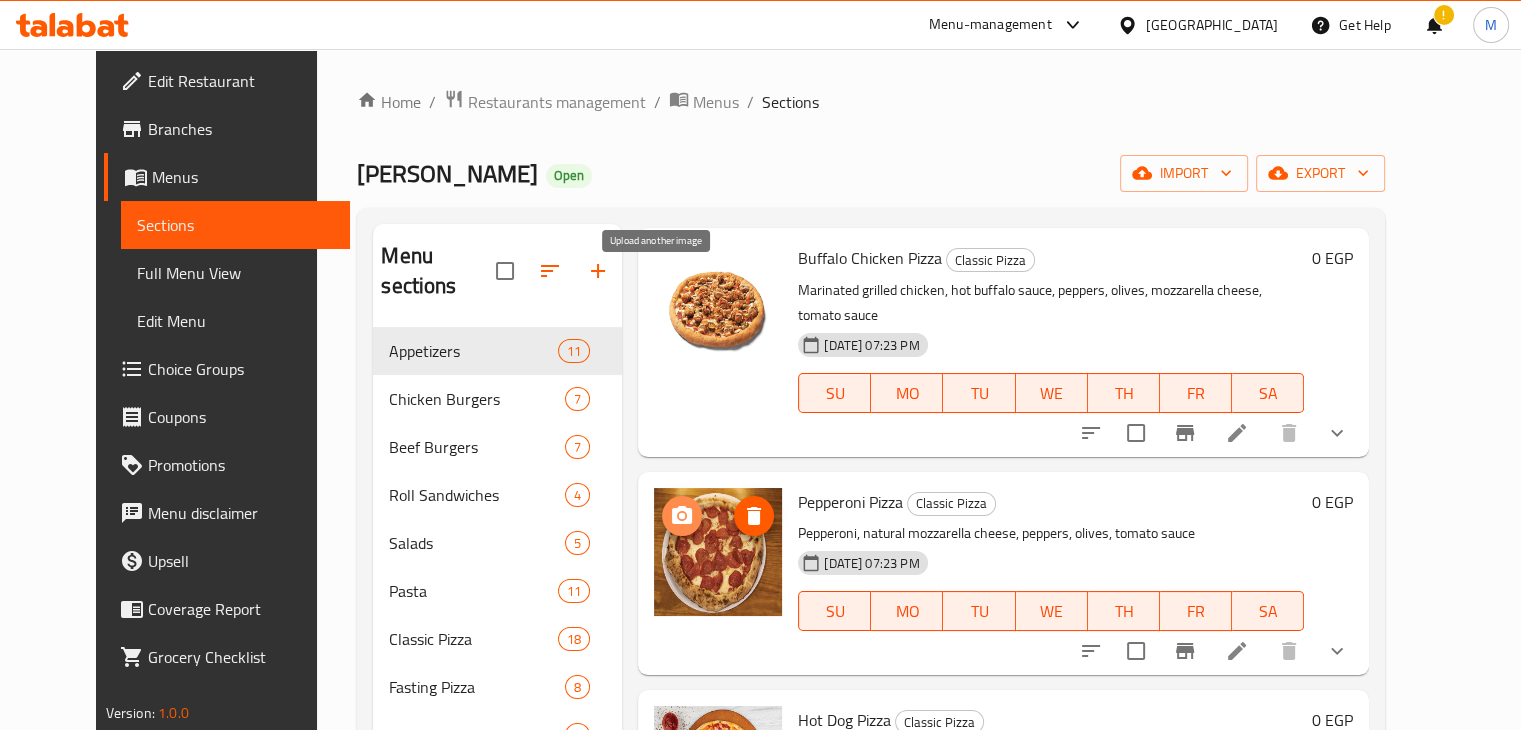 click 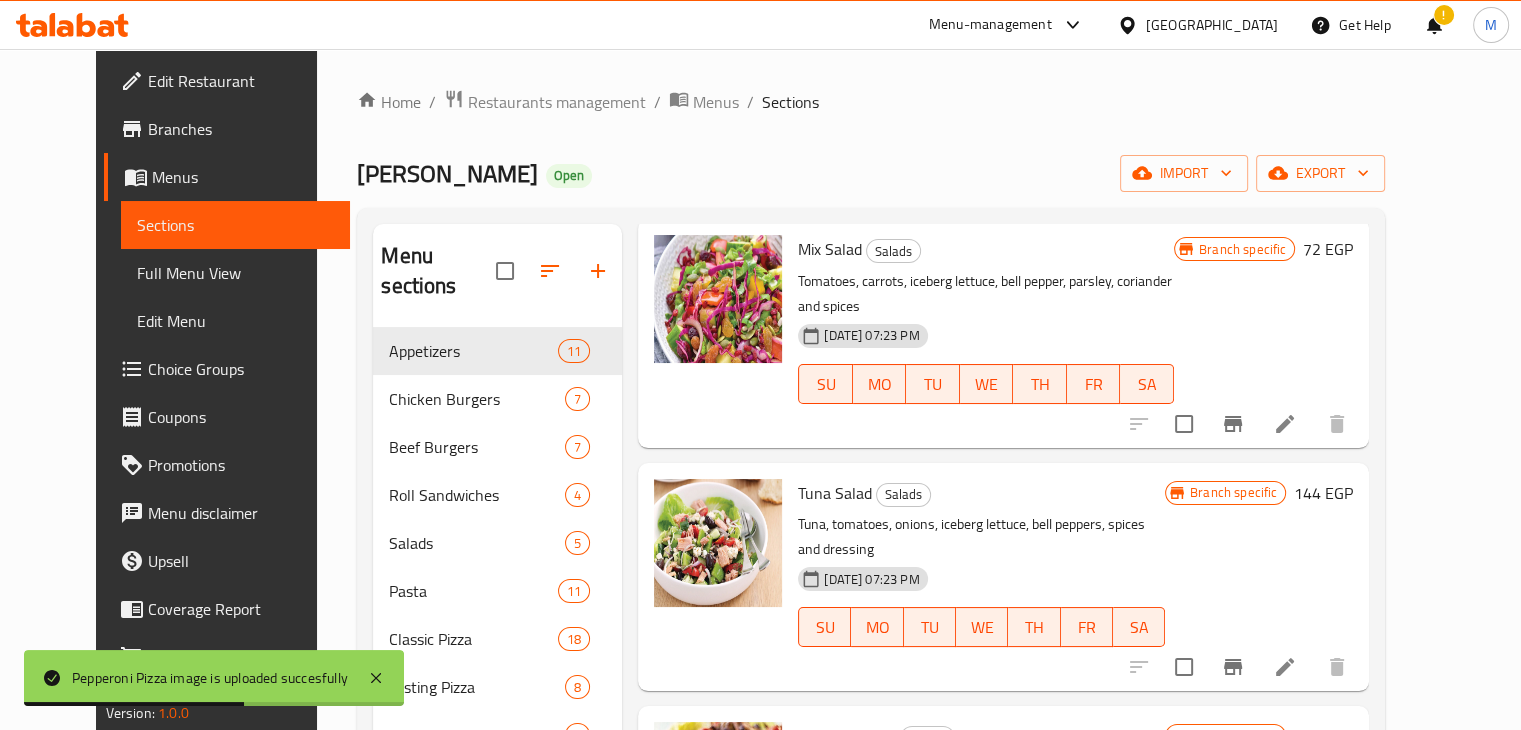 scroll, scrollTop: 0, scrollLeft: 0, axis: both 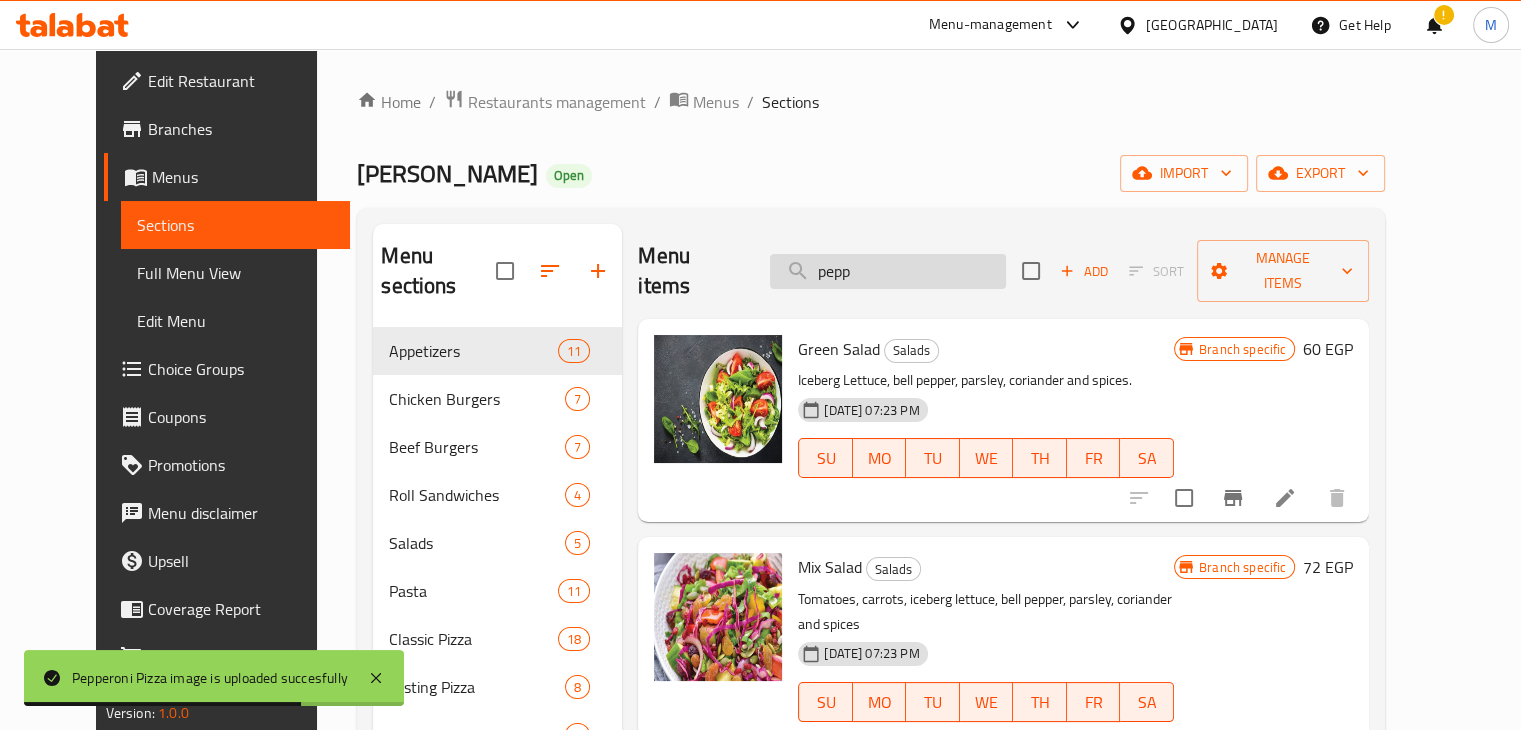 click on "pepp" at bounding box center [888, 271] 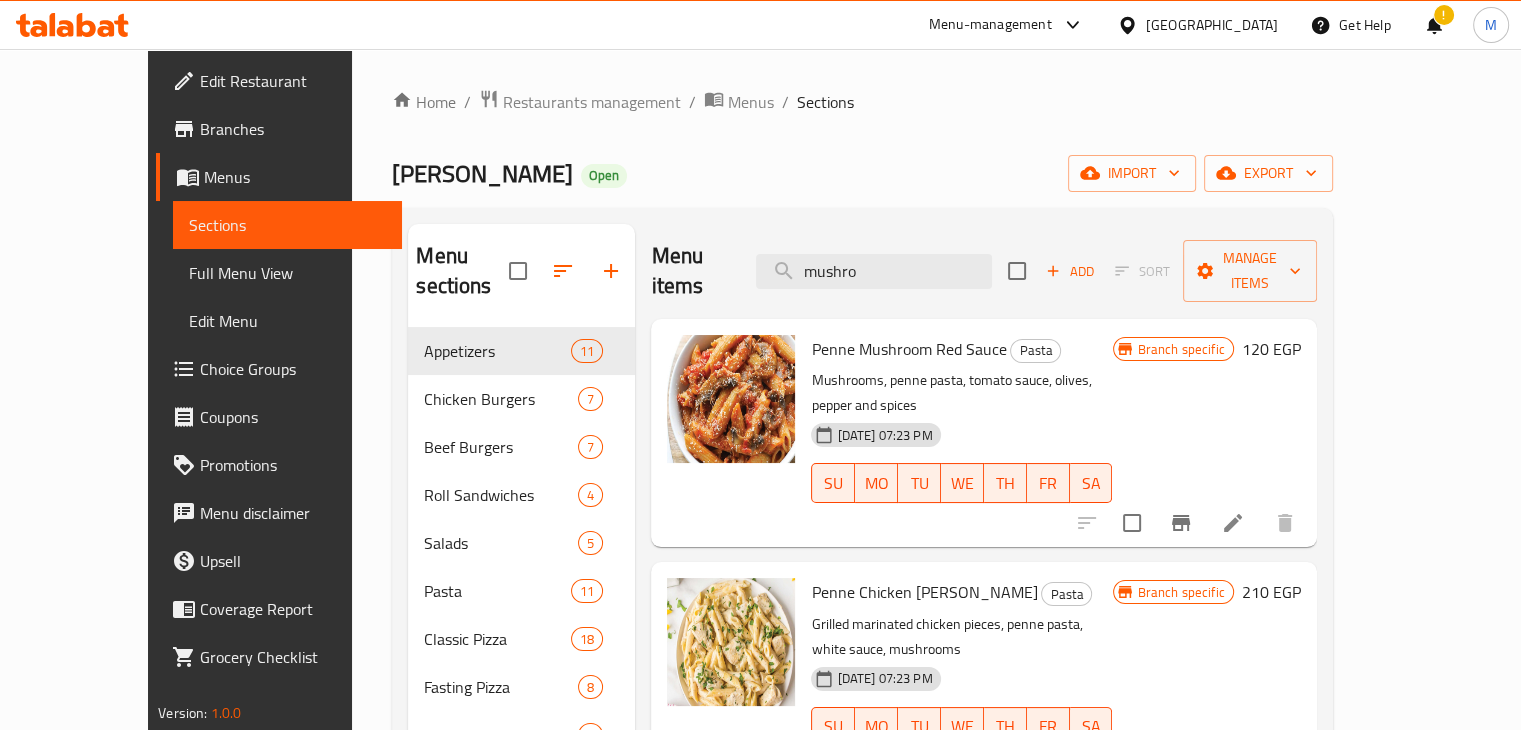 scroll, scrollTop: 245, scrollLeft: 0, axis: vertical 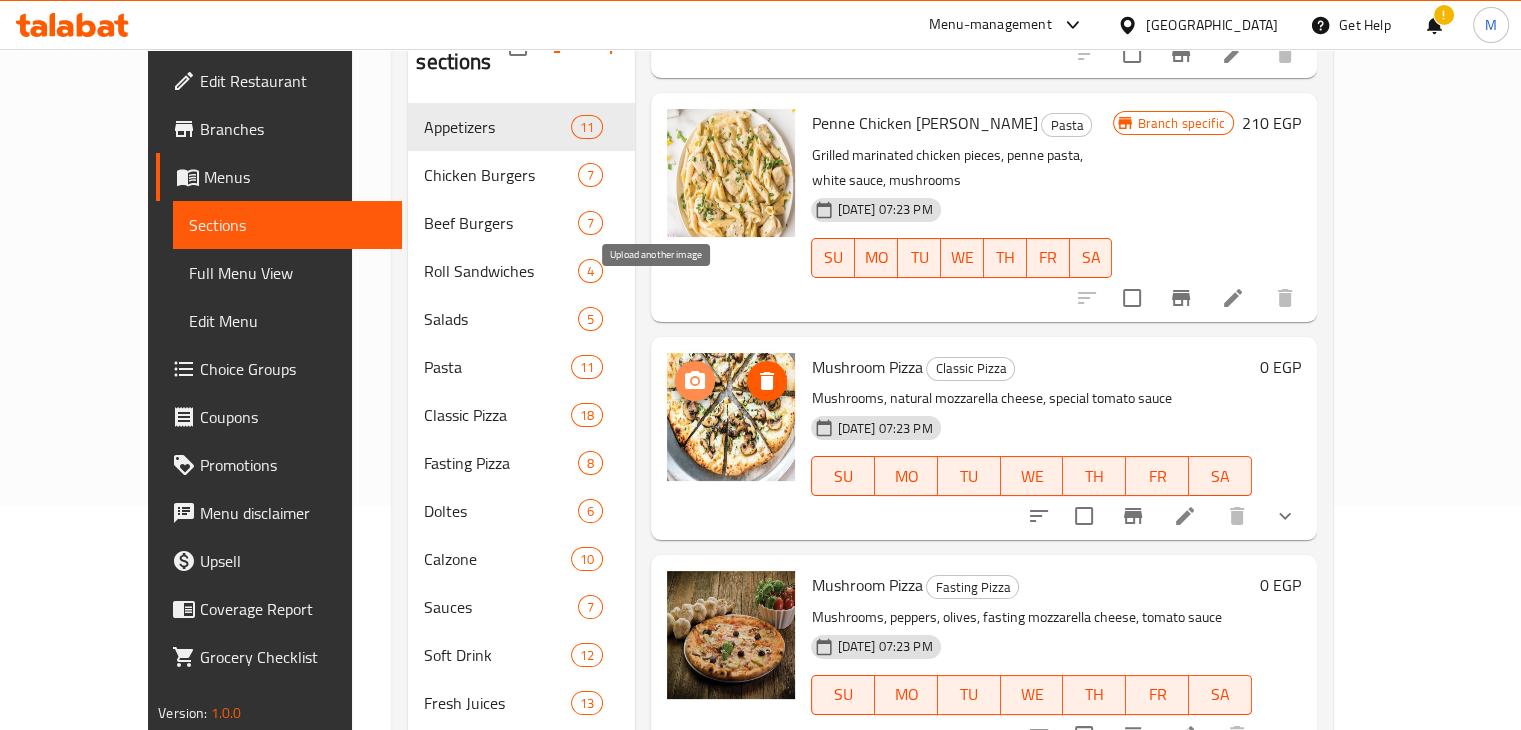 click 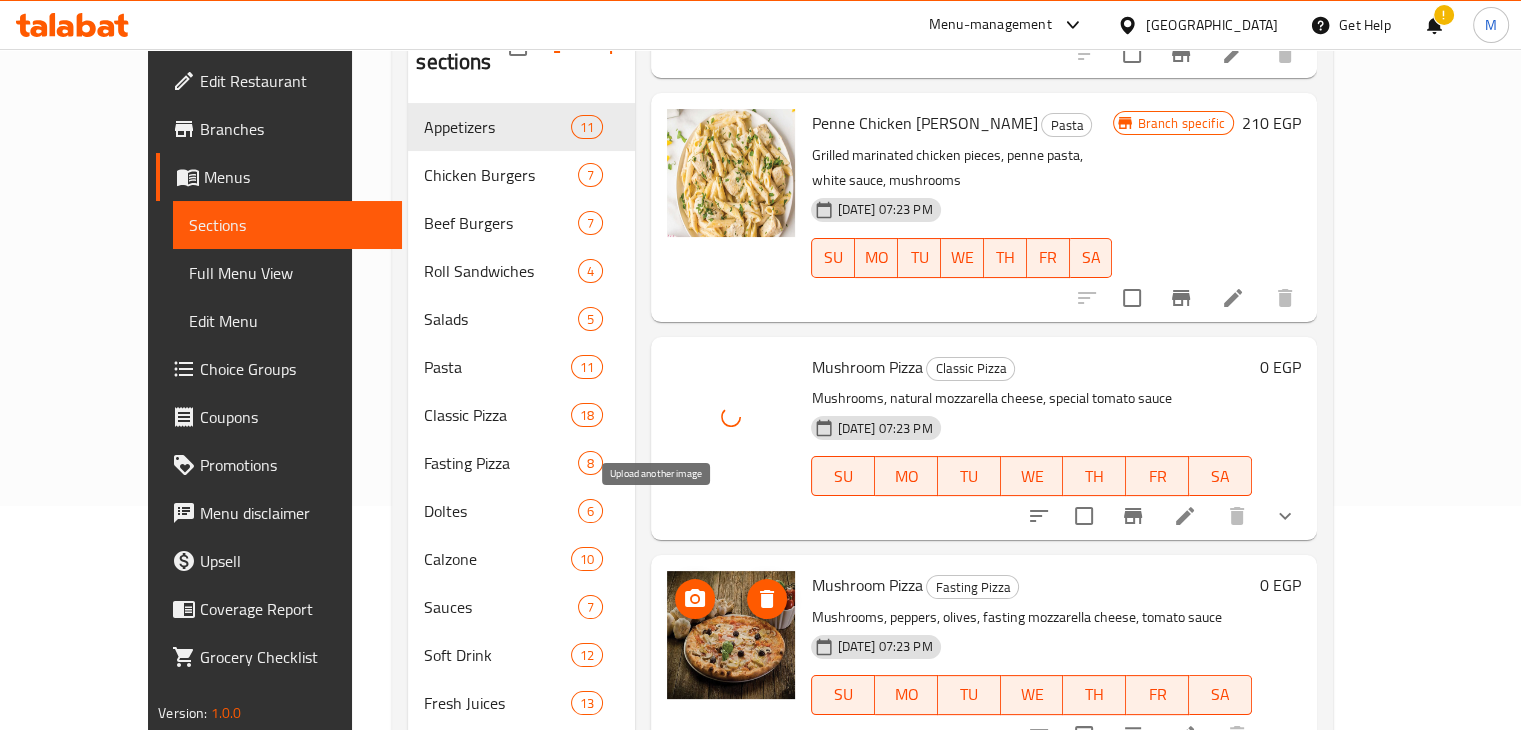 click at bounding box center (695, 599) 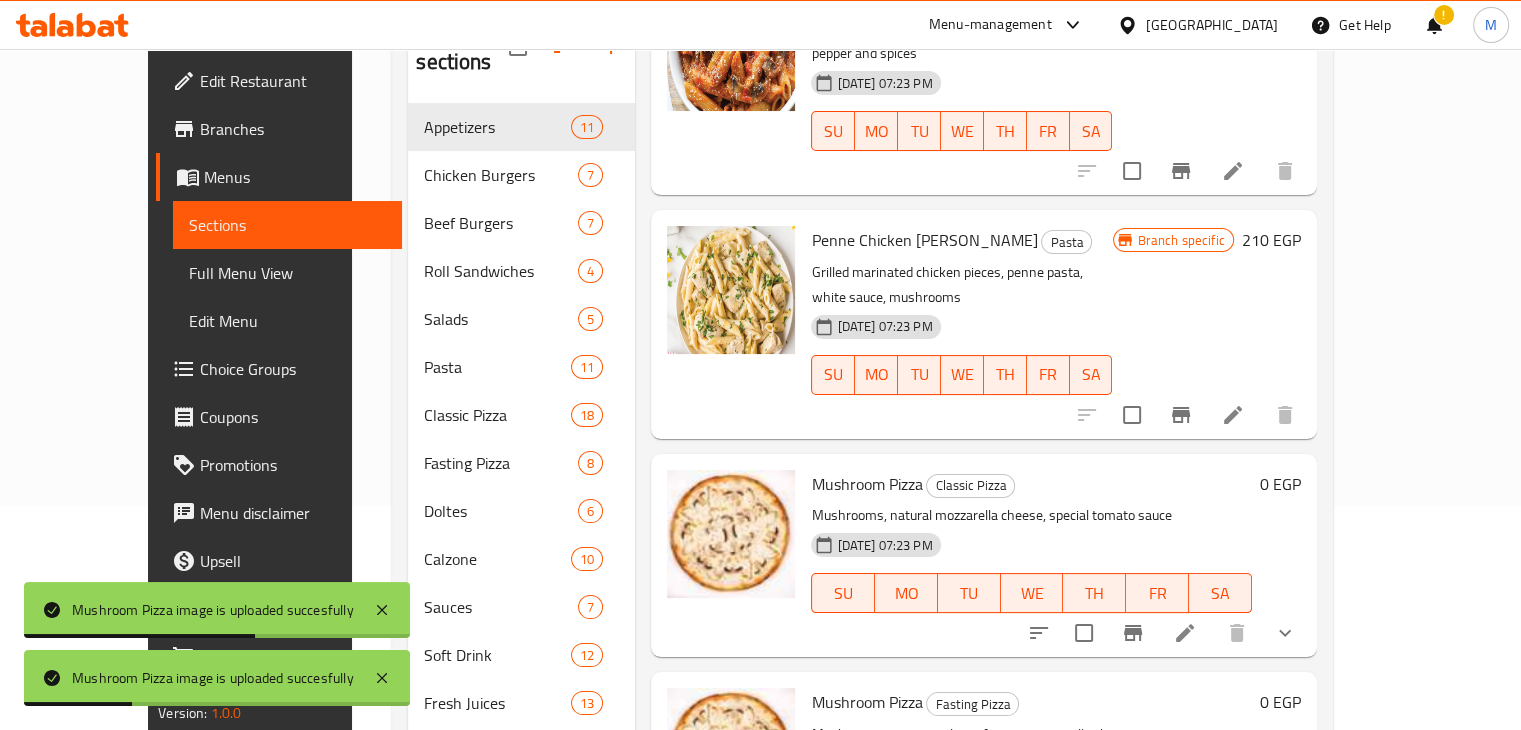 scroll, scrollTop: 0, scrollLeft: 0, axis: both 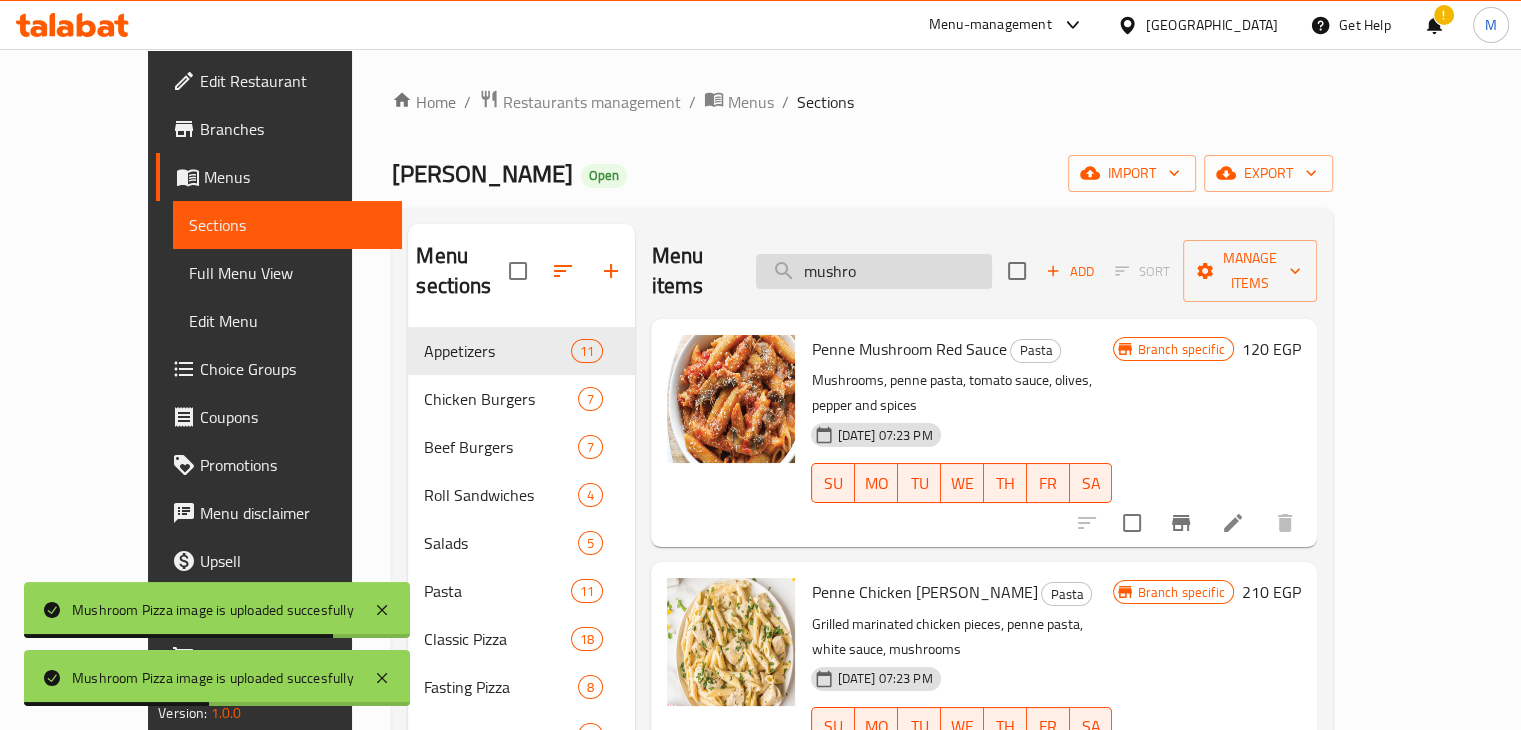 click on "mushro" at bounding box center (874, 271) 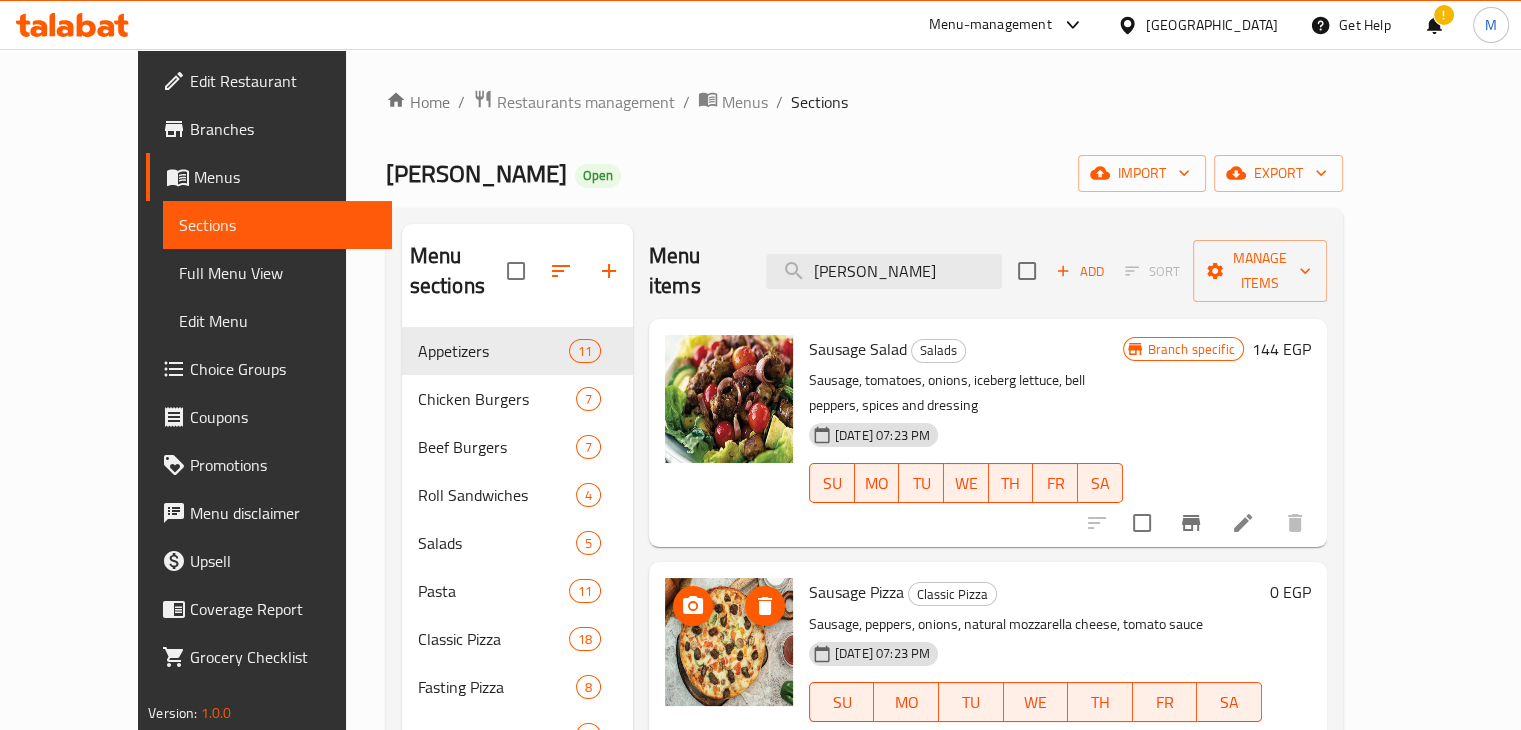 click at bounding box center [693, 606] 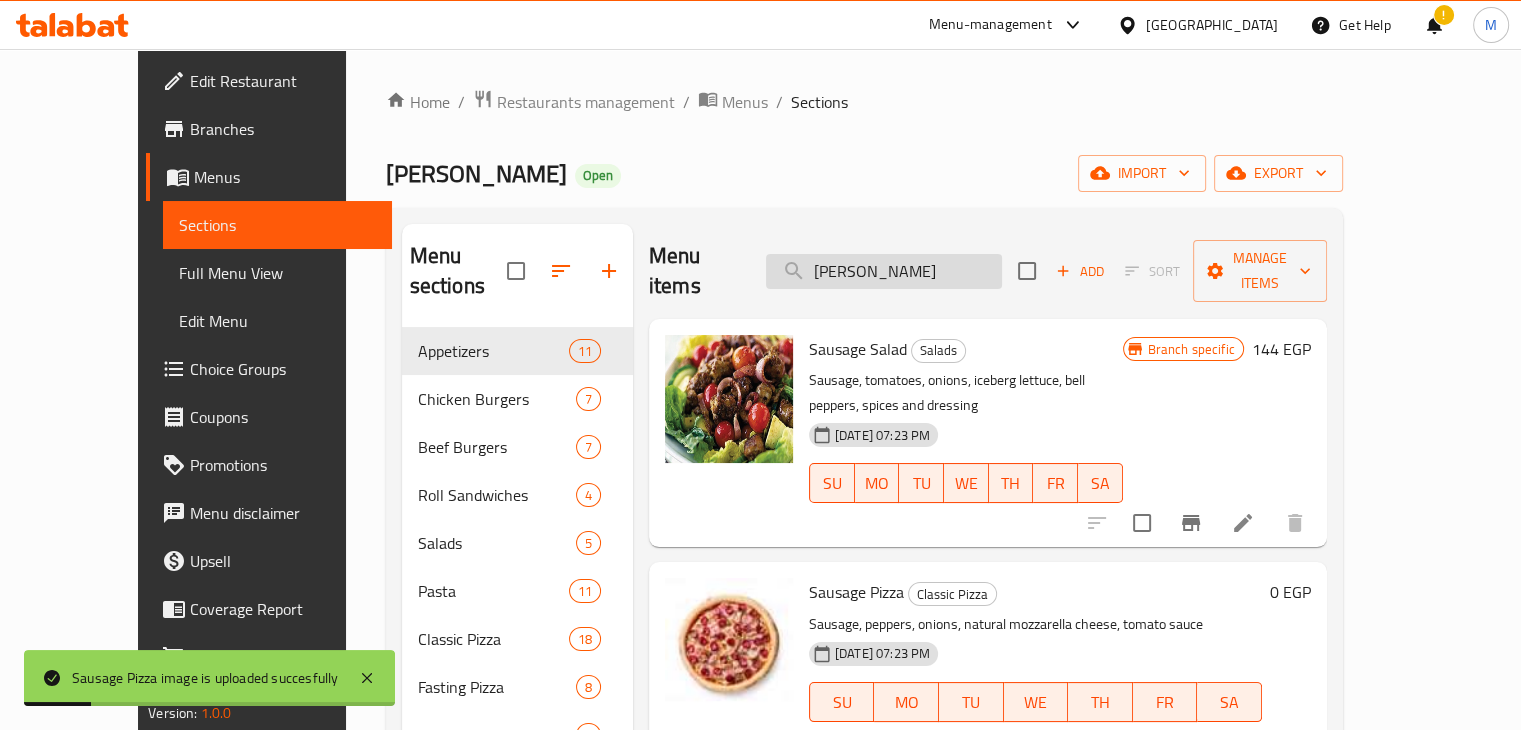 click on "sausa" at bounding box center [884, 271] 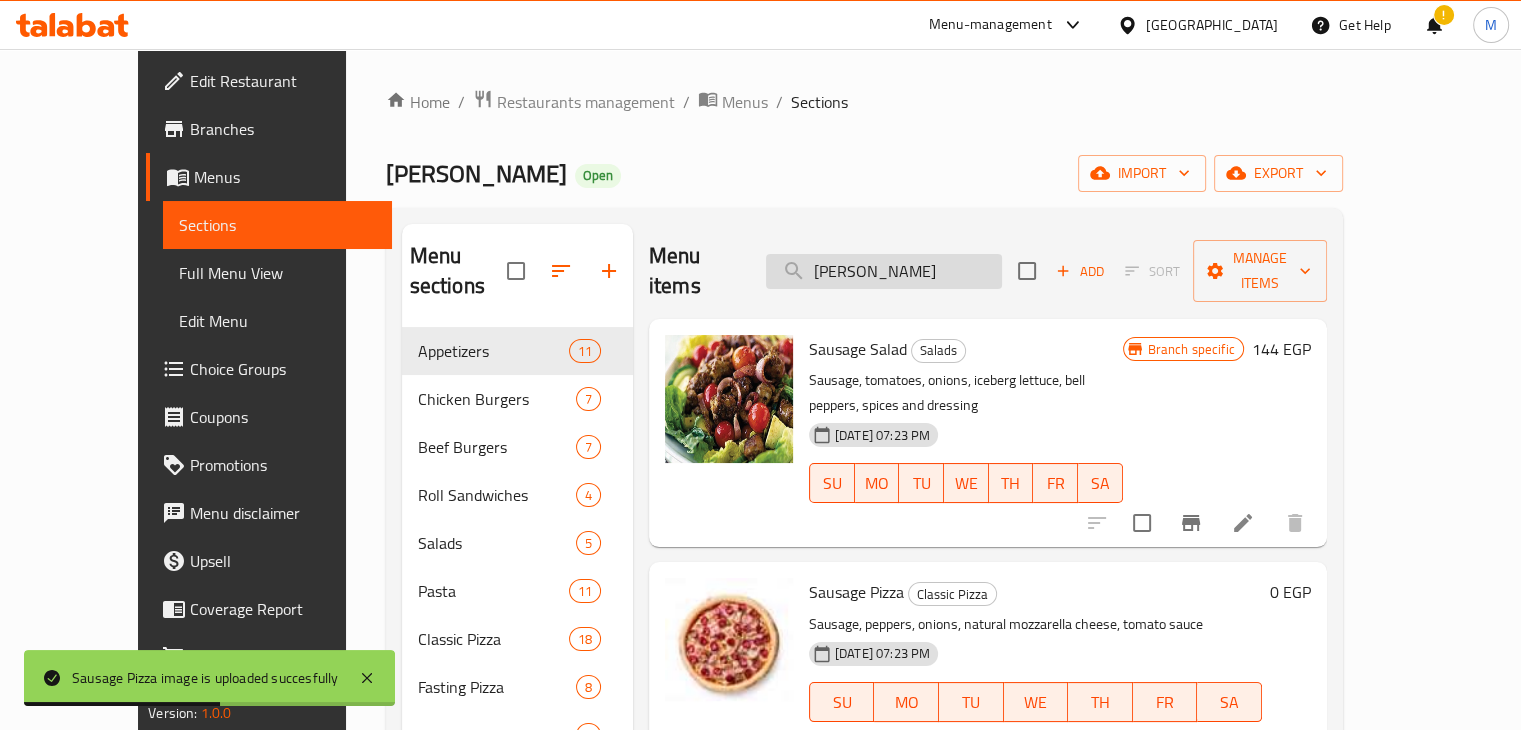type on "b" 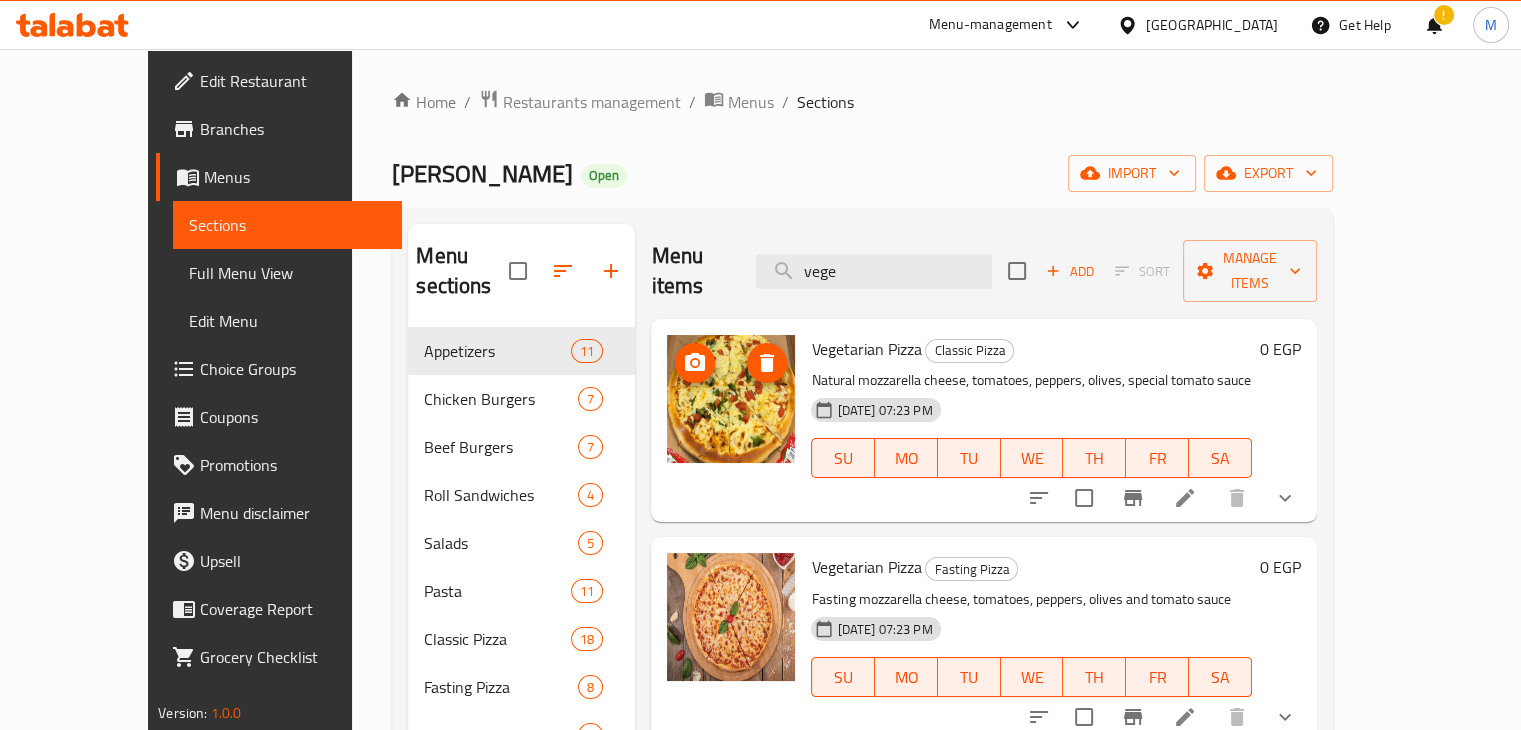 click 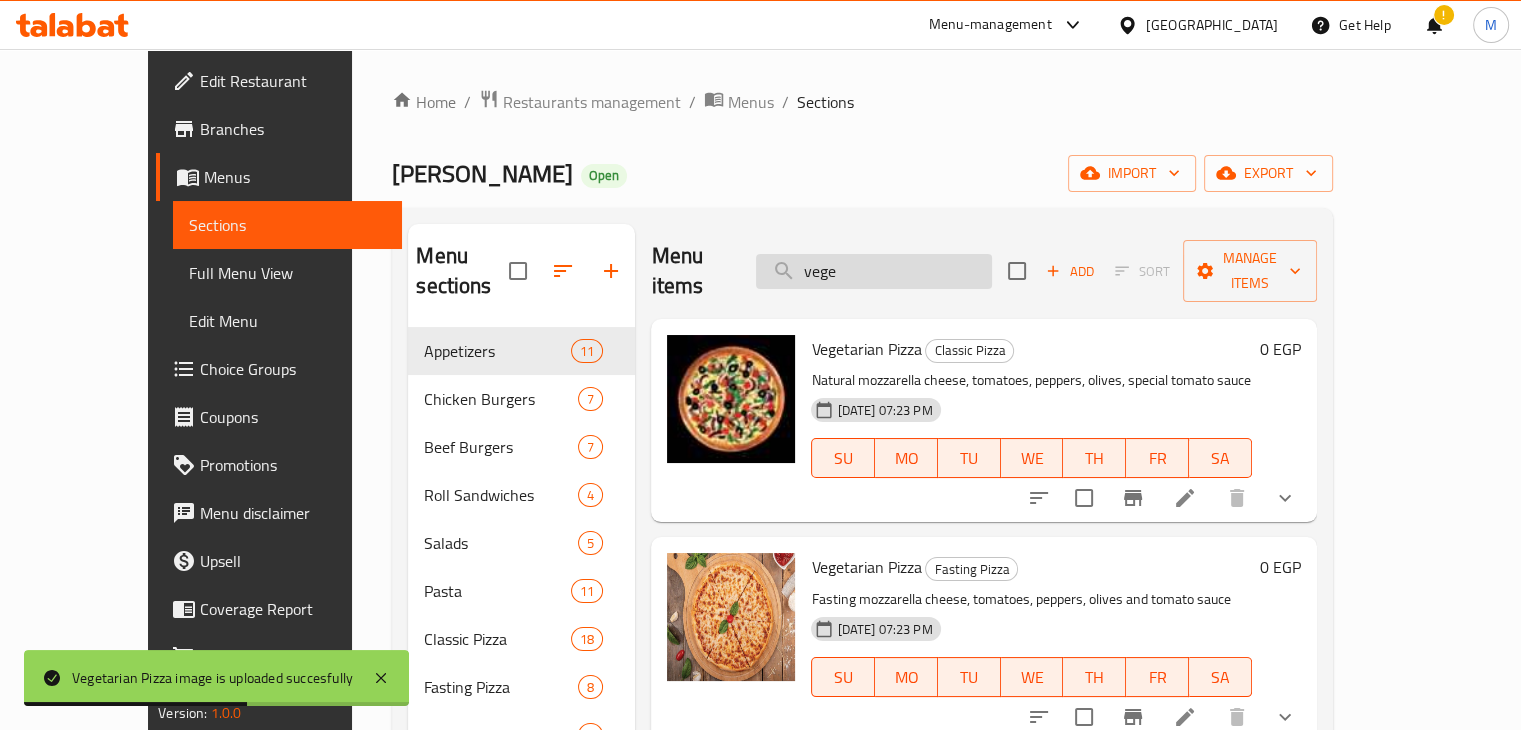 click on "vege" at bounding box center (874, 271) 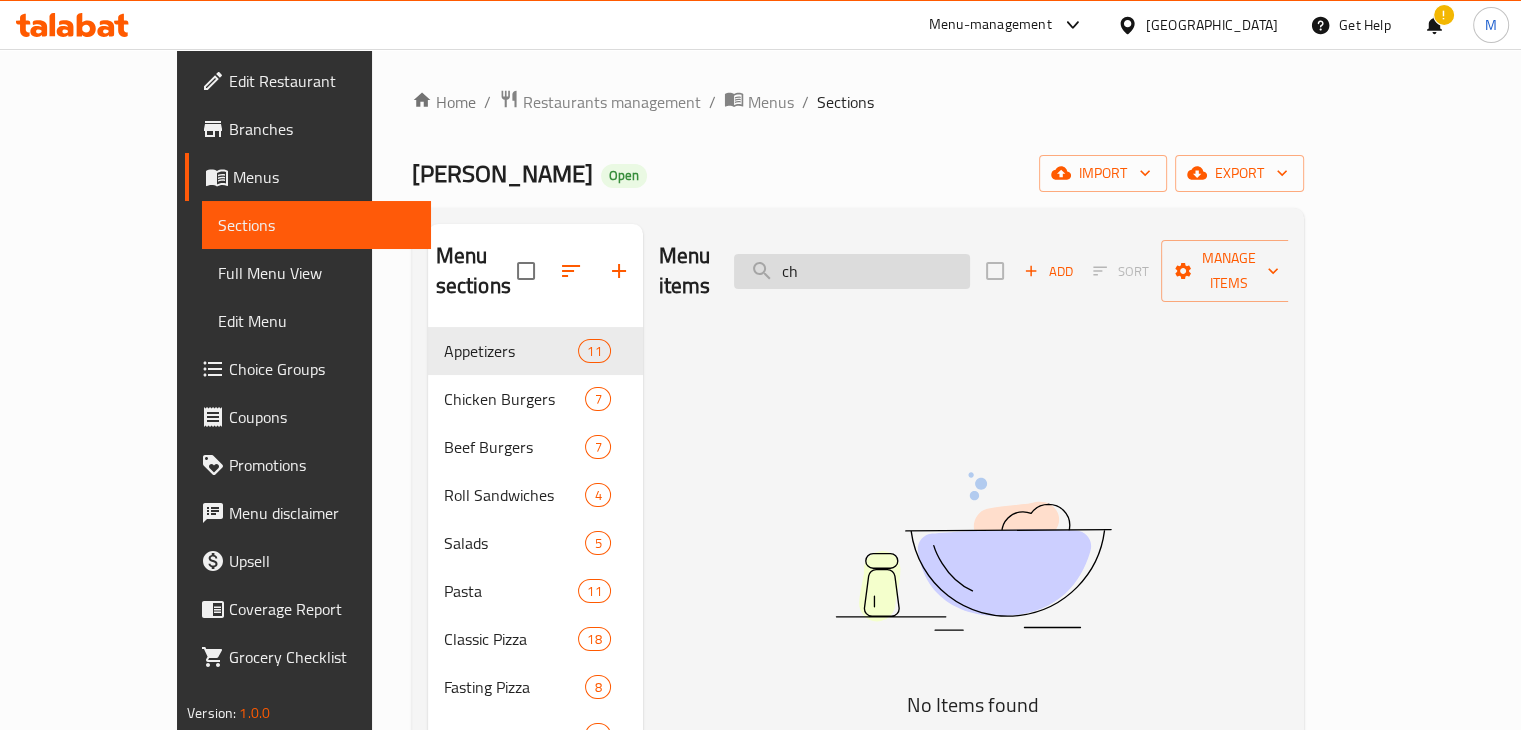 type on "c" 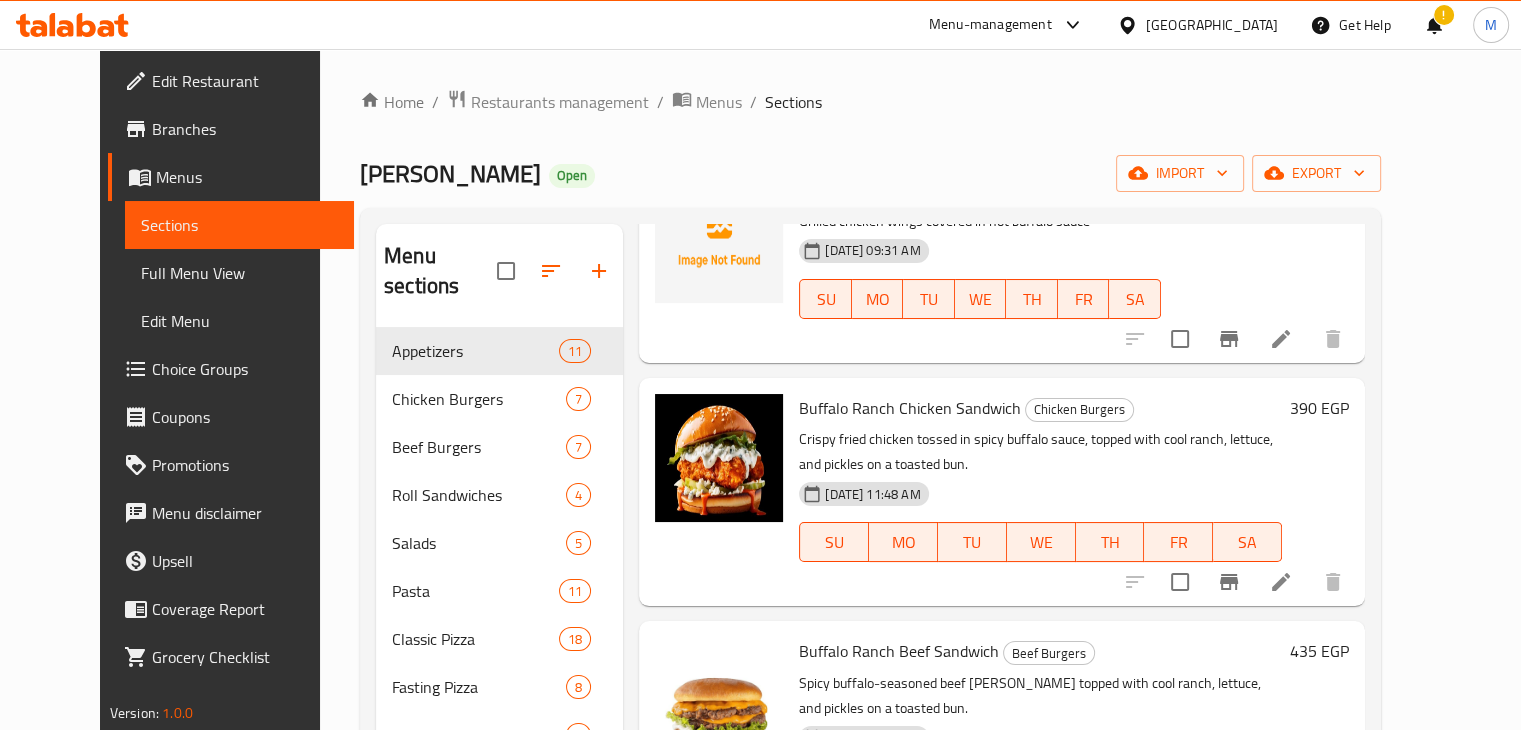 scroll, scrollTop: 459, scrollLeft: 0, axis: vertical 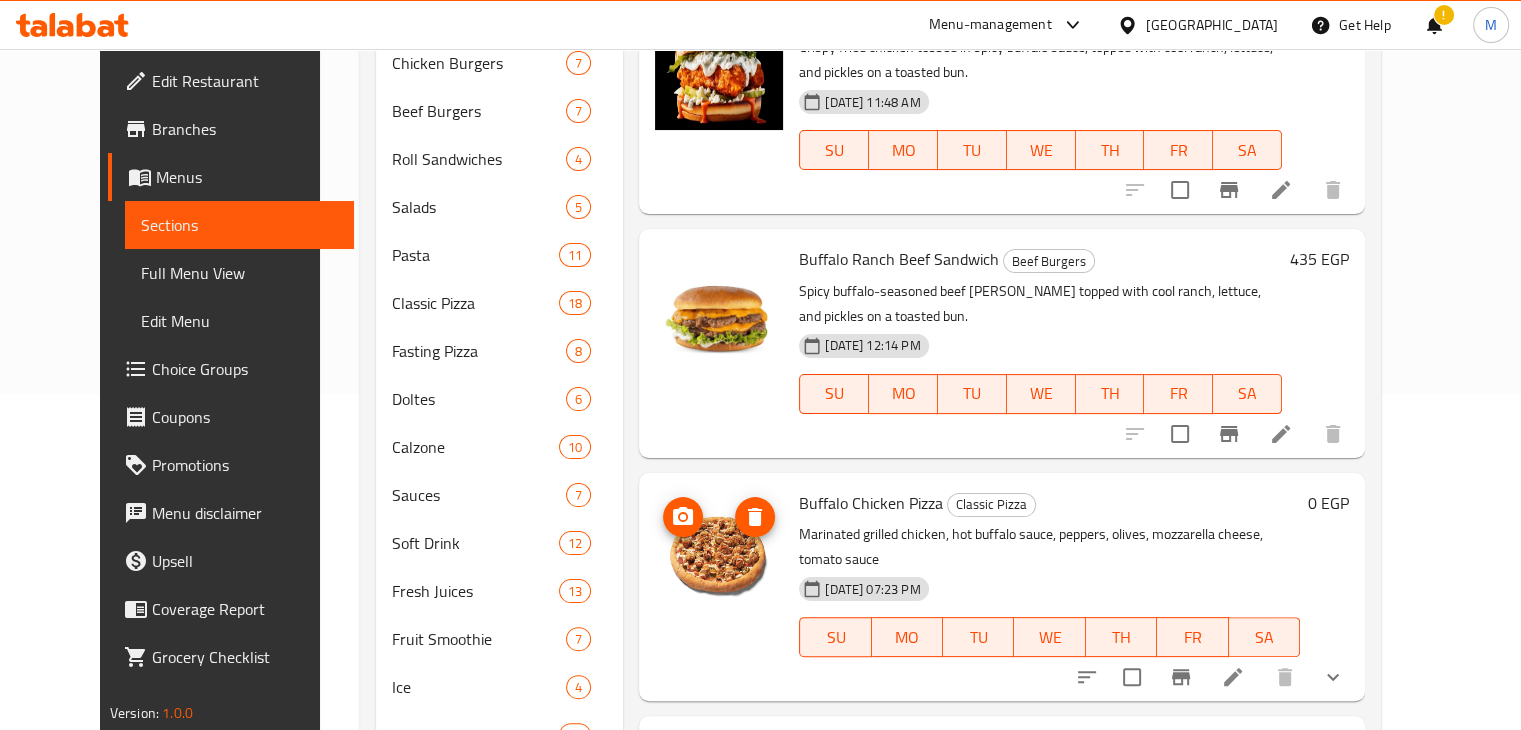 type on "buf" 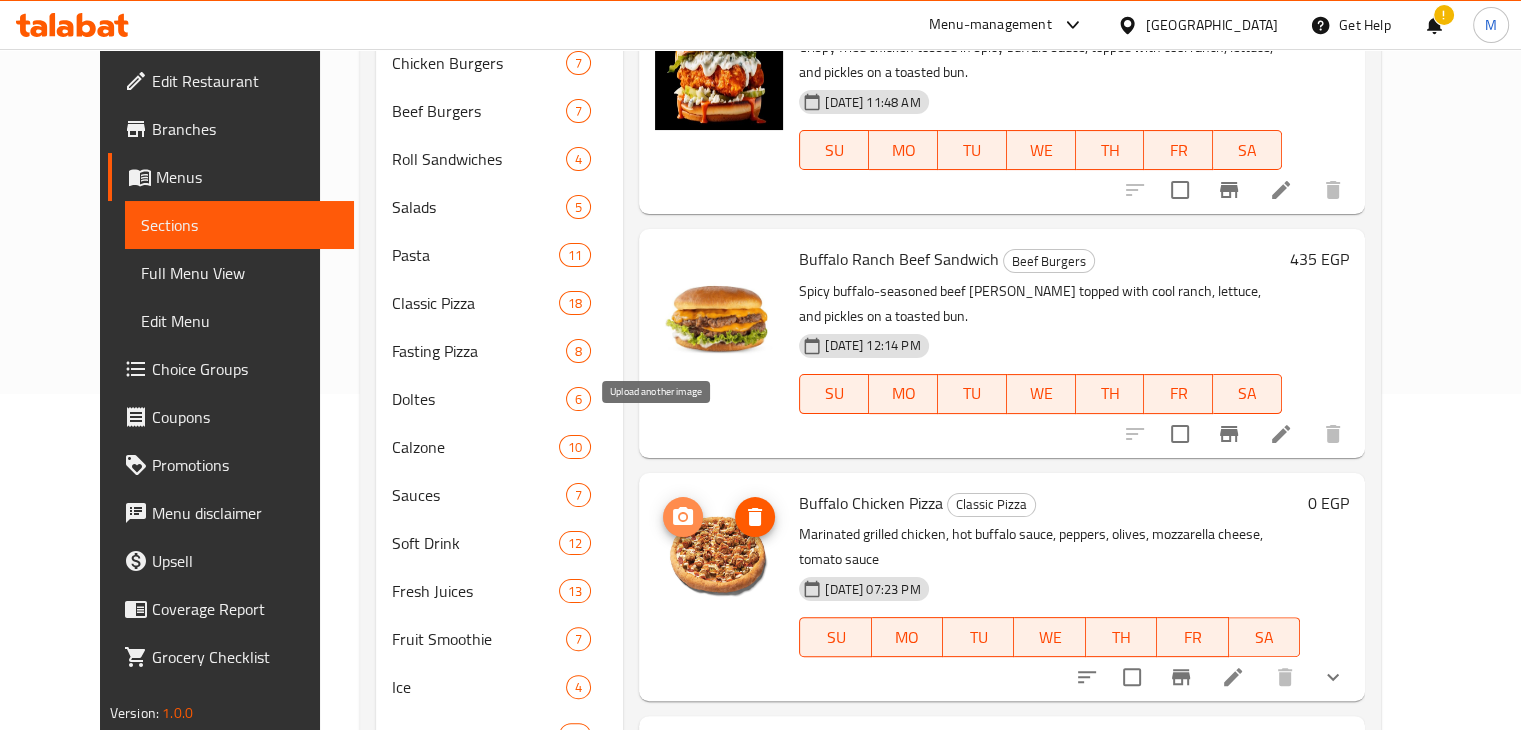 click 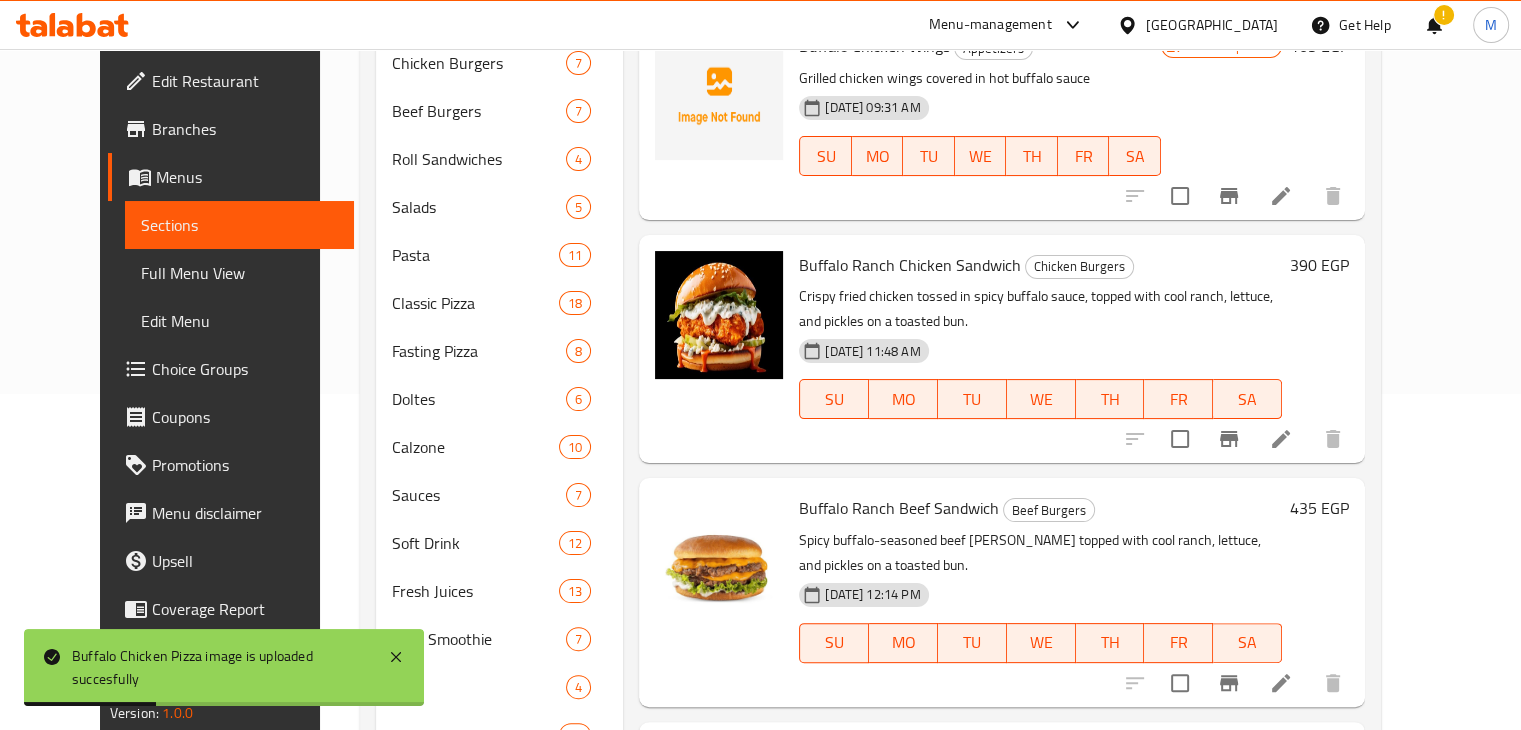 scroll, scrollTop: 0, scrollLeft: 0, axis: both 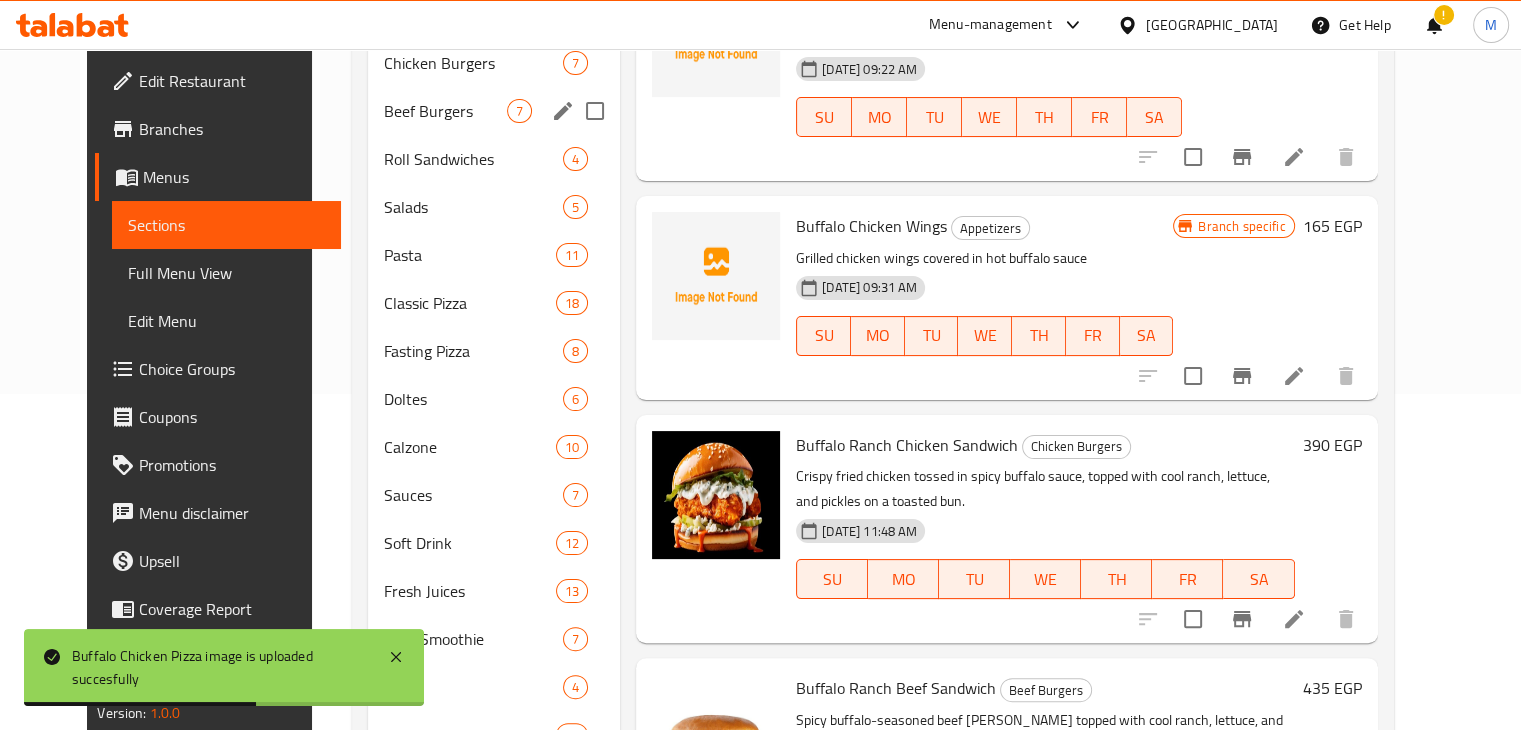 click on "Beef Burgers 7" at bounding box center (494, 111) 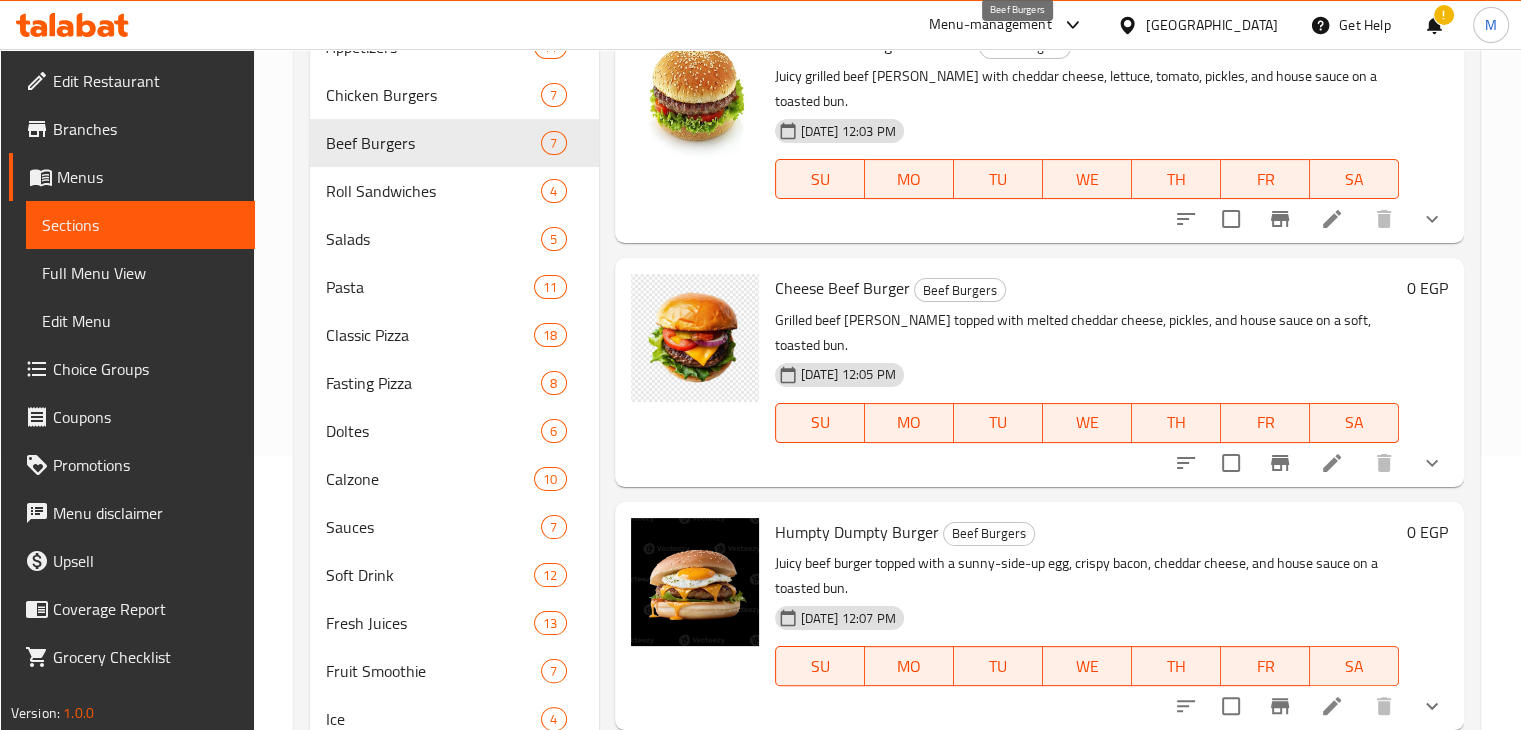 scroll, scrollTop: 0, scrollLeft: 0, axis: both 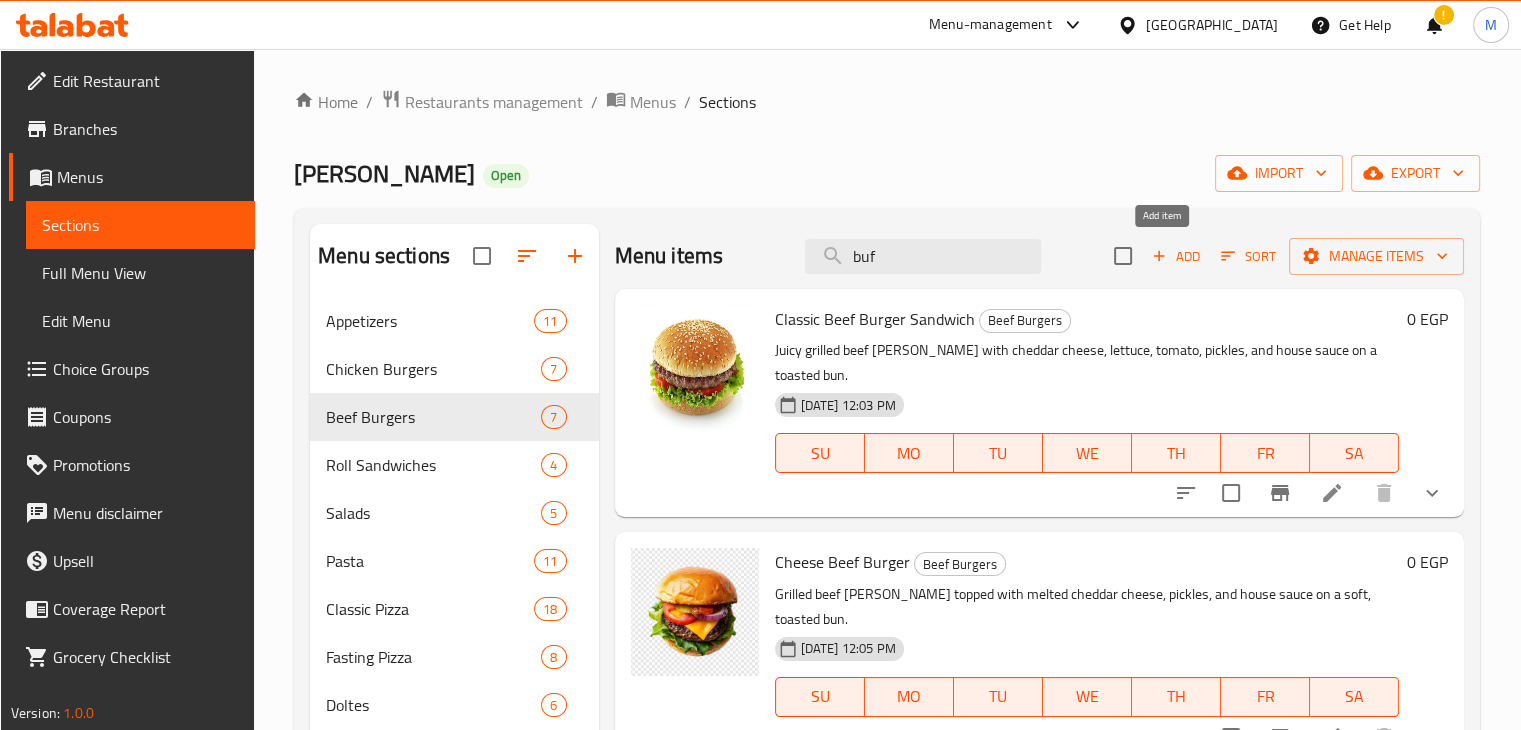 click on "Add" at bounding box center [1176, 256] 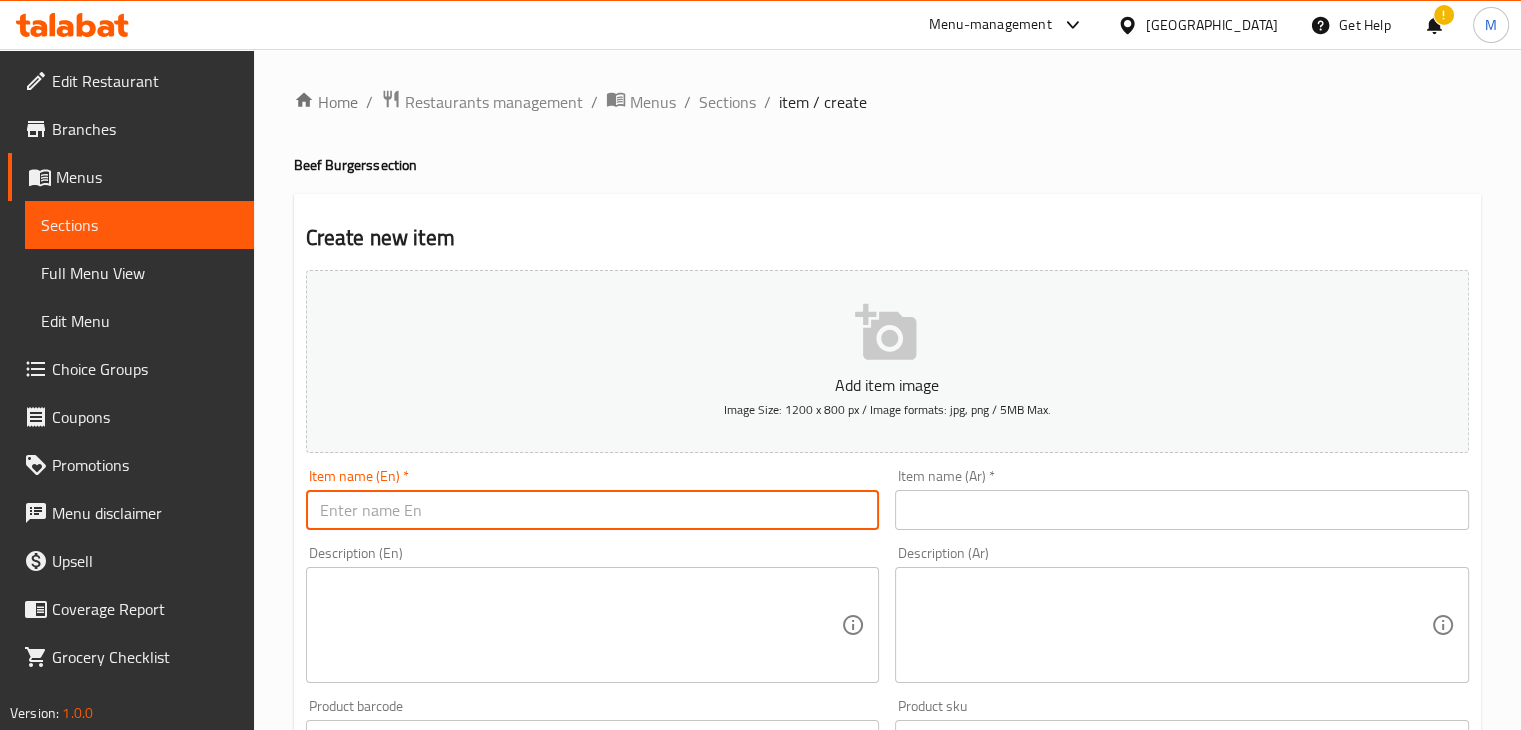 click at bounding box center (593, 510) 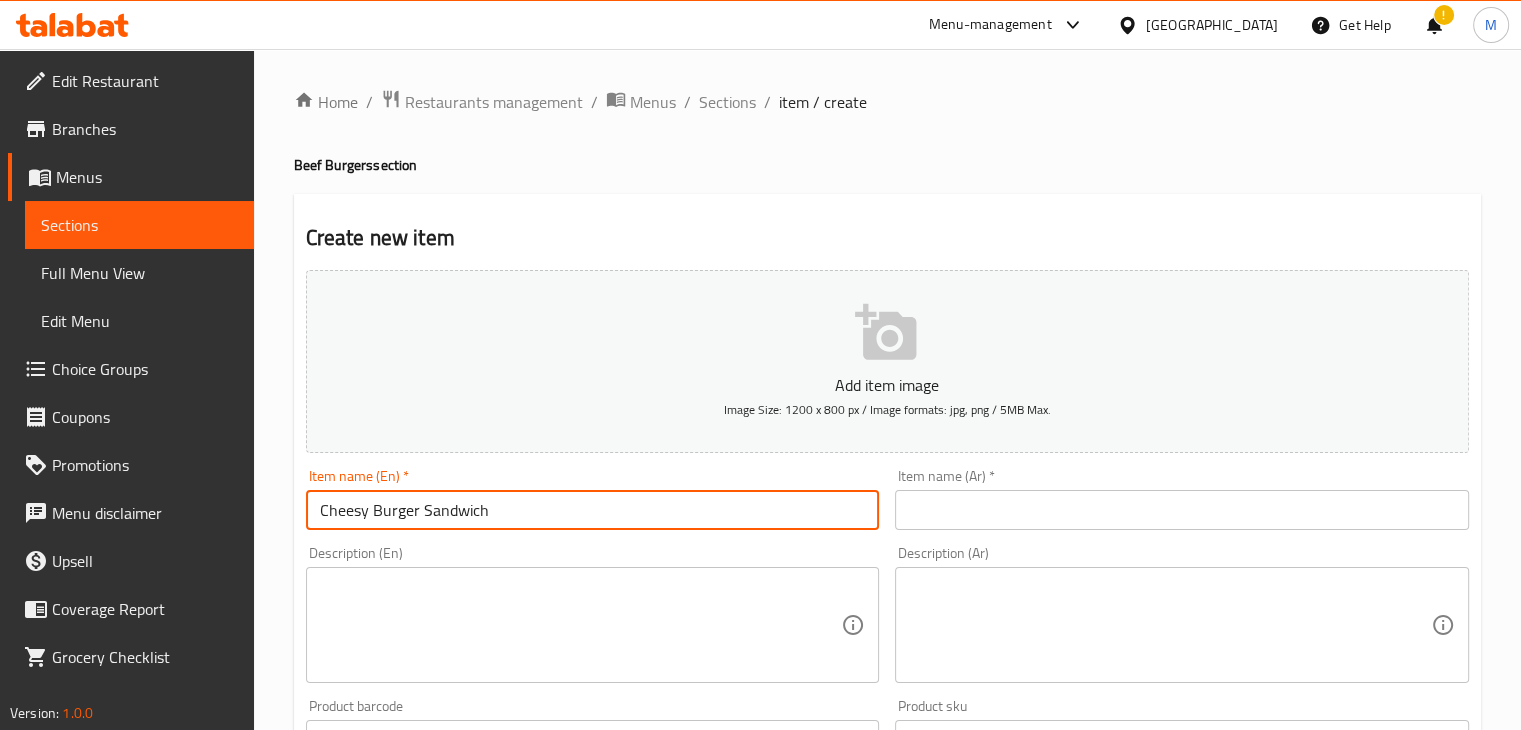 type on "Cheesy Burger Sandwich" 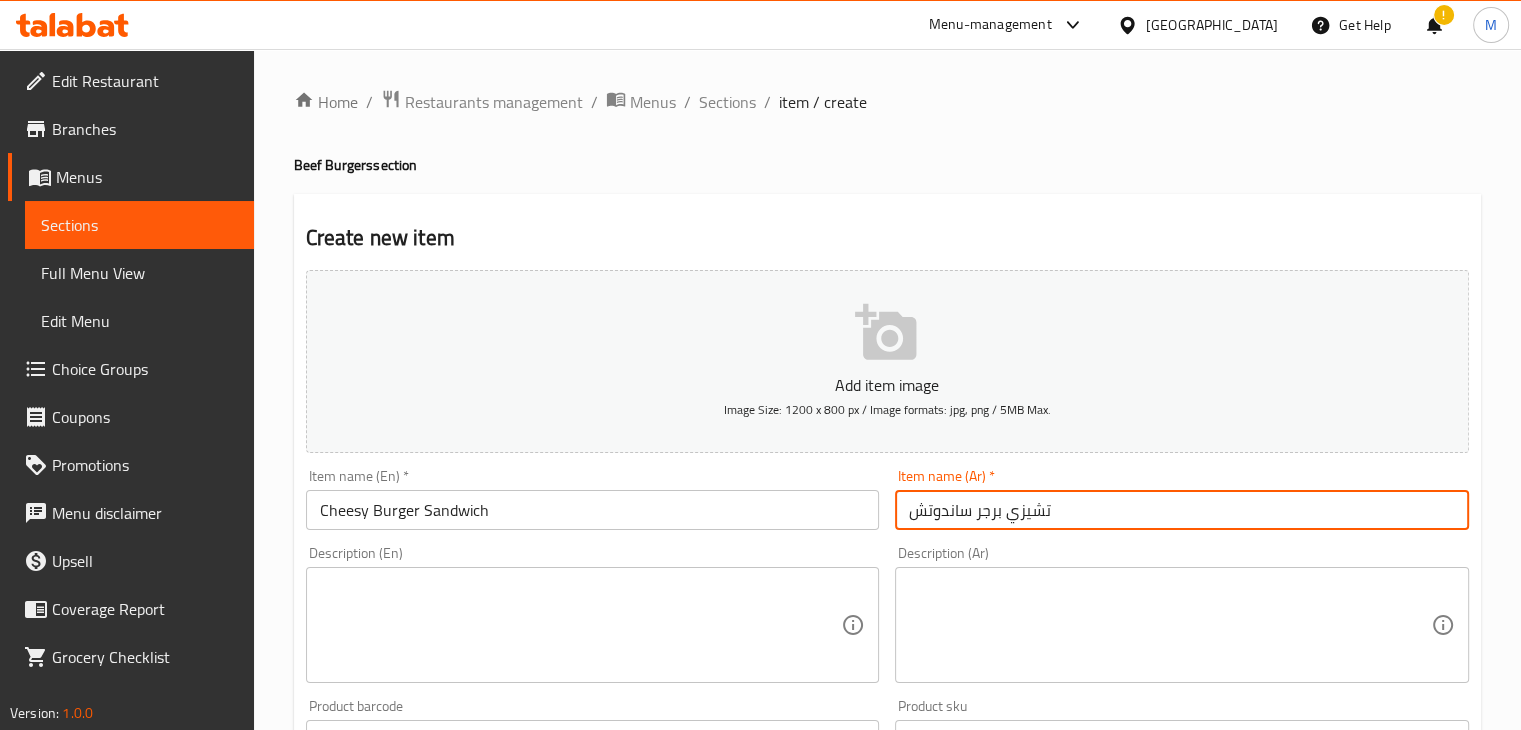 type on "تشيزي برجر ساندوتش" 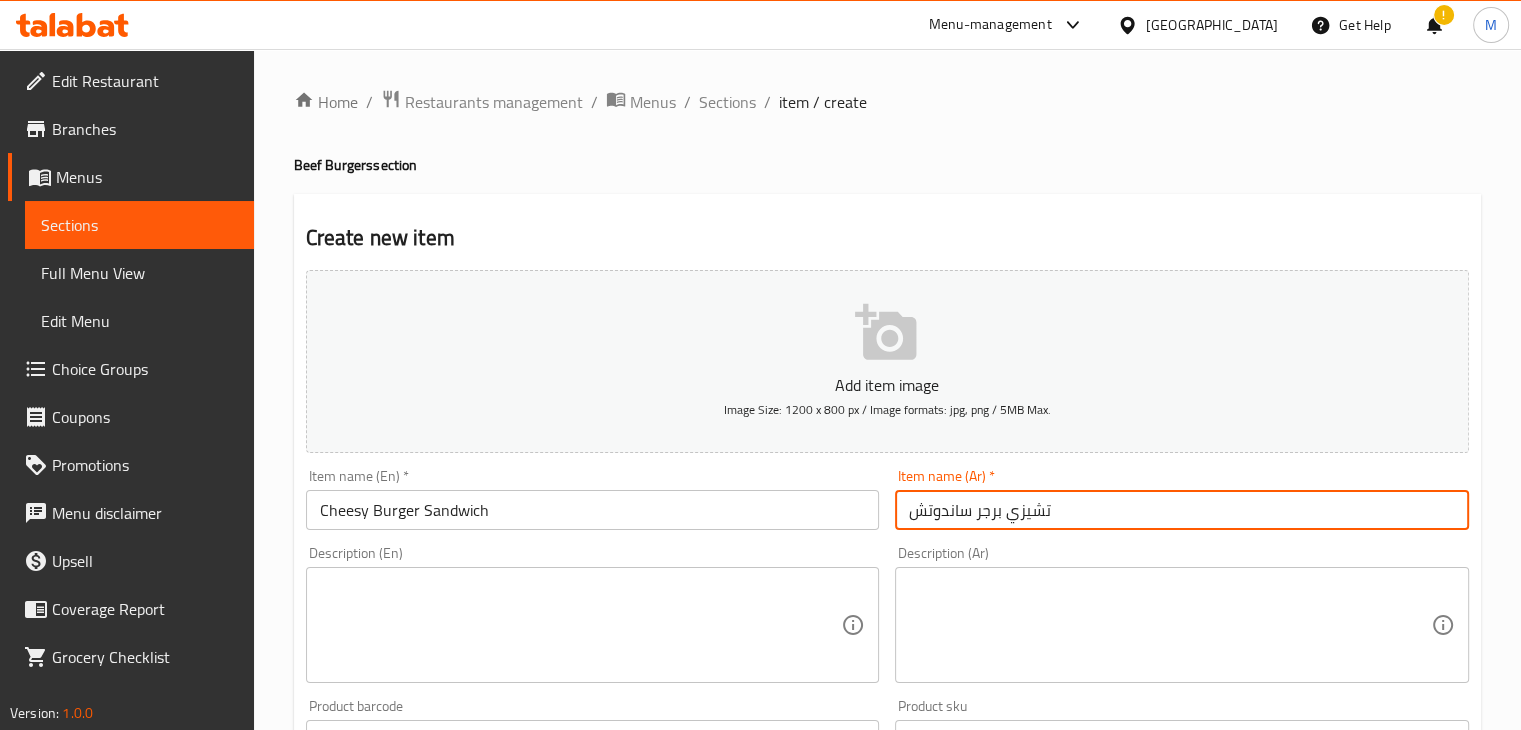 scroll, scrollTop: 320, scrollLeft: 0, axis: vertical 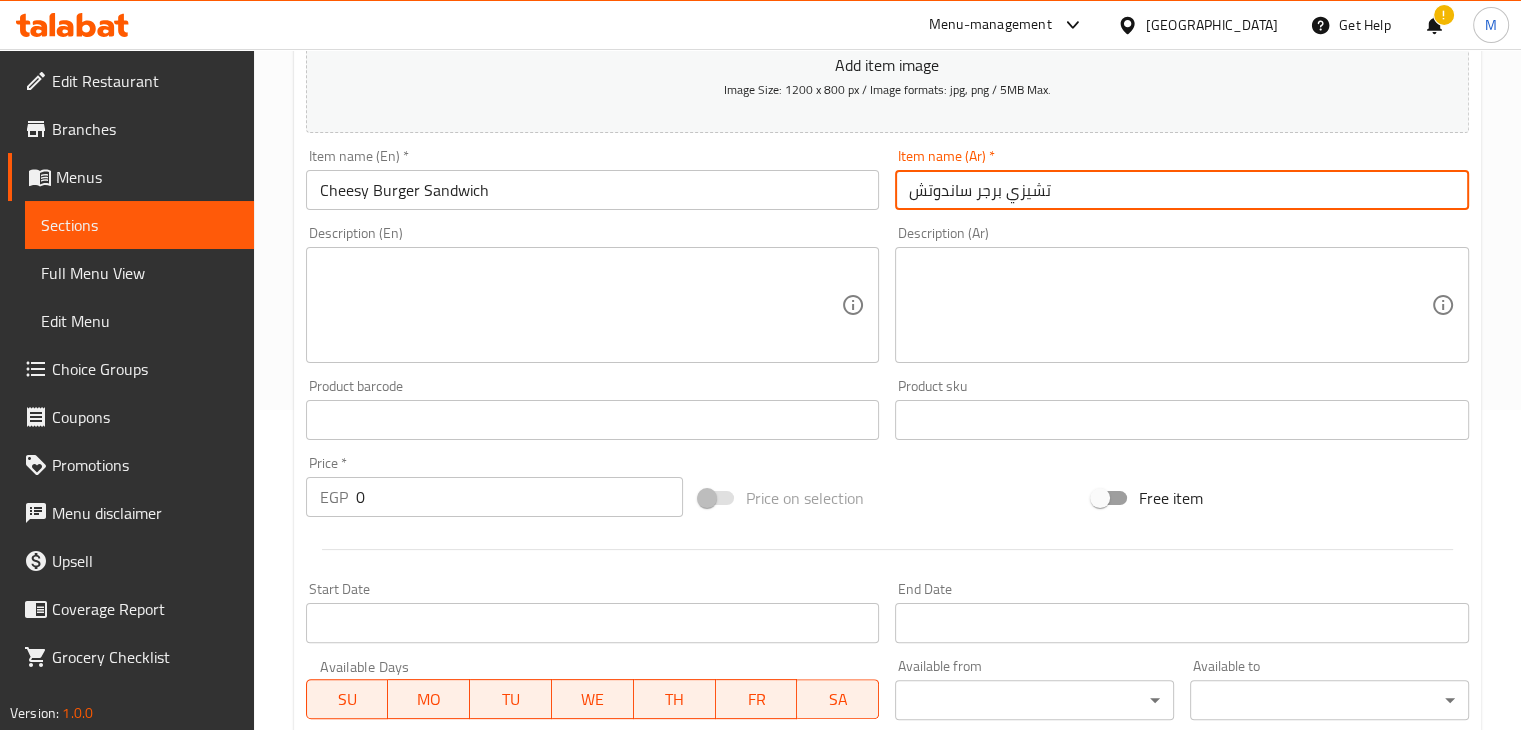 click on "Price   * EGP 0 Price  *" at bounding box center (494, 486) 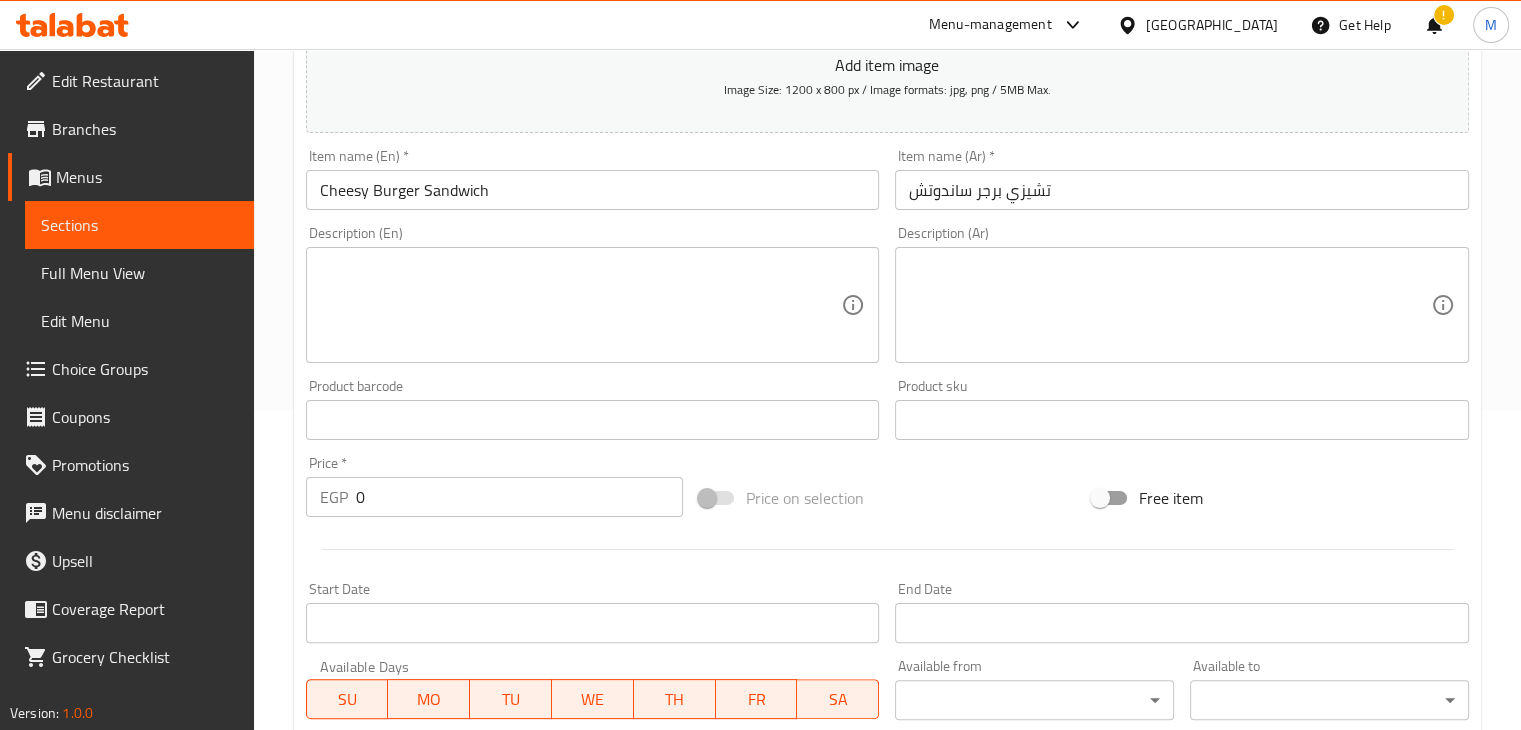 click on "0" at bounding box center [519, 497] 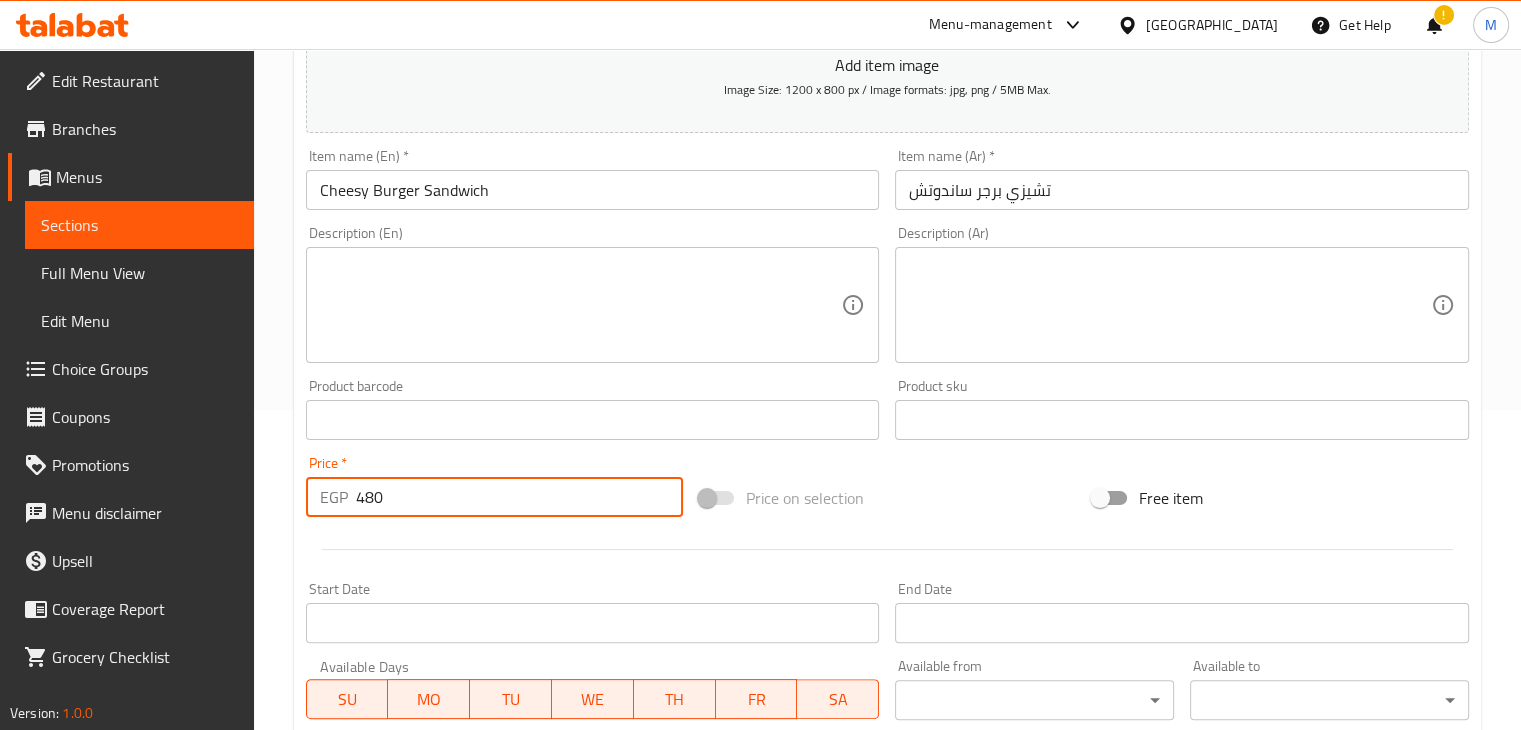 click at bounding box center [581, 305] 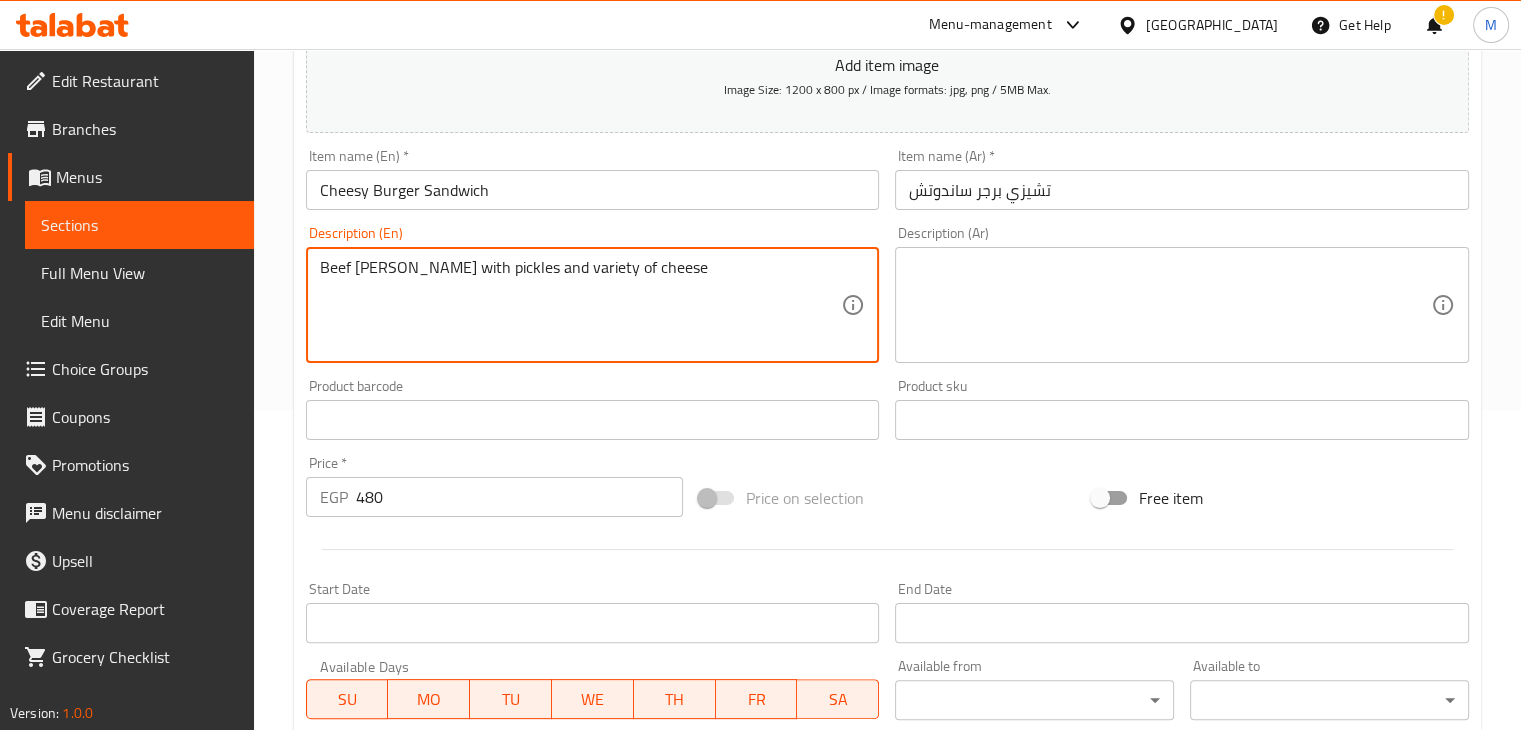 drag, startPoint x: 504, startPoint y: 269, endPoint x: 548, endPoint y: 270, distance: 44.011364 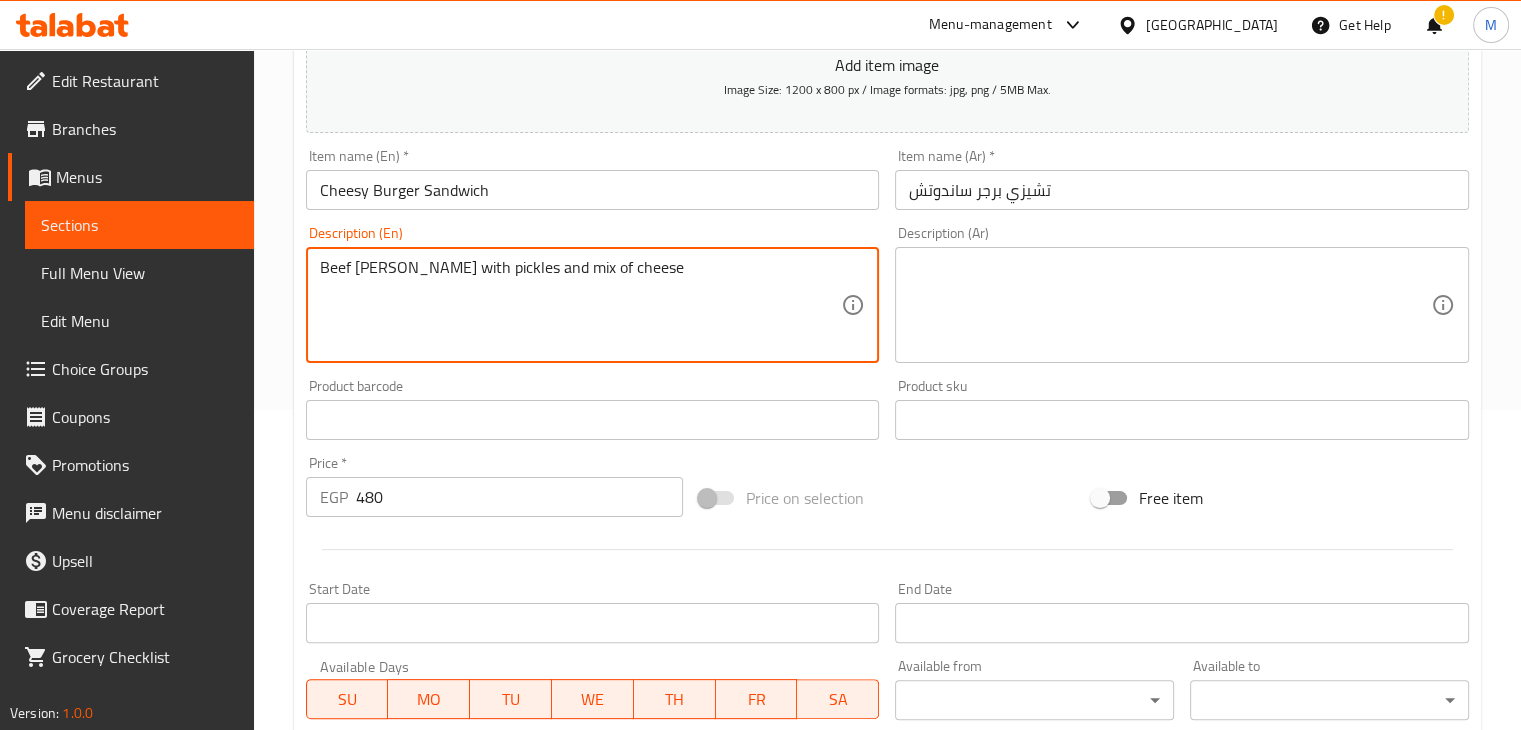 click on "Beef patty with pickles and mix of cheese" at bounding box center [581, 305] 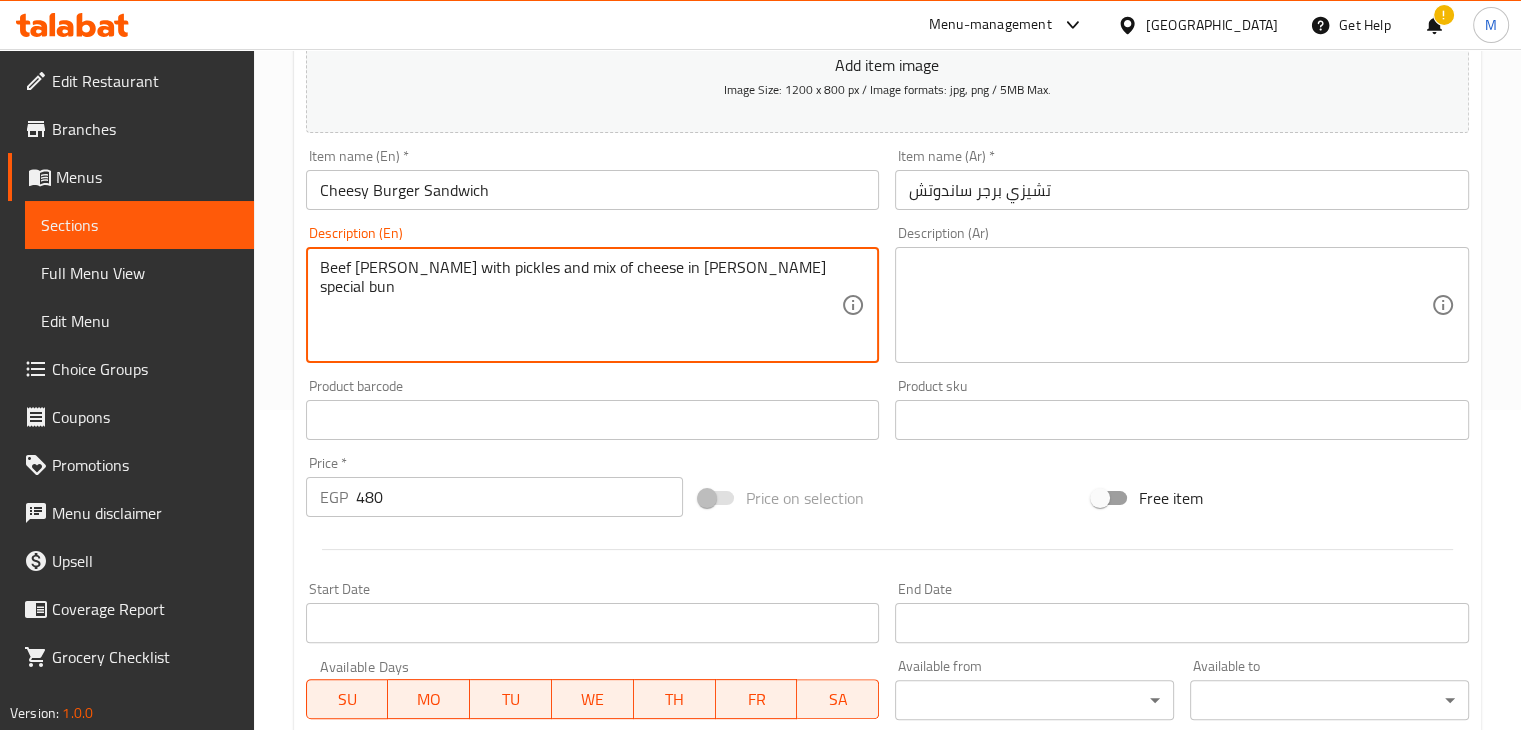 type on "Beef patty with pickles and mix of cheese in Dolores special bun" 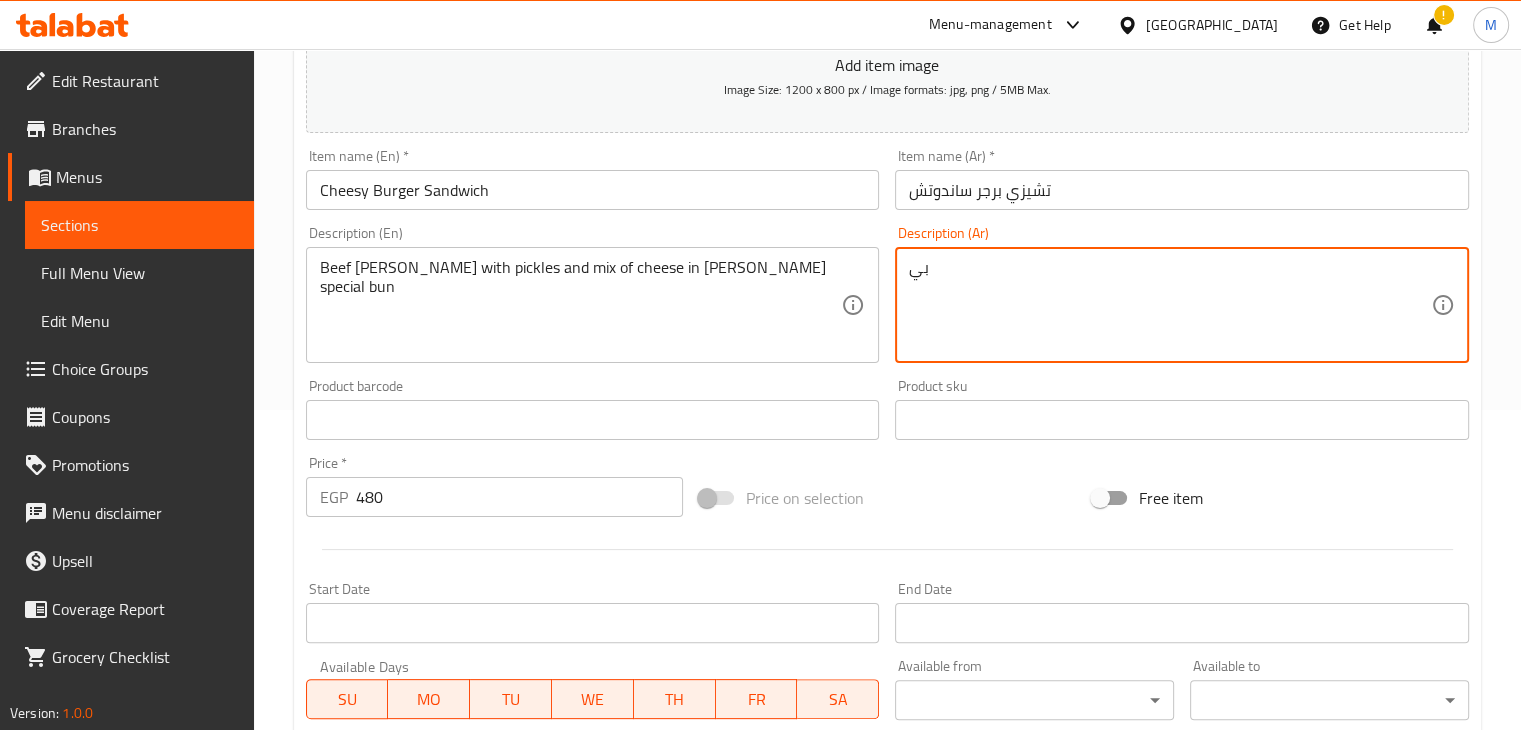 type on "ب" 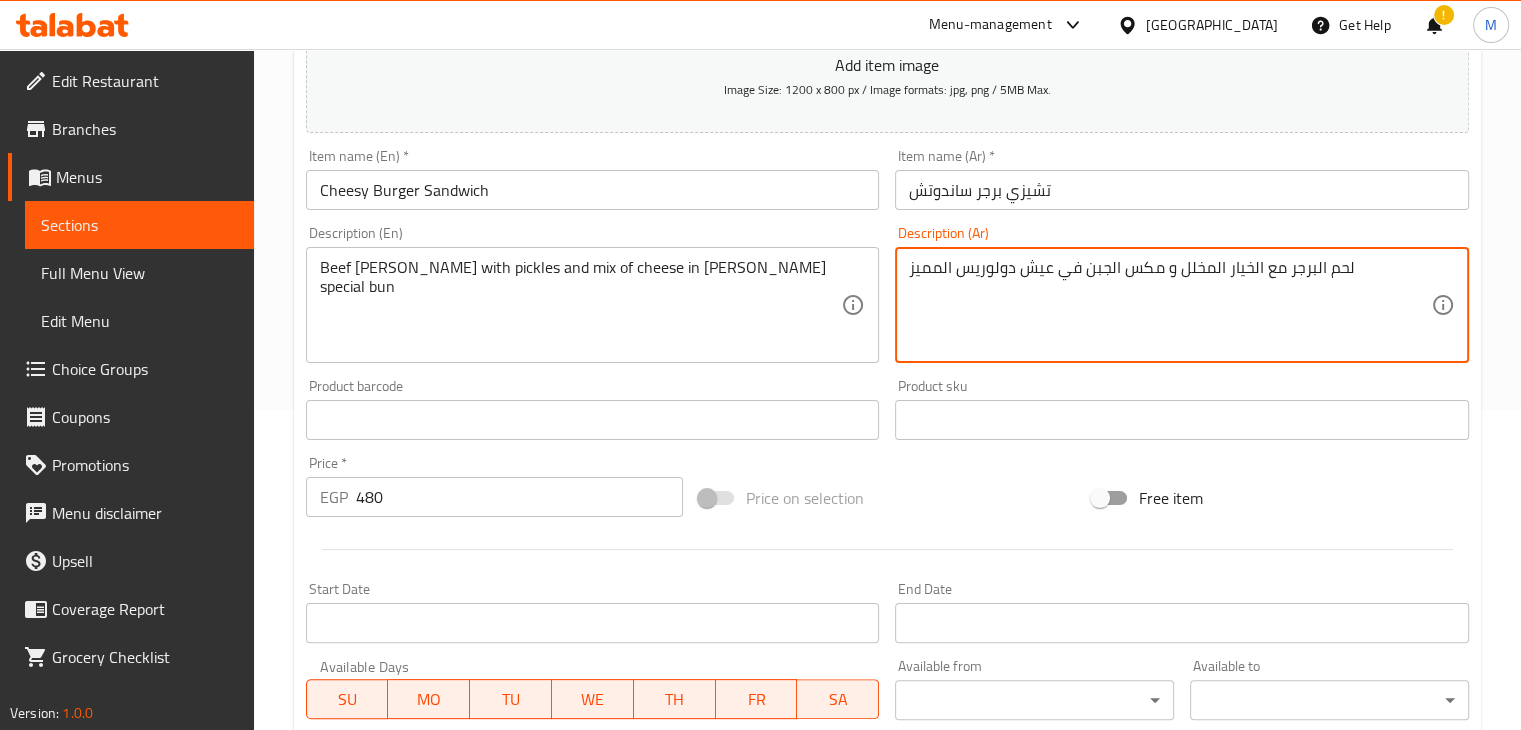 type on "لحم البرجر مع الخيار المخلل و مكس الجبن في عيش دولوريس المميز" 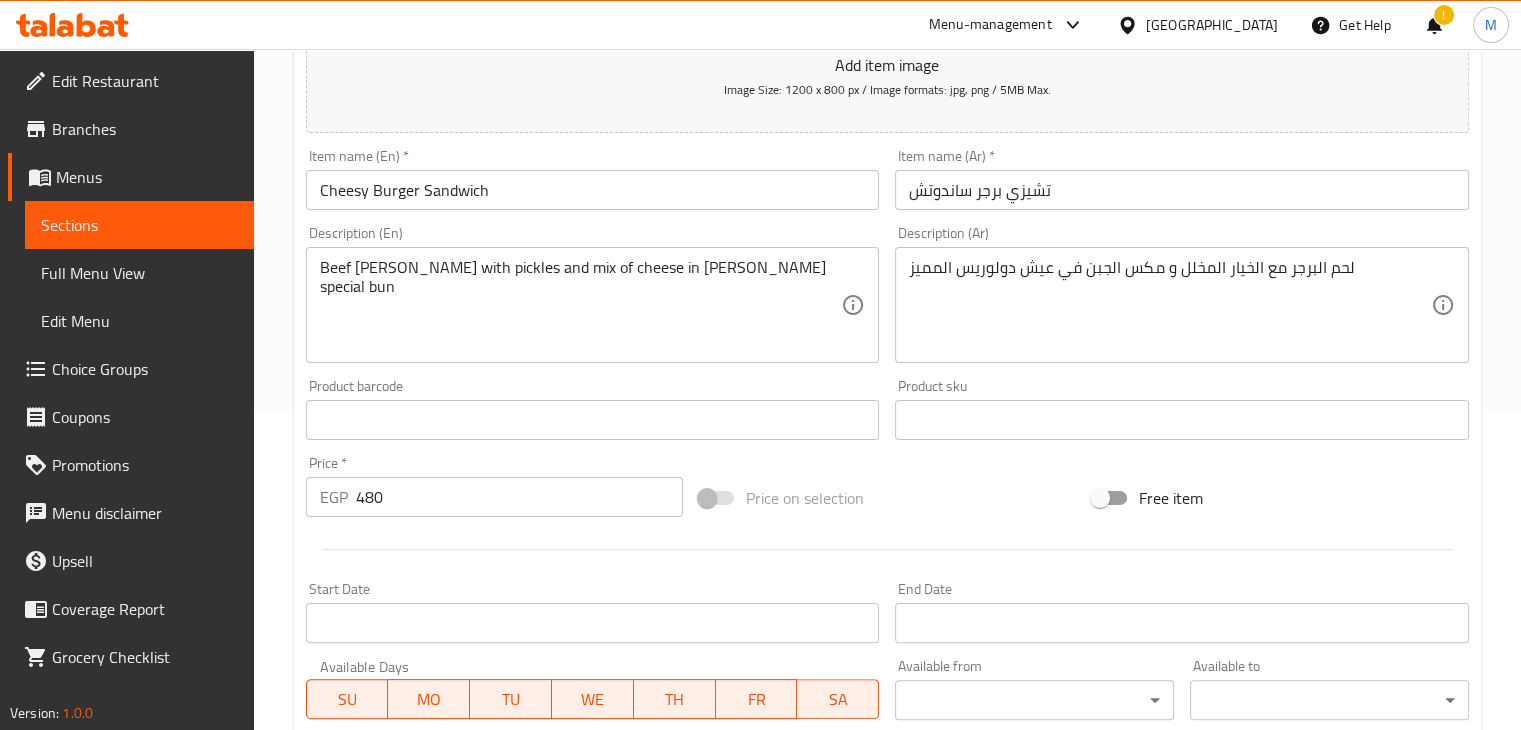 scroll, scrollTop: 683, scrollLeft: 0, axis: vertical 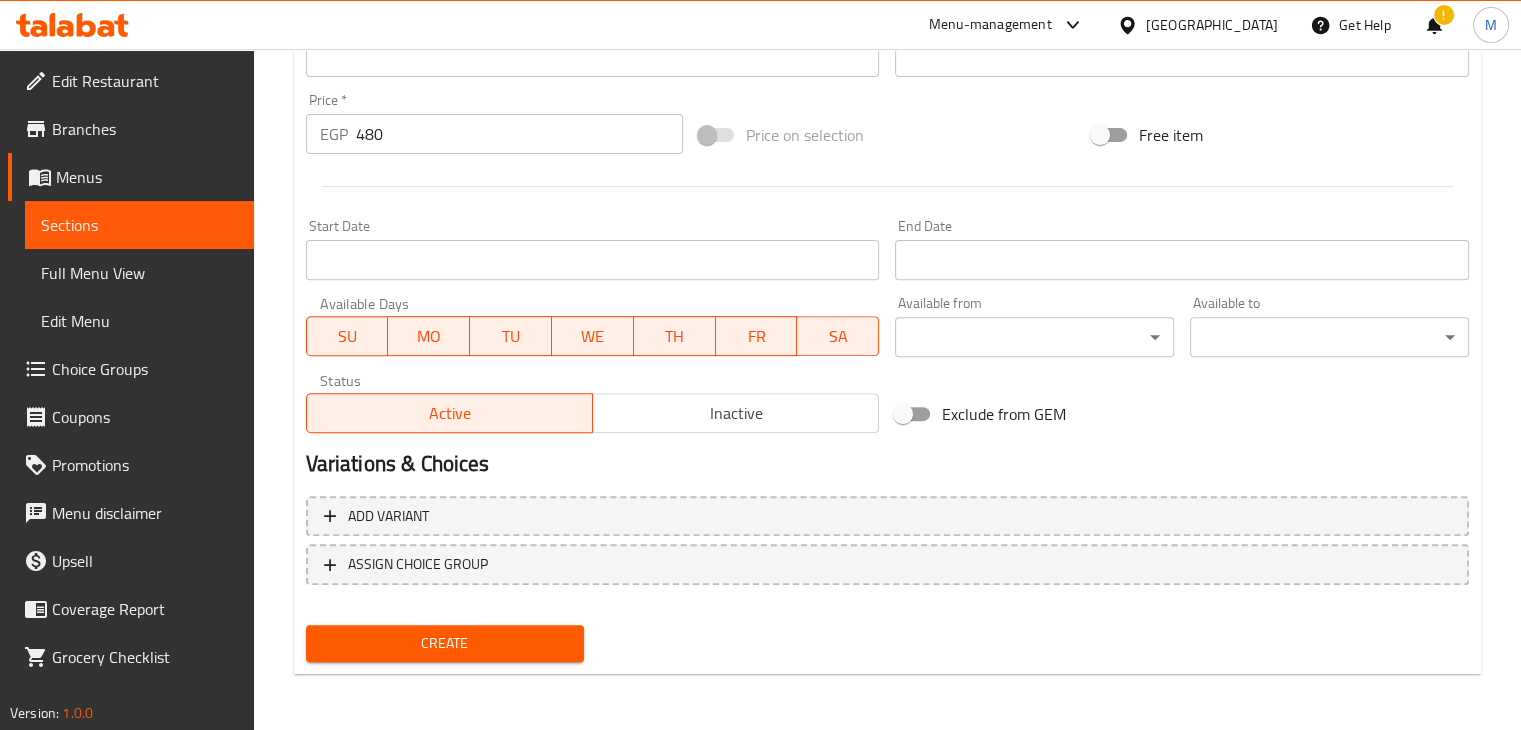 click on "Create" at bounding box center [445, 643] 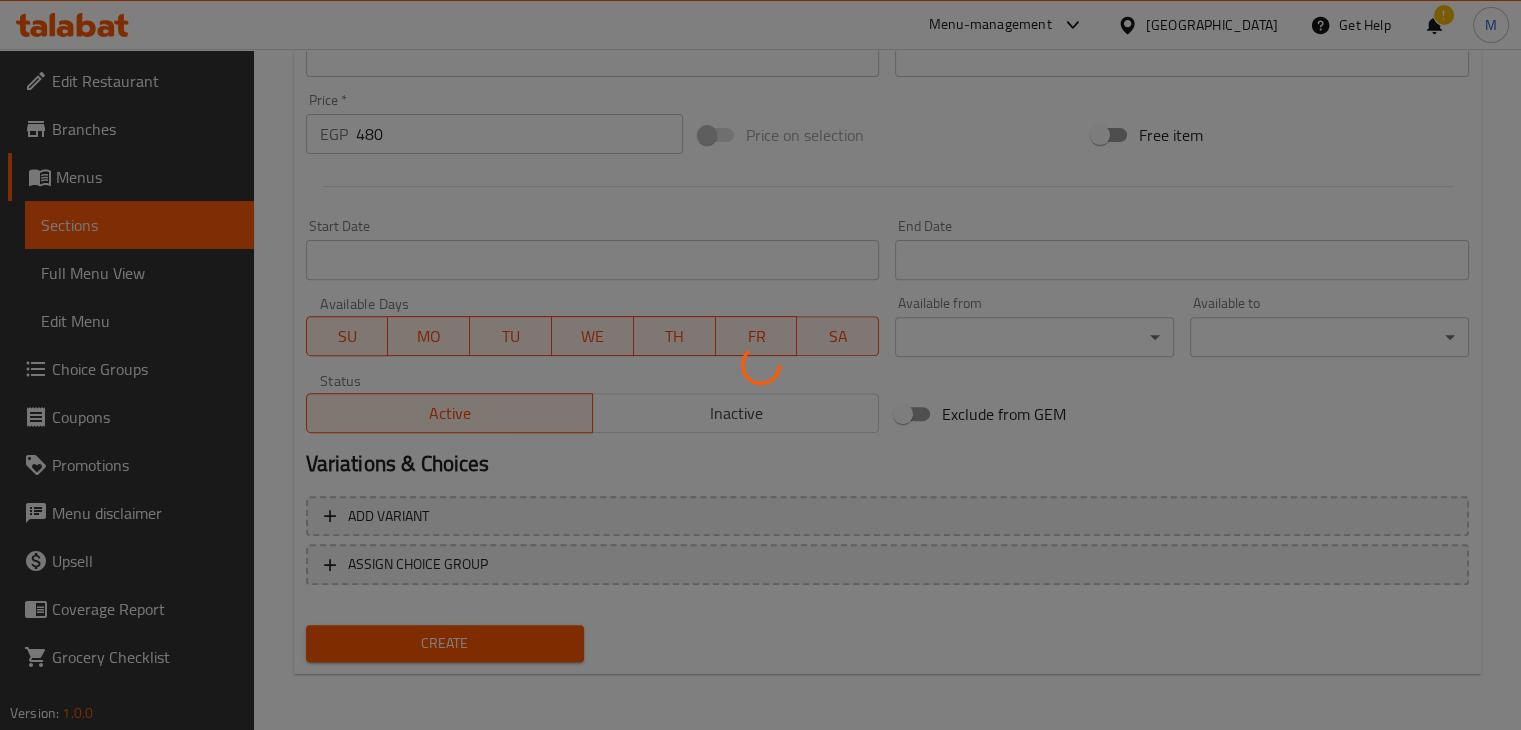 type 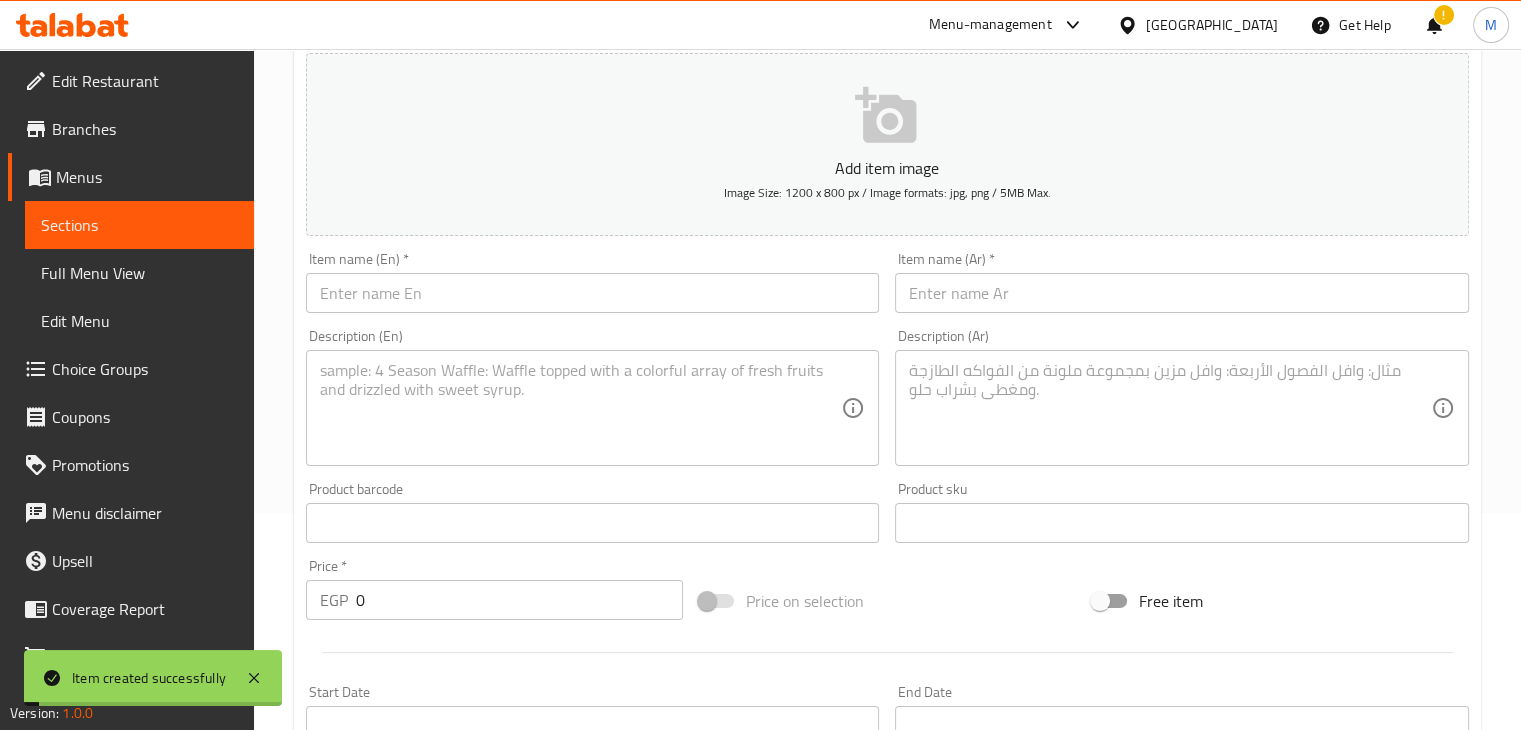 scroll, scrollTop: 0, scrollLeft: 0, axis: both 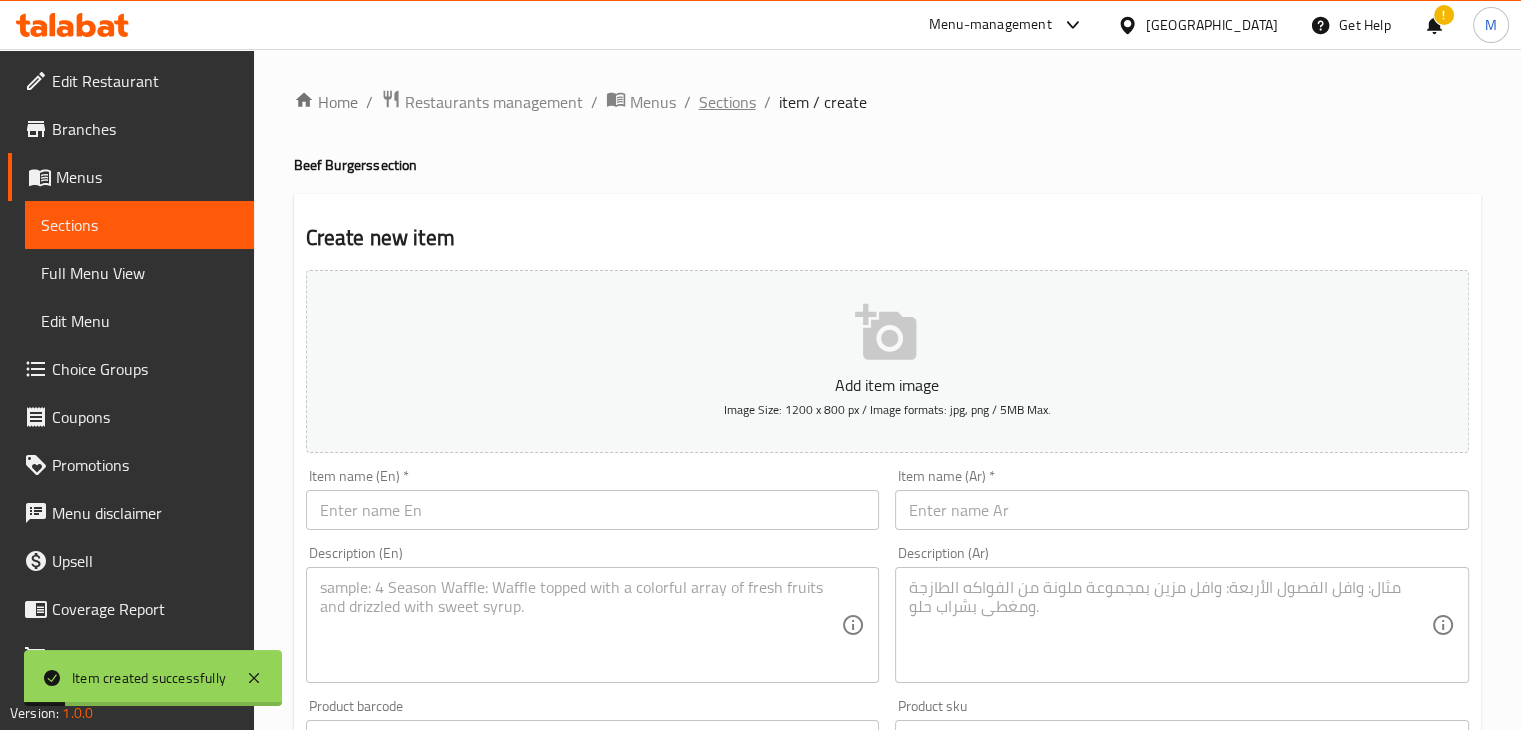 click on "Sections" at bounding box center (727, 102) 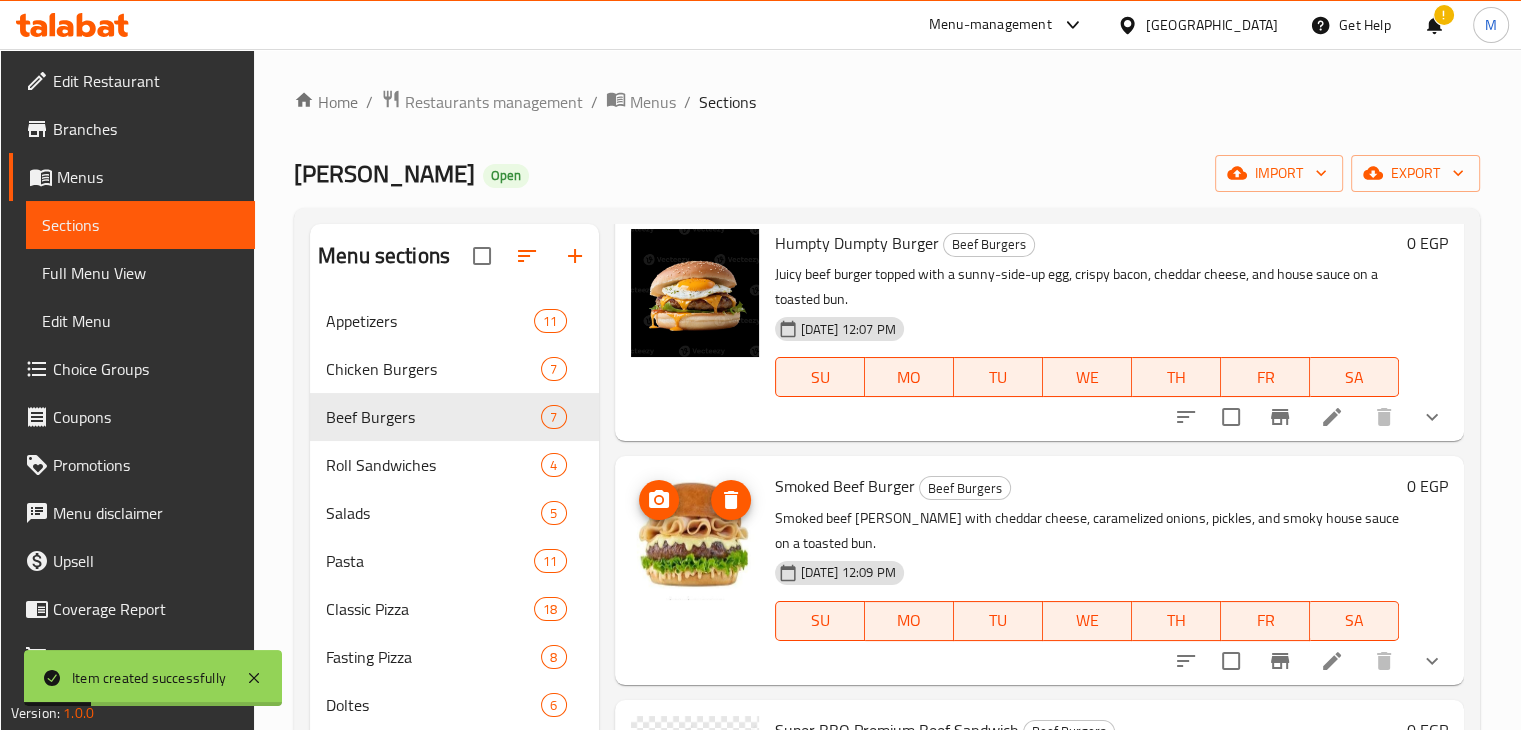 scroll, scrollTop: 782, scrollLeft: 0, axis: vertical 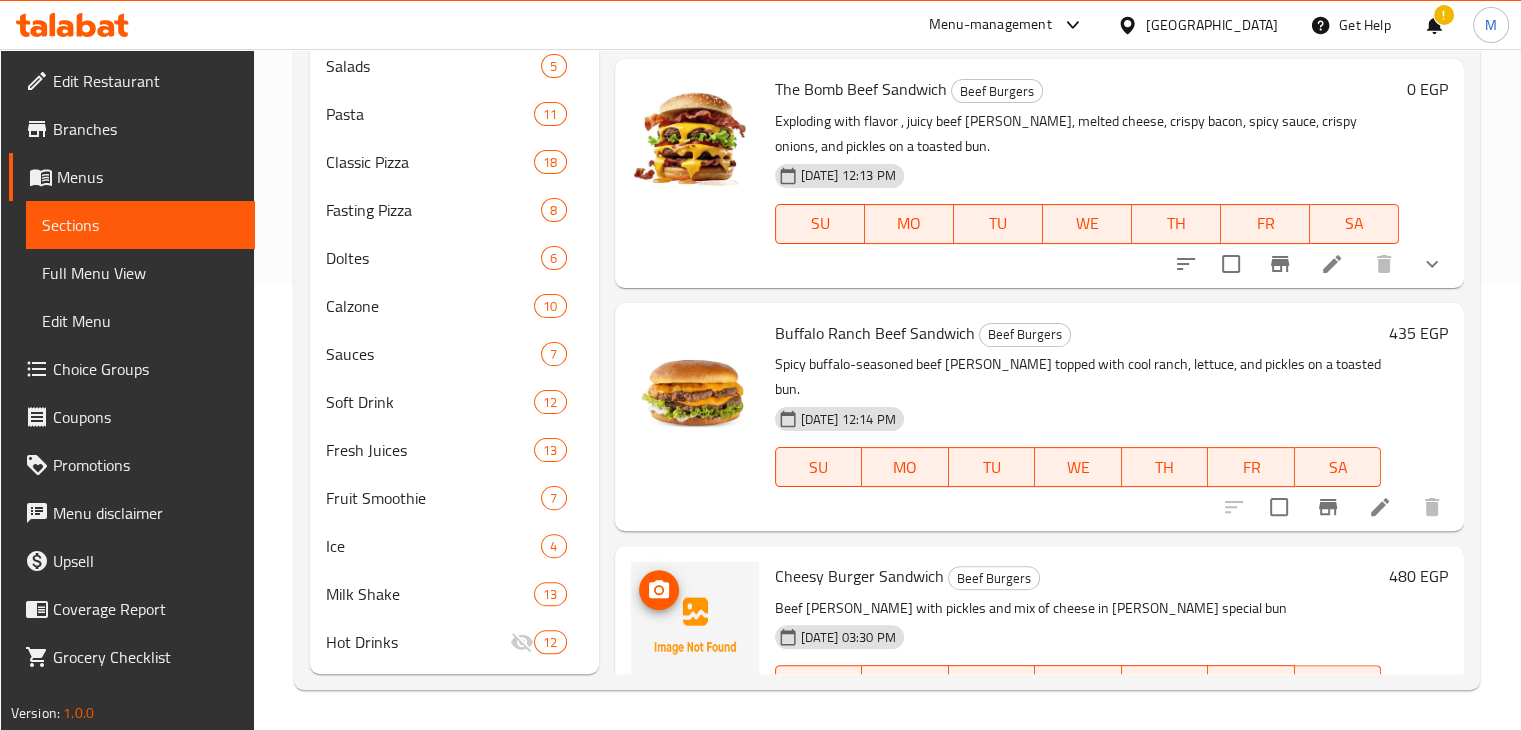 click 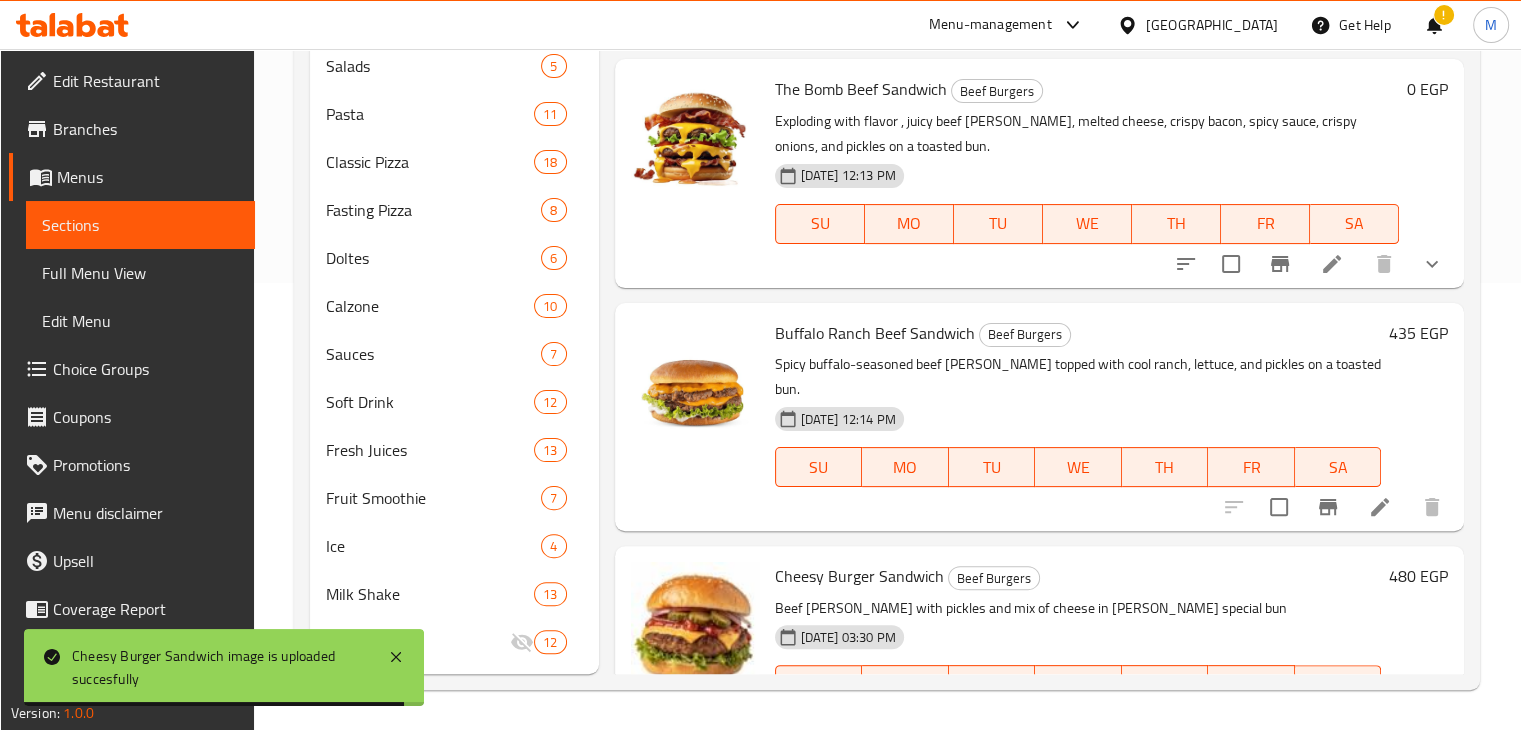 click 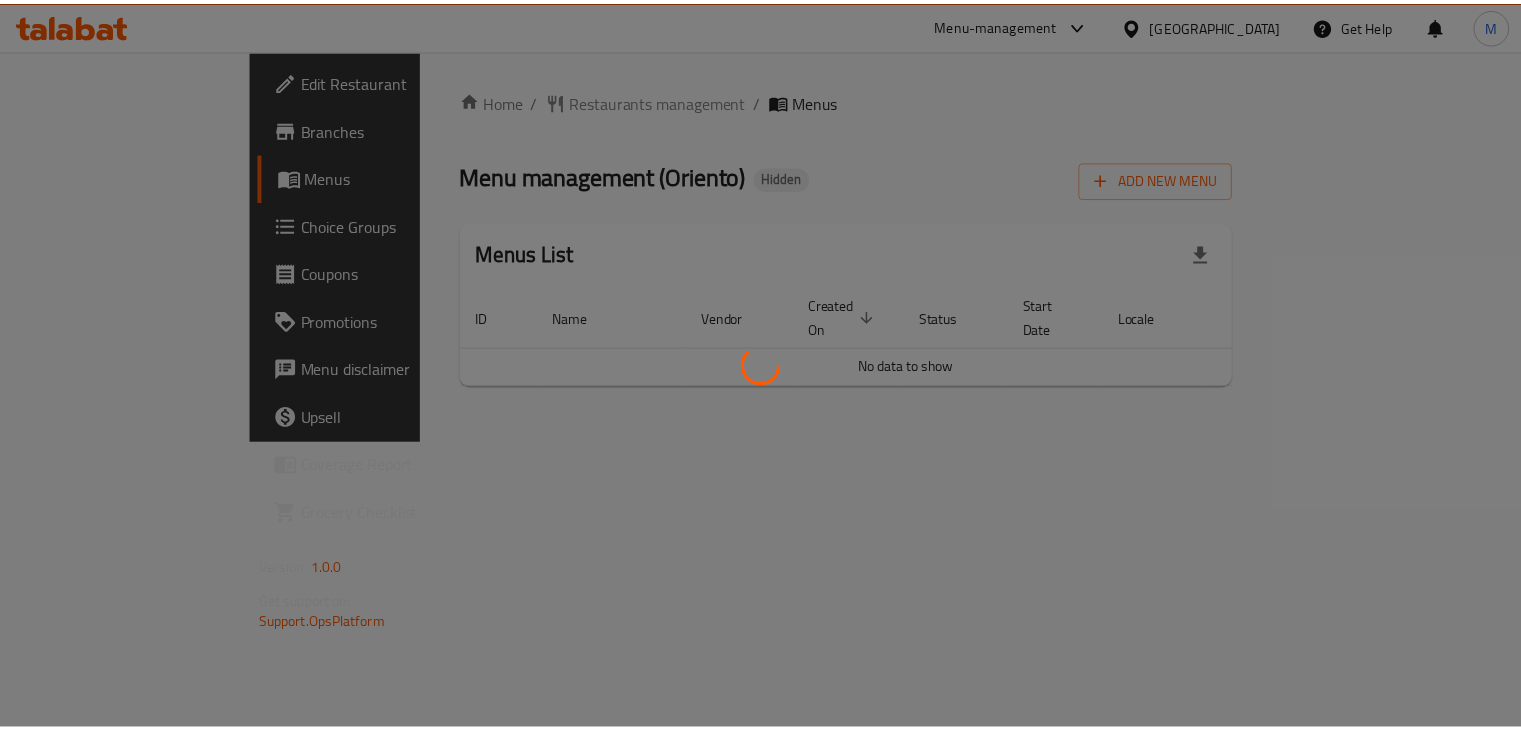 scroll, scrollTop: 0, scrollLeft: 0, axis: both 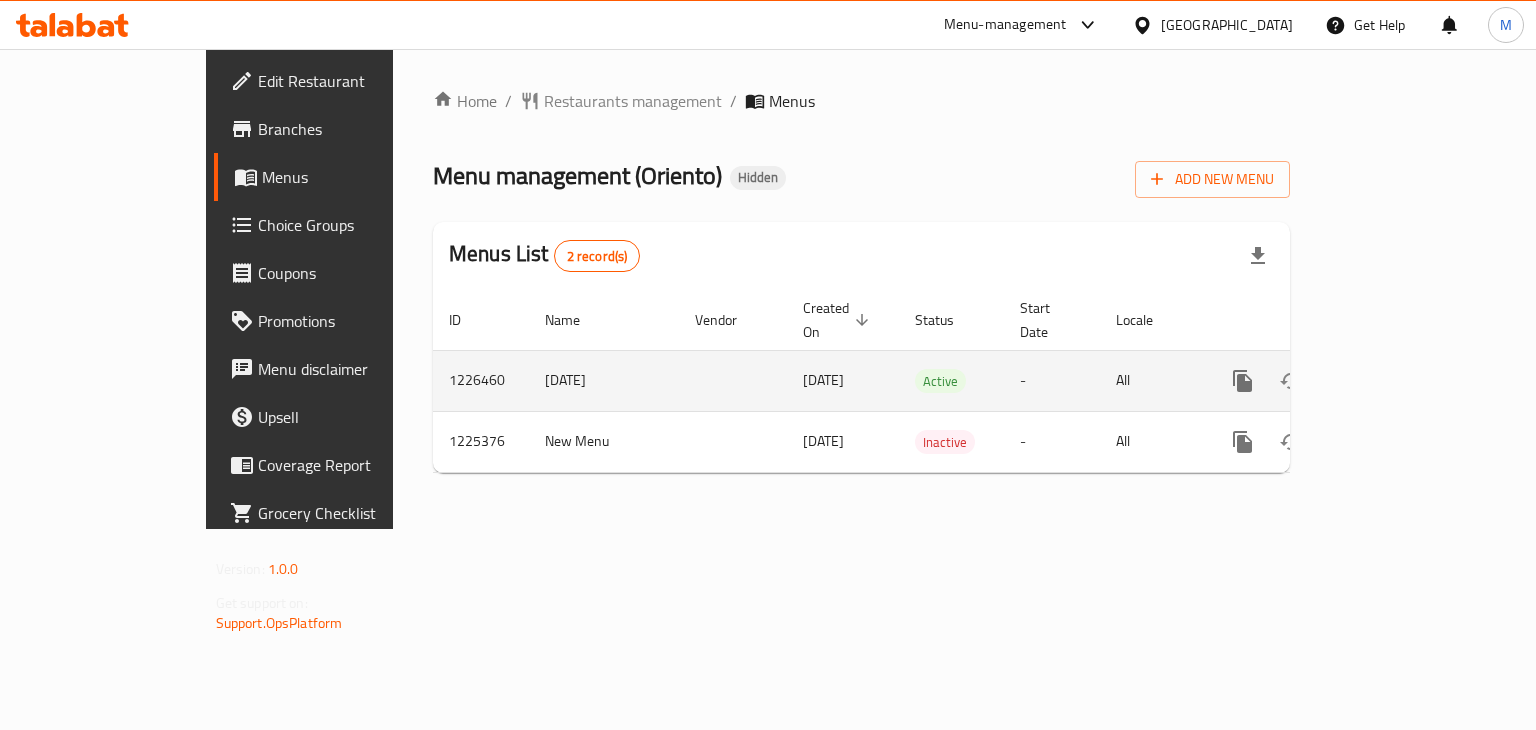 click 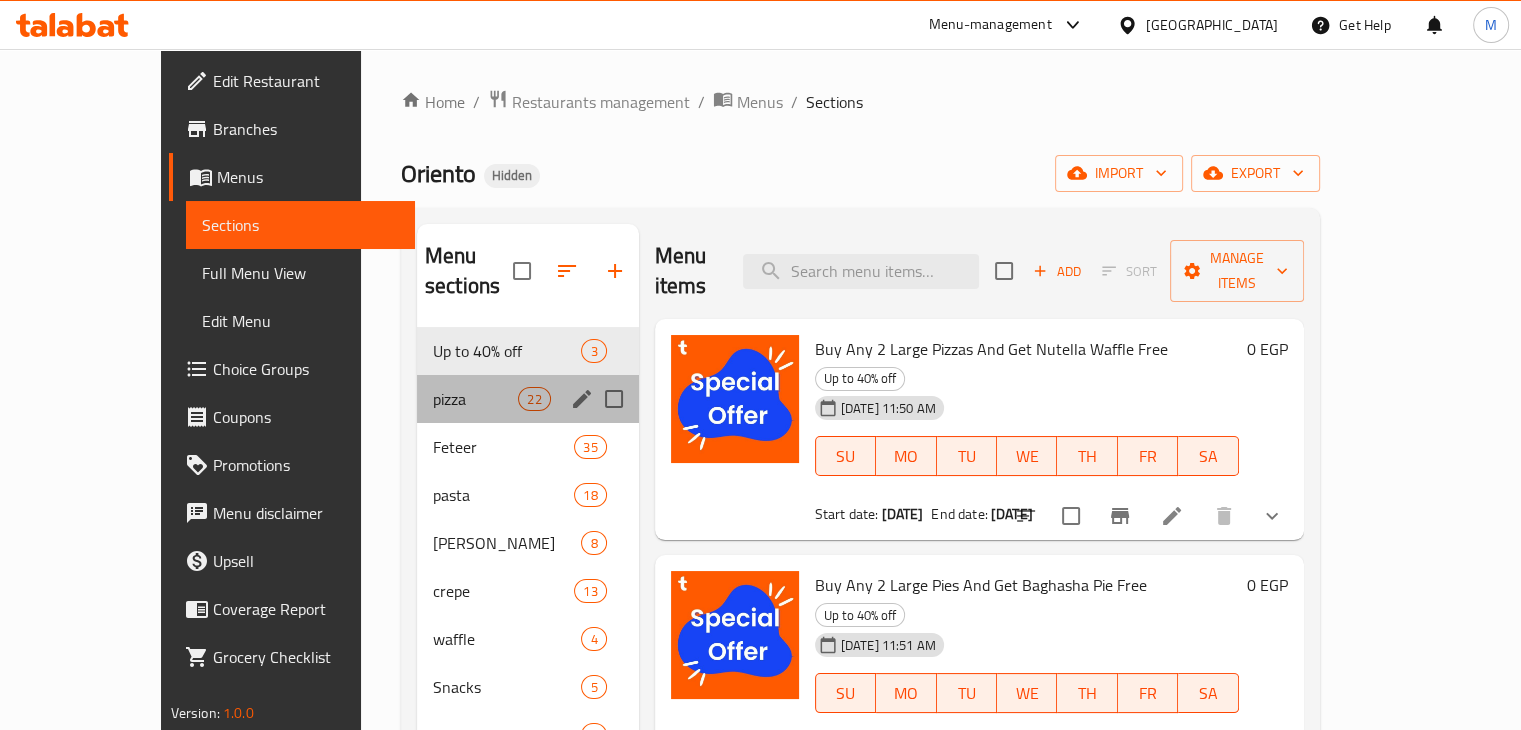 click on "pizza 22" at bounding box center (528, 399) 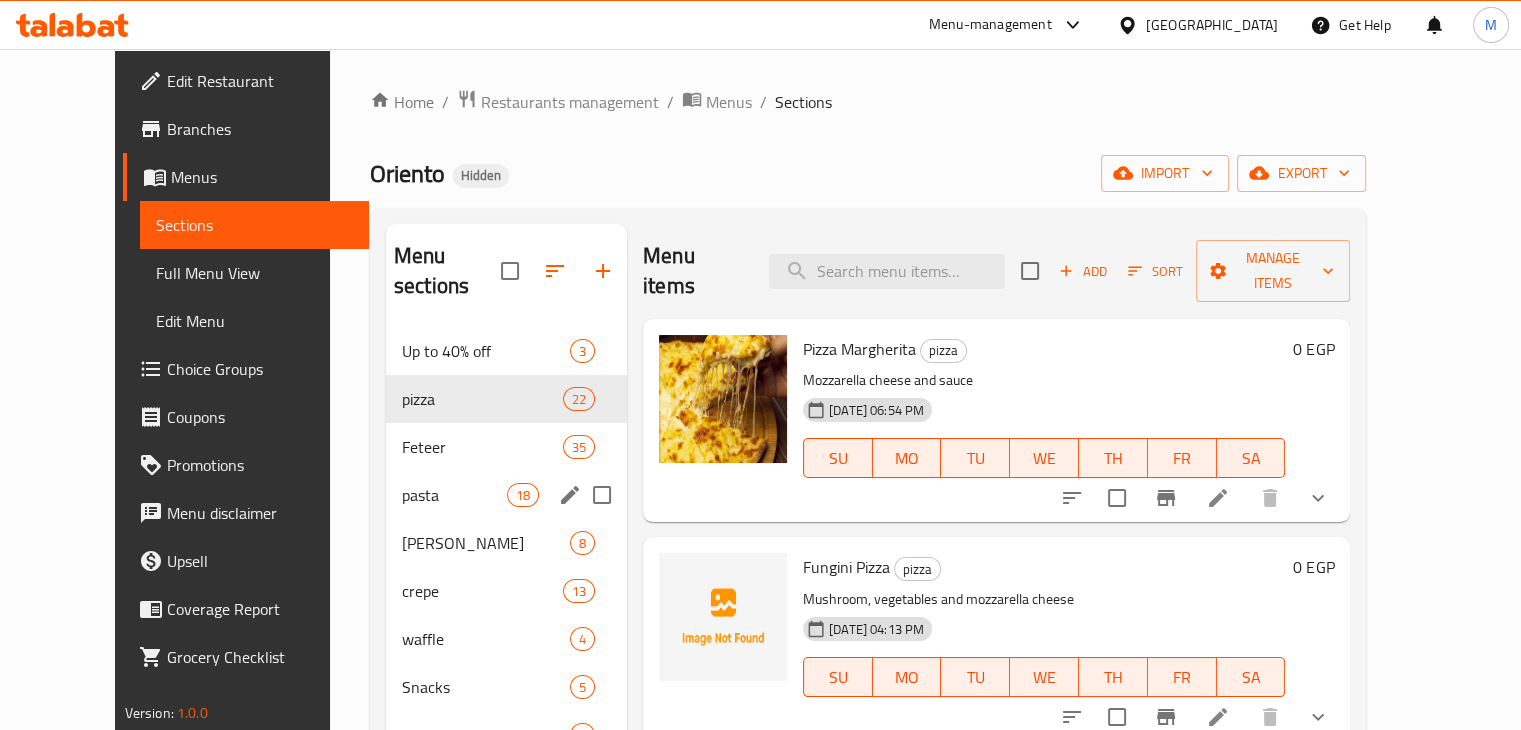 click on "pasta" at bounding box center [454, 495] 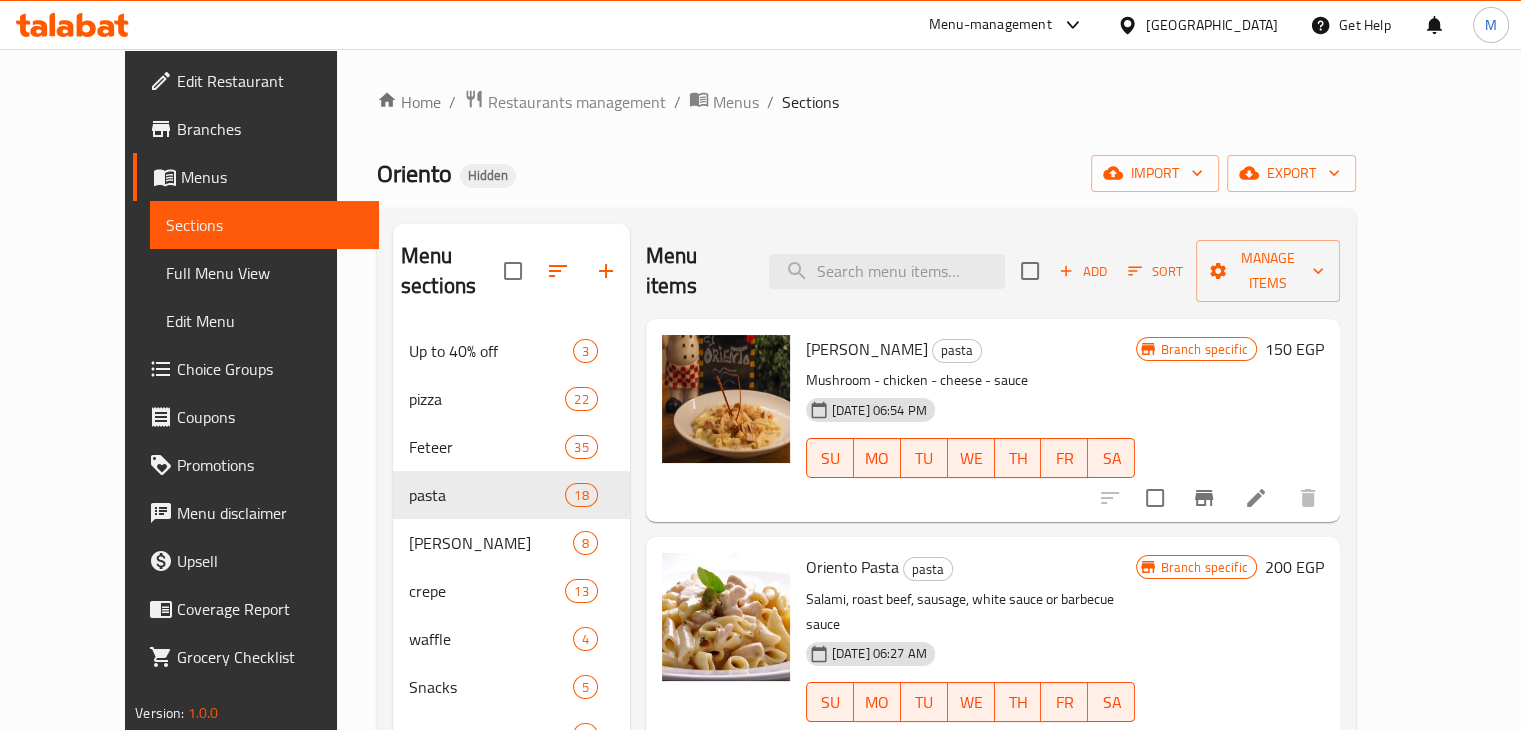 click 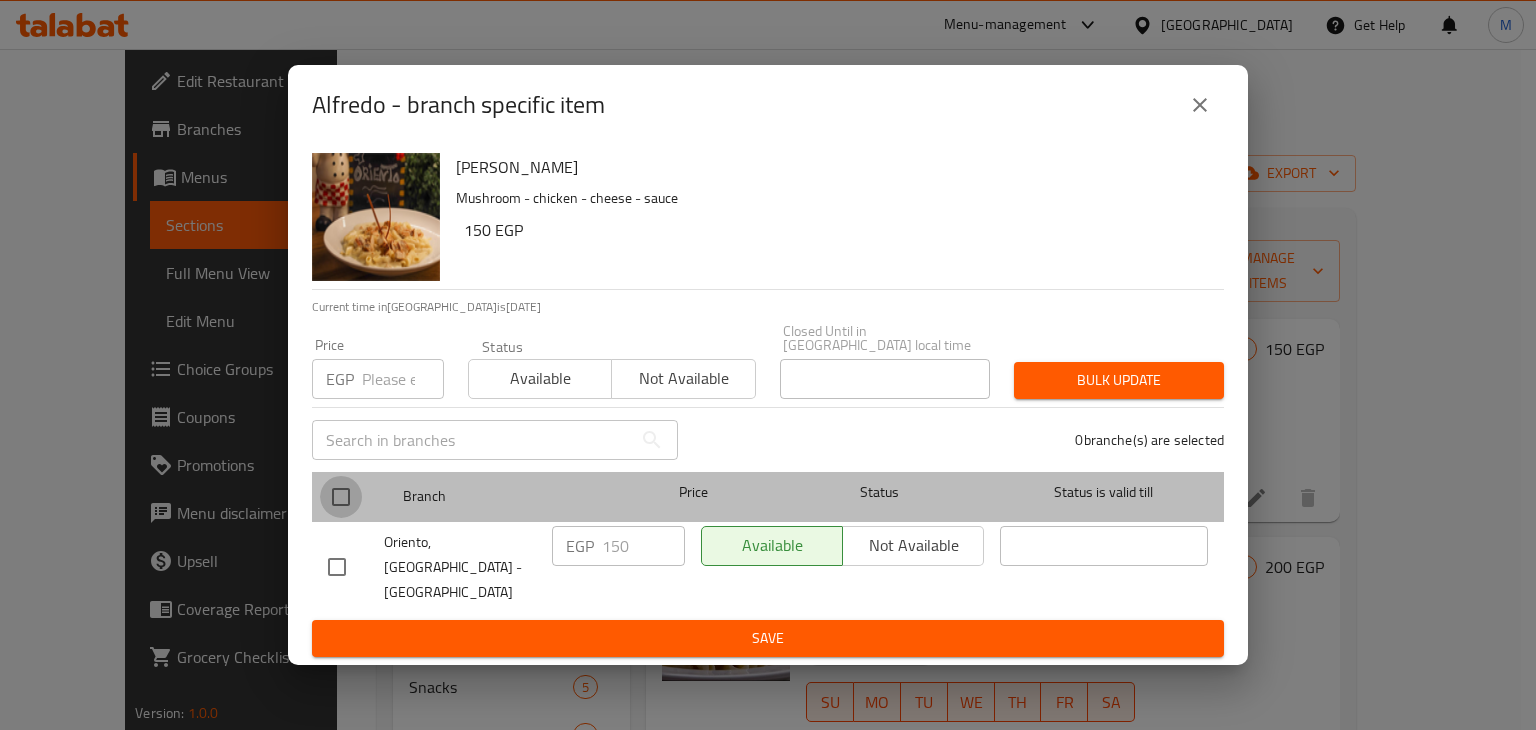click at bounding box center [341, 497] 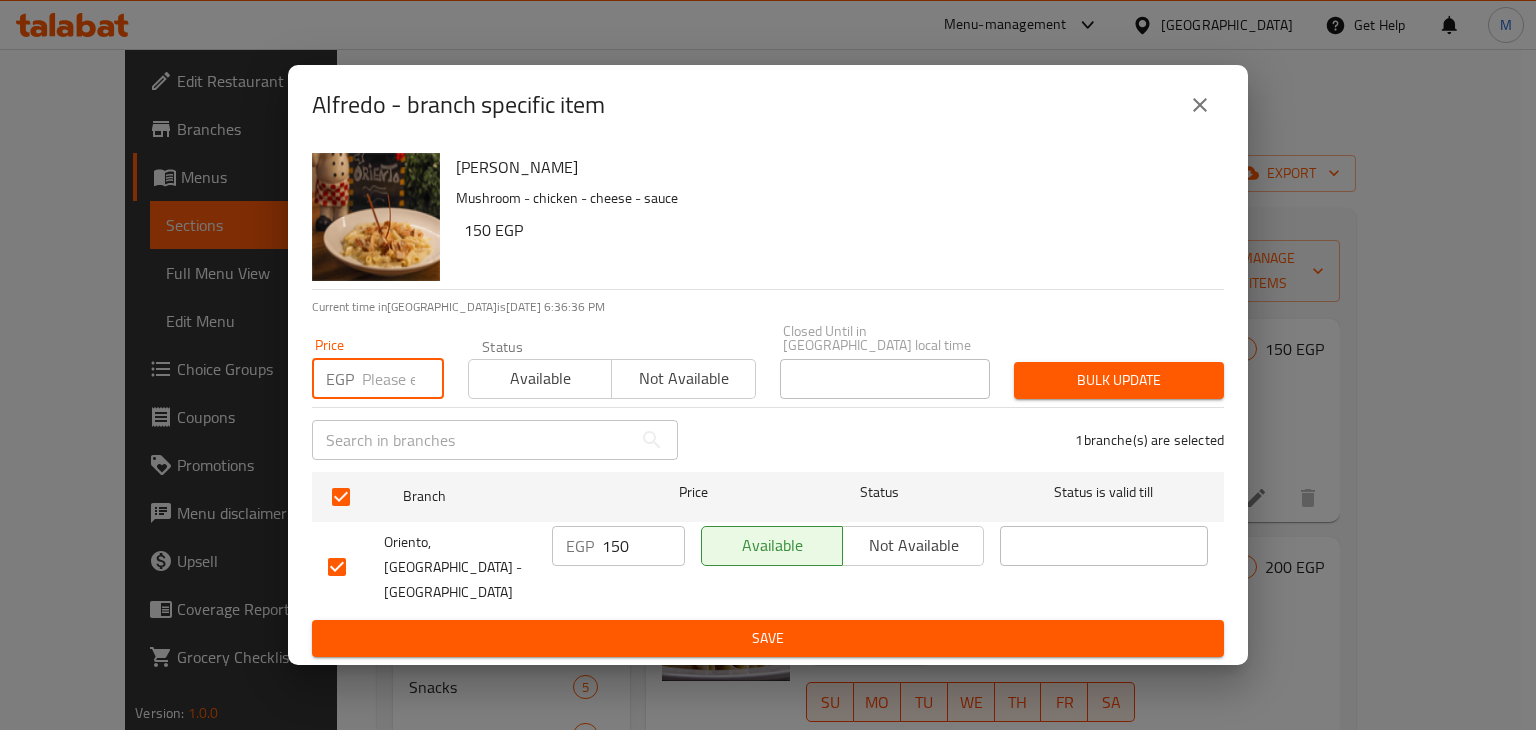 click at bounding box center (403, 379) 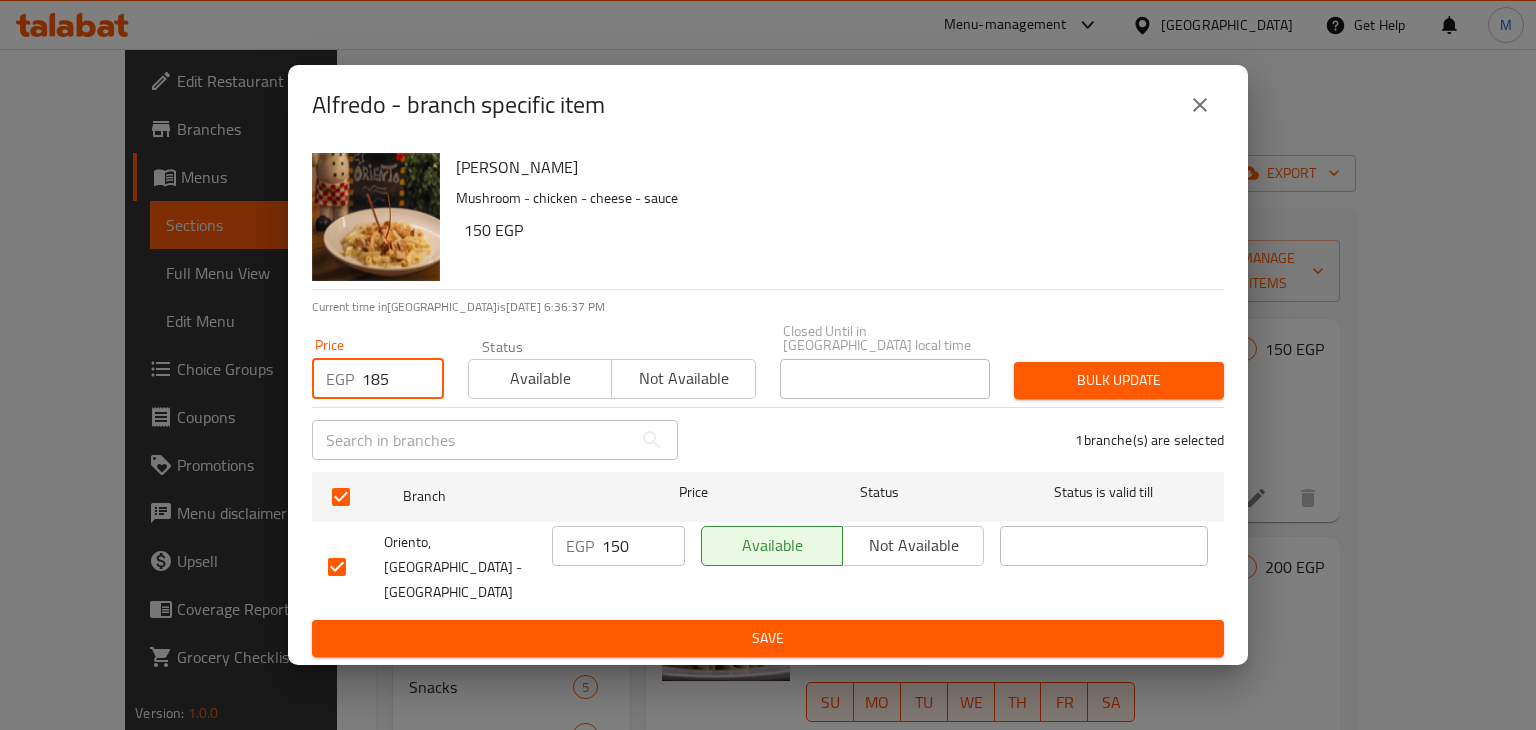 type on "185" 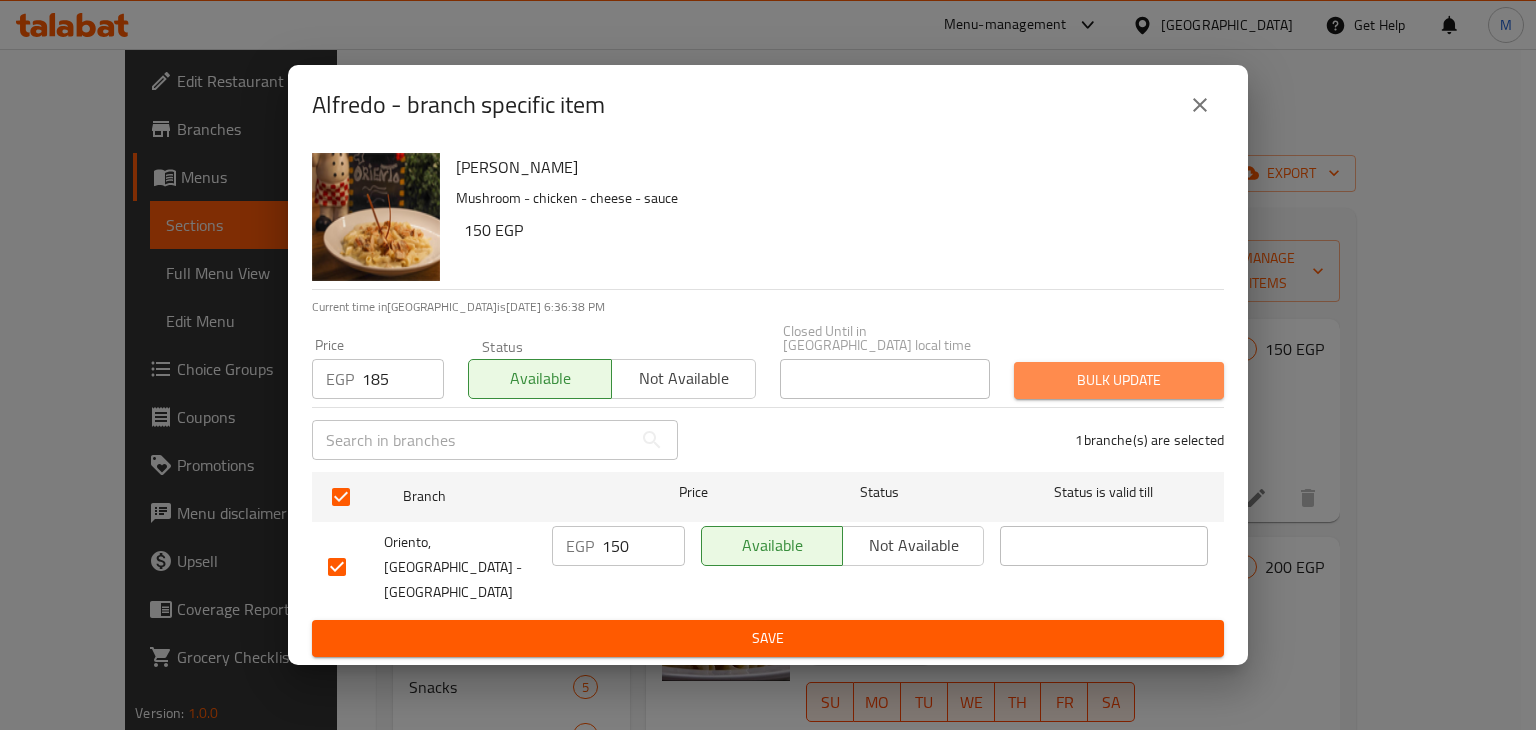 click on "Bulk update" at bounding box center (1119, 380) 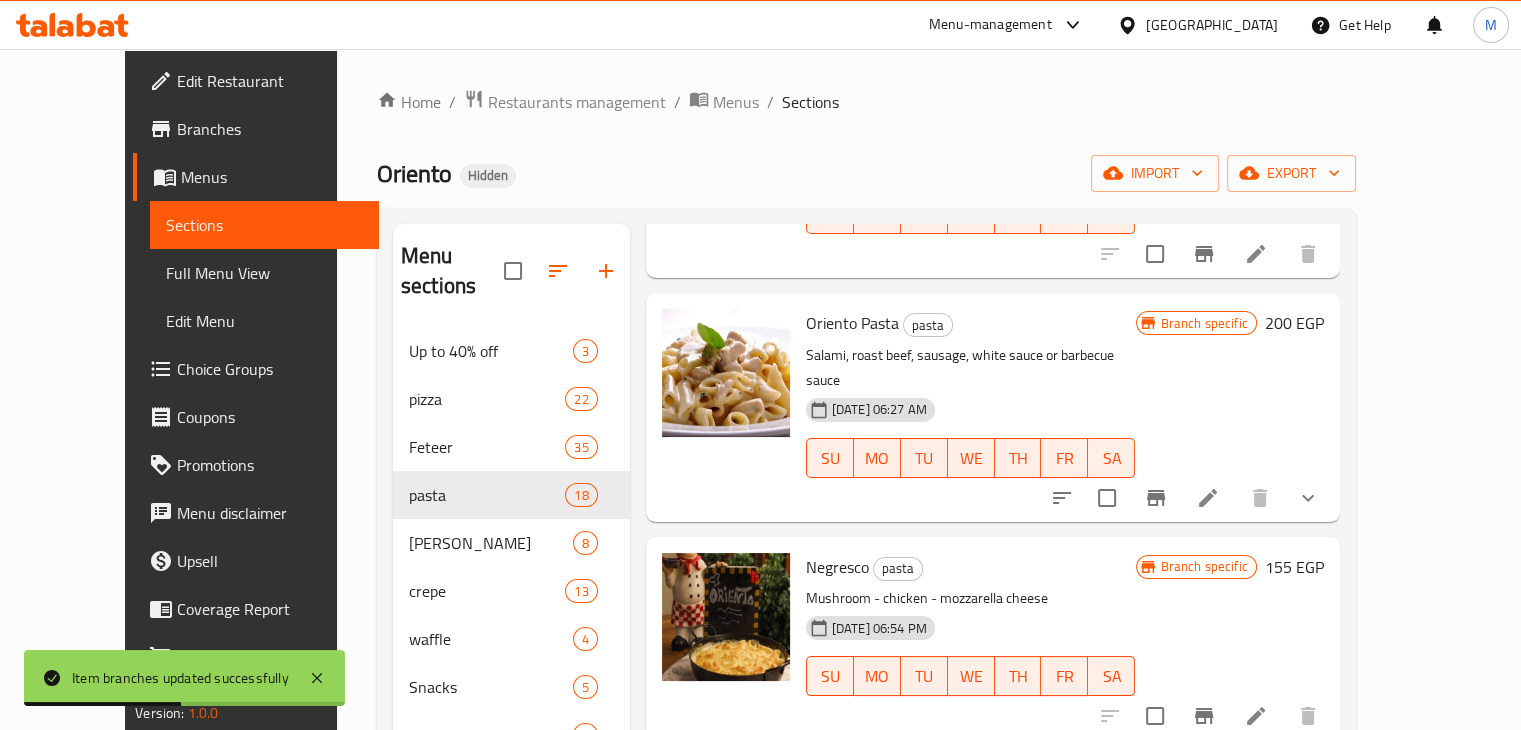 scroll, scrollTop: 248, scrollLeft: 0, axis: vertical 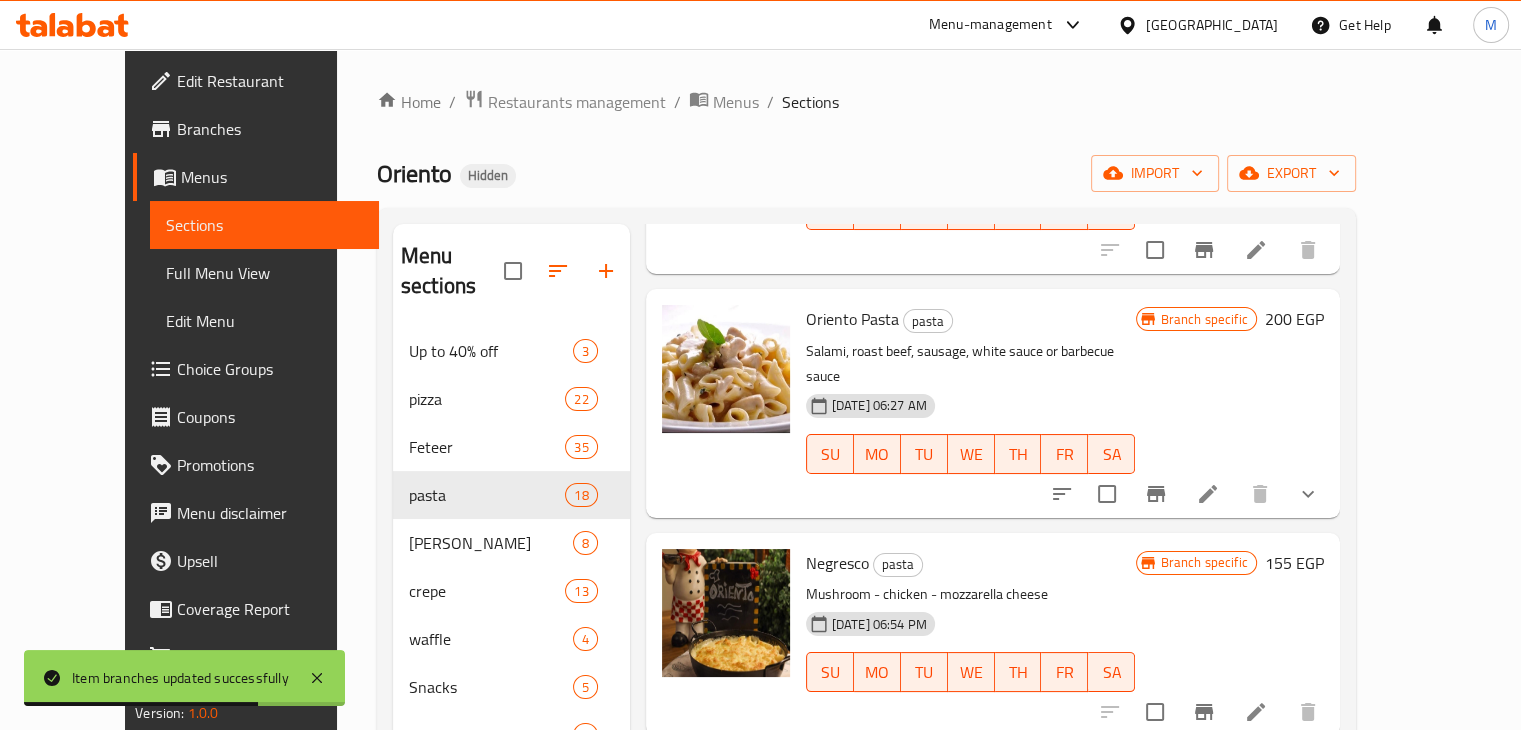 click 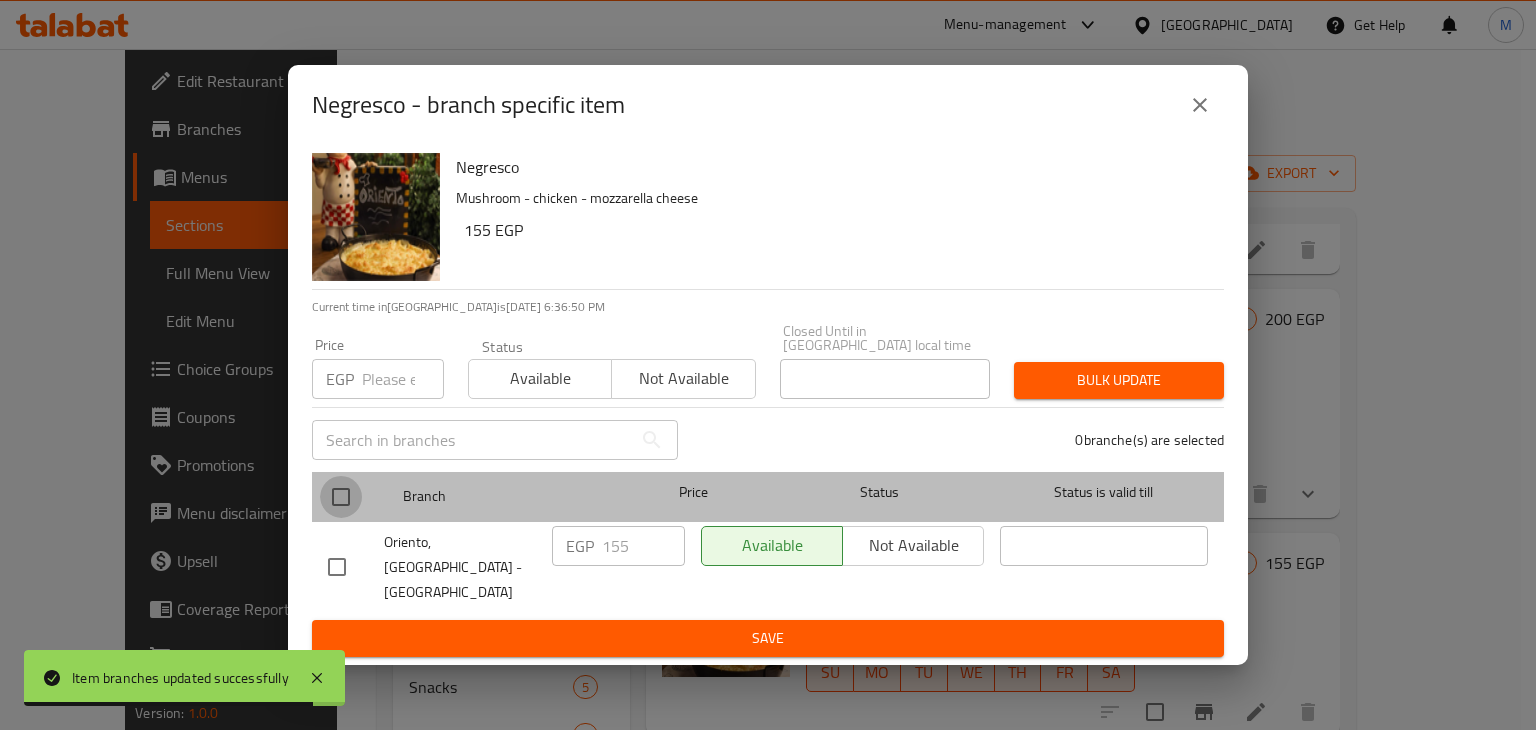 click at bounding box center [341, 497] 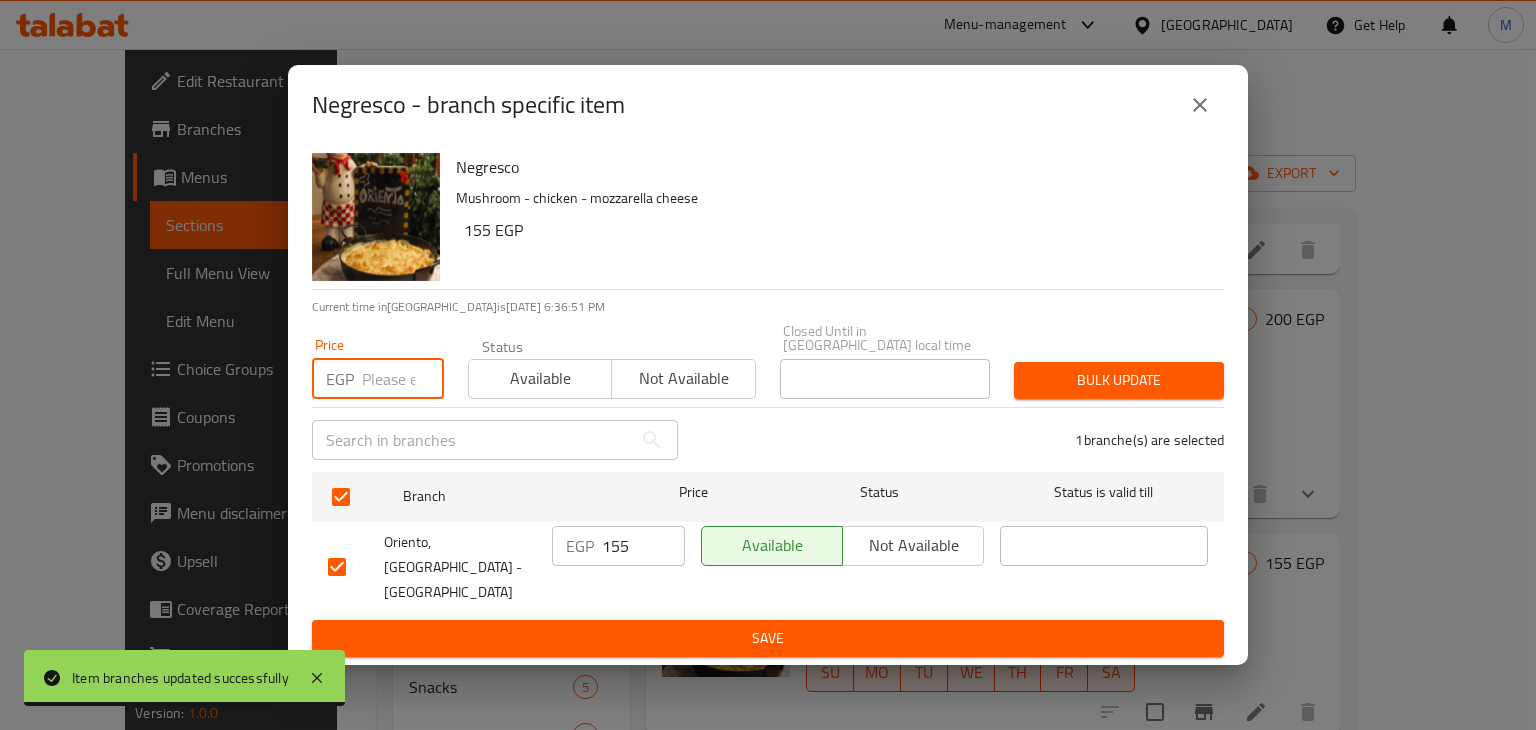 click at bounding box center [403, 379] 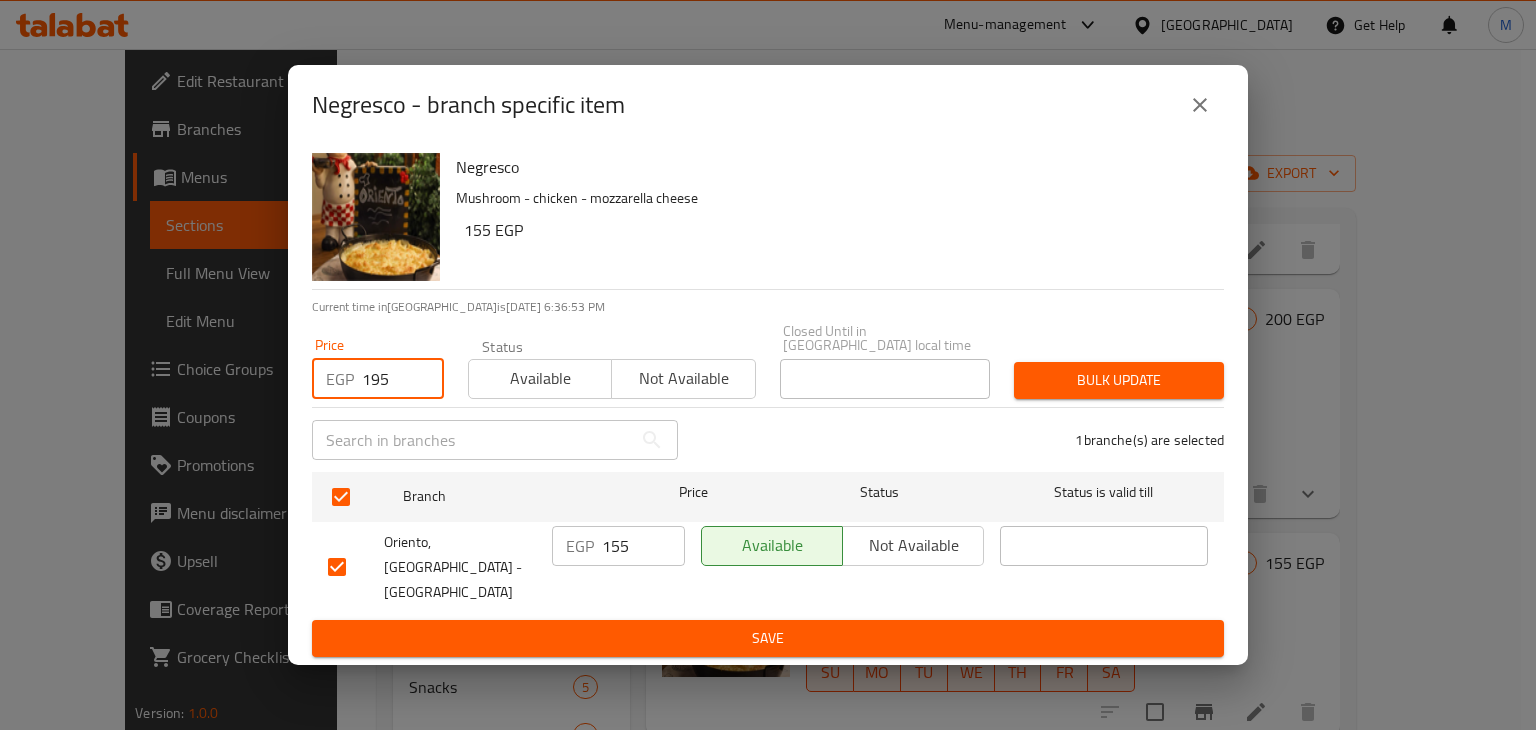 type on "195" 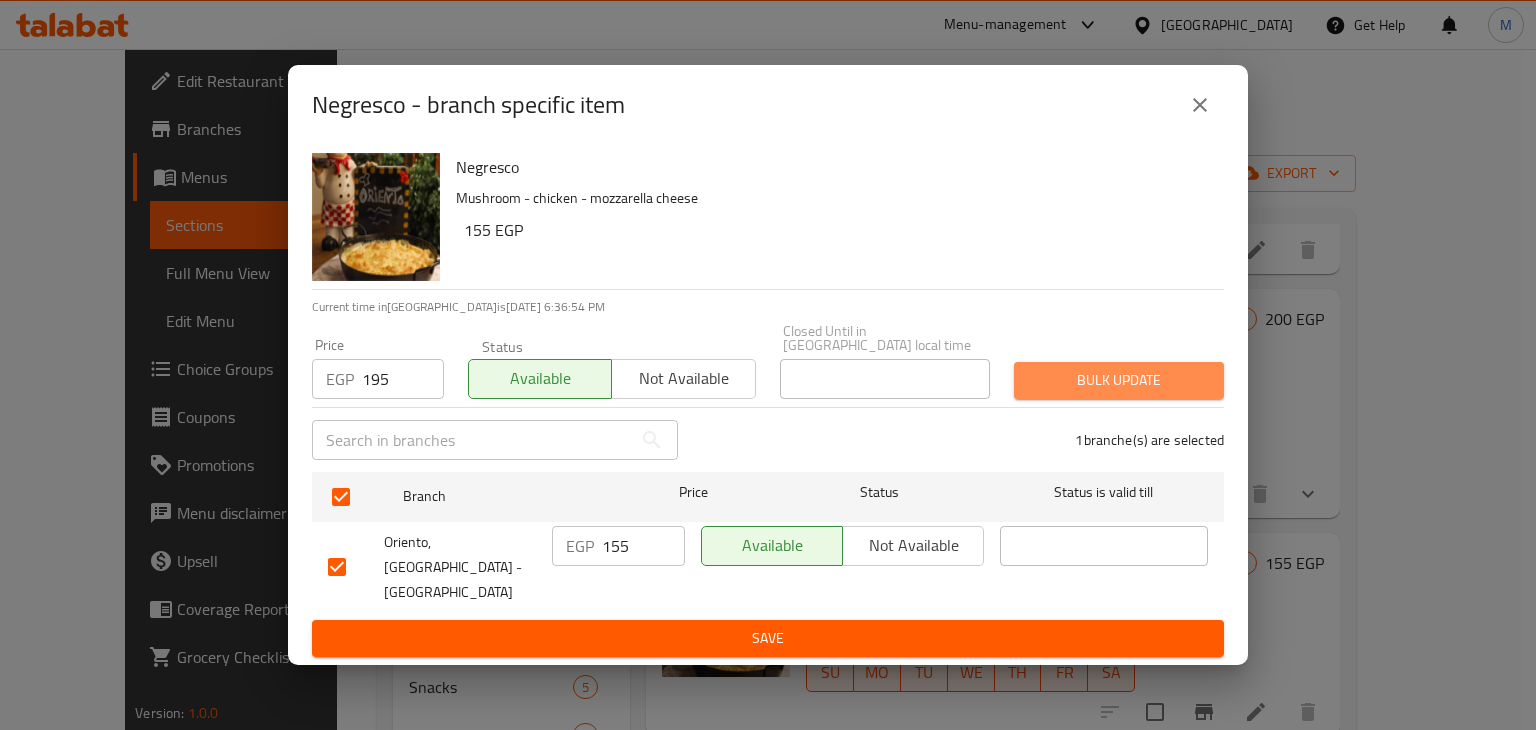 click on "Bulk update" at bounding box center [1119, 380] 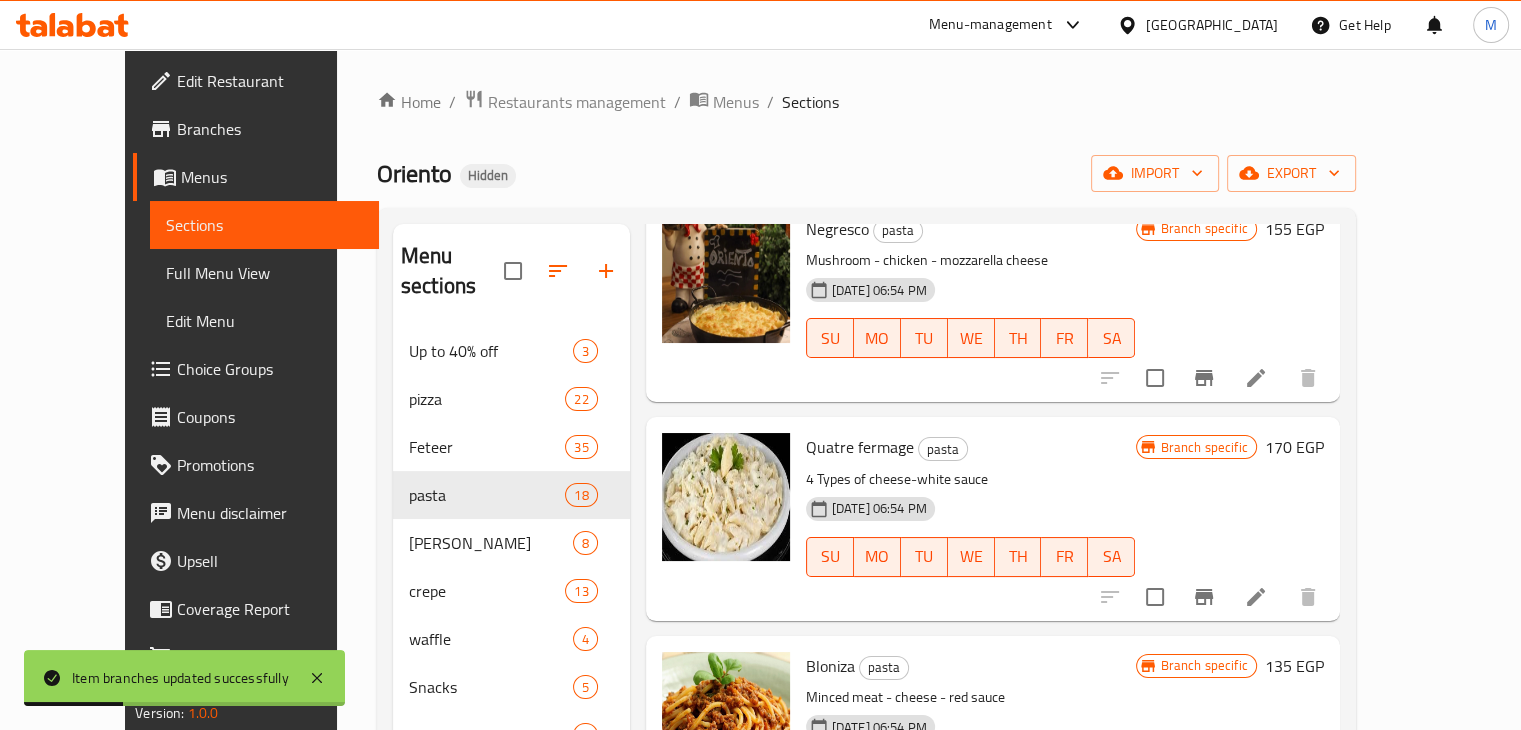 scroll, scrollTop: 584, scrollLeft: 0, axis: vertical 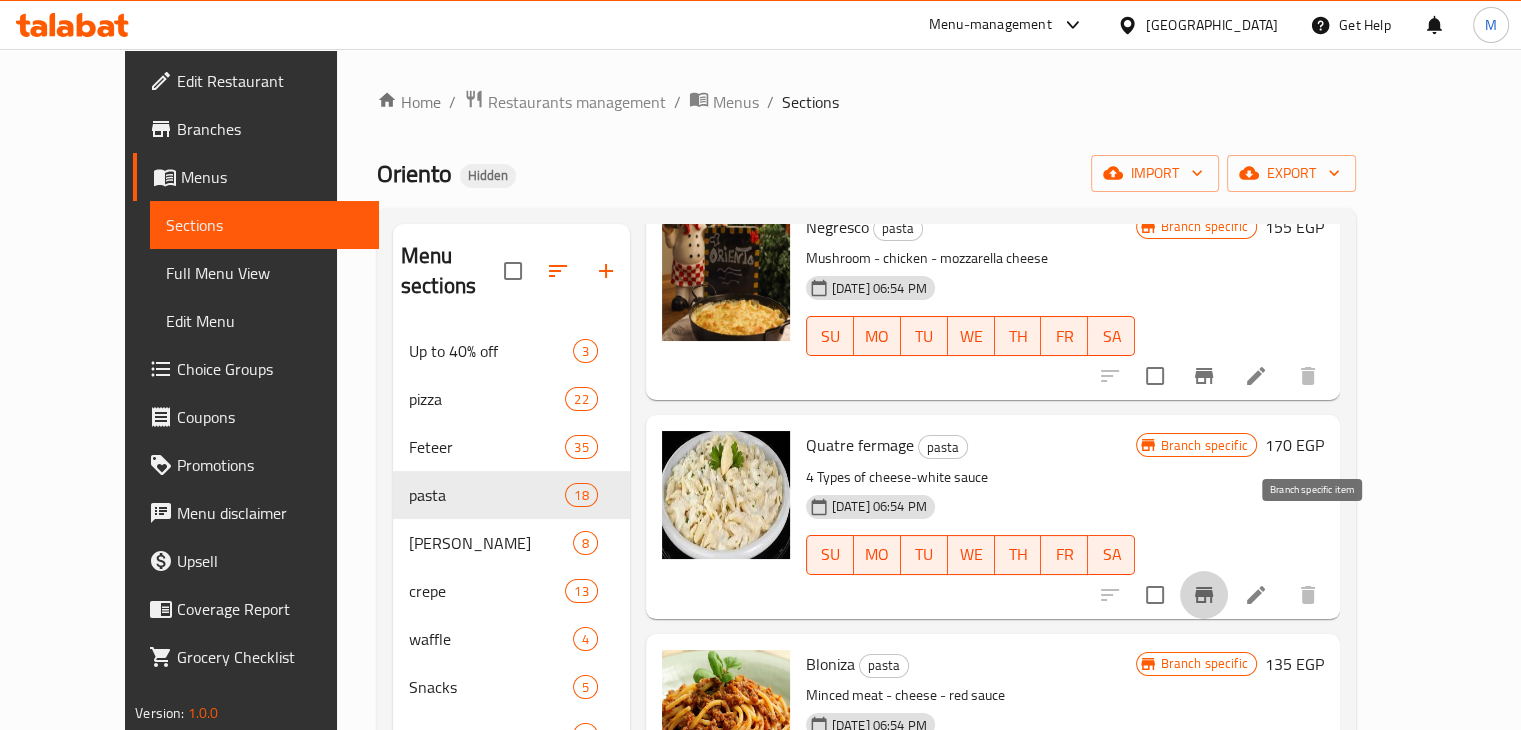 click 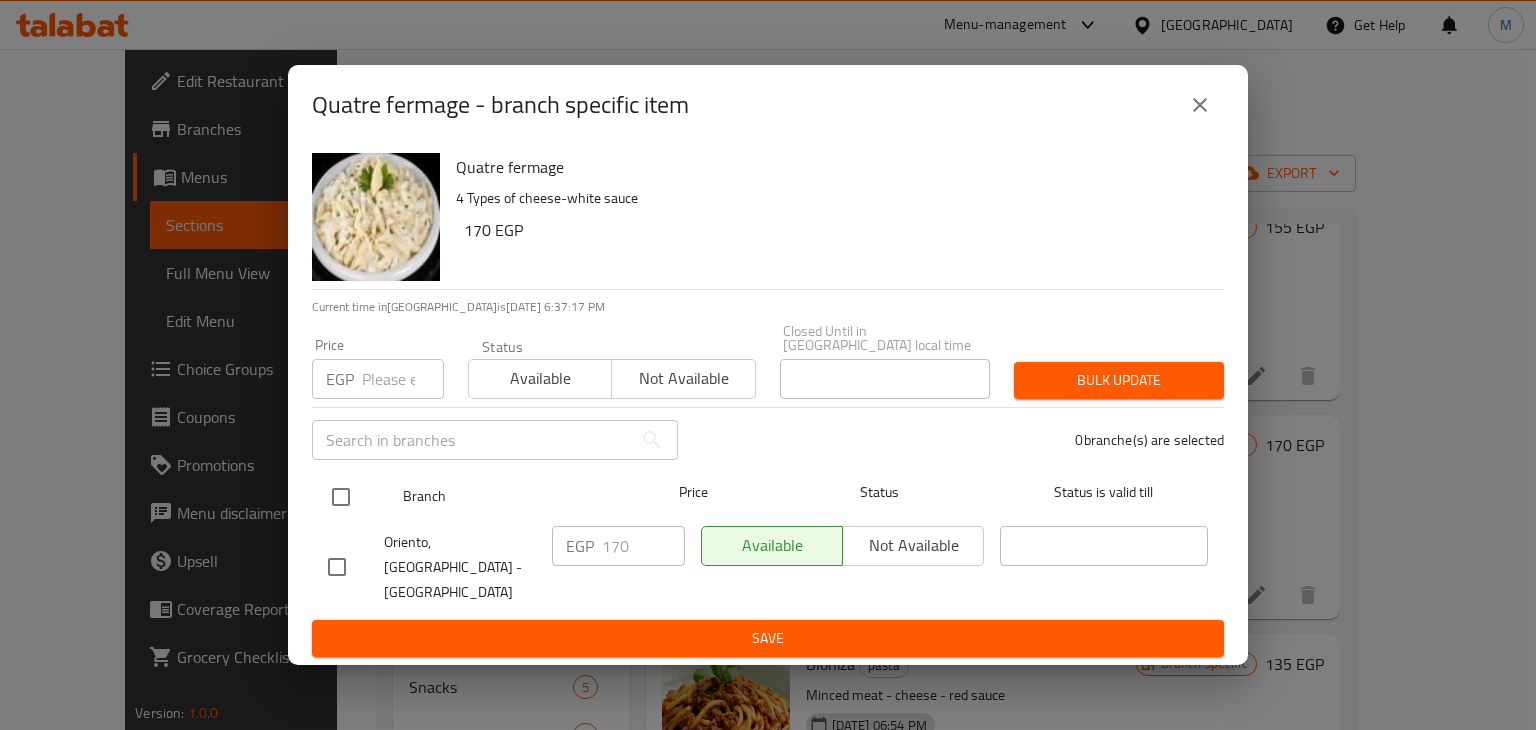 click at bounding box center (341, 497) 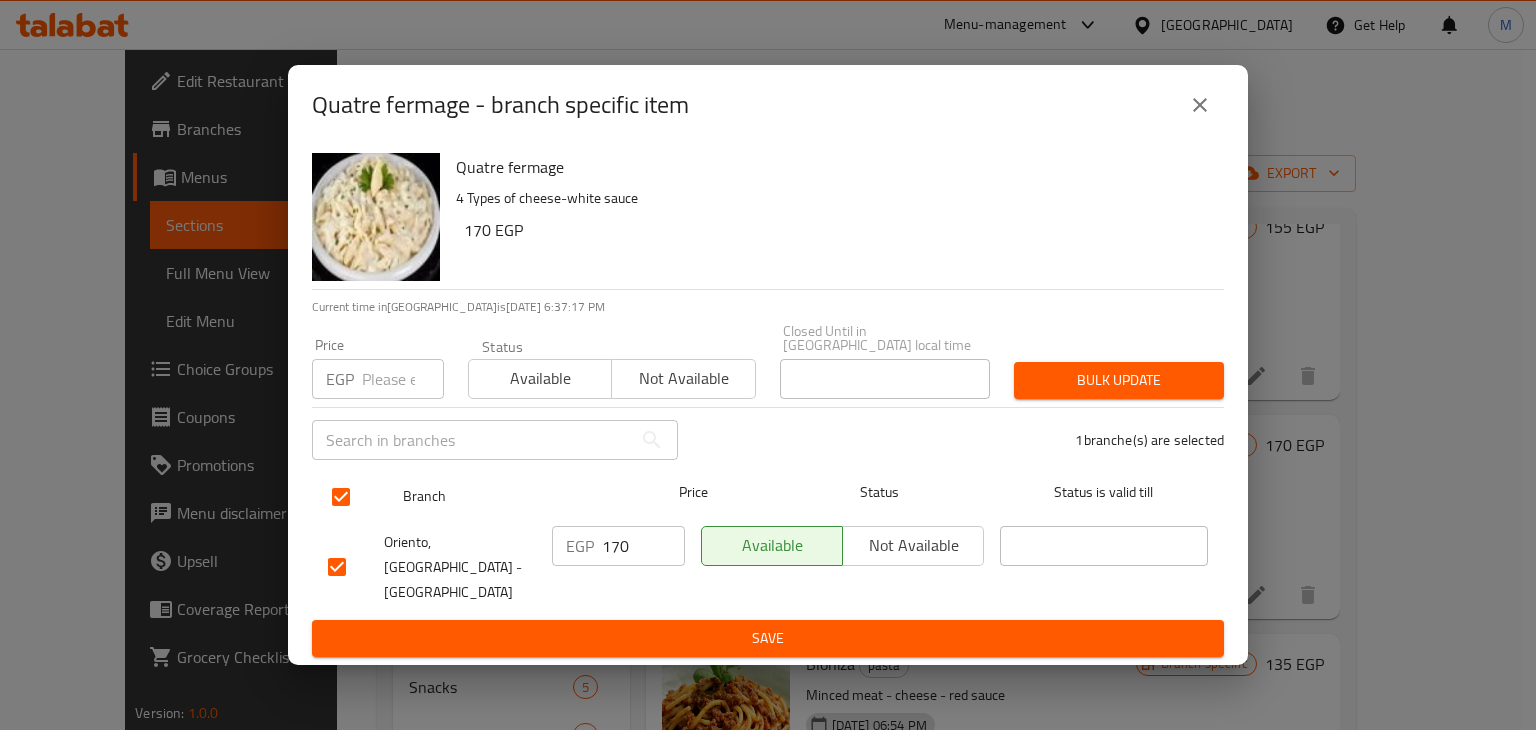 checkbox on "true" 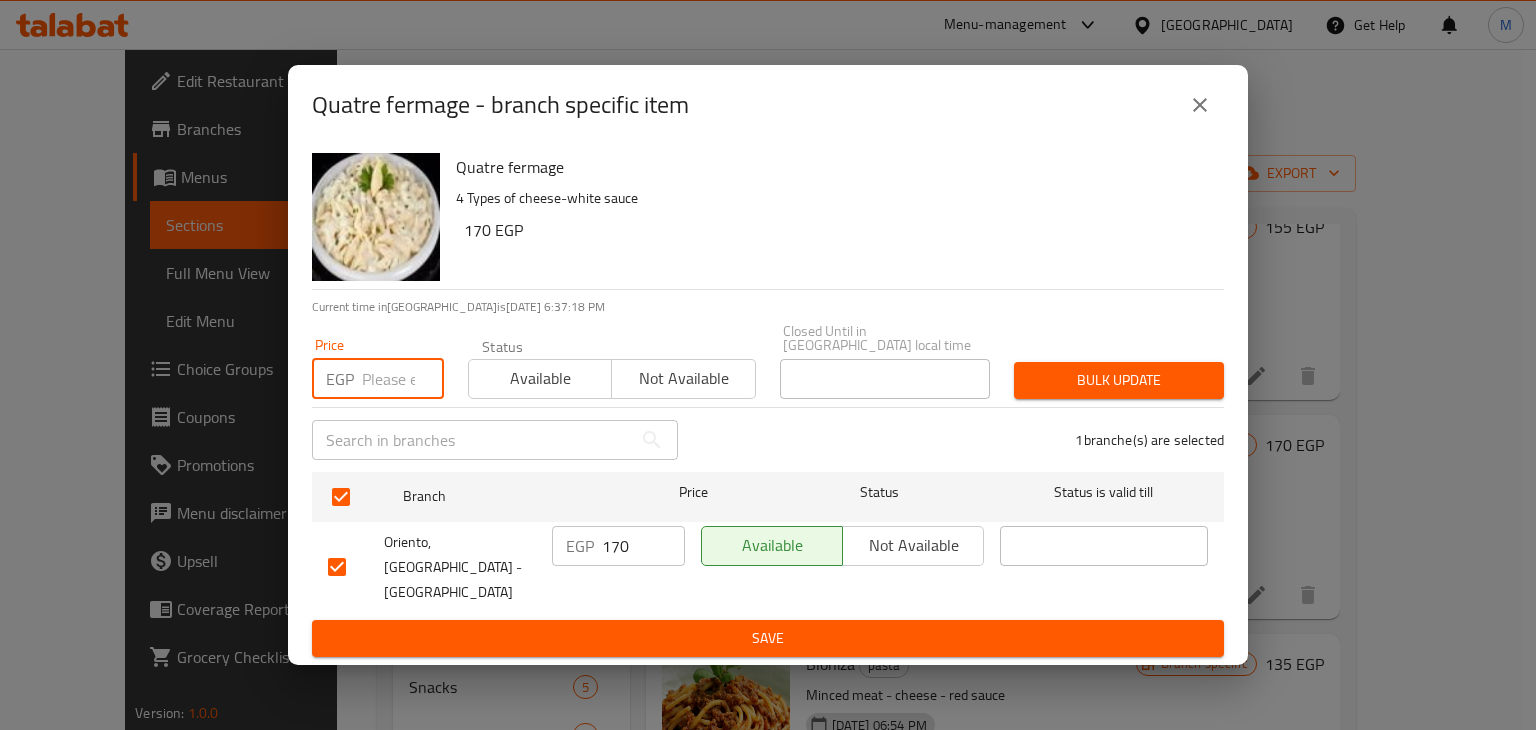 click at bounding box center (403, 379) 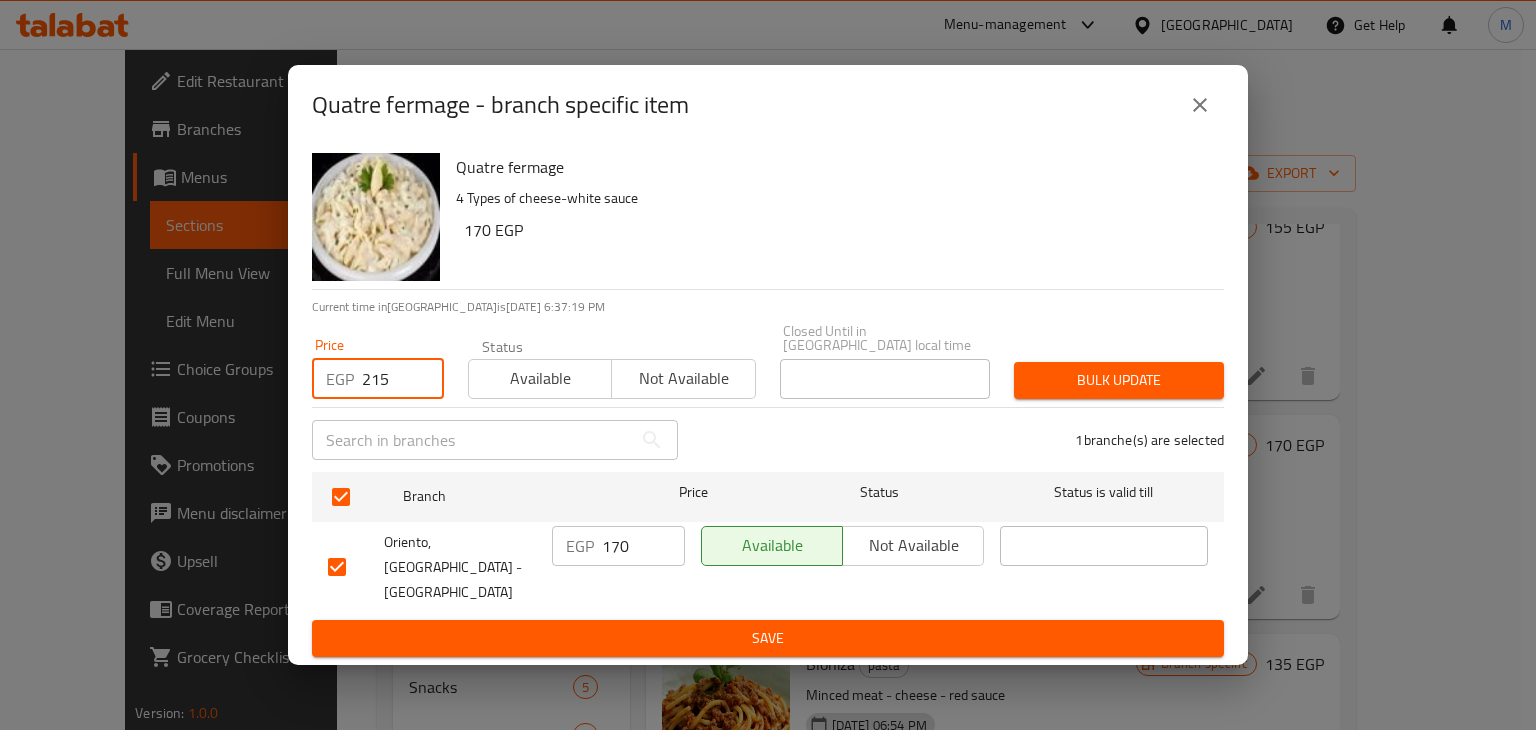 type on "215" 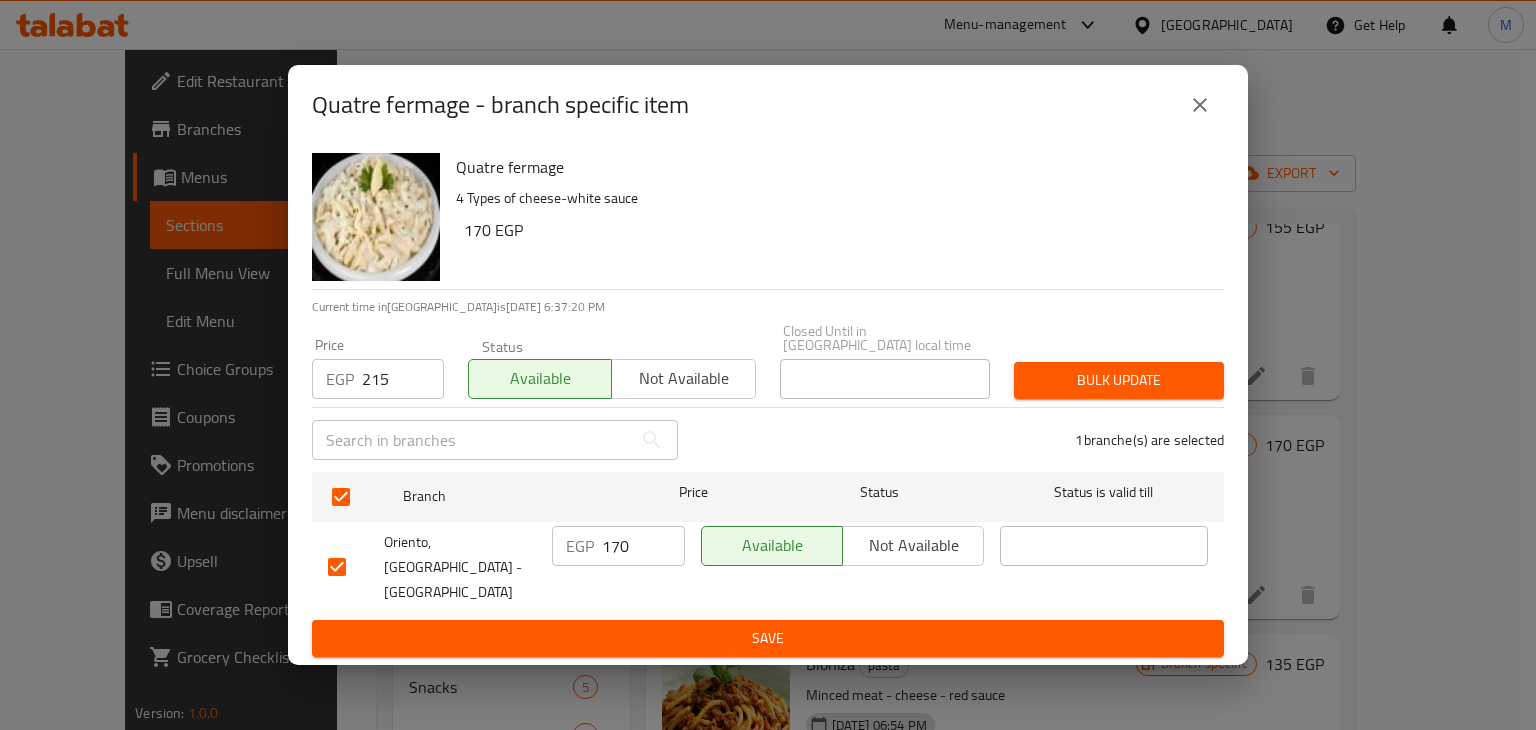click on "Bulk update" at bounding box center [1119, 380] 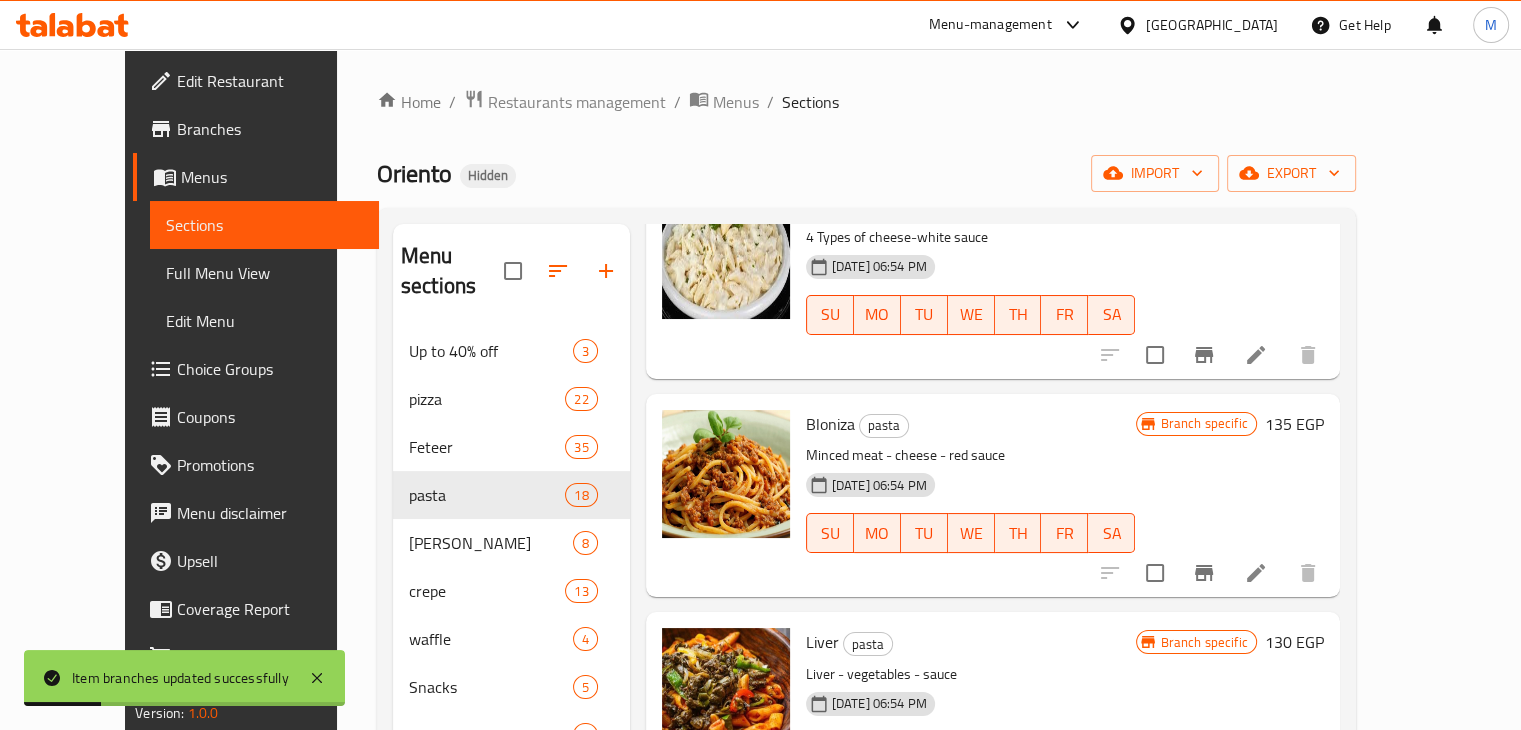 scroll, scrollTop: 828, scrollLeft: 0, axis: vertical 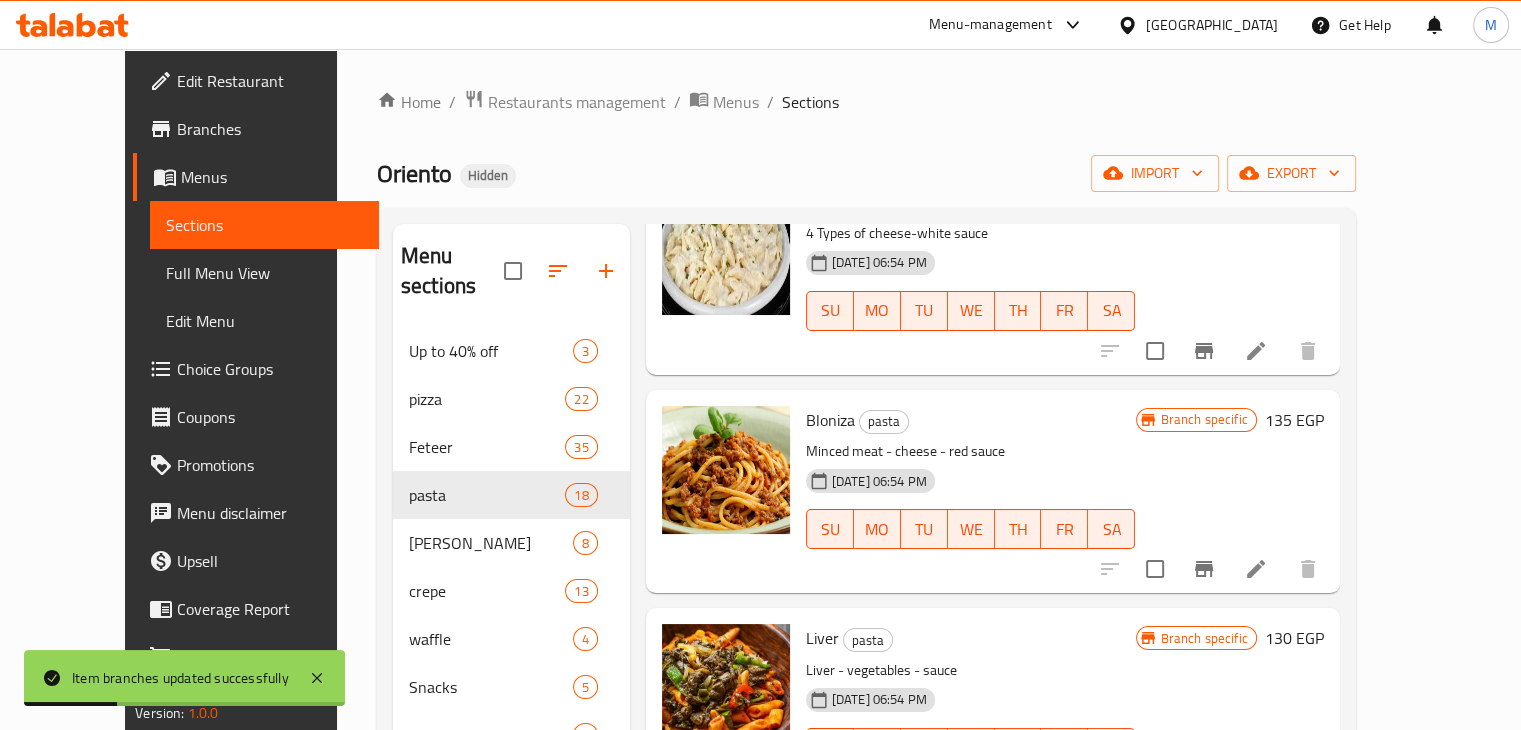 click 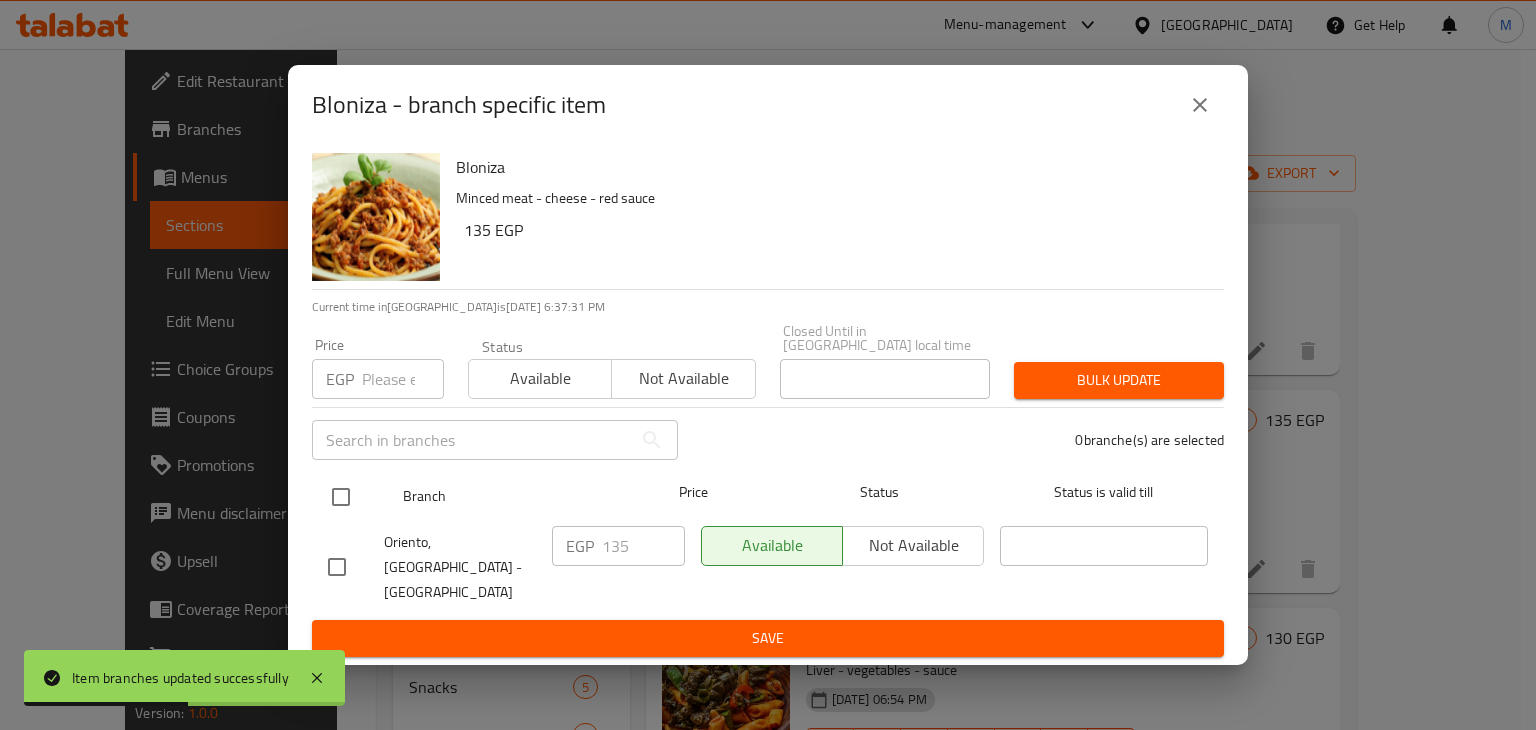 click at bounding box center (341, 497) 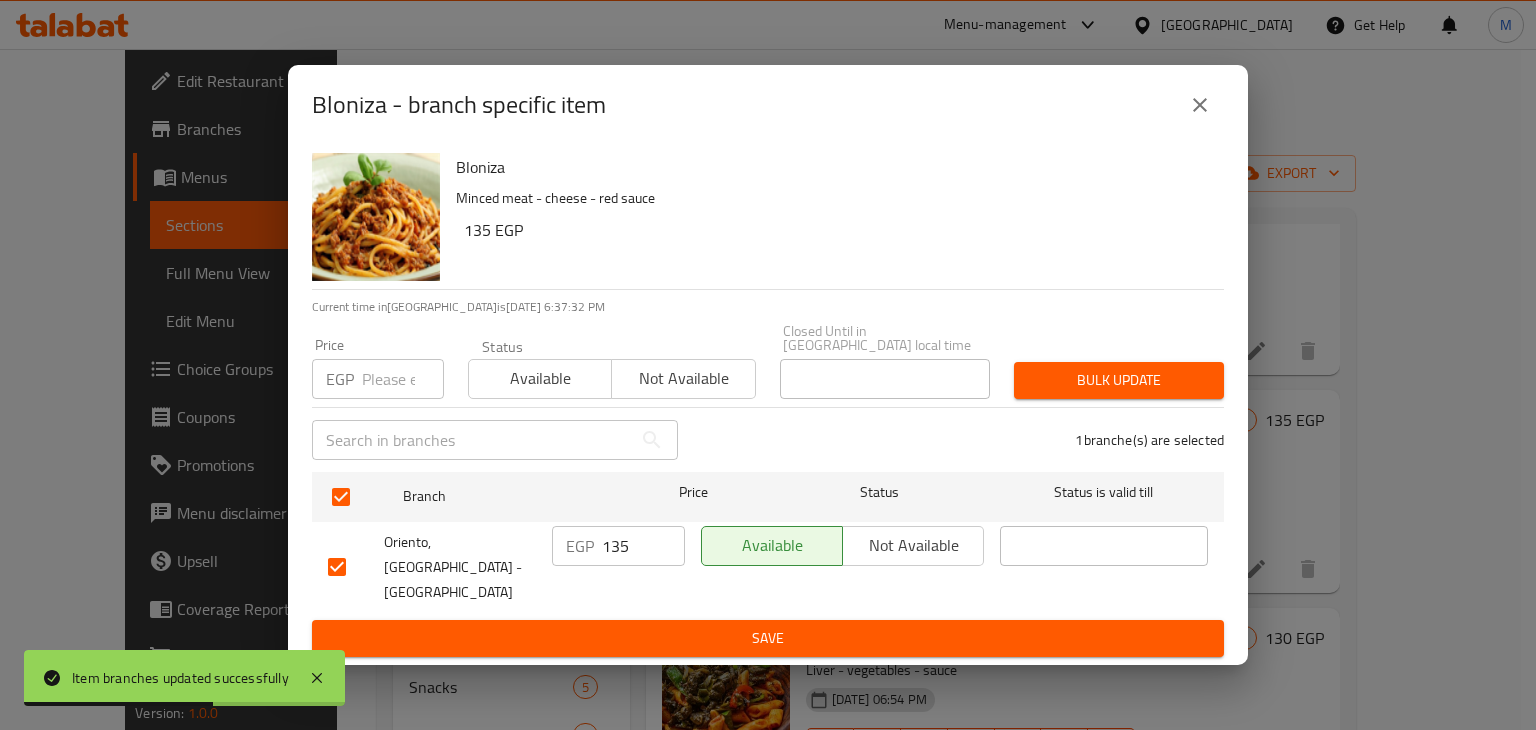 click at bounding box center (403, 379) 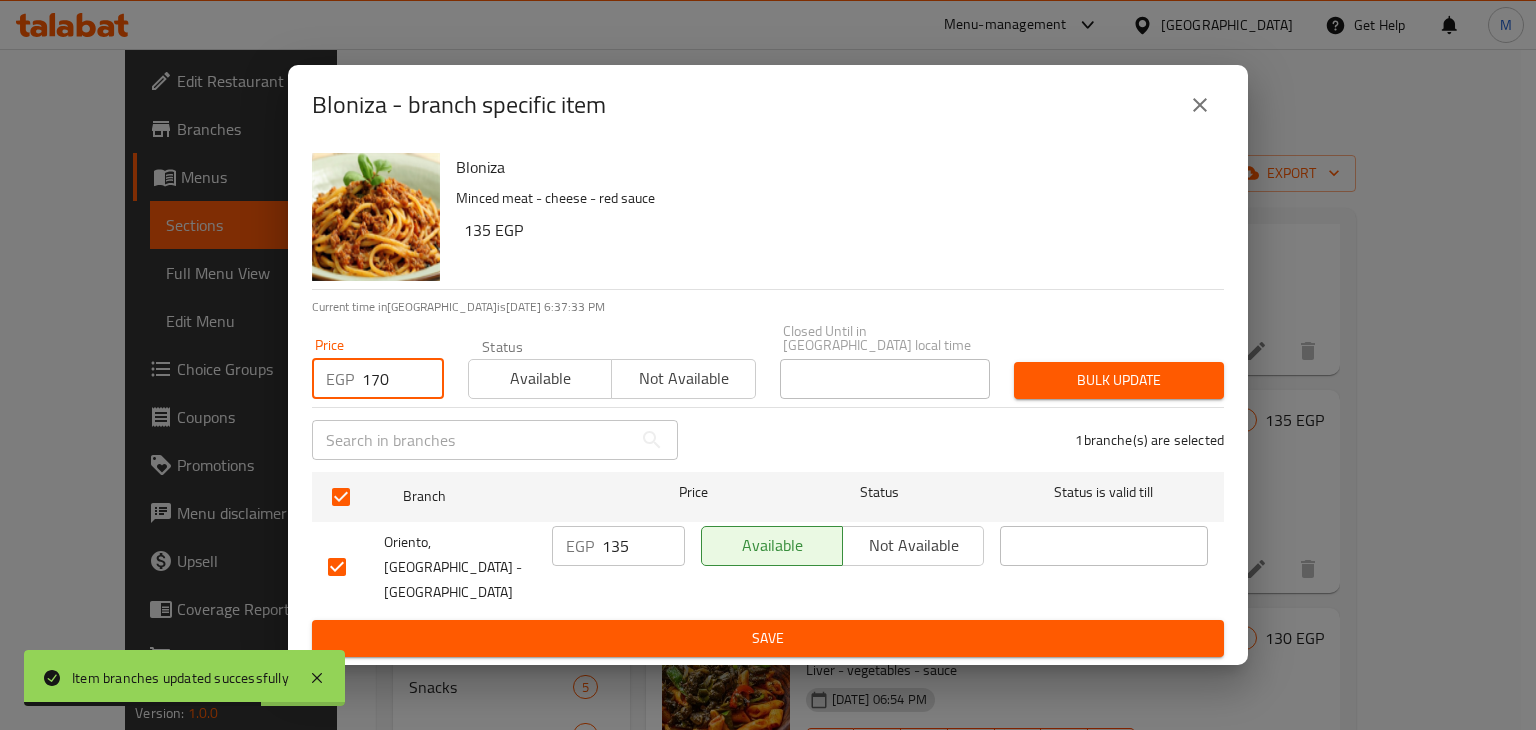 type on "170" 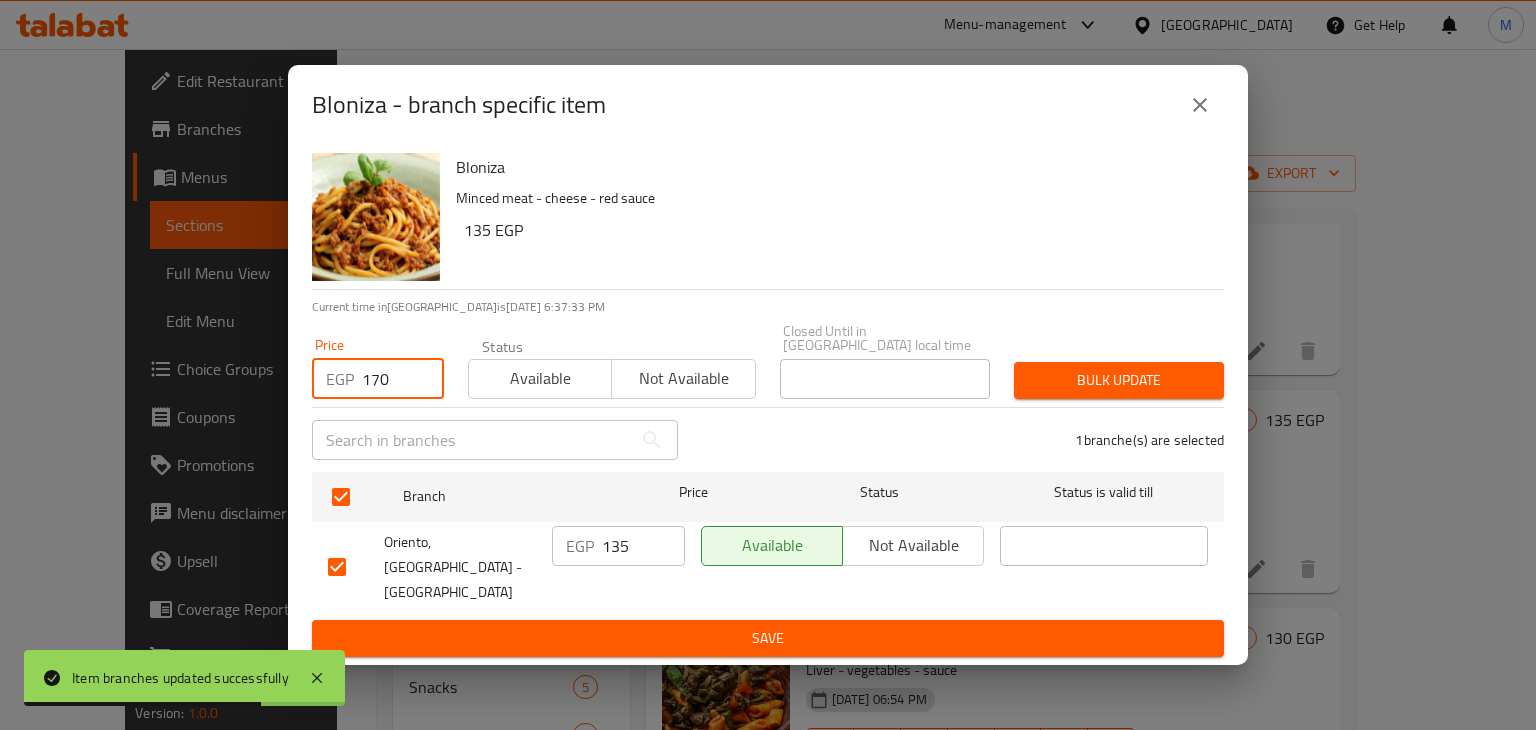click on "Available" at bounding box center [540, 378] 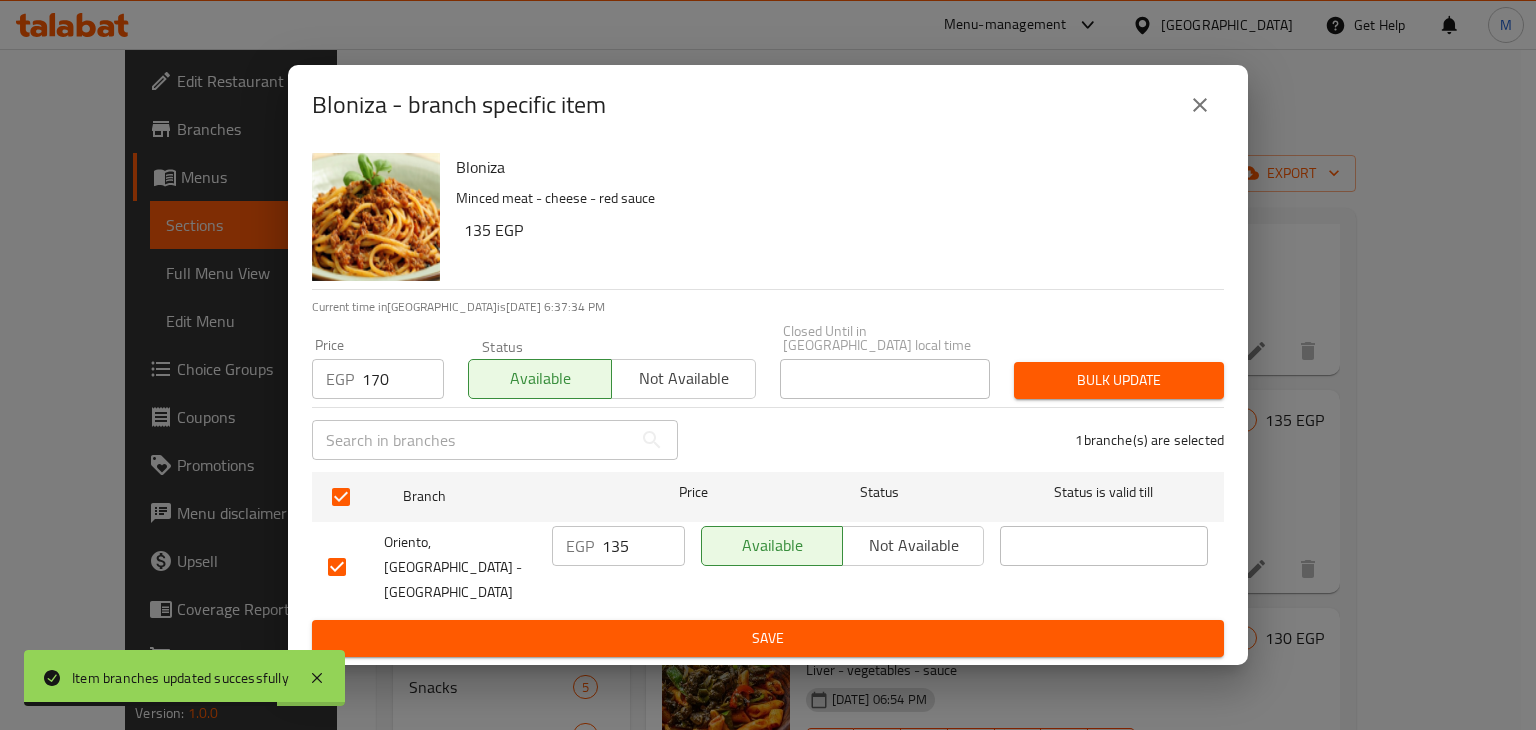 click on "Bulk update" at bounding box center (1119, 380) 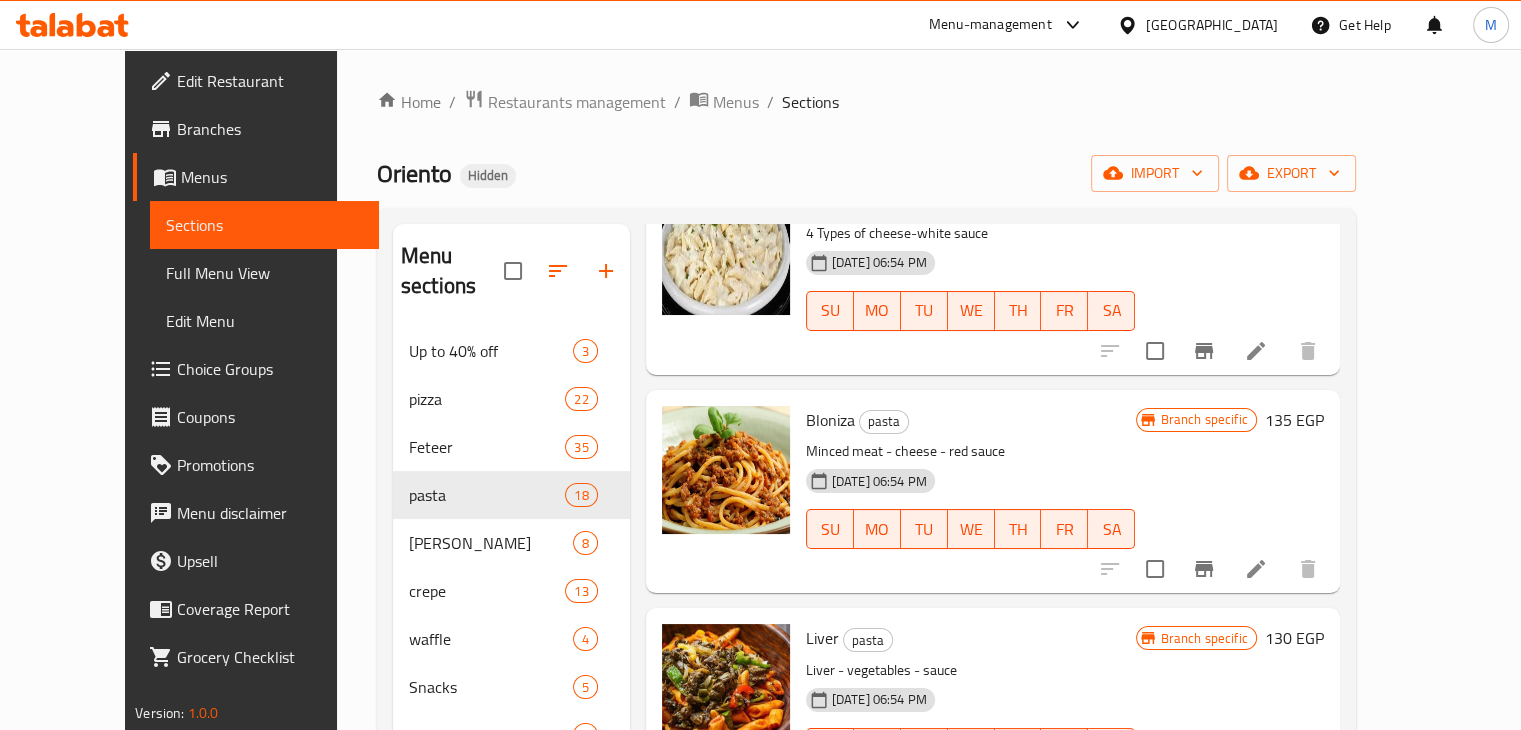 type 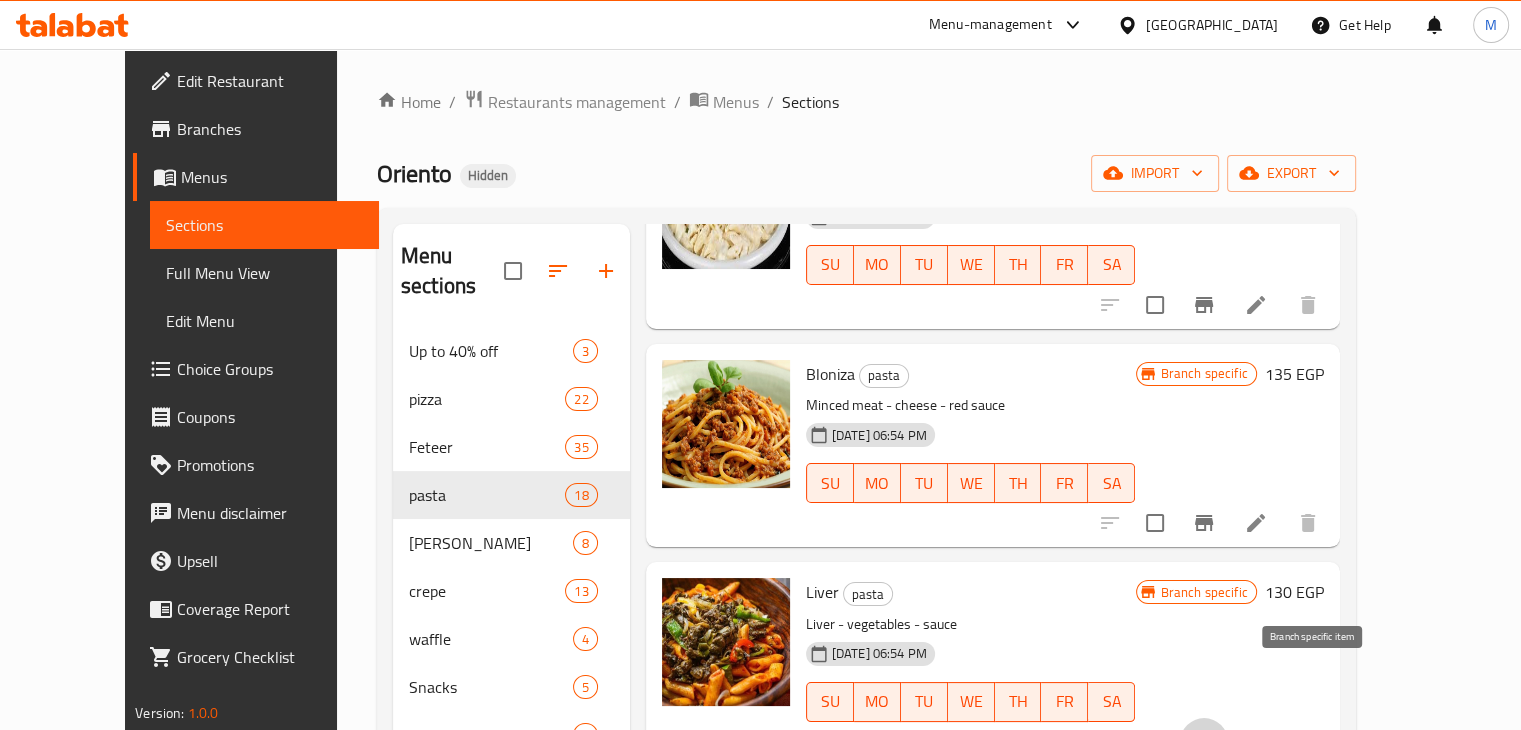 click 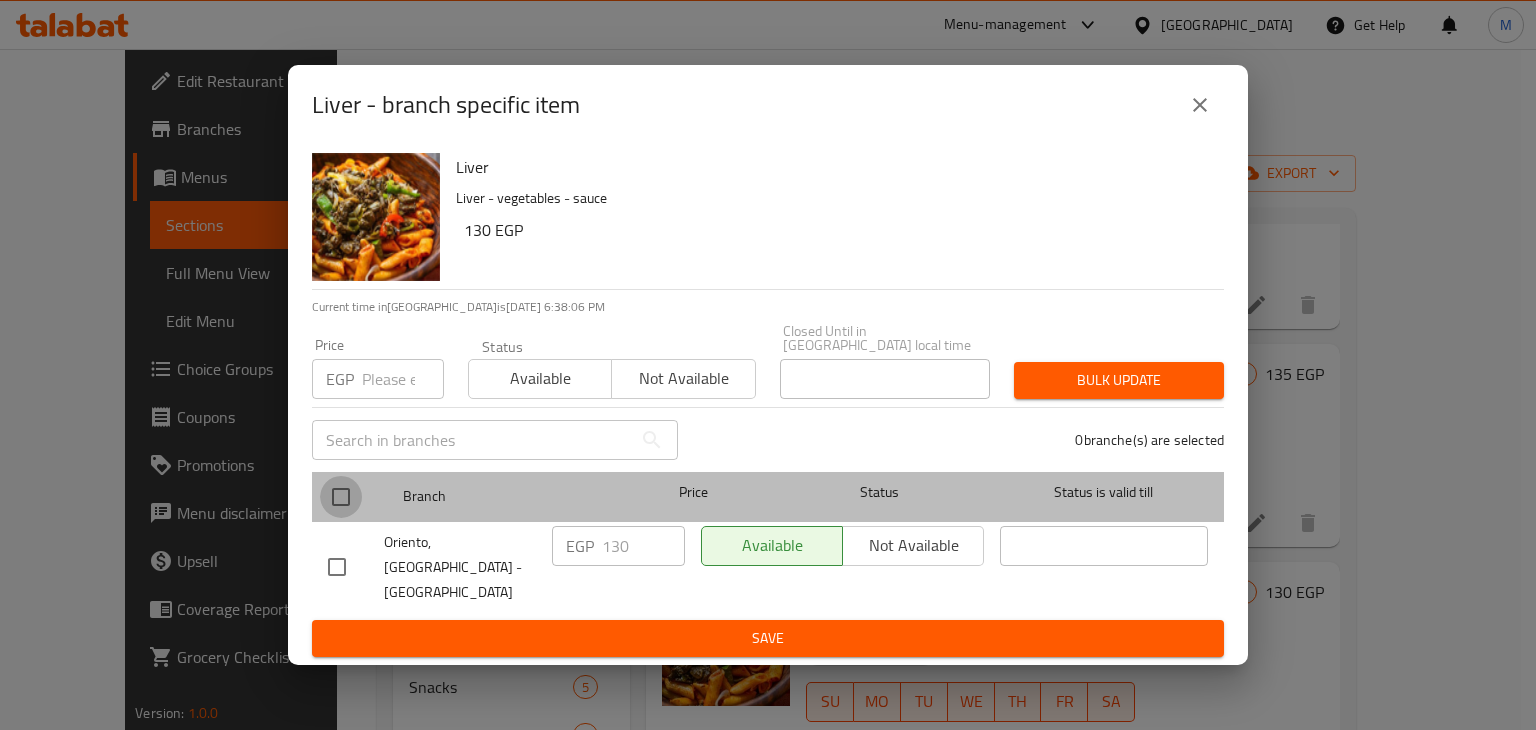 click at bounding box center (341, 497) 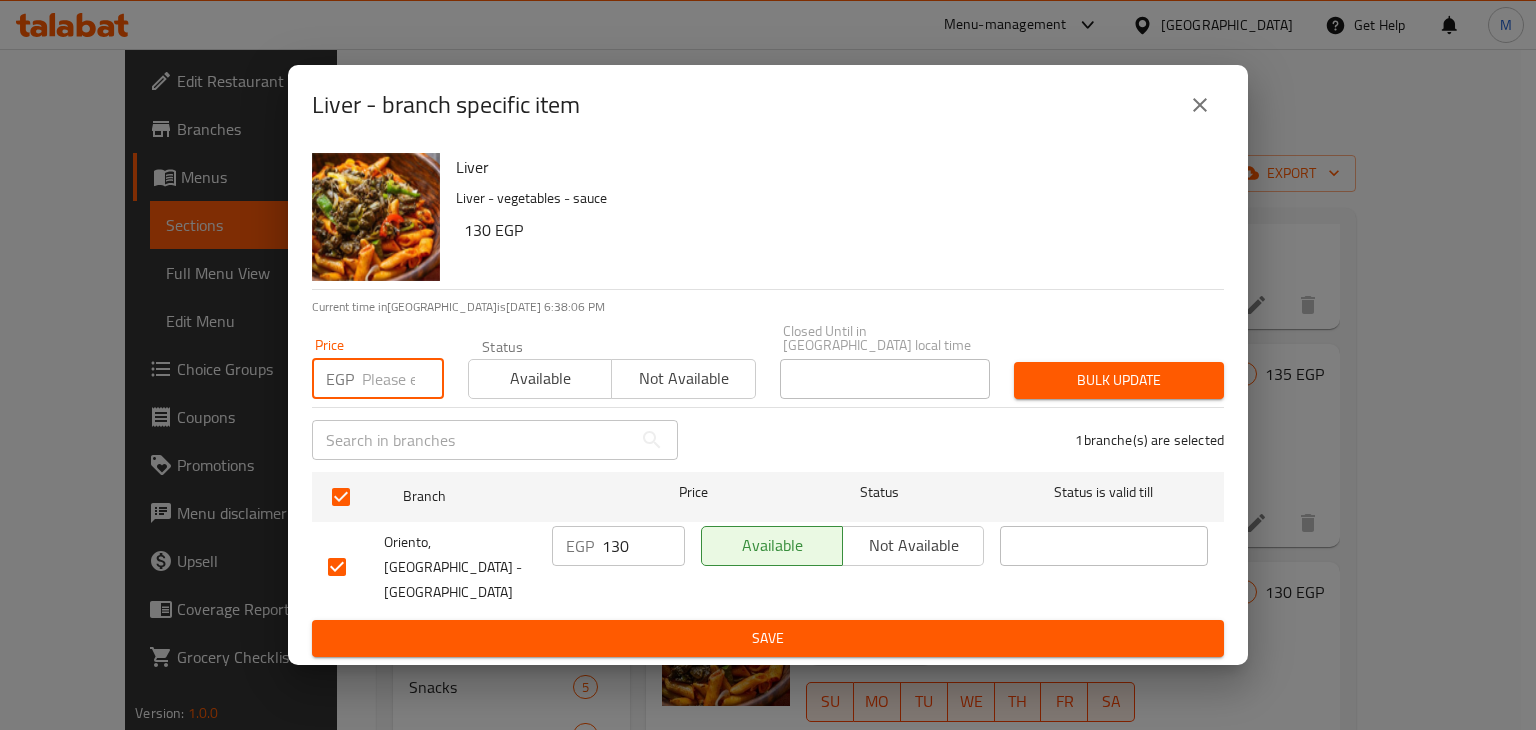 click at bounding box center [403, 379] 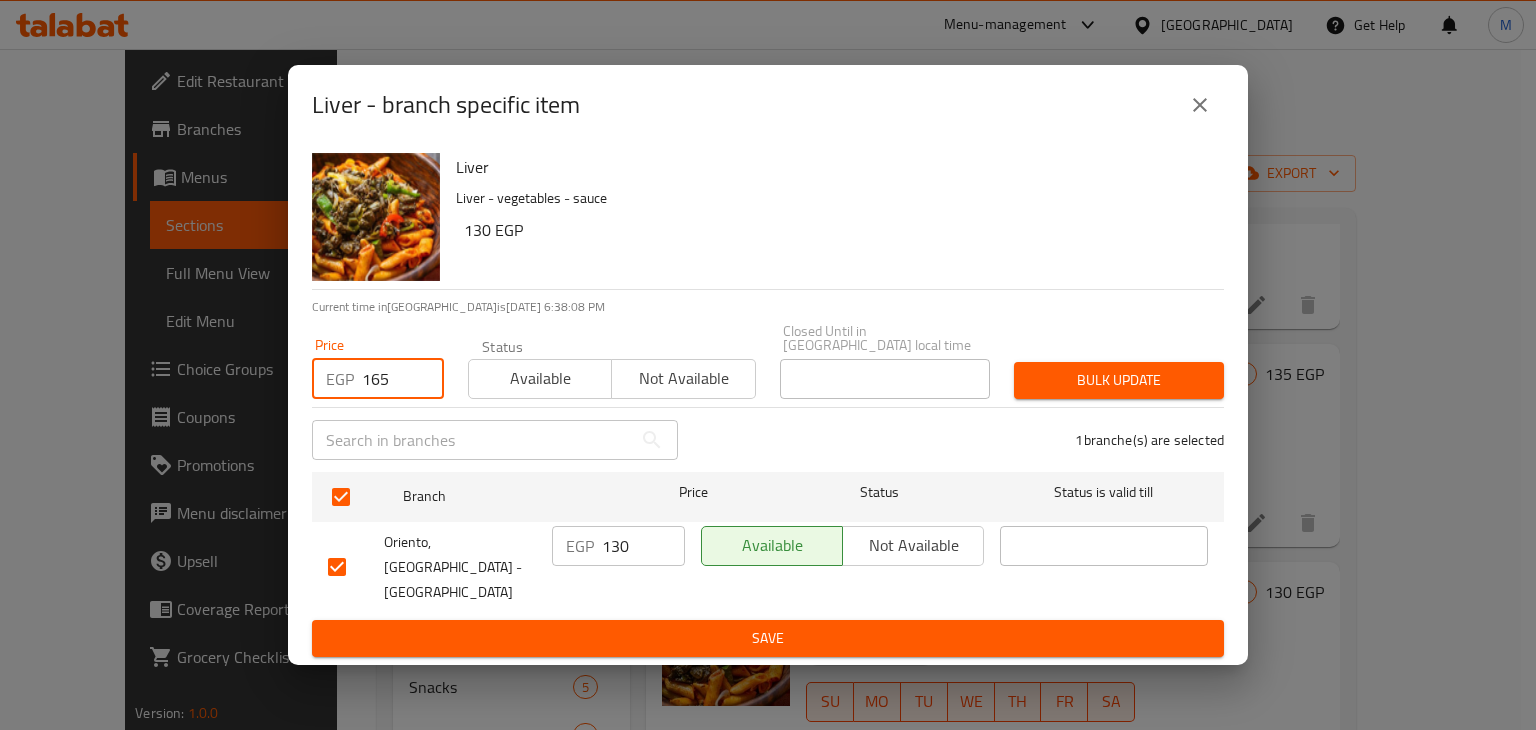 type on "165" 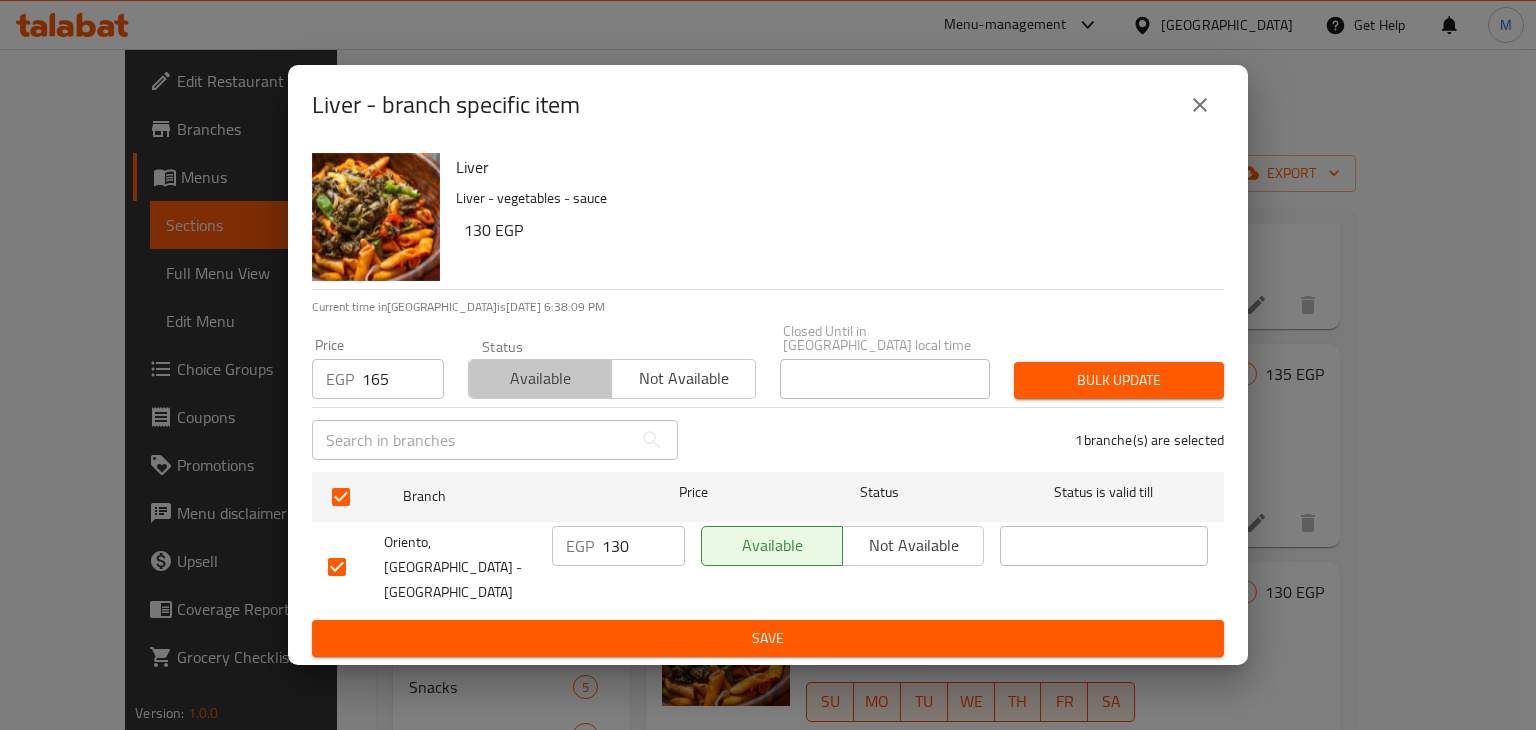 click on "Available" at bounding box center [540, 378] 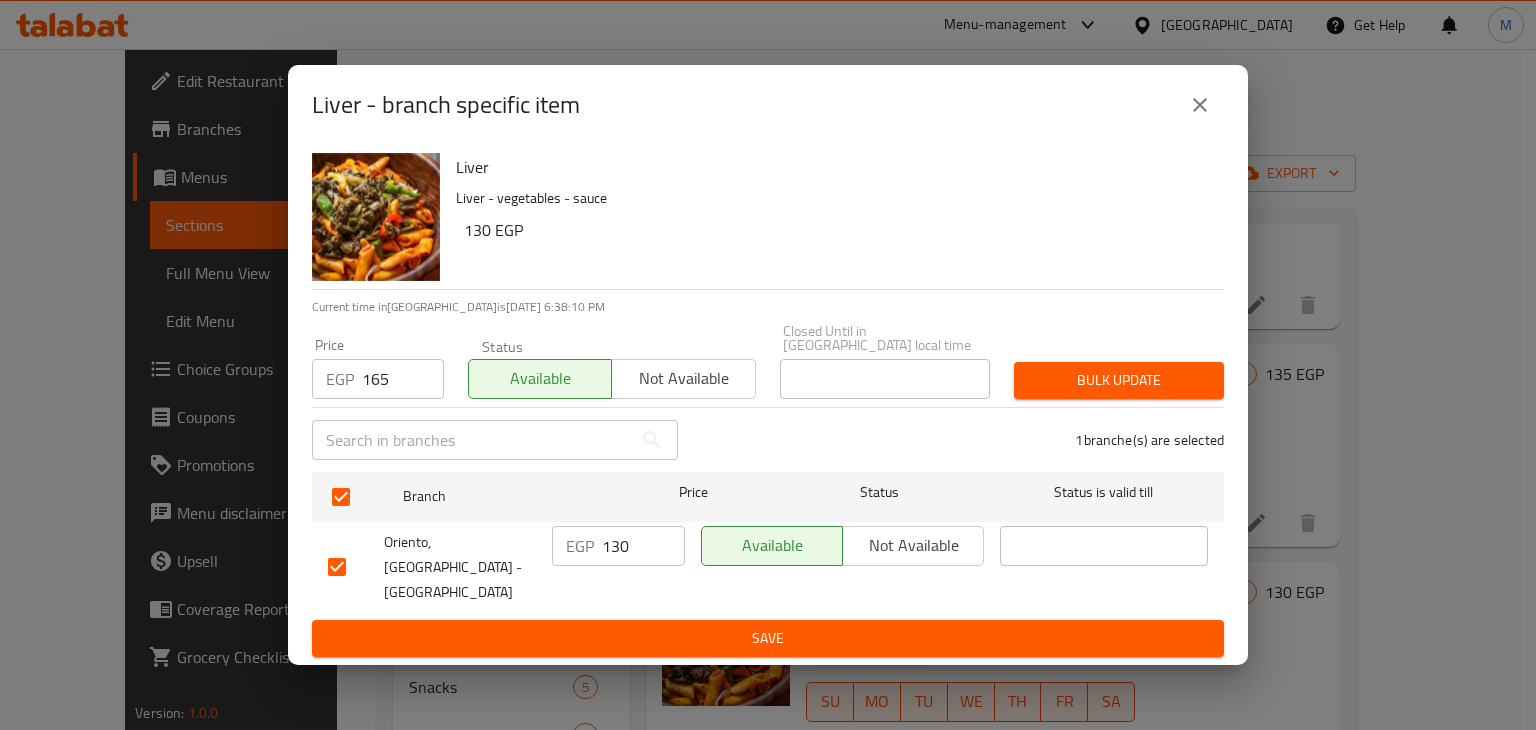 click on "Bulk update" at bounding box center (1119, 380) 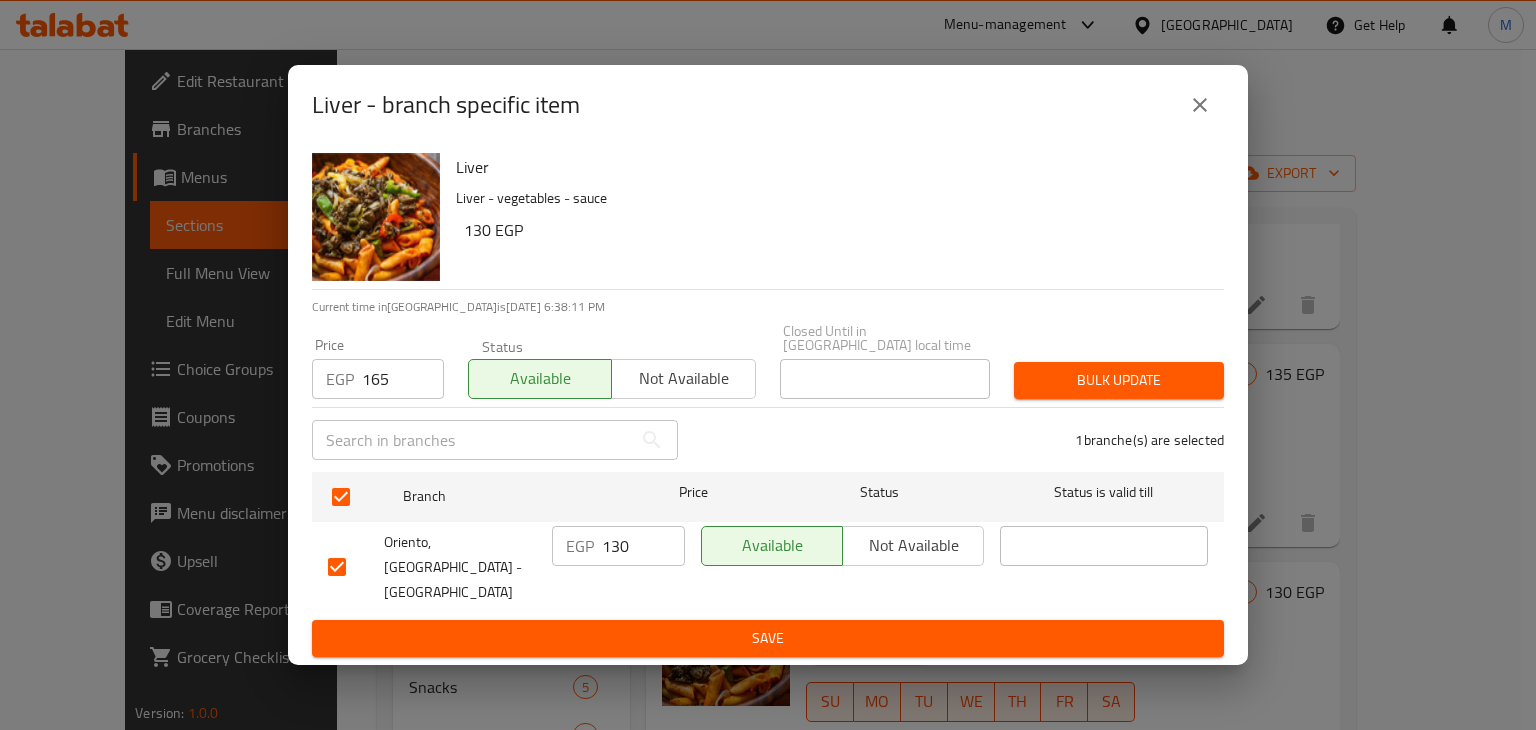 click on "Bulk update" at bounding box center (1119, 380) 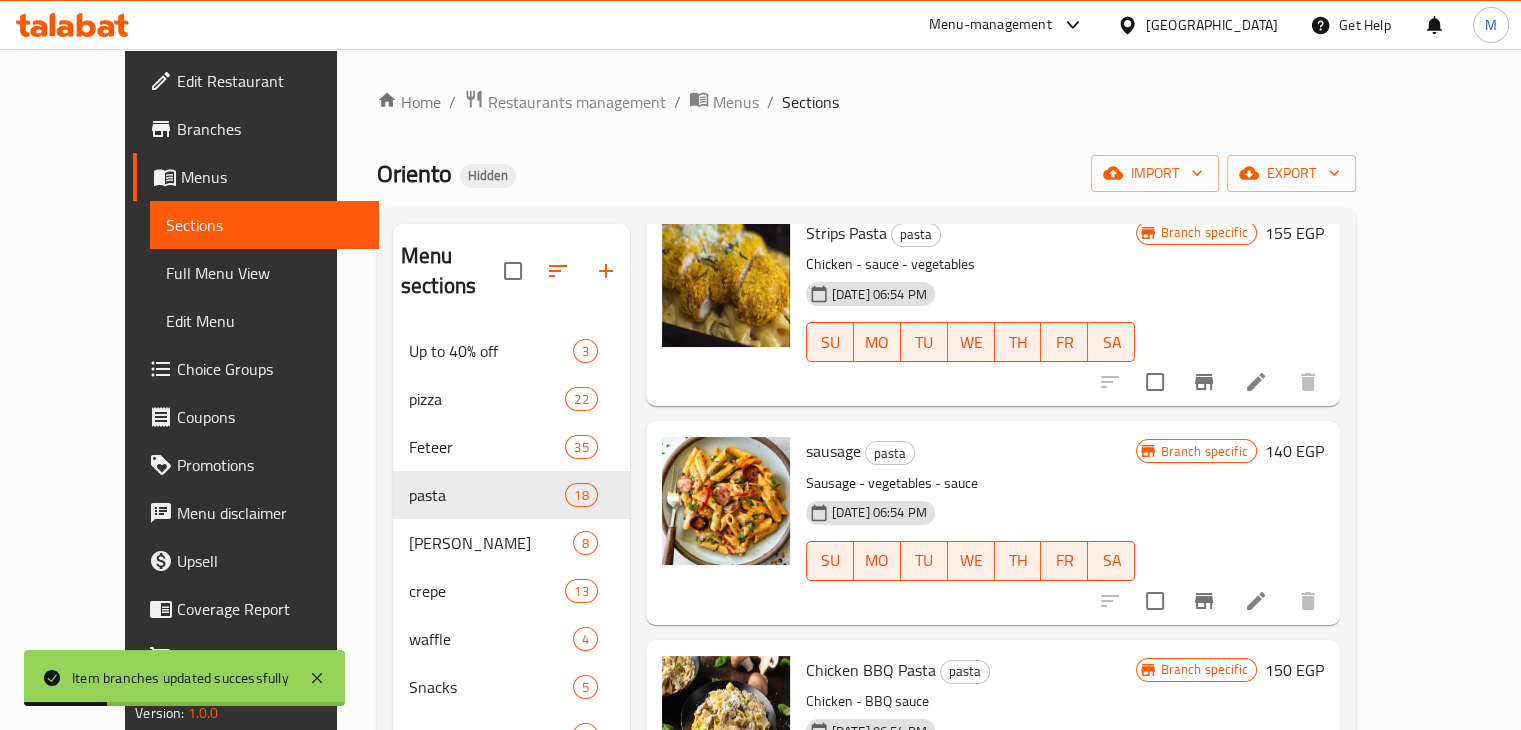 scroll, scrollTop: 1455, scrollLeft: 0, axis: vertical 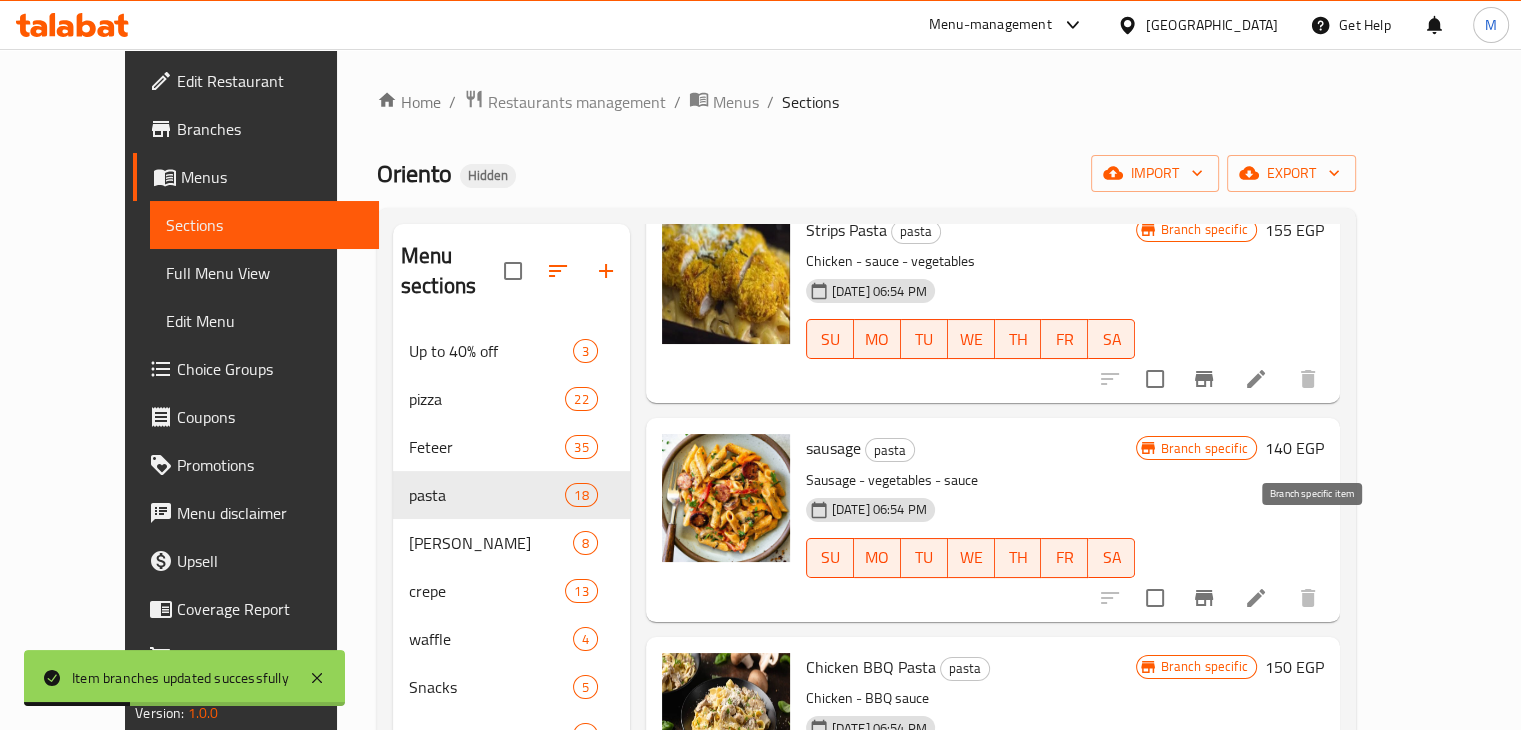 click 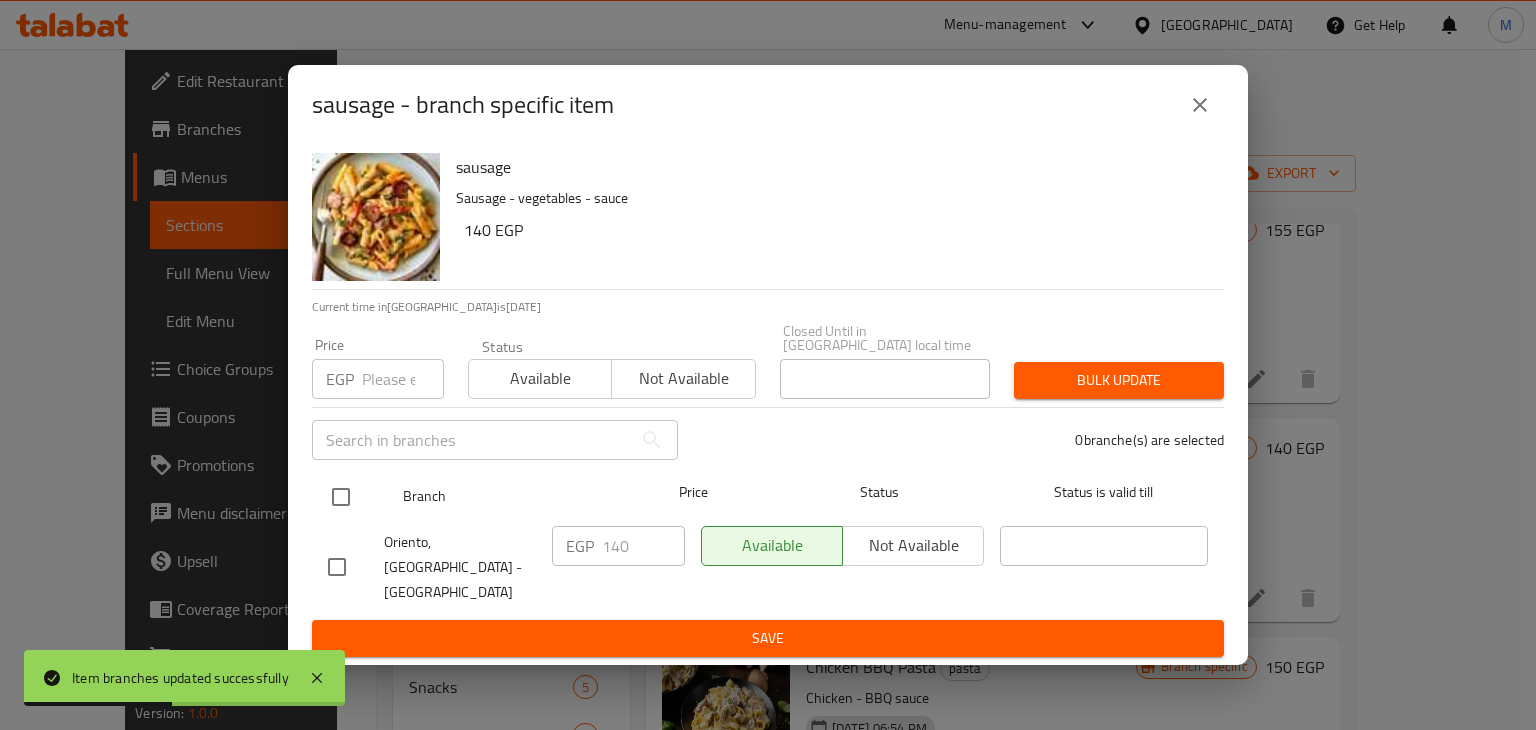 click at bounding box center [341, 497] 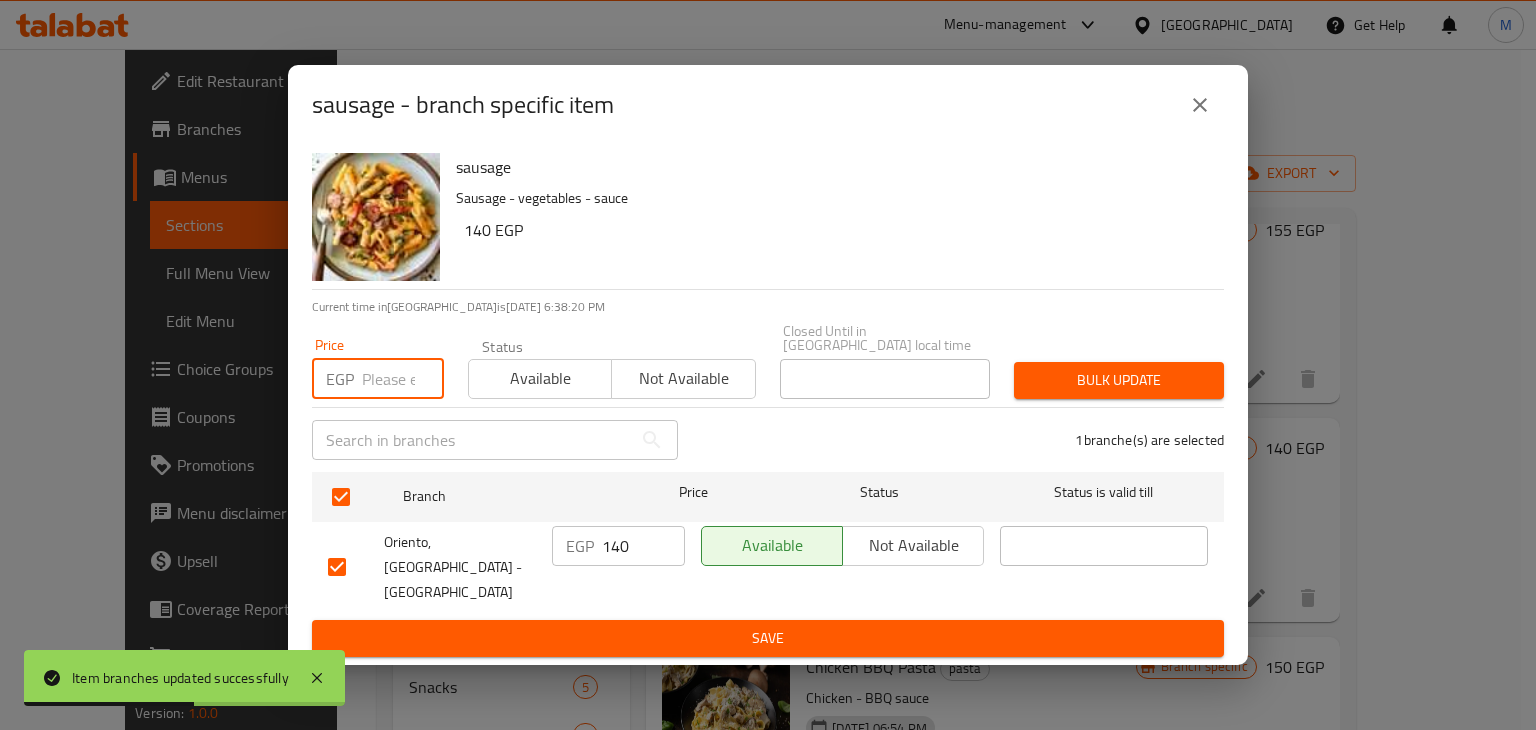click at bounding box center (403, 379) 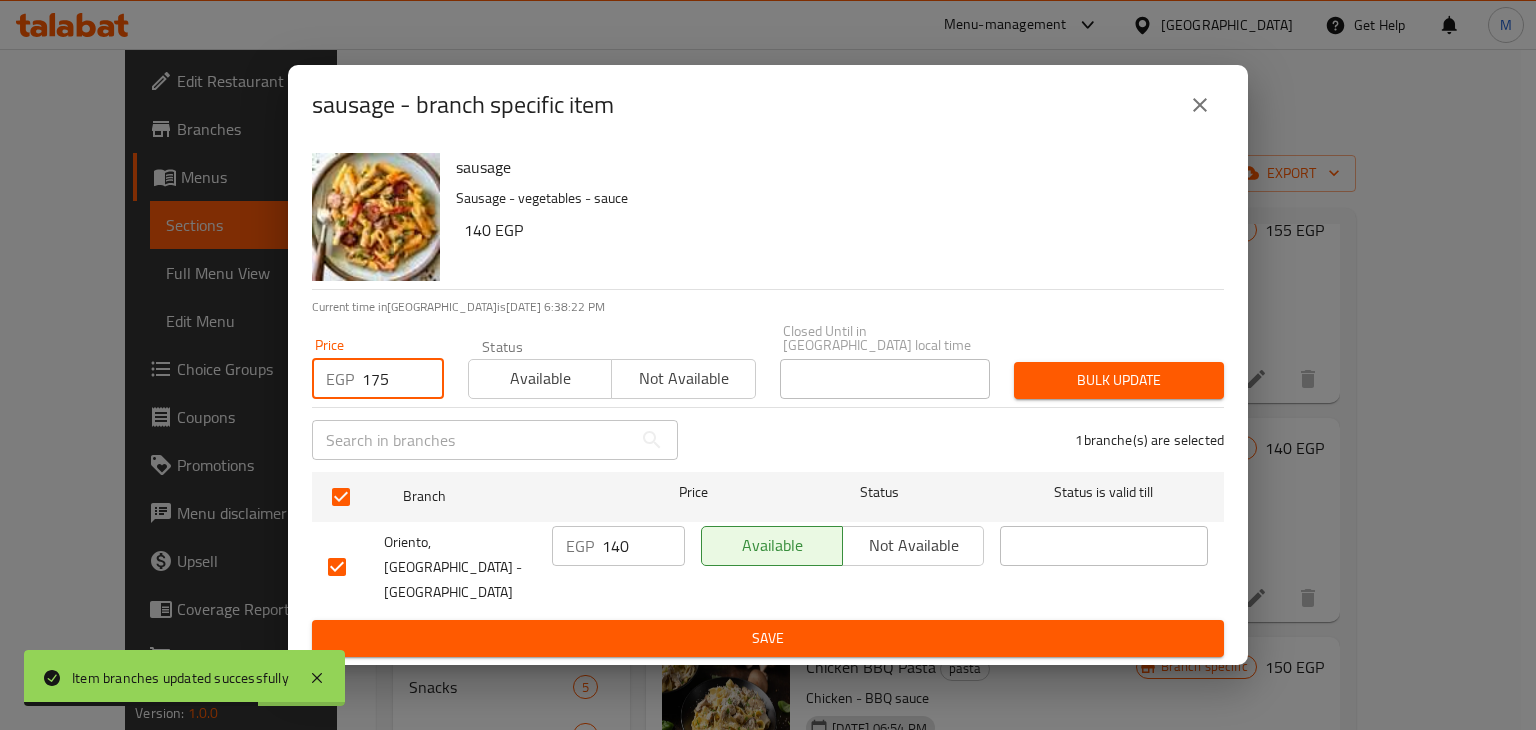 type on "175" 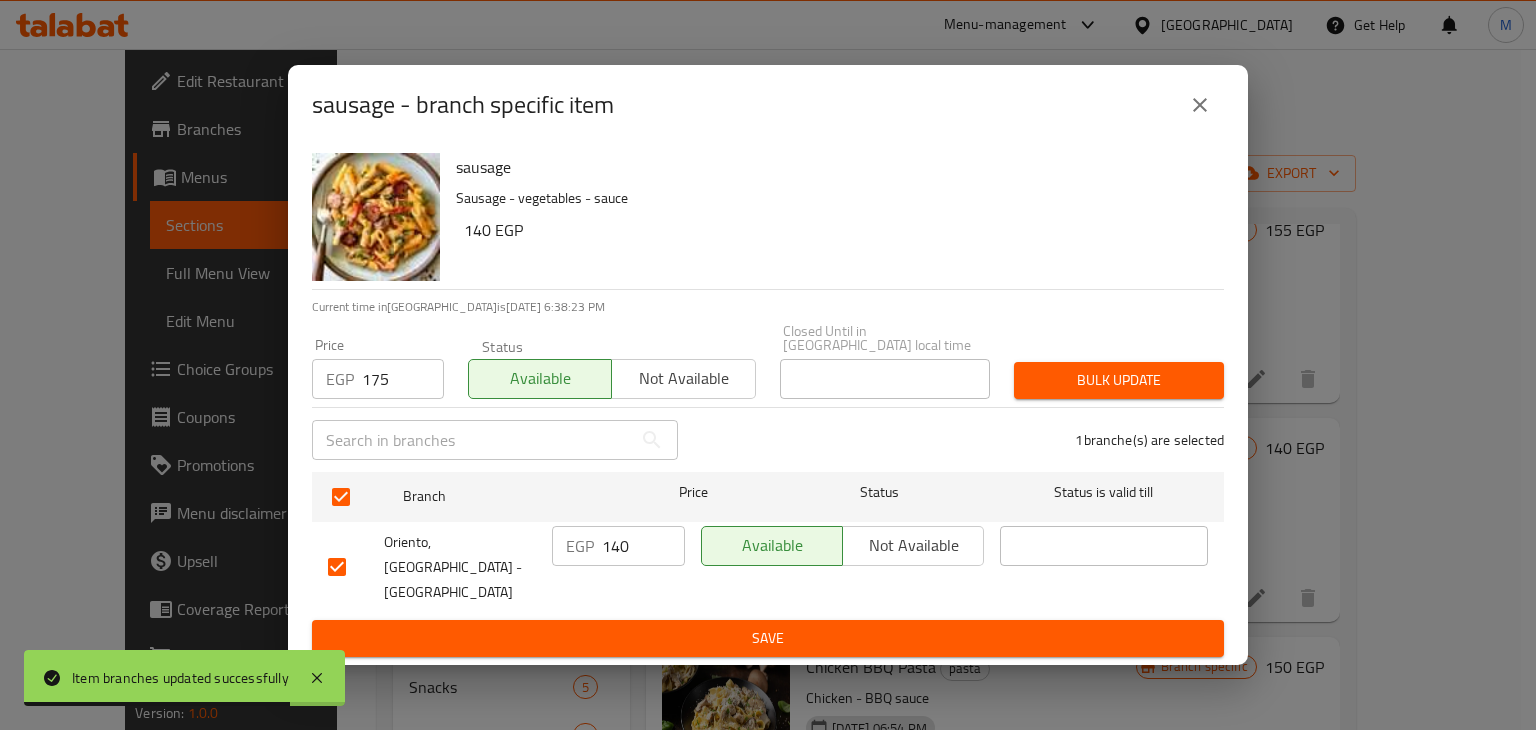 click on "Bulk update" at bounding box center (1119, 380) 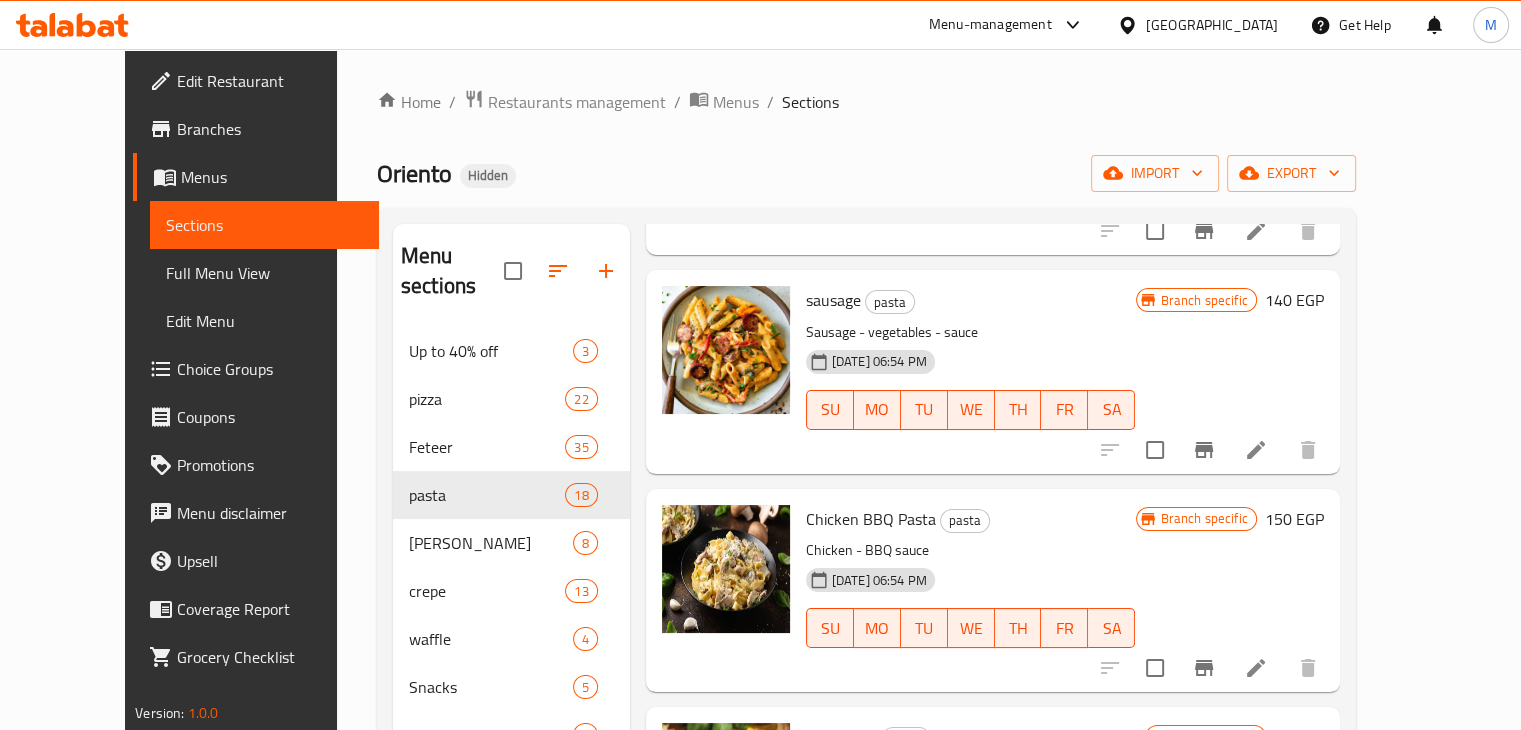 scroll, scrollTop: 1672, scrollLeft: 0, axis: vertical 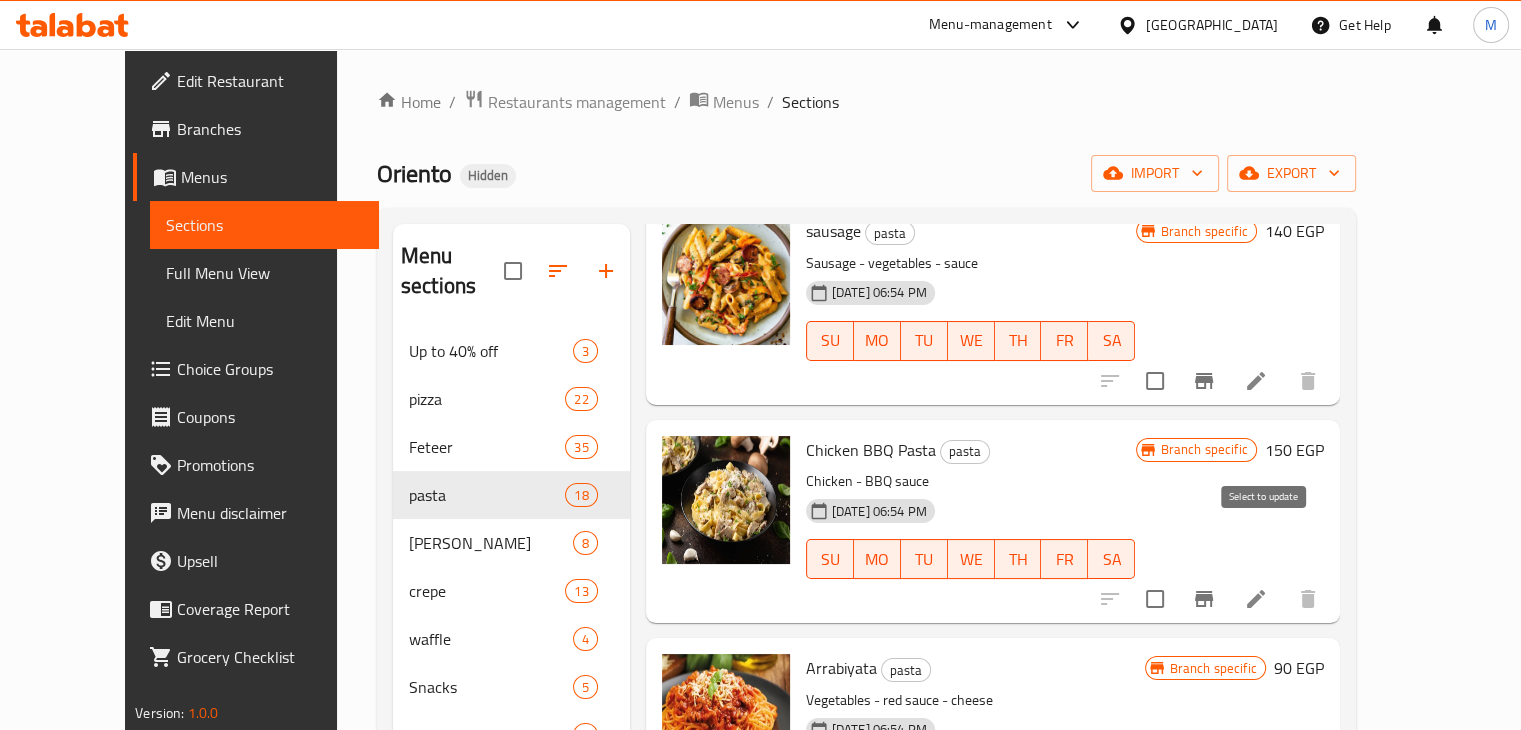 click 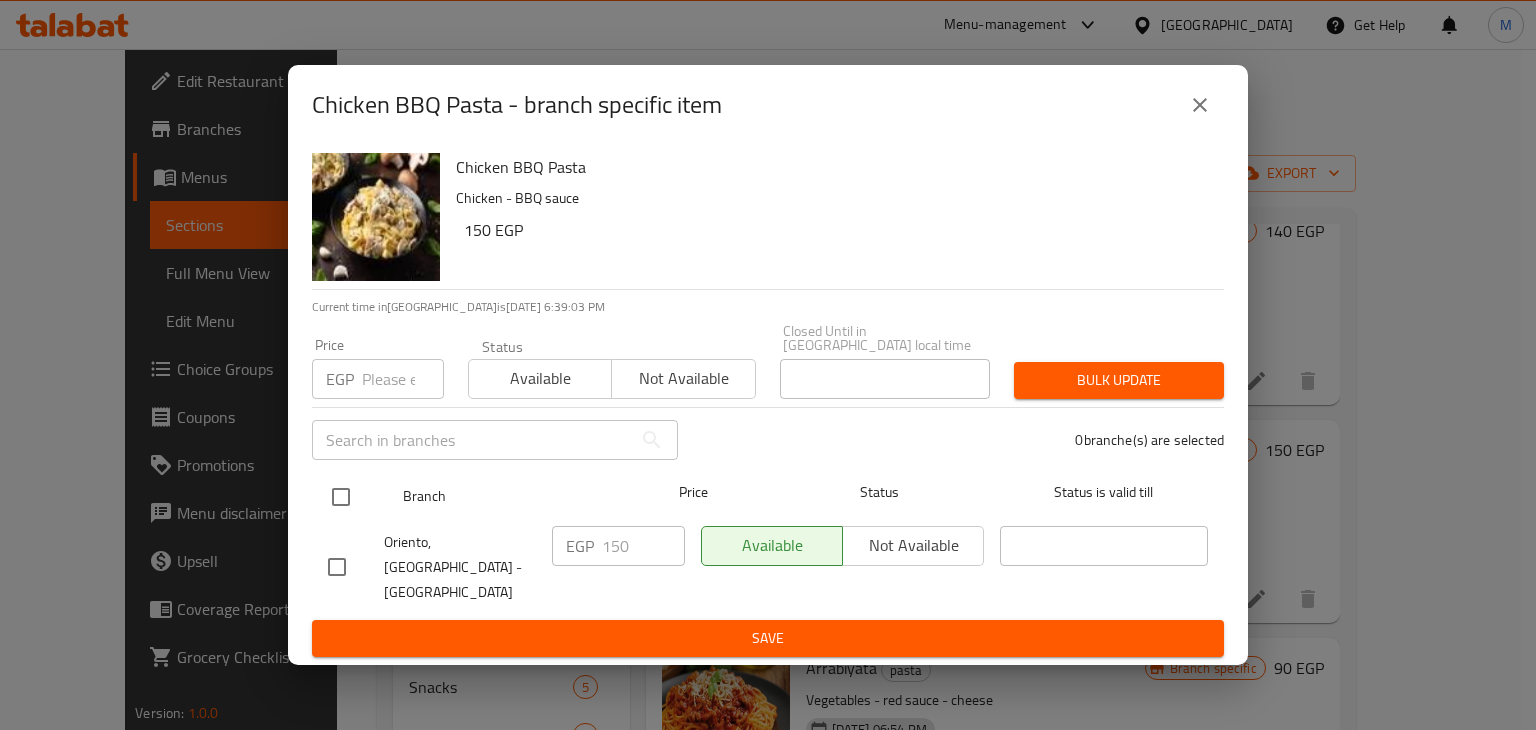 click at bounding box center [341, 497] 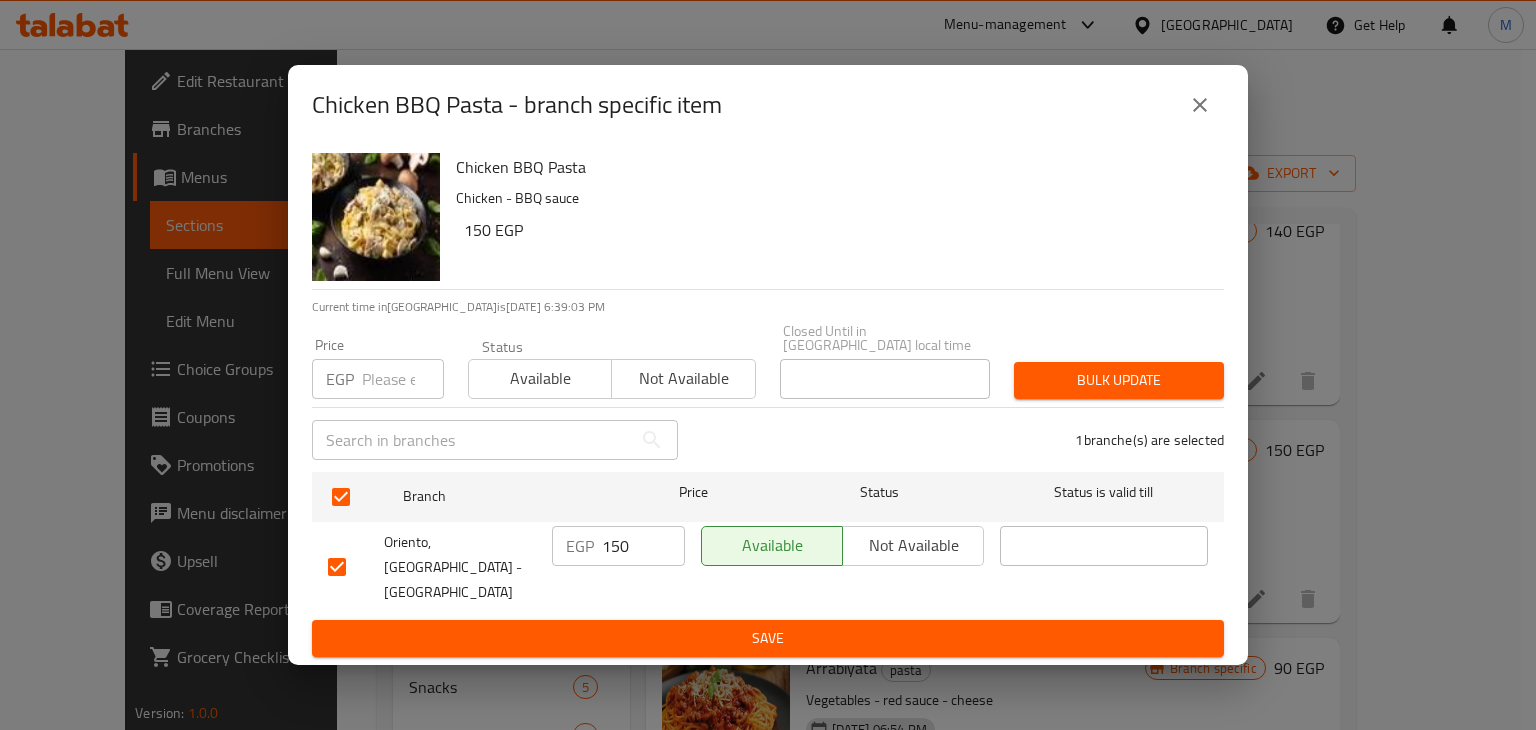 click at bounding box center (403, 379) 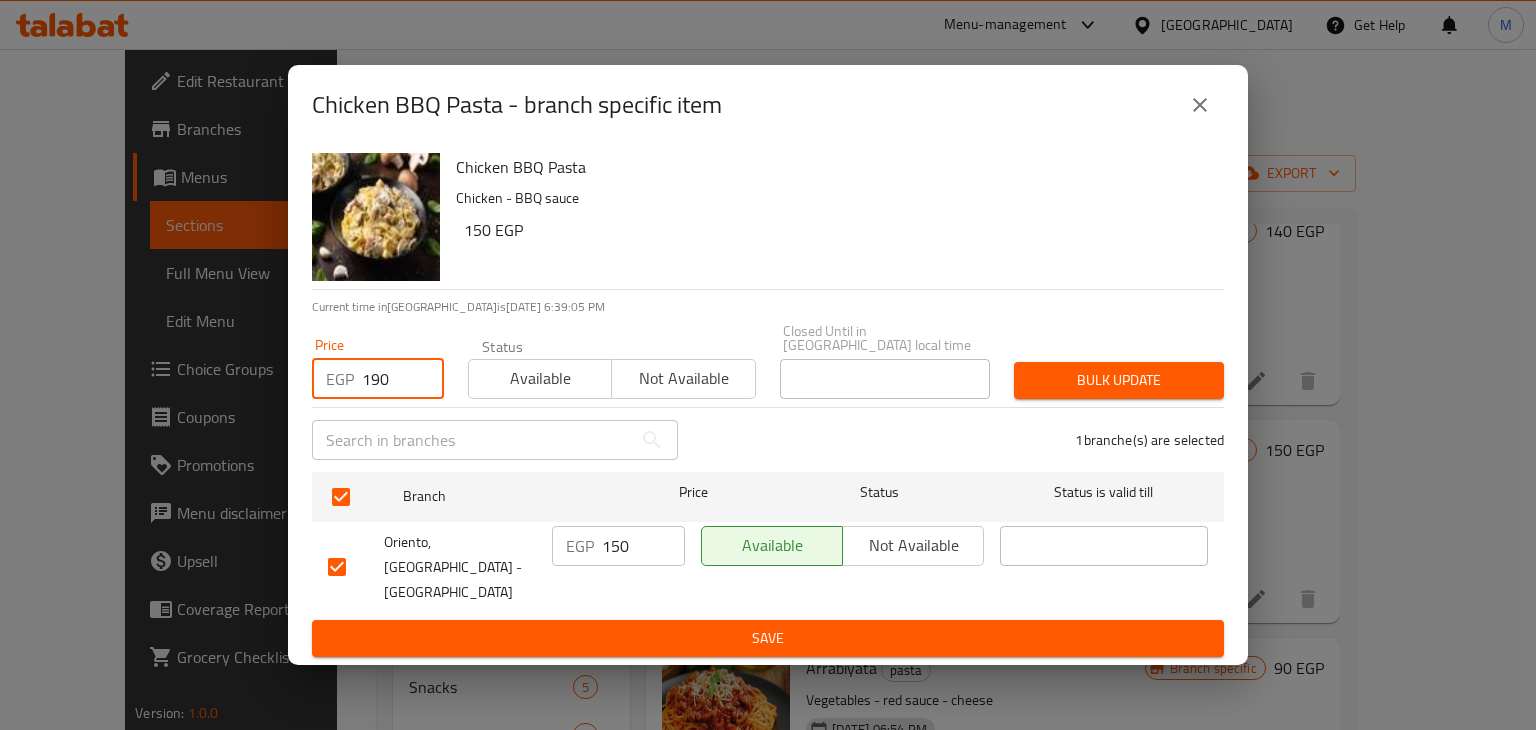type on "190" 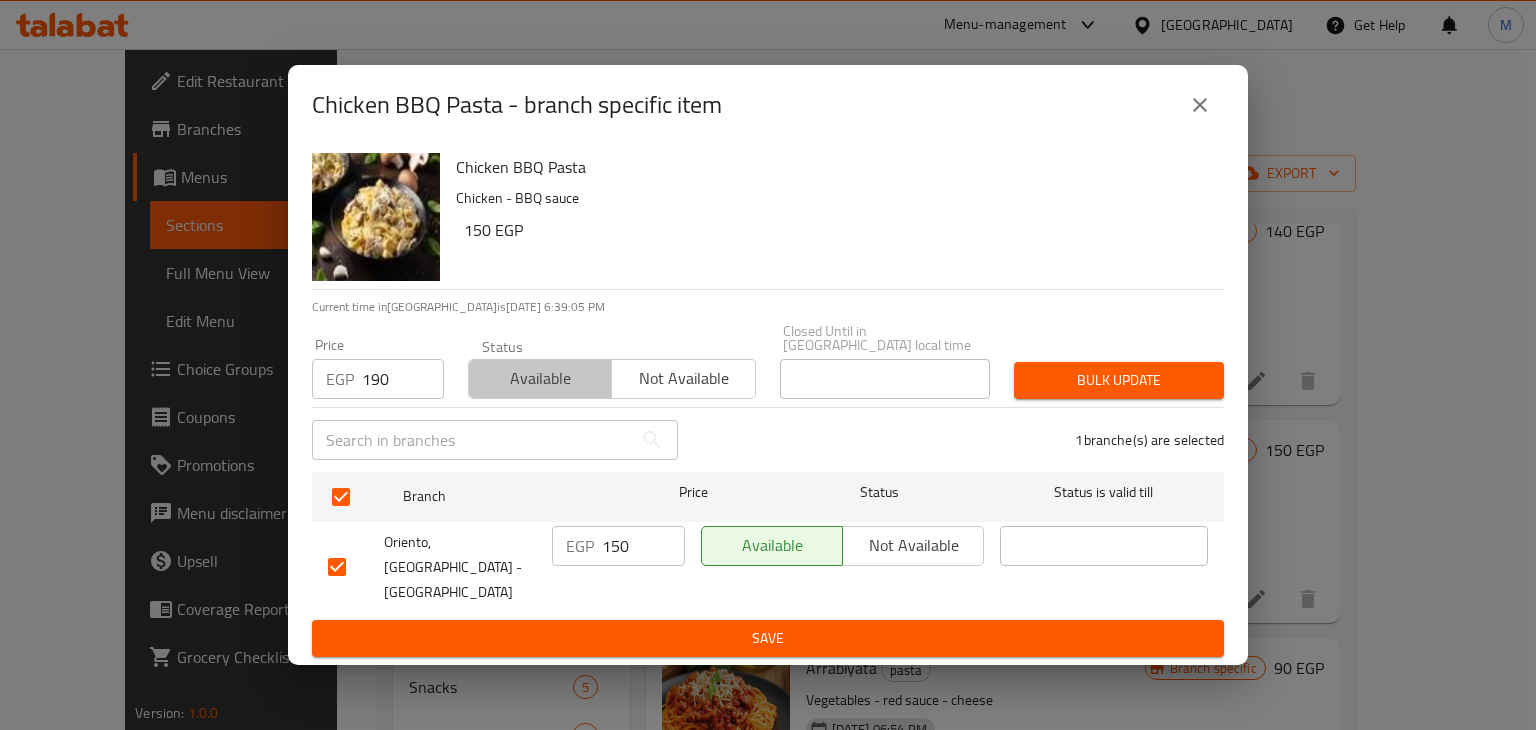 click on "Available" at bounding box center (540, 378) 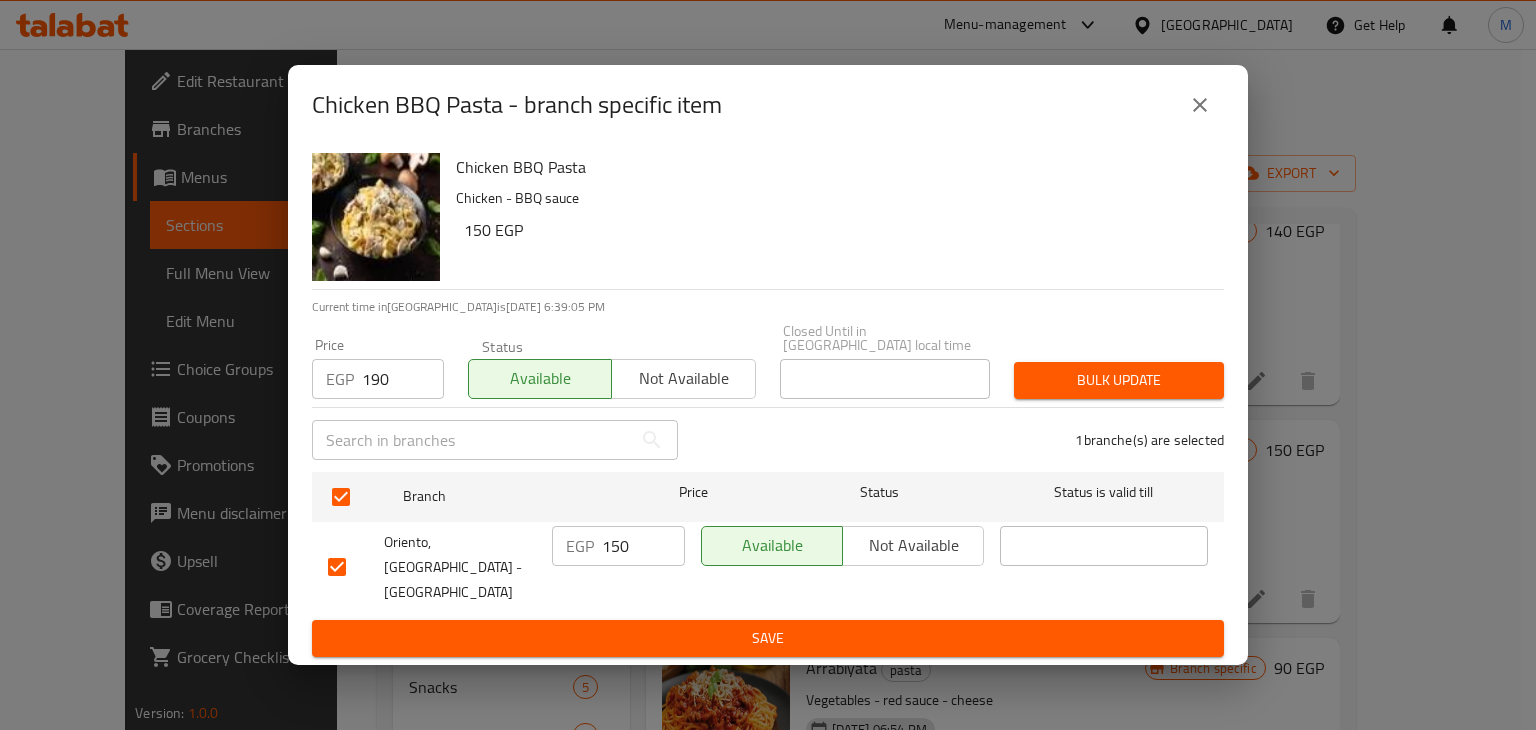 click on "Bulk update" at bounding box center [1119, 380] 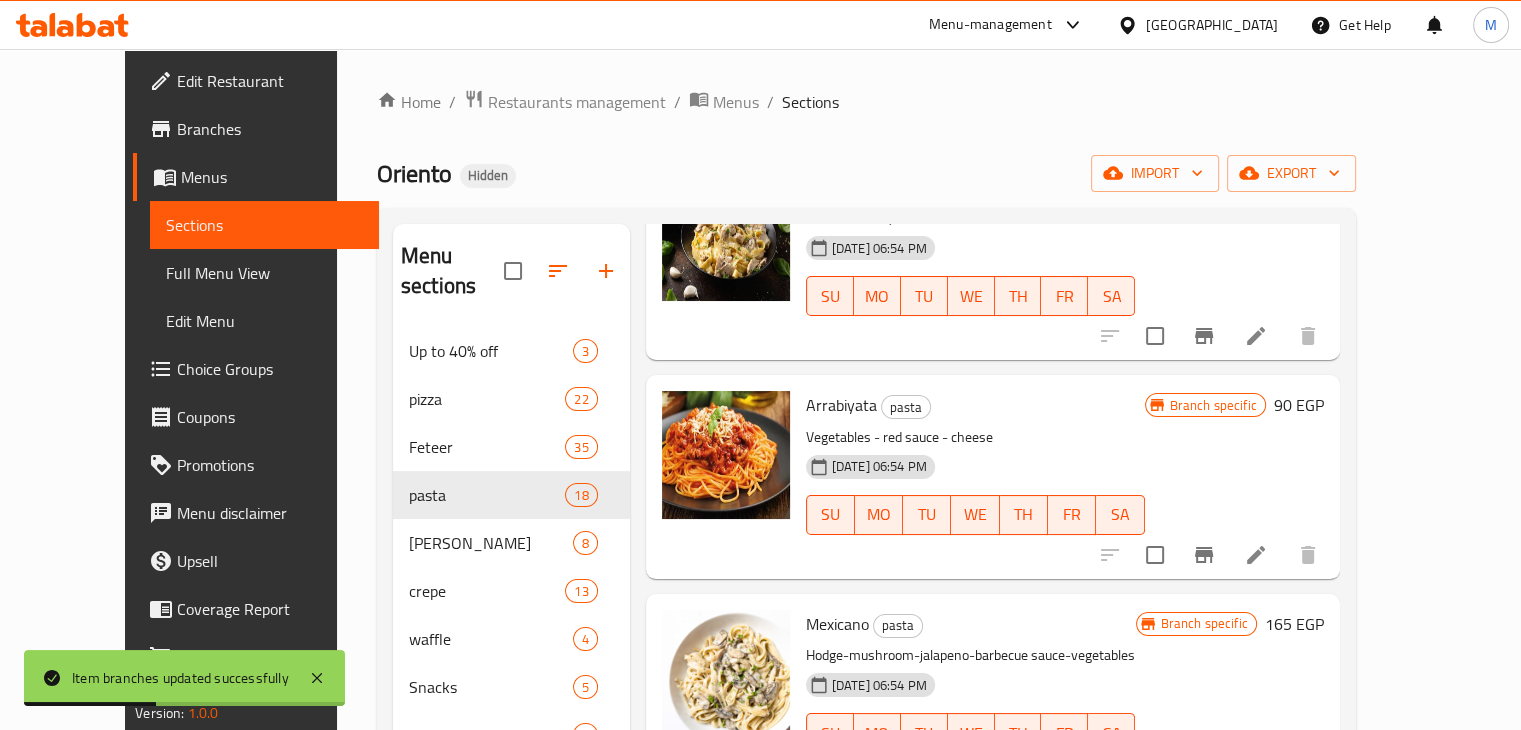 scroll, scrollTop: 1940, scrollLeft: 0, axis: vertical 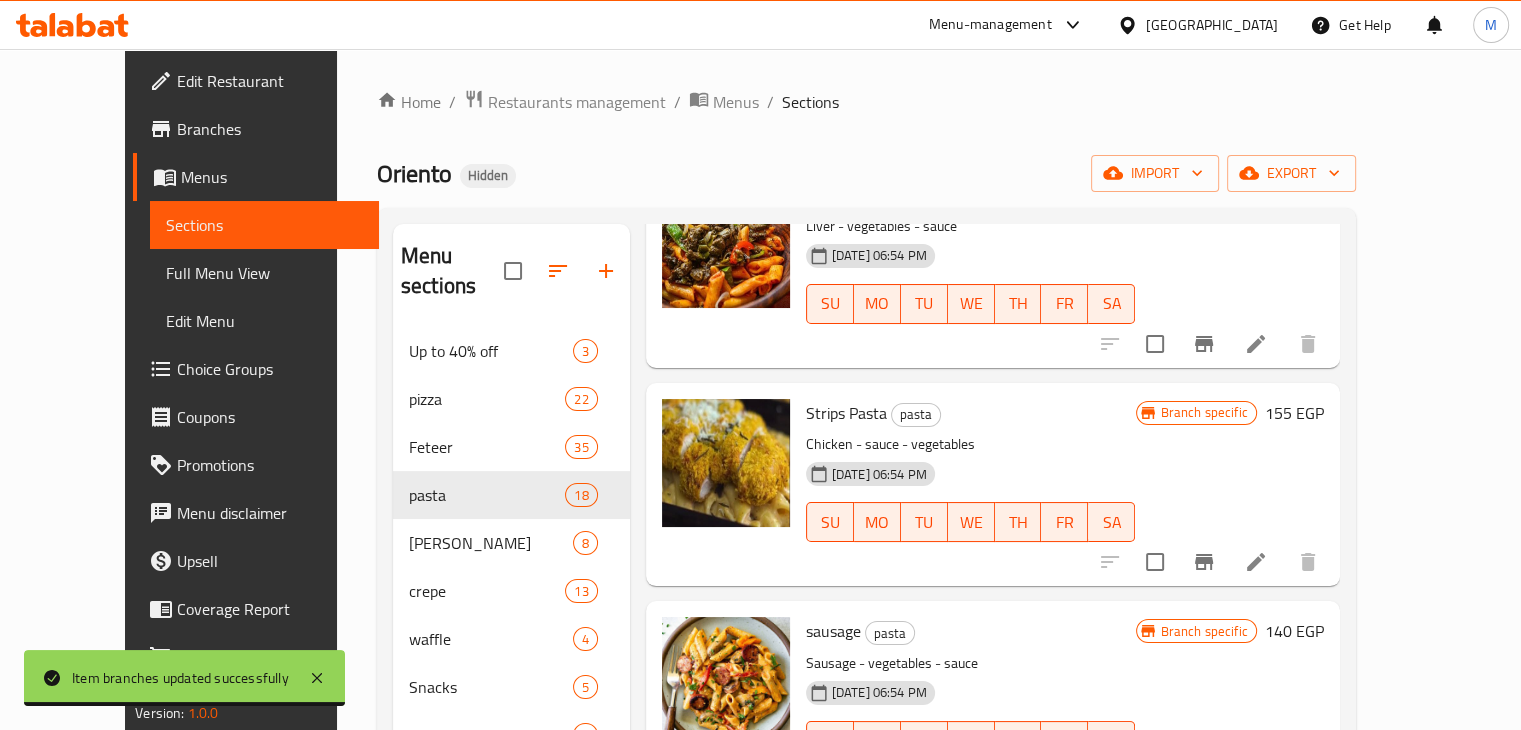 click 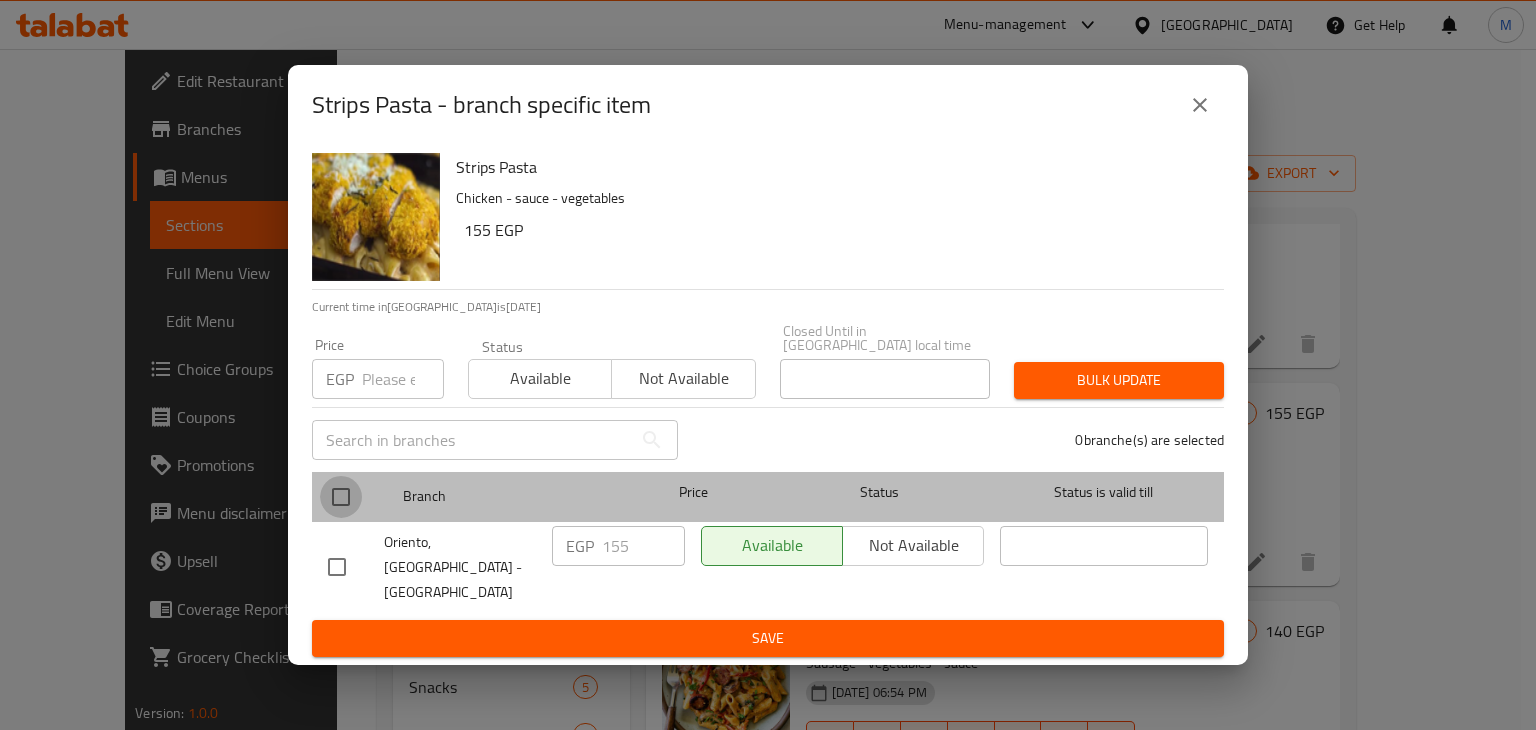 click at bounding box center [341, 497] 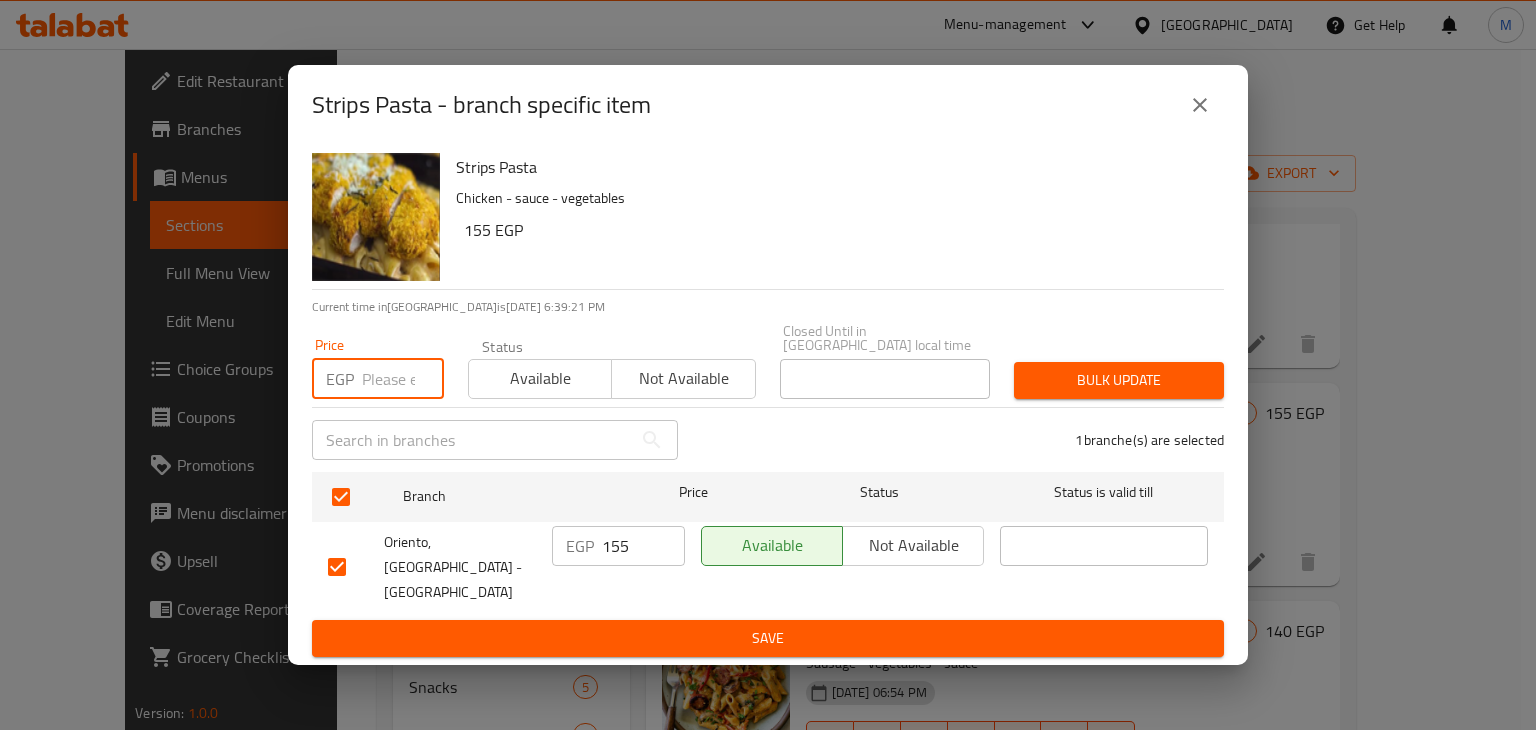 click at bounding box center [403, 379] 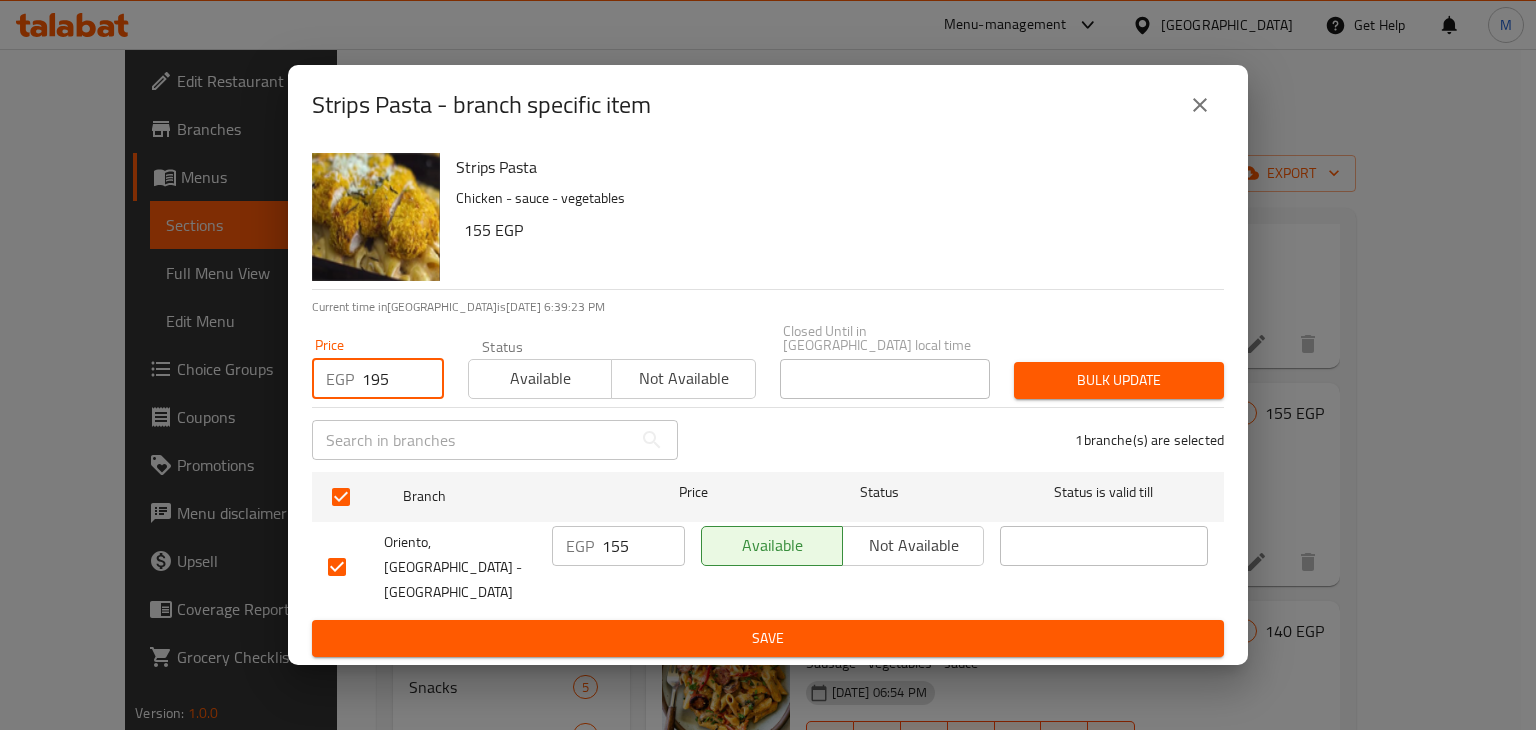 type on "195" 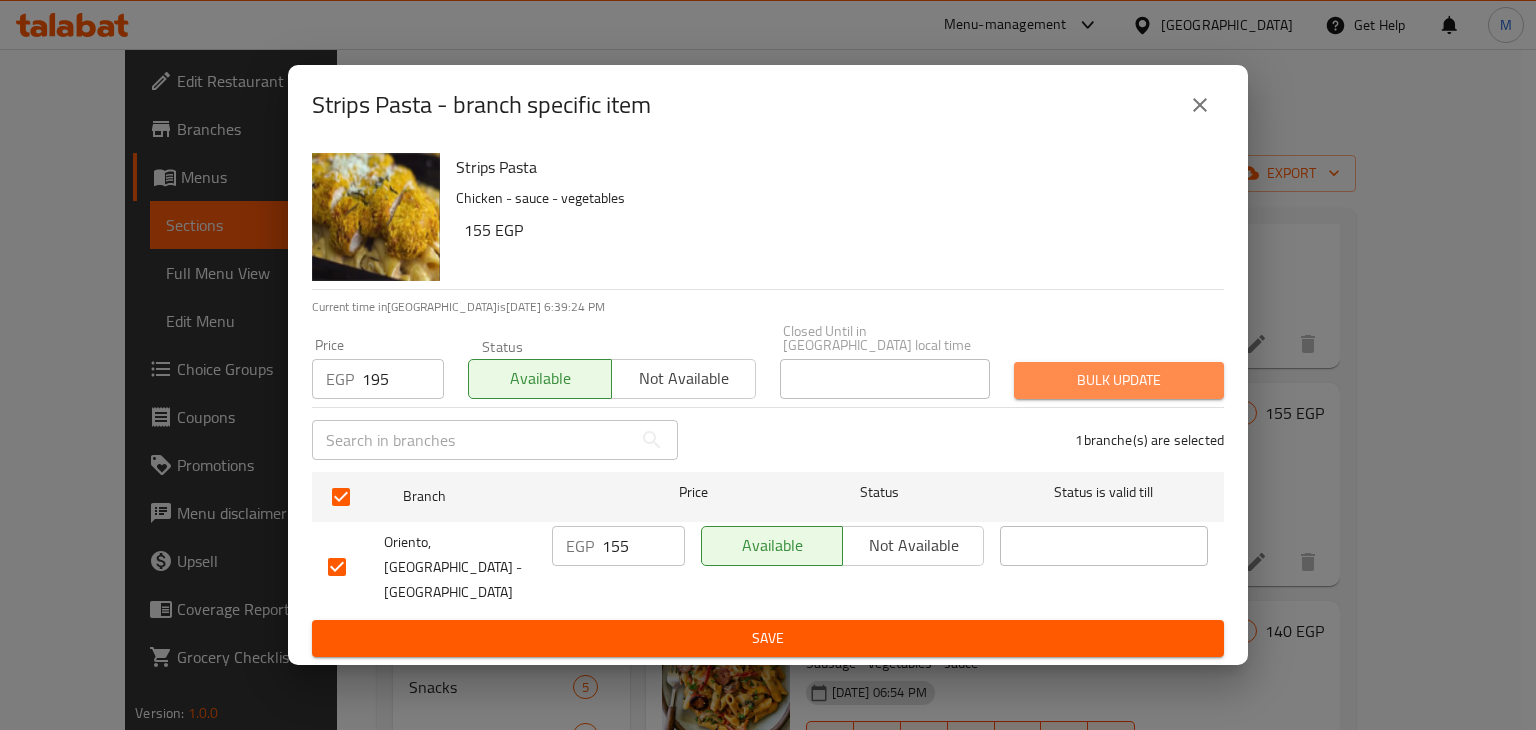 click on "Bulk update" at bounding box center [1119, 380] 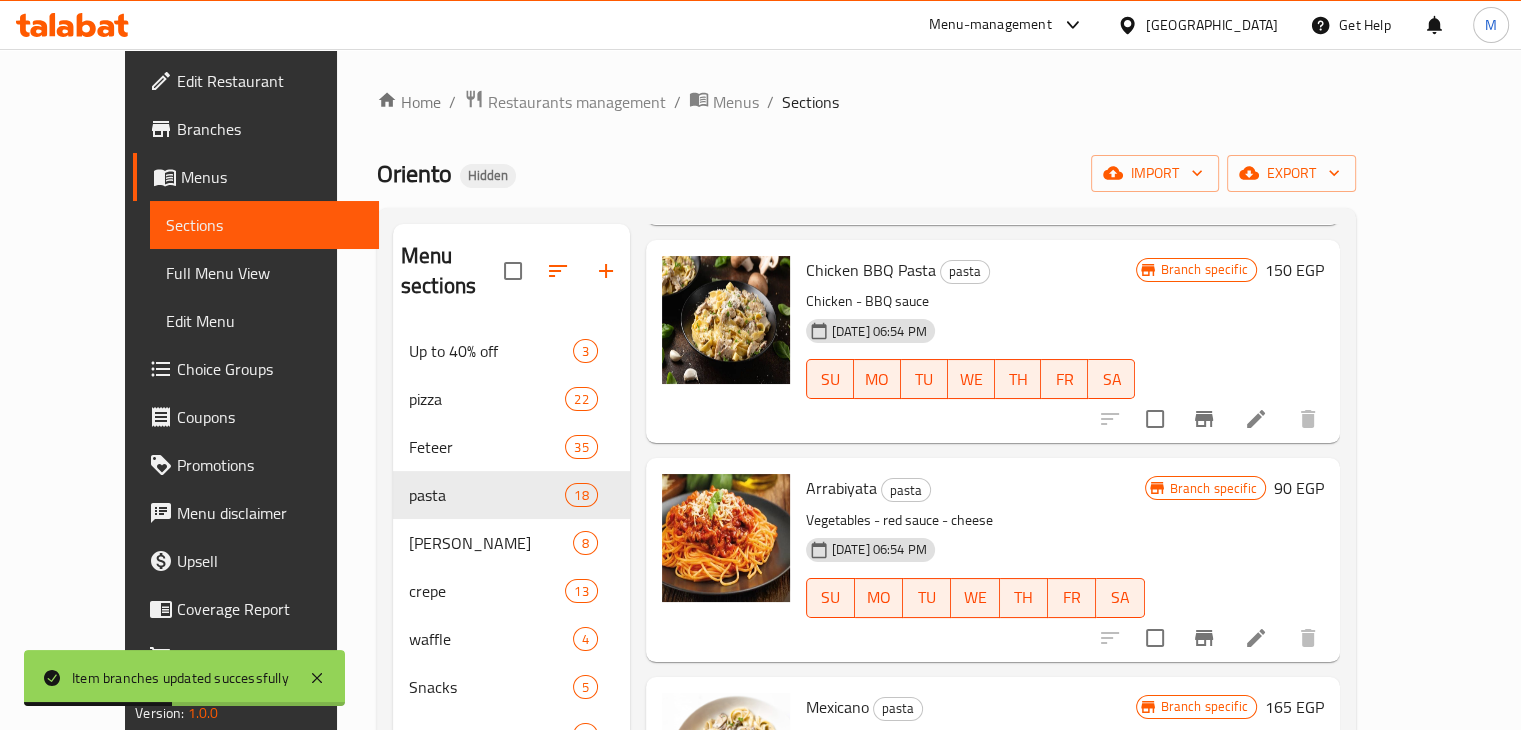 scroll, scrollTop: 1862, scrollLeft: 0, axis: vertical 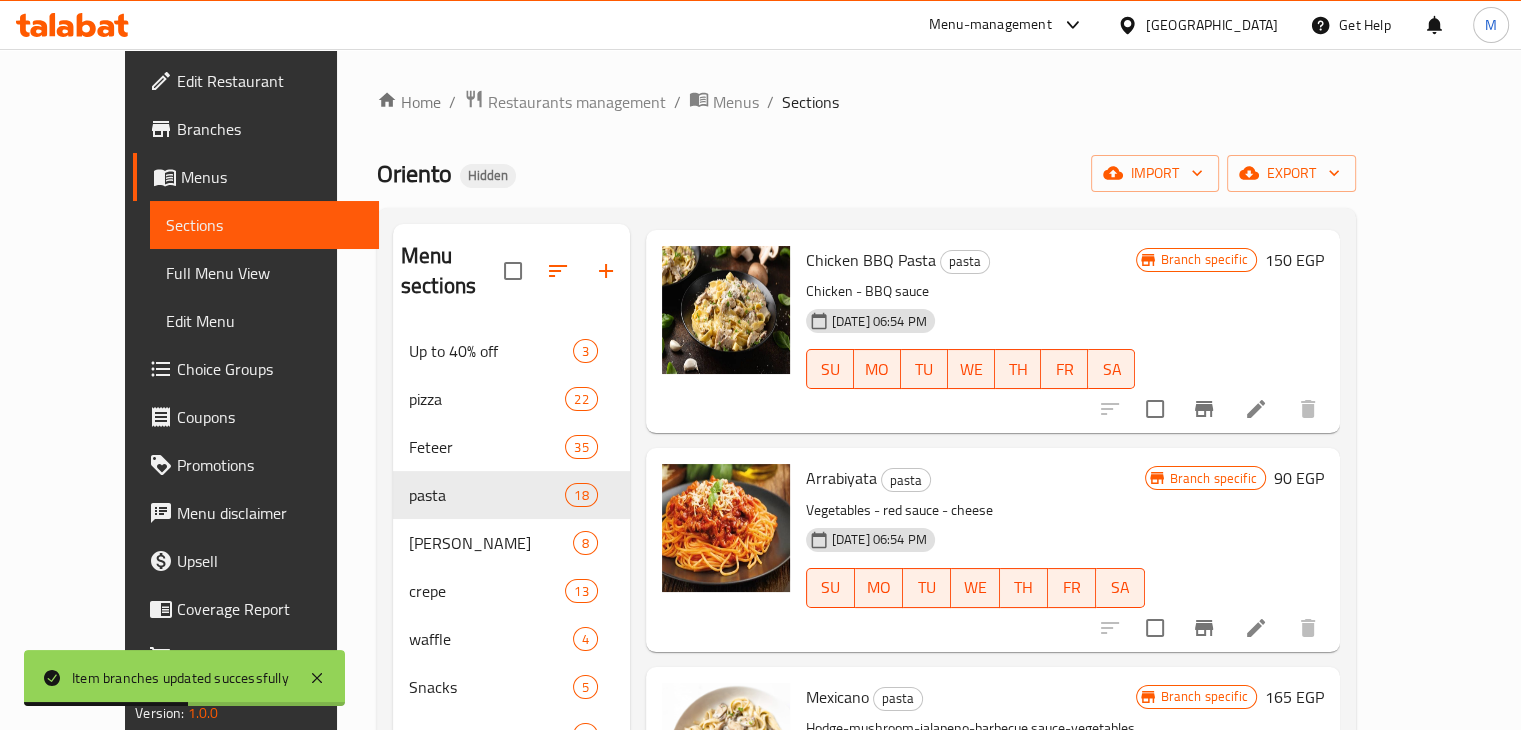 click 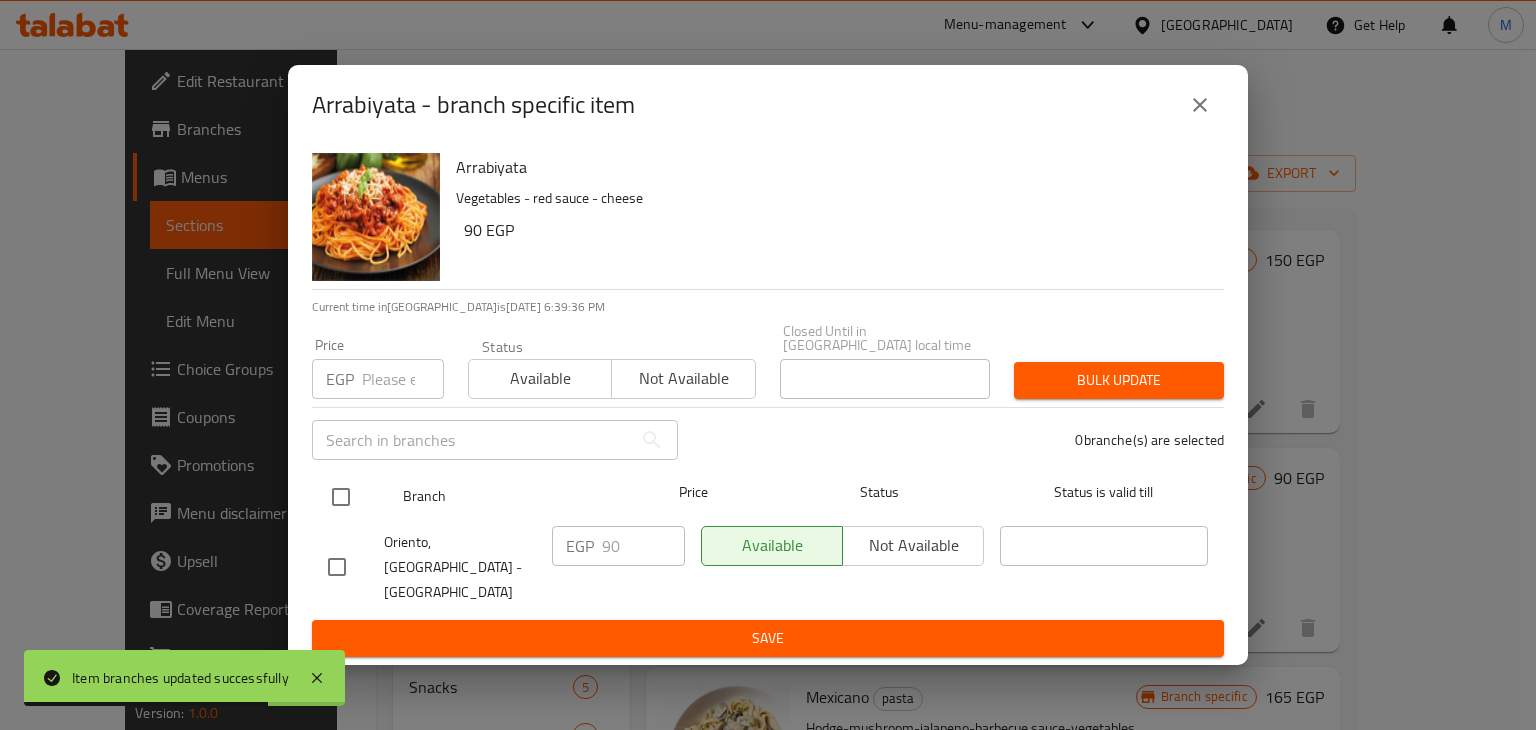 click at bounding box center (341, 497) 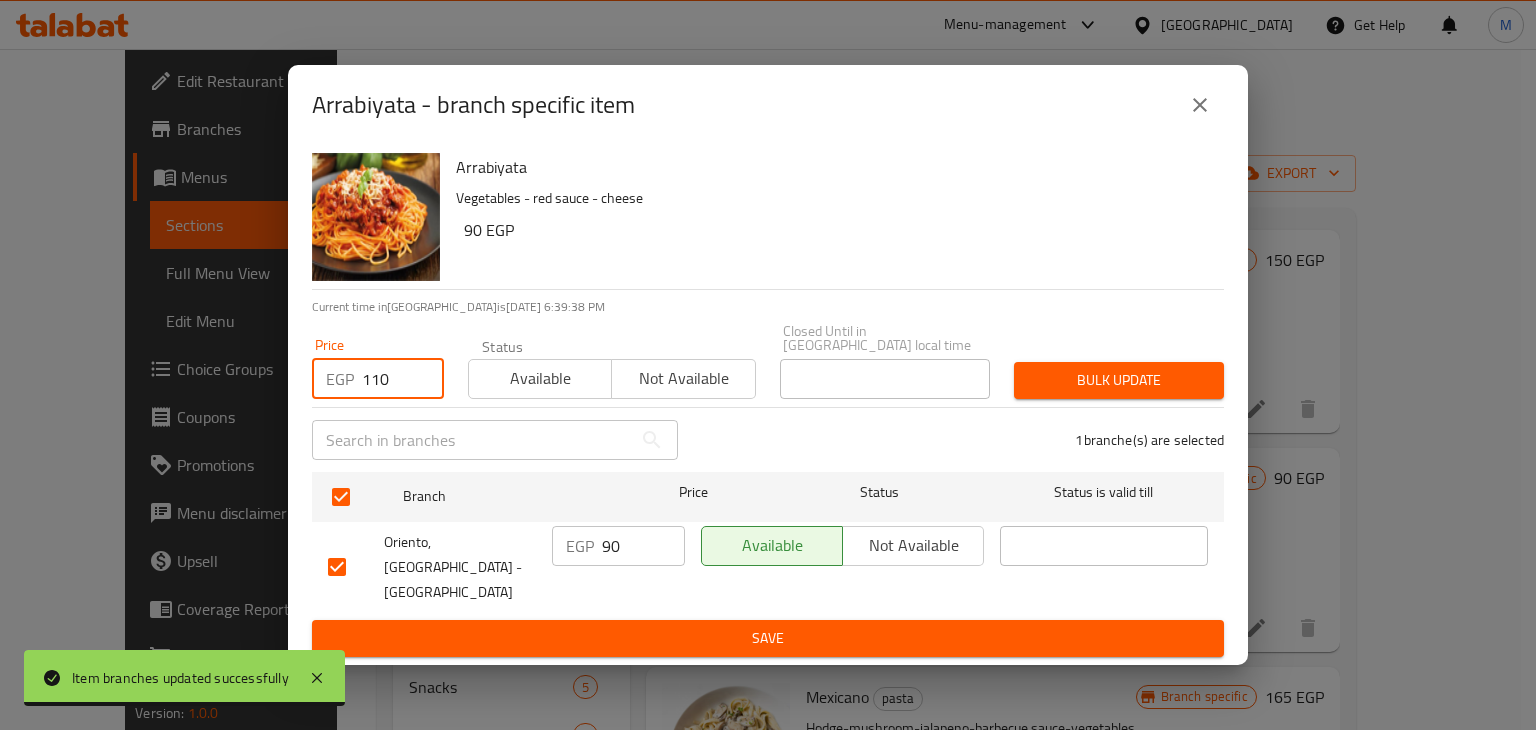 type on "110" 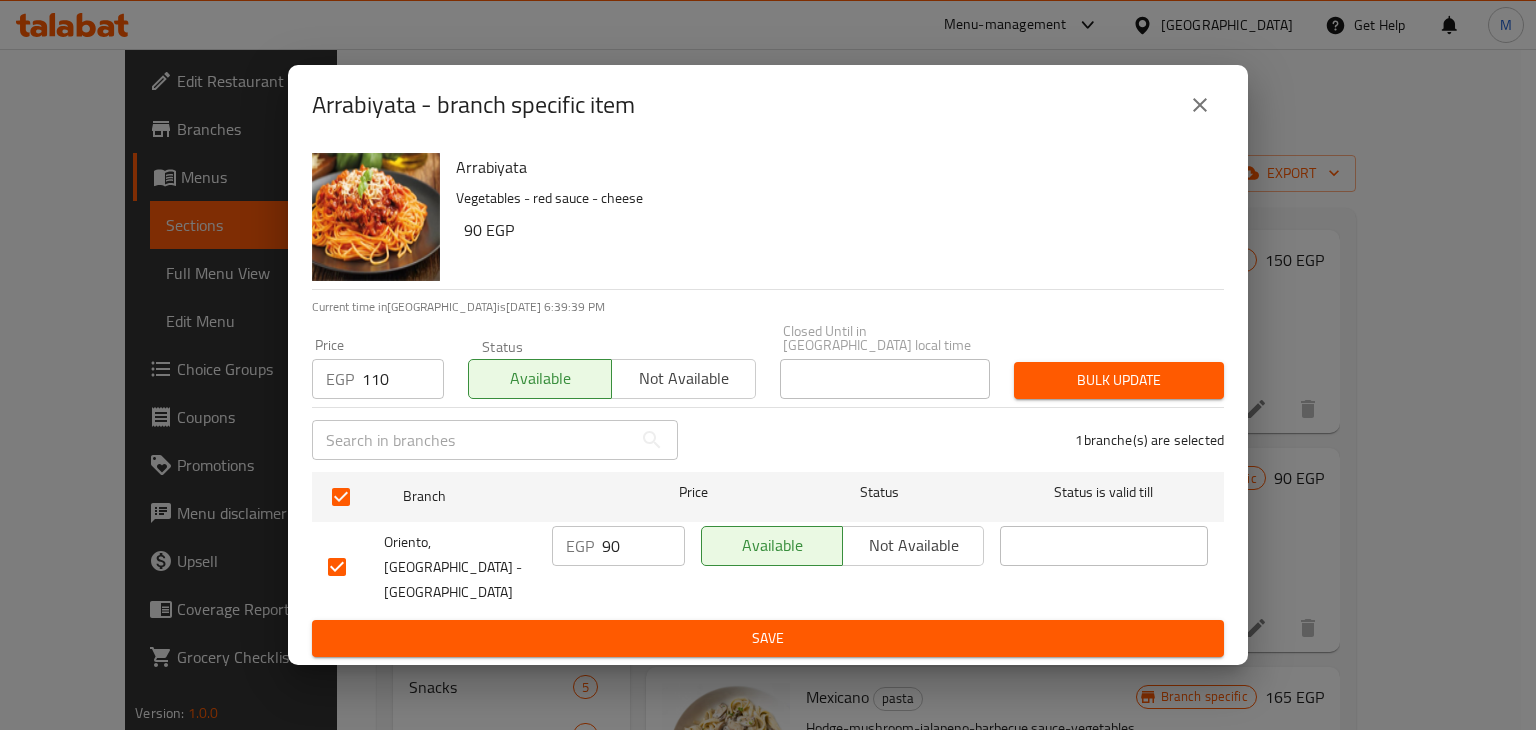 click on "Bulk update" at bounding box center [1119, 380] 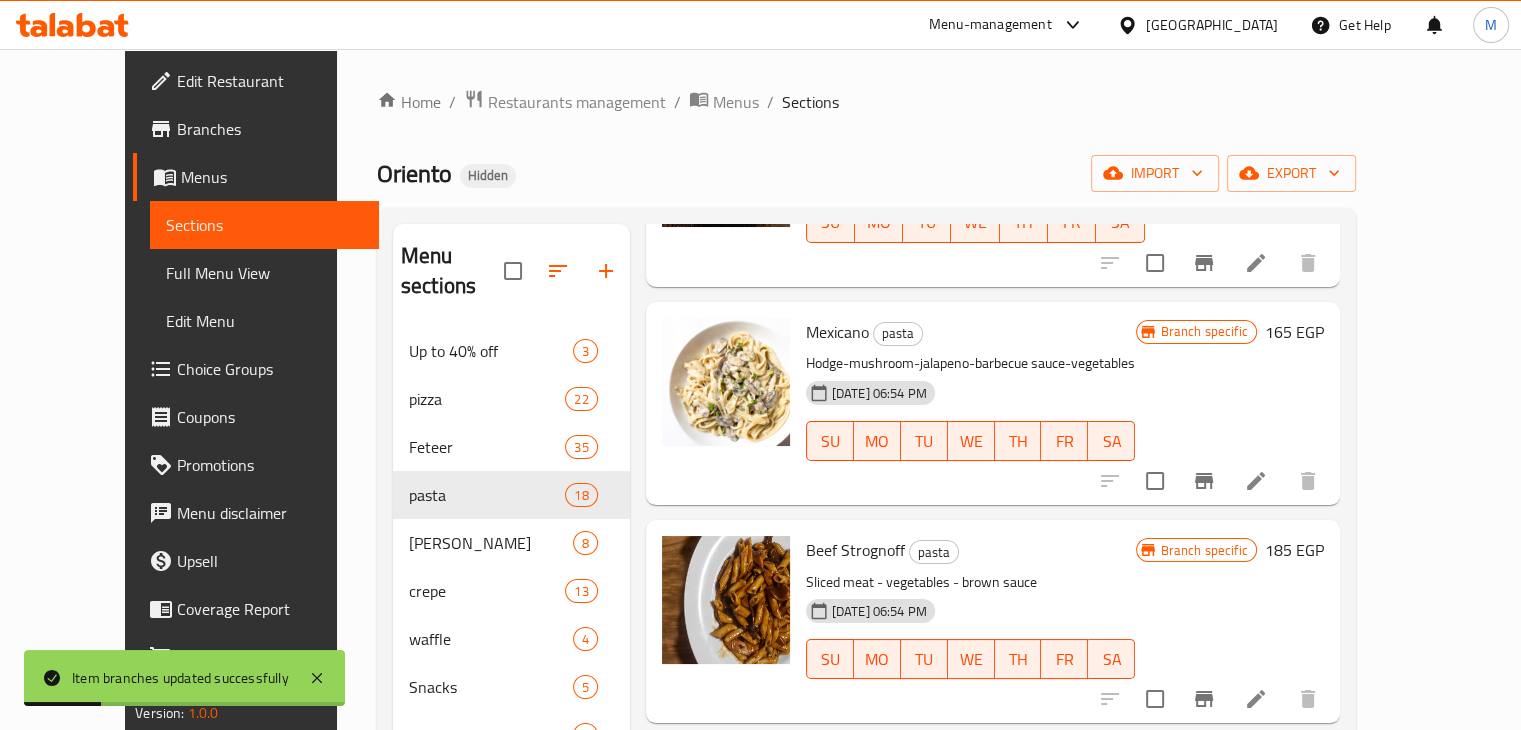 scroll, scrollTop: 2260, scrollLeft: 0, axis: vertical 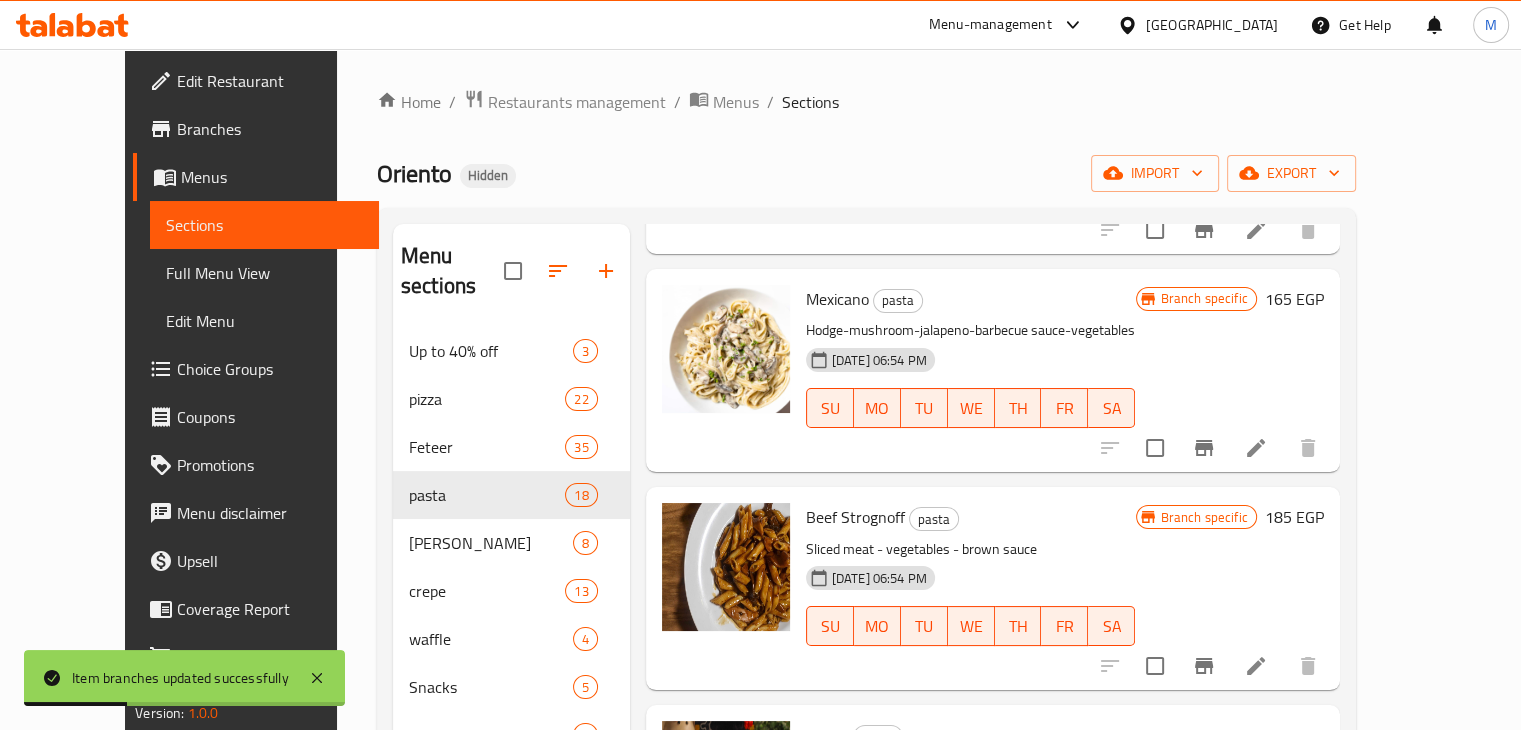 click 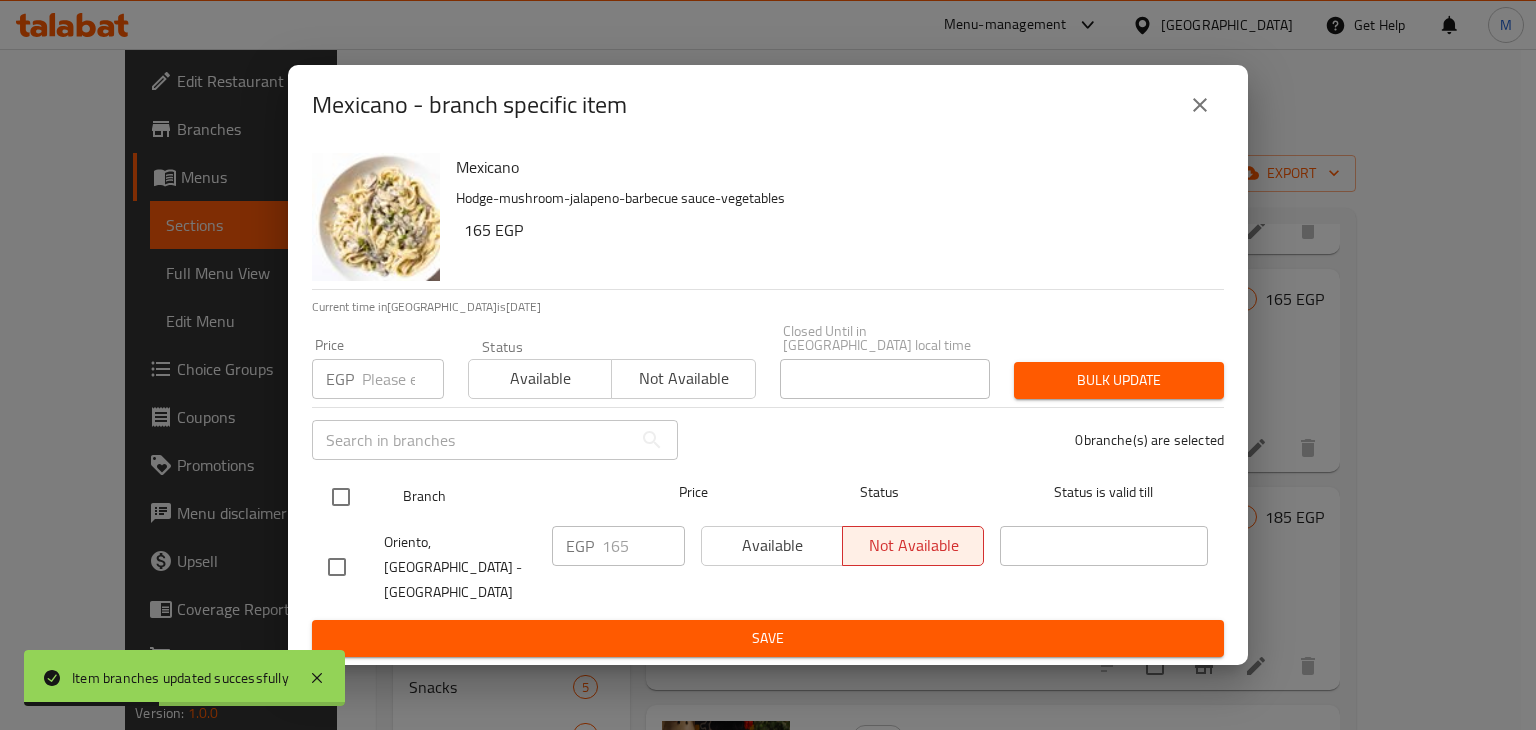 click at bounding box center (341, 497) 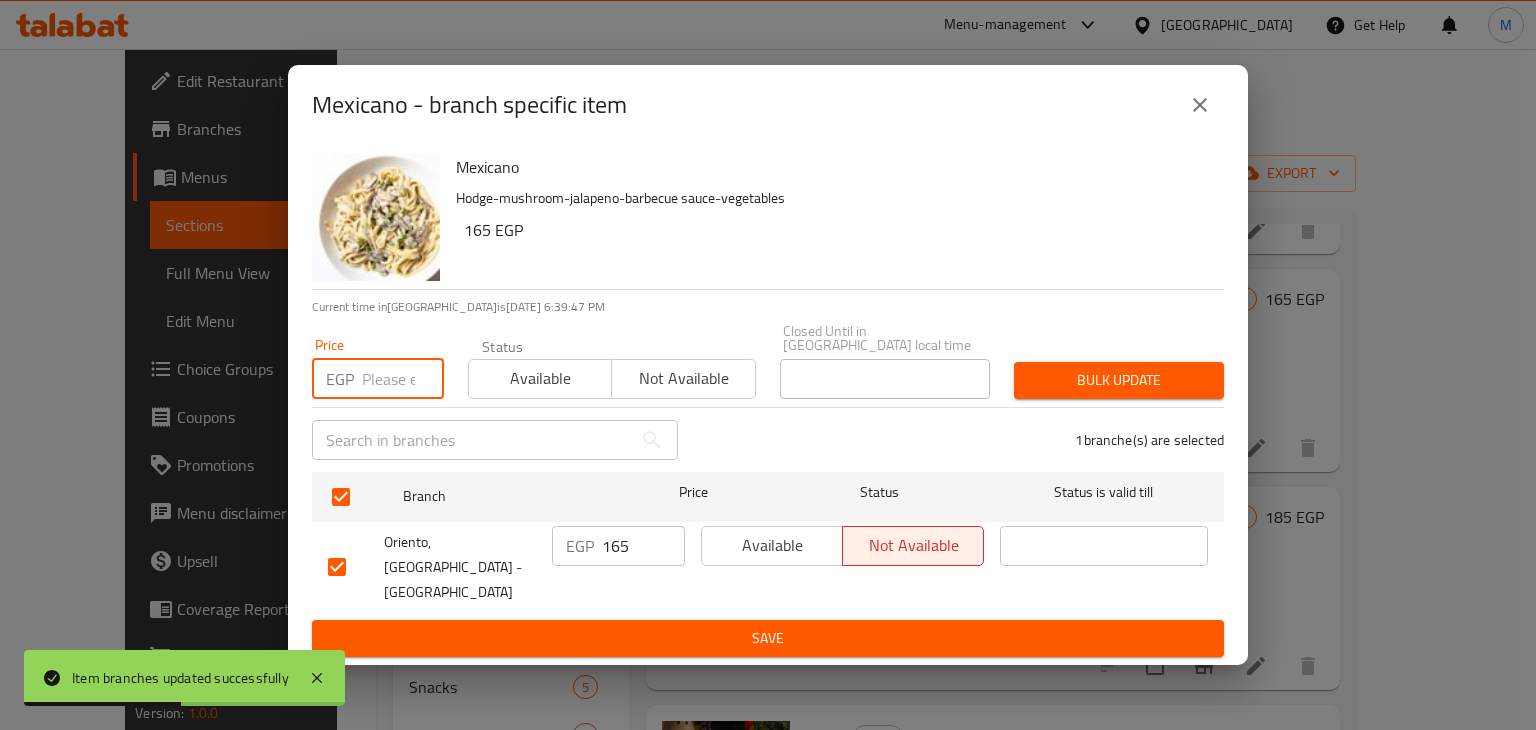 click at bounding box center (403, 379) 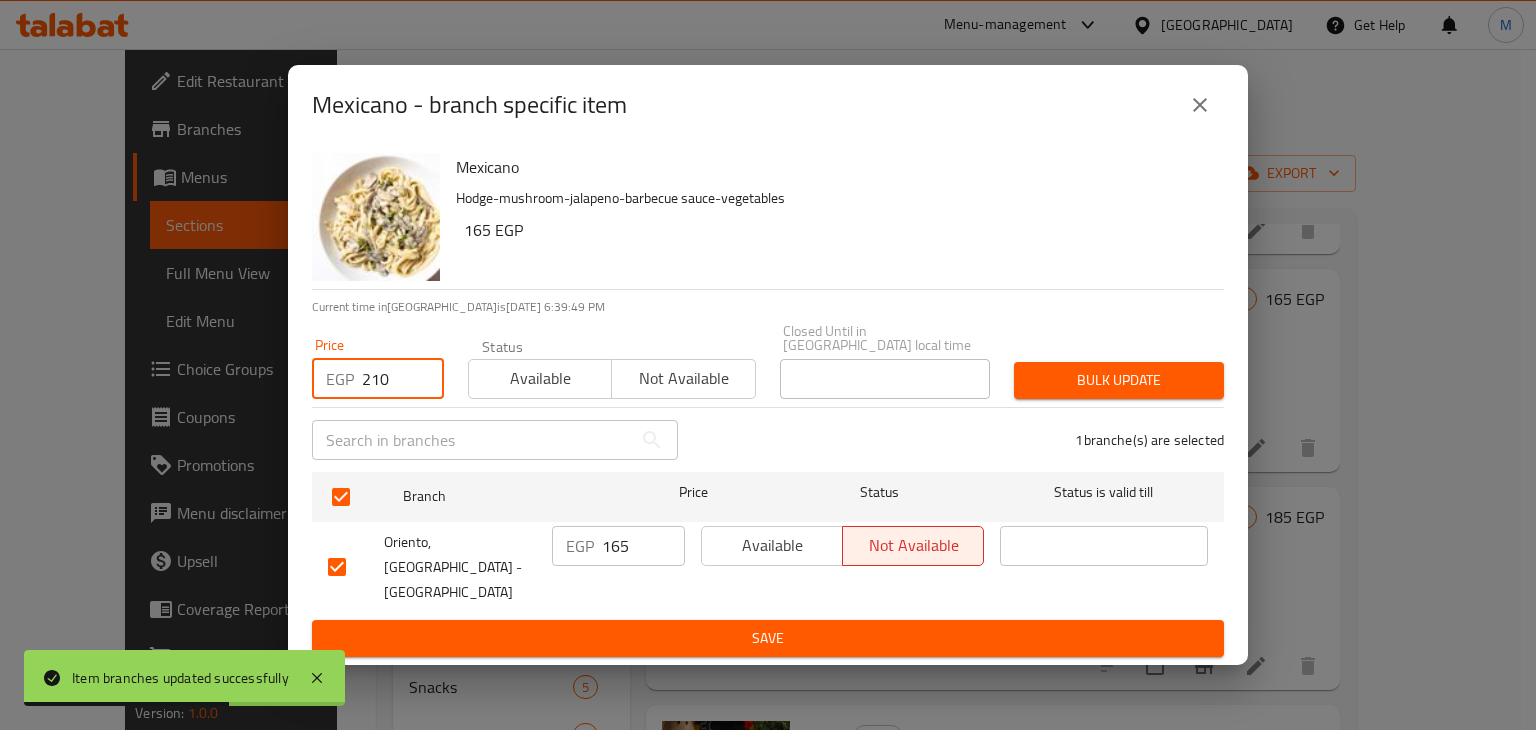 type on "210" 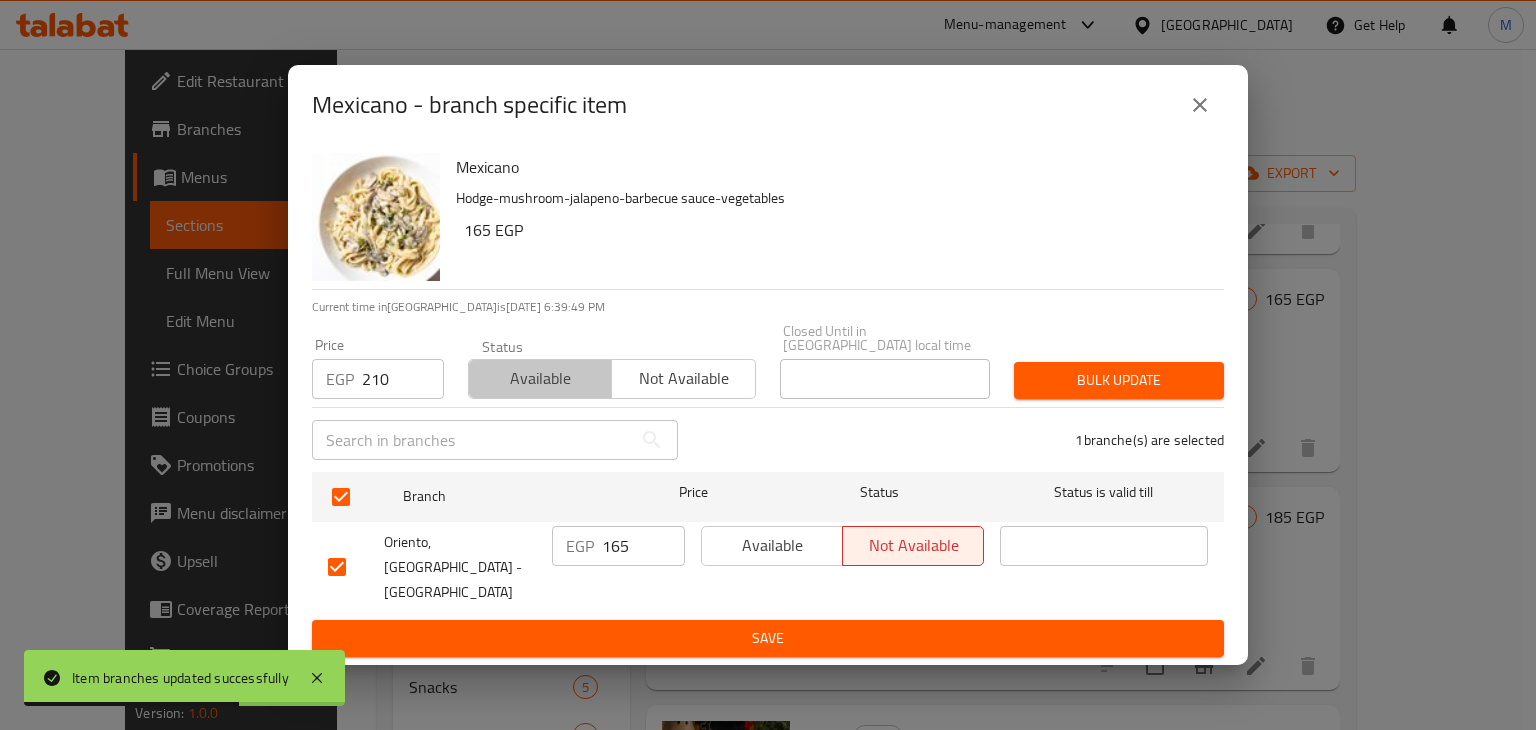 click on "Available" at bounding box center (540, 378) 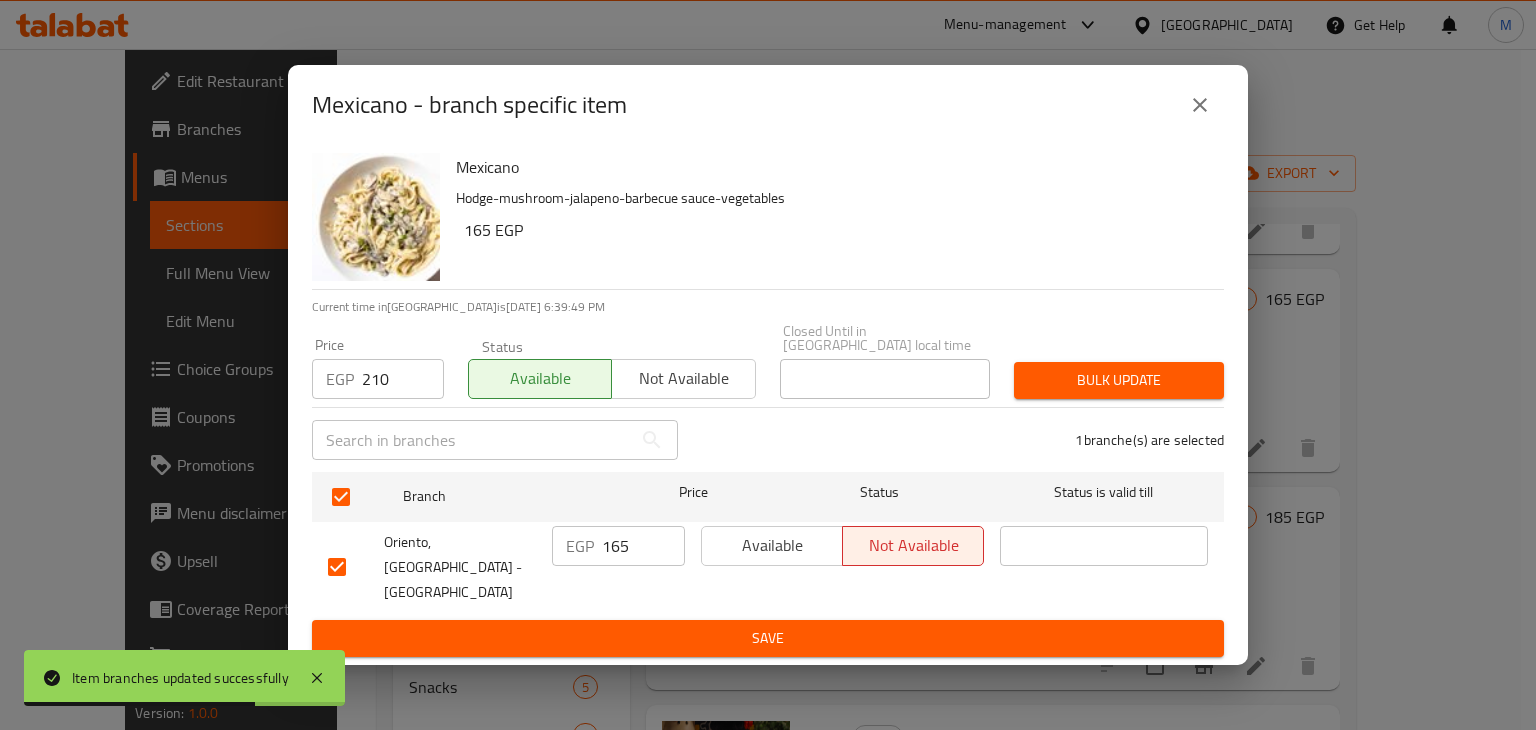 click on "Bulk update" at bounding box center (1119, 380) 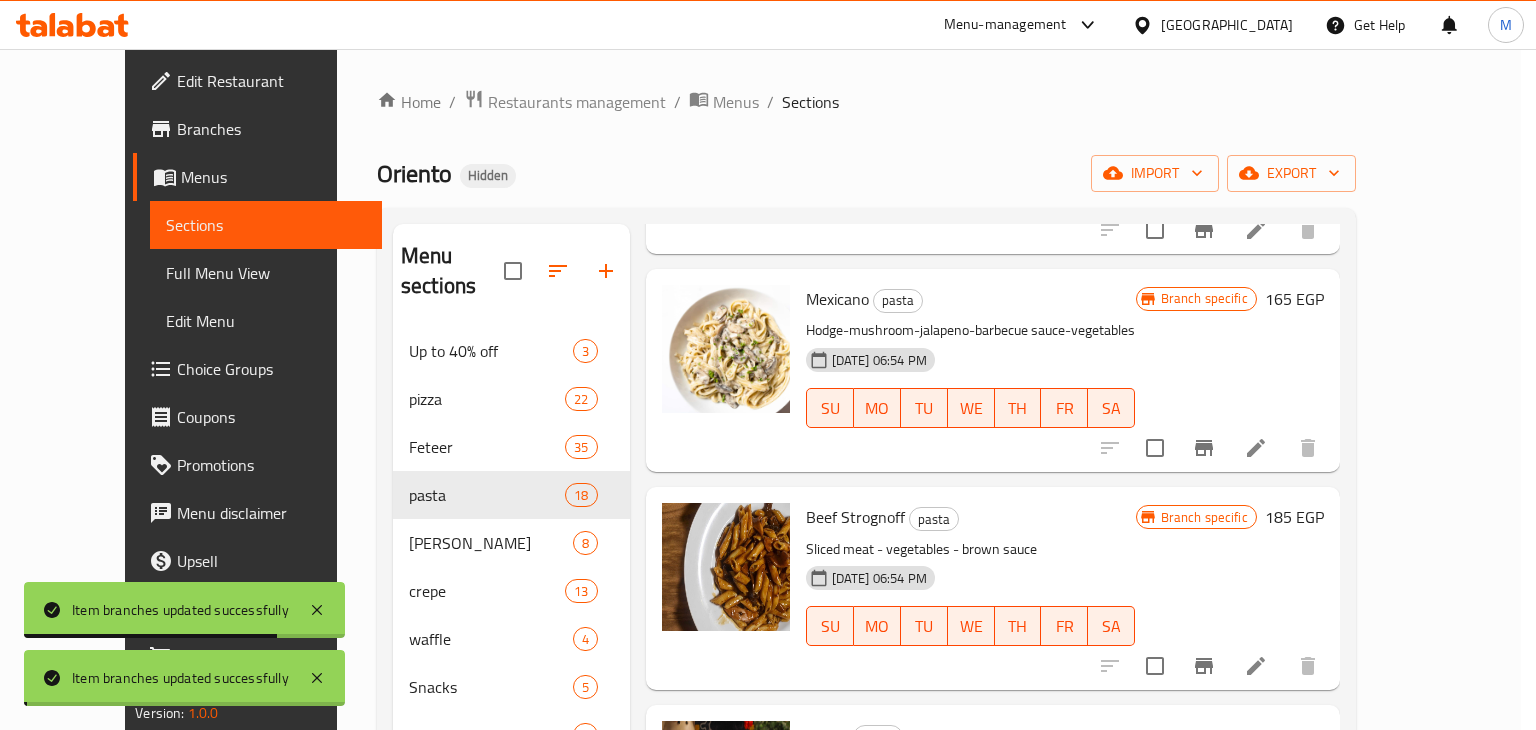 type 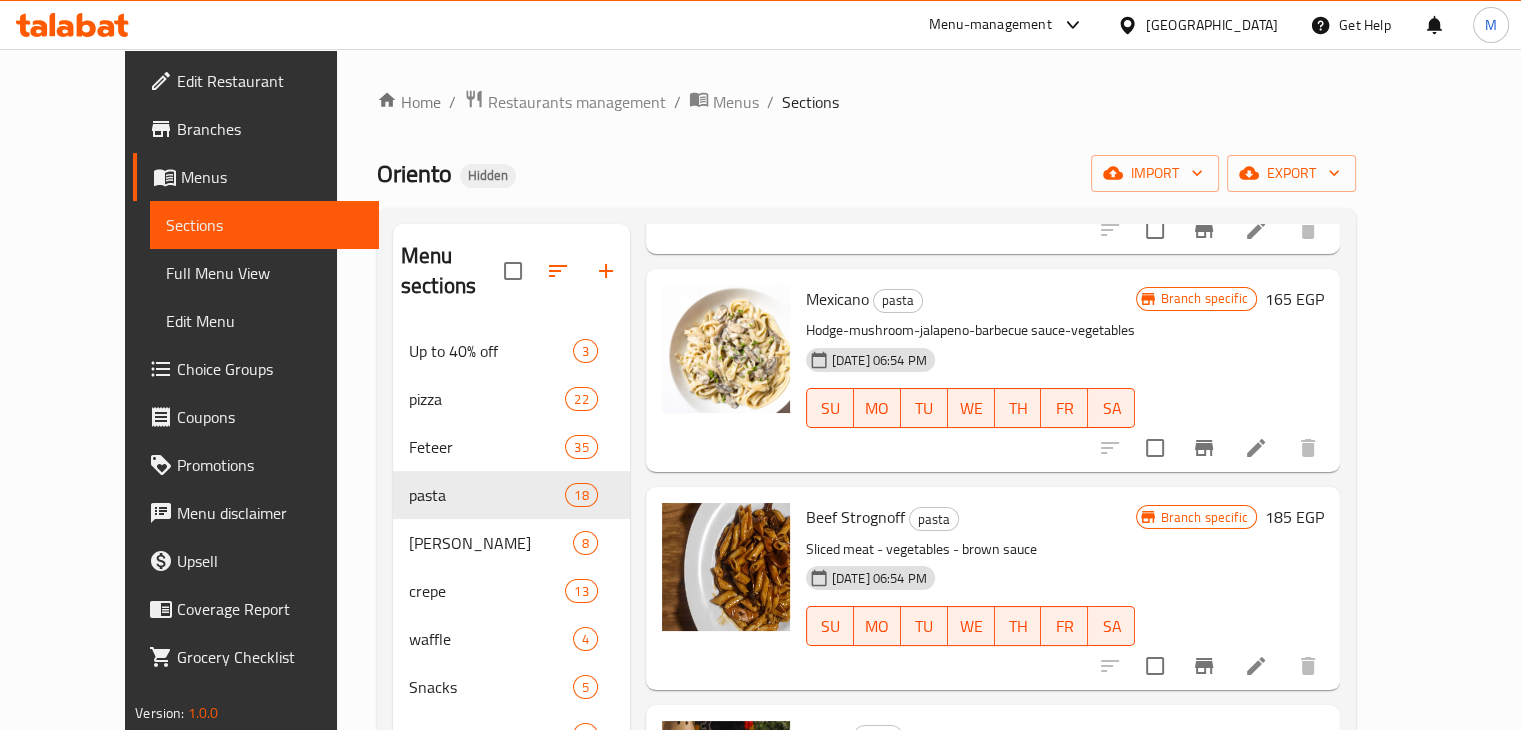 click 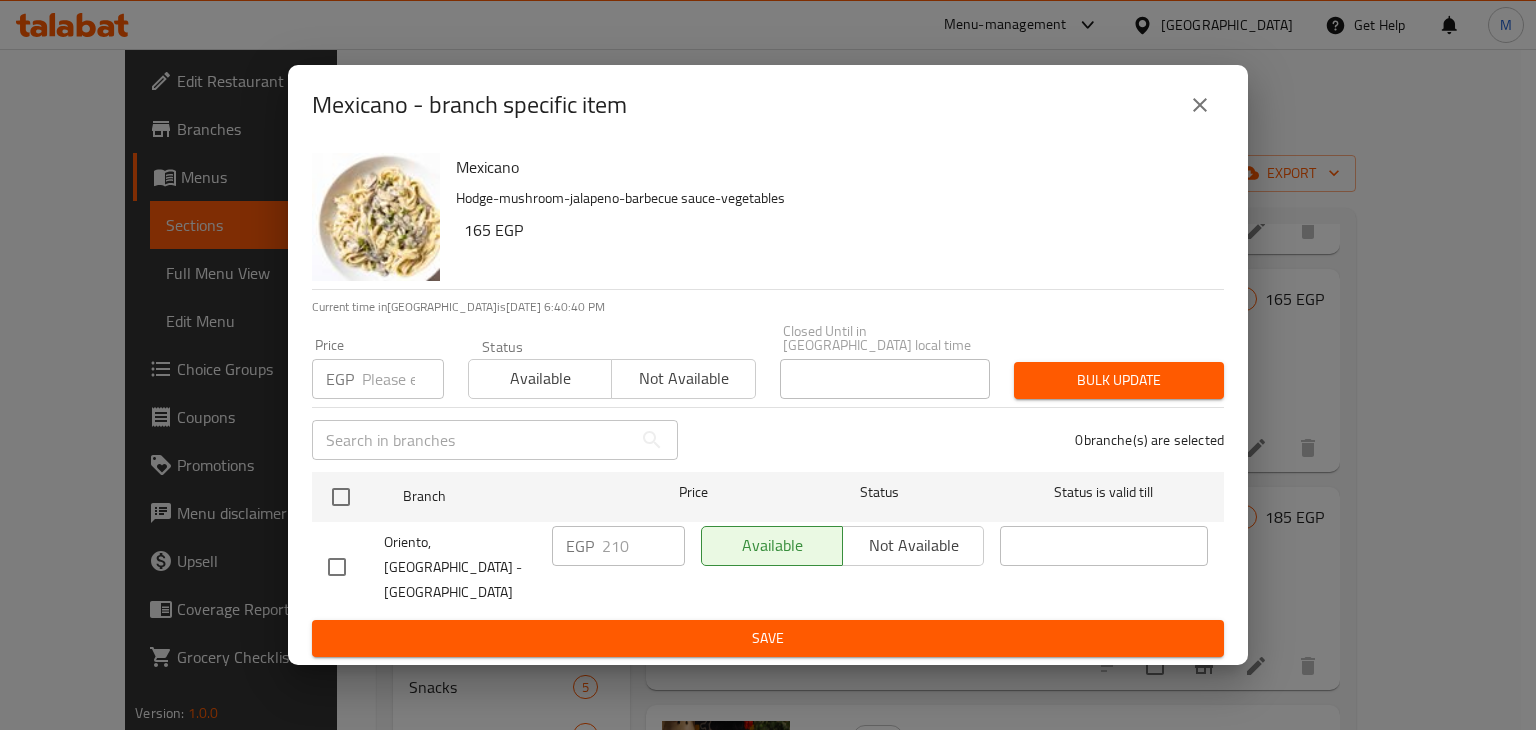 click 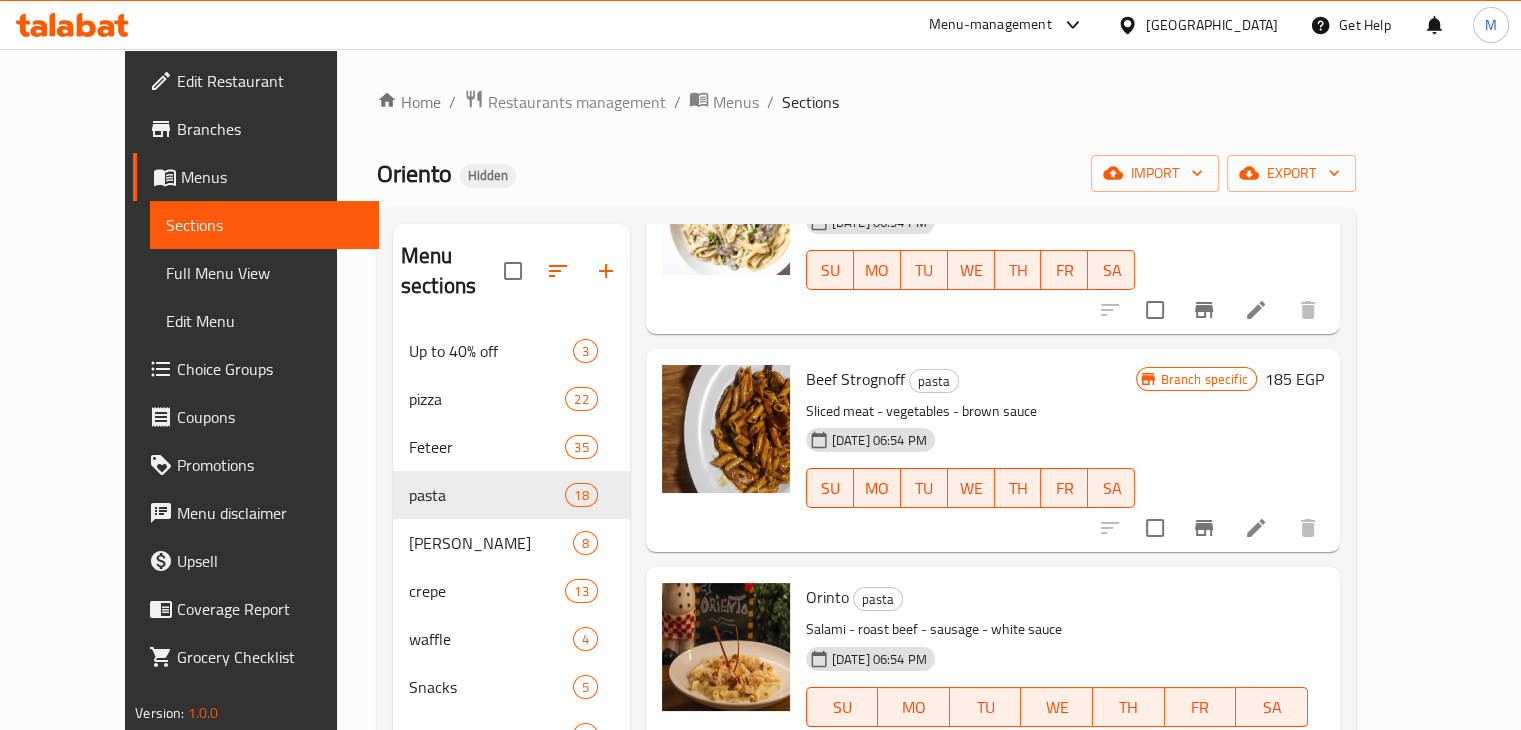 scroll, scrollTop: 2400, scrollLeft: 0, axis: vertical 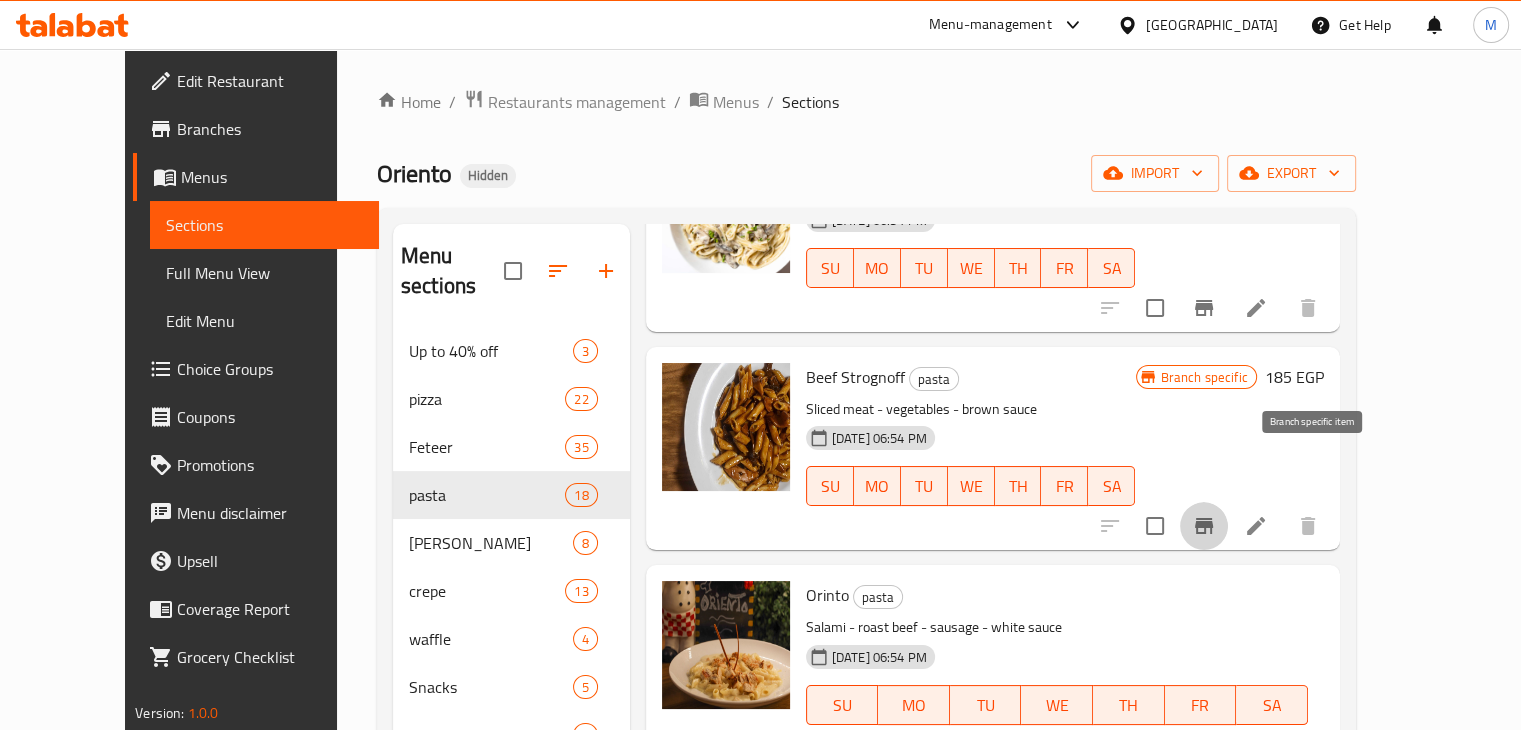 click at bounding box center [1204, 526] 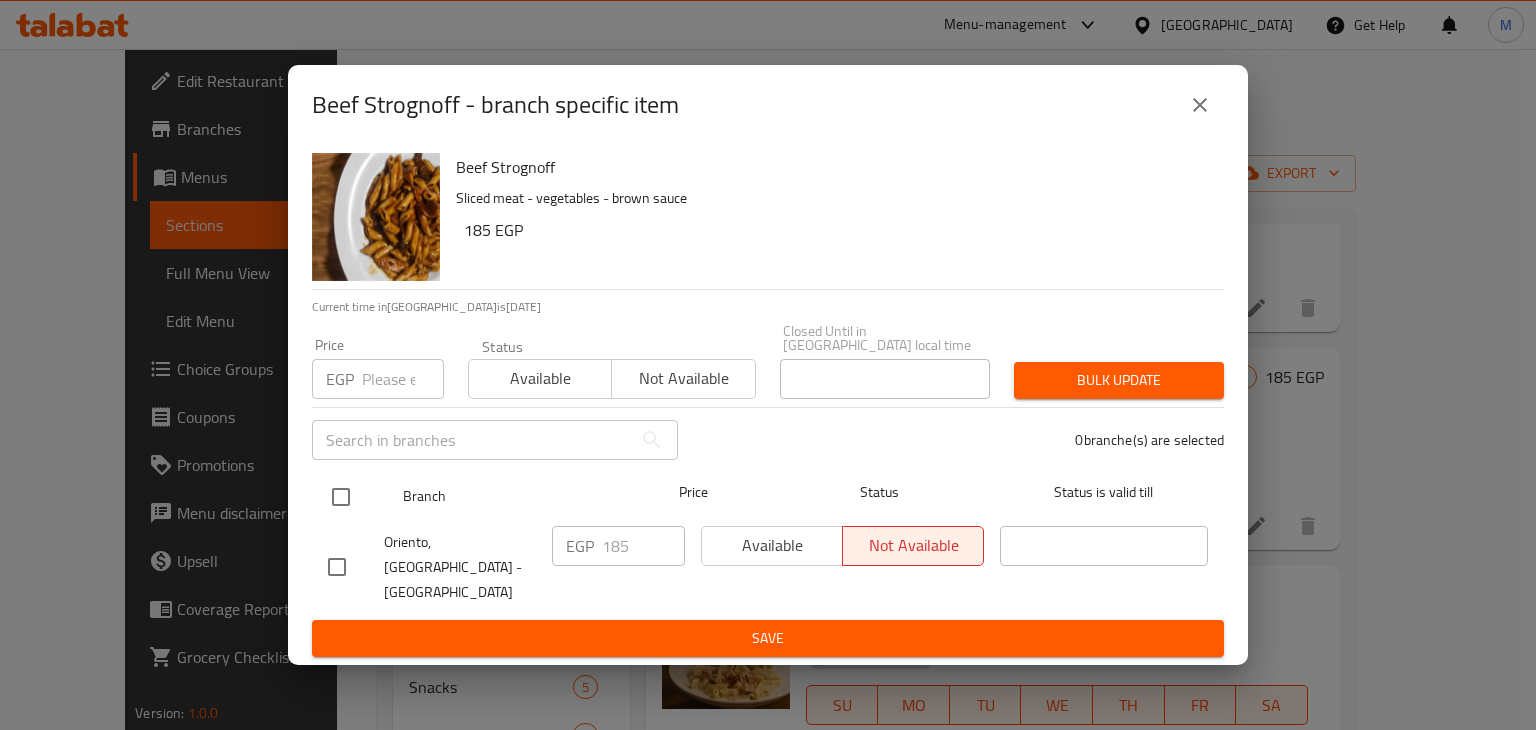 click at bounding box center (341, 497) 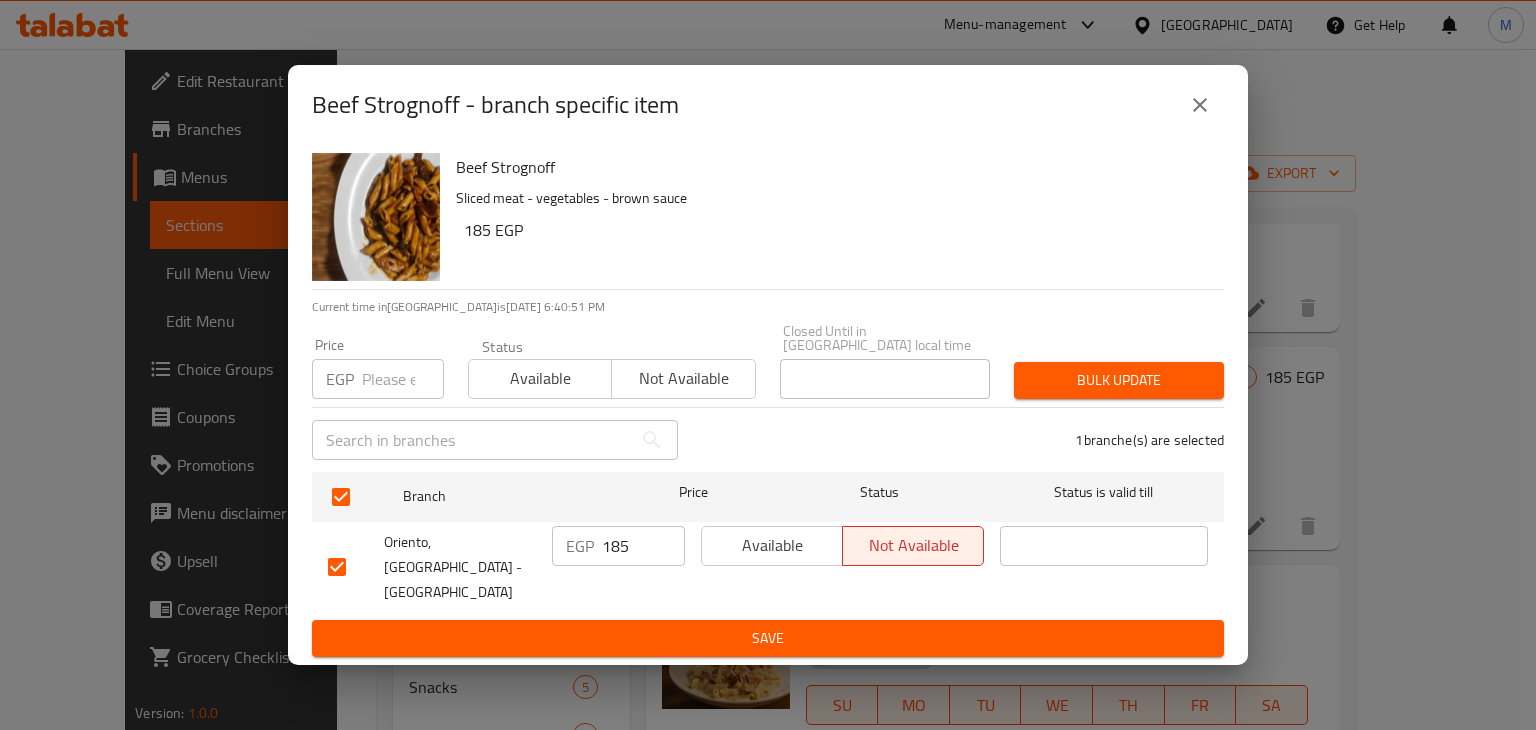click at bounding box center [403, 379] 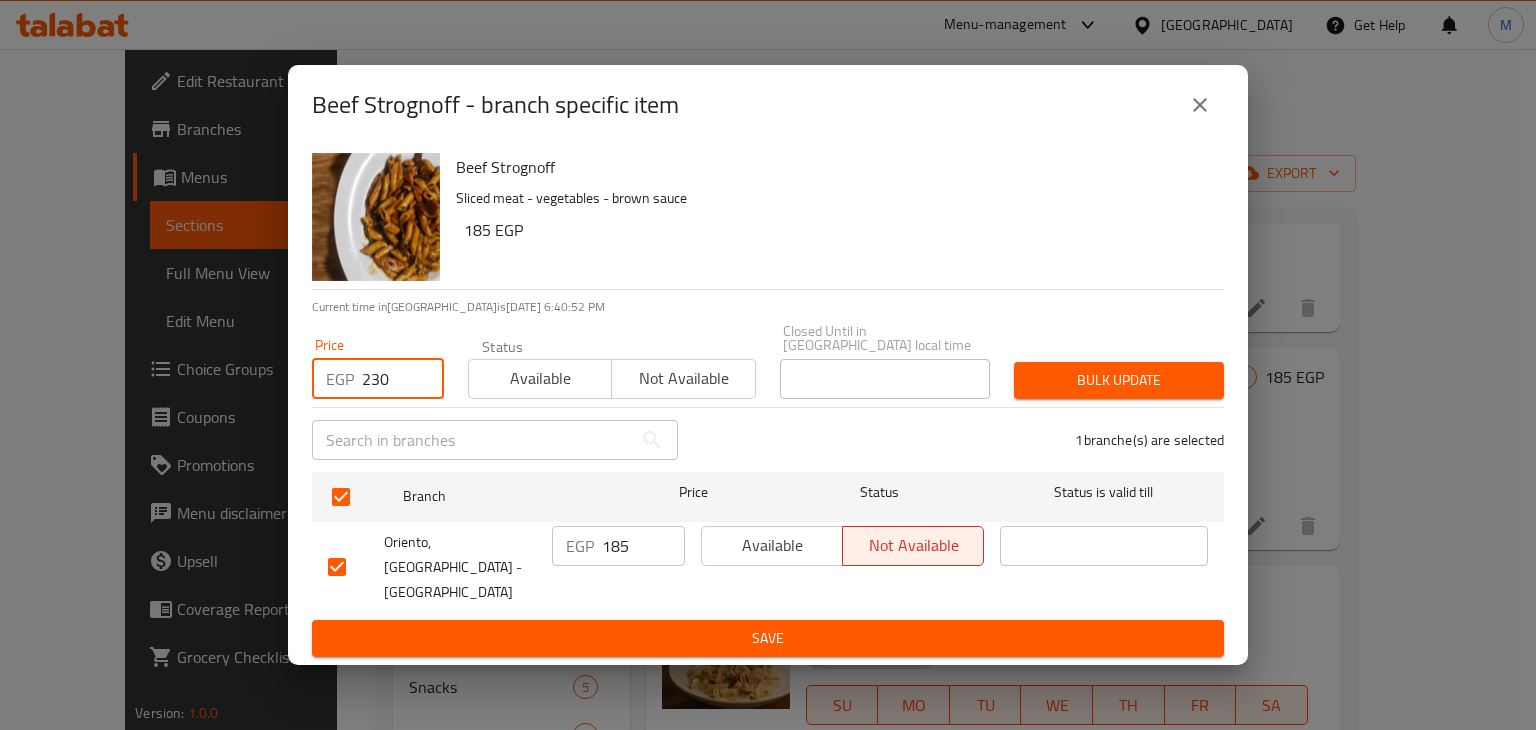 type on "230" 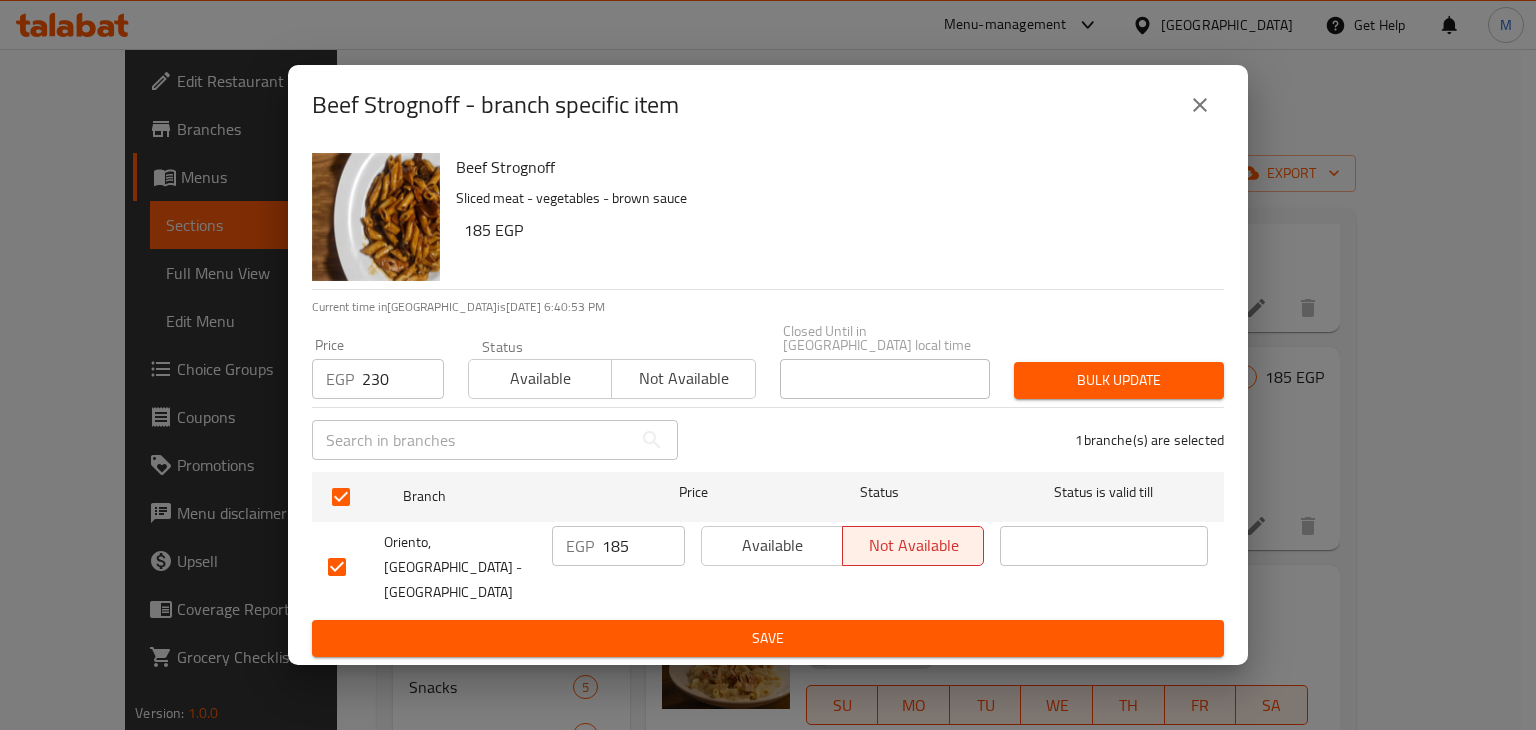 click on "Available" at bounding box center [540, 378] 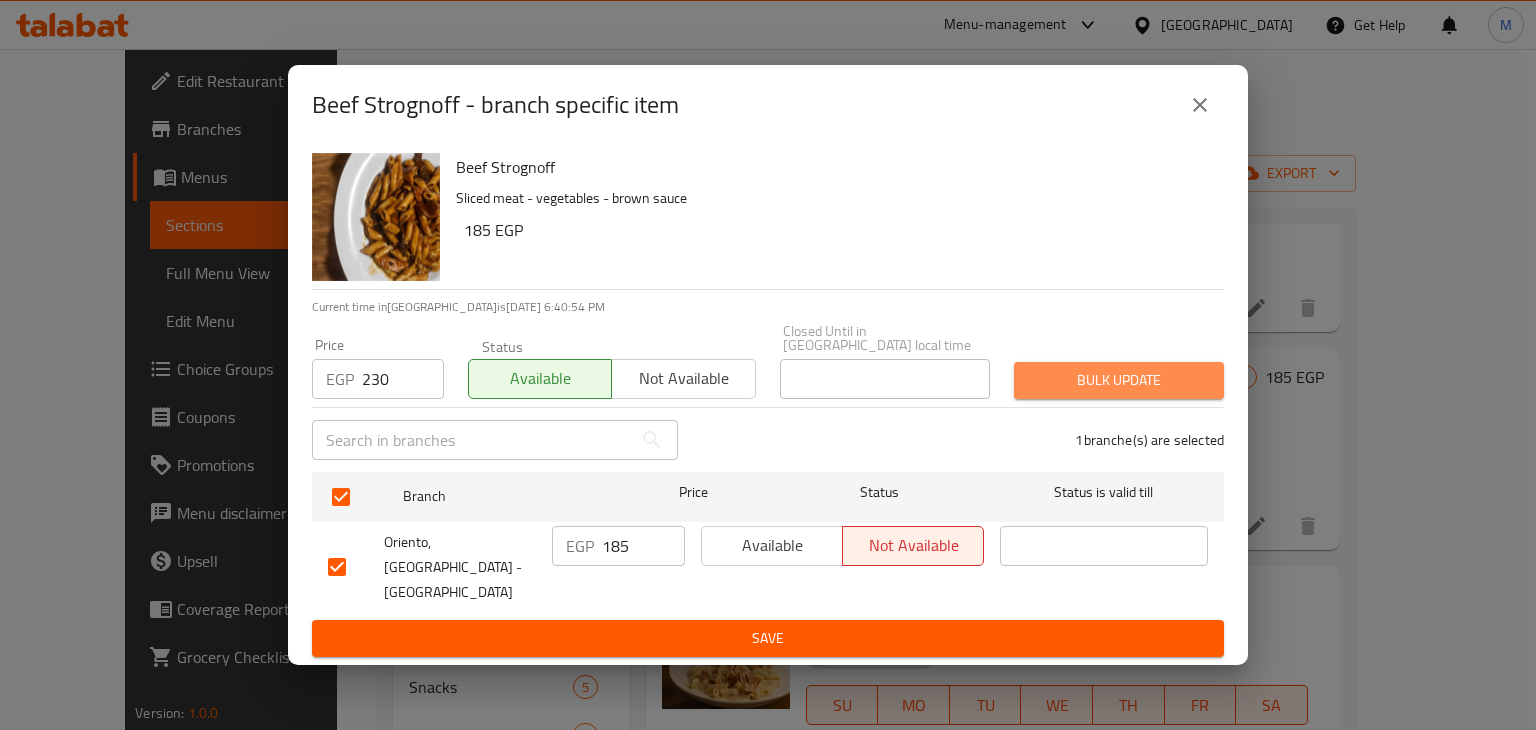 click on "Bulk update" at bounding box center [1119, 380] 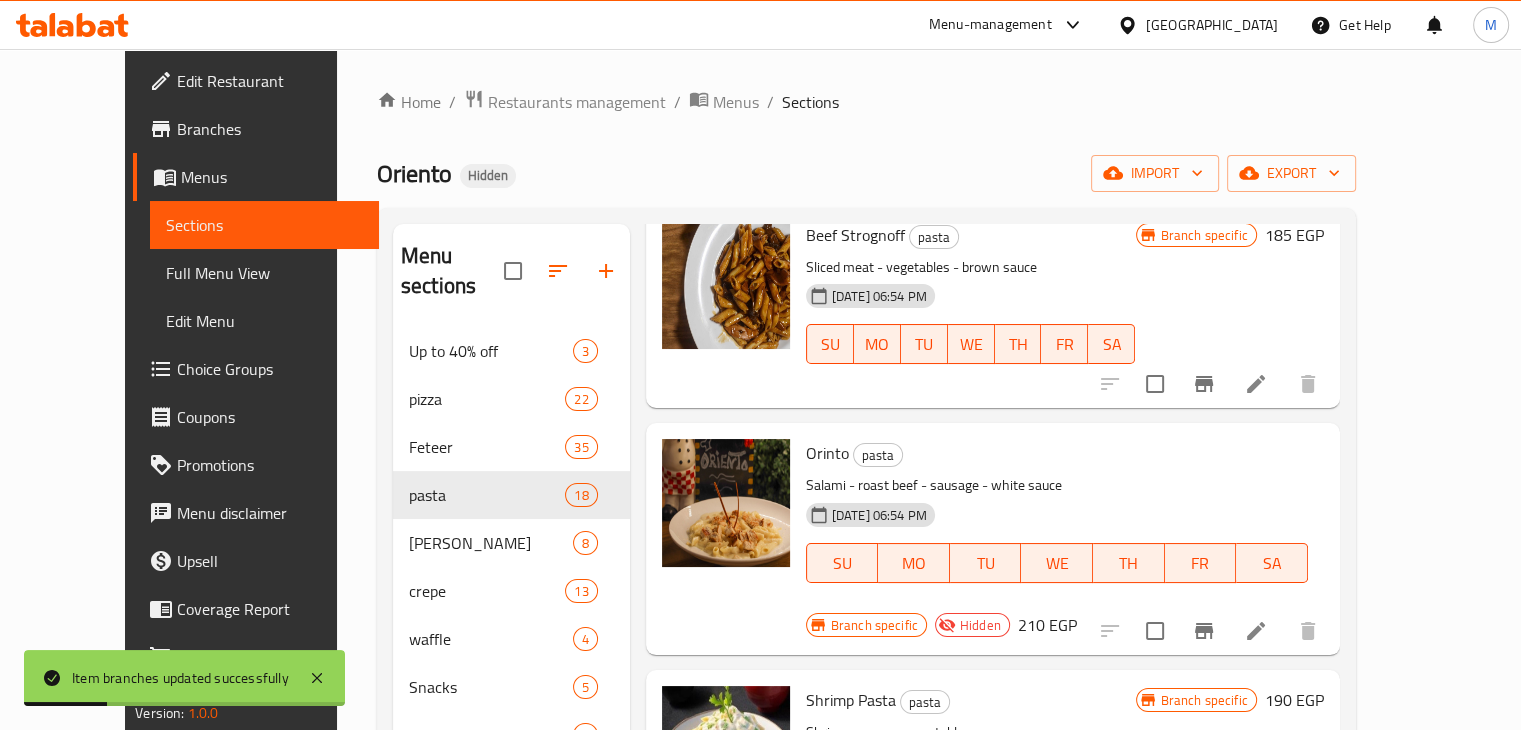 scroll, scrollTop: 2662, scrollLeft: 0, axis: vertical 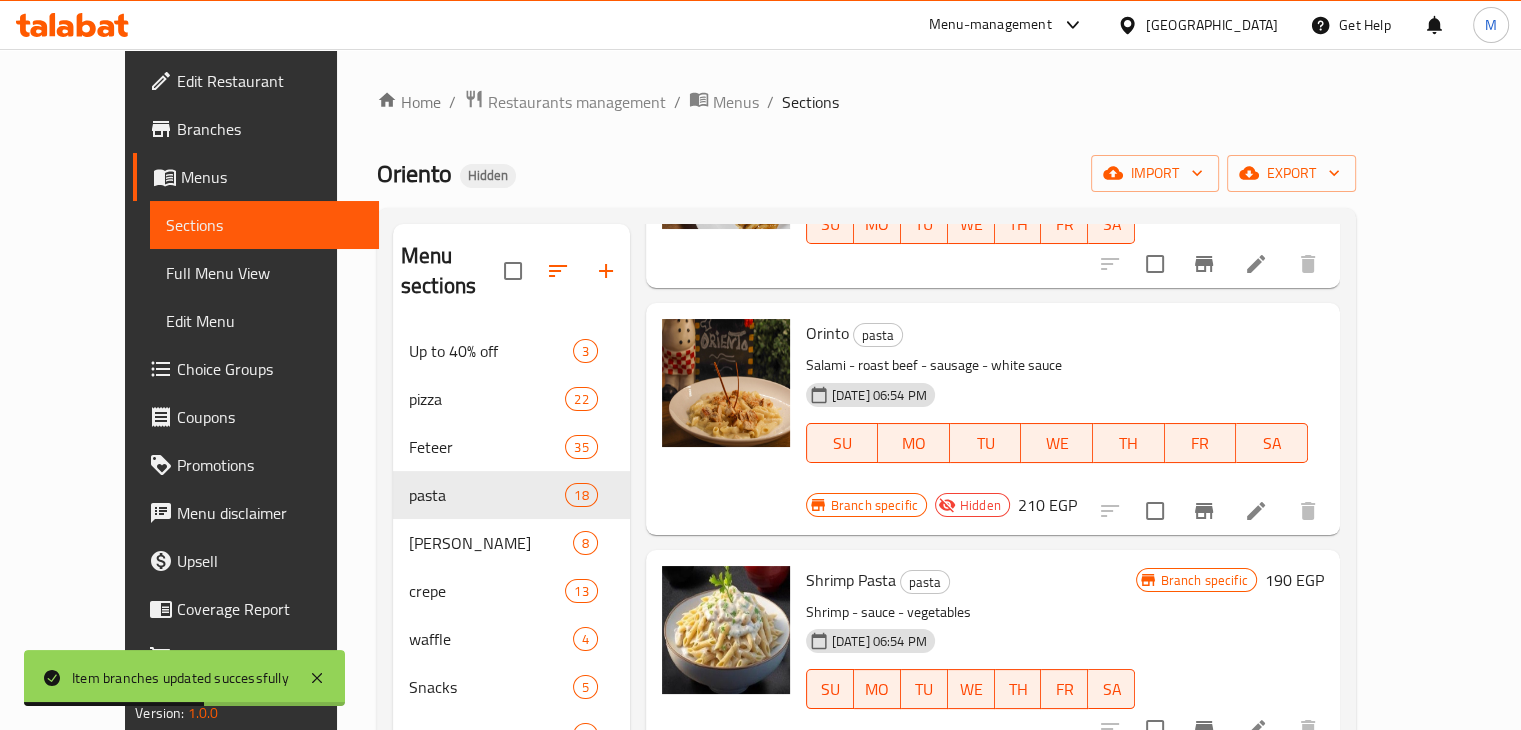 click 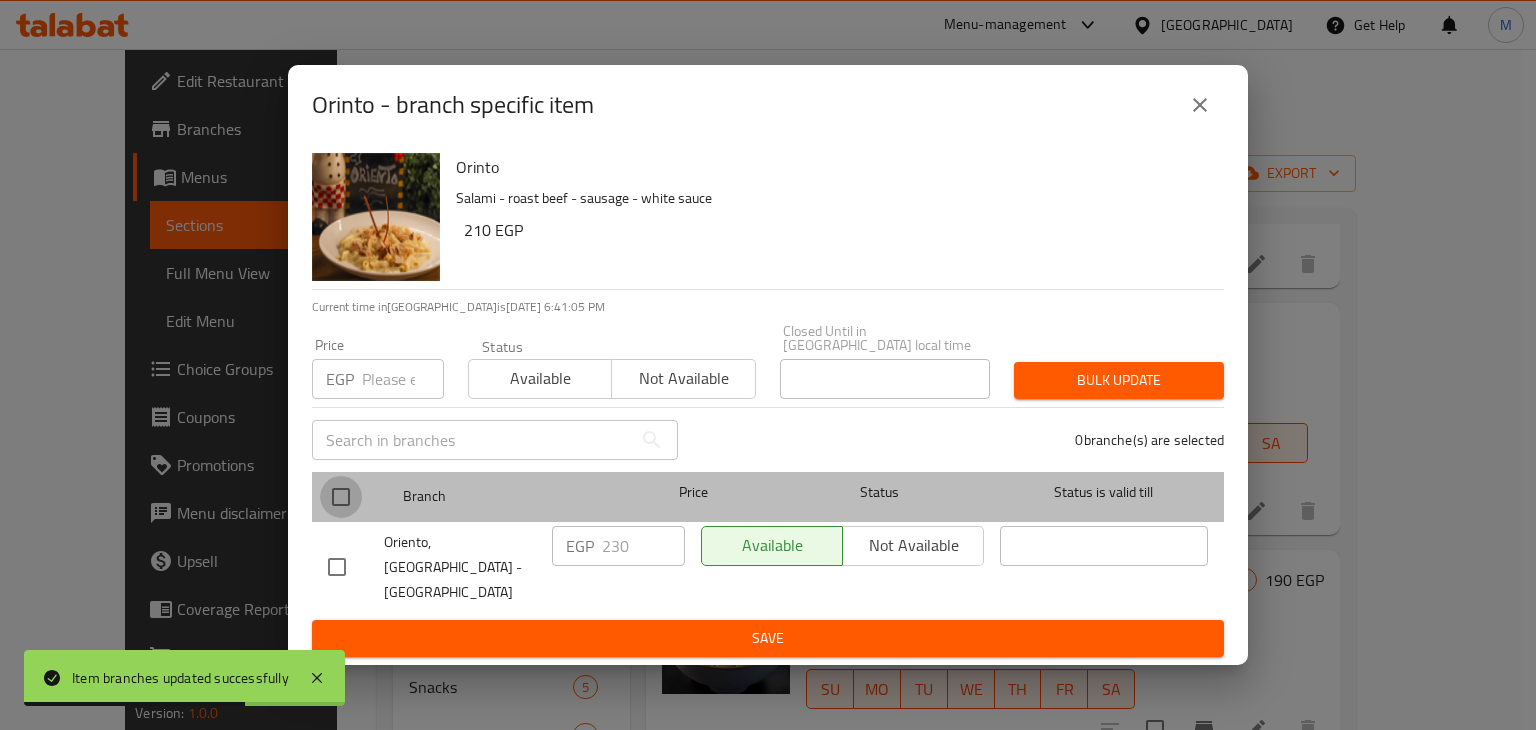 click at bounding box center [341, 497] 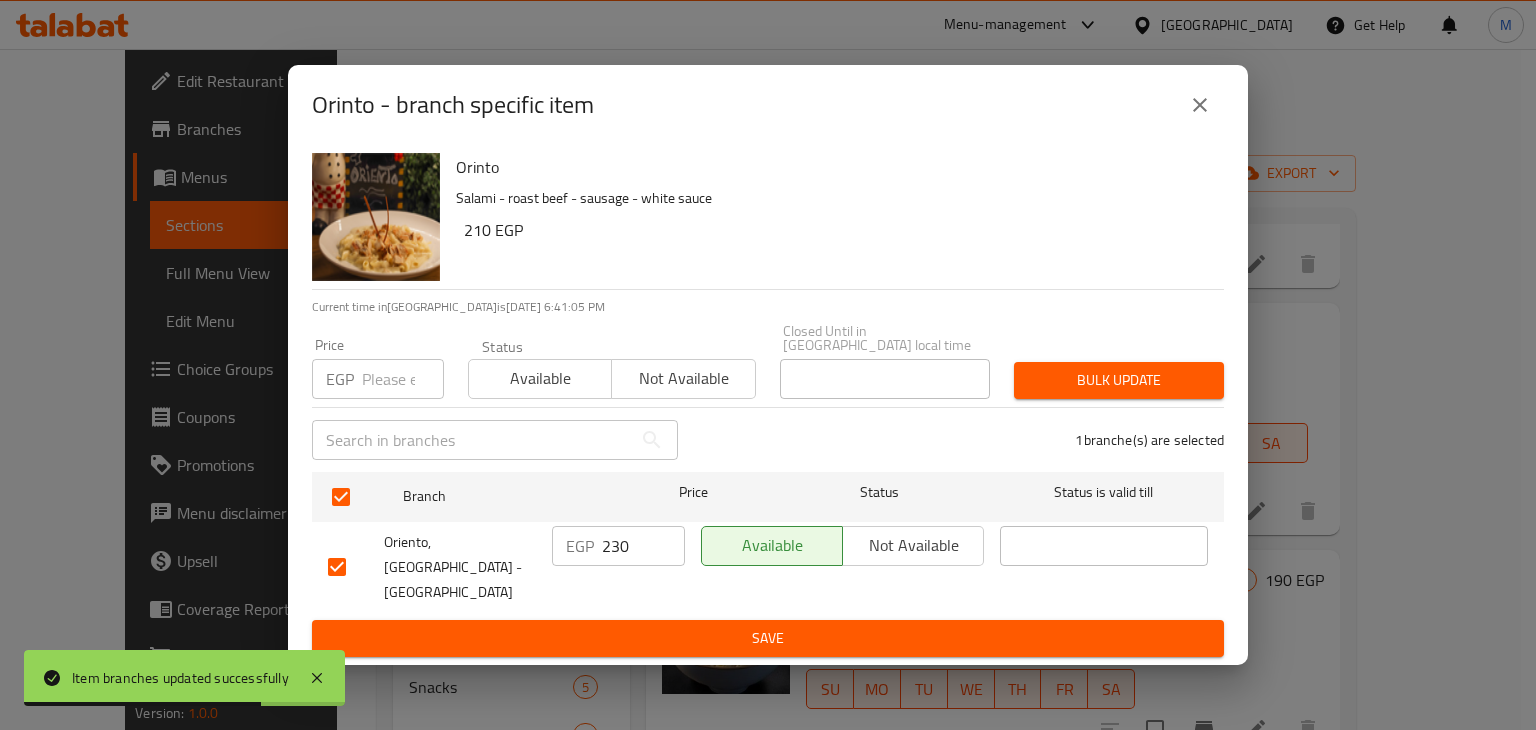 click at bounding box center [403, 379] 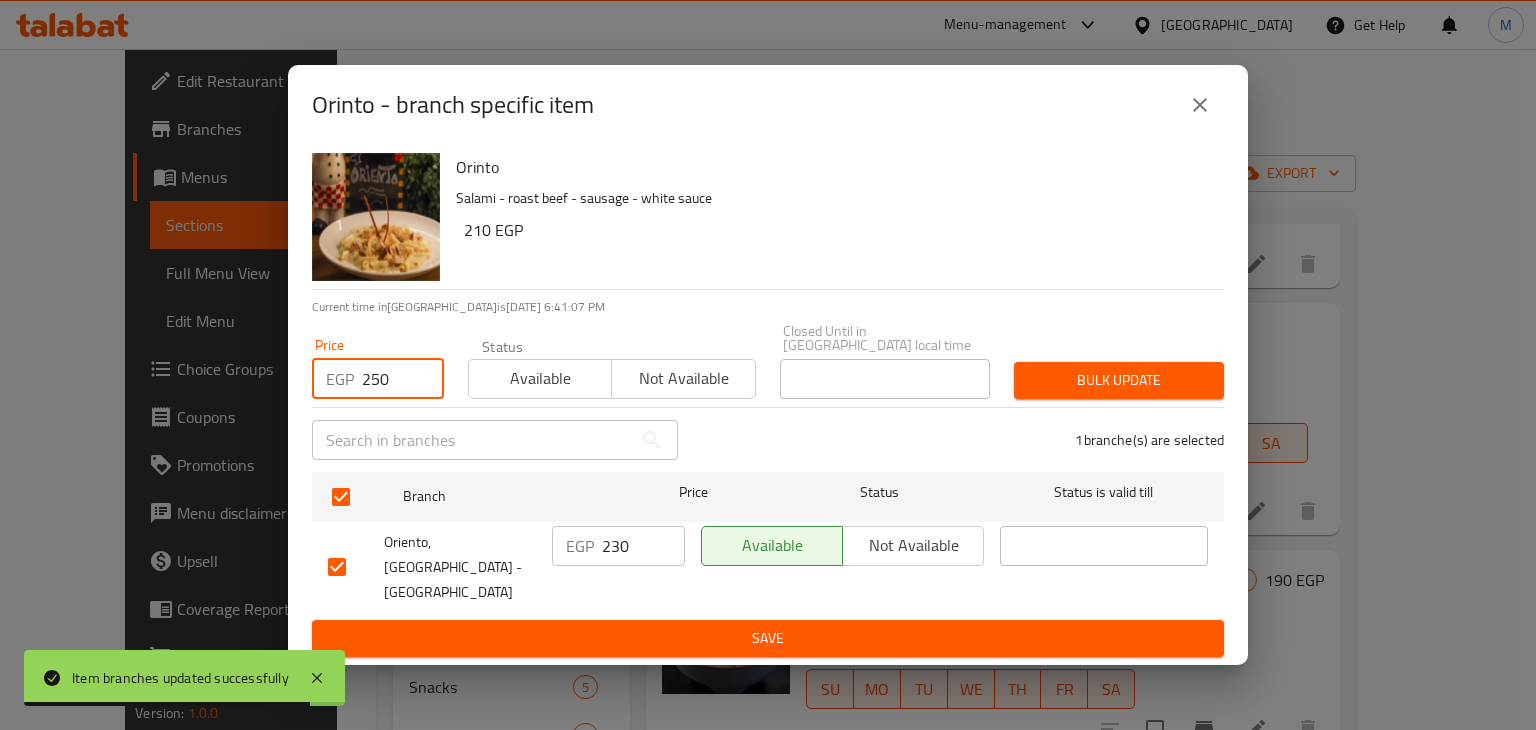 type on "250" 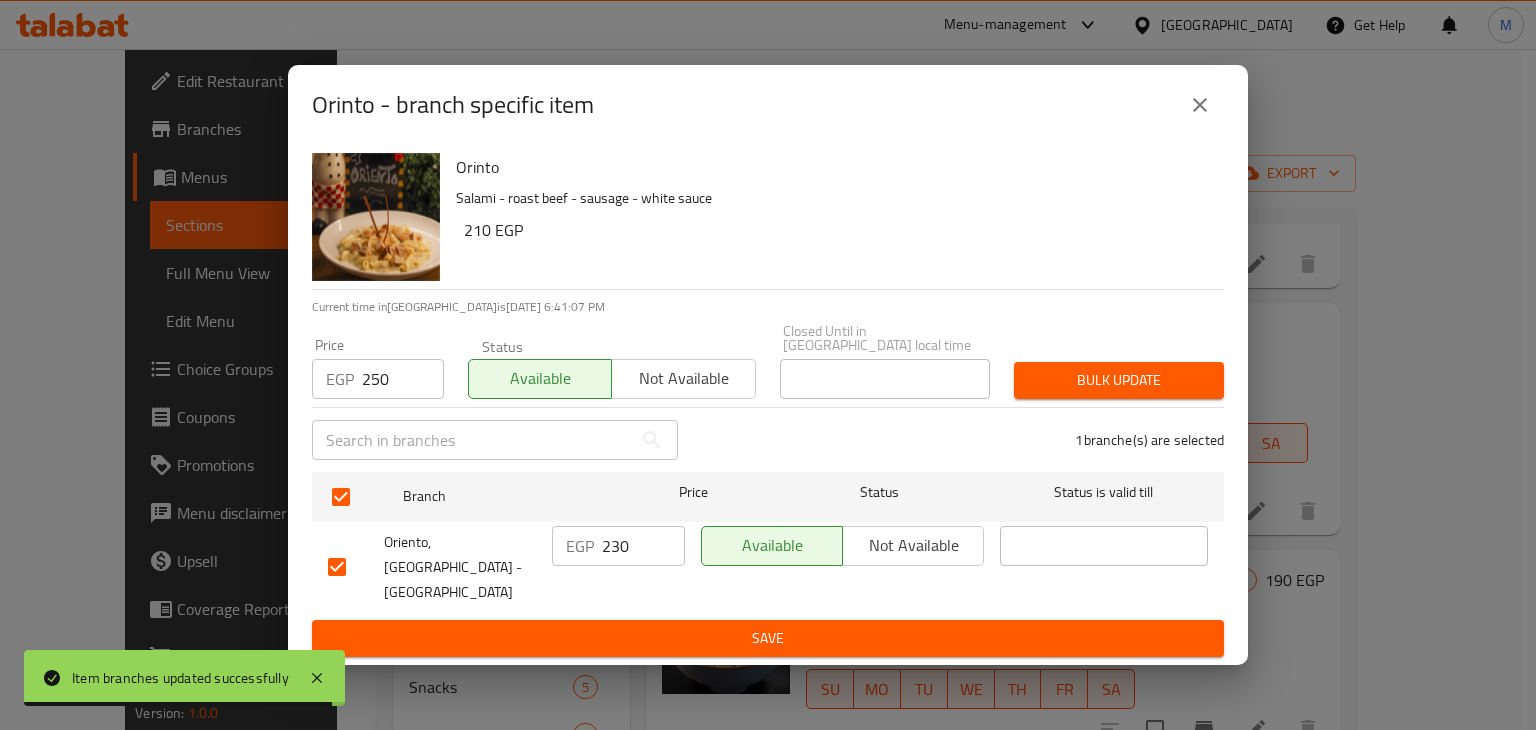 click on "Bulk update" at bounding box center [1119, 380] 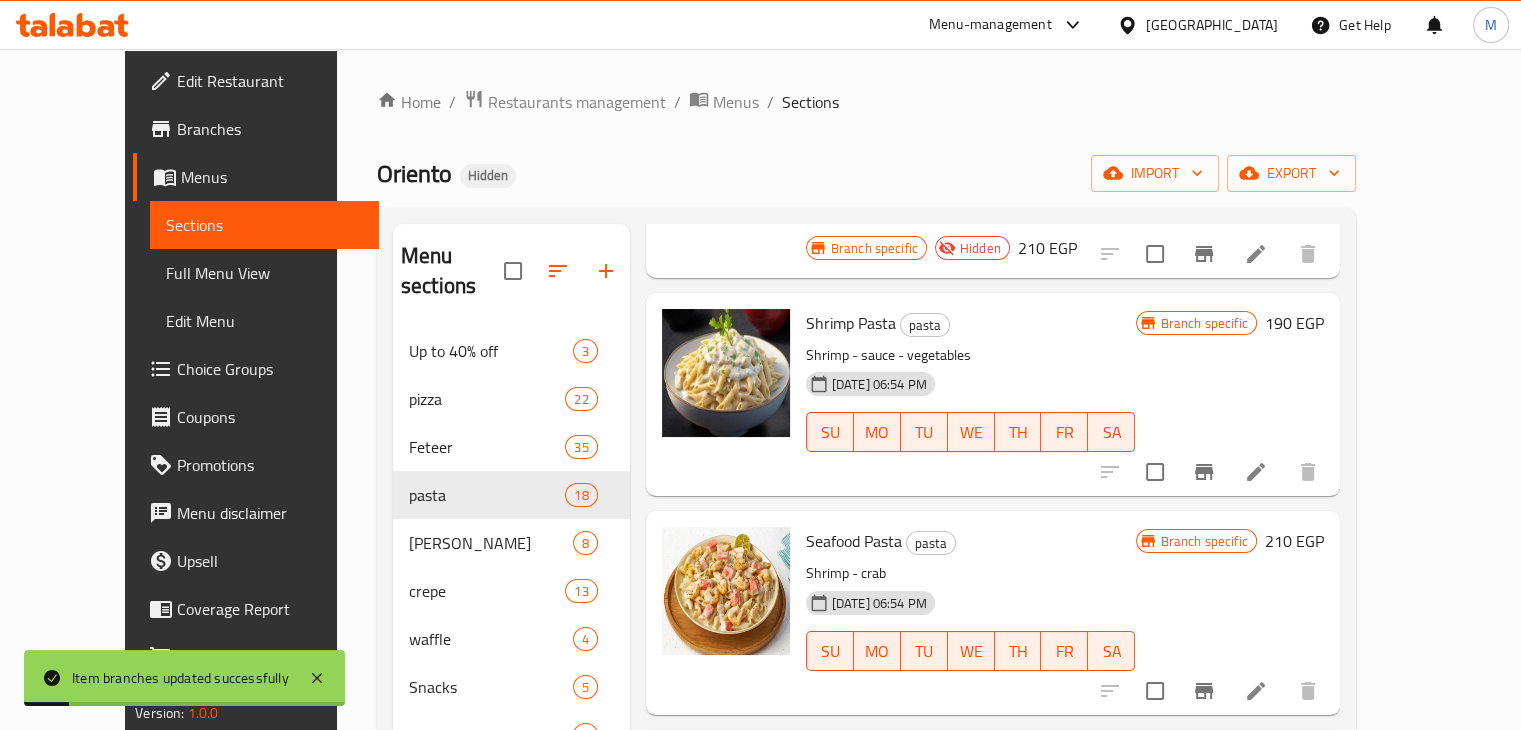 scroll, scrollTop: 2924, scrollLeft: 0, axis: vertical 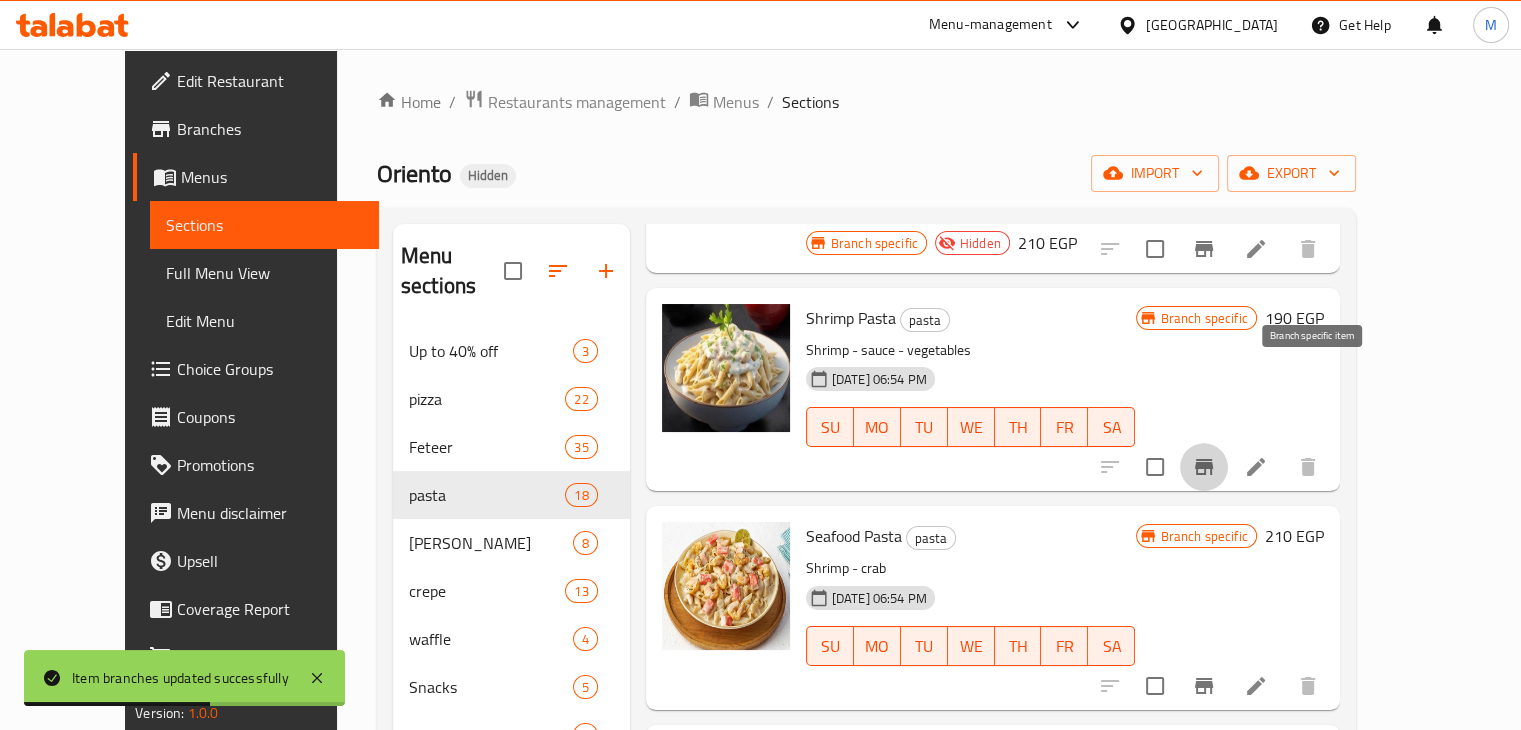 click 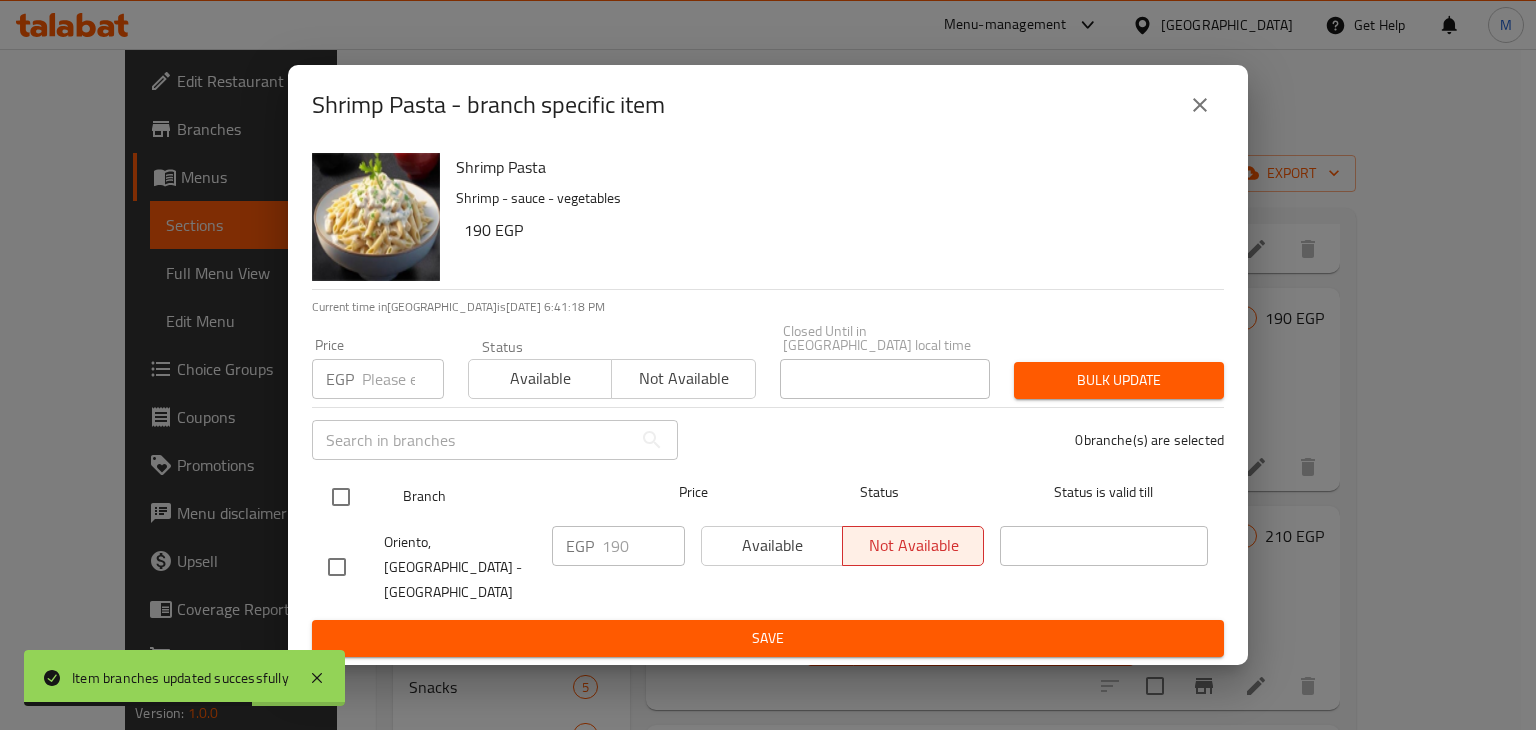 click at bounding box center [341, 497] 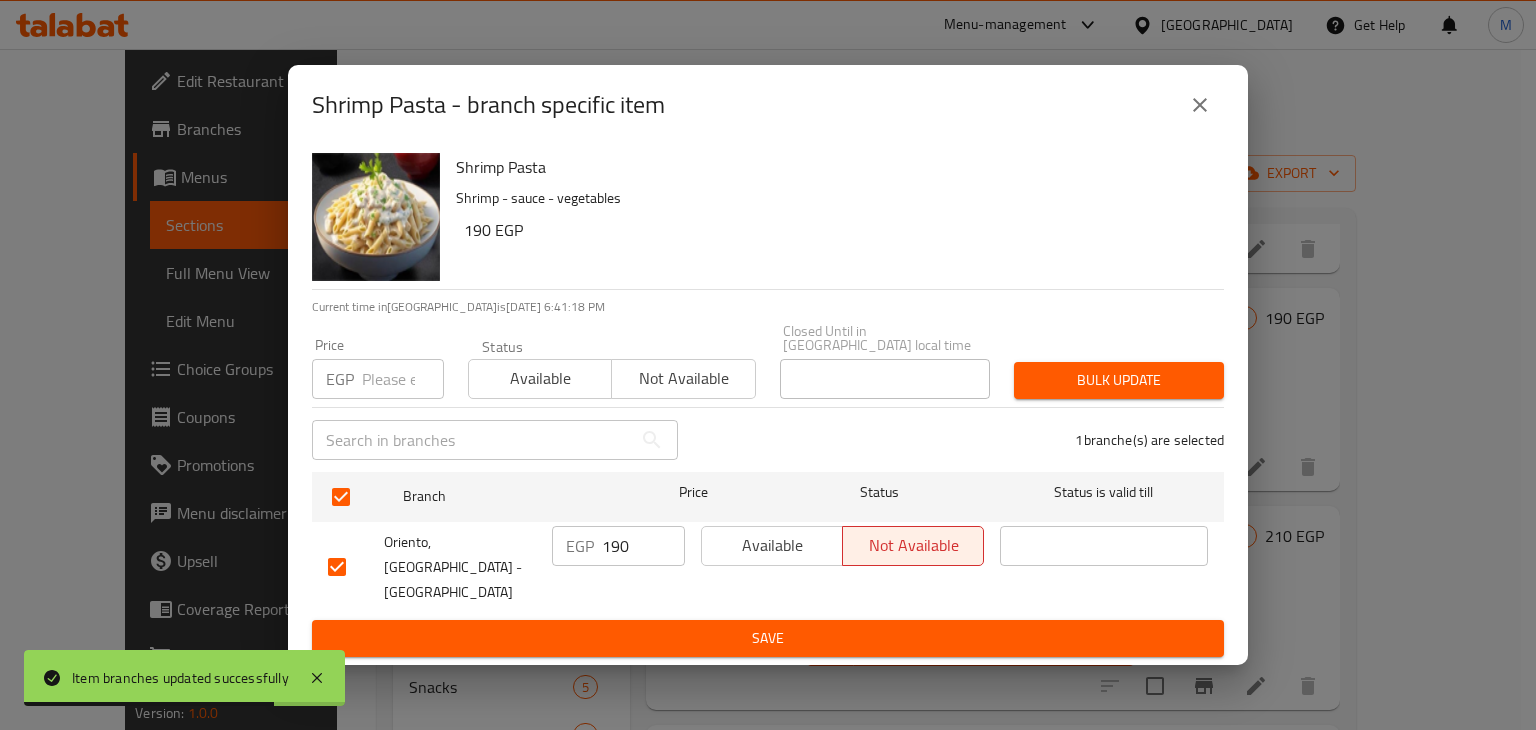 click on "Price EGP Price" at bounding box center (378, 368) 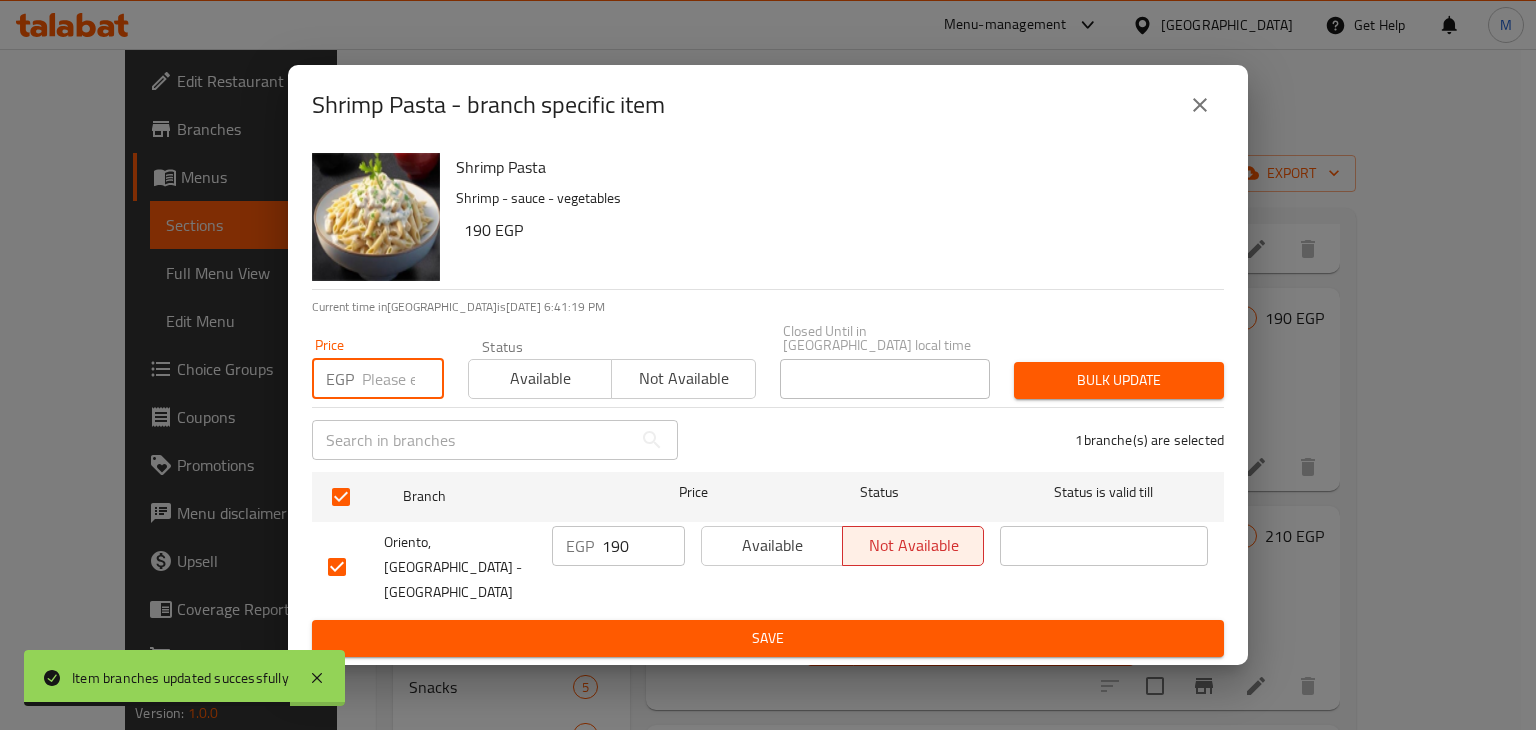 click at bounding box center (403, 379) 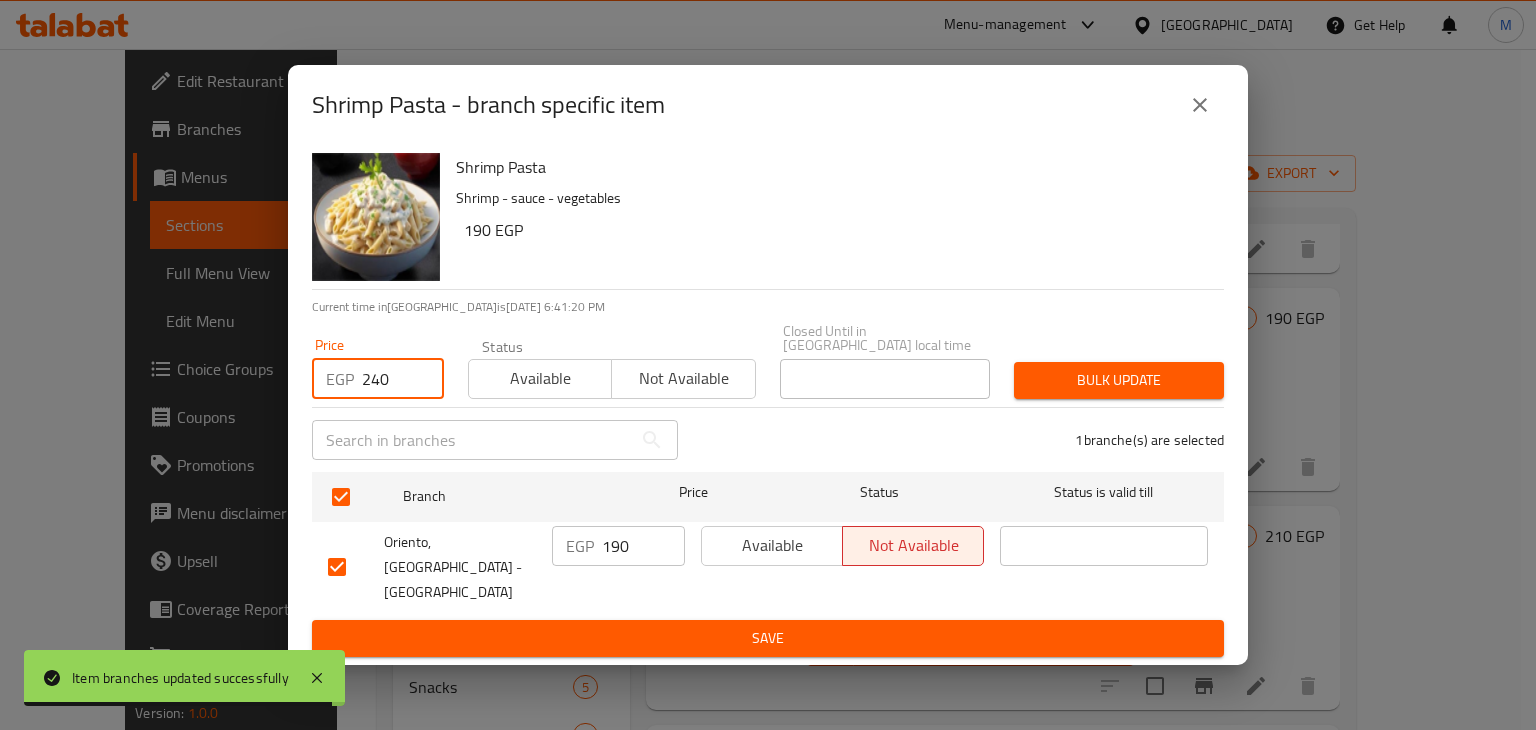type on "240" 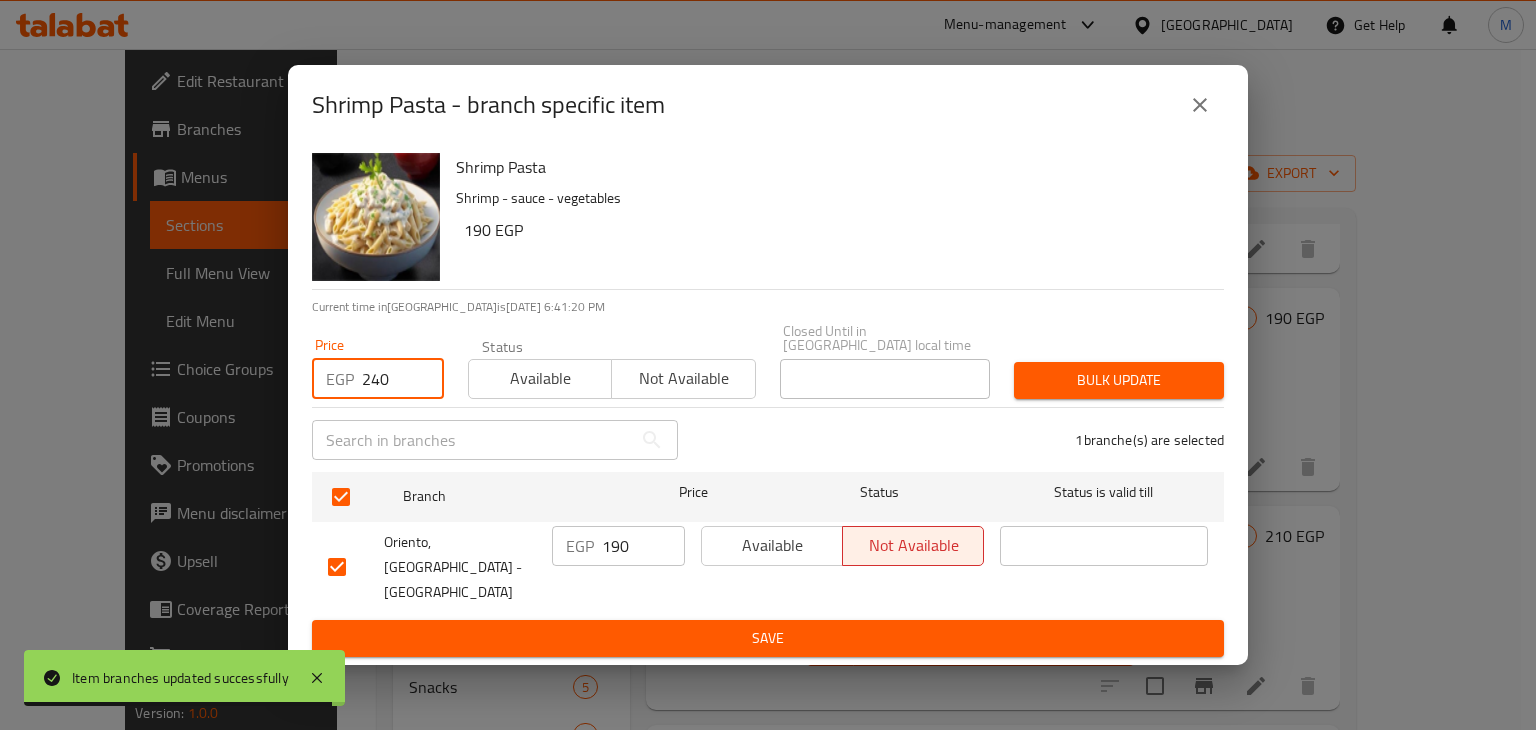 click on "Available" at bounding box center (540, 378) 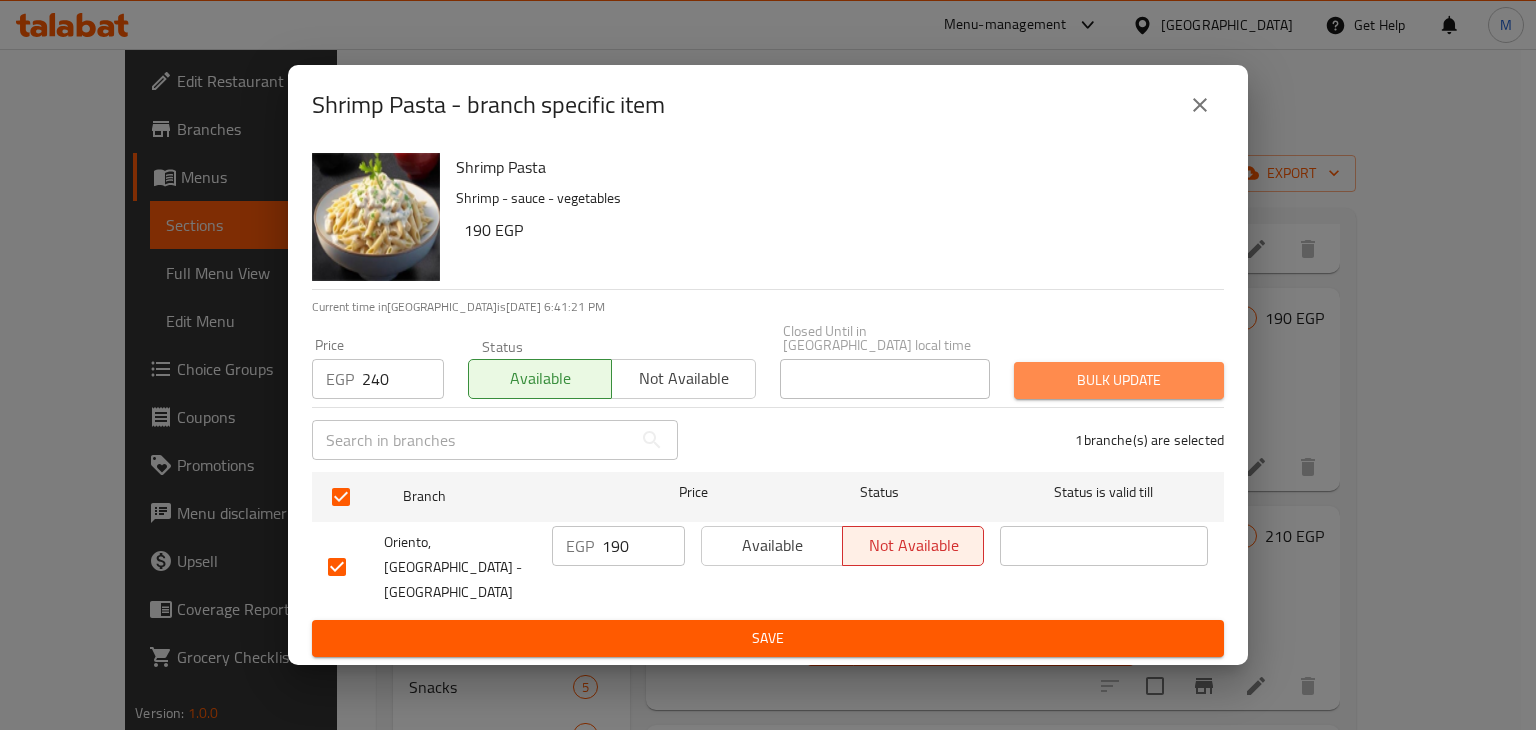 click on "Bulk update" at bounding box center (1119, 380) 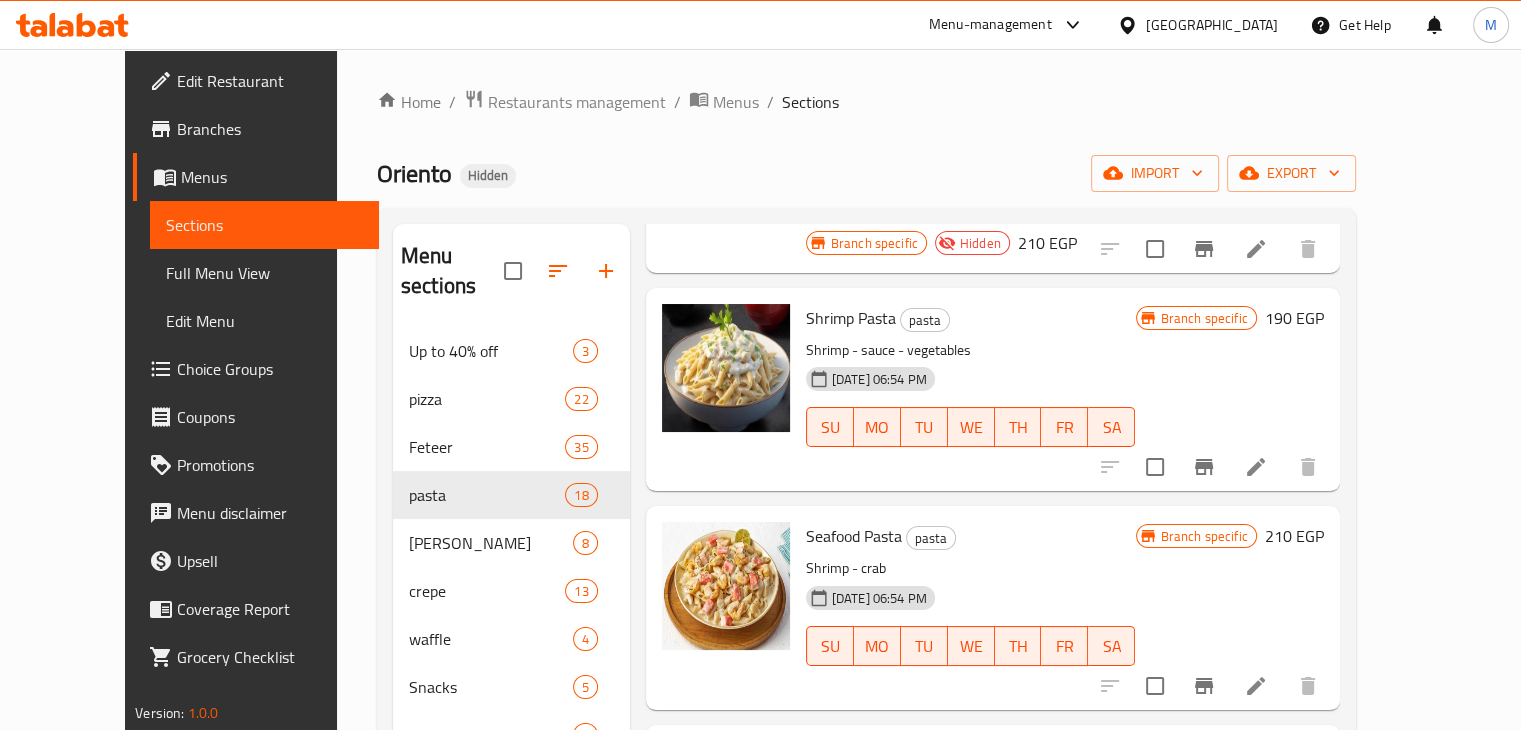 type 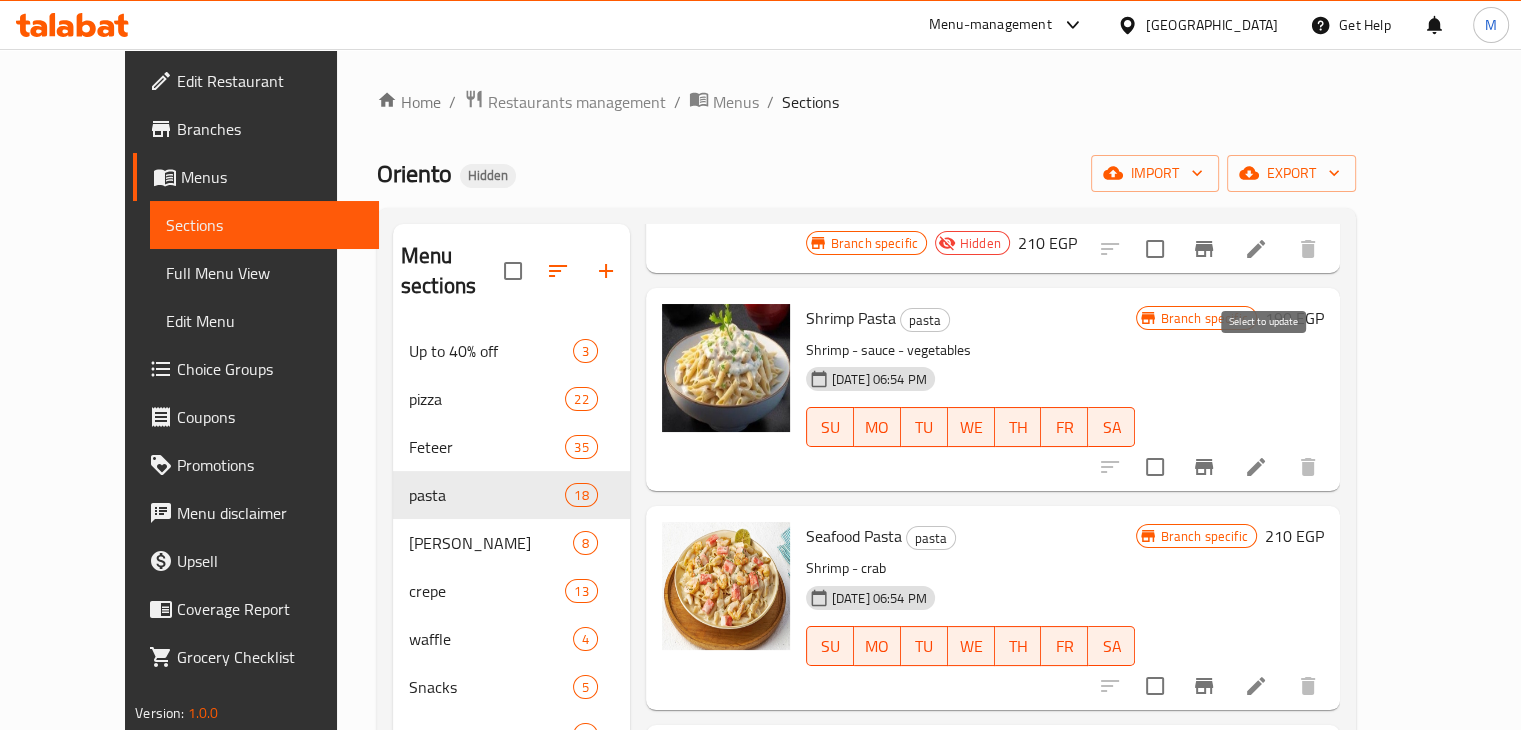 scroll, scrollTop: 3037, scrollLeft: 0, axis: vertical 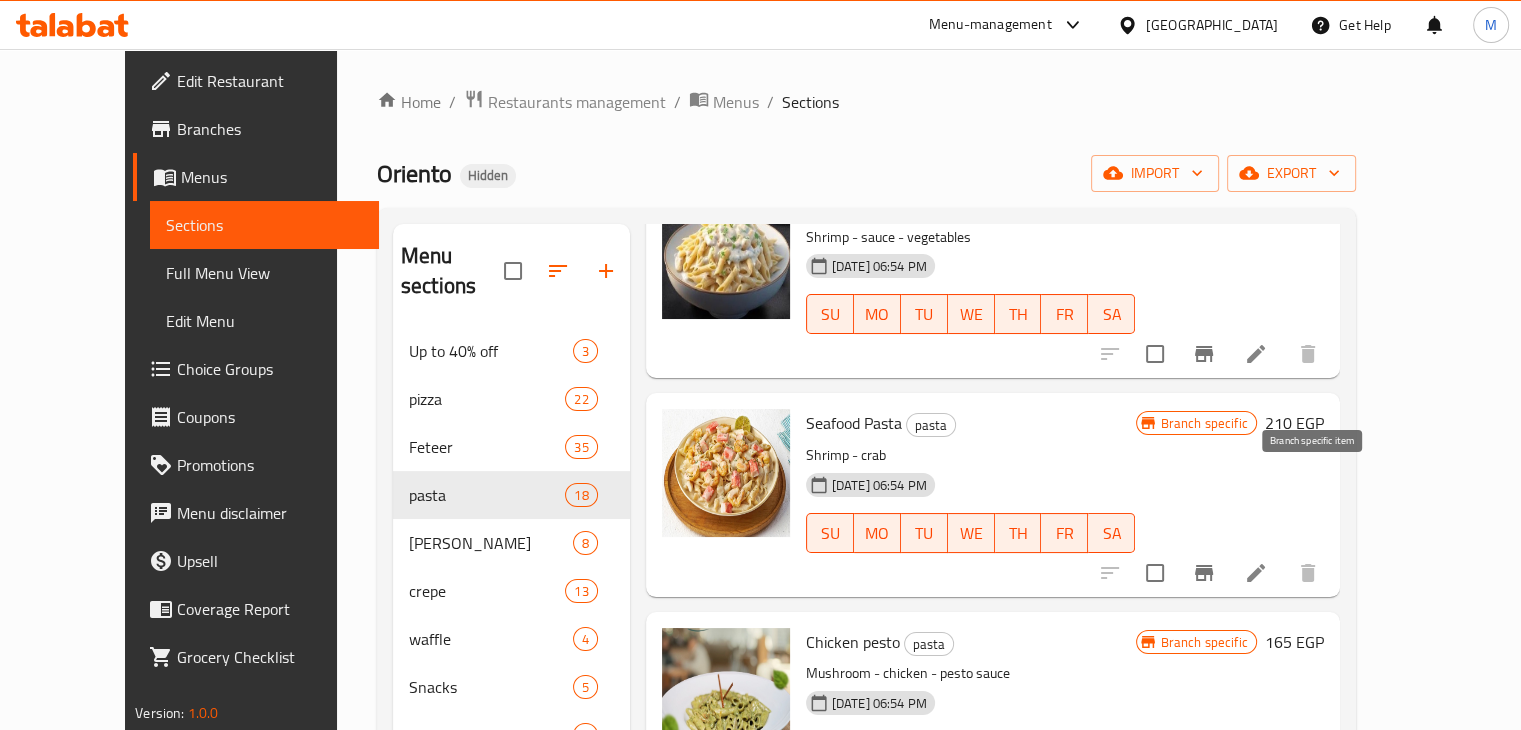 click 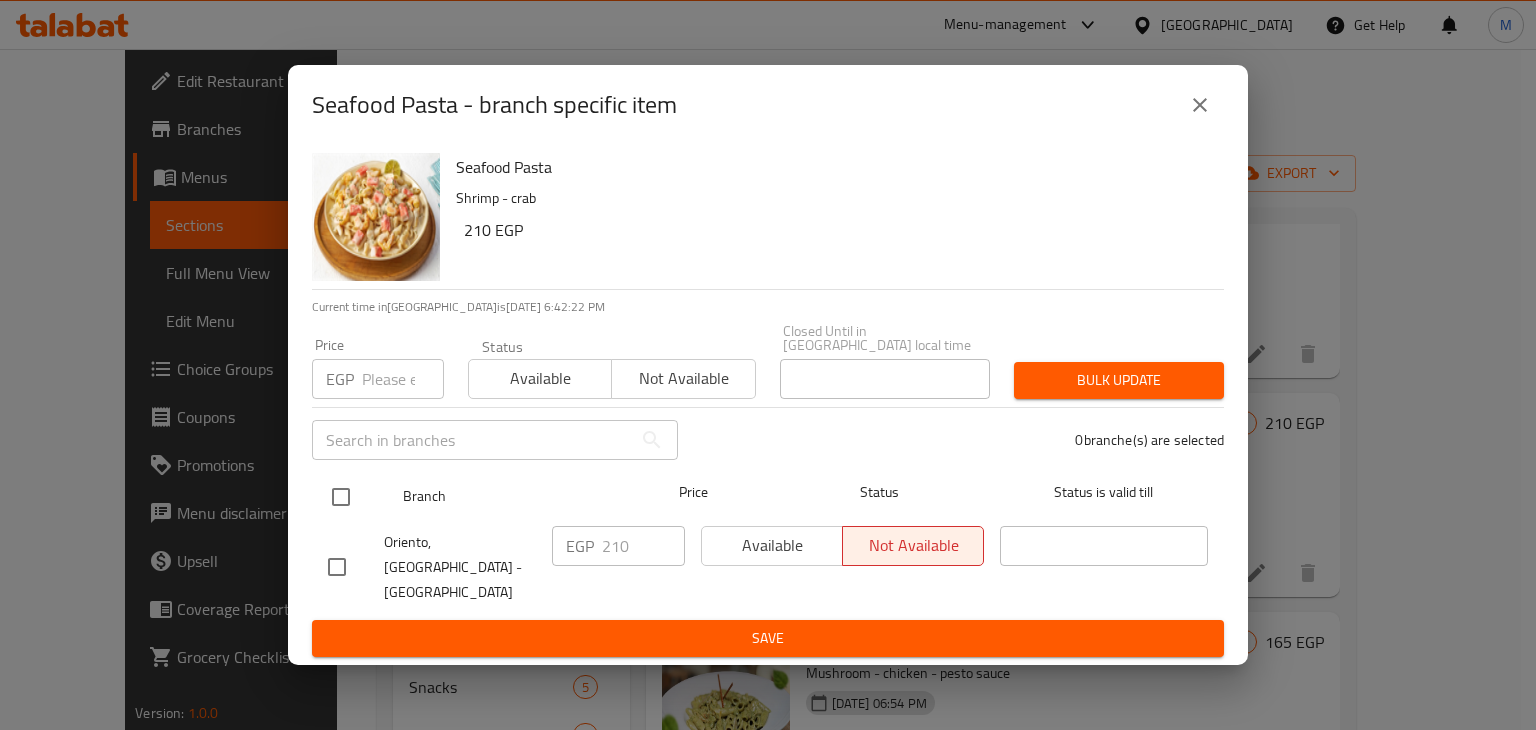 click at bounding box center [341, 497] 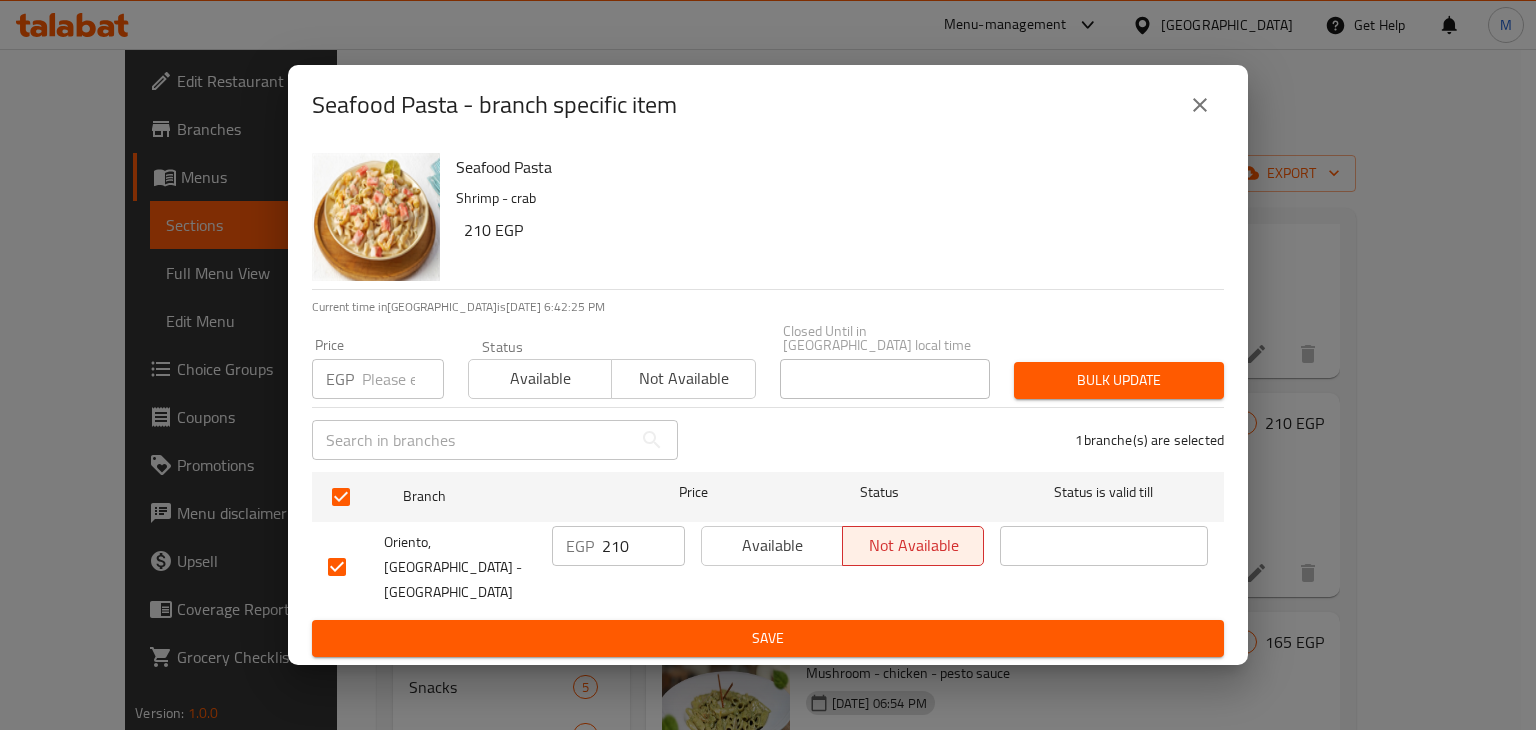 click at bounding box center (403, 379) 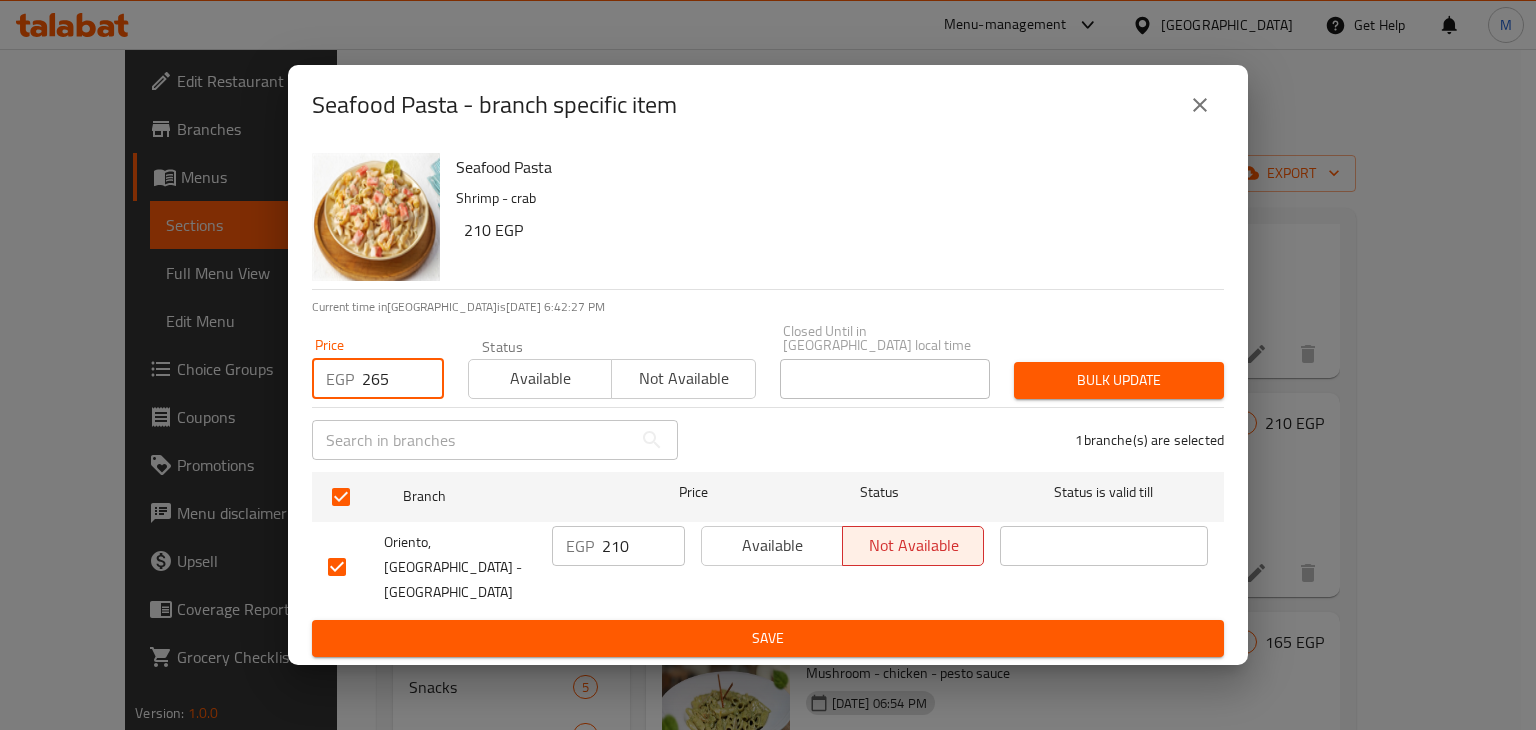 type on "265" 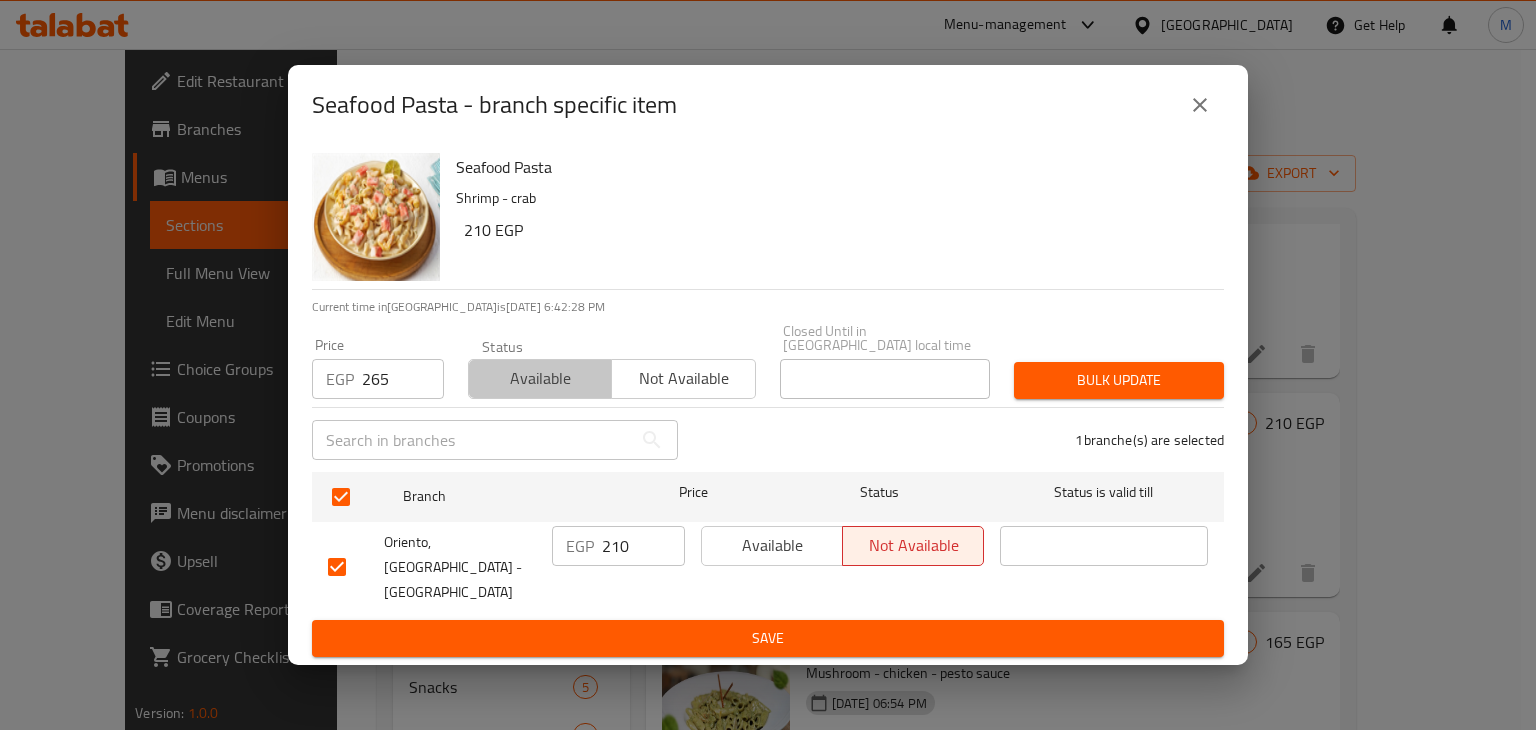 click on "Available" at bounding box center [540, 378] 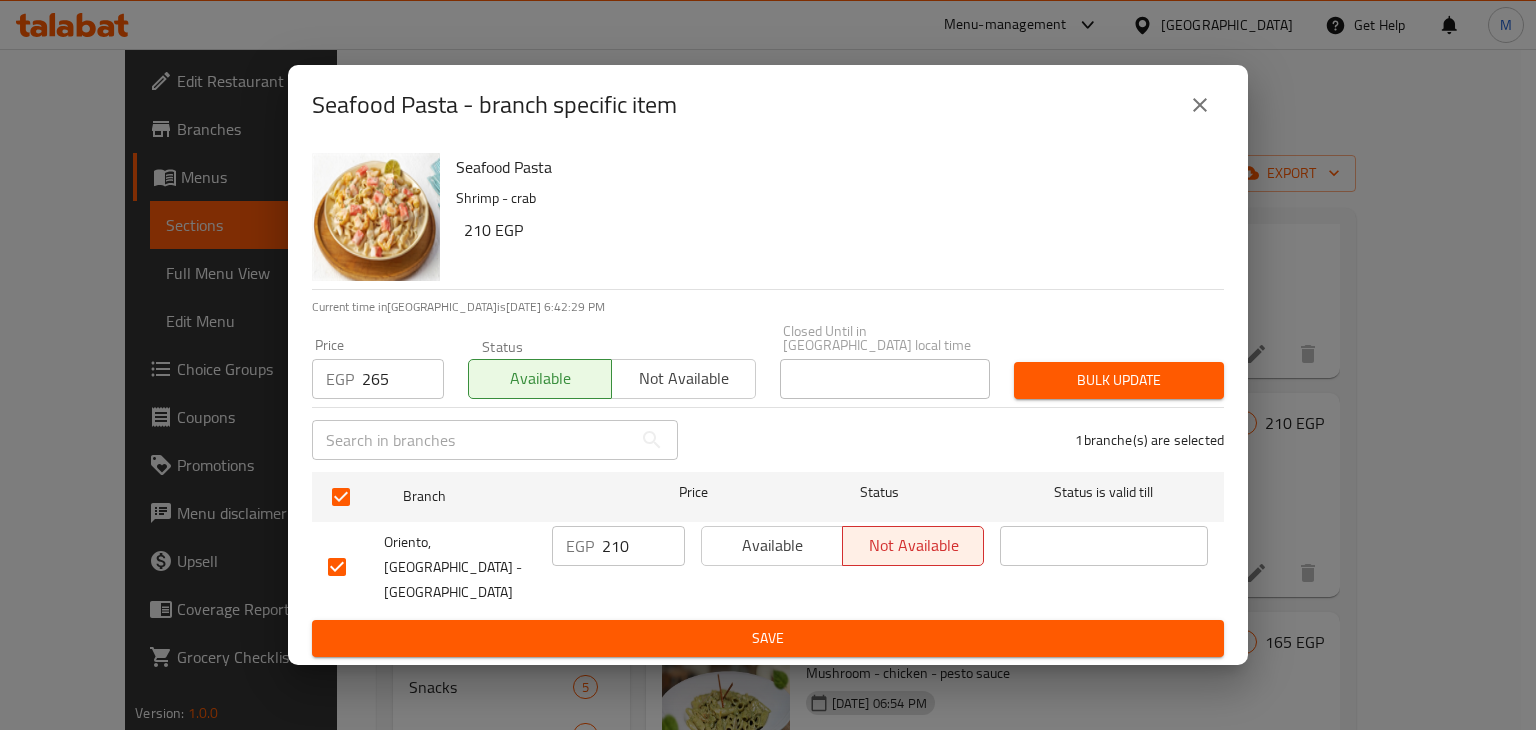 click on "Bulk update" at bounding box center [1119, 380] 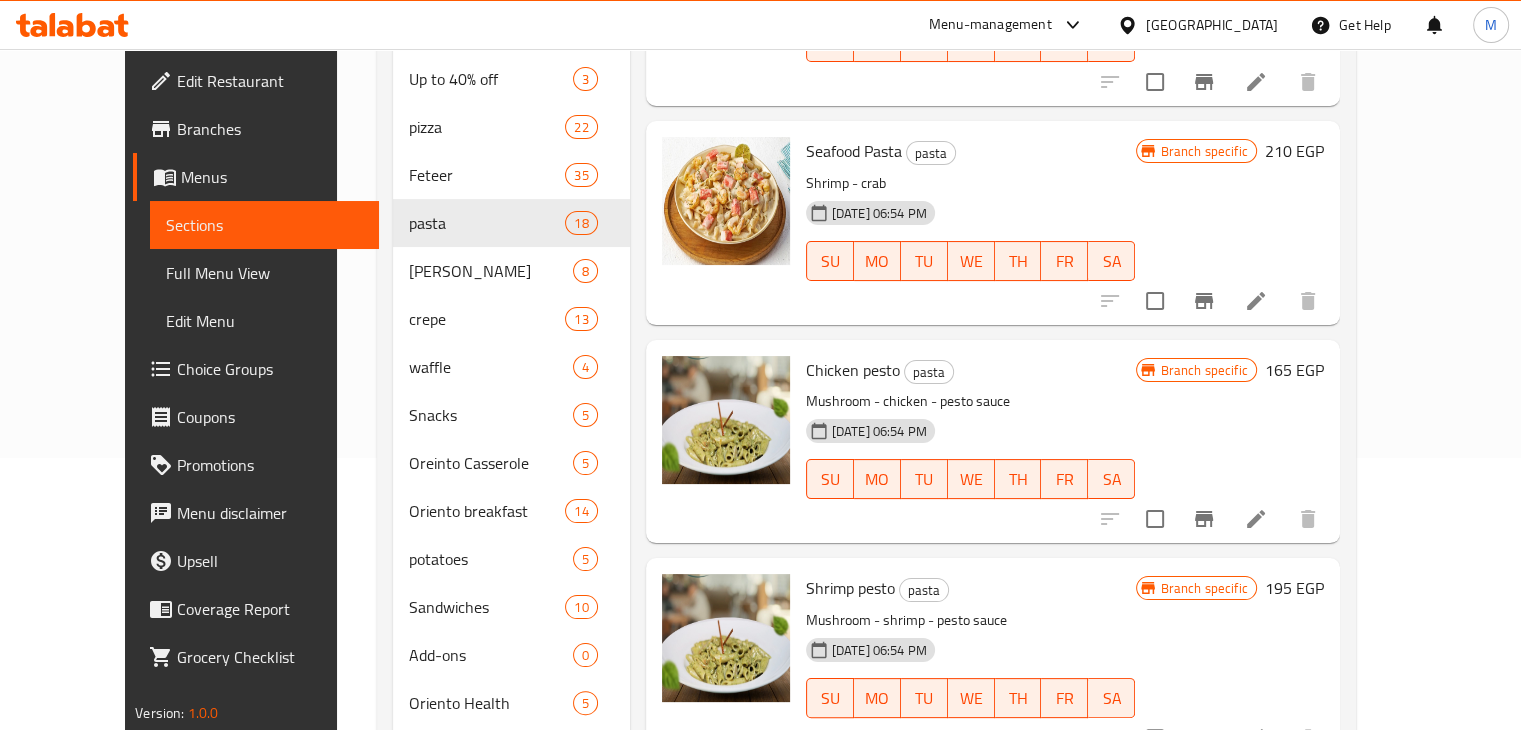 scroll, scrollTop: 274, scrollLeft: 0, axis: vertical 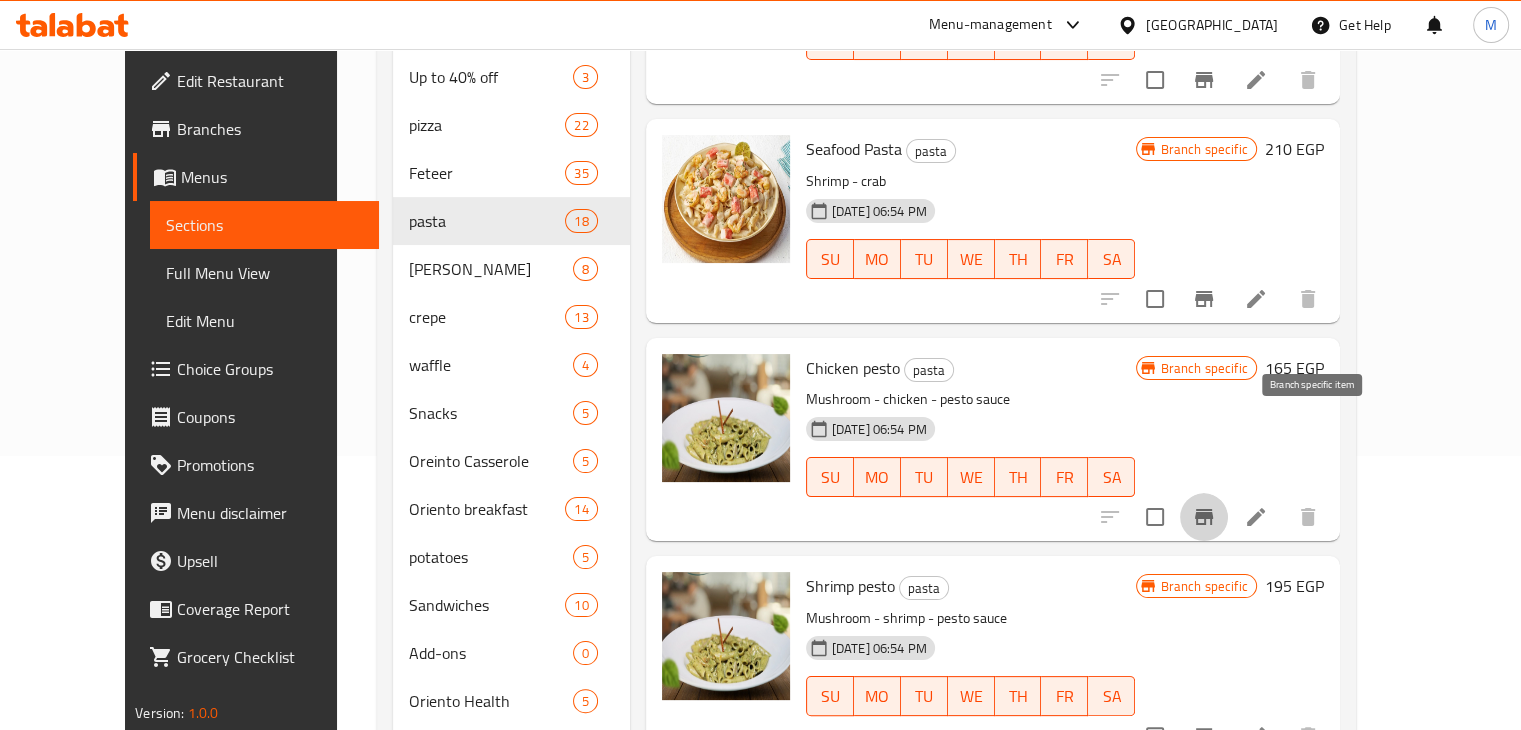 click 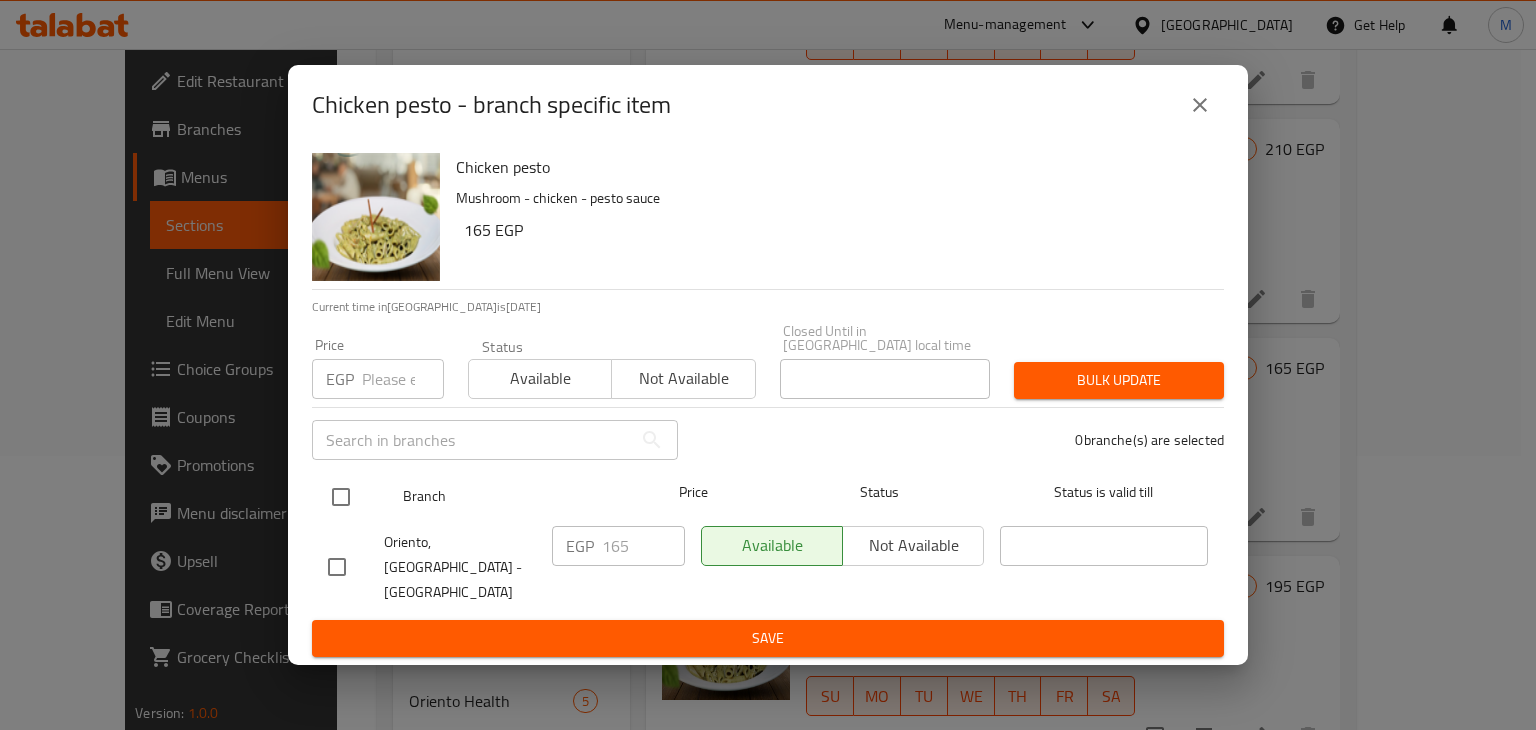 click at bounding box center (341, 497) 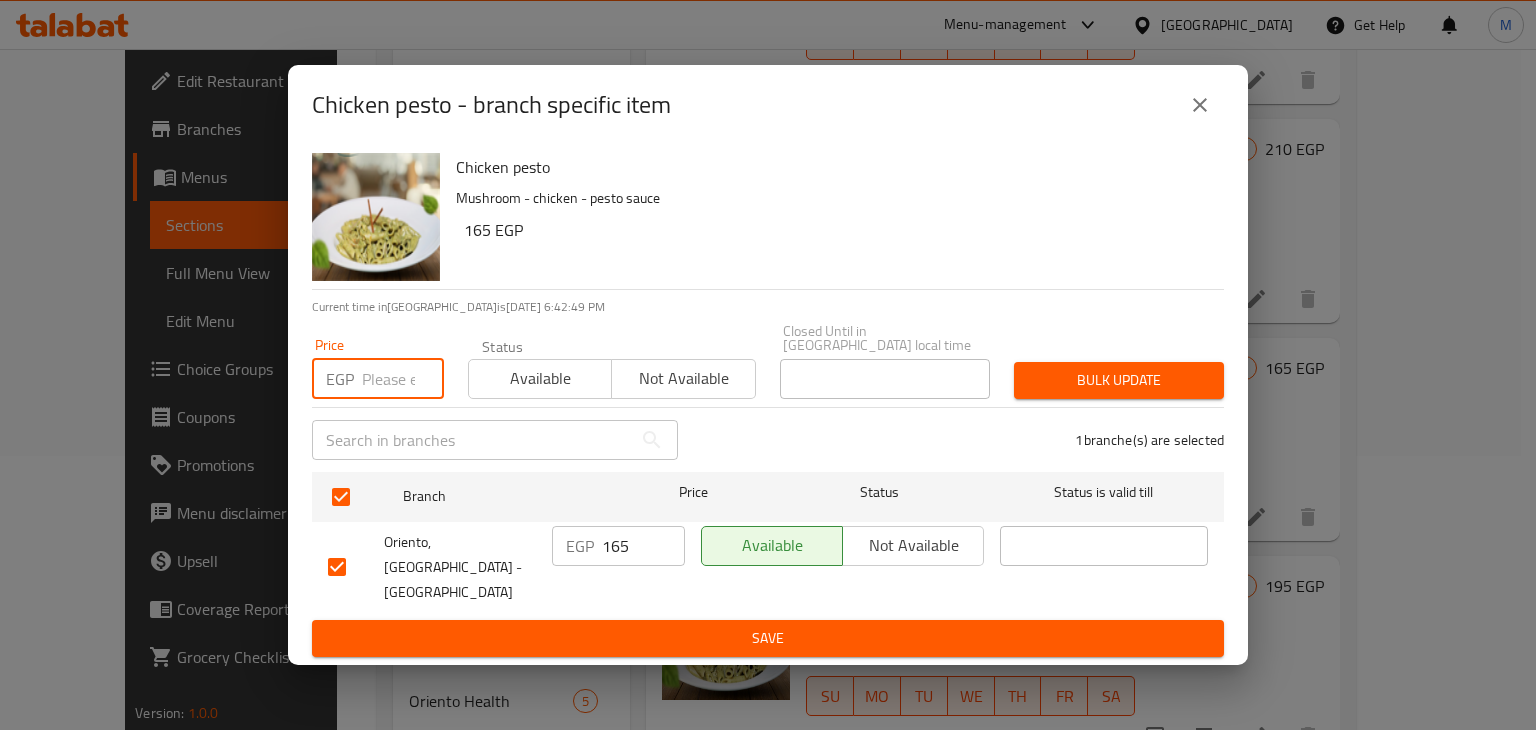 click at bounding box center [403, 379] 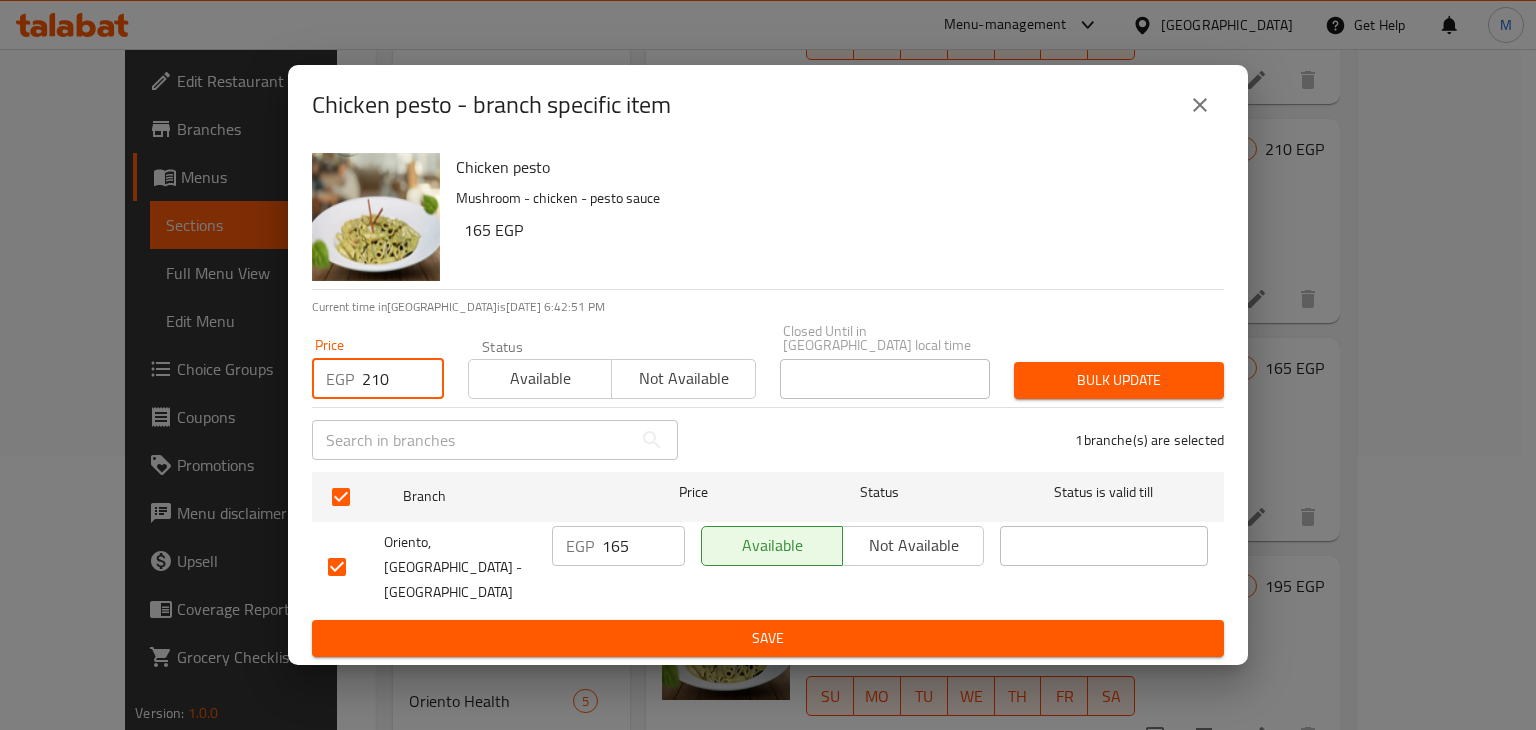 type on "210" 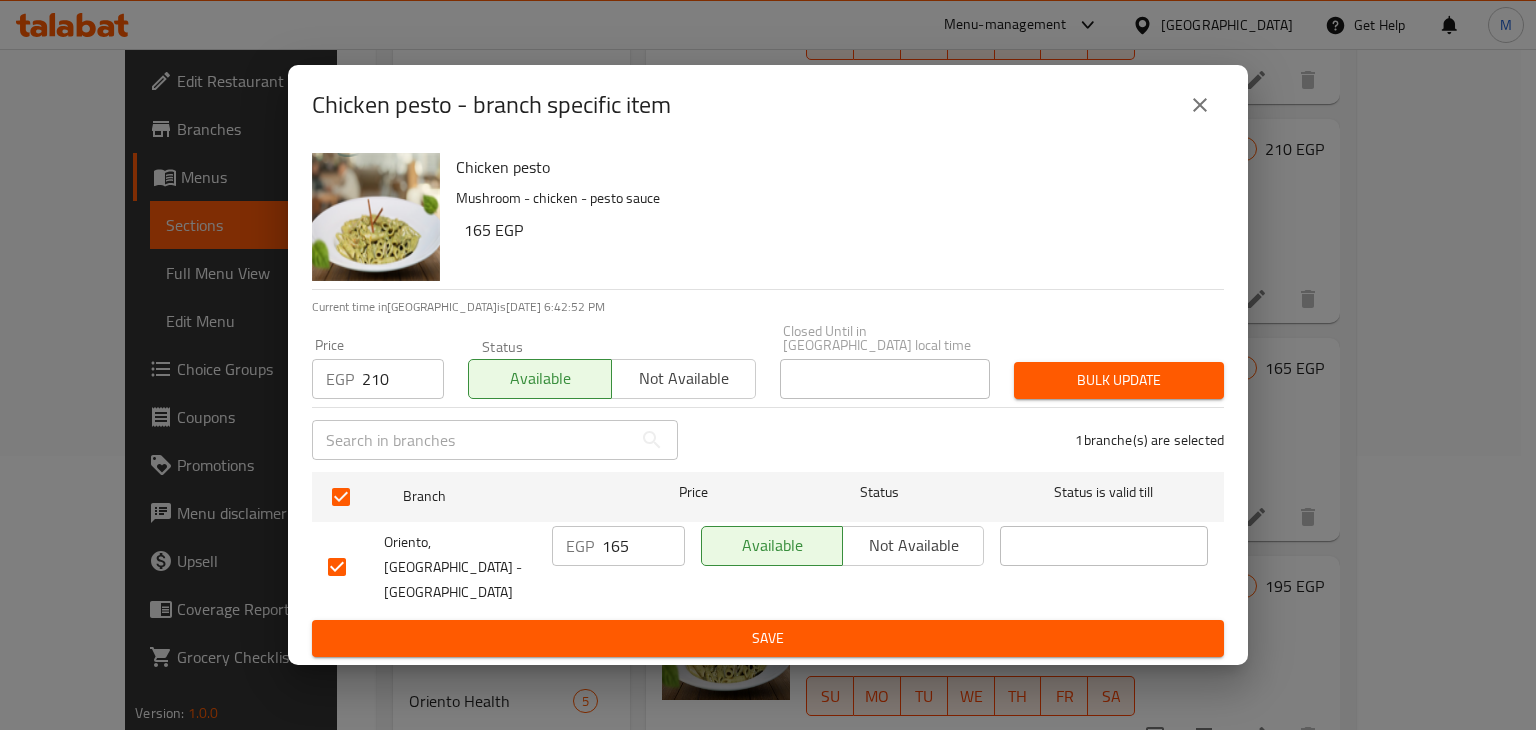 click on "Bulk update" at bounding box center (1119, 380) 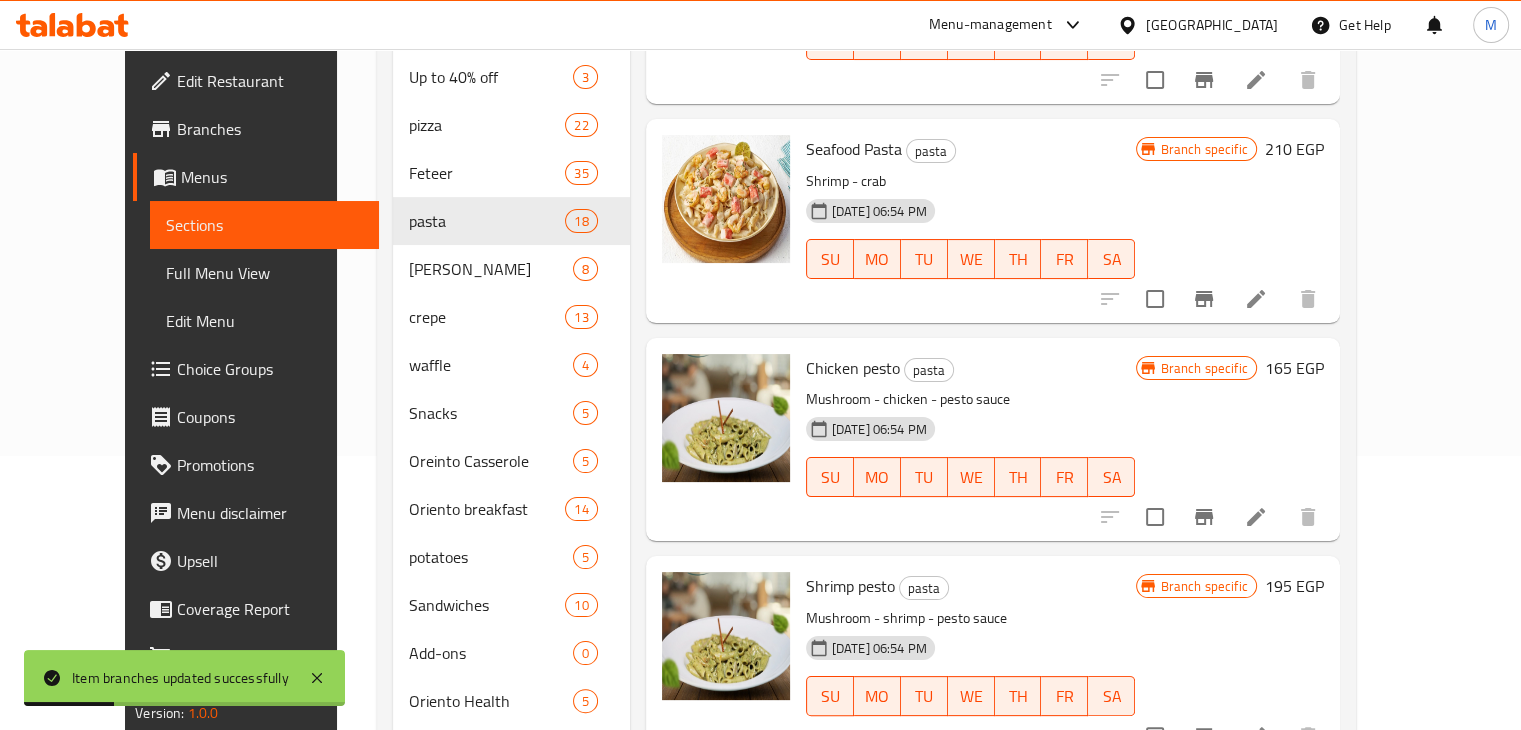 scroll, scrollTop: 428, scrollLeft: 0, axis: vertical 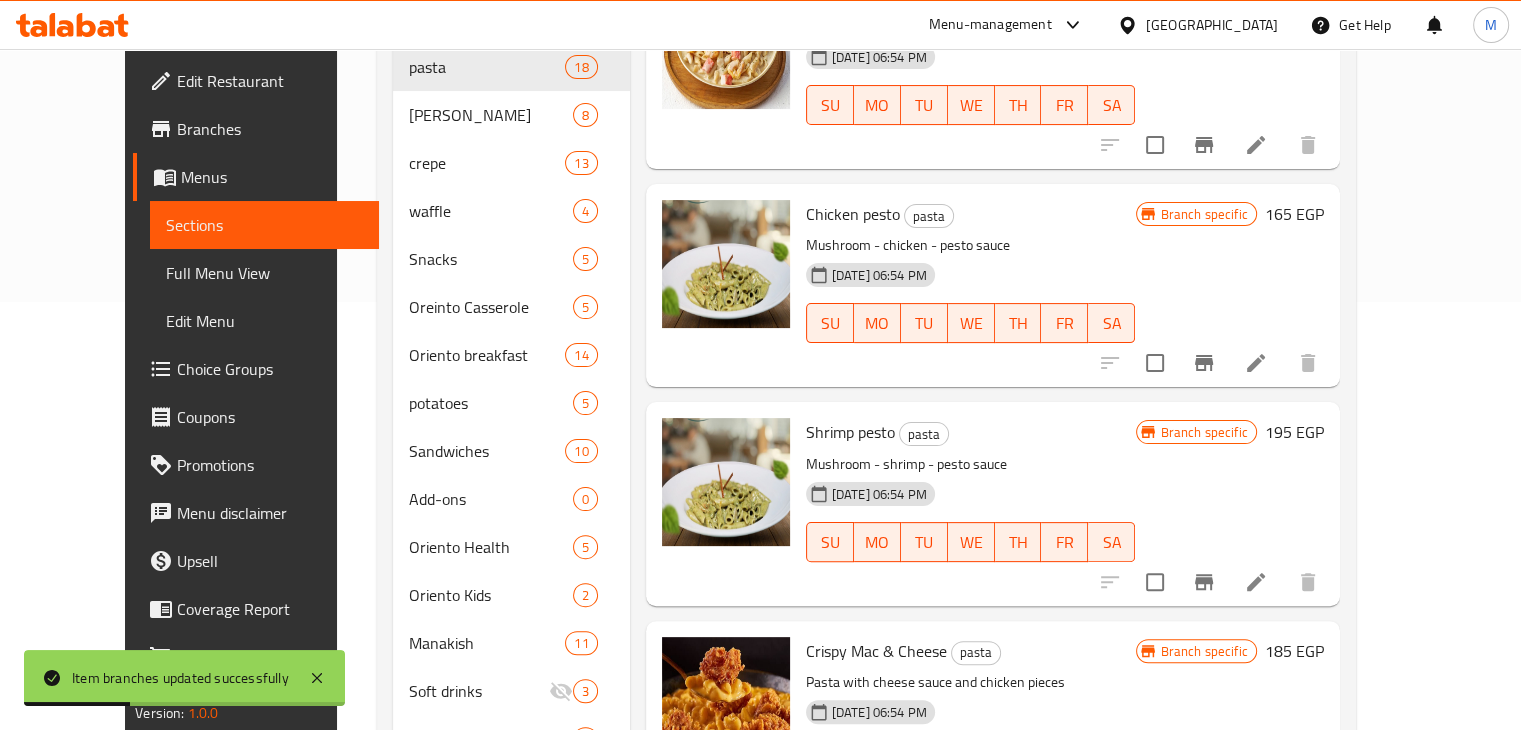 click at bounding box center (1204, 582) 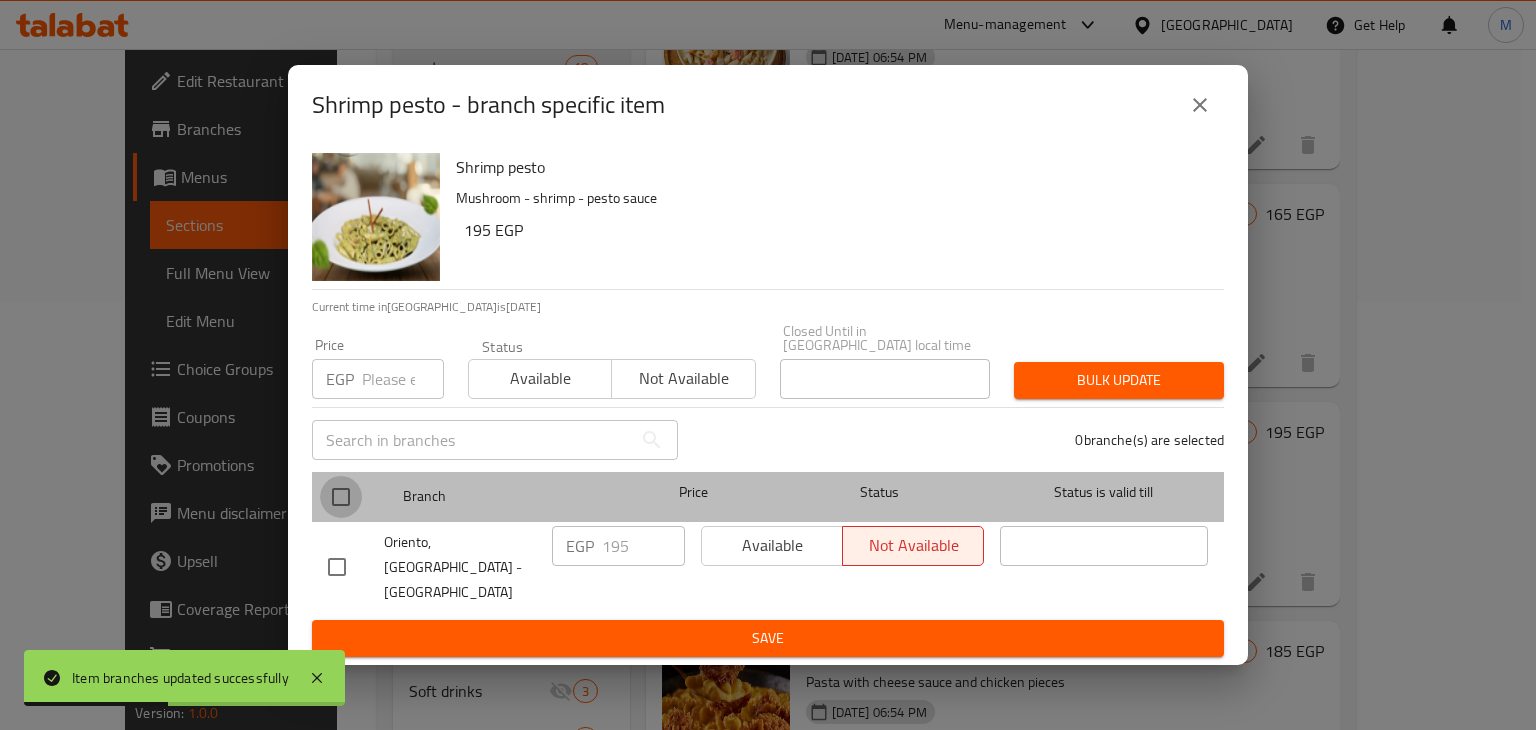 click at bounding box center (341, 497) 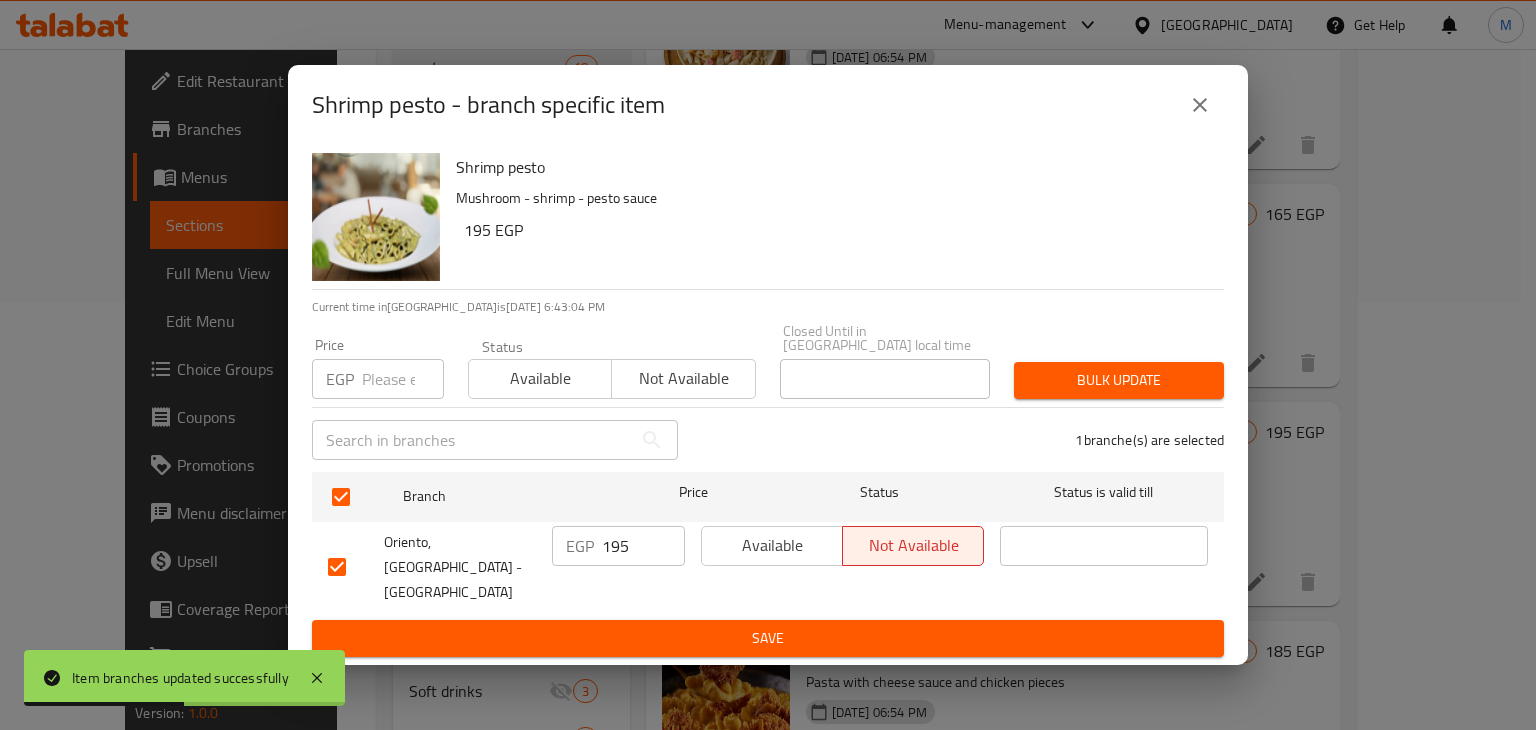 click at bounding box center [403, 379] 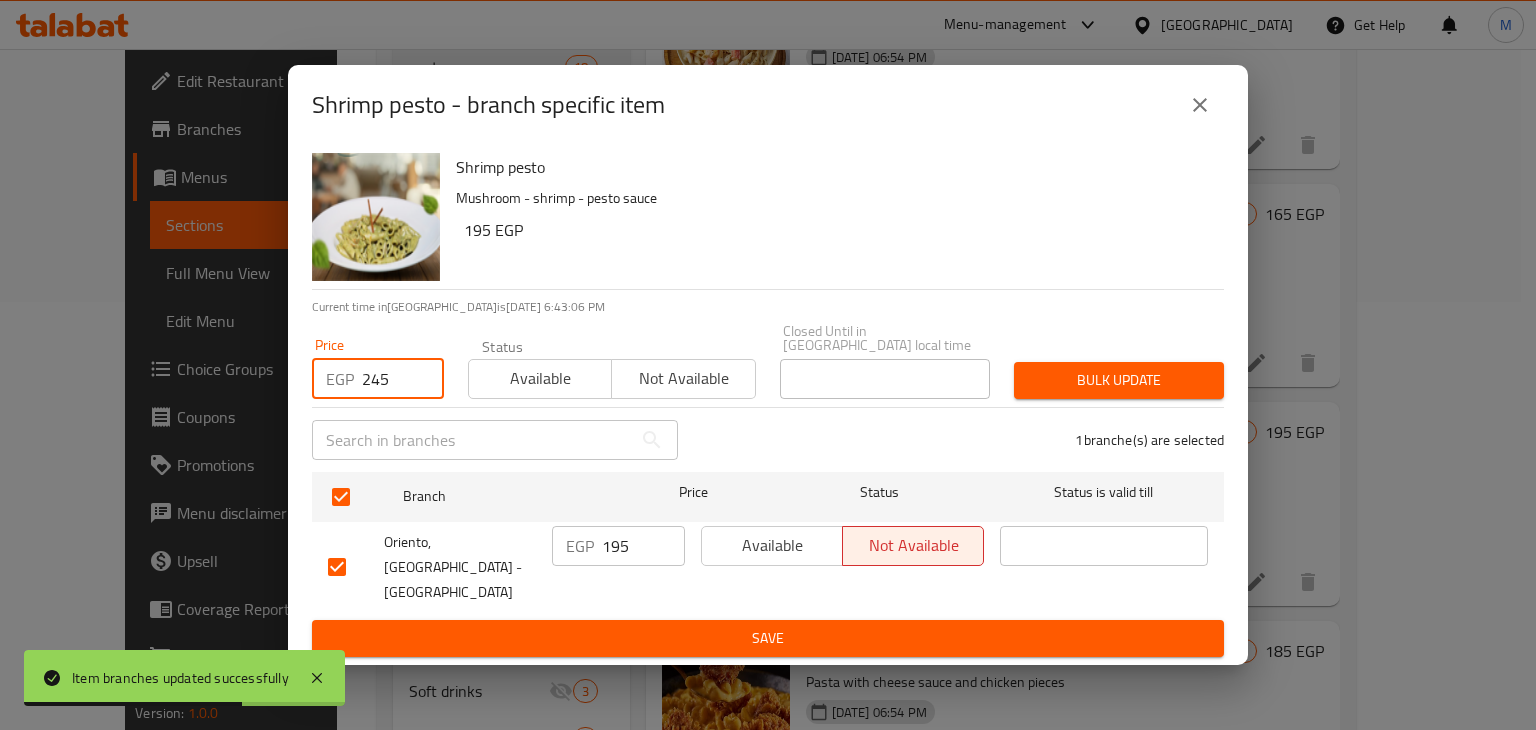 type on "245" 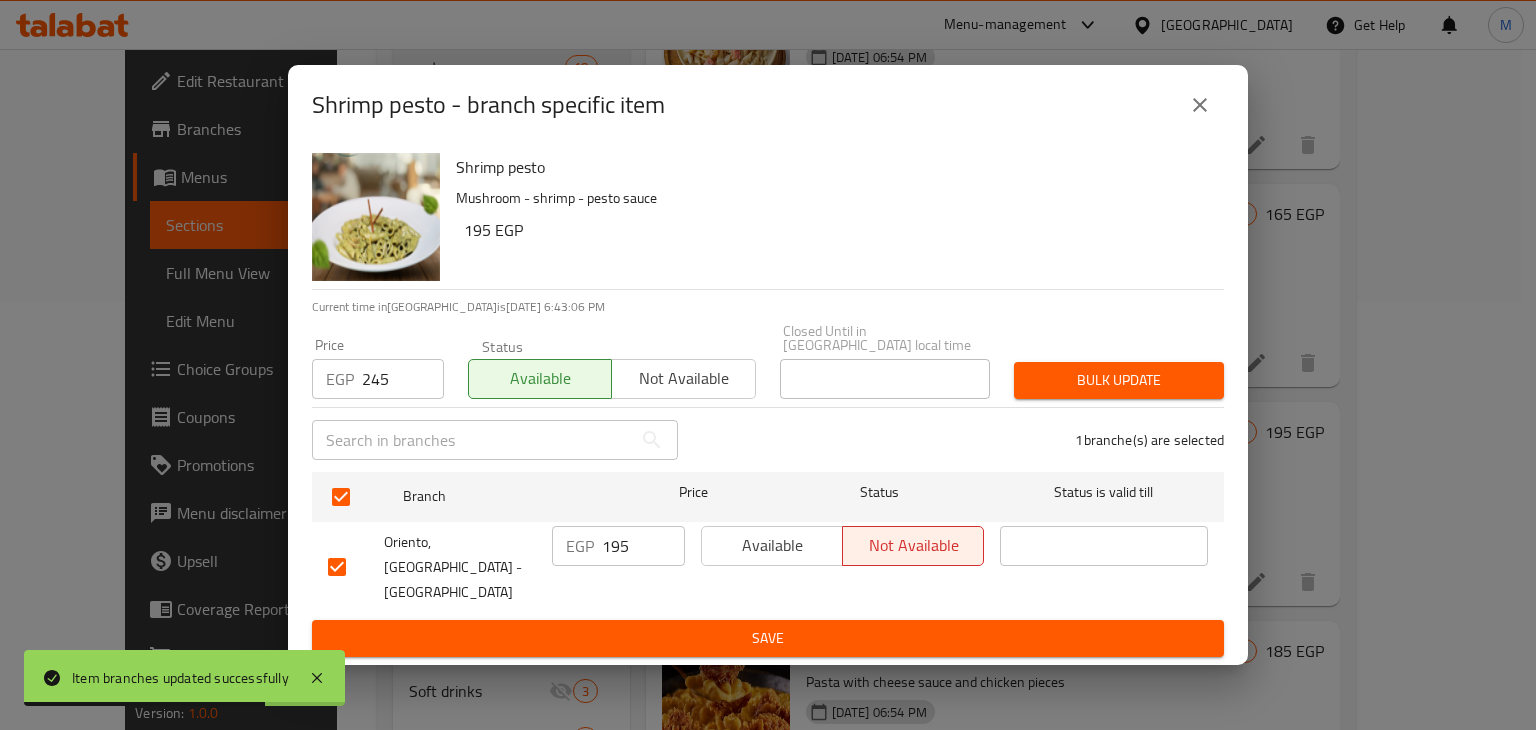 click on "Bulk update" at bounding box center (1119, 380) 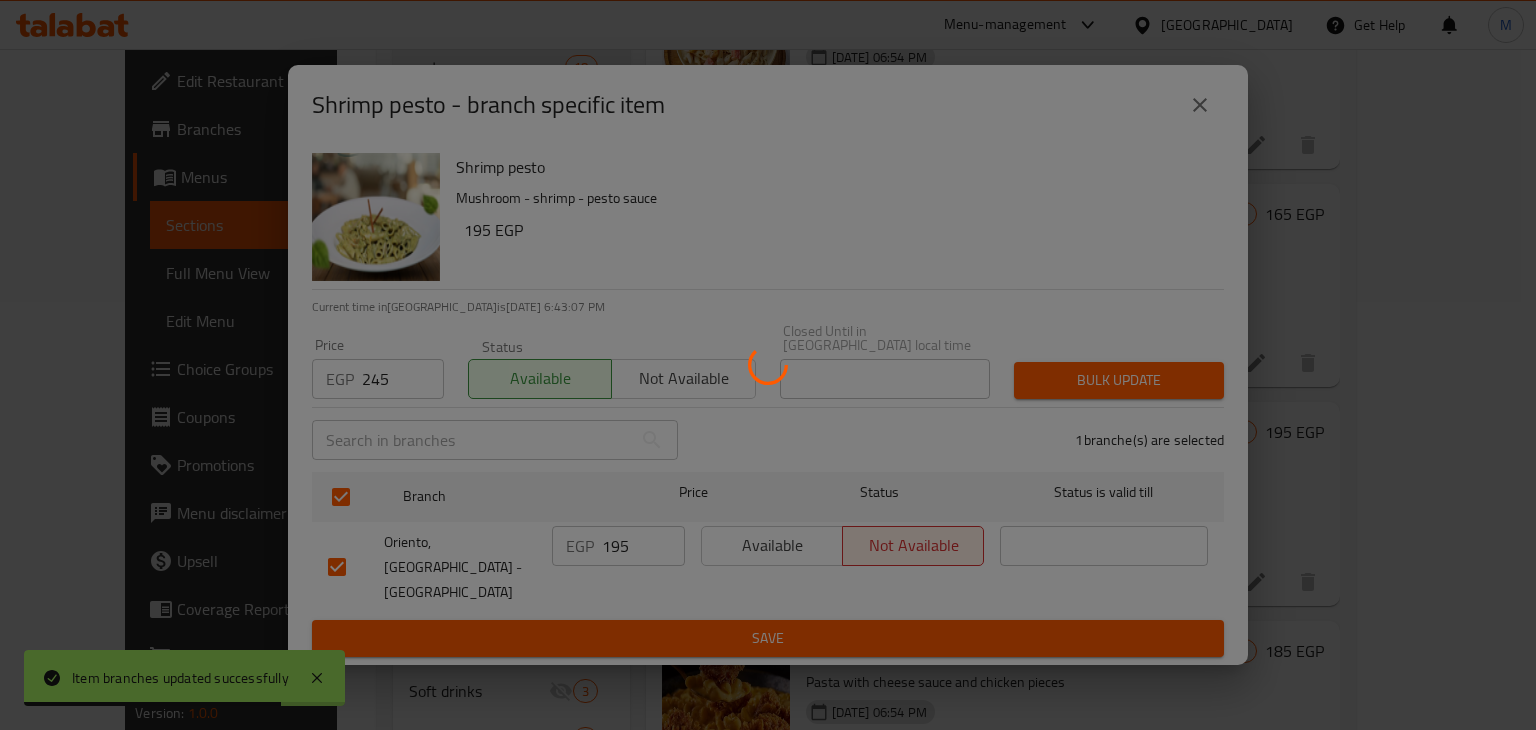 click at bounding box center [768, 365] 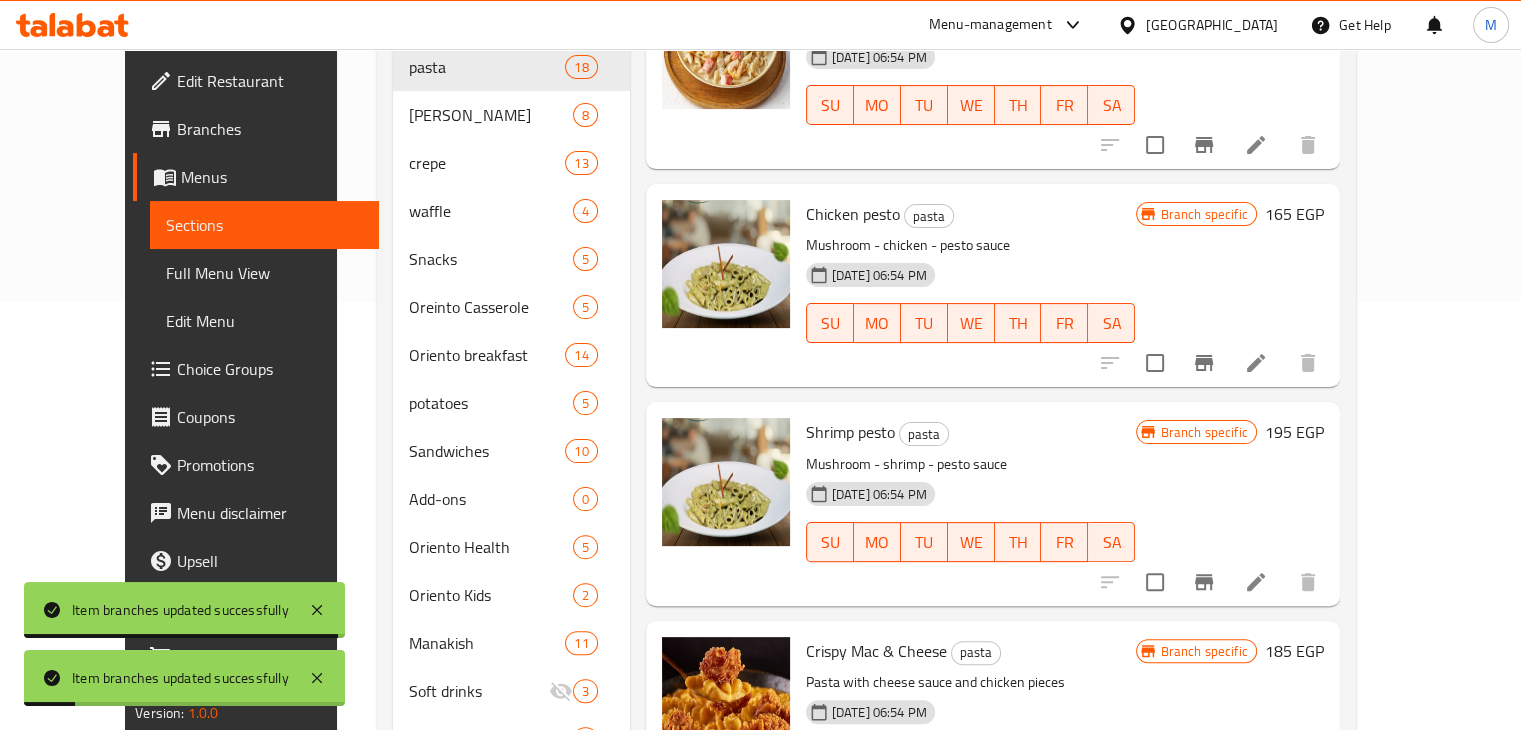 scroll, scrollTop: 495, scrollLeft: 0, axis: vertical 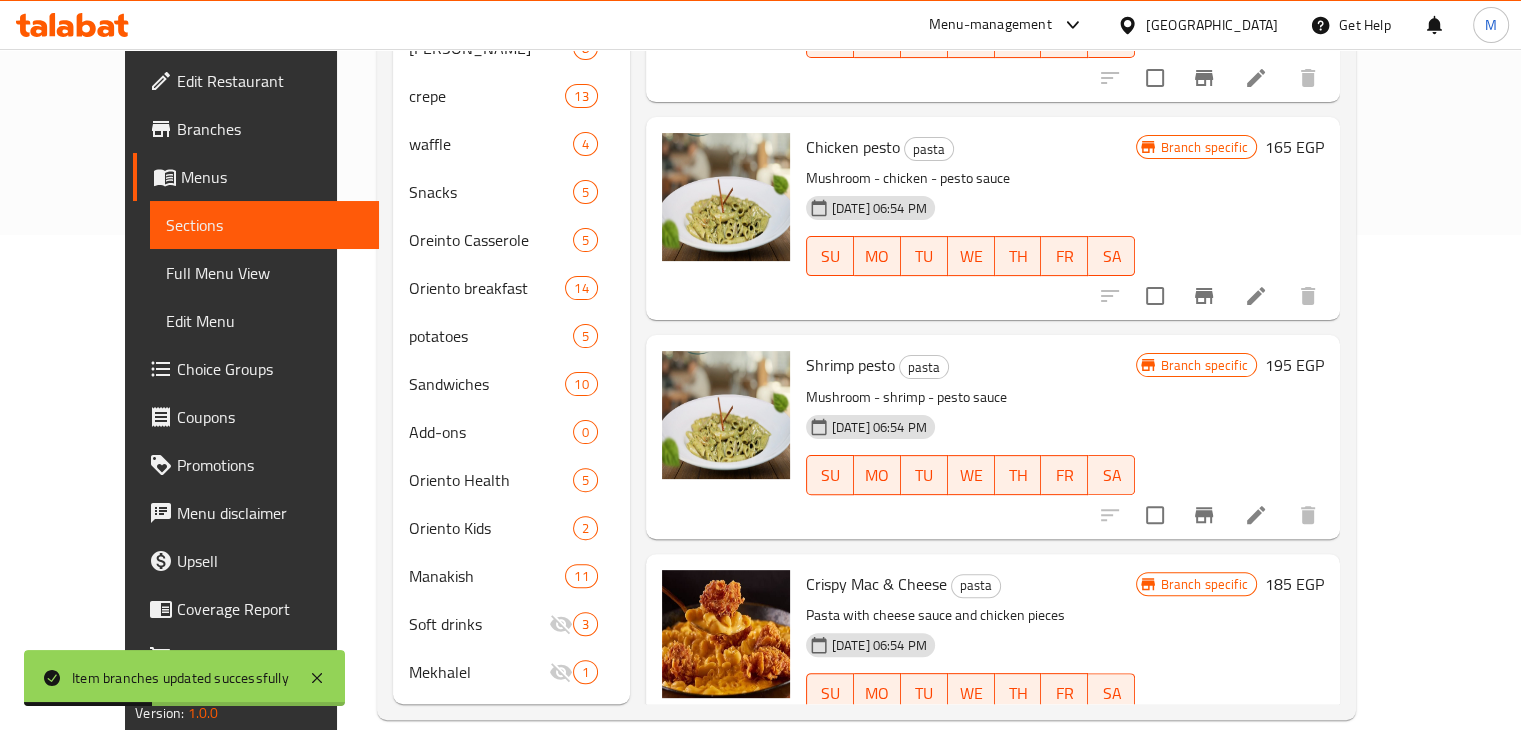 click at bounding box center [1204, 733] 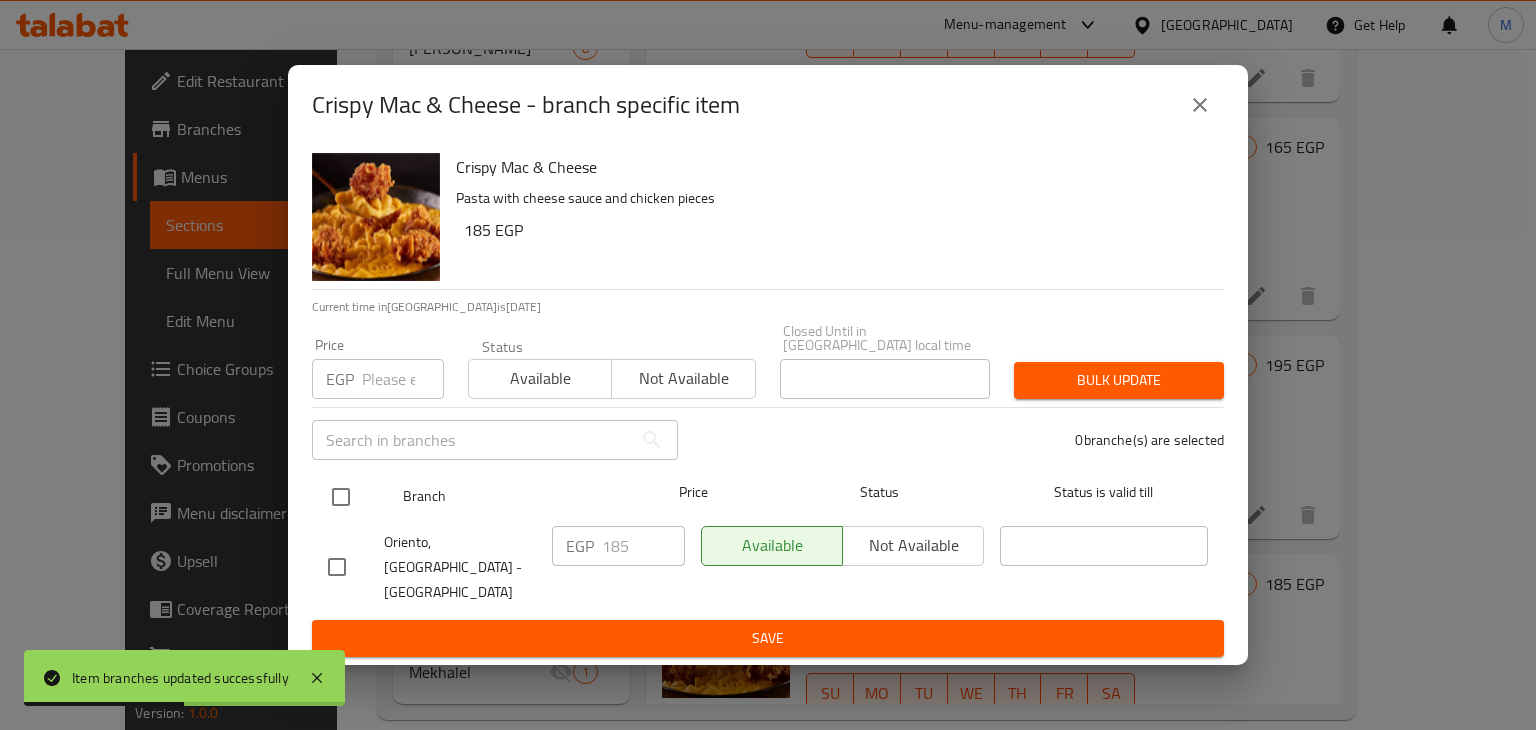 click at bounding box center (341, 497) 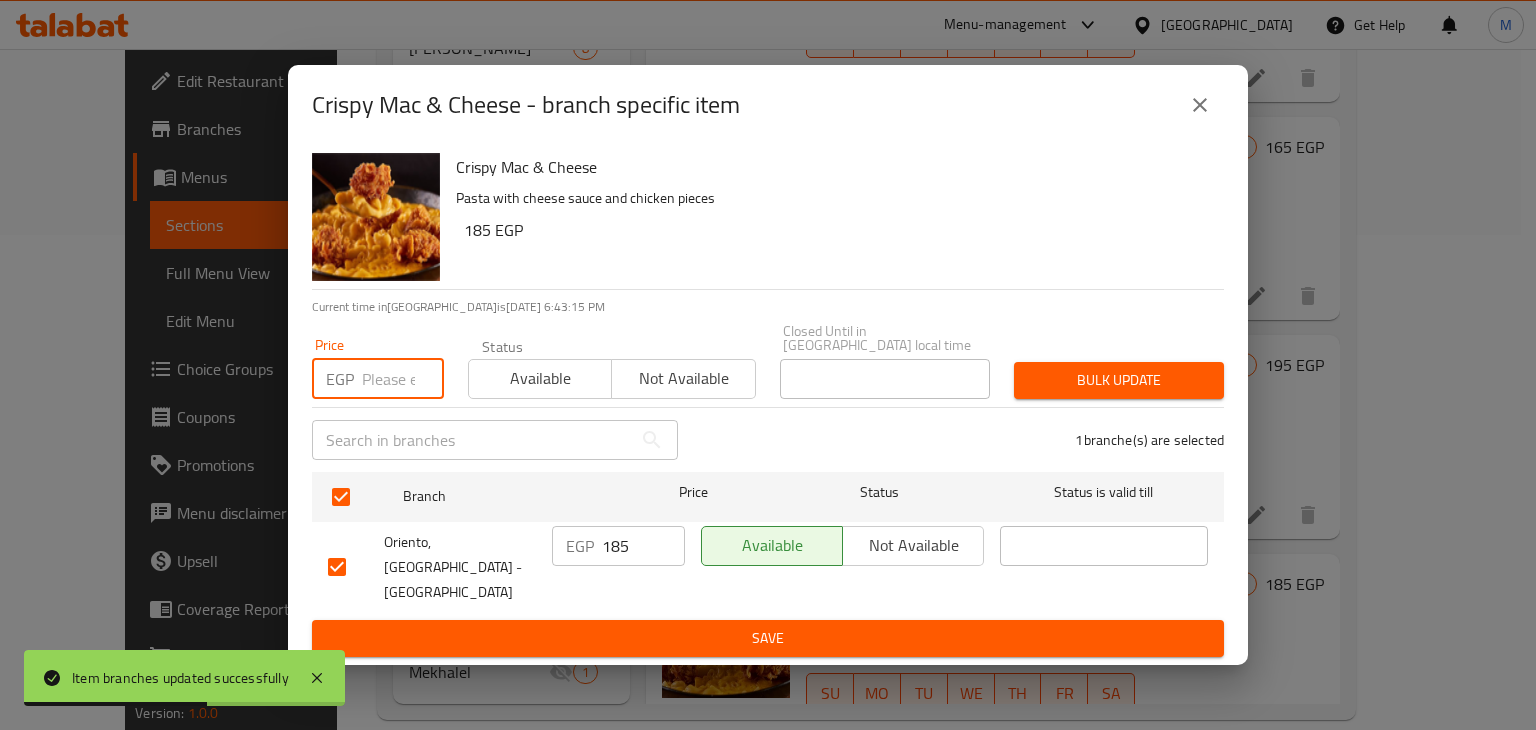 click at bounding box center (403, 379) 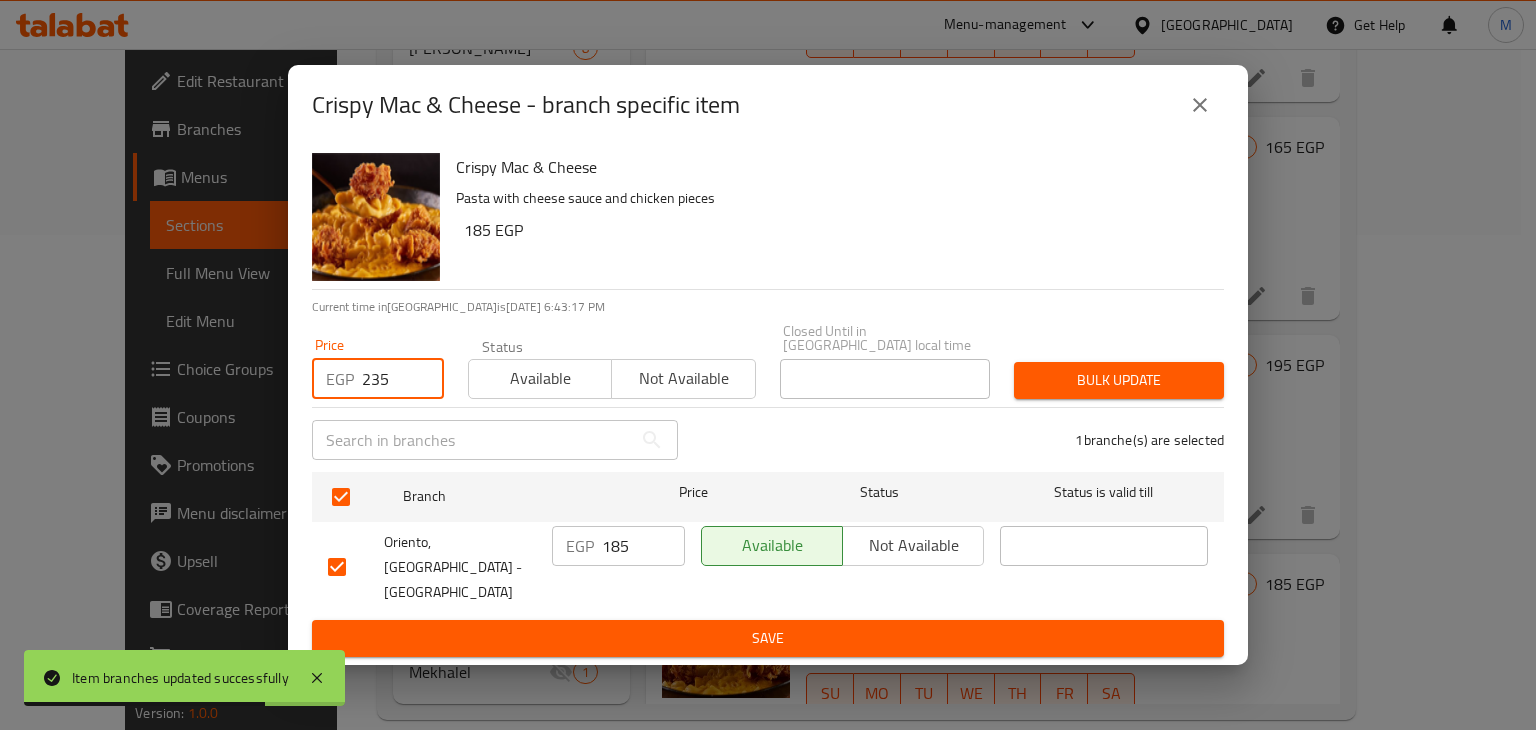 type on "235" 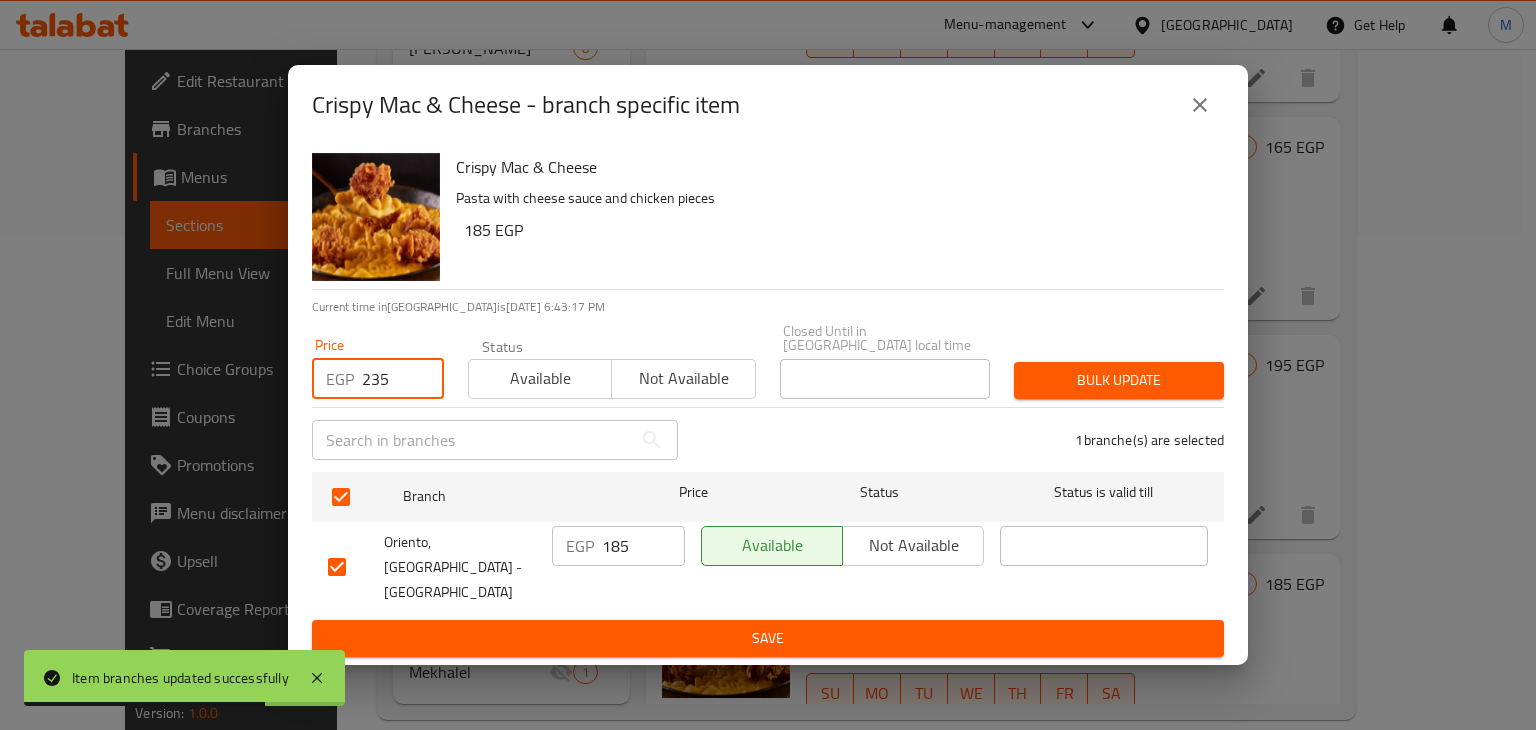 click on "Available" at bounding box center (540, 378) 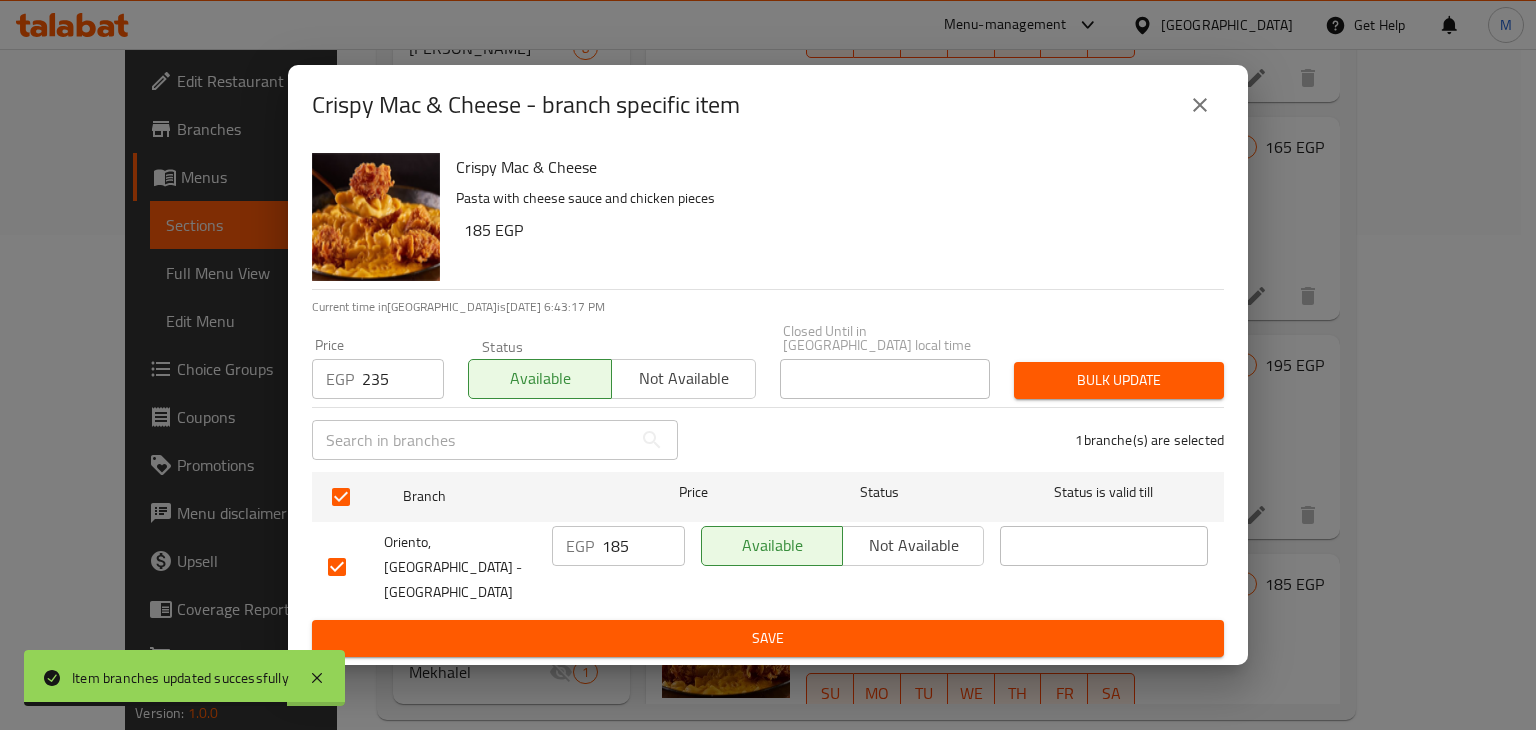 click on "Bulk update" at bounding box center (1119, 380) 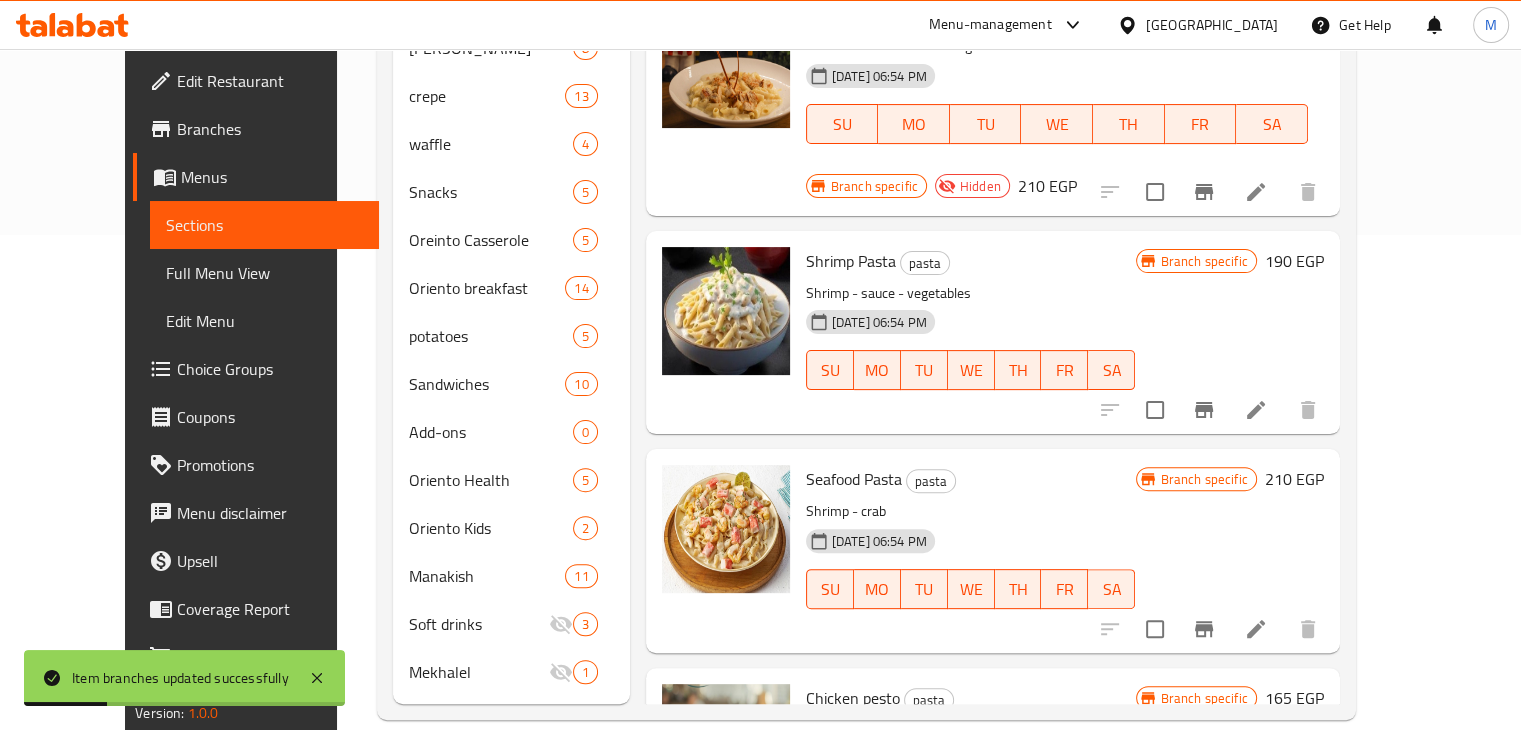 scroll, scrollTop: 2480, scrollLeft: 0, axis: vertical 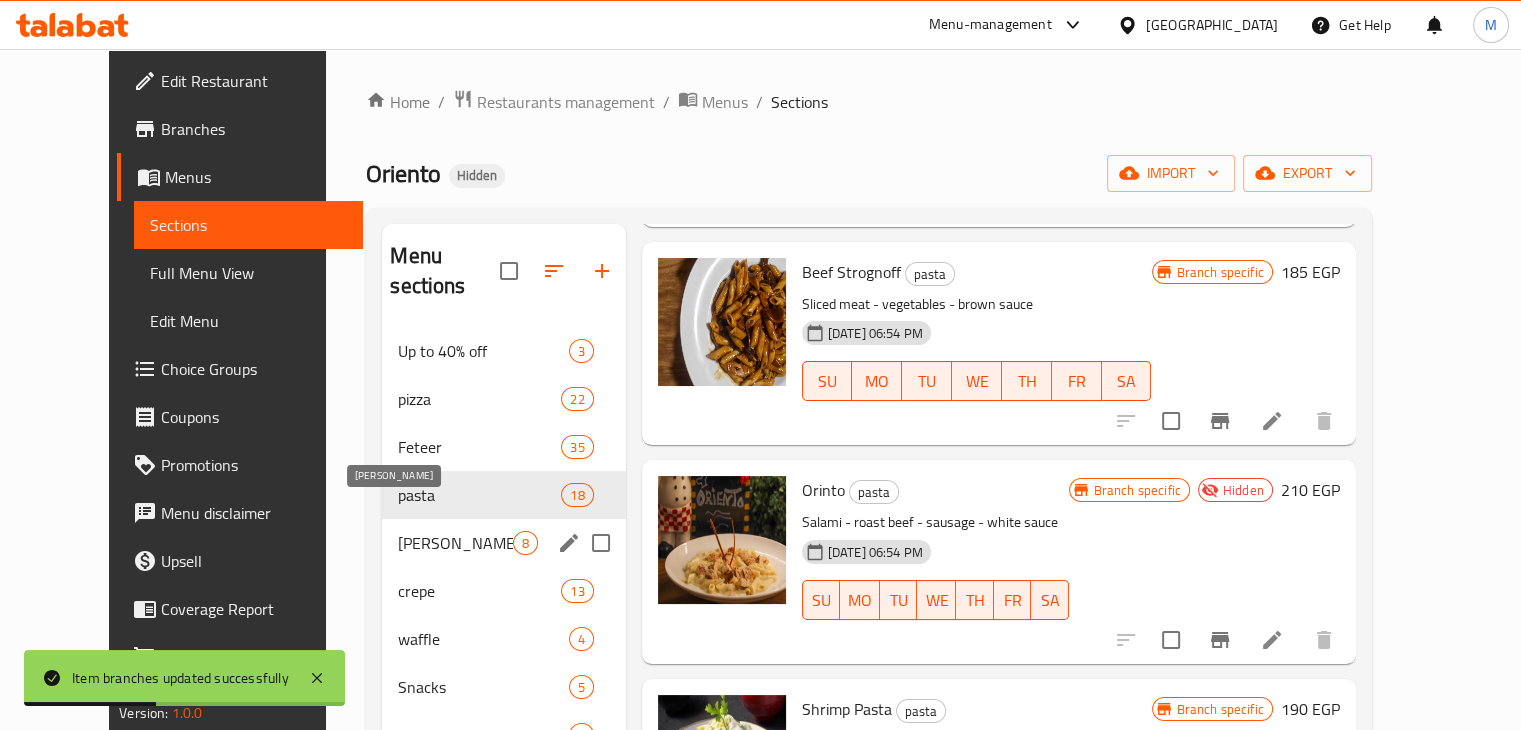 click on "[PERSON_NAME]" at bounding box center [455, 543] 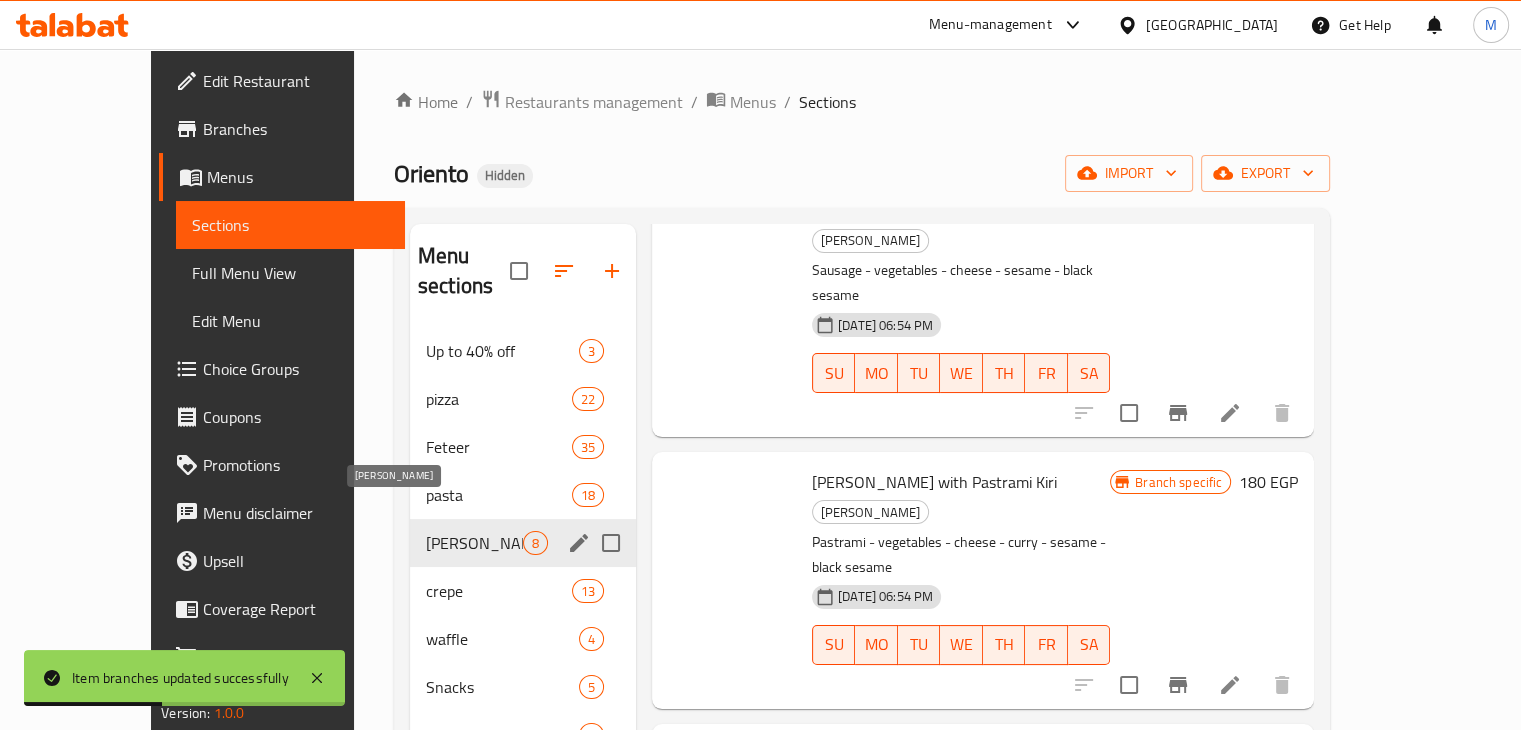 scroll, scrollTop: 852, scrollLeft: 0, axis: vertical 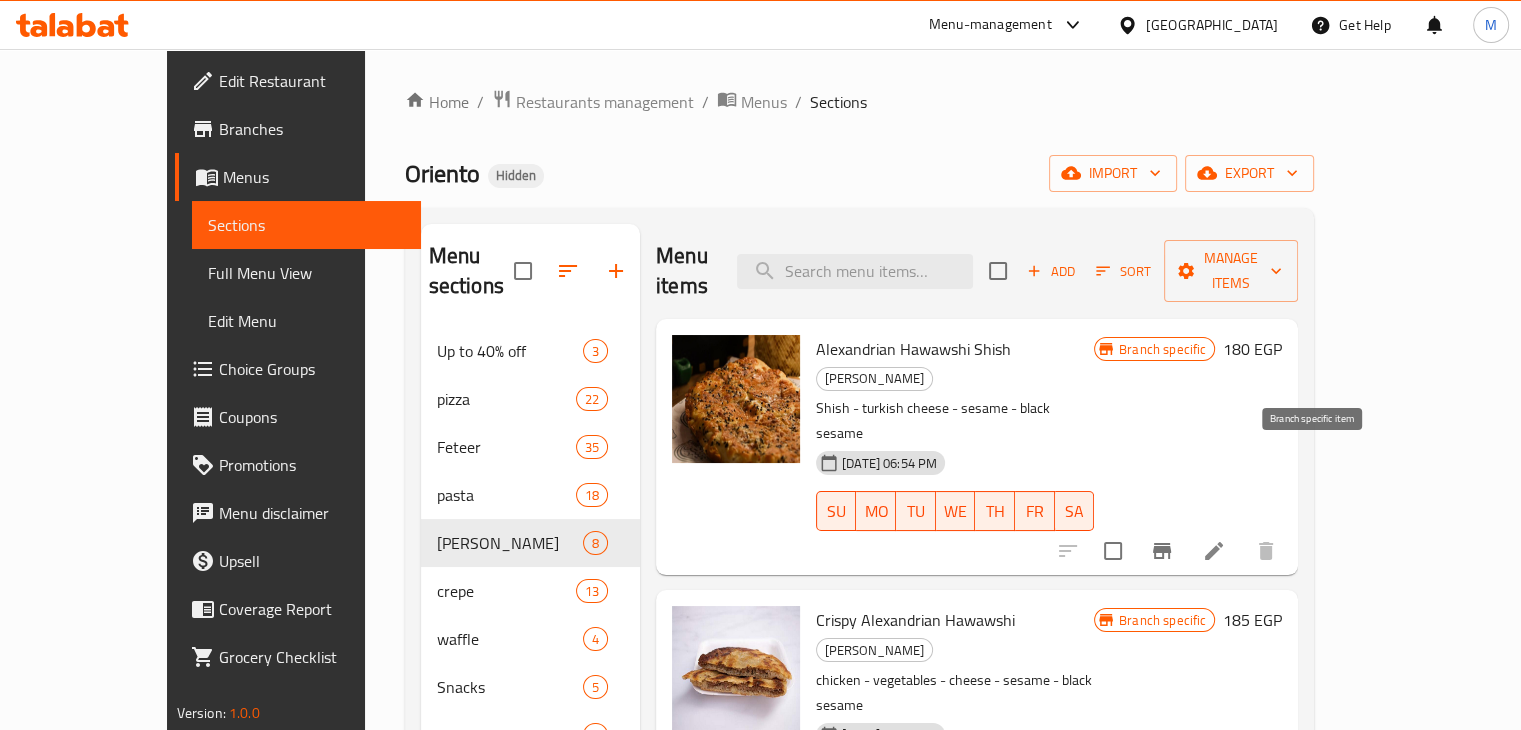 click at bounding box center [1162, 551] 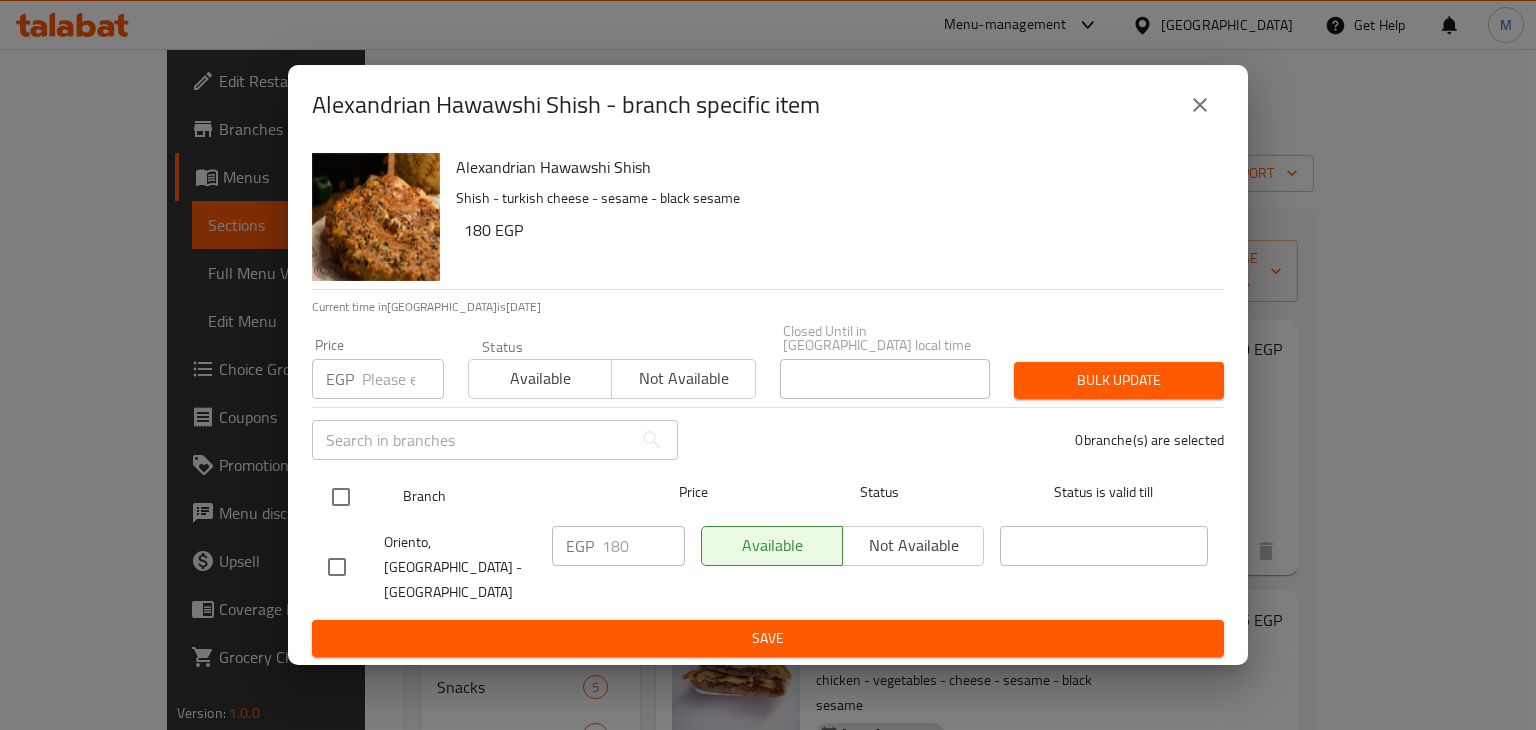 click at bounding box center [341, 497] 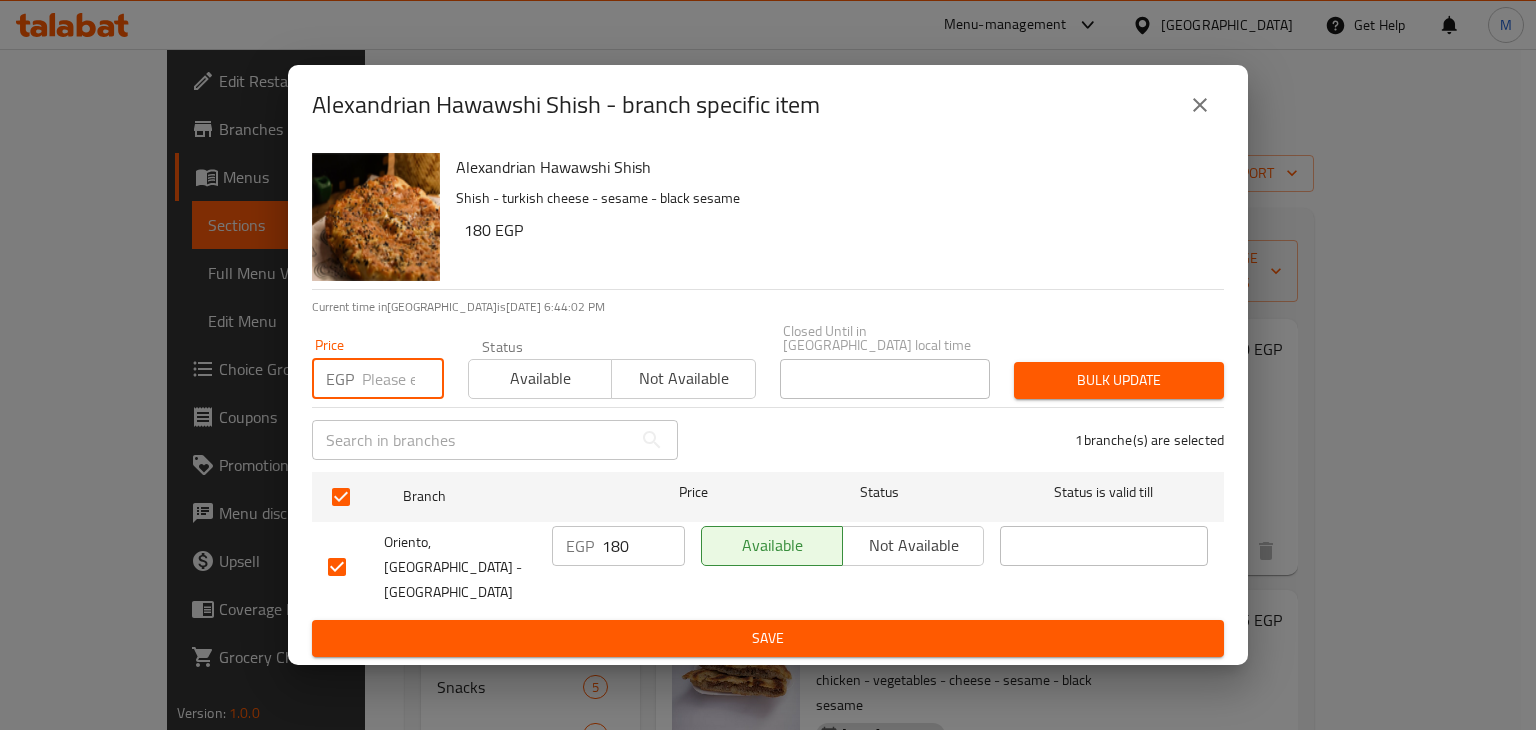 click at bounding box center (403, 379) 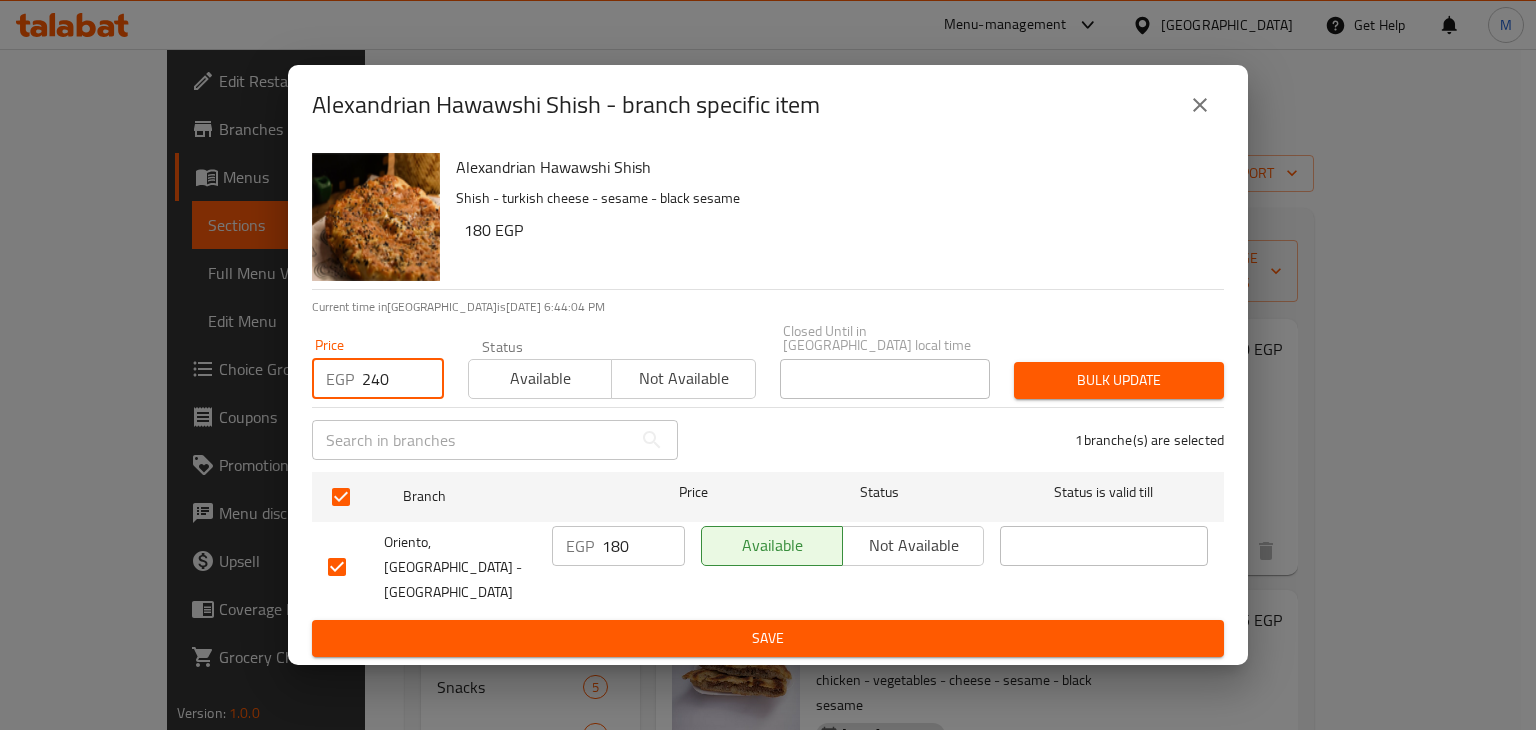 type on "240" 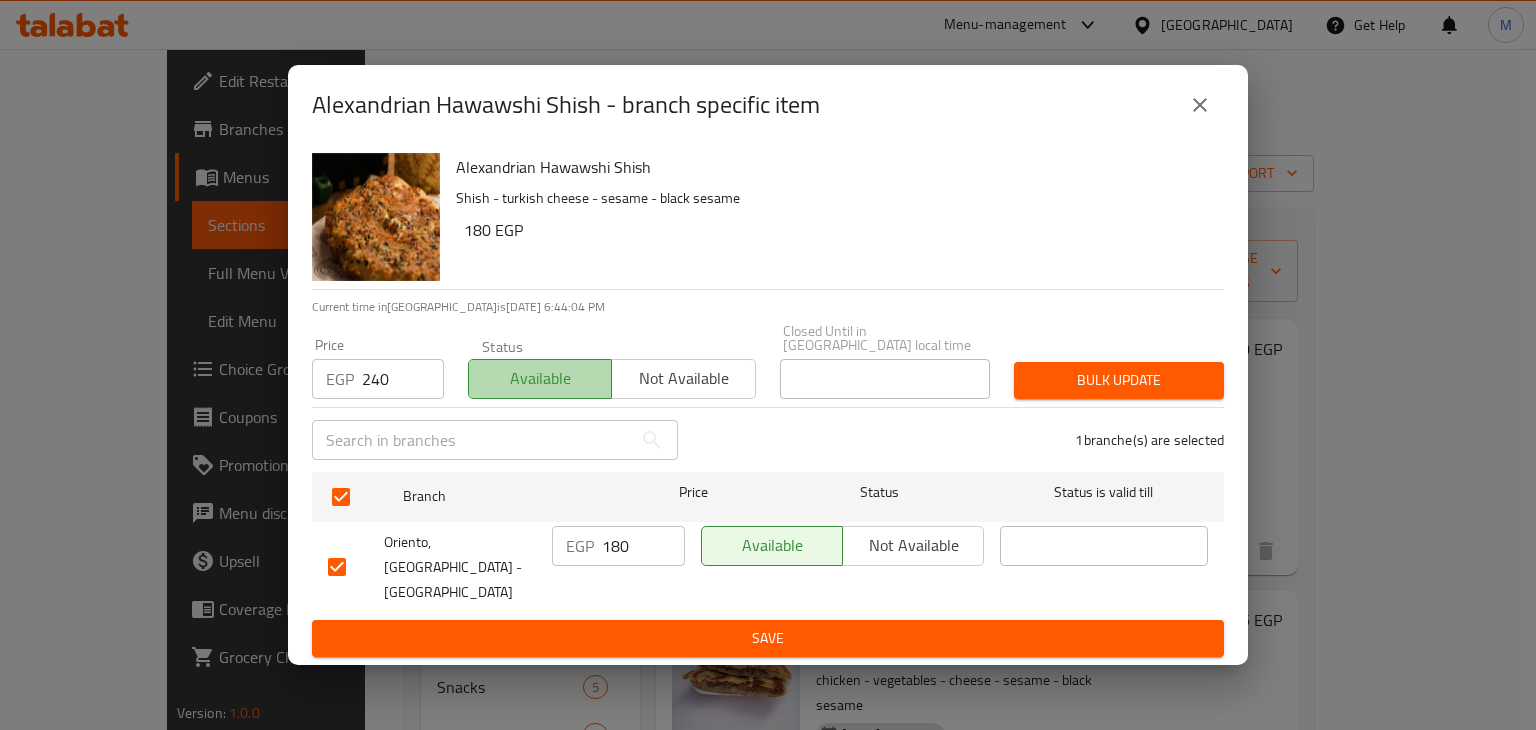 click on "Available" at bounding box center (540, 378) 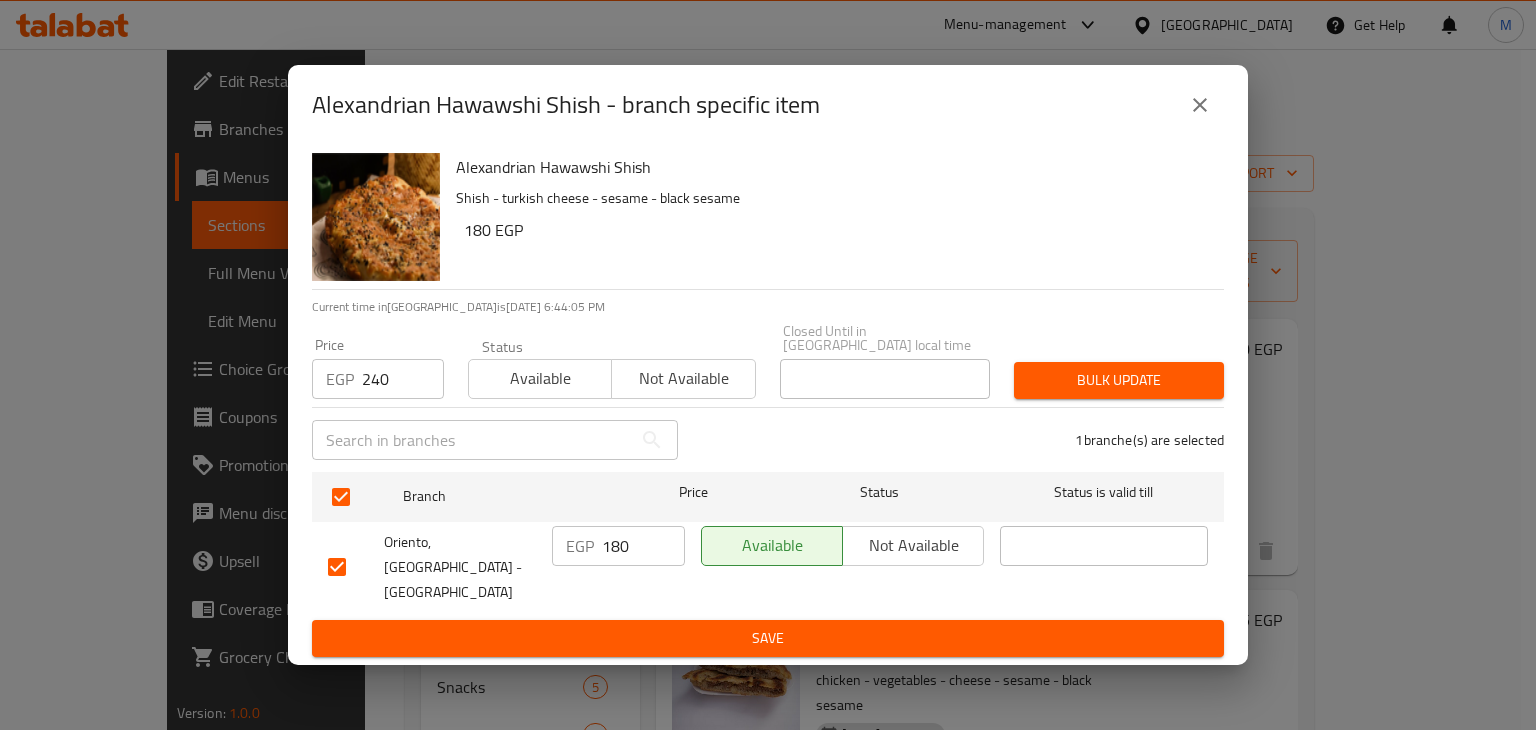 click on "Available" at bounding box center (540, 378) 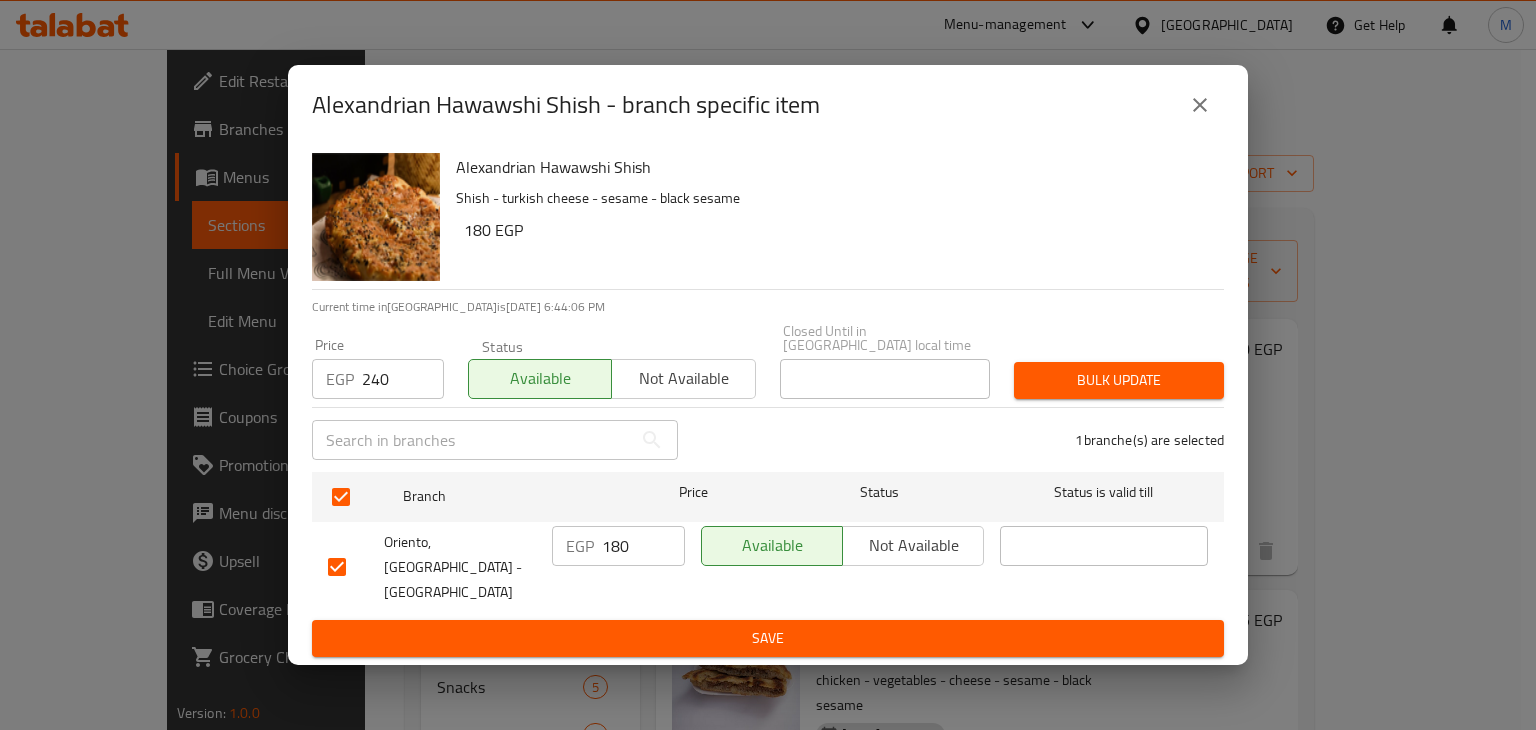 click on "Bulk update" at bounding box center [1119, 380] 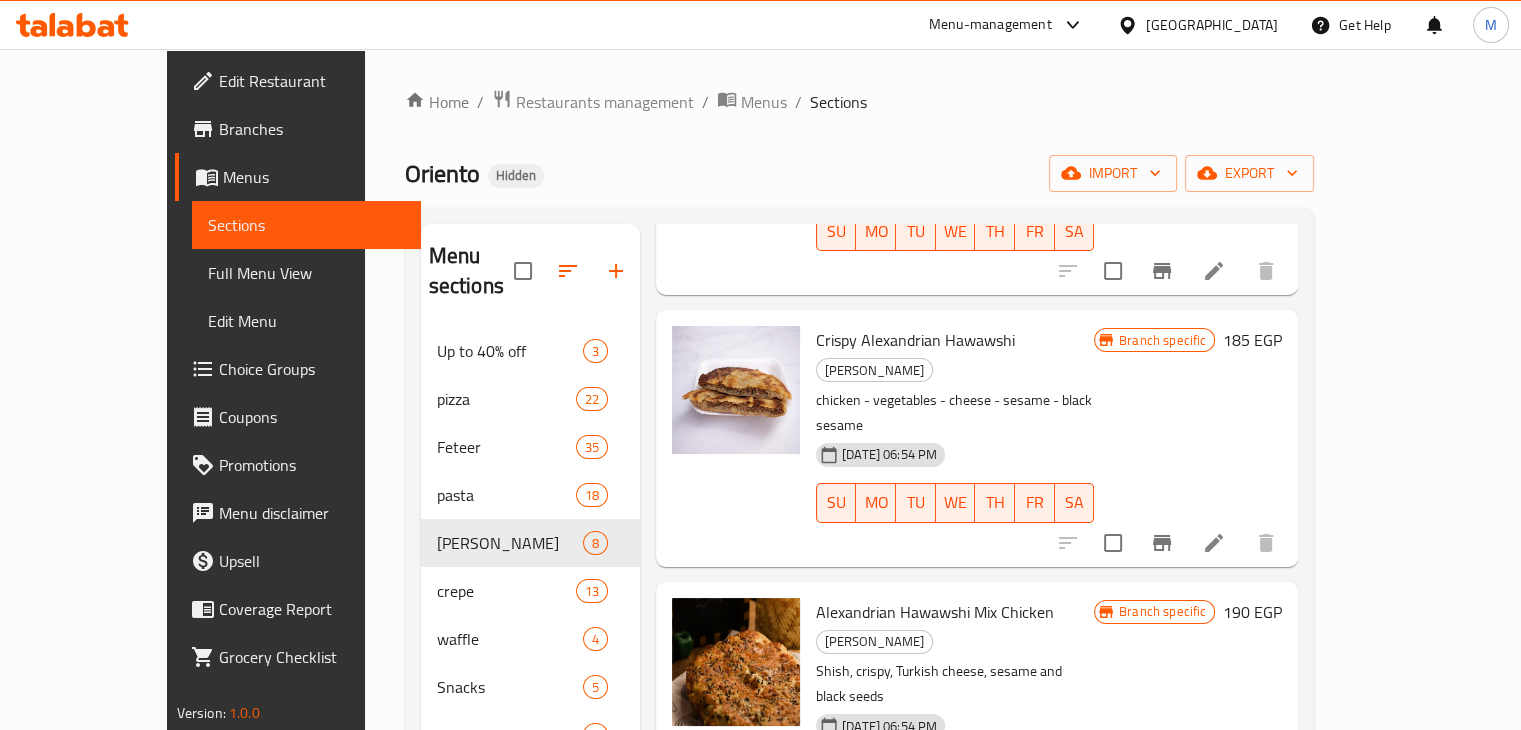 scroll, scrollTop: 282, scrollLeft: 0, axis: vertical 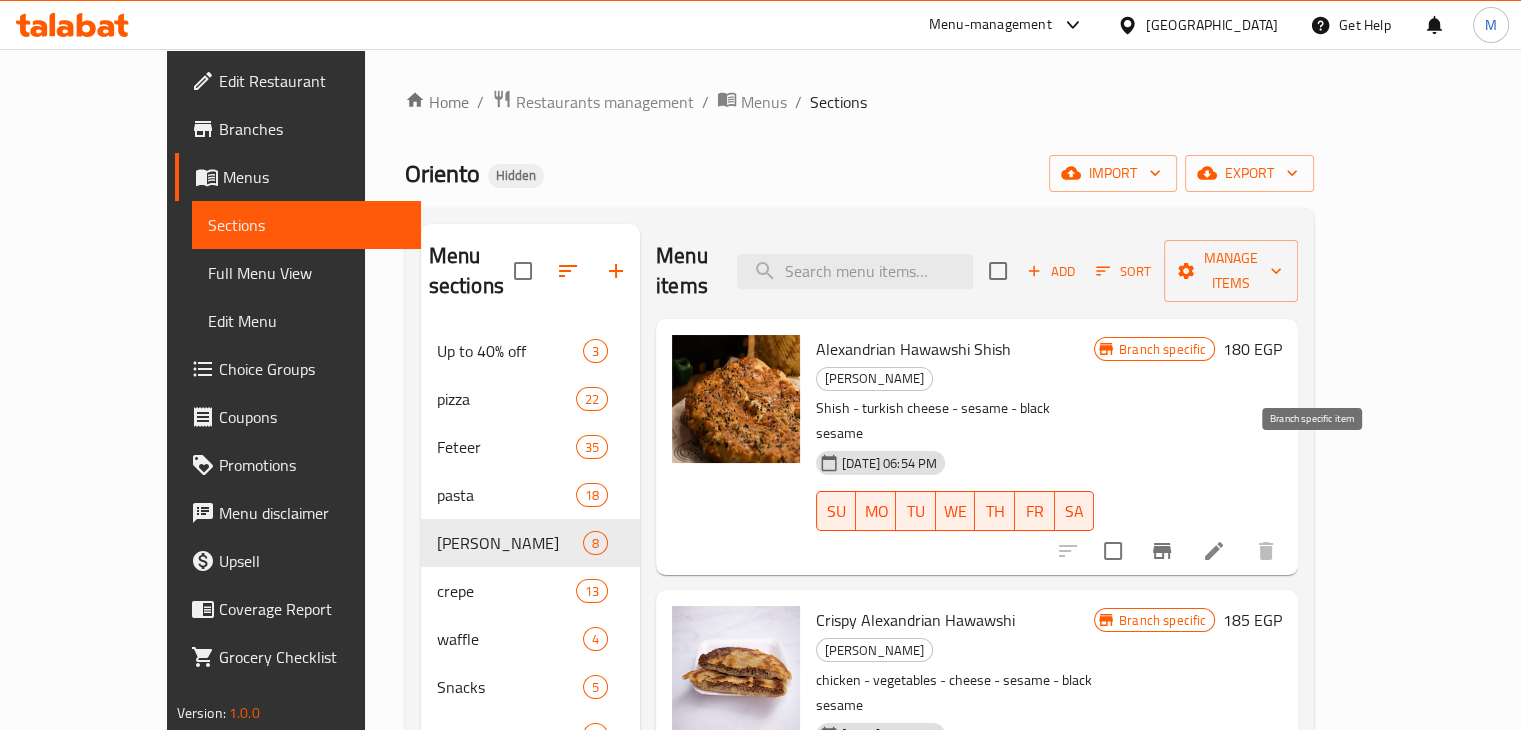 click 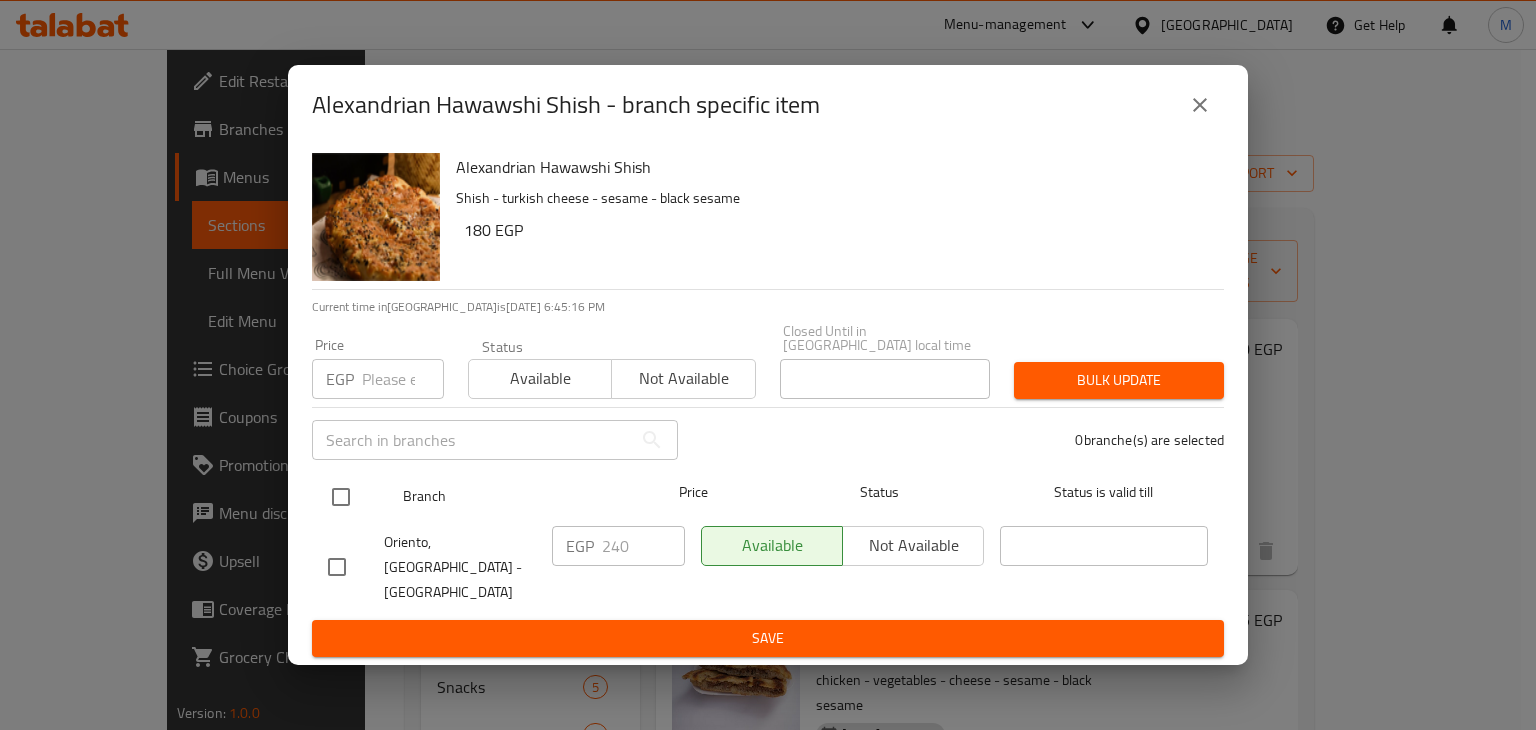 click at bounding box center (341, 497) 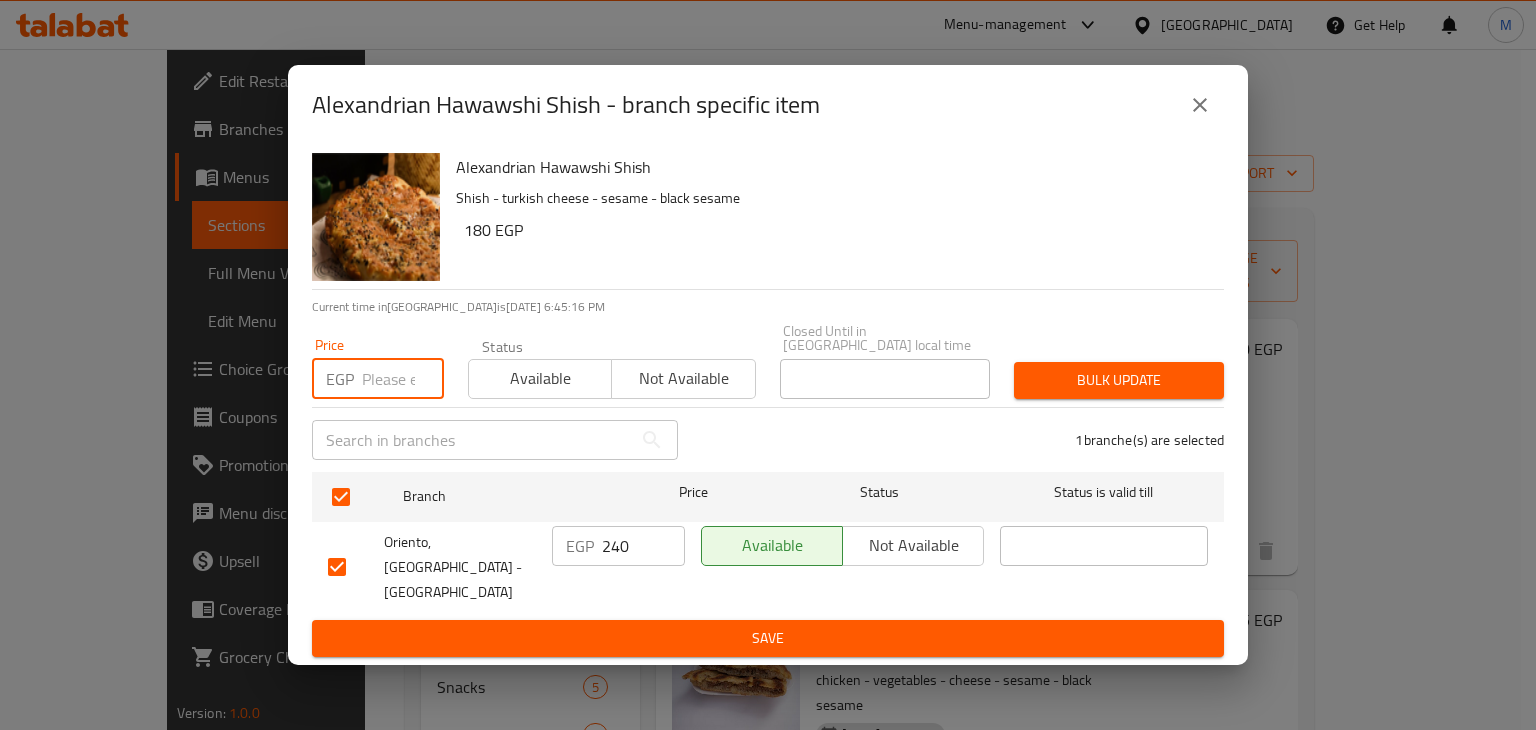 click at bounding box center [403, 379] 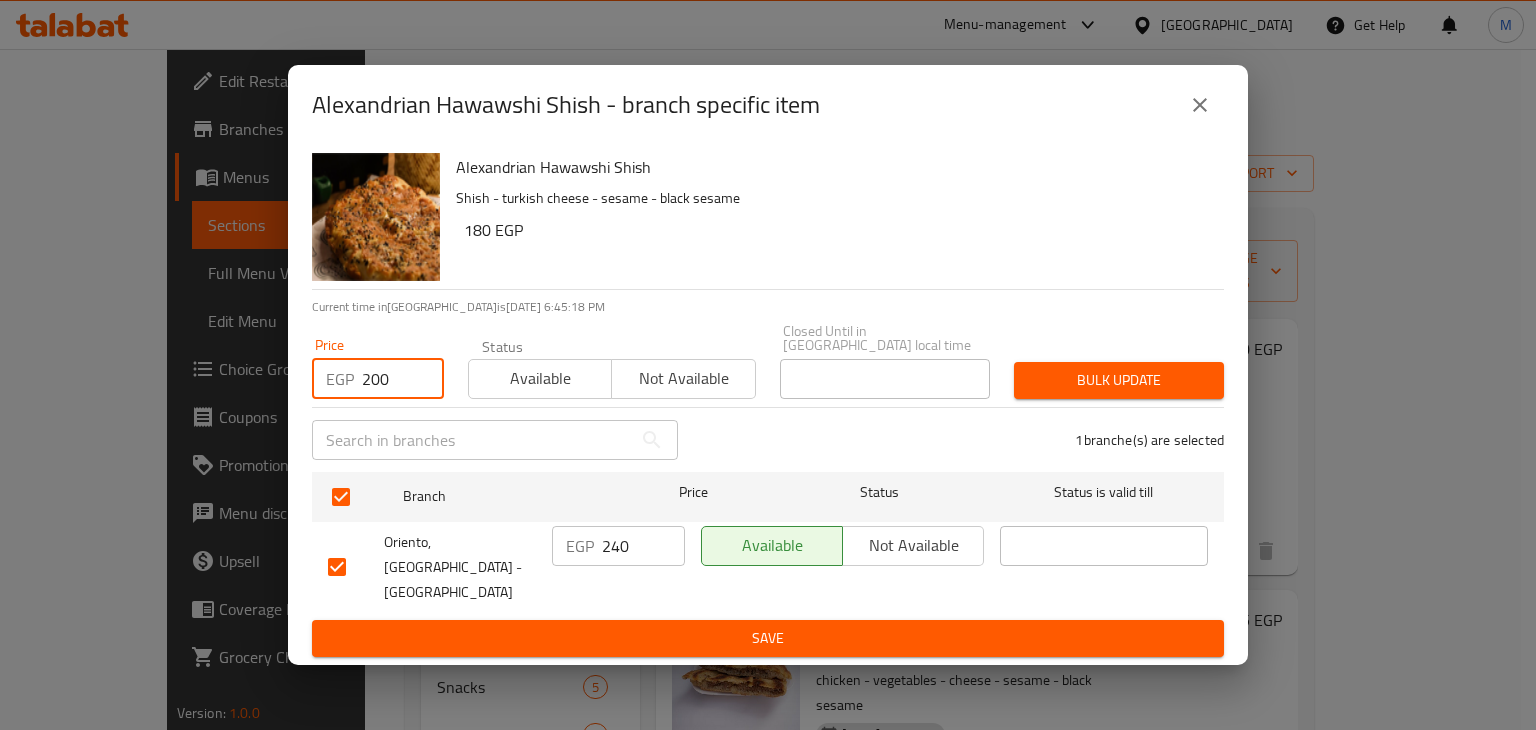 type on "200" 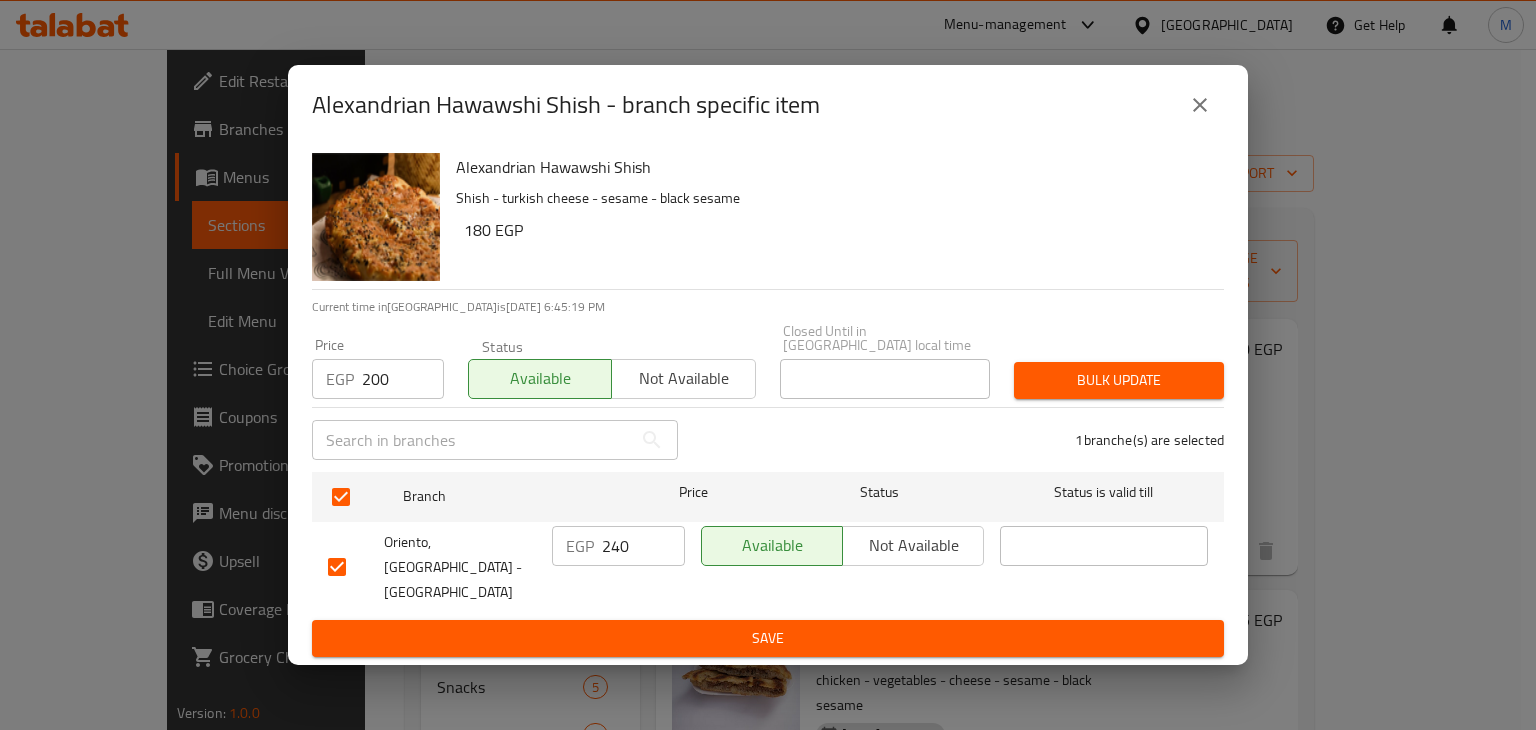 click on "Bulk update" at bounding box center (1119, 380) 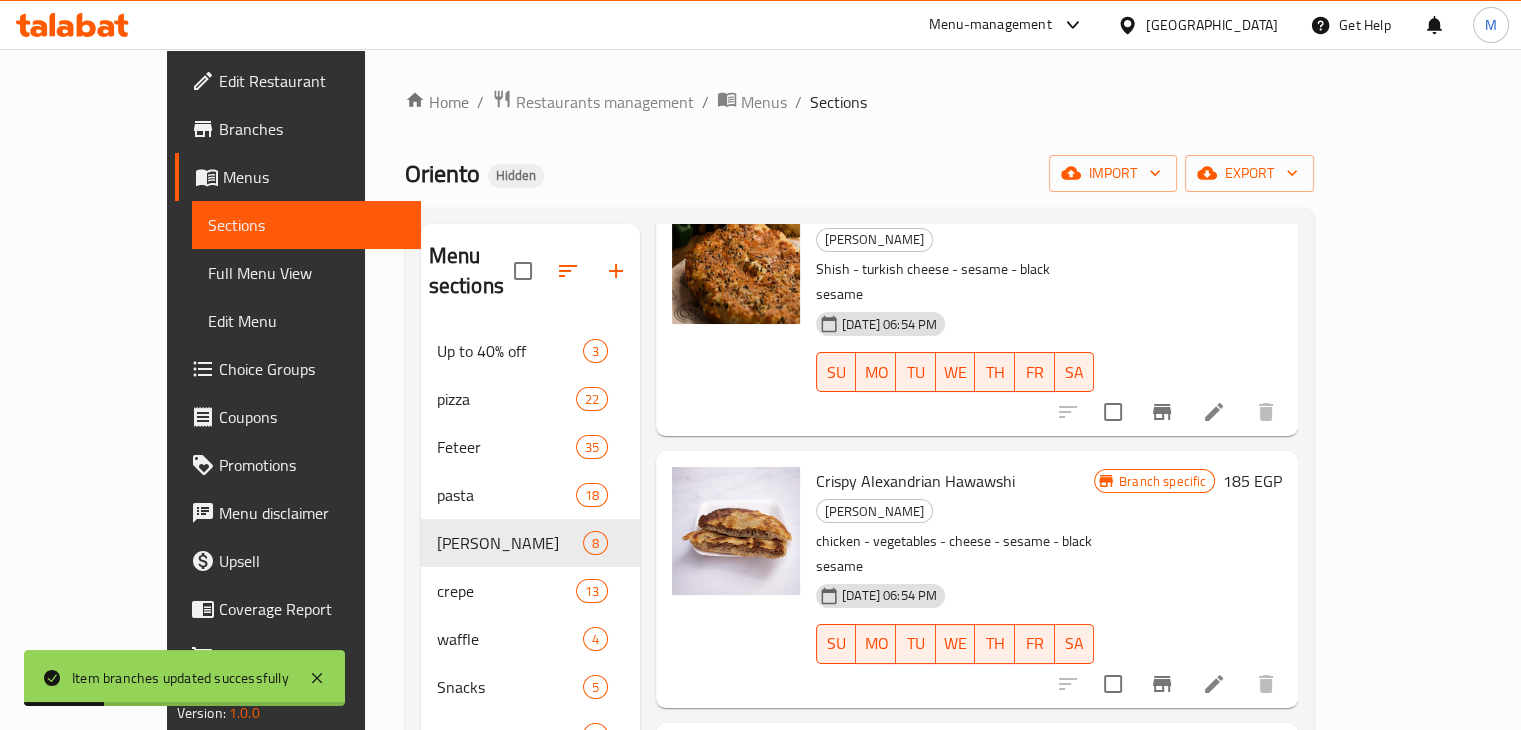scroll, scrollTop: 140, scrollLeft: 0, axis: vertical 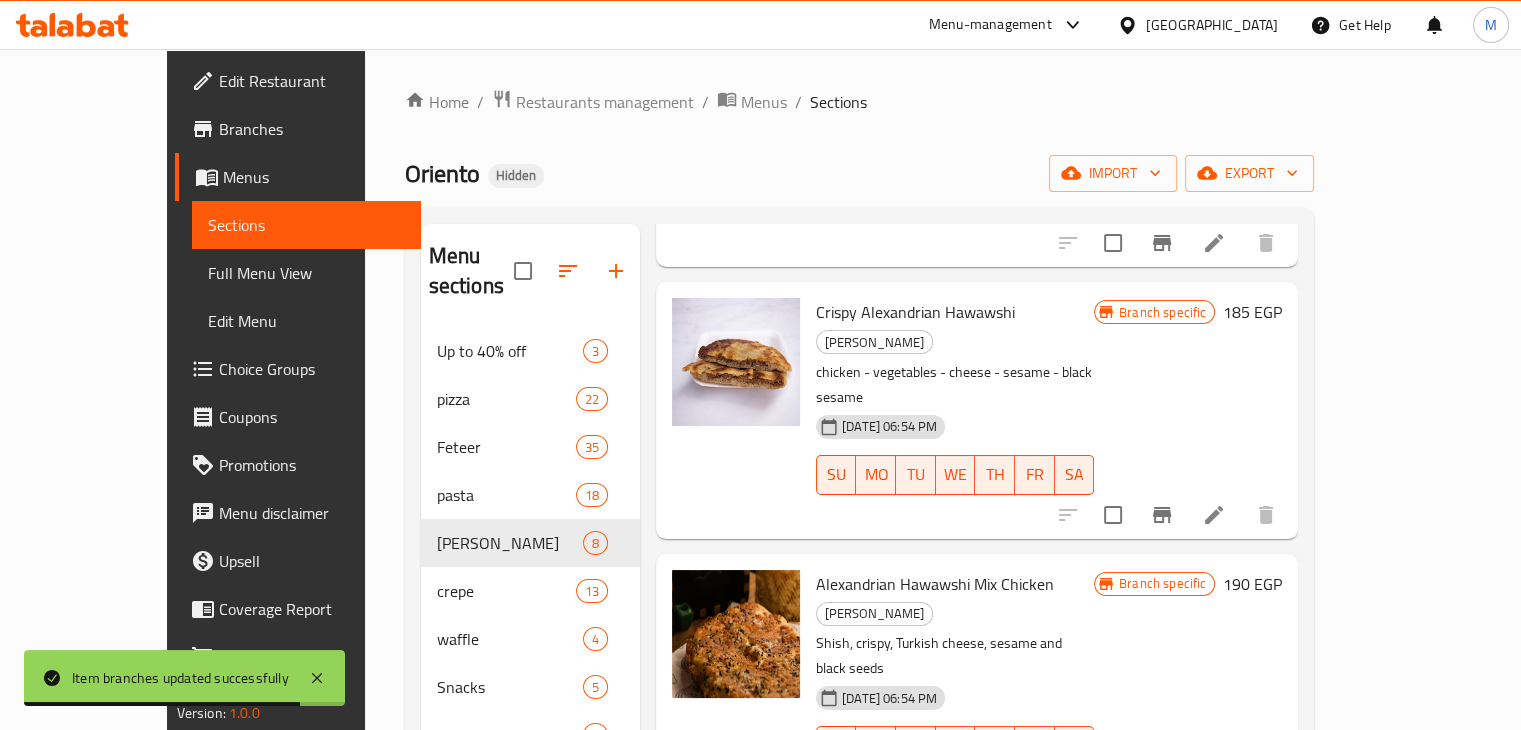 click 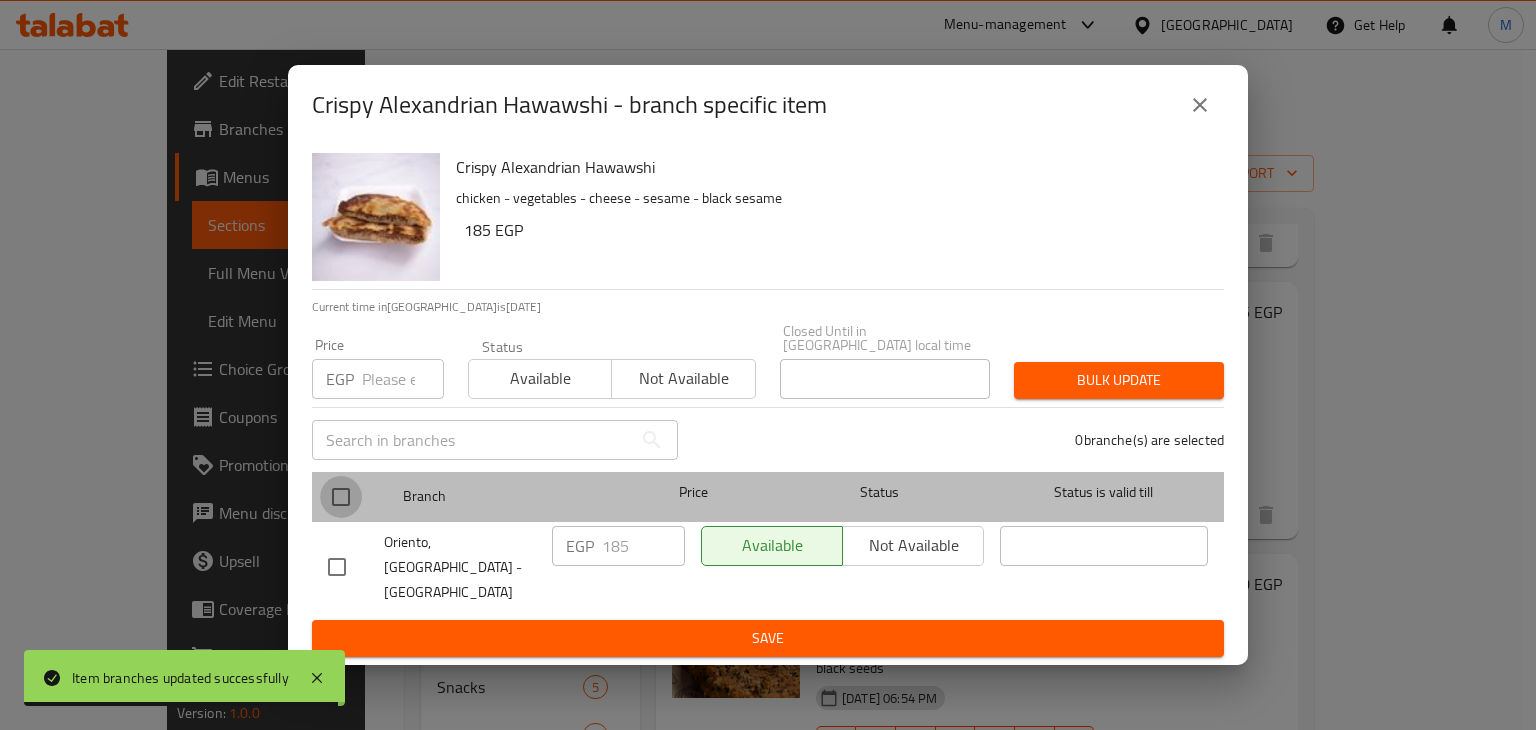 click at bounding box center (341, 497) 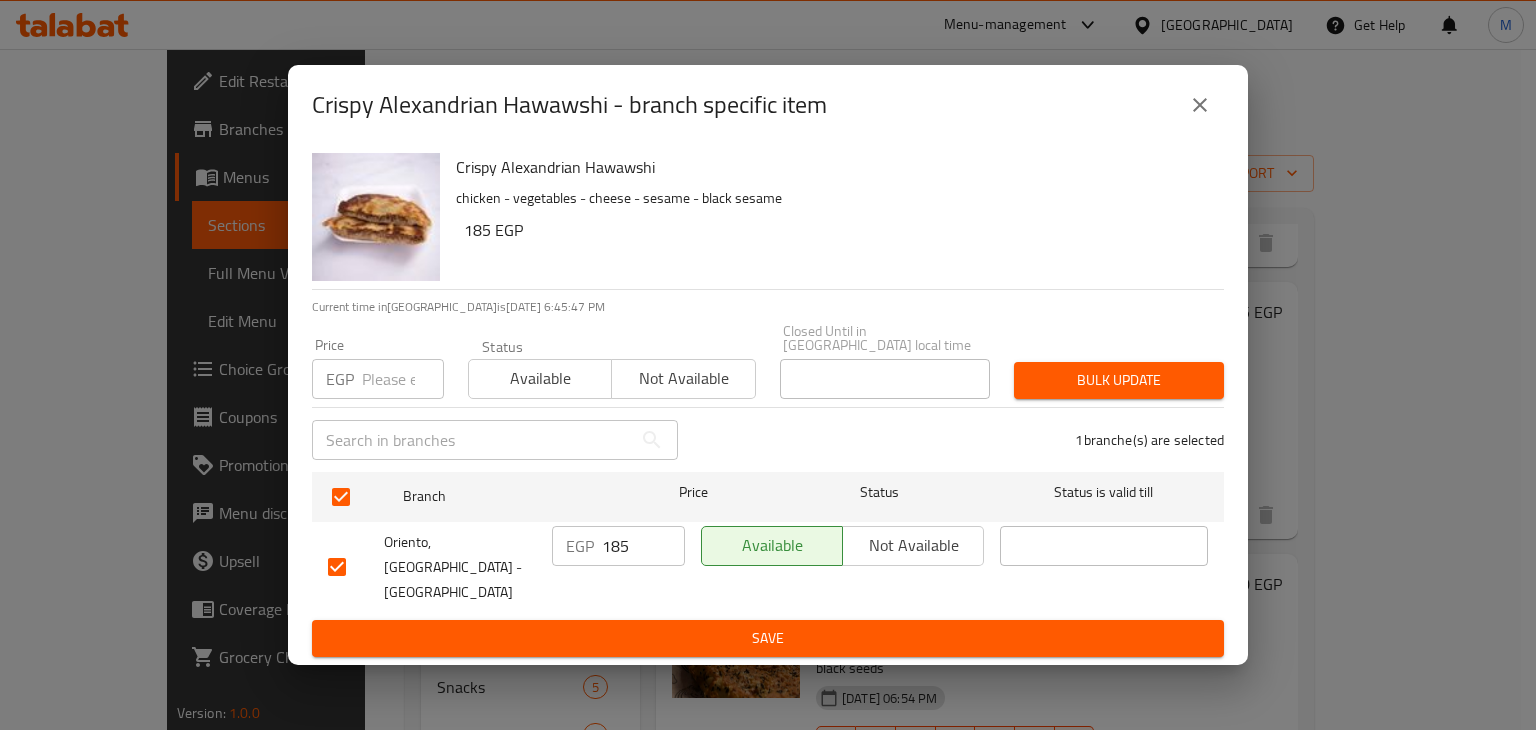 click at bounding box center (403, 379) 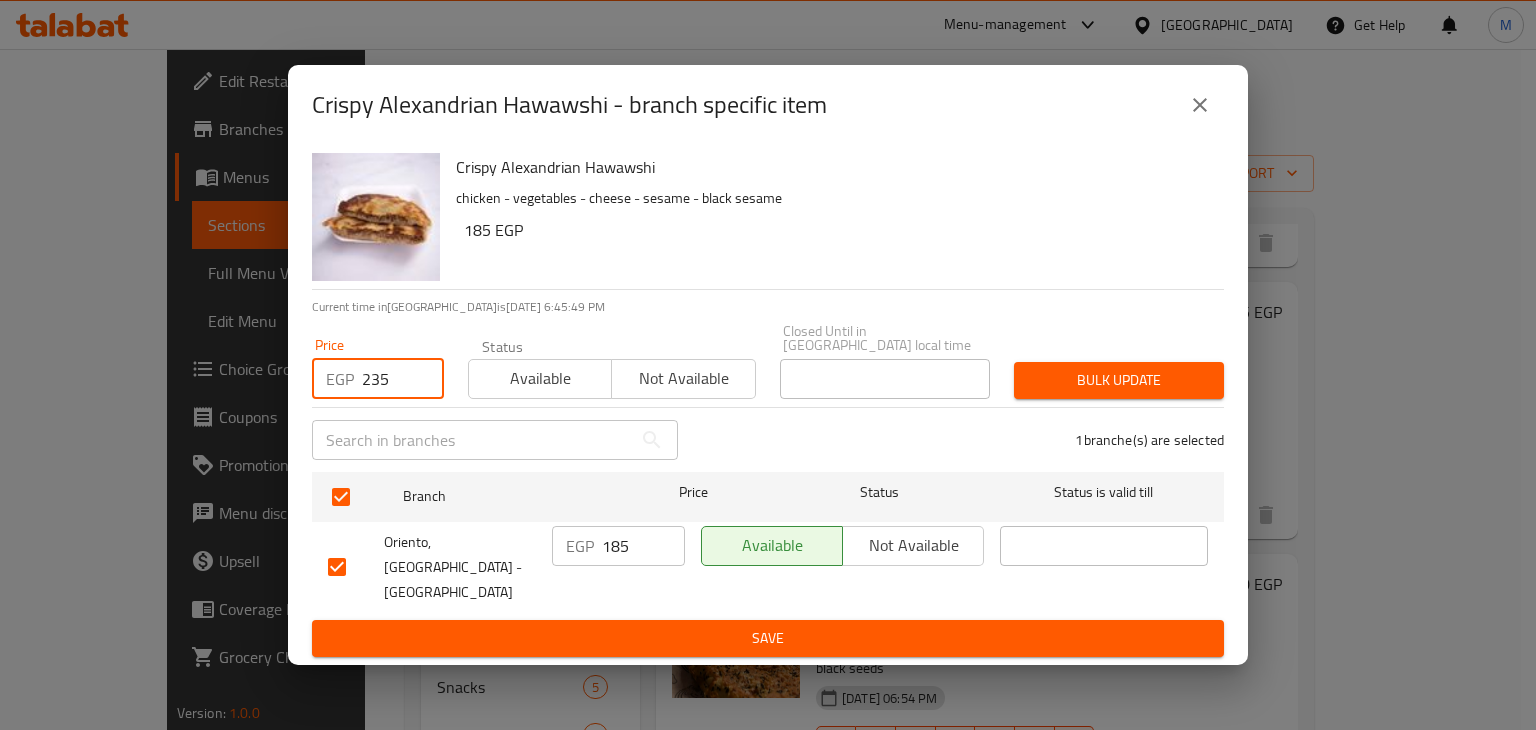 type on "235" 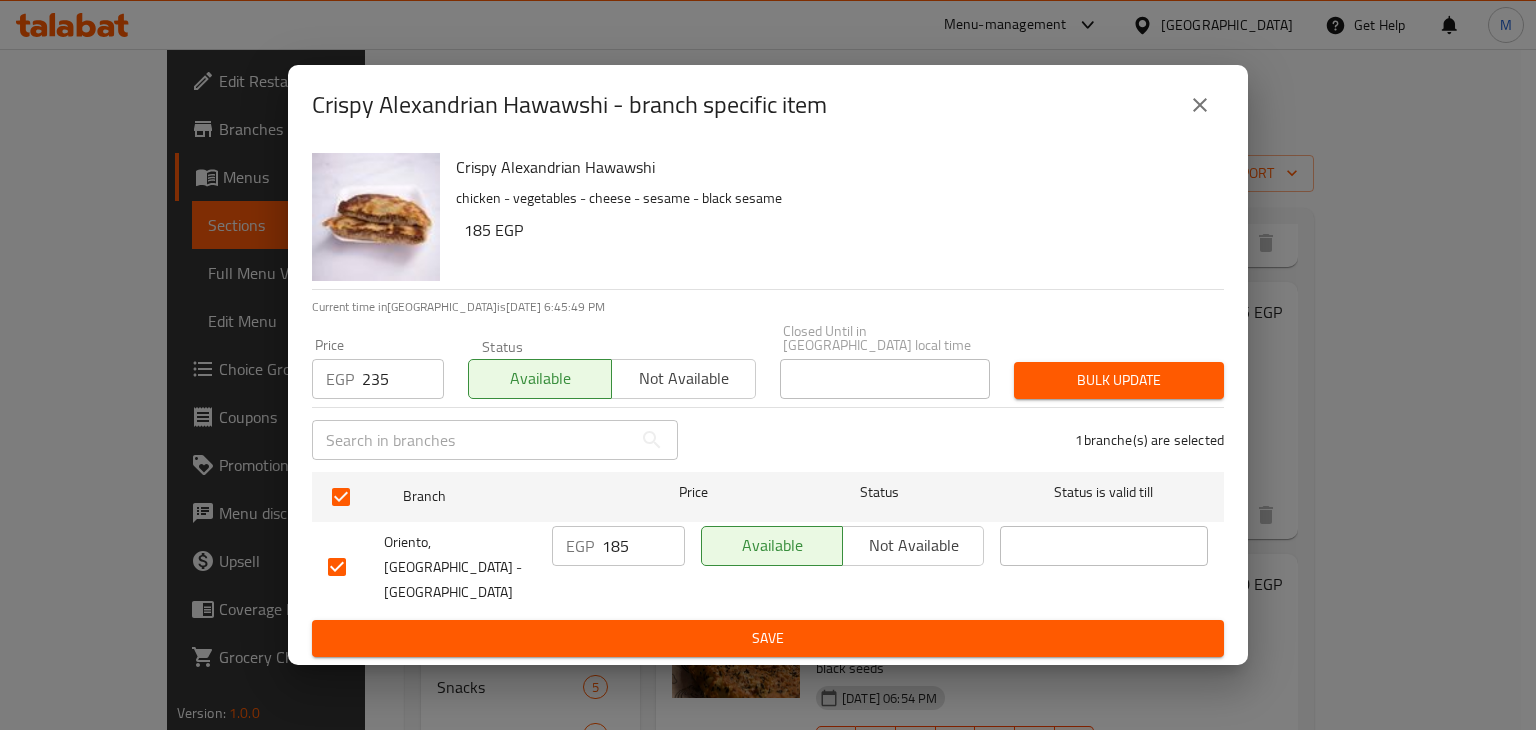 click on "Bulk update" at bounding box center [1119, 380] 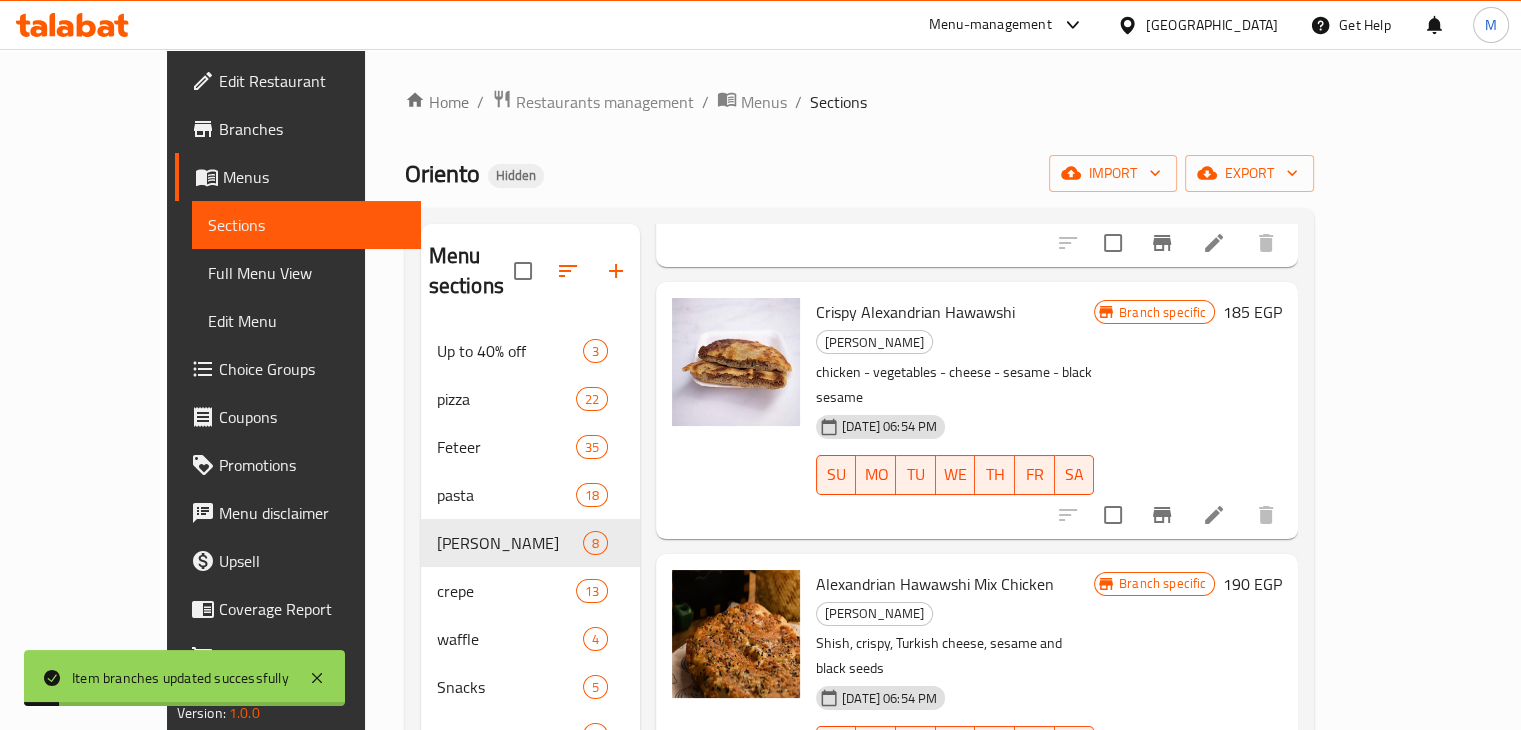 click on "Alexandrian Hawawshi Mix Chicken   Alexandrian Hawawshi Shish, crispy, Turkish cheese, sesame and black seeds [DATE] 06:54 PM SU MO TU WE TH FR SA" at bounding box center (955, 682) 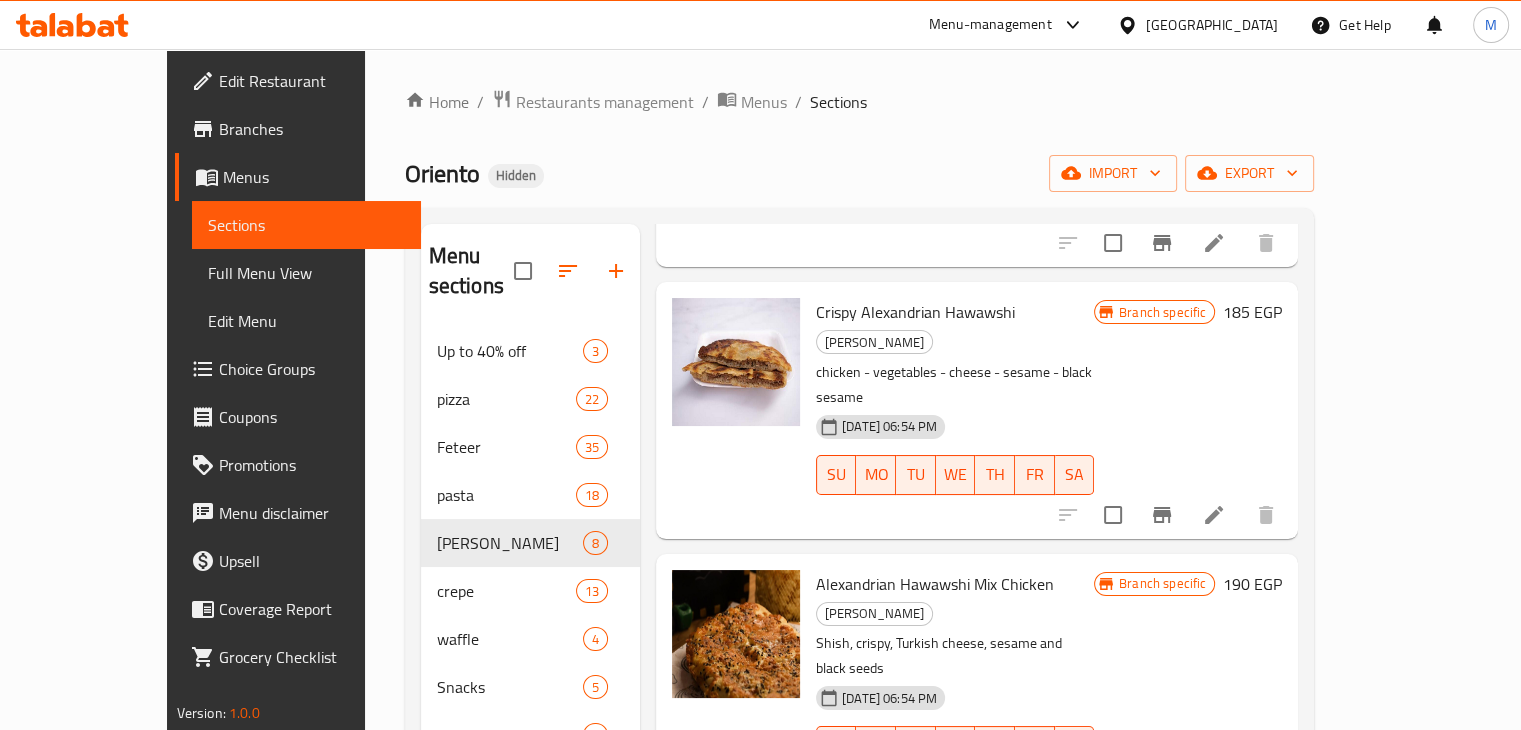 click 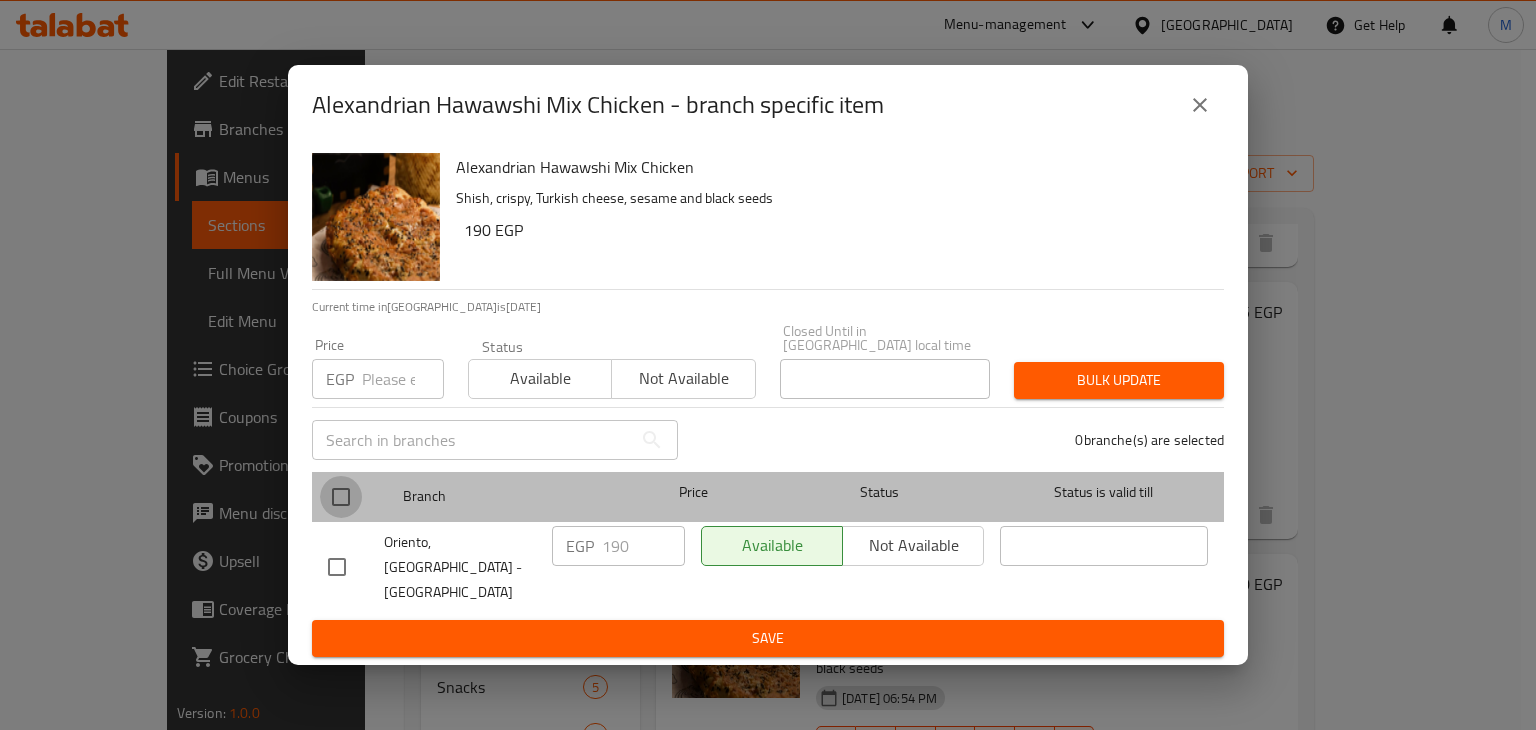 click at bounding box center (341, 497) 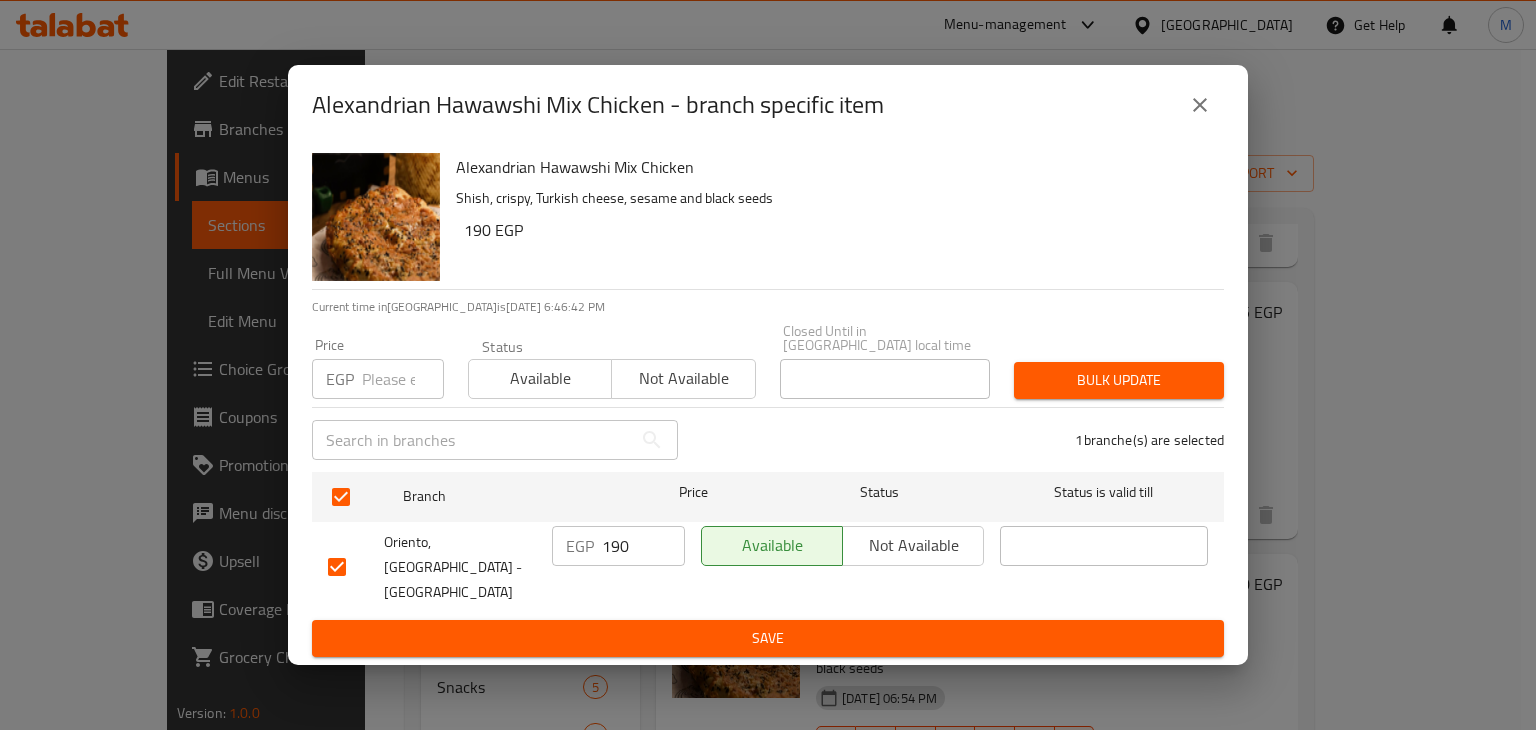 click at bounding box center [403, 379] 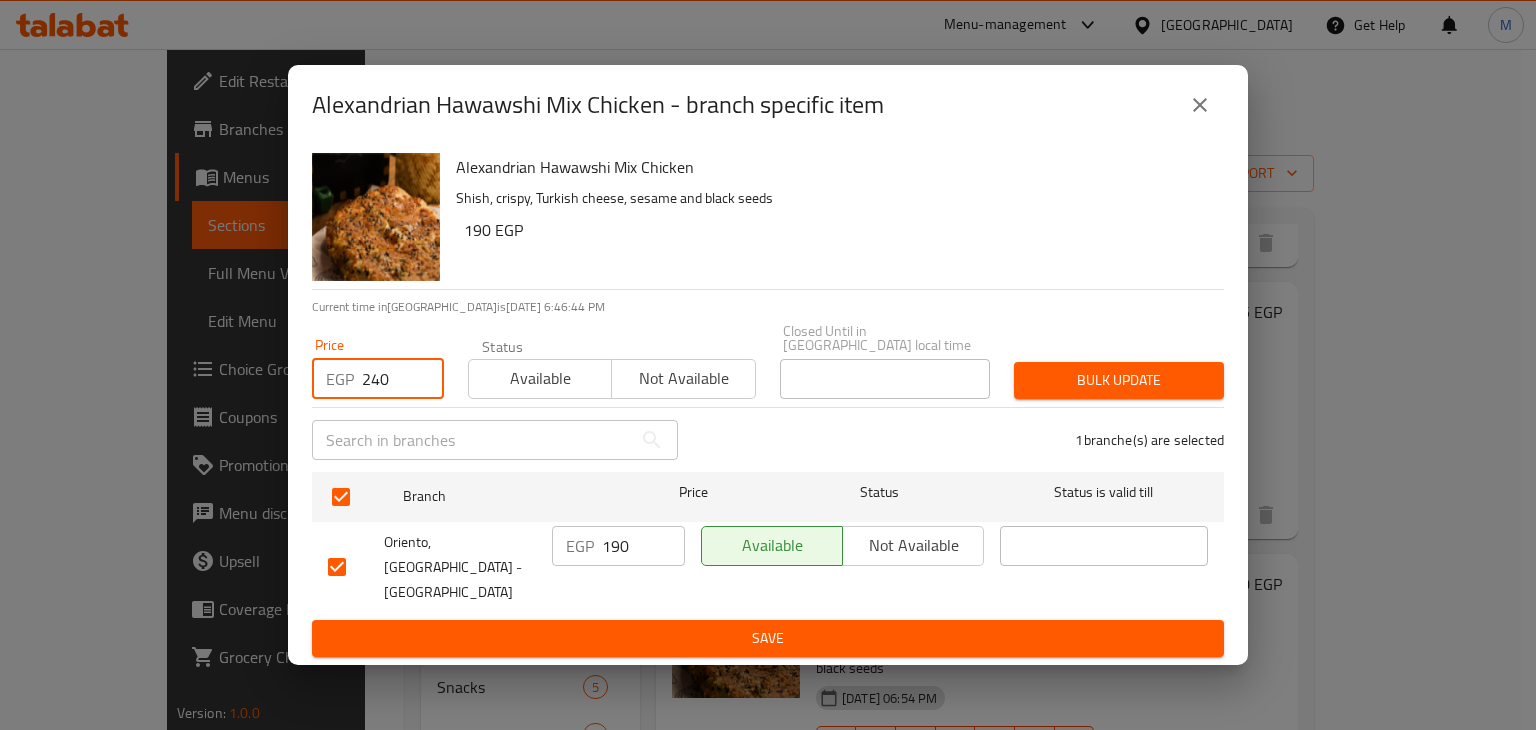 type on "240" 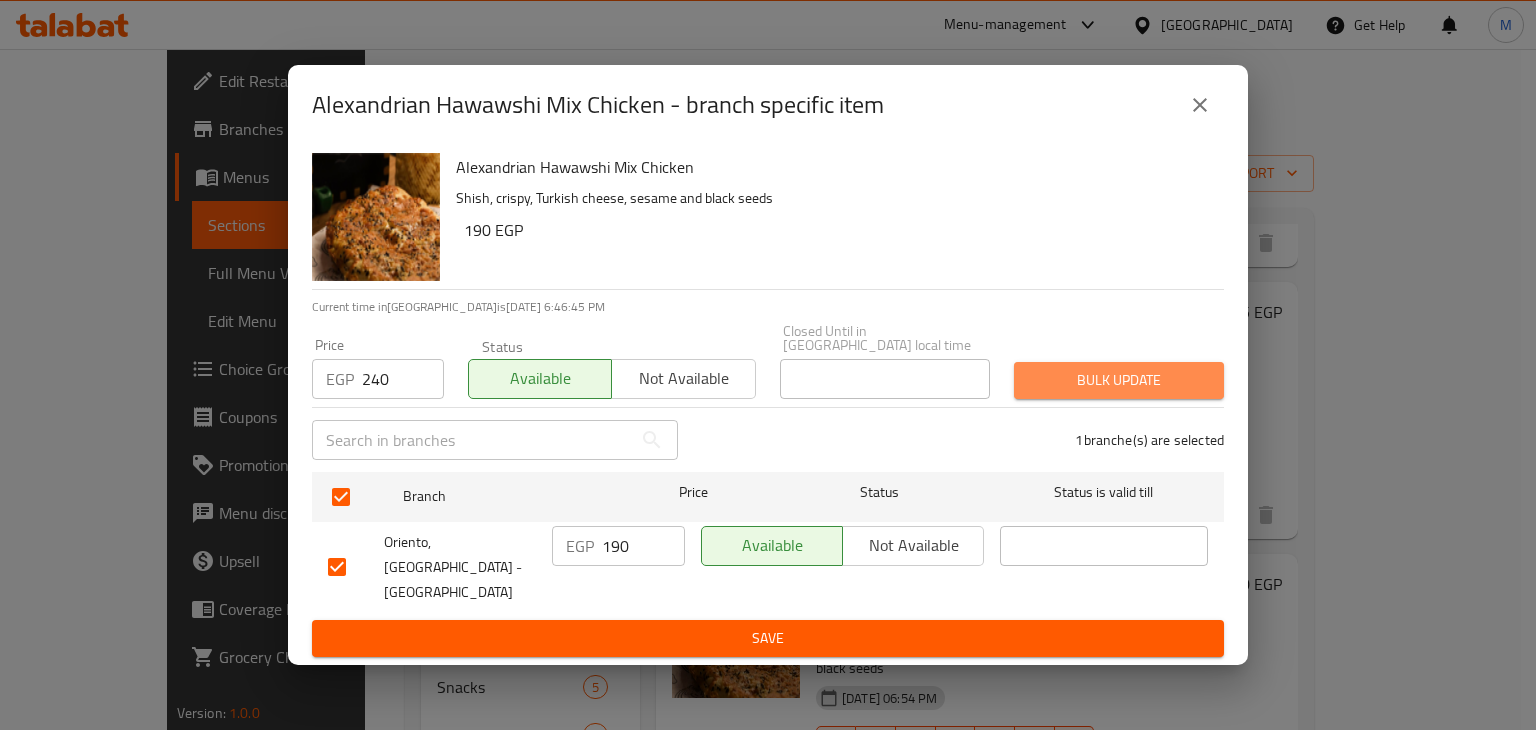click on "Bulk update" at bounding box center [1119, 380] 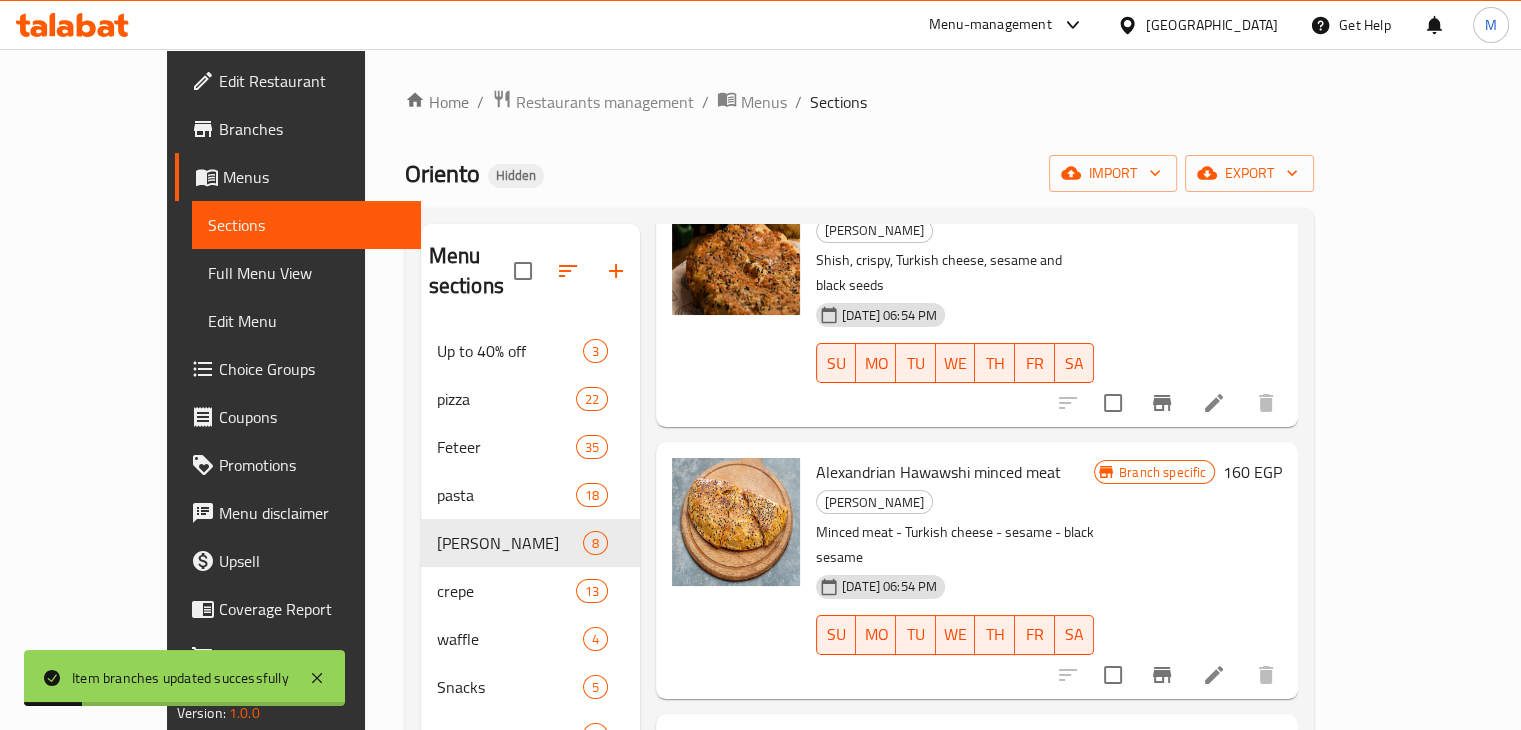 scroll, scrollTop: 694, scrollLeft: 0, axis: vertical 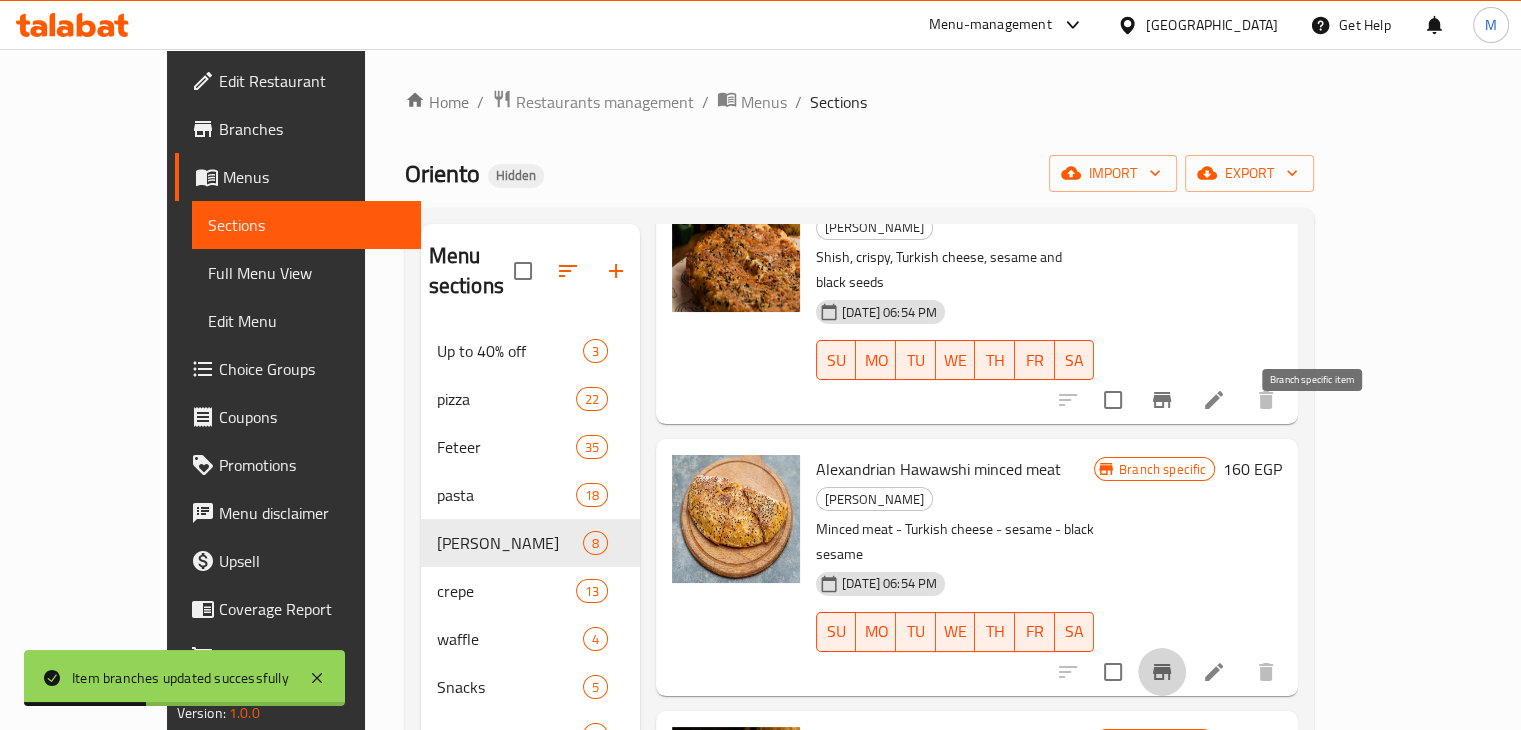 click 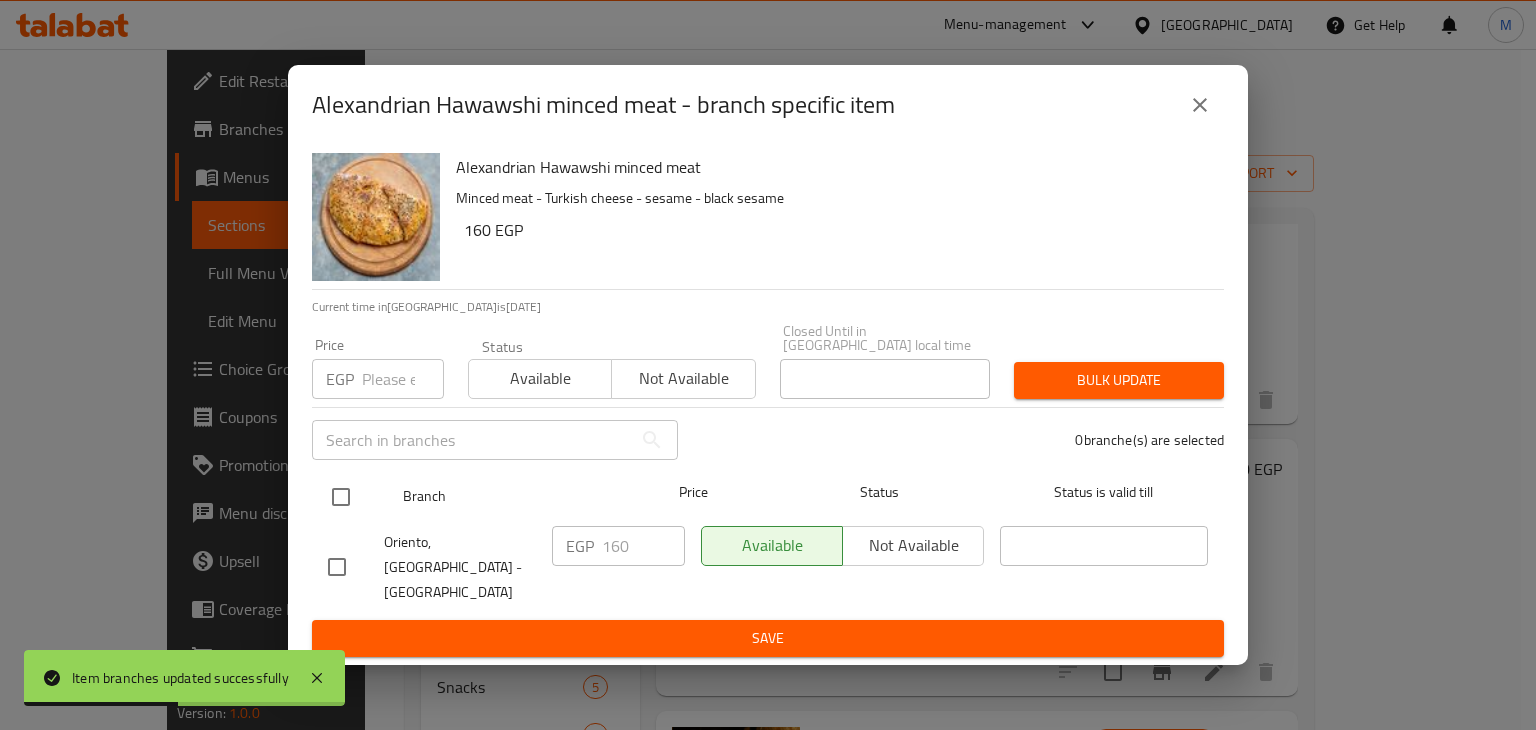 click at bounding box center [341, 497] 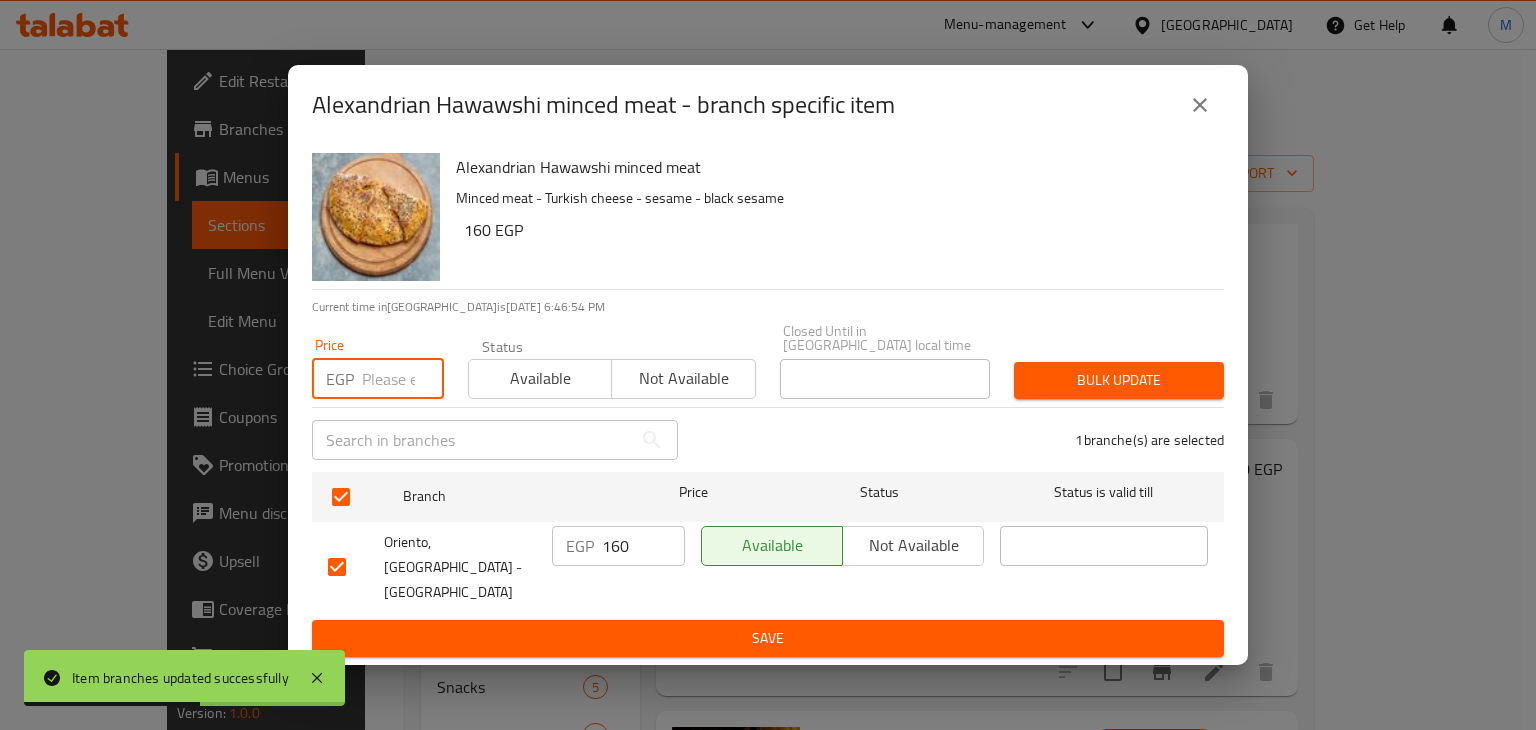 click at bounding box center (403, 379) 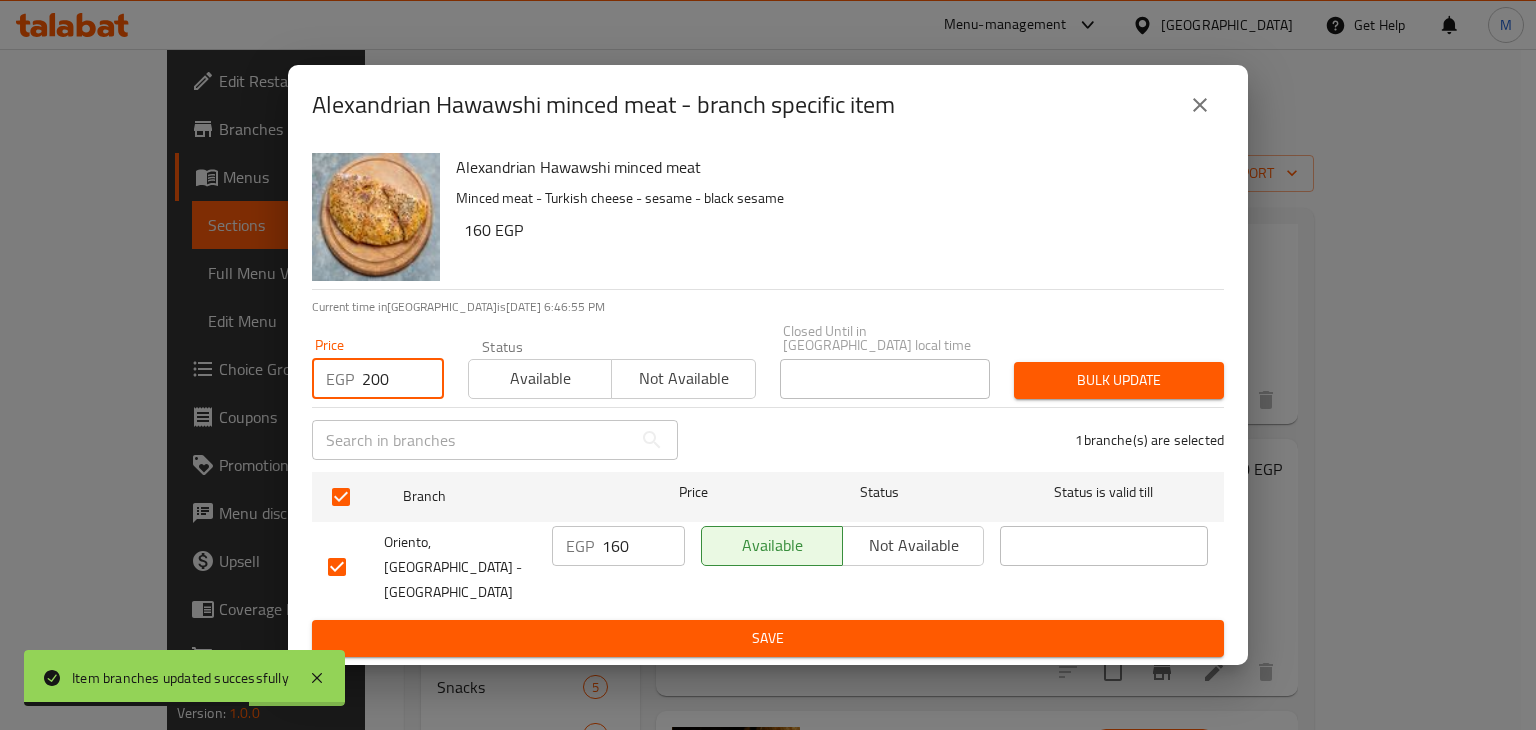 type on "200" 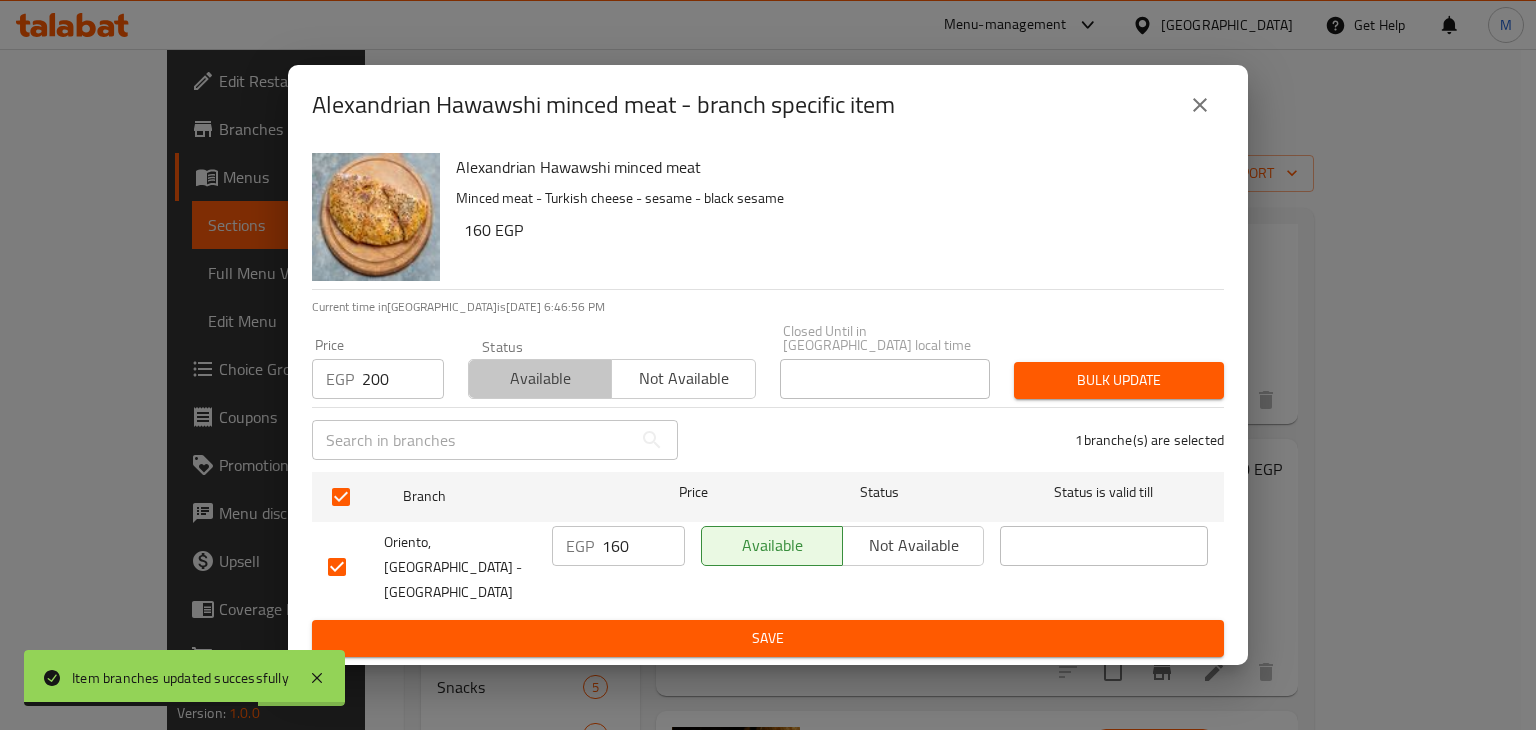 click on "Available" at bounding box center [540, 378] 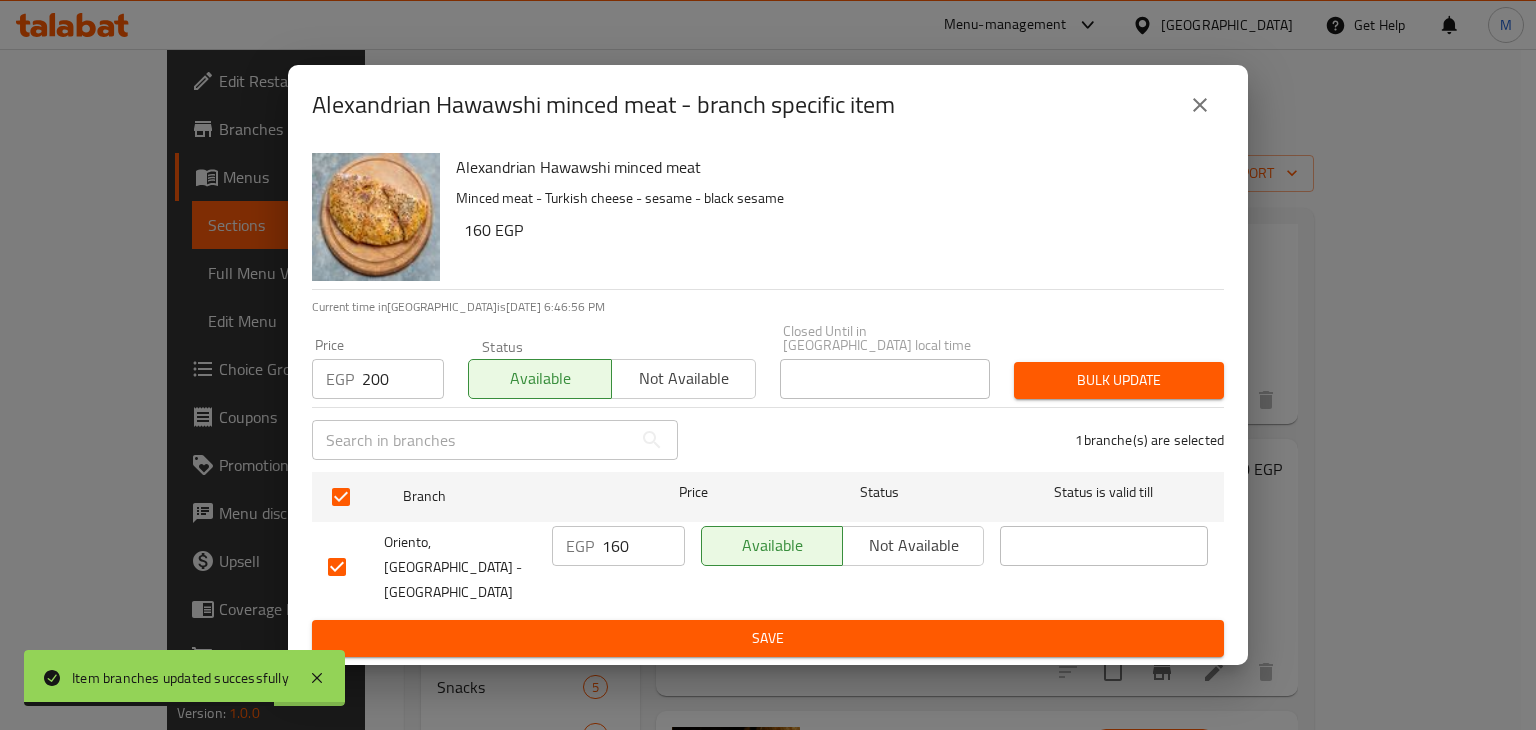 click on "Bulk update" at bounding box center [1119, 380] 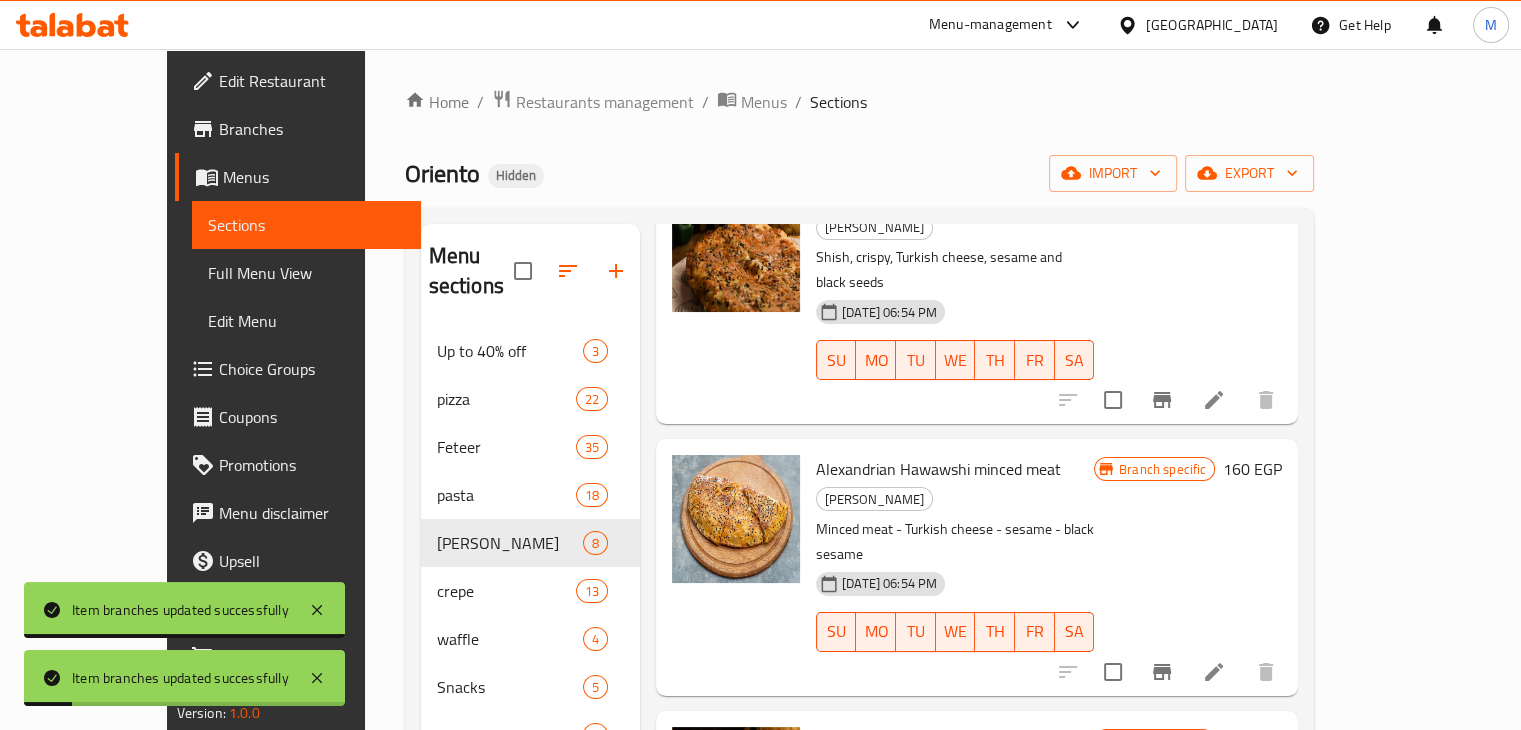 scroll, scrollTop: 852, scrollLeft: 0, axis: vertical 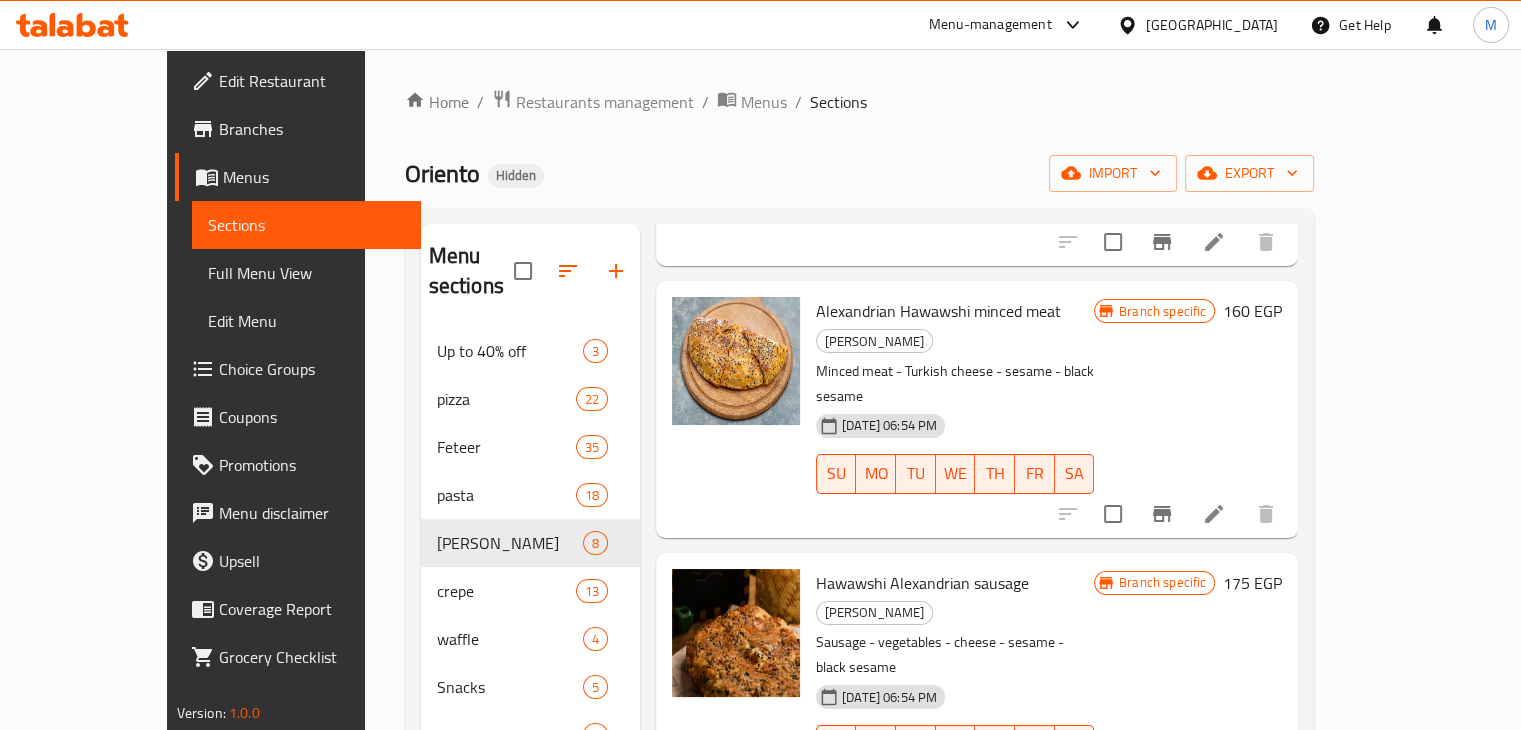 click 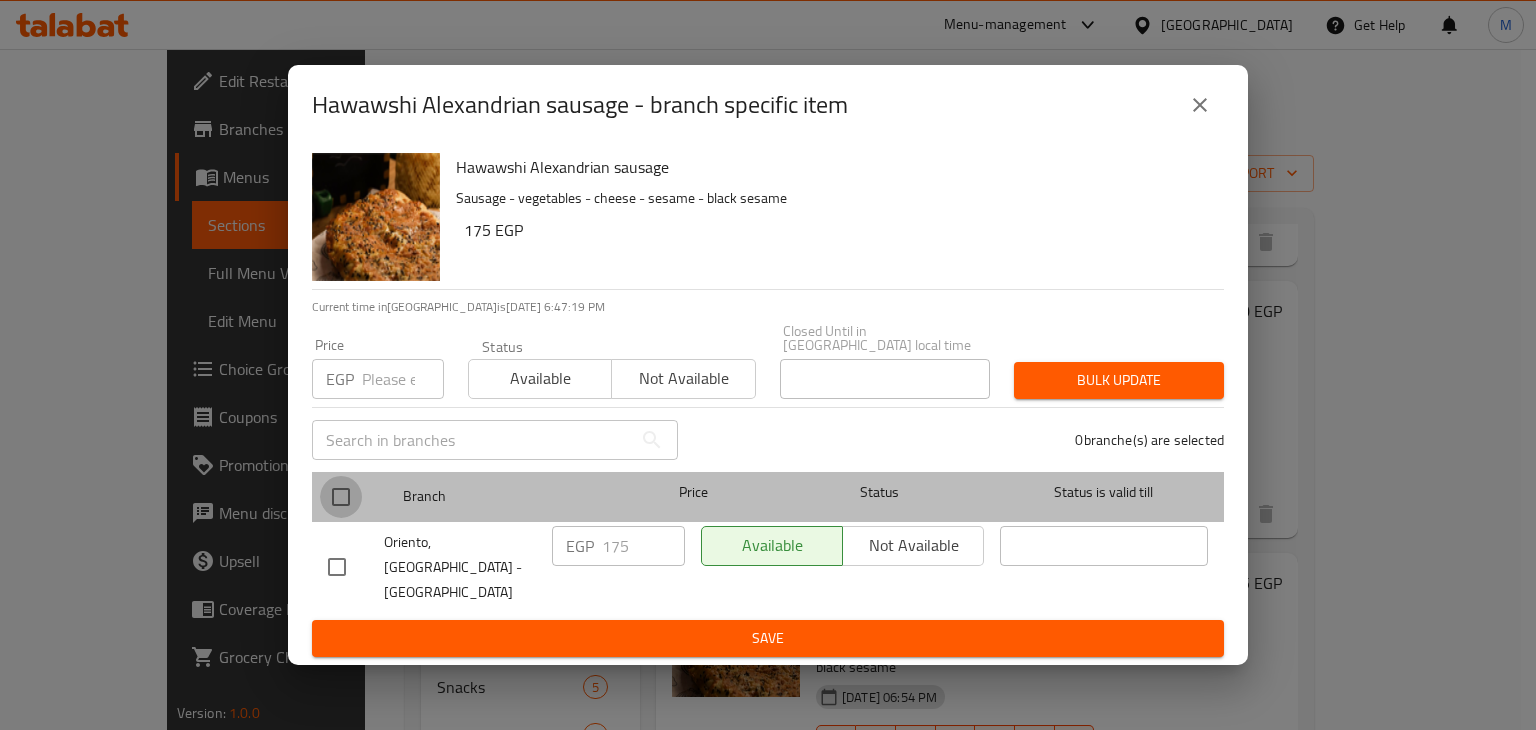 click at bounding box center [341, 497] 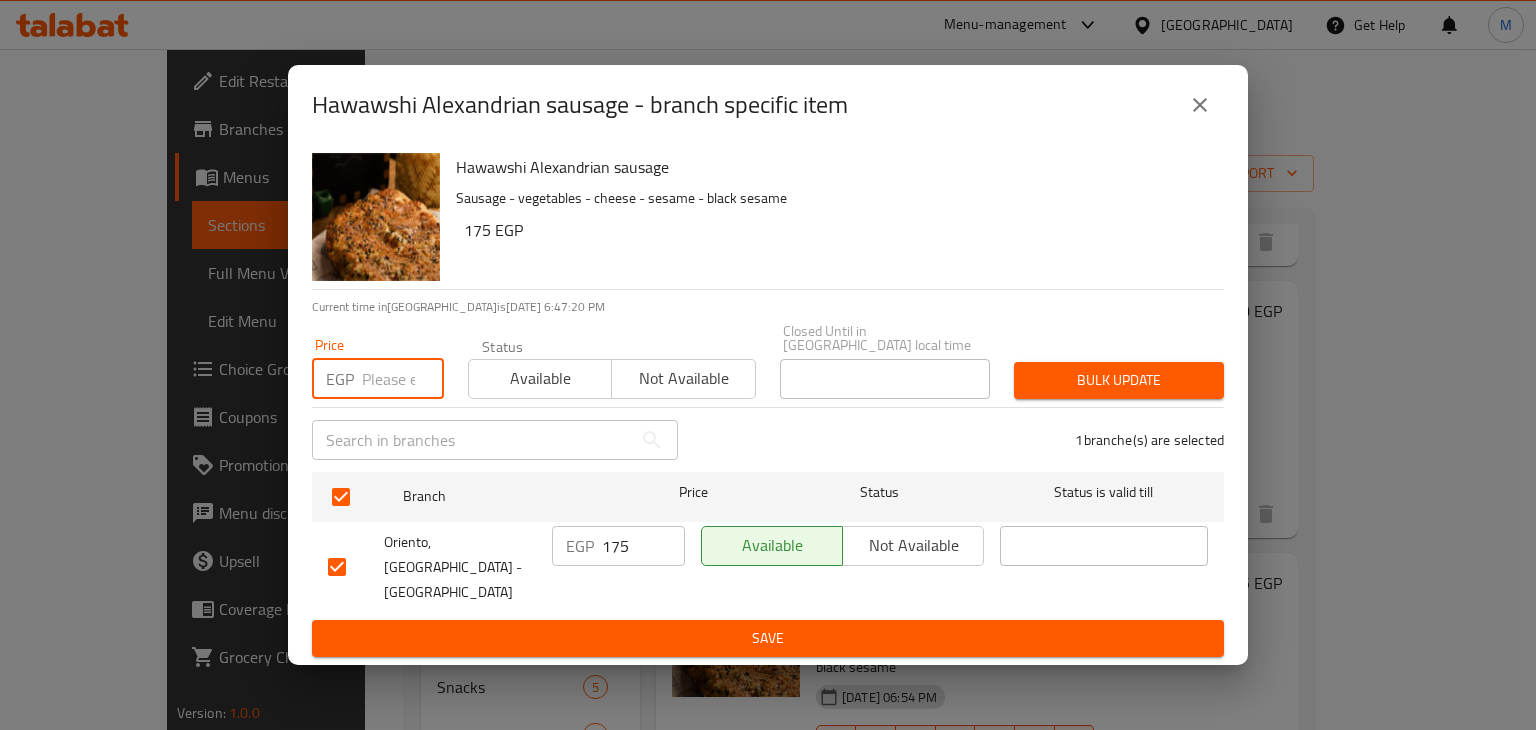 click at bounding box center (403, 379) 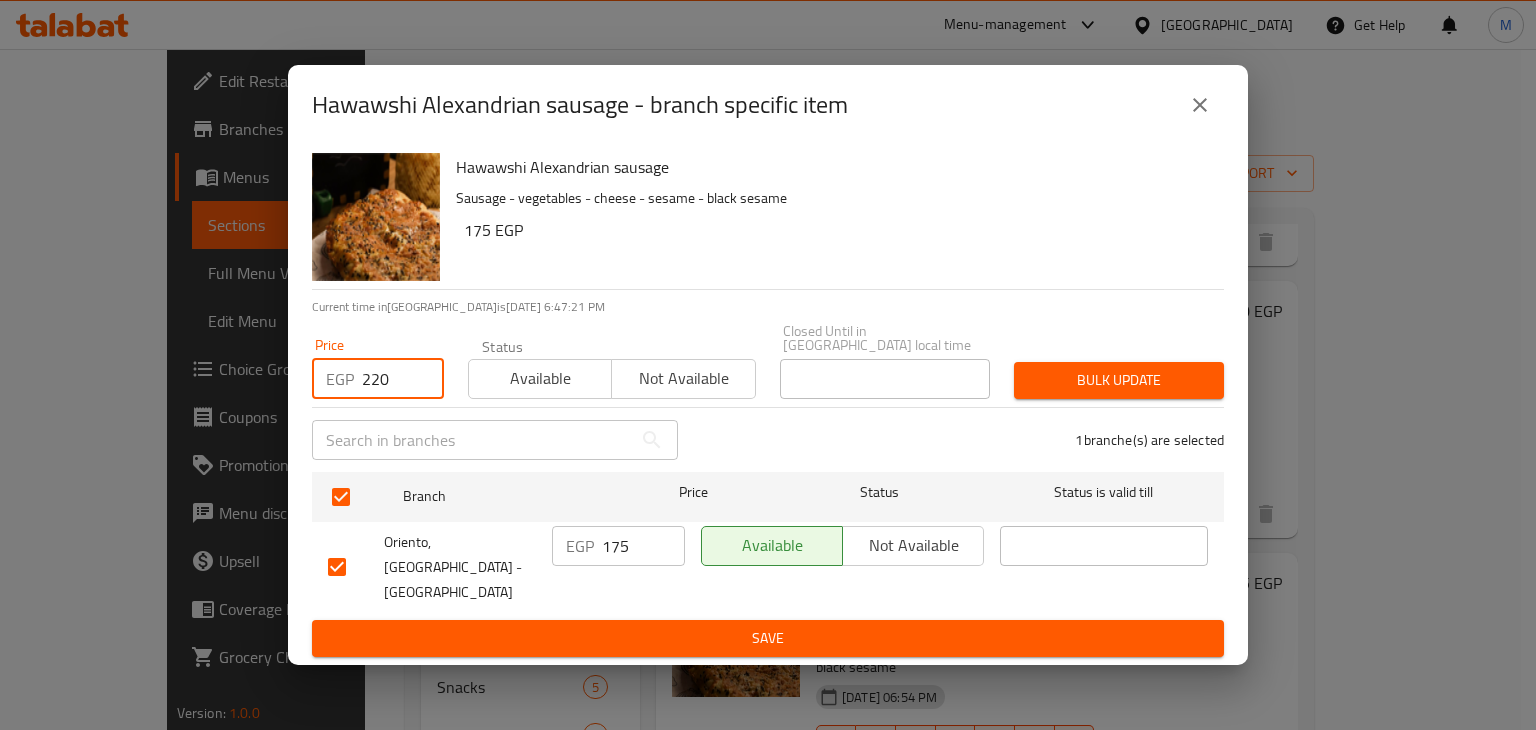 type on "220" 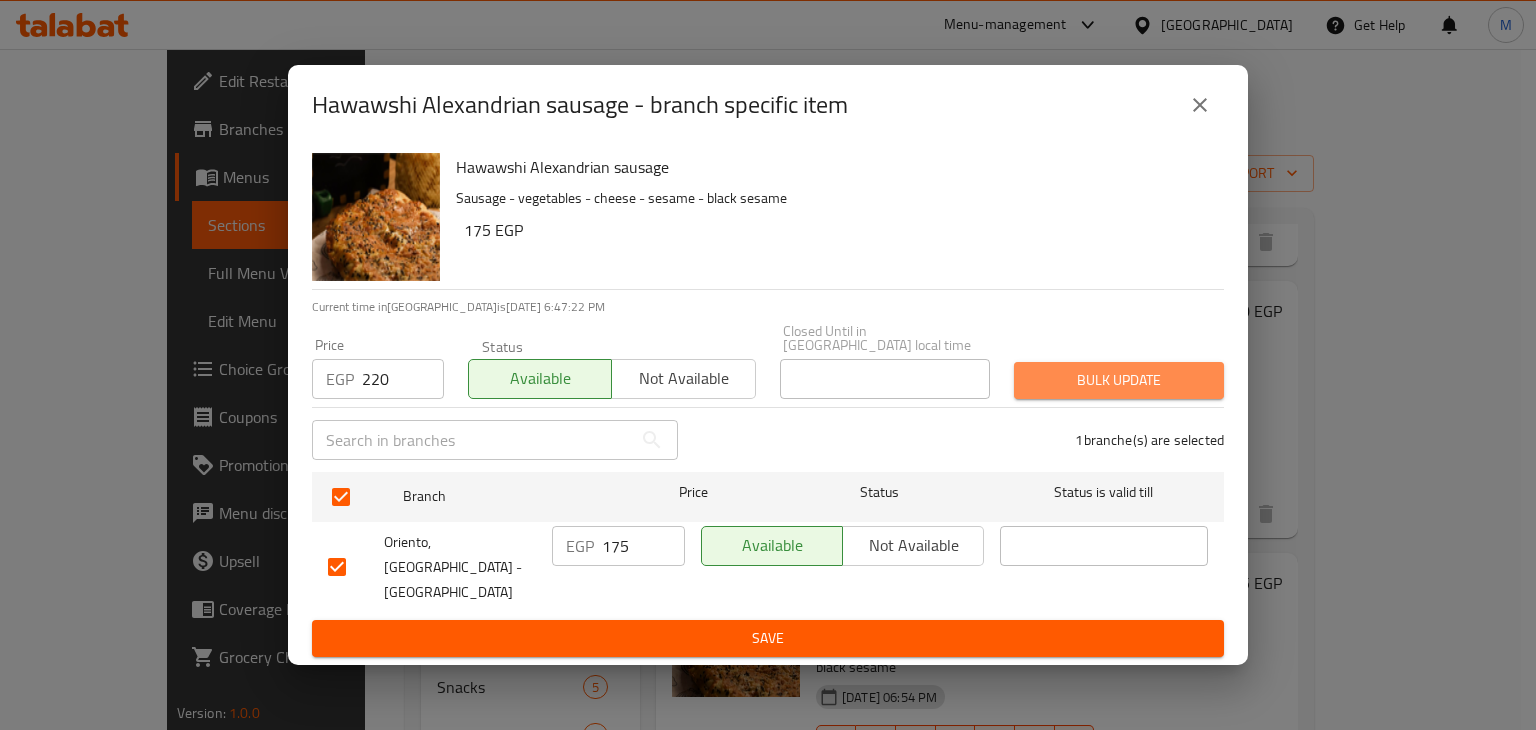 click on "Bulk update" at bounding box center (1119, 380) 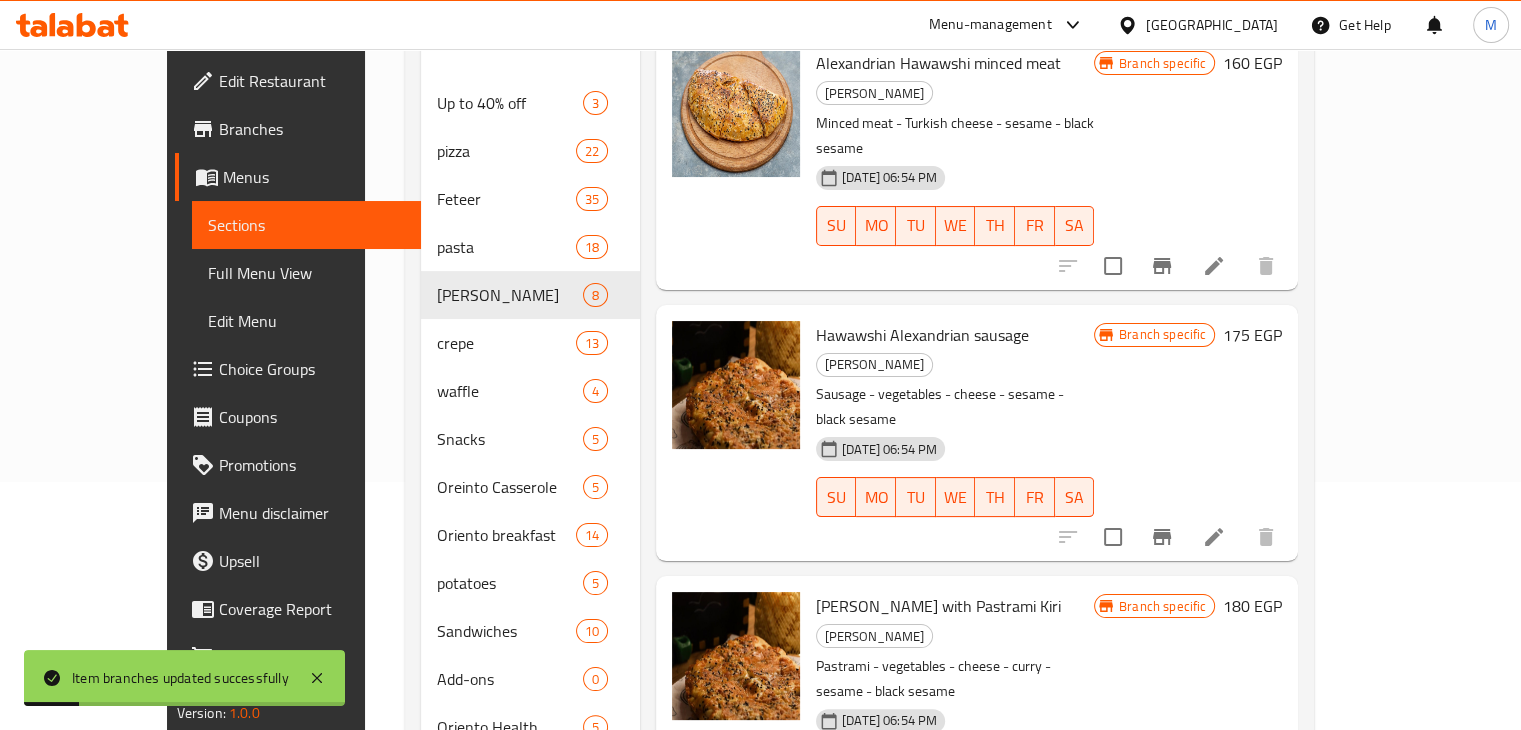 scroll, scrollTop: 256, scrollLeft: 0, axis: vertical 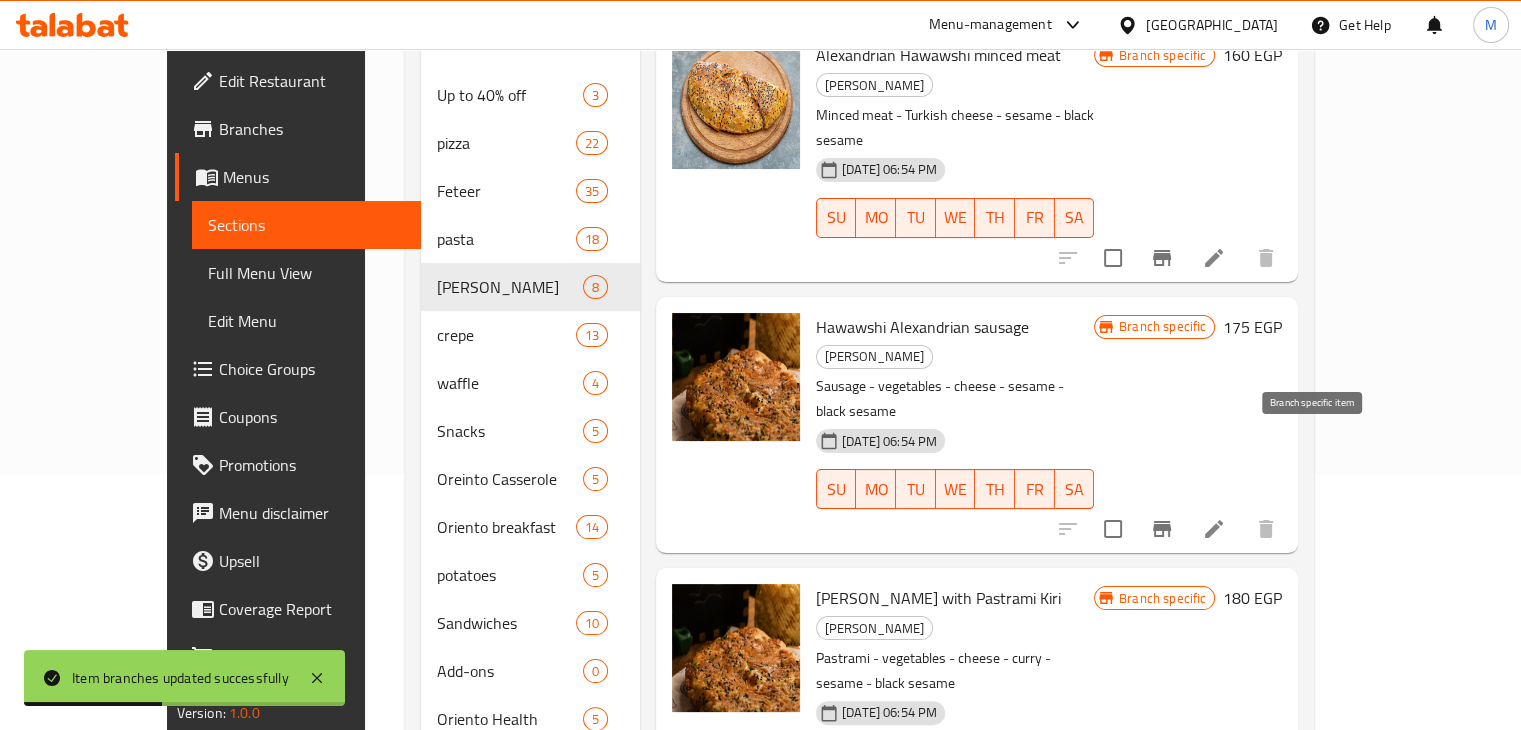 click 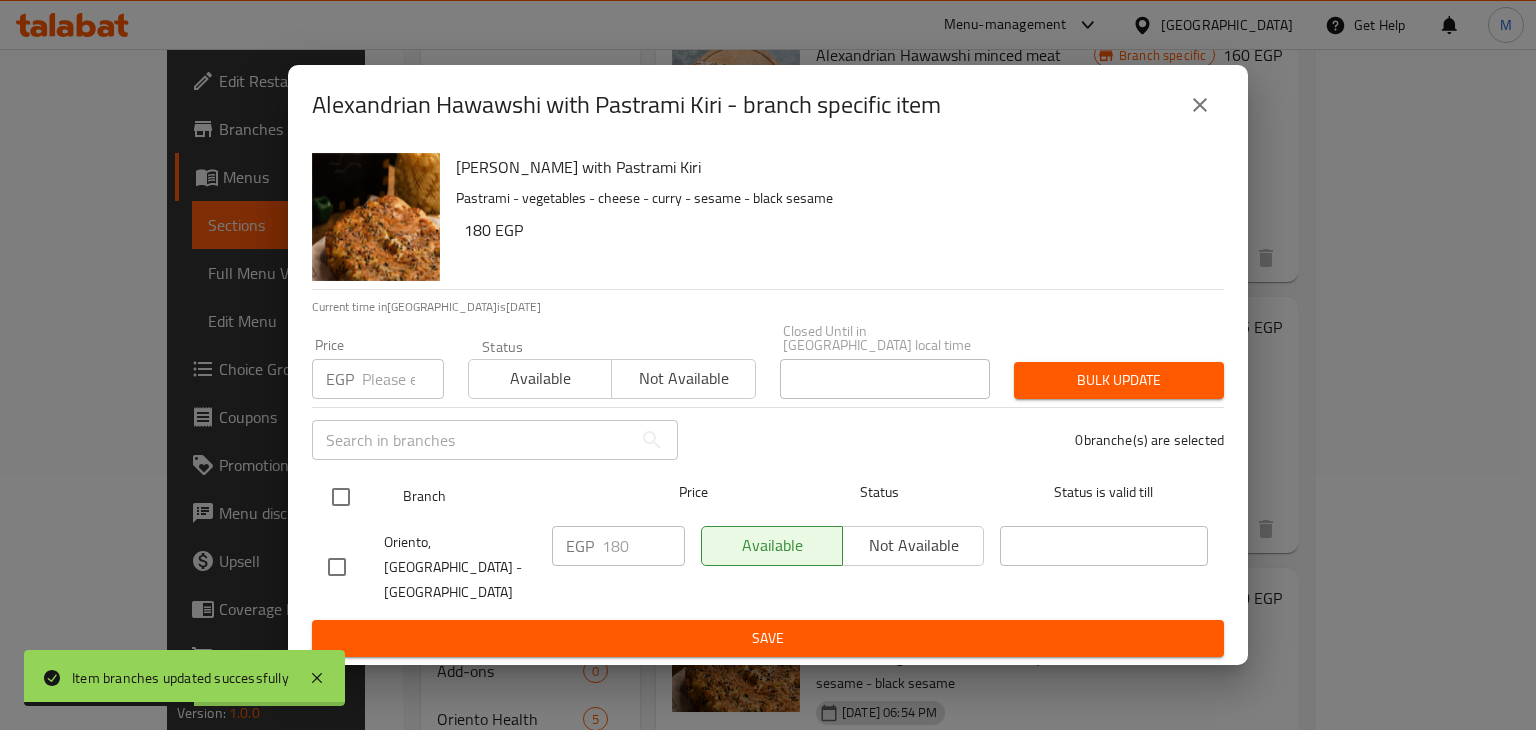 click at bounding box center (341, 497) 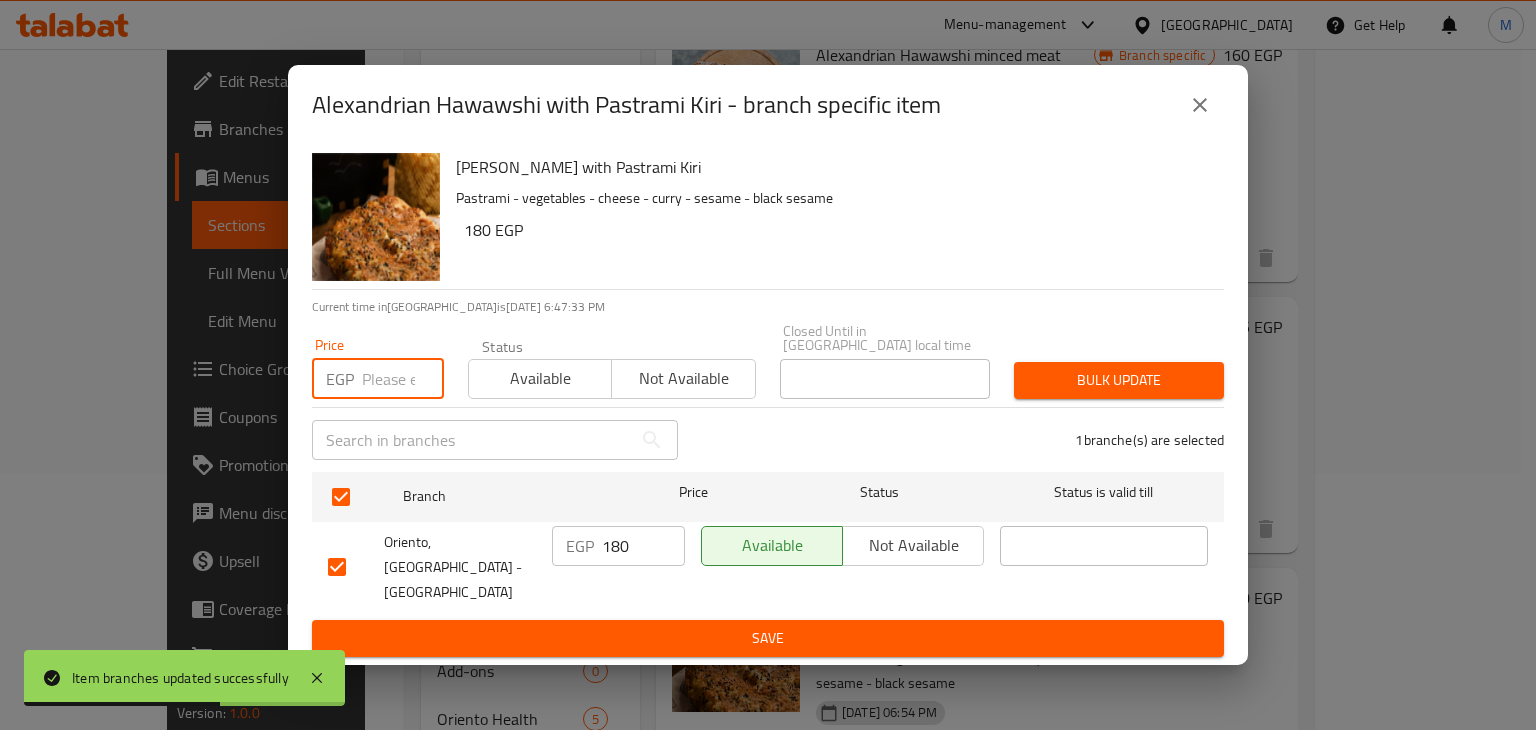 click at bounding box center (403, 379) 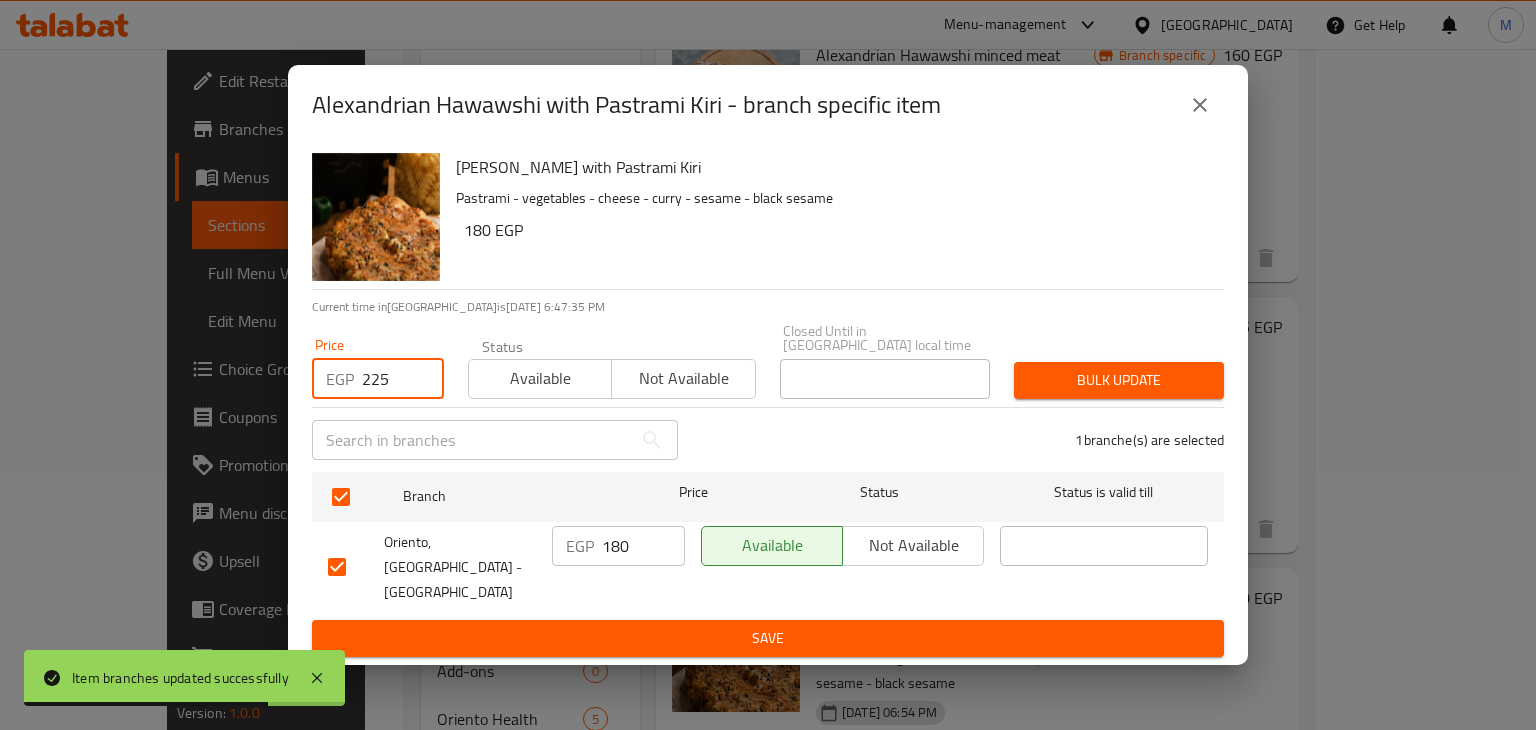 type on "225" 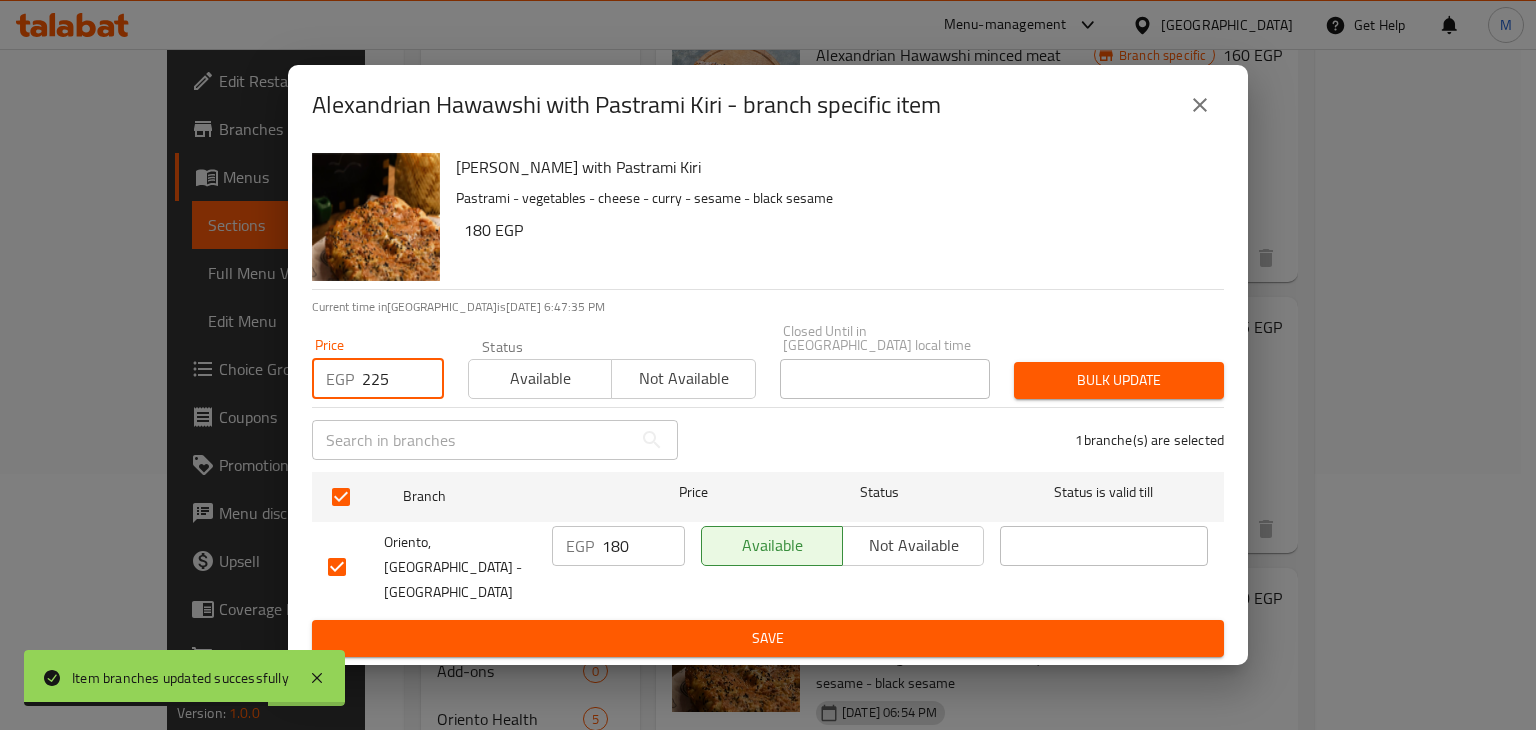 click on "Available" at bounding box center (540, 378) 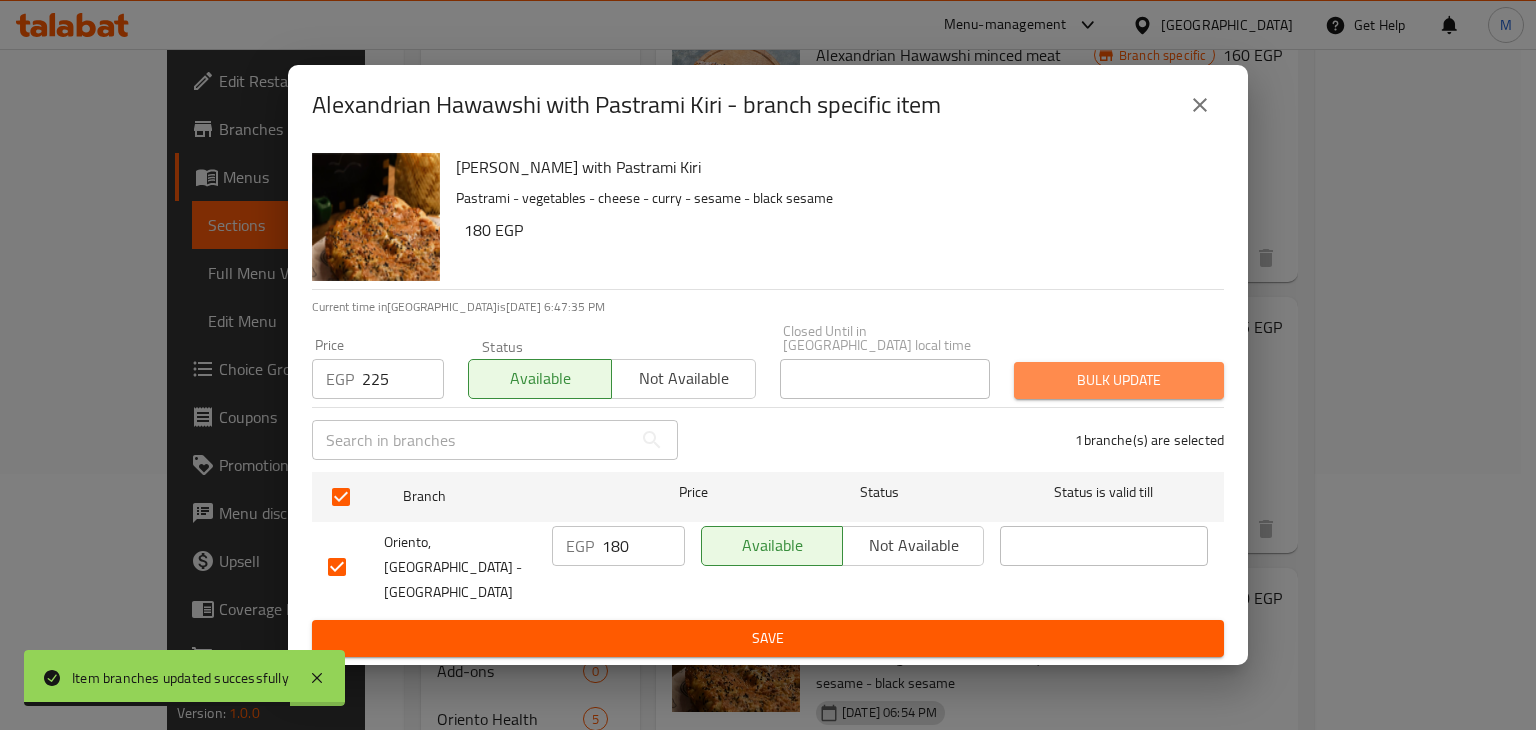 click on "Bulk update" at bounding box center [1119, 380] 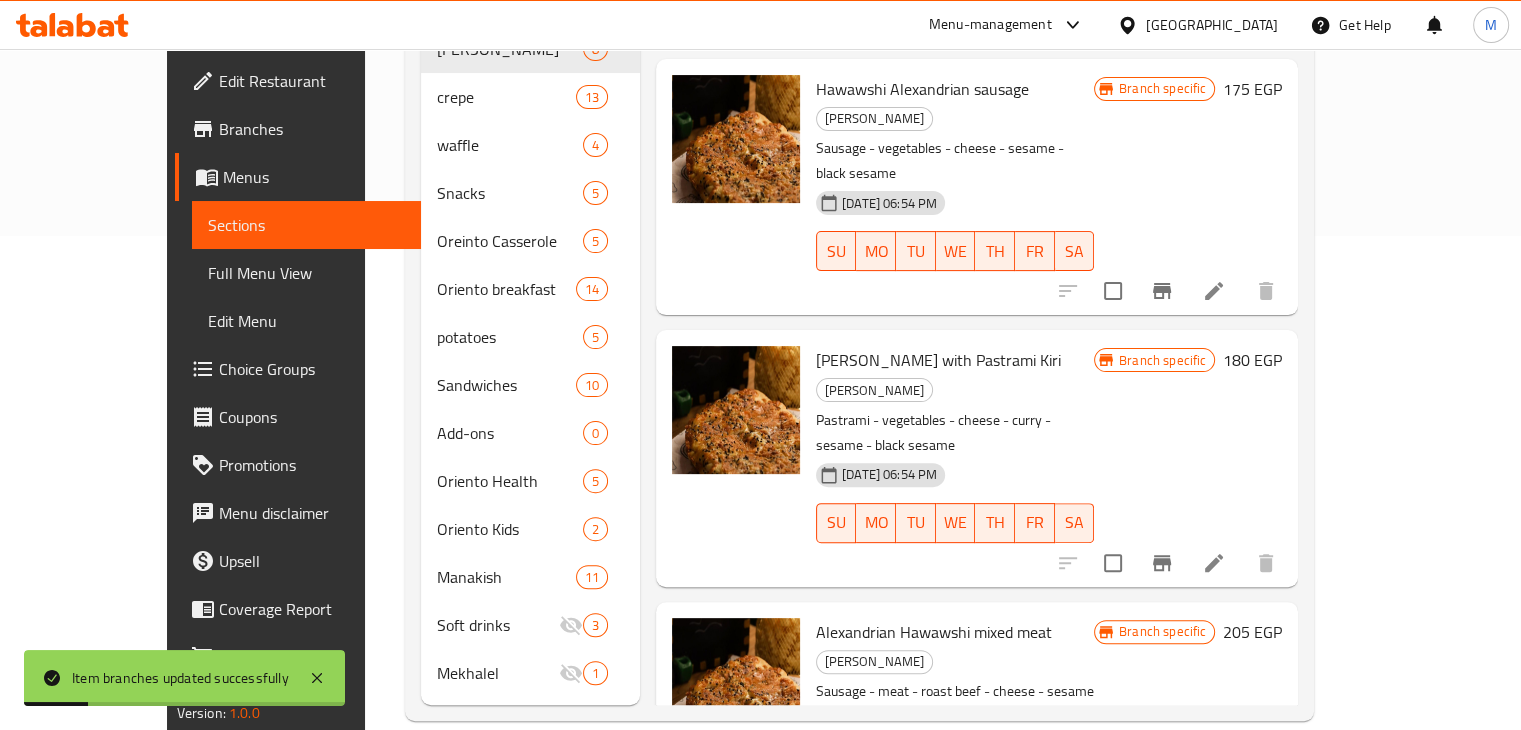 scroll, scrollTop: 495, scrollLeft: 0, axis: vertical 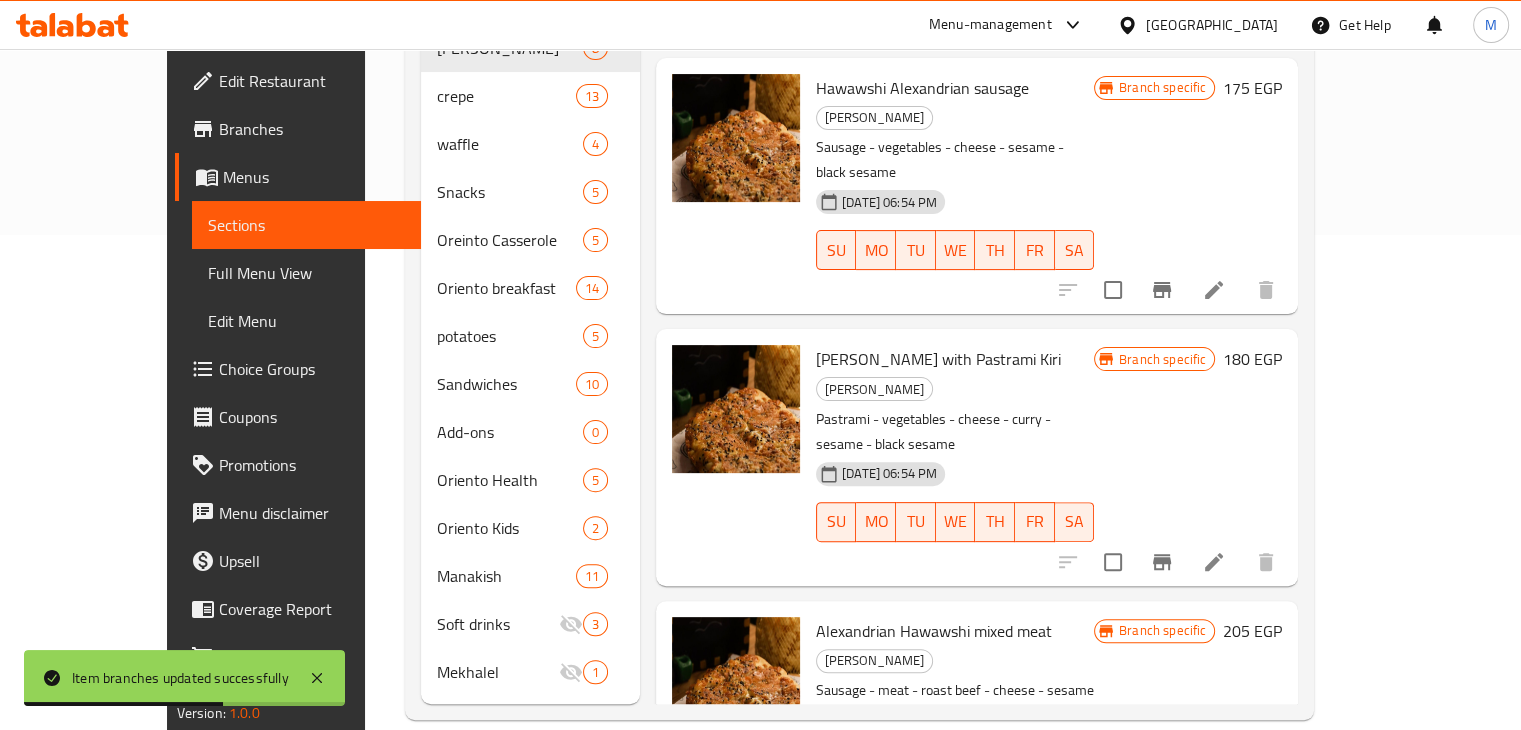 click at bounding box center (1162, 833) 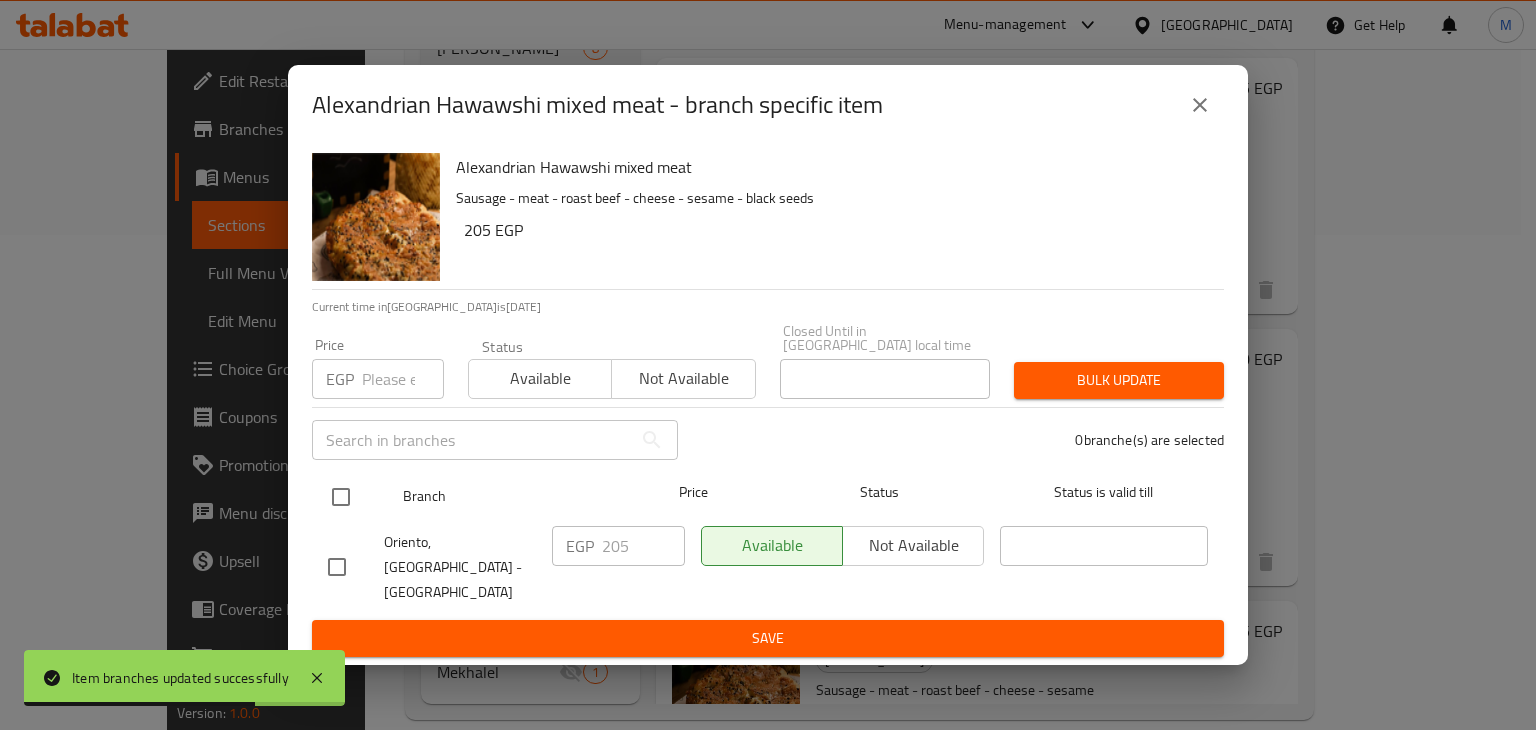 click at bounding box center [341, 497] 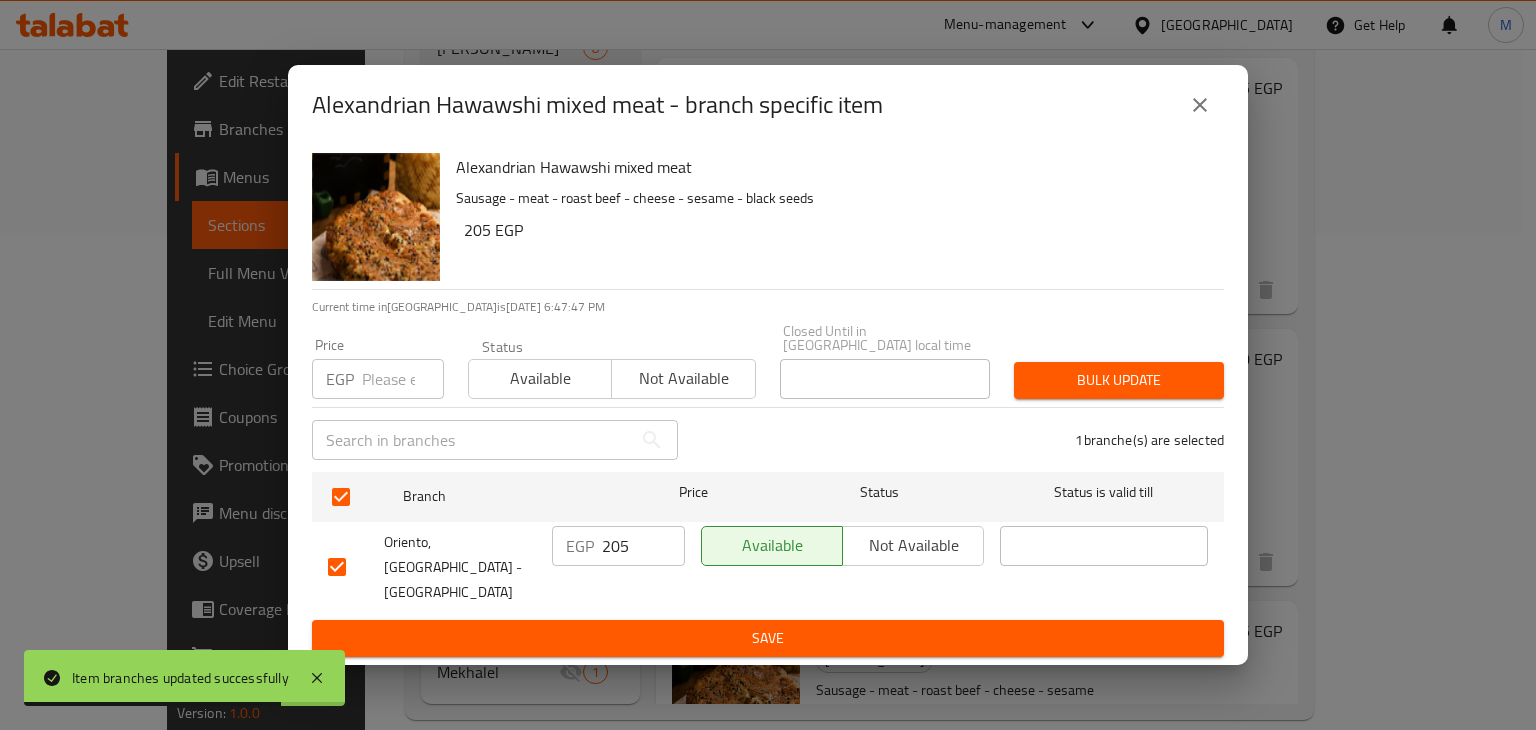 click at bounding box center [403, 379] 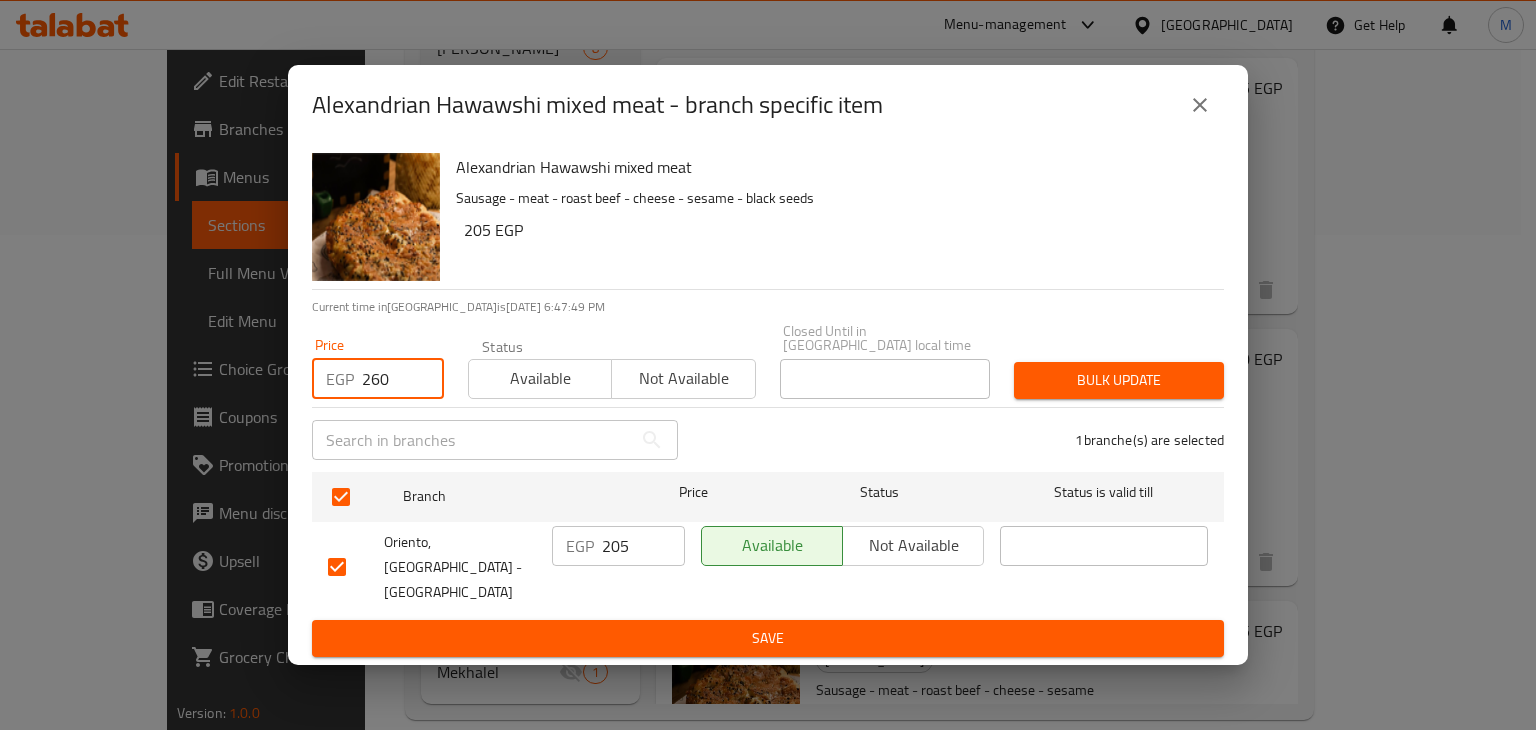 type on "260" 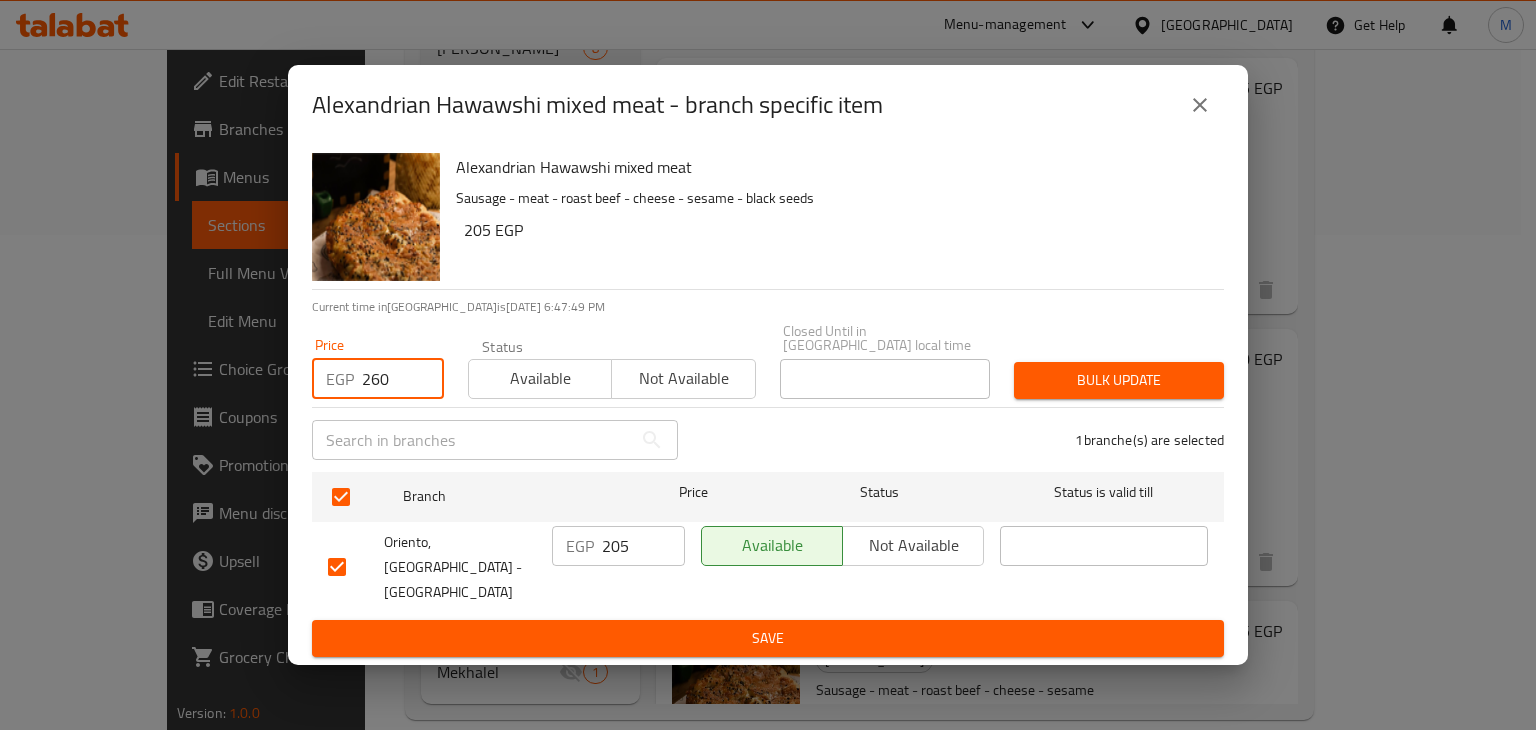 click on "Available" at bounding box center [540, 379] 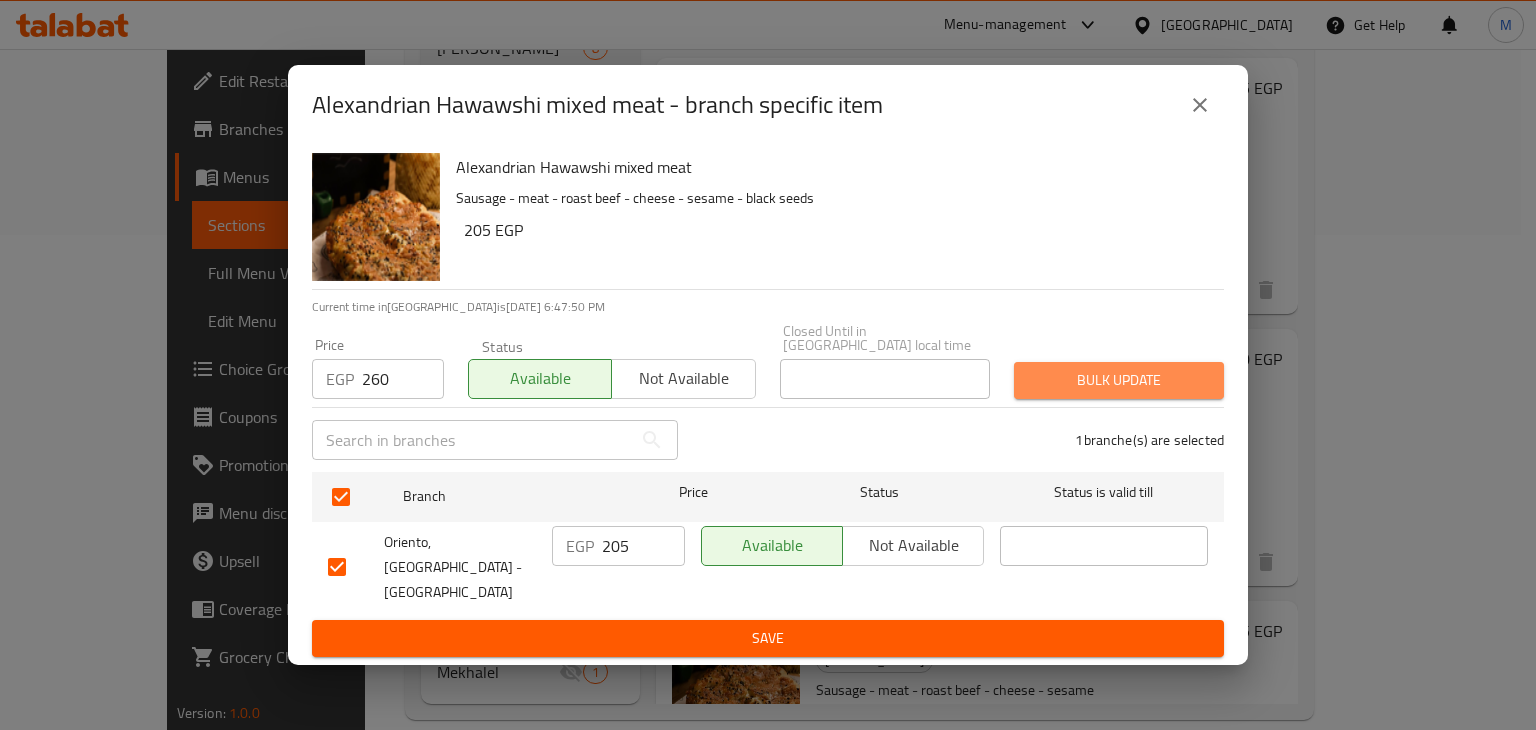 click on "Bulk update" at bounding box center (1119, 380) 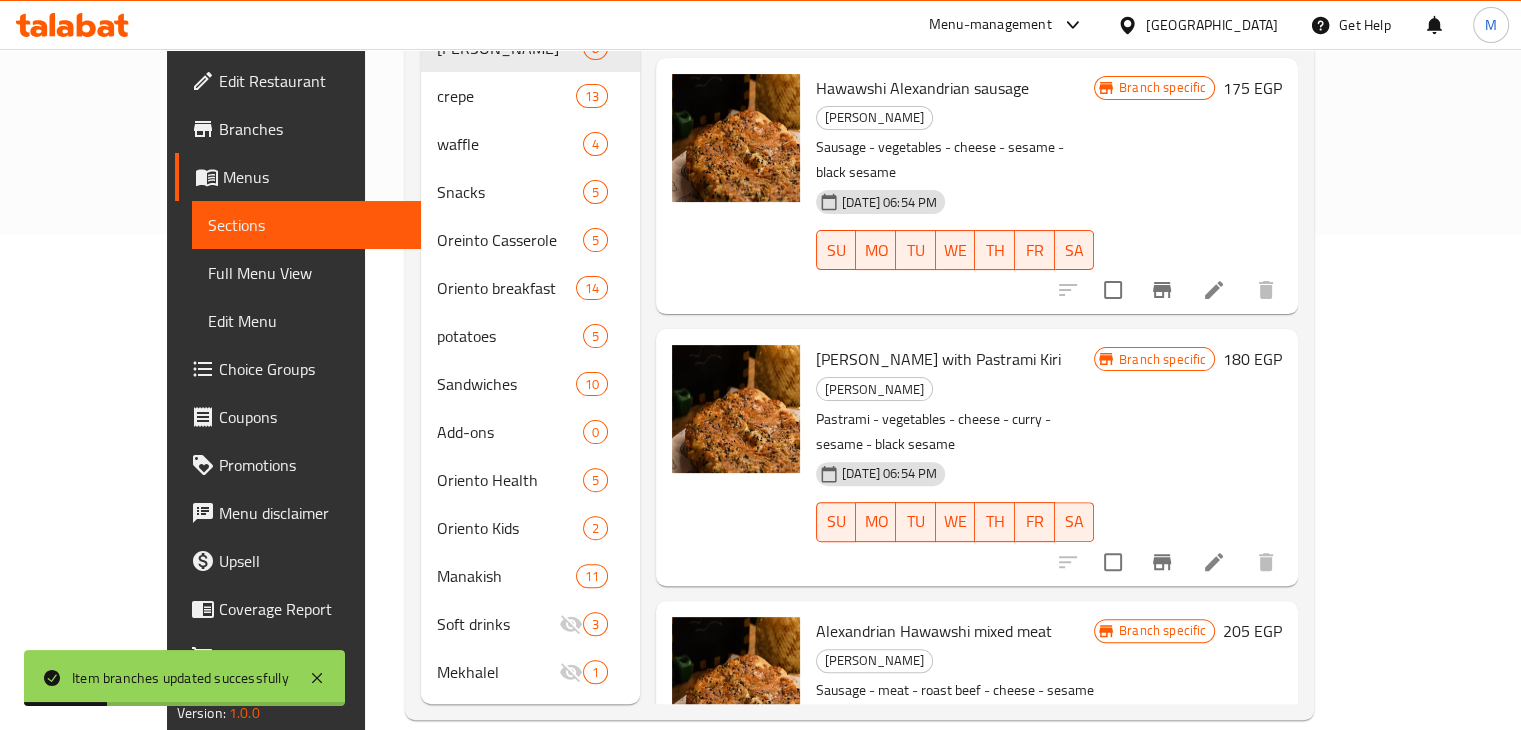 click 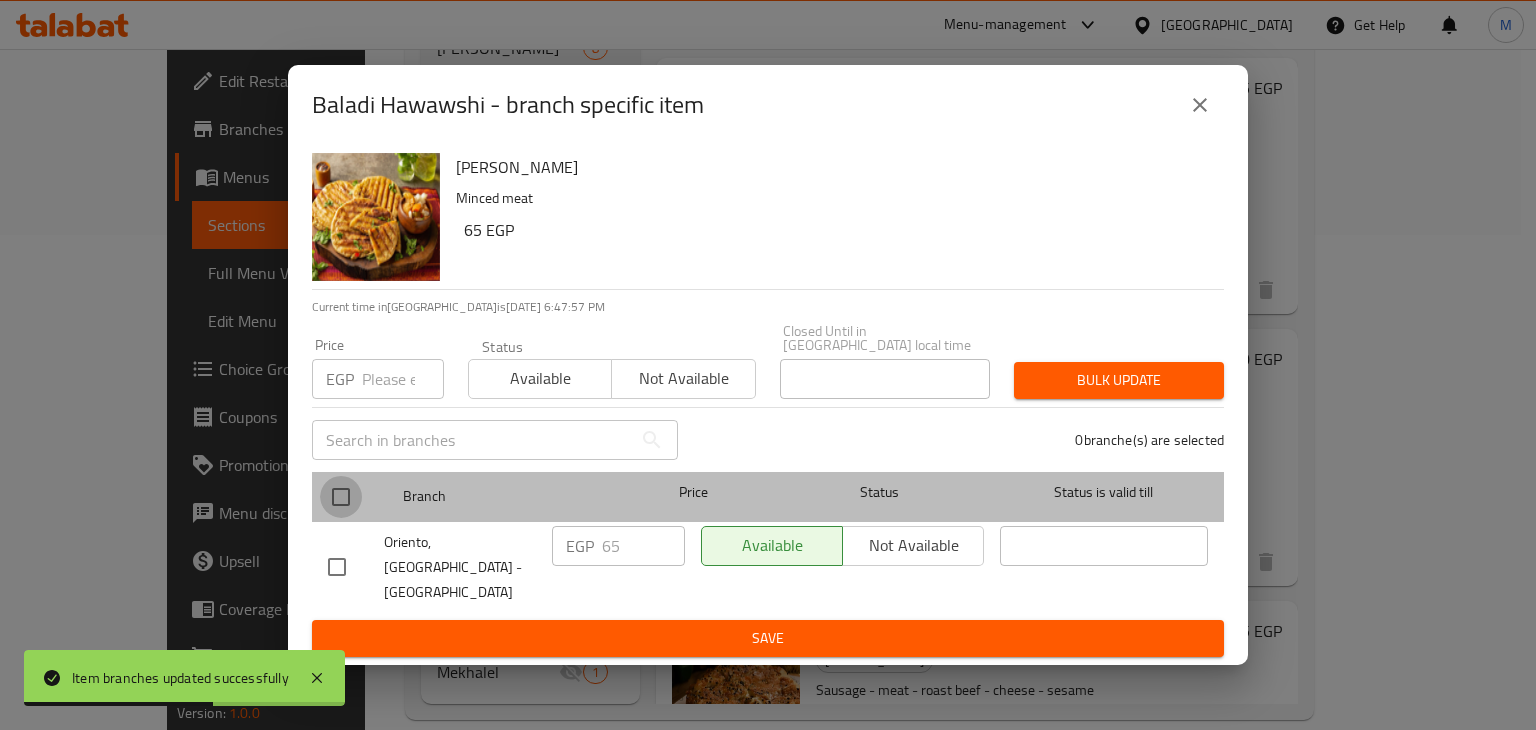 click at bounding box center (341, 497) 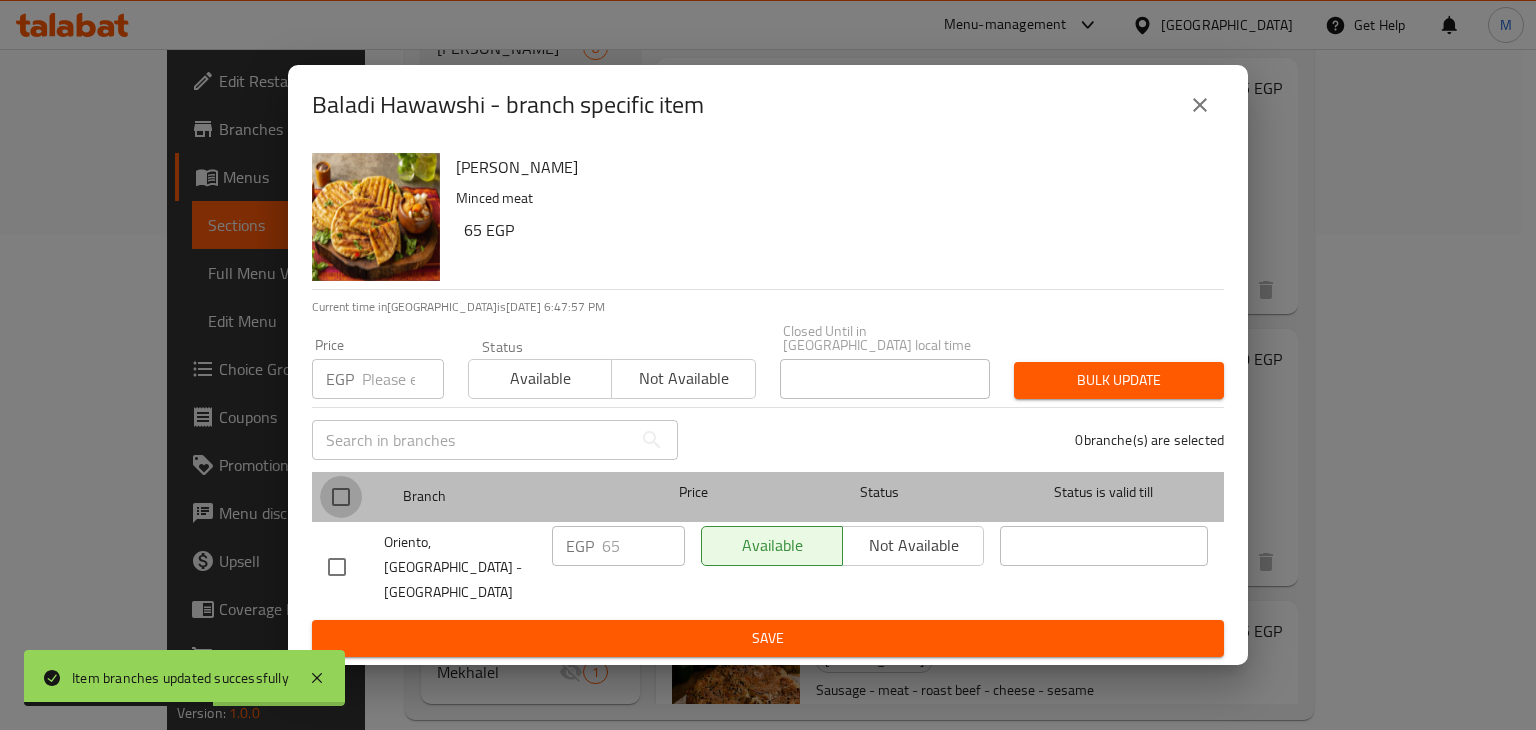 checkbox on "true" 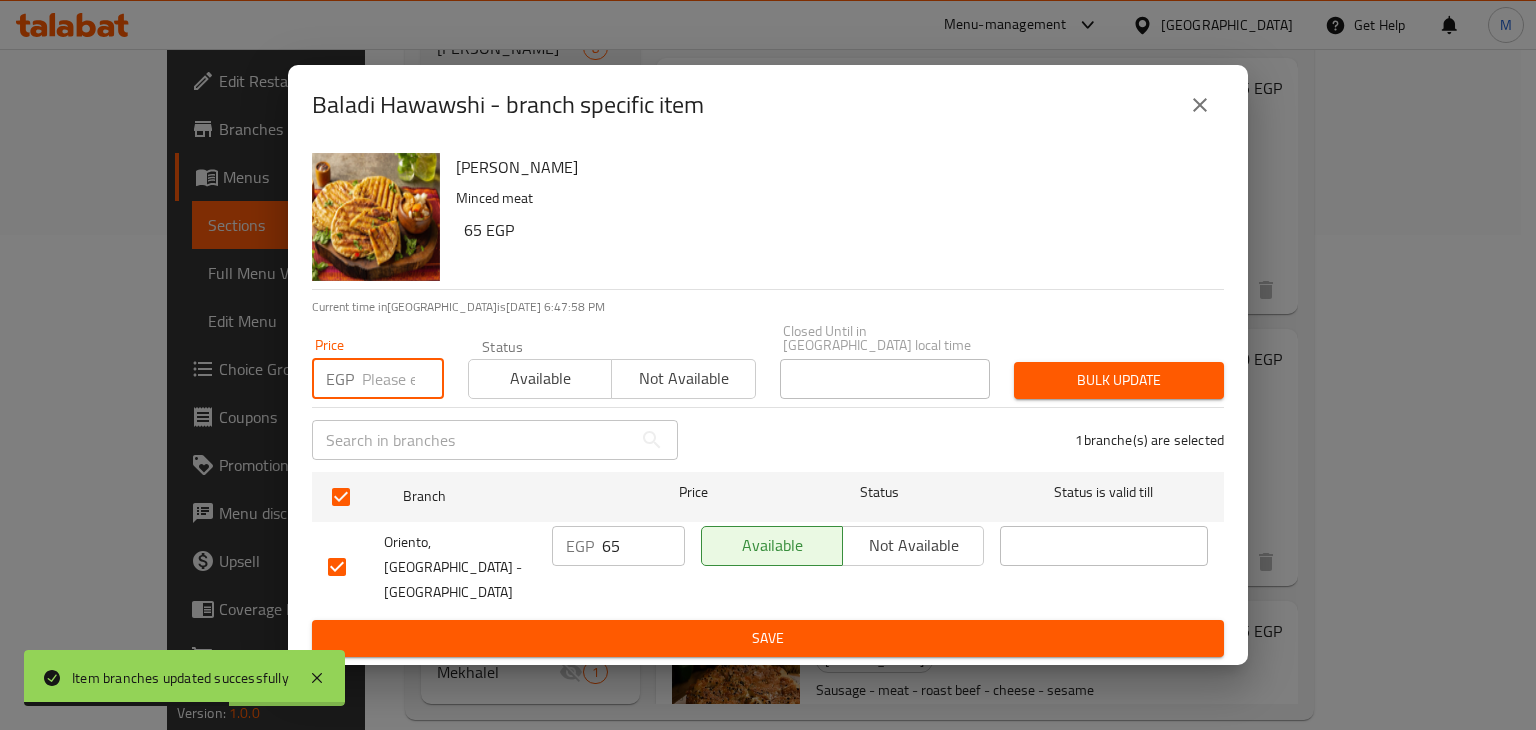 click at bounding box center (403, 379) 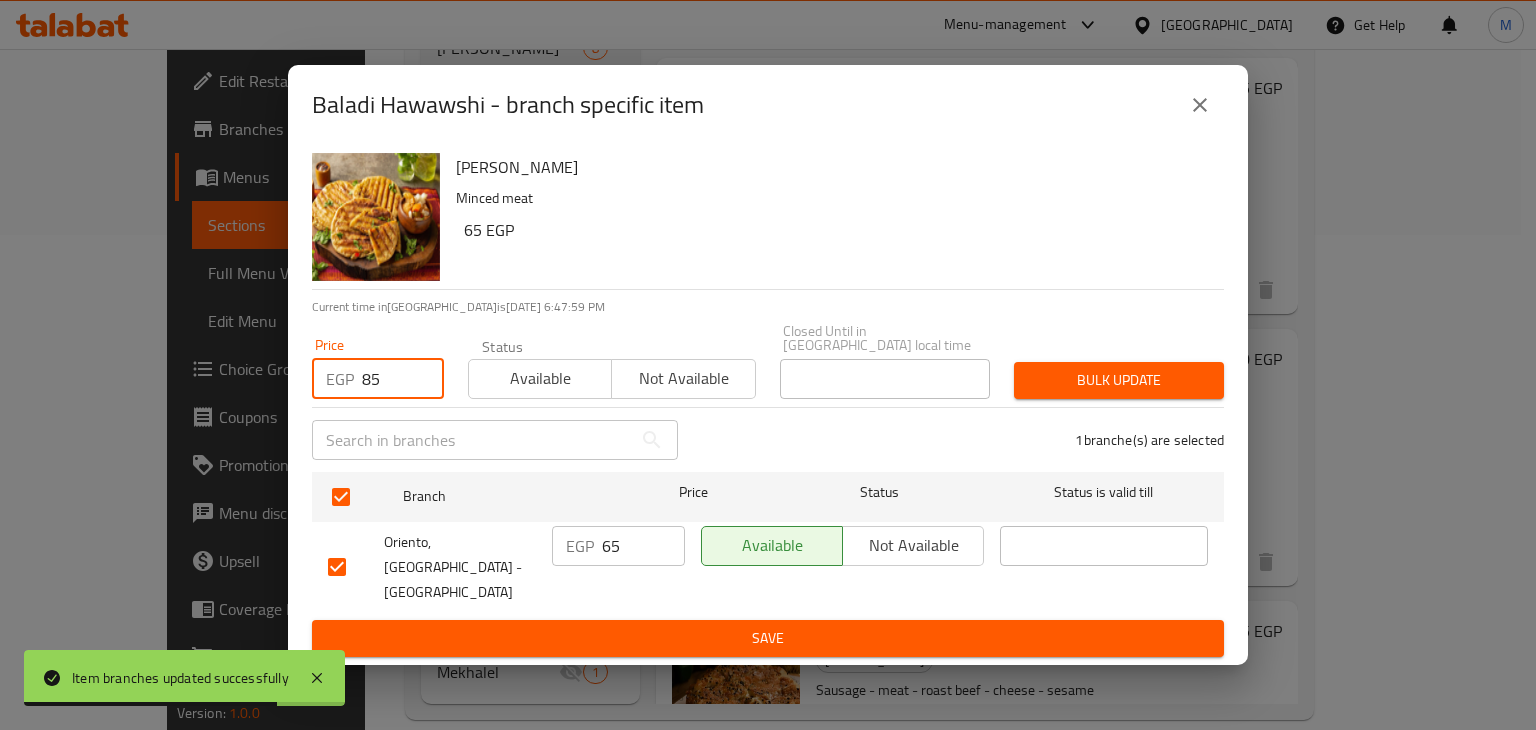 type on "85" 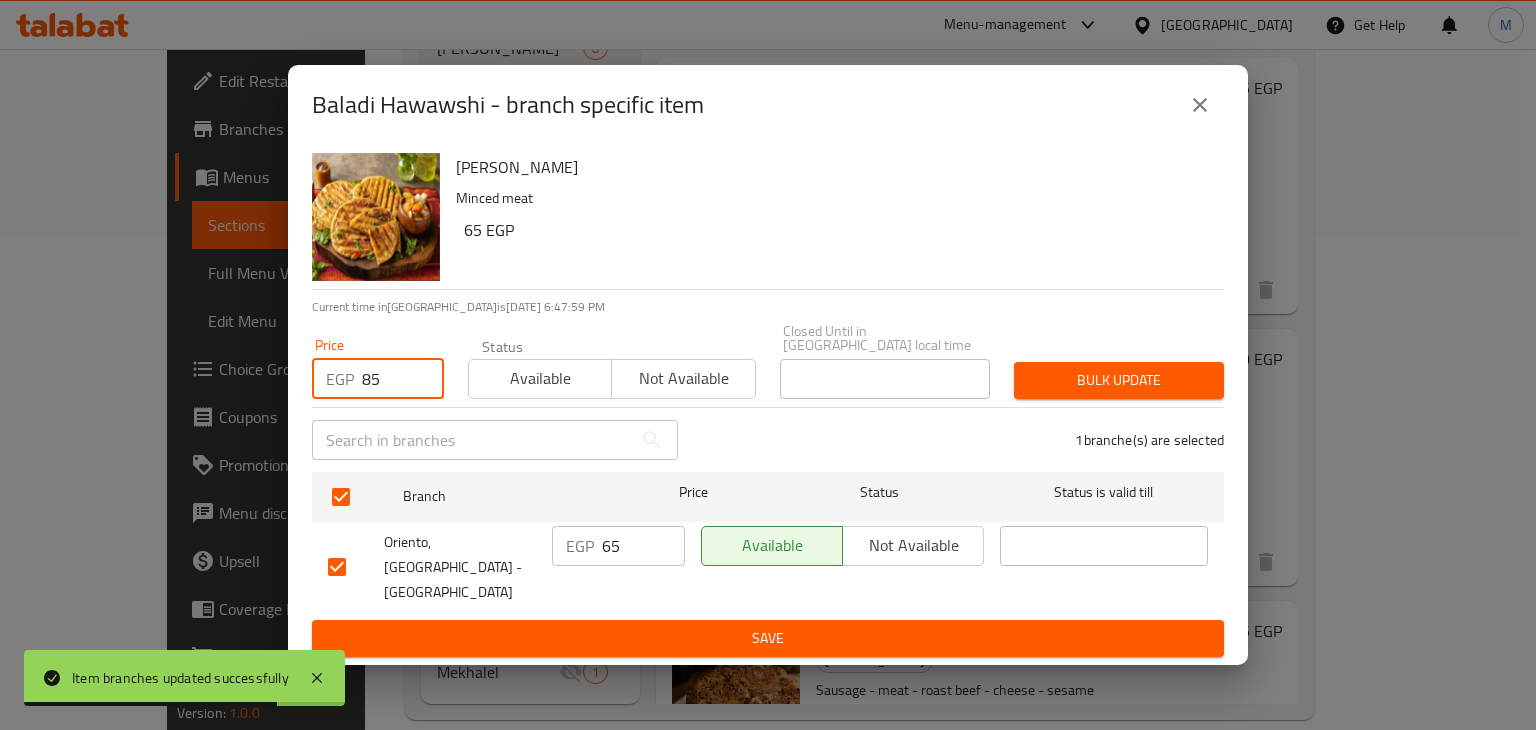click on "Available" at bounding box center [540, 378] 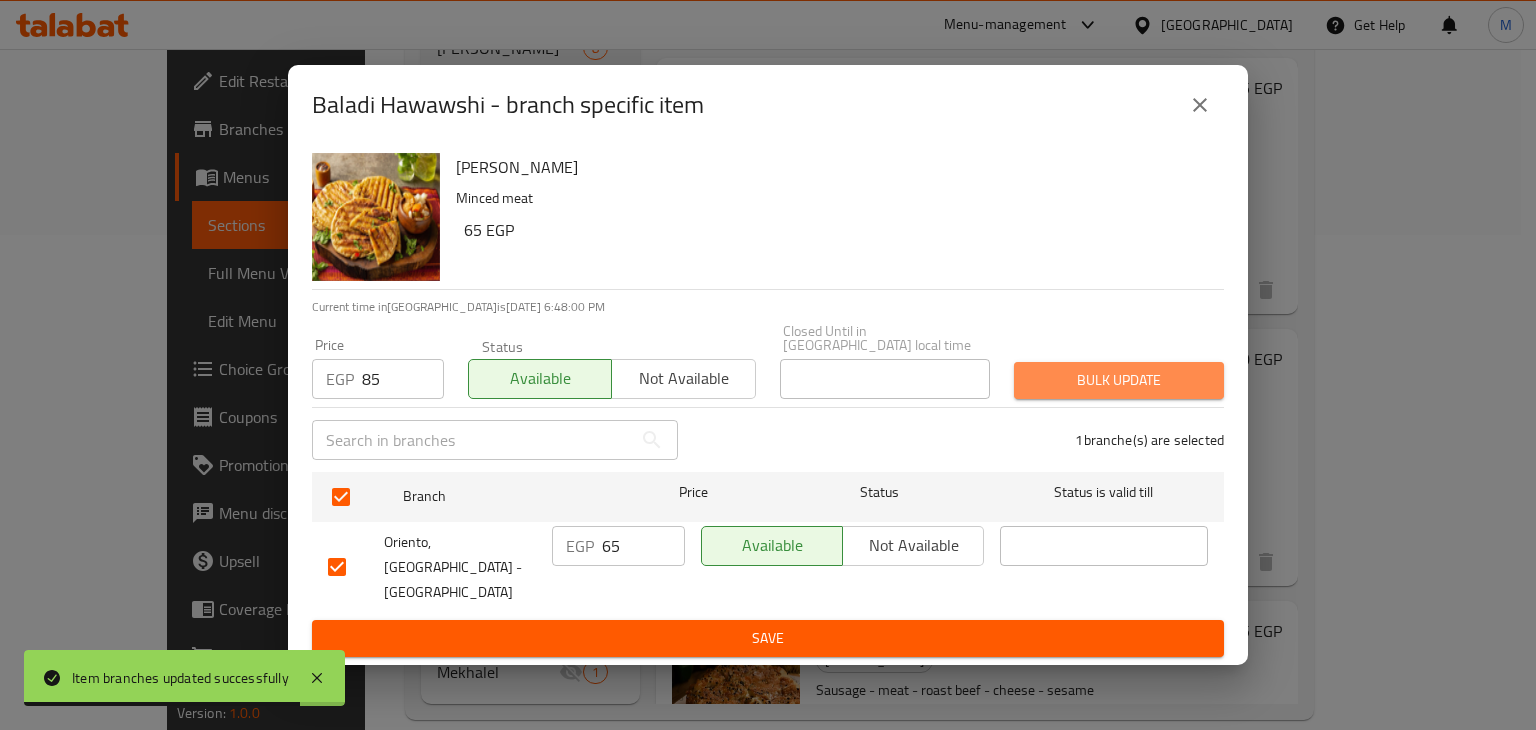 click on "Bulk update" at bounding box center [1119, 380] 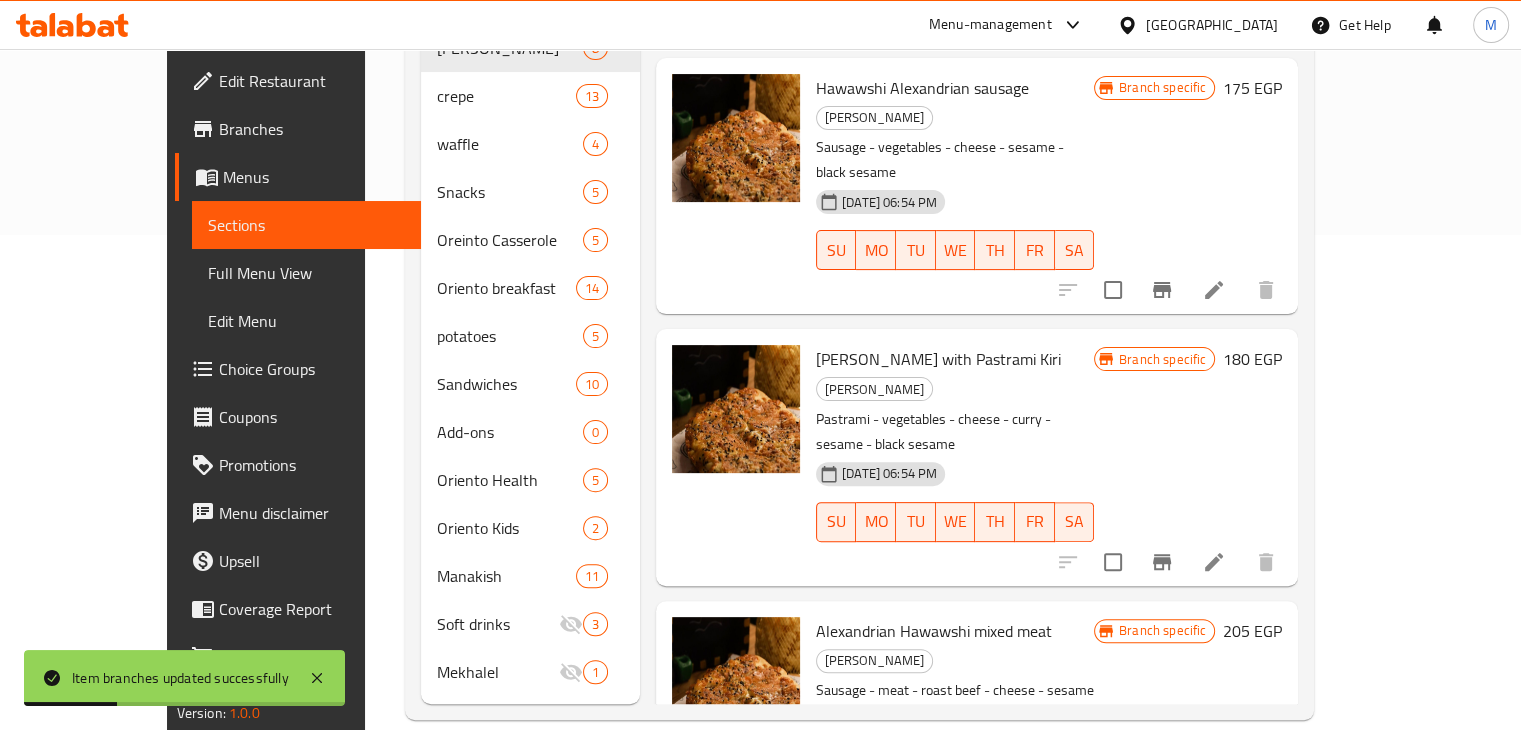scroll, scrollTop: 544, scrollLeft: 0, axis: vertical 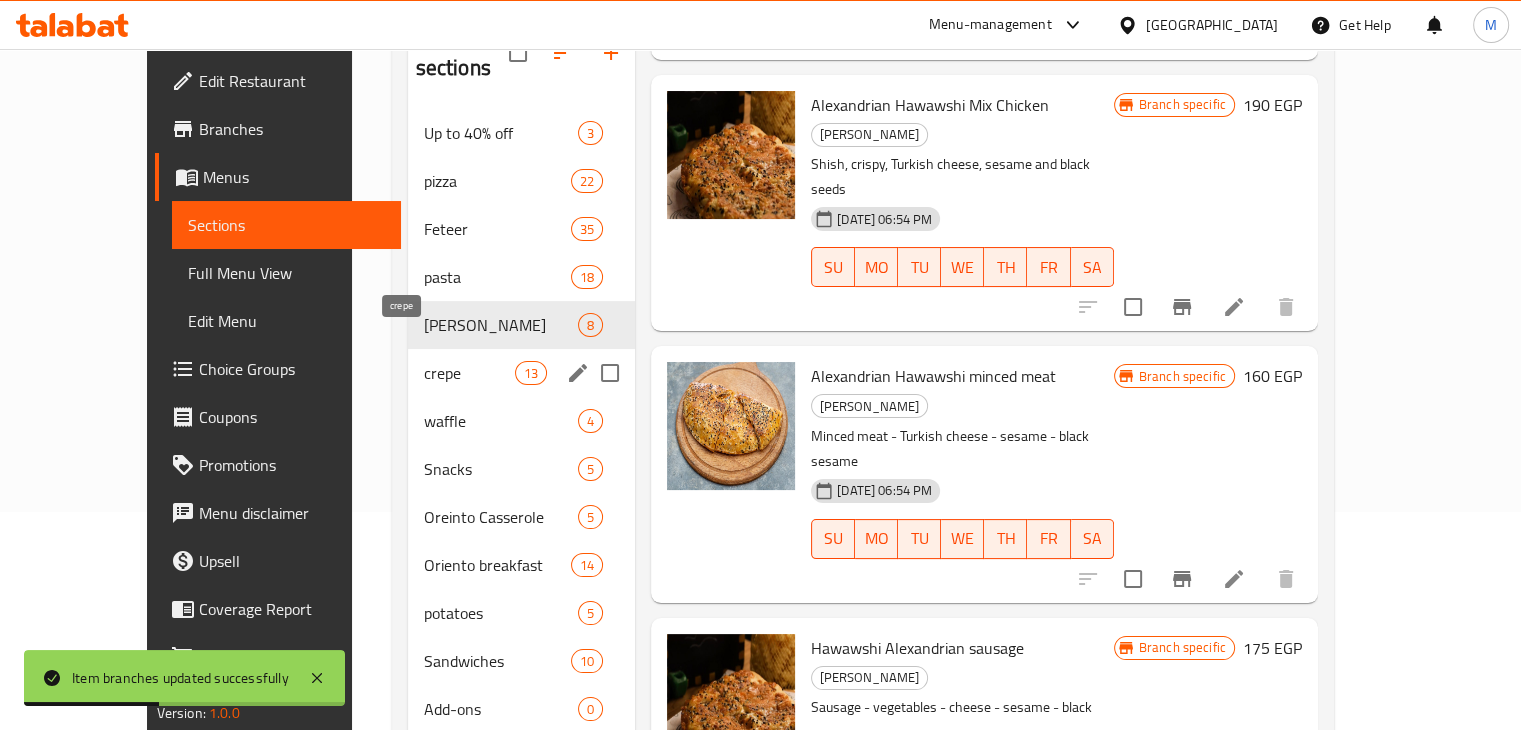 click on "crepe" at bounding box center [469, 373] 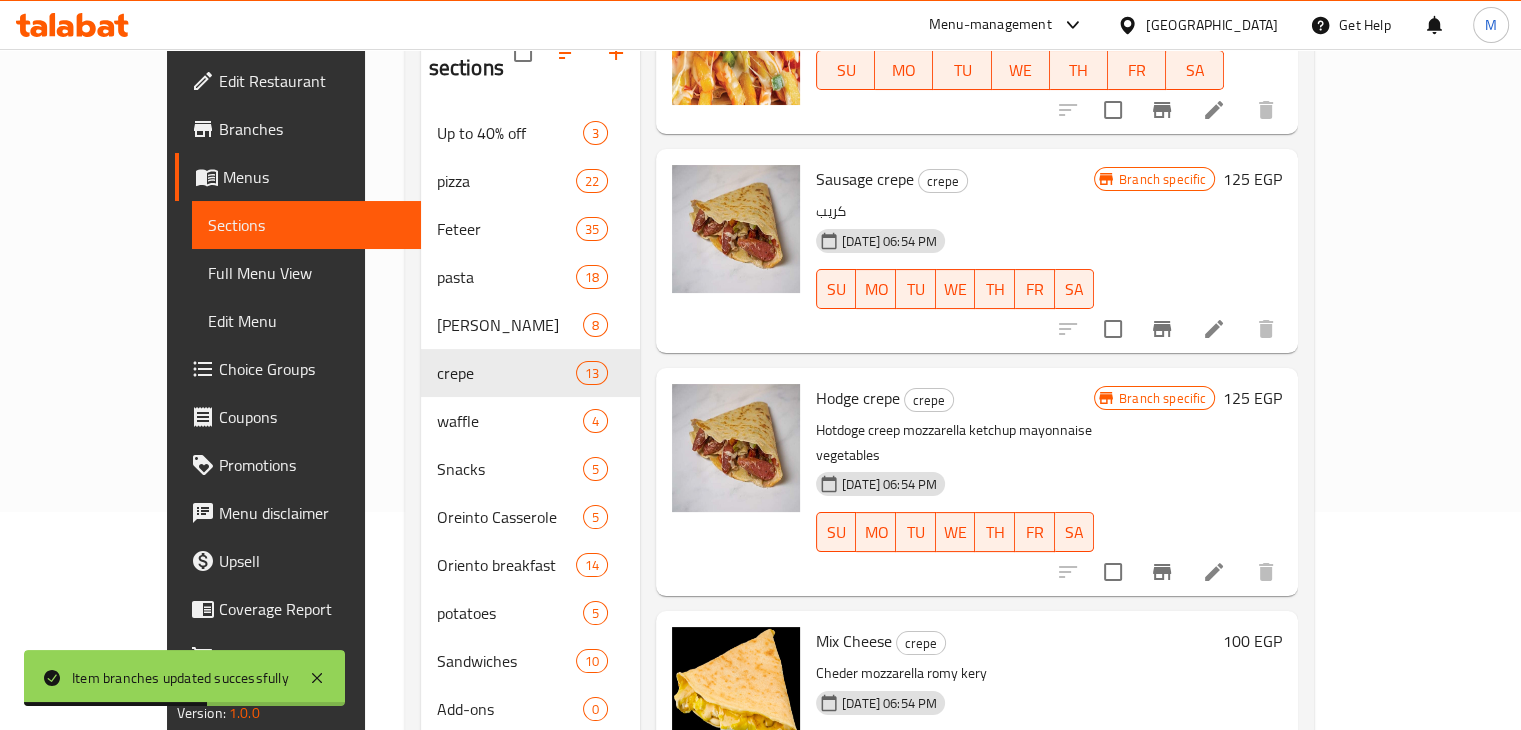 scroll, scrollTop: 0, scrollLeft: 0, axis: both 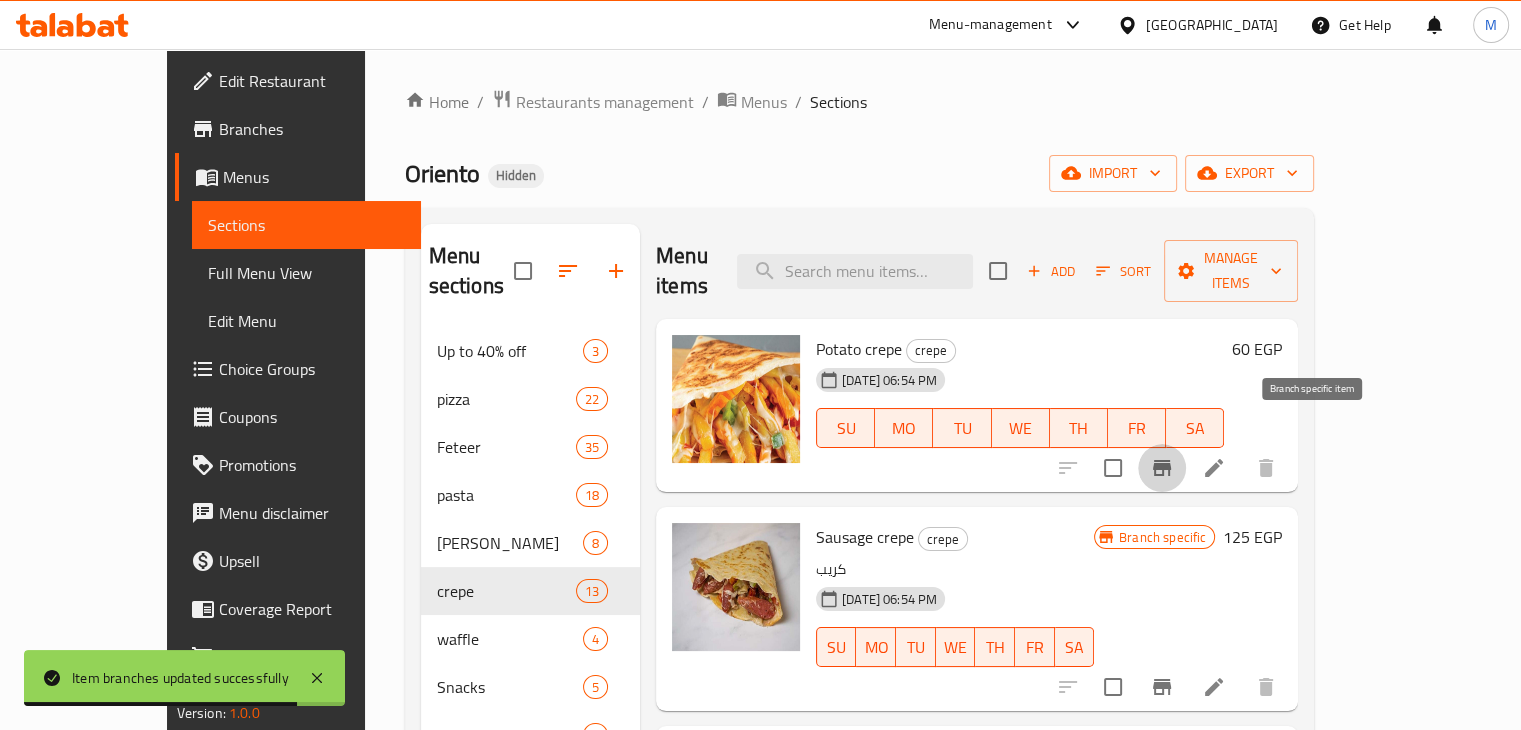 click 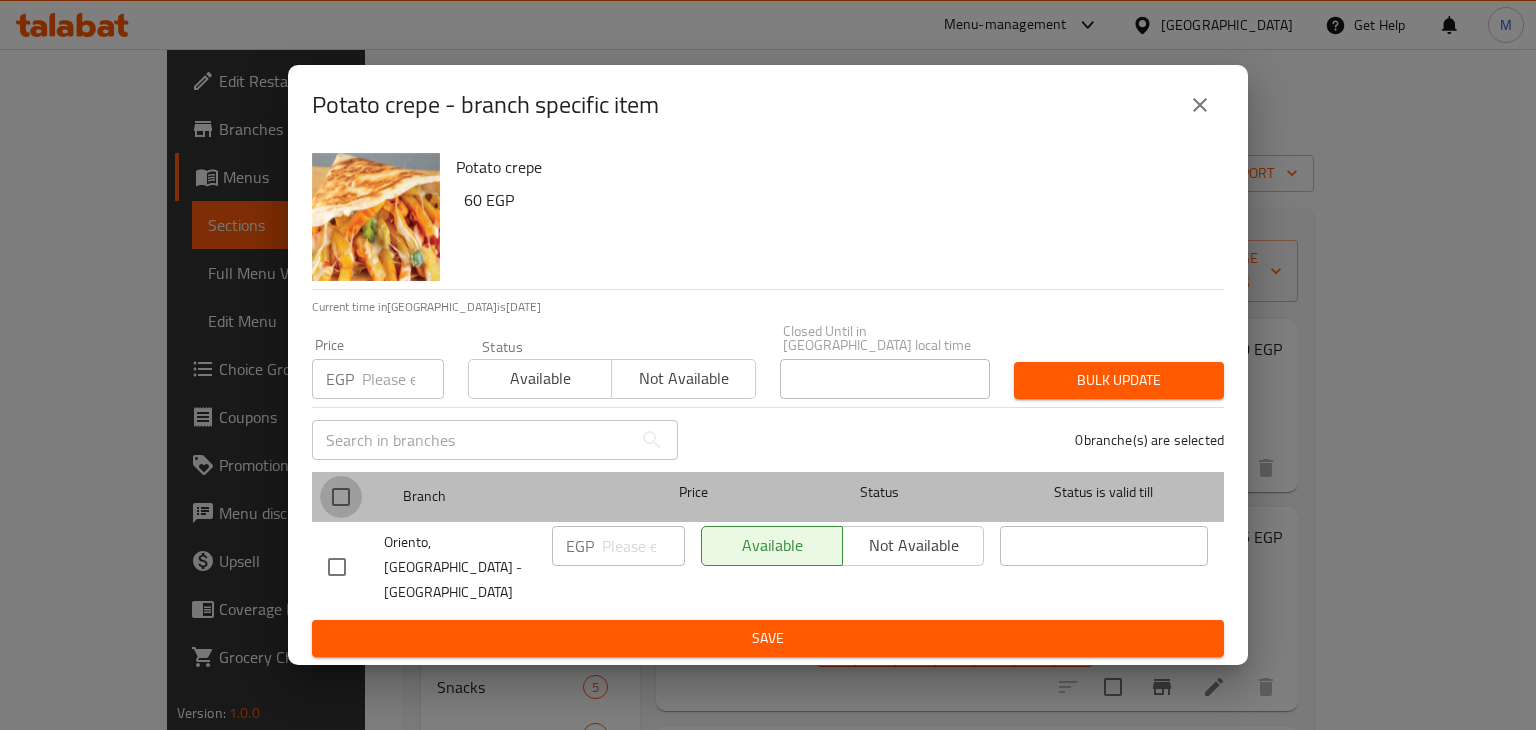 click at bounding box center (341, 497) 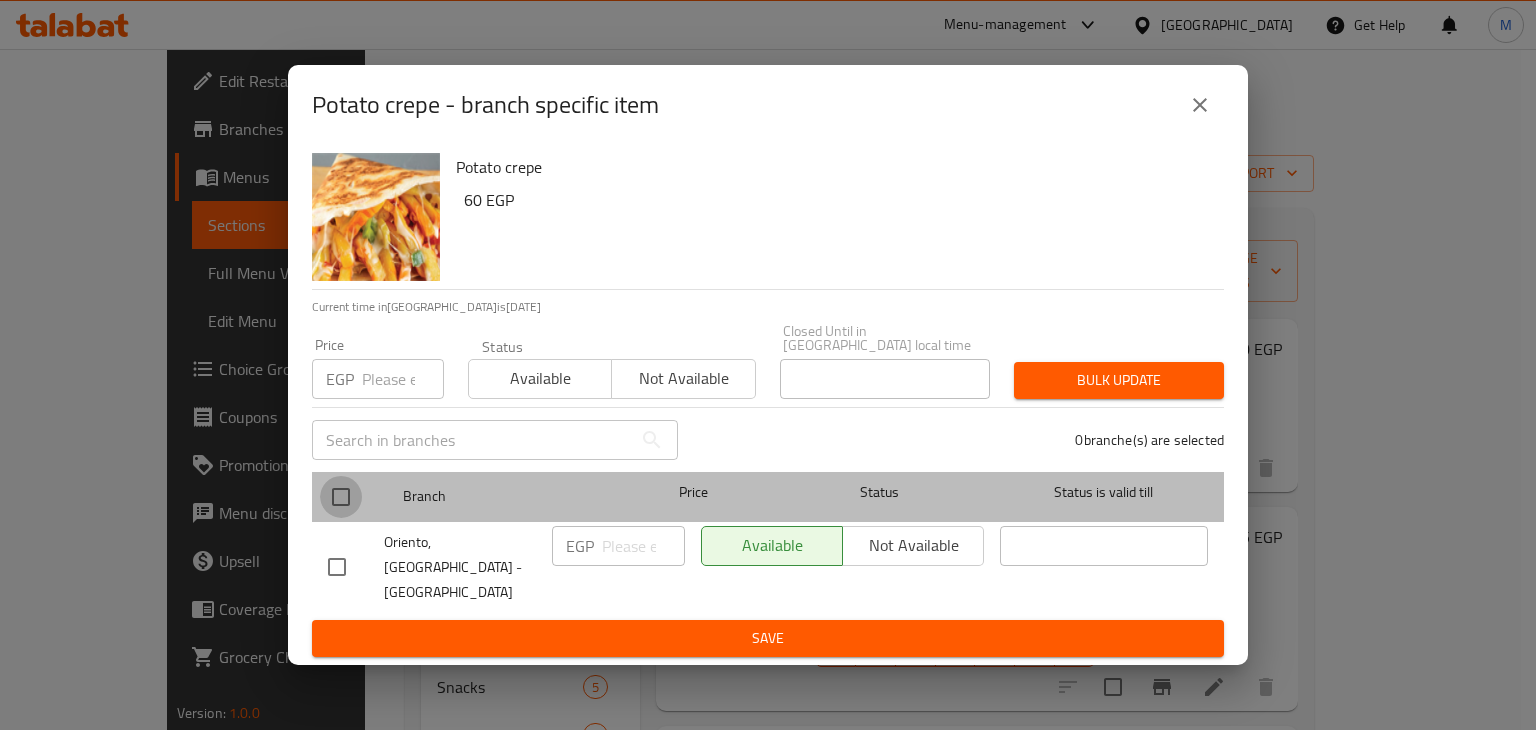 checkbox on "true" 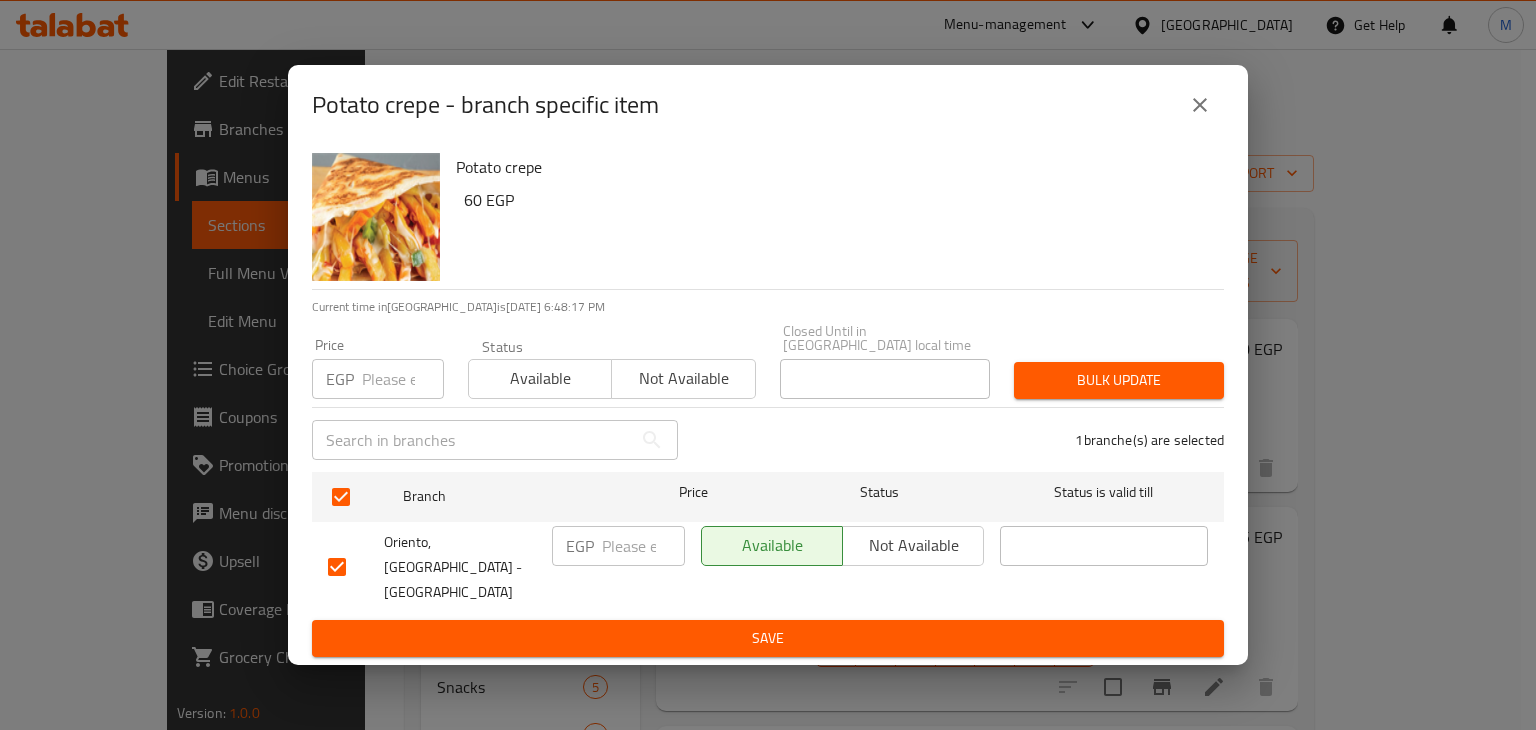 click at bounding box center (403, 379) 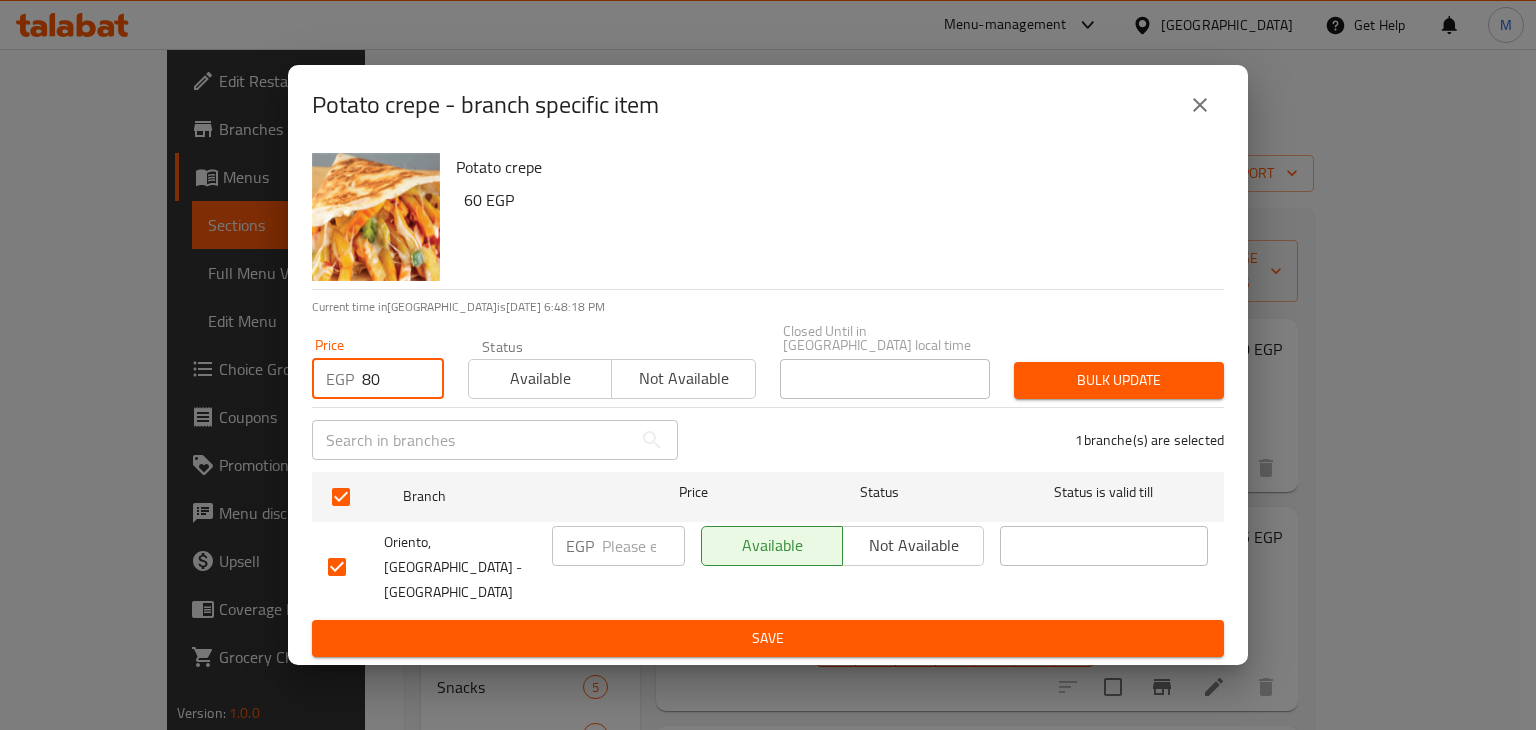 type on "80" 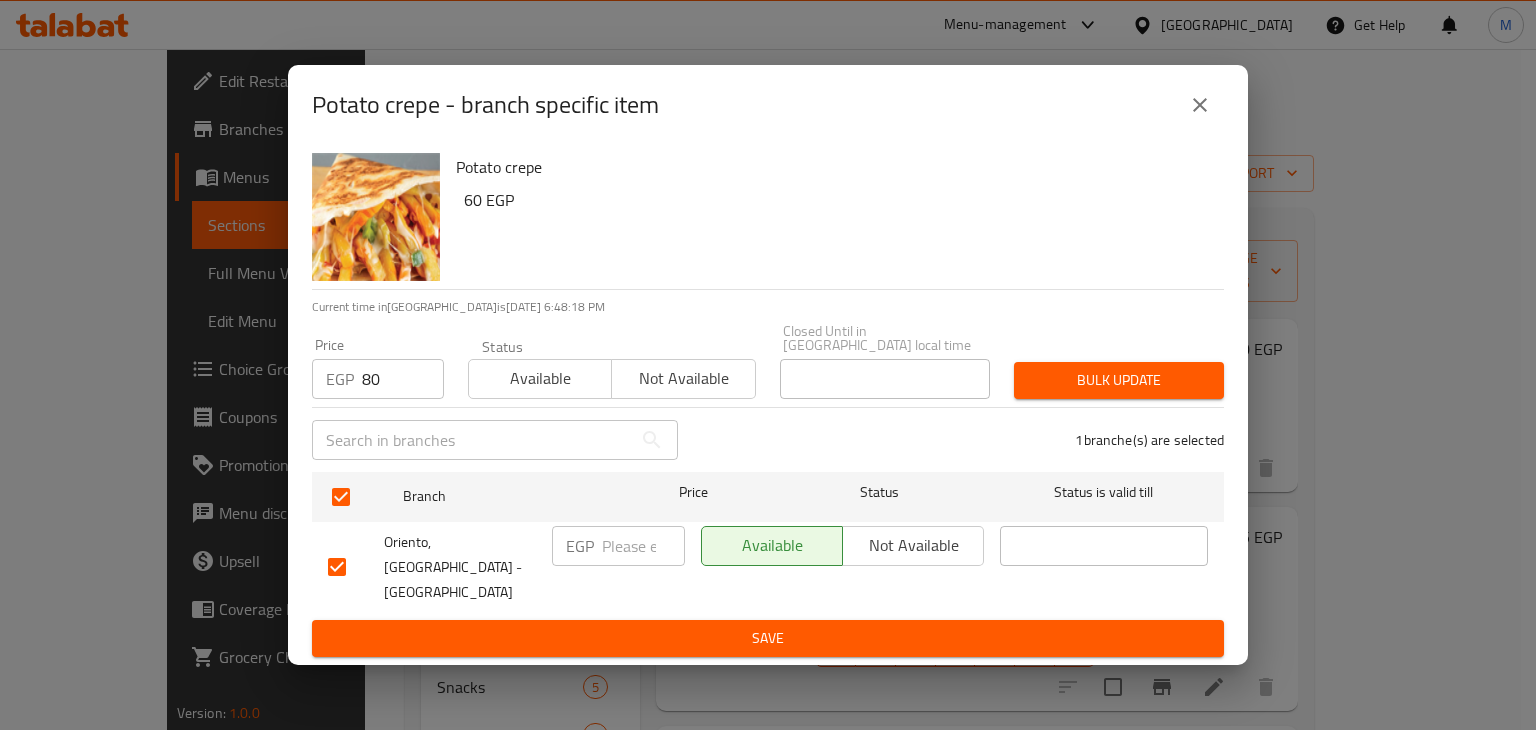 click on "Available Not available" at bounding box center (612, 369) 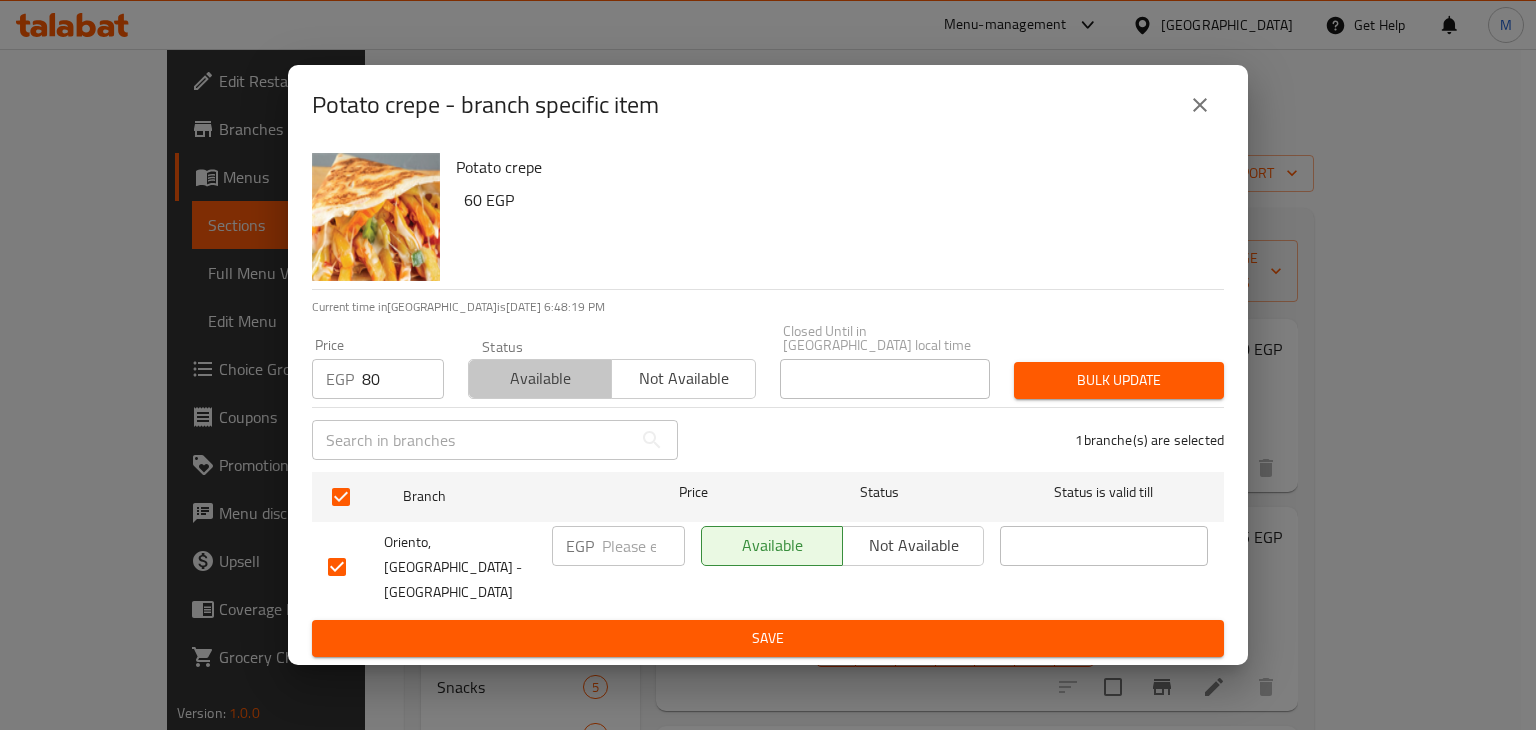 click on "Available" at bounding box center [540, 378] 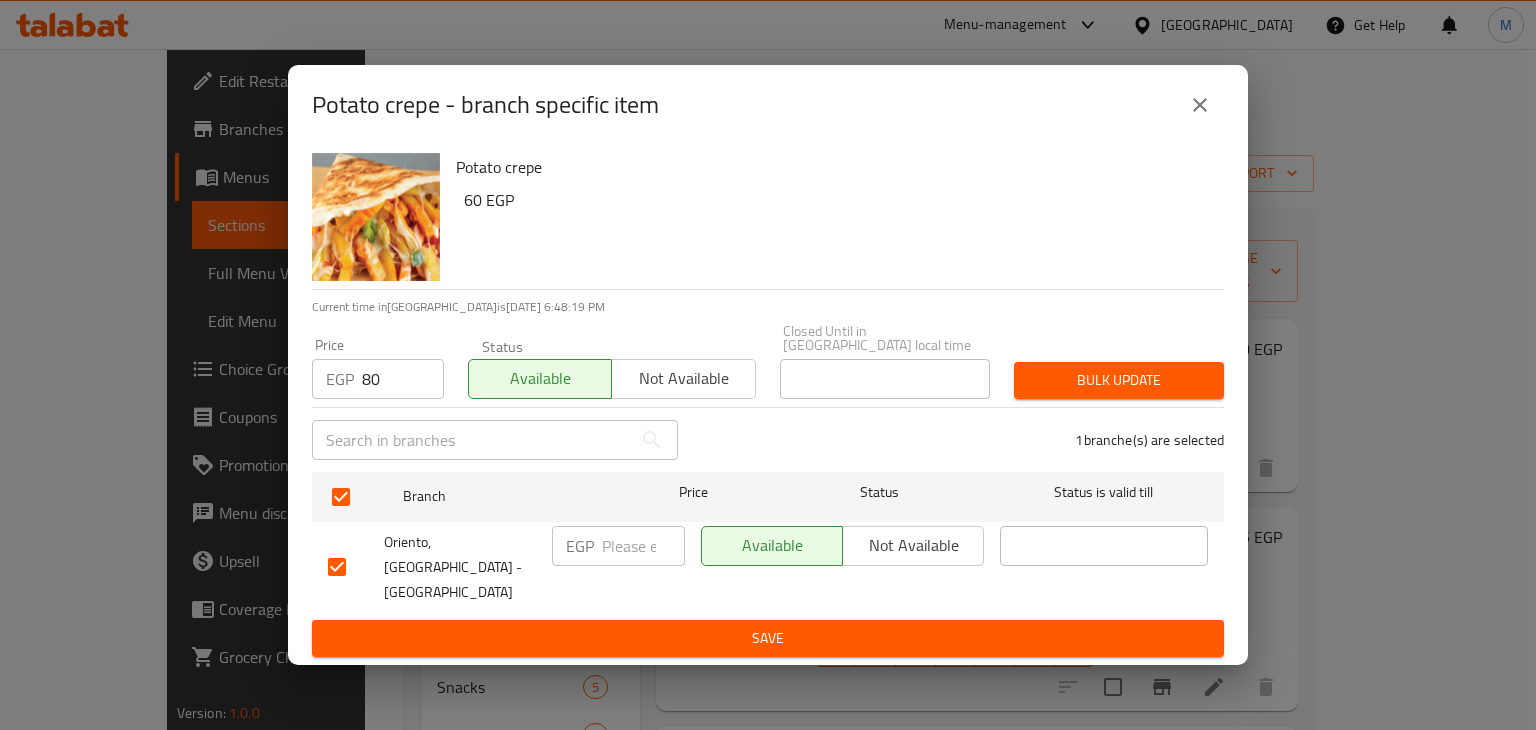 click on "Bulk update" at bounding box center (1119, 380) 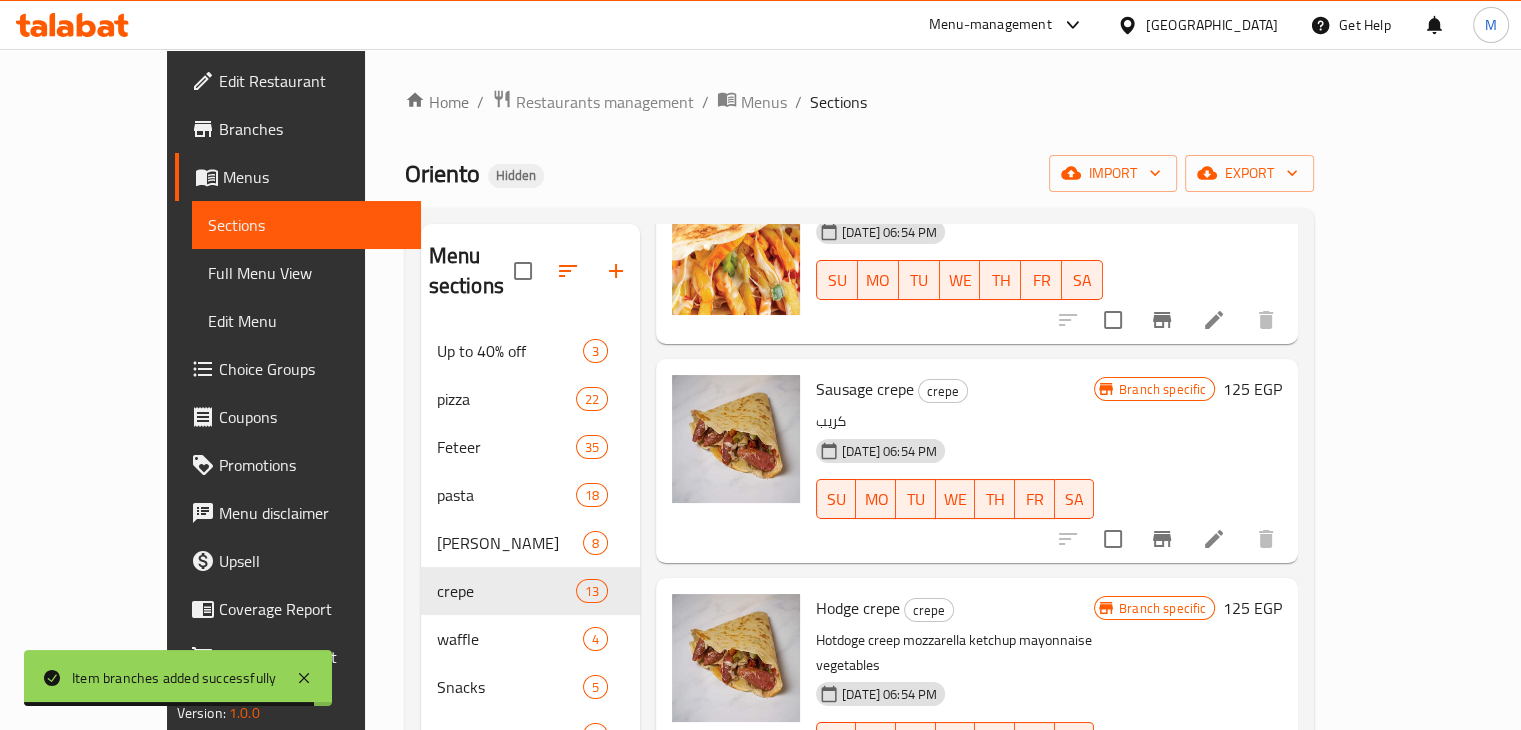 scroll, scrollTop: 199, scrollLeft: 0, axis: vertical 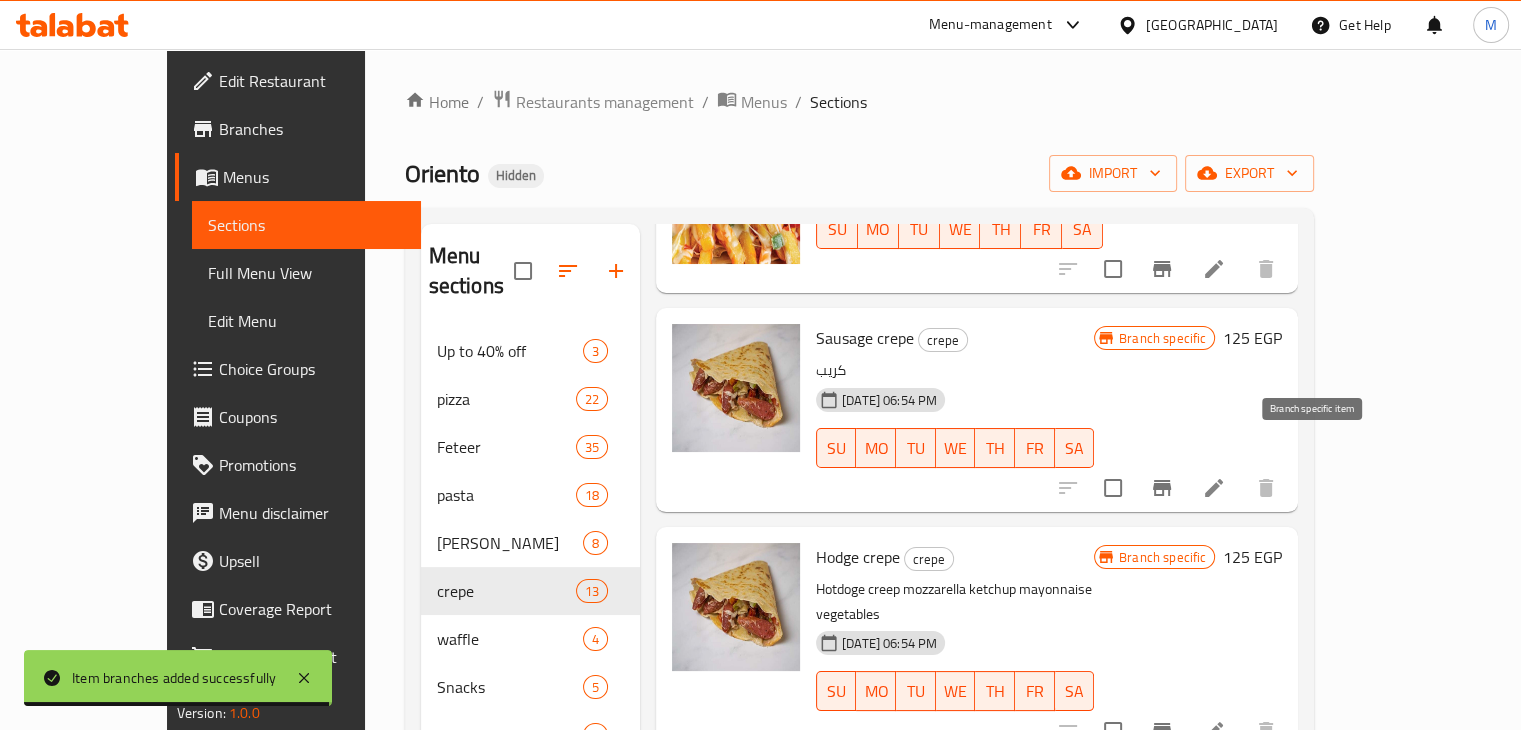 click 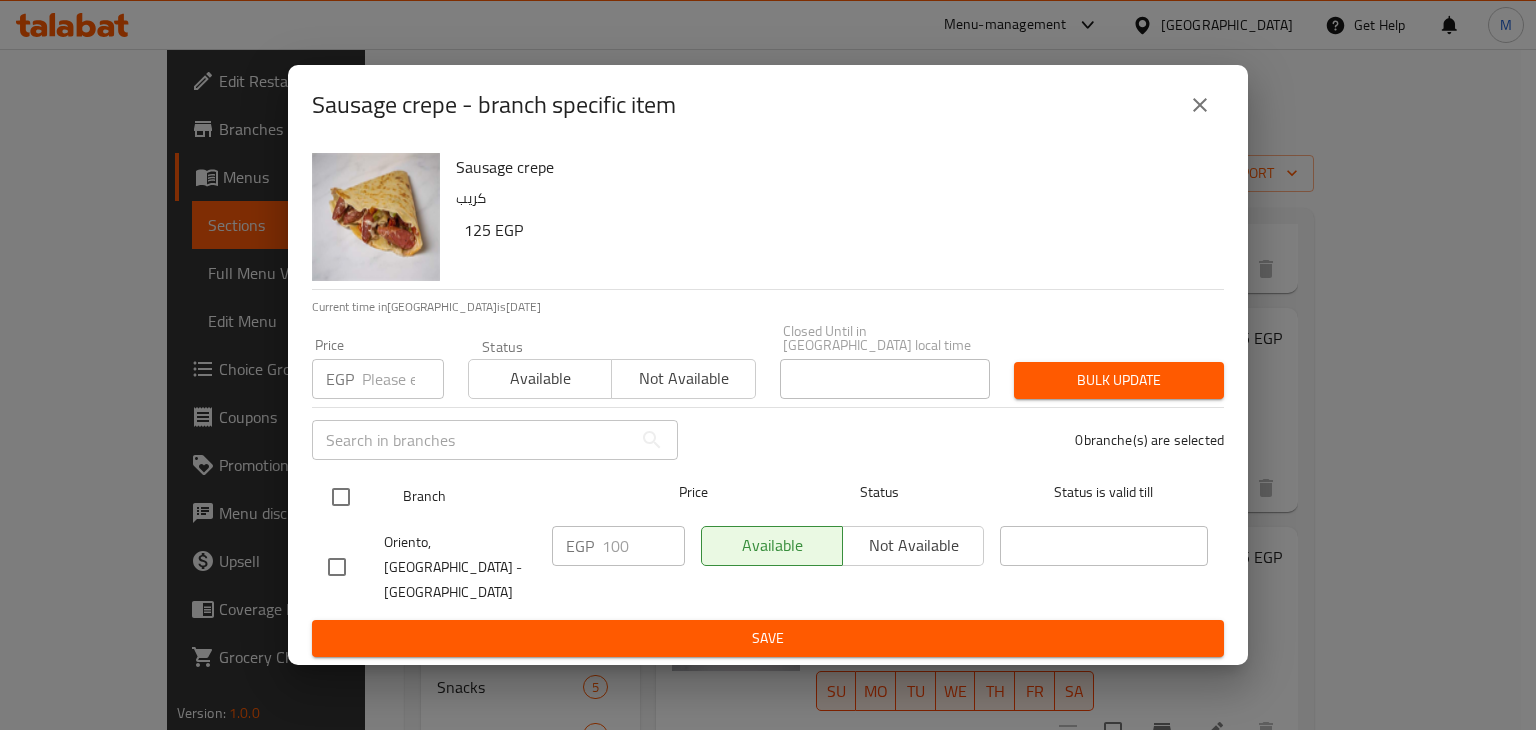 click at bounding box center (341, 497) 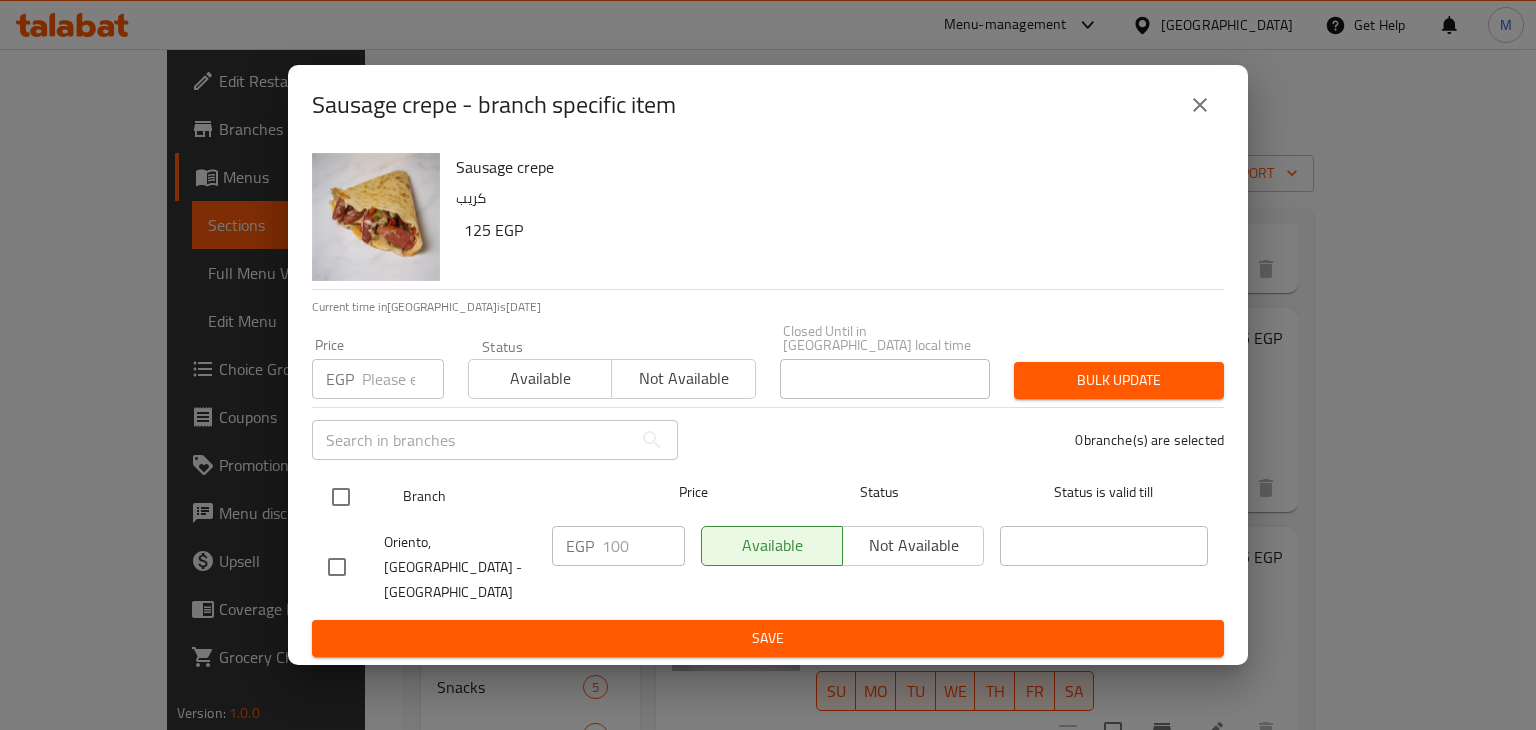 checkbox on "true" 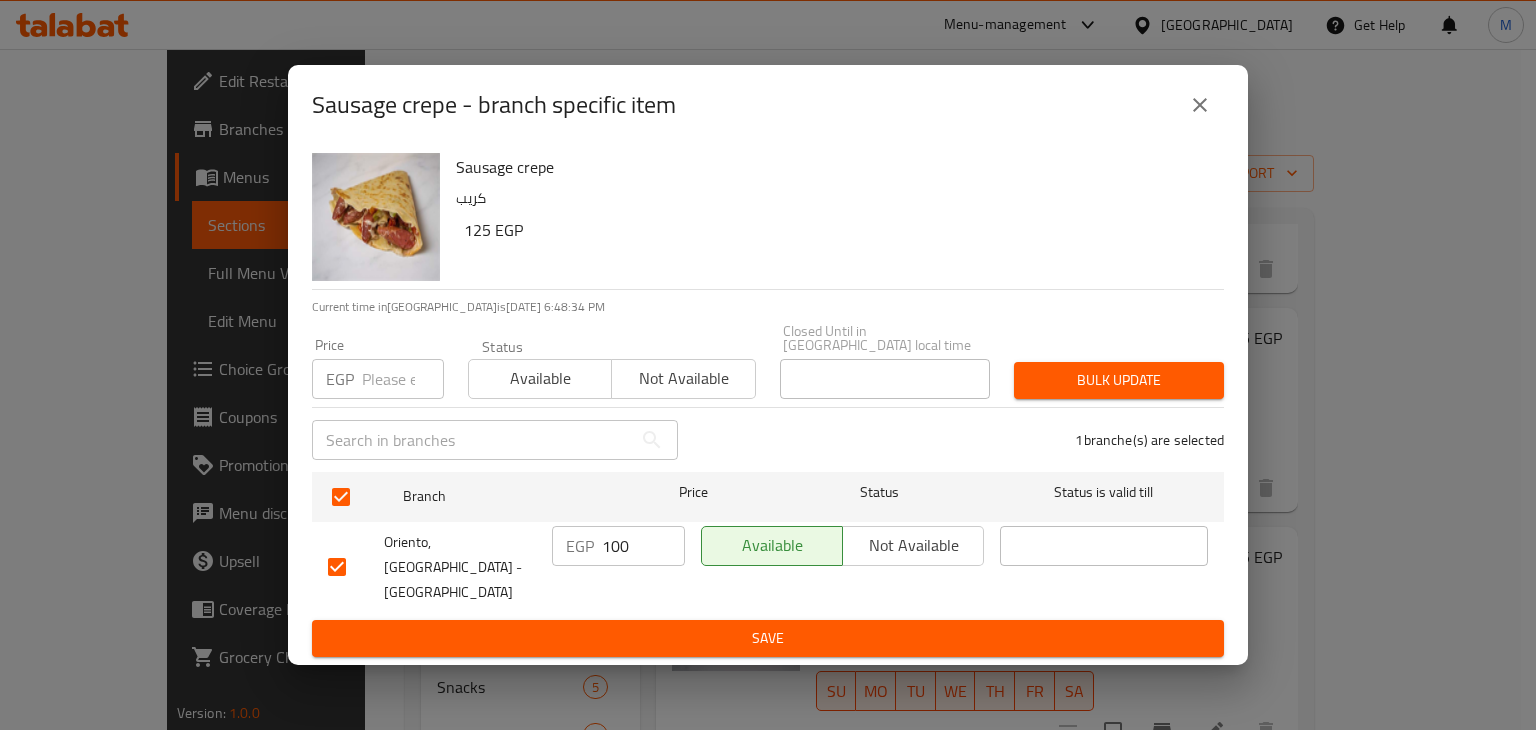 click on "EGP Price" at bounding box center [378, 379] 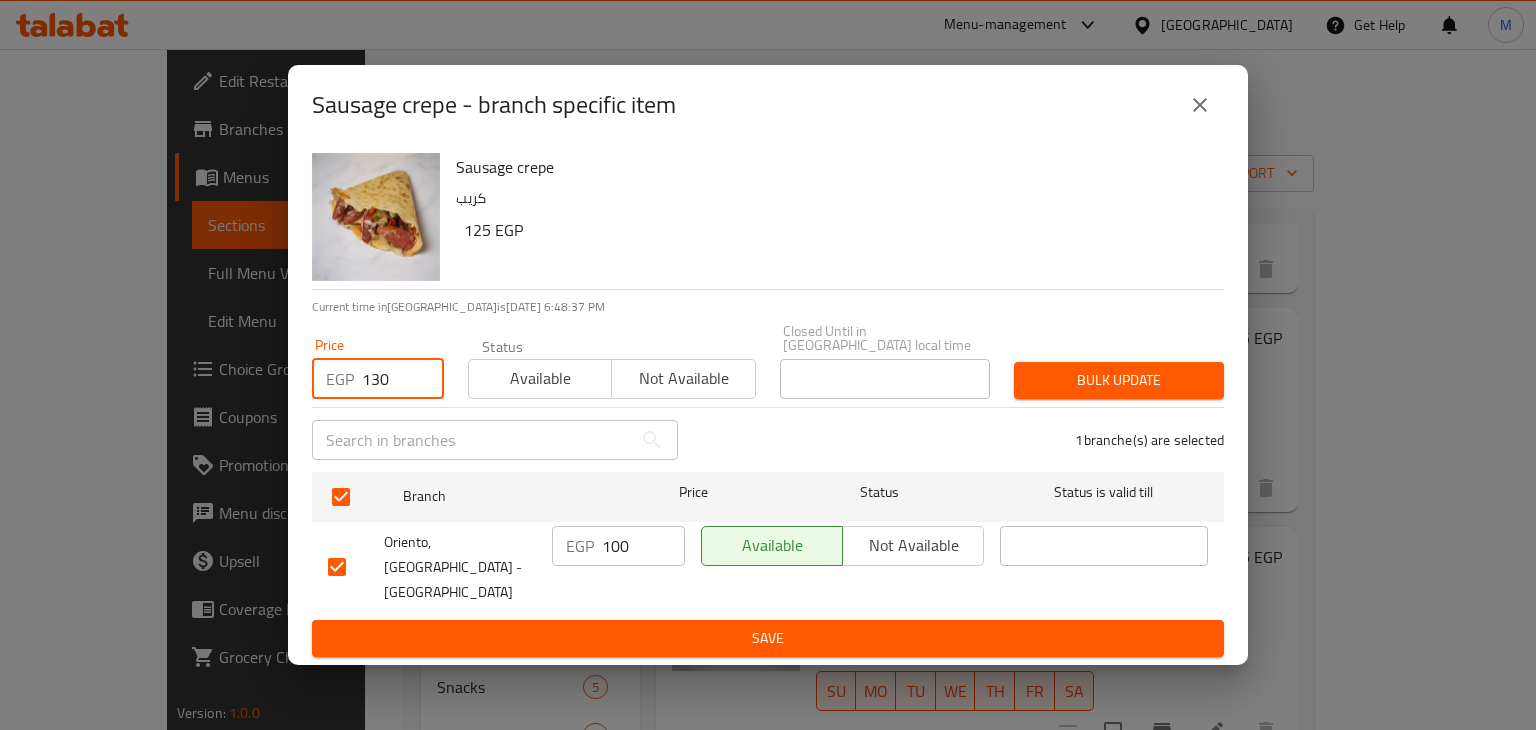 type on "130" 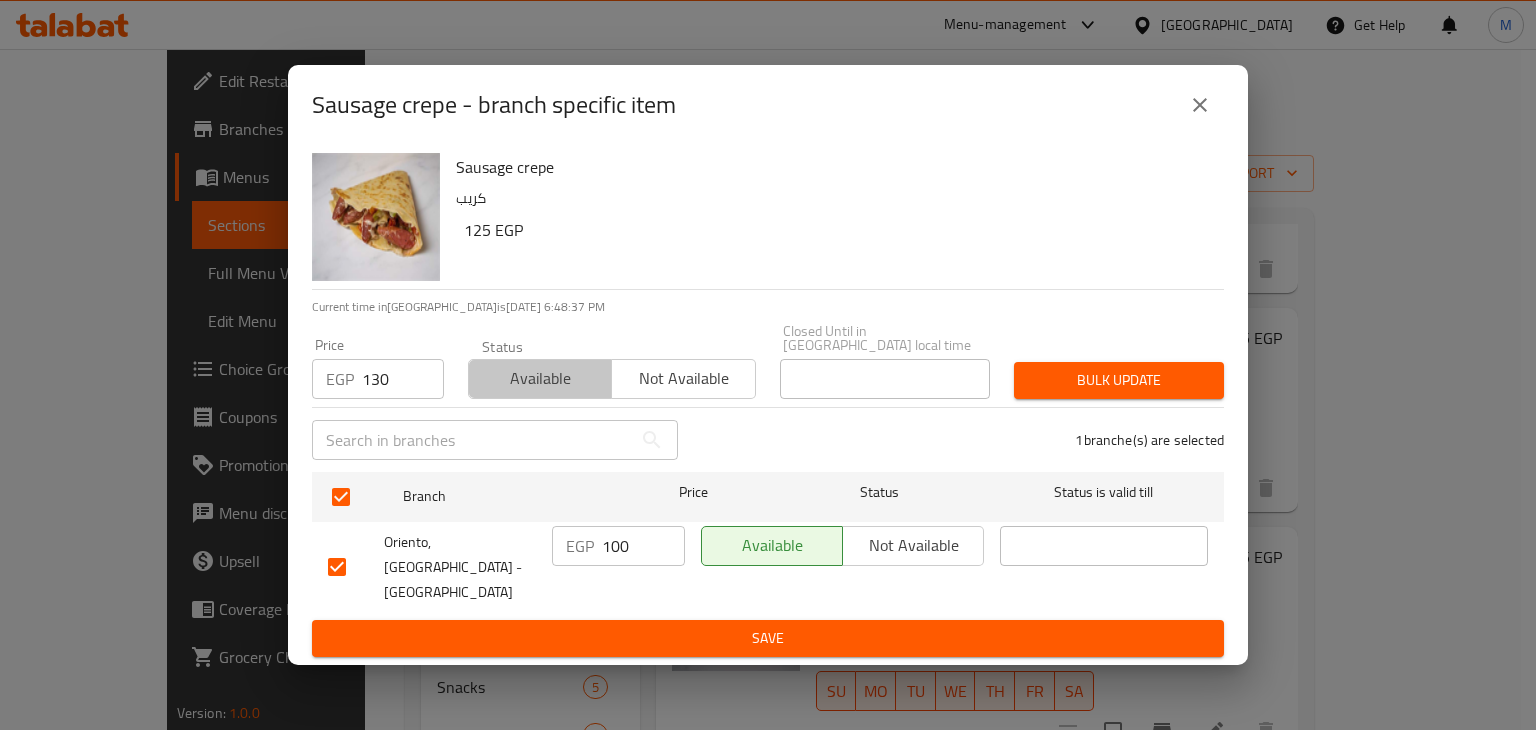 click on "Available" at bounding box center [540, 378] 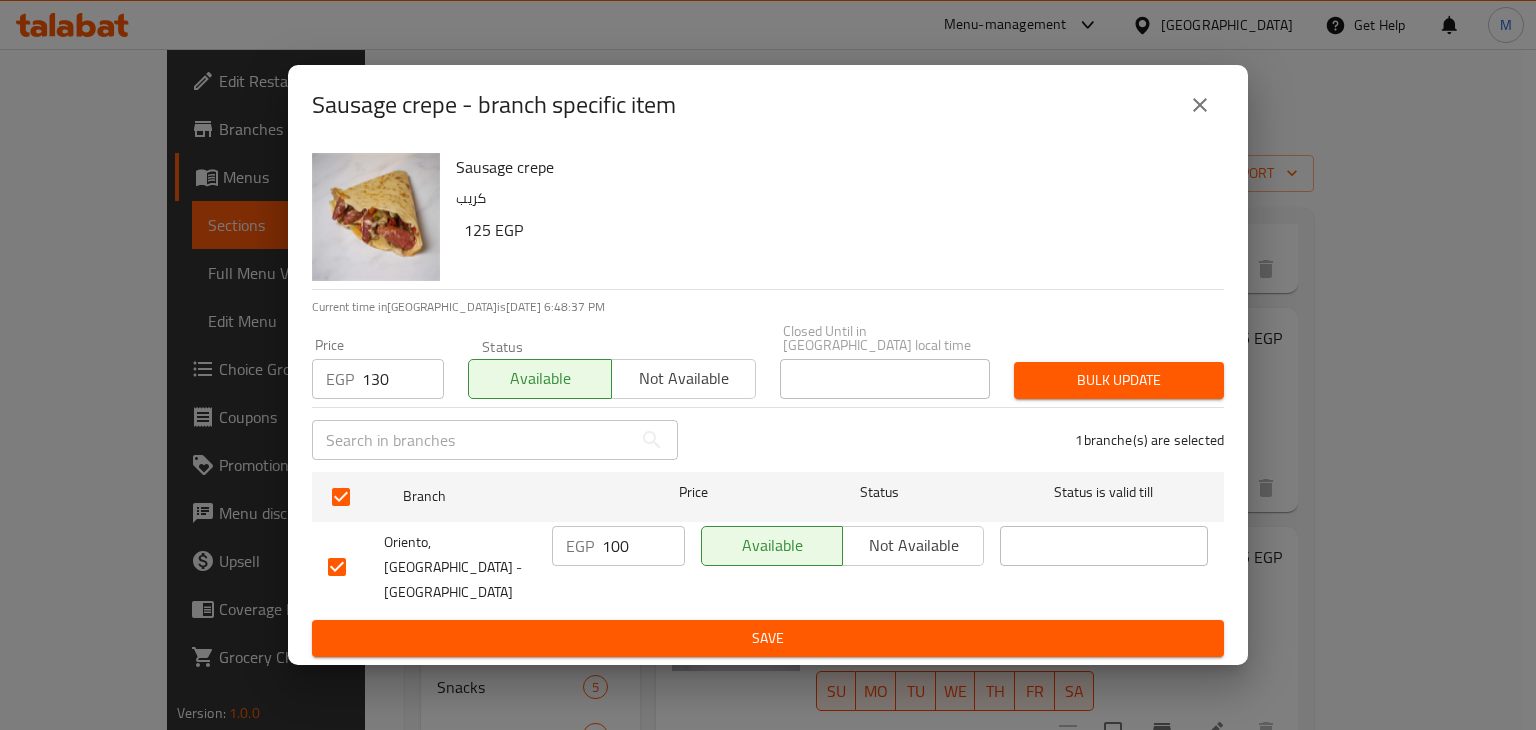 click on "Bulk update" at bounding box center (1119, 380) 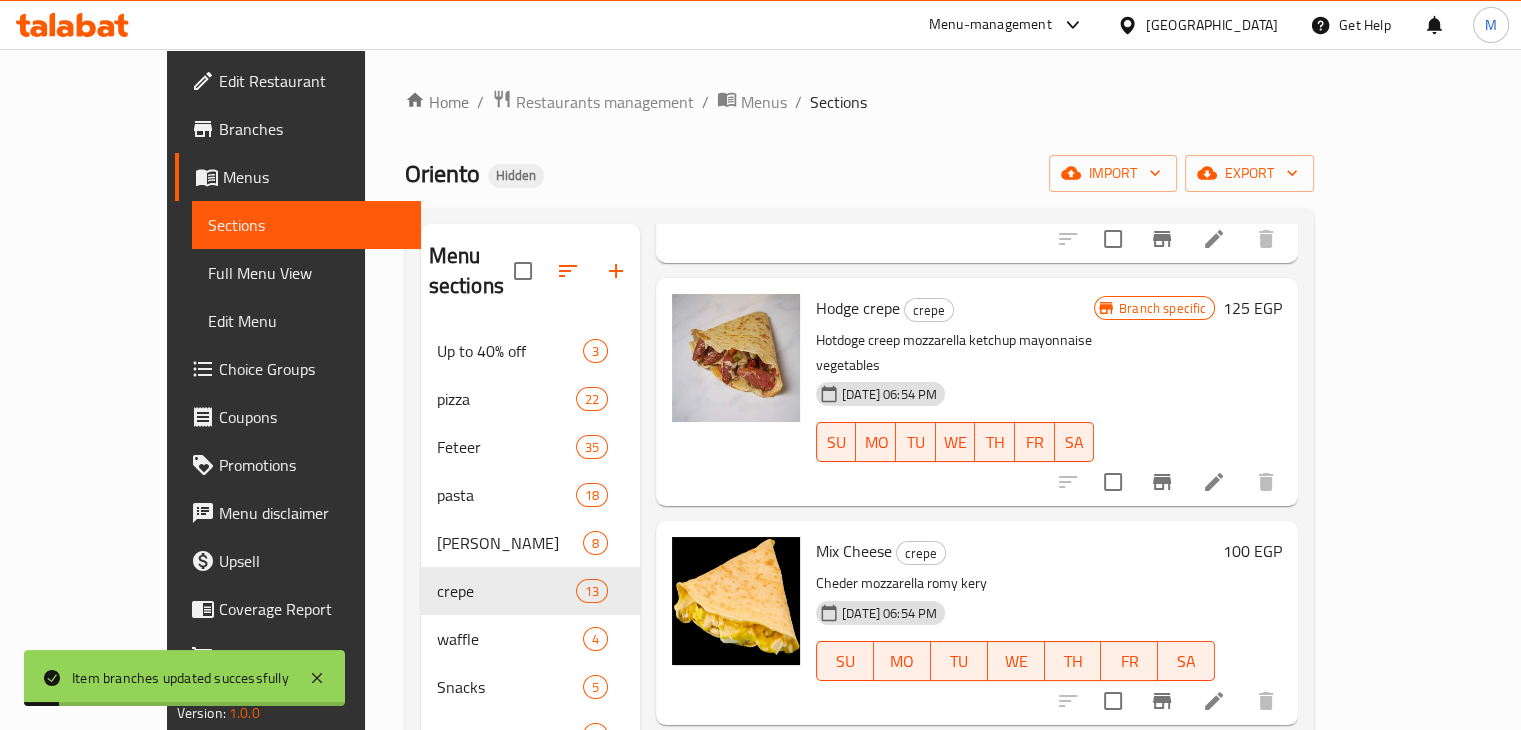 scroll, scrollTop: 451, scrollLeft: 0, axis: vertical 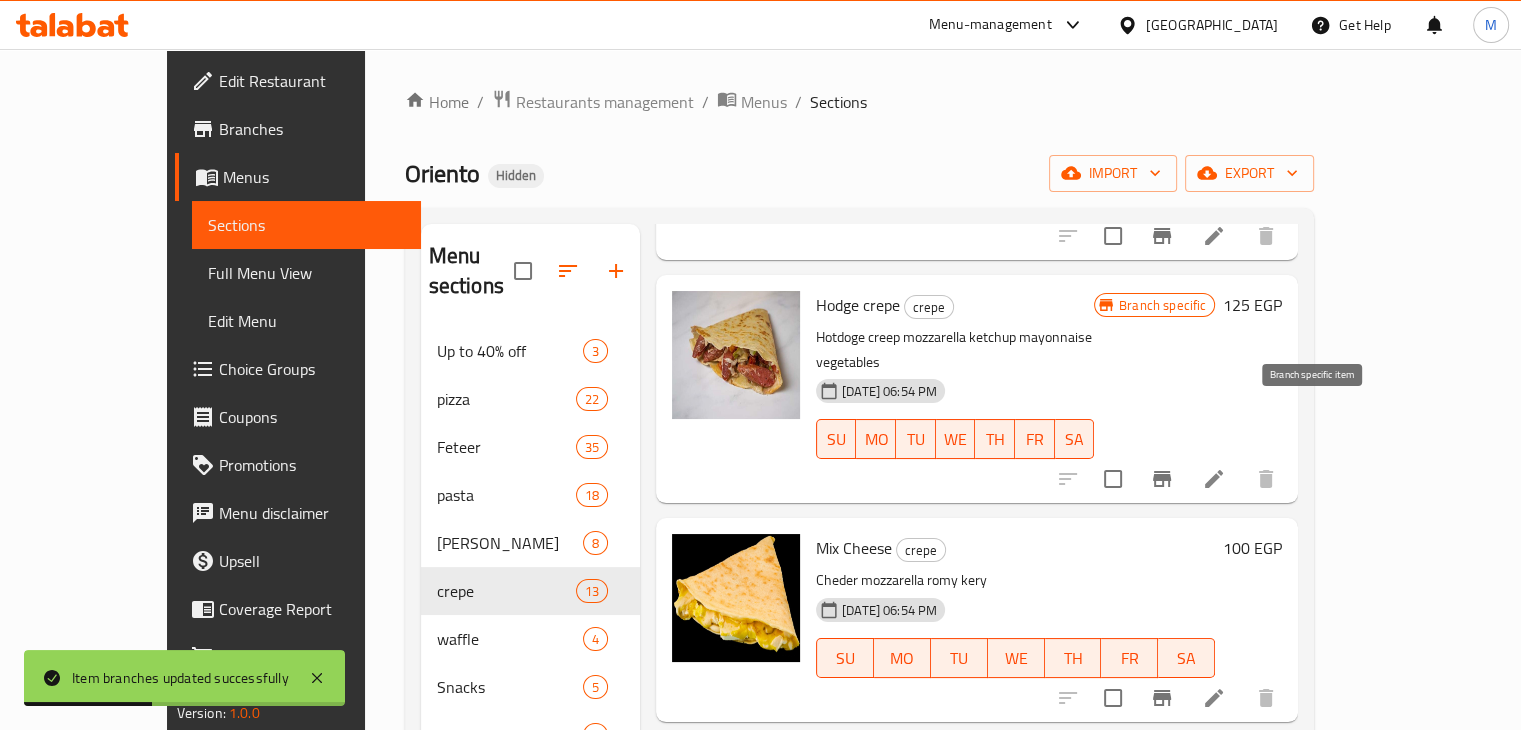 click 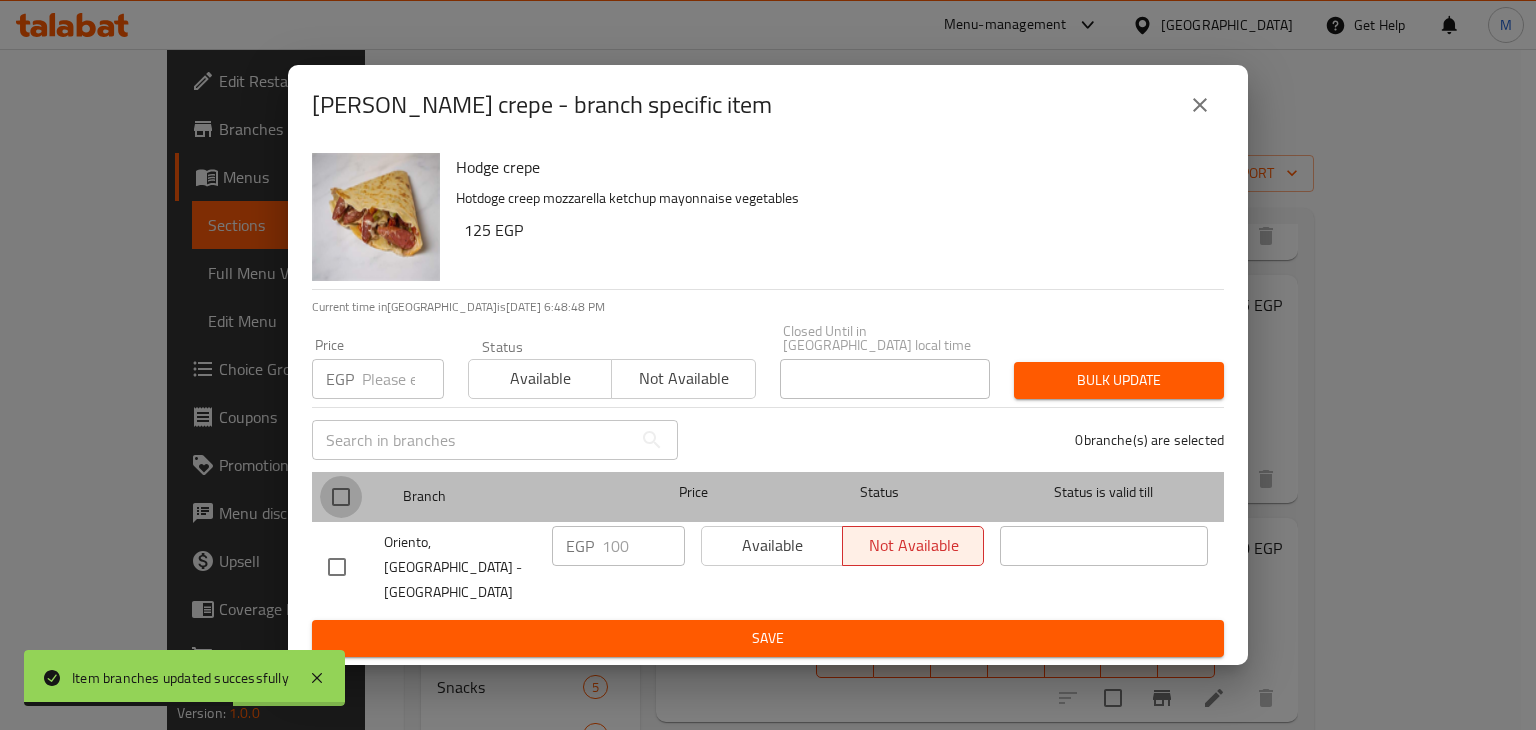 click at bounding box center (341, 497) 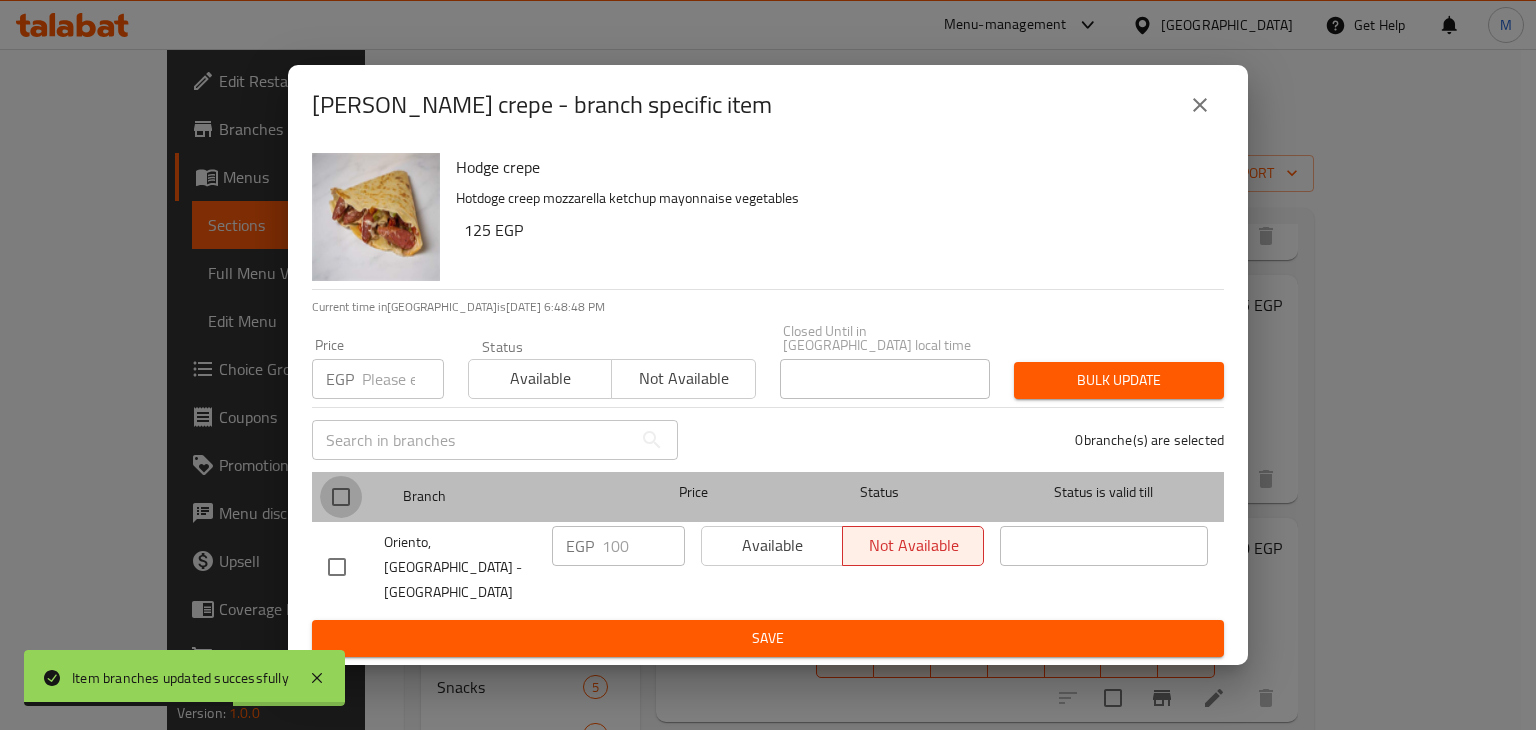 checkbox on "true" 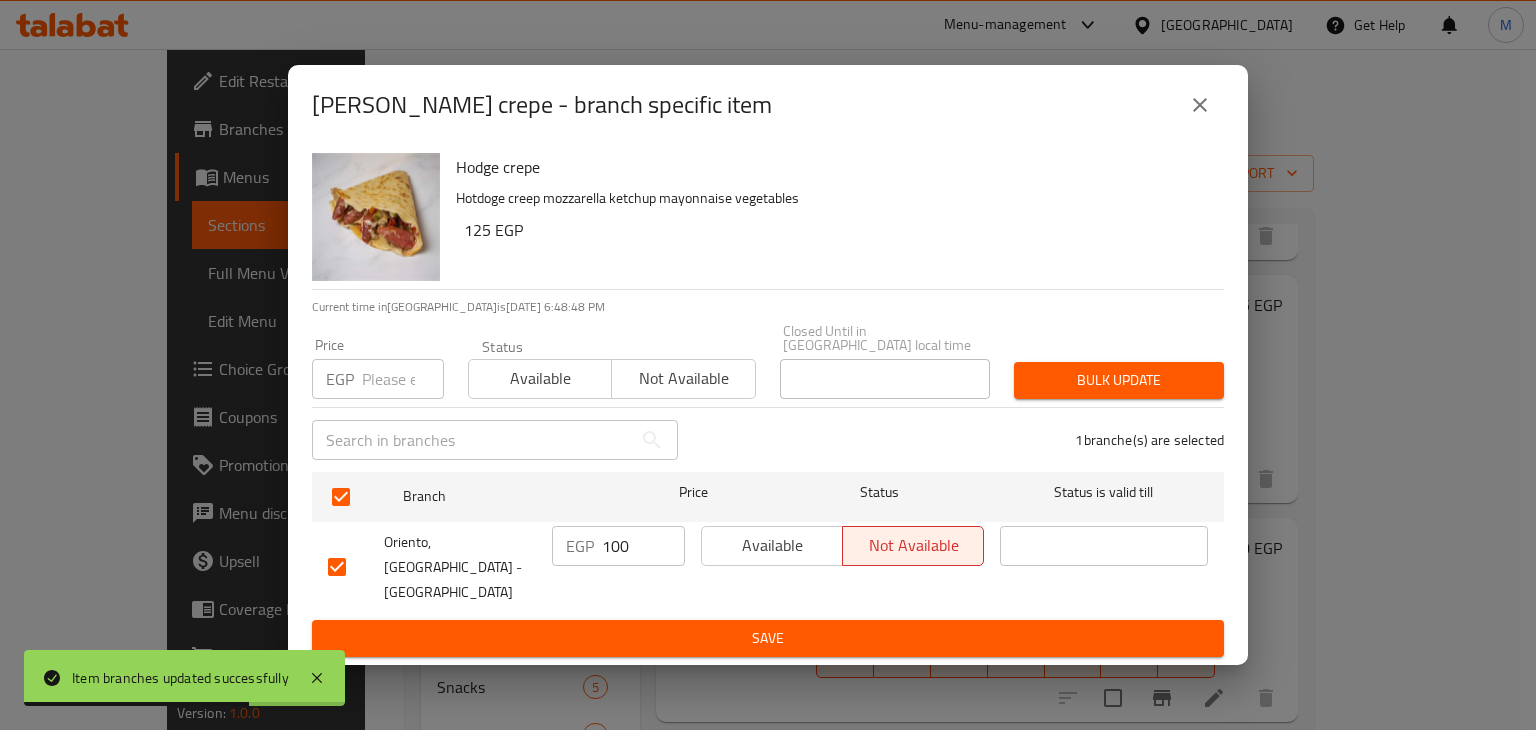 click on "EGP Price" at bounding box center (378, 379) 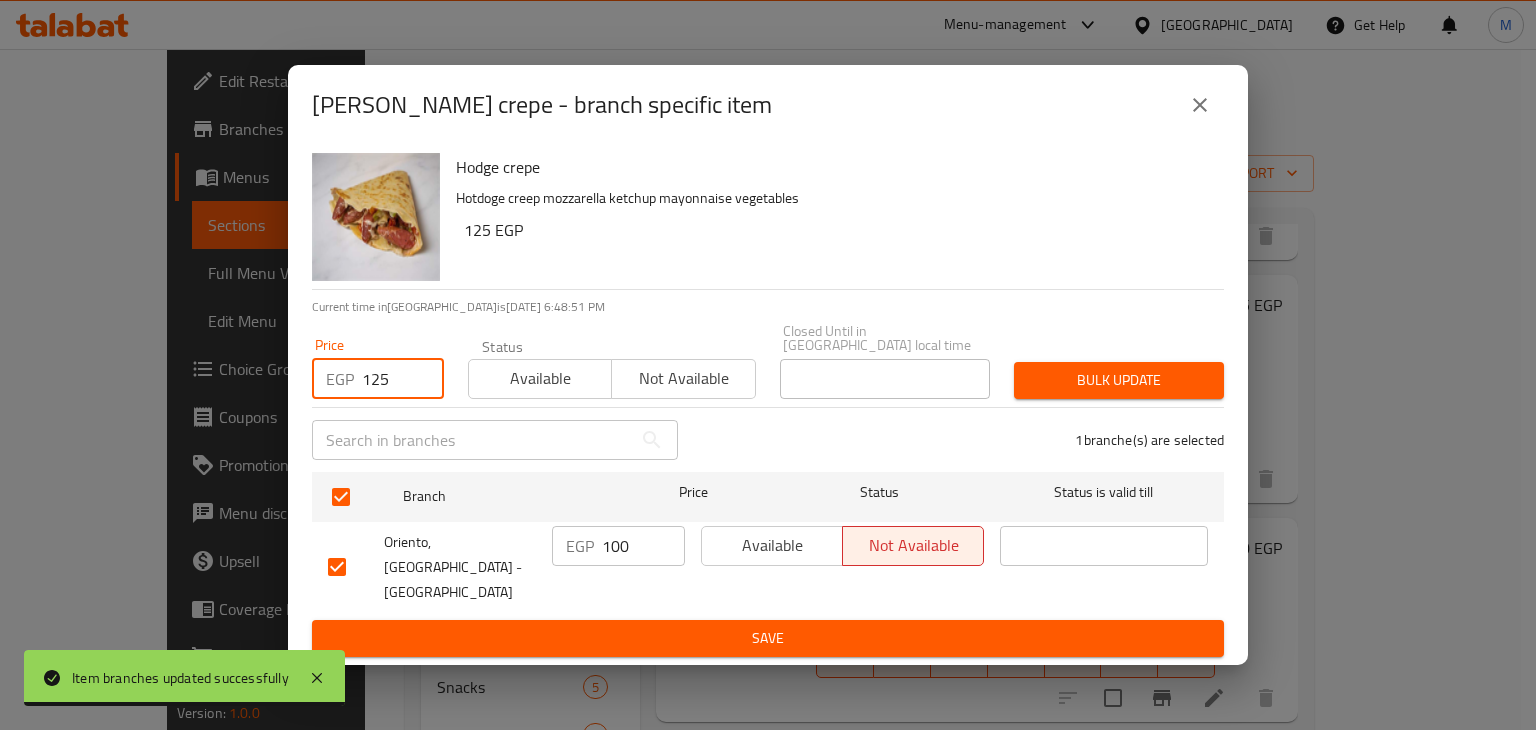 type on "125" 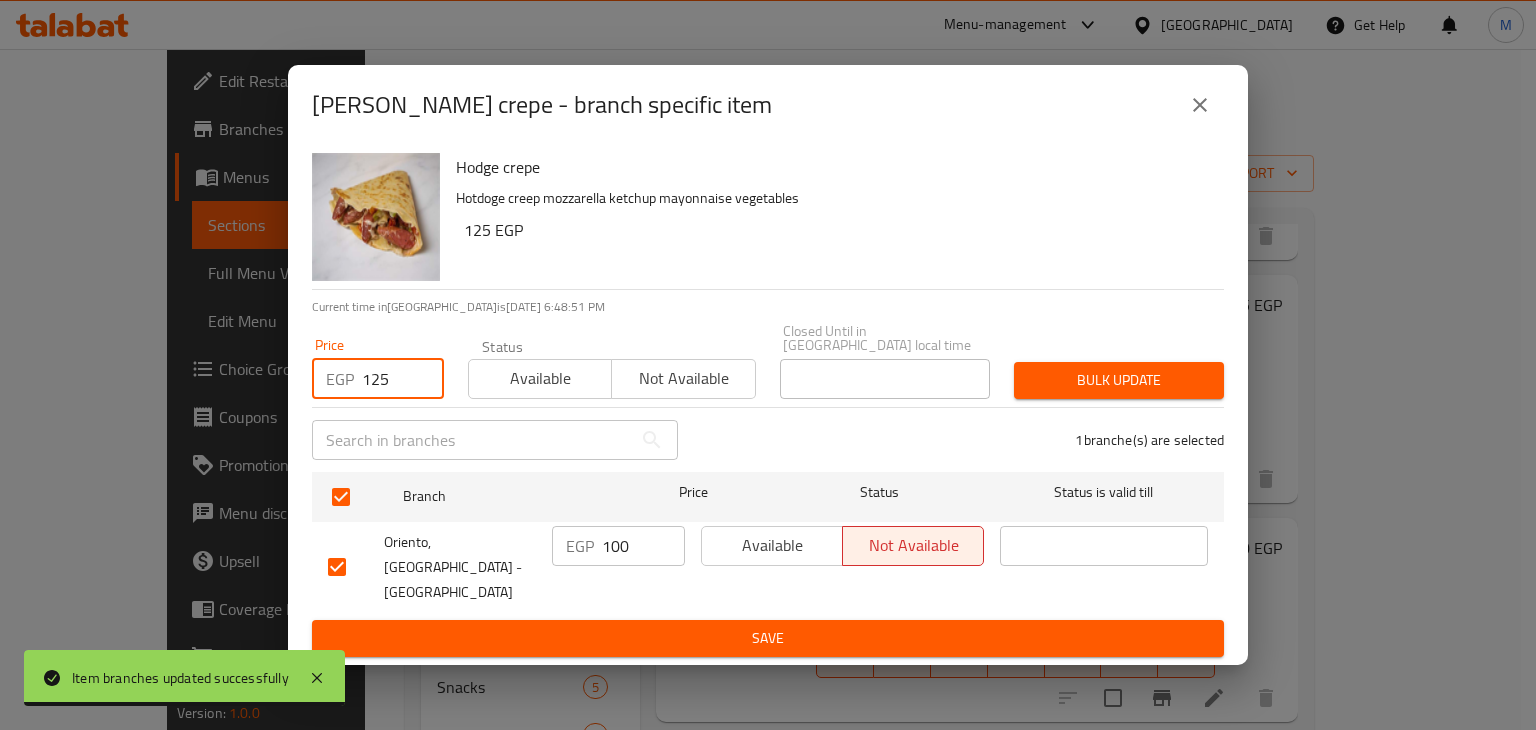 click on "Available" at bounding box center [540, 378] 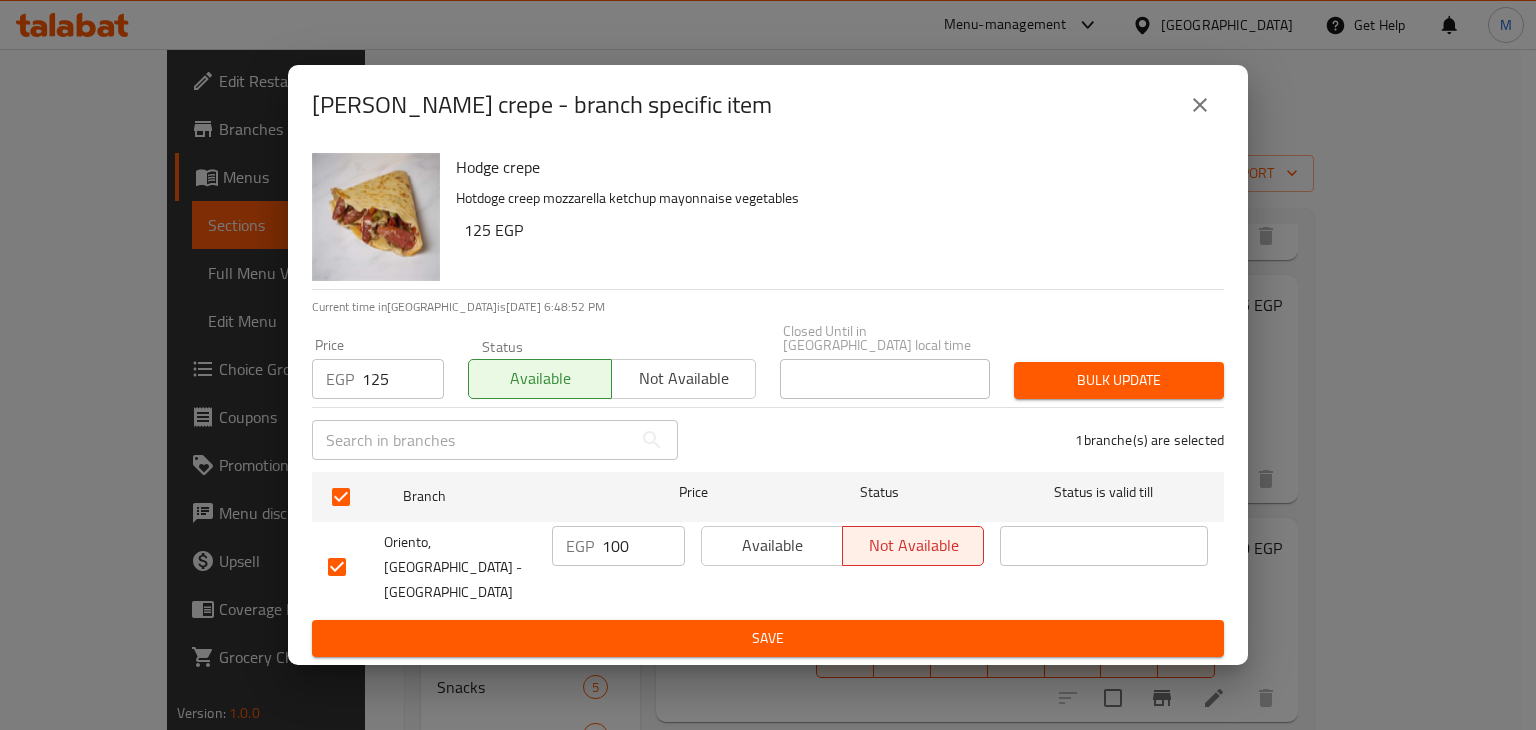 click on "Bulk update" at bounding box center [1119, 380] 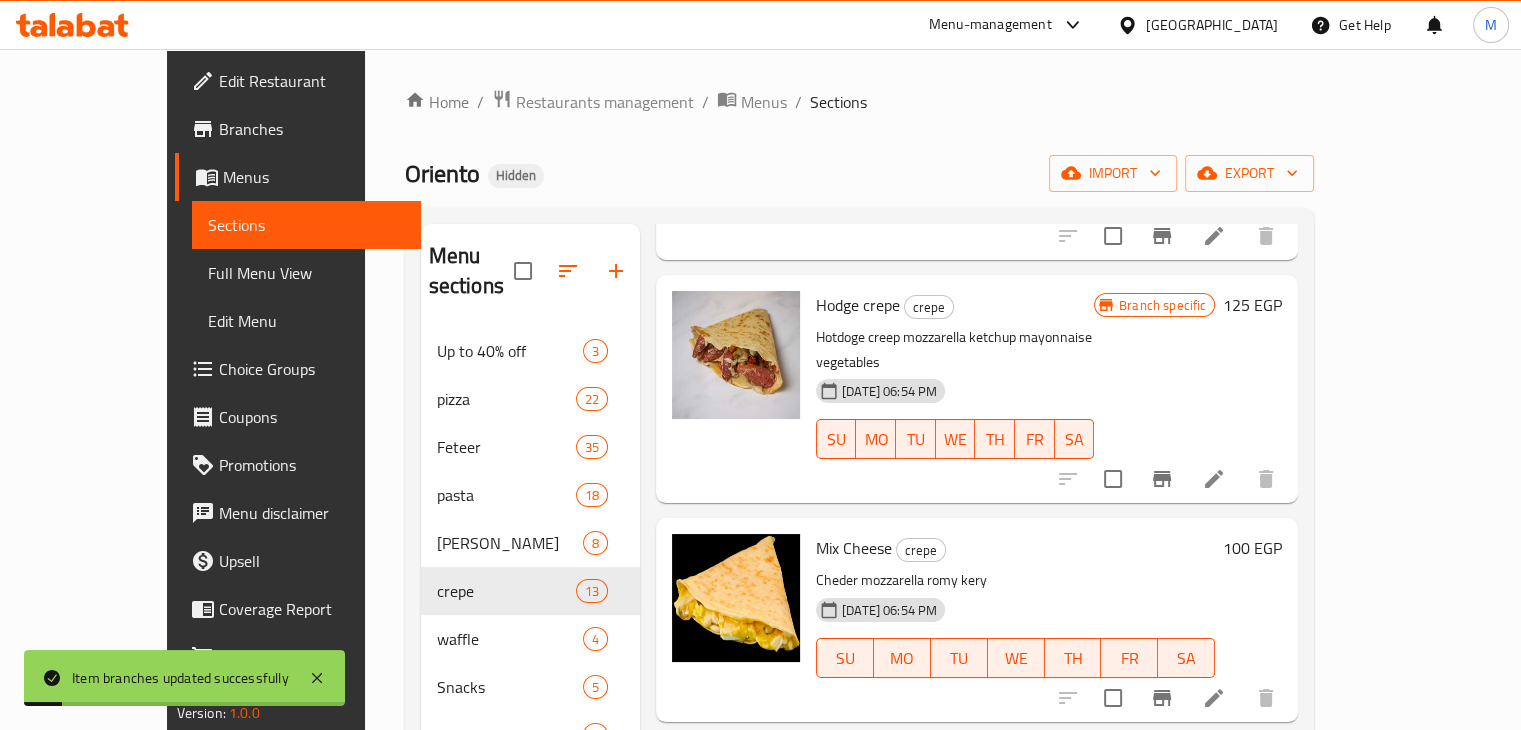scroll, scrollTop: 580, scrollLeft: 0, axis: vertical 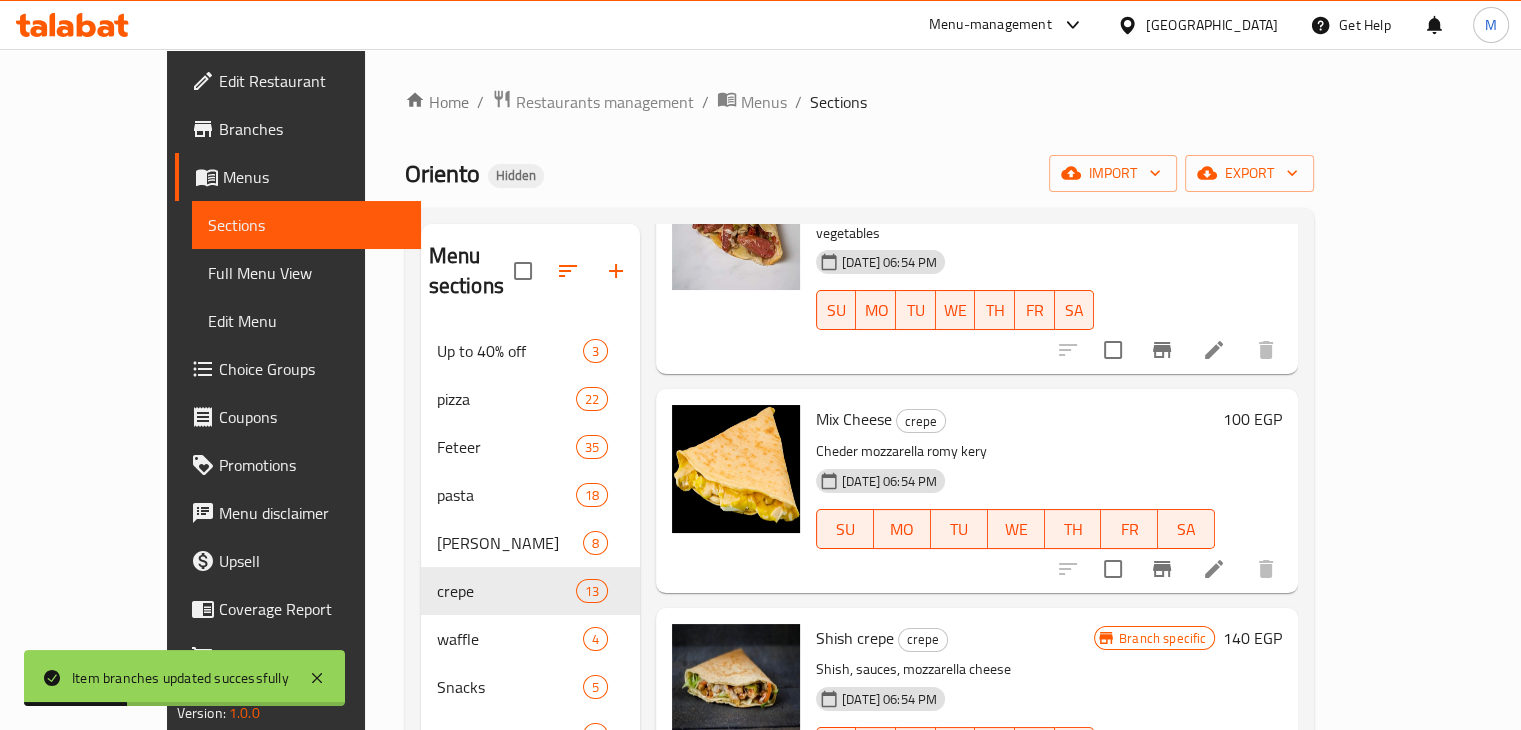 click 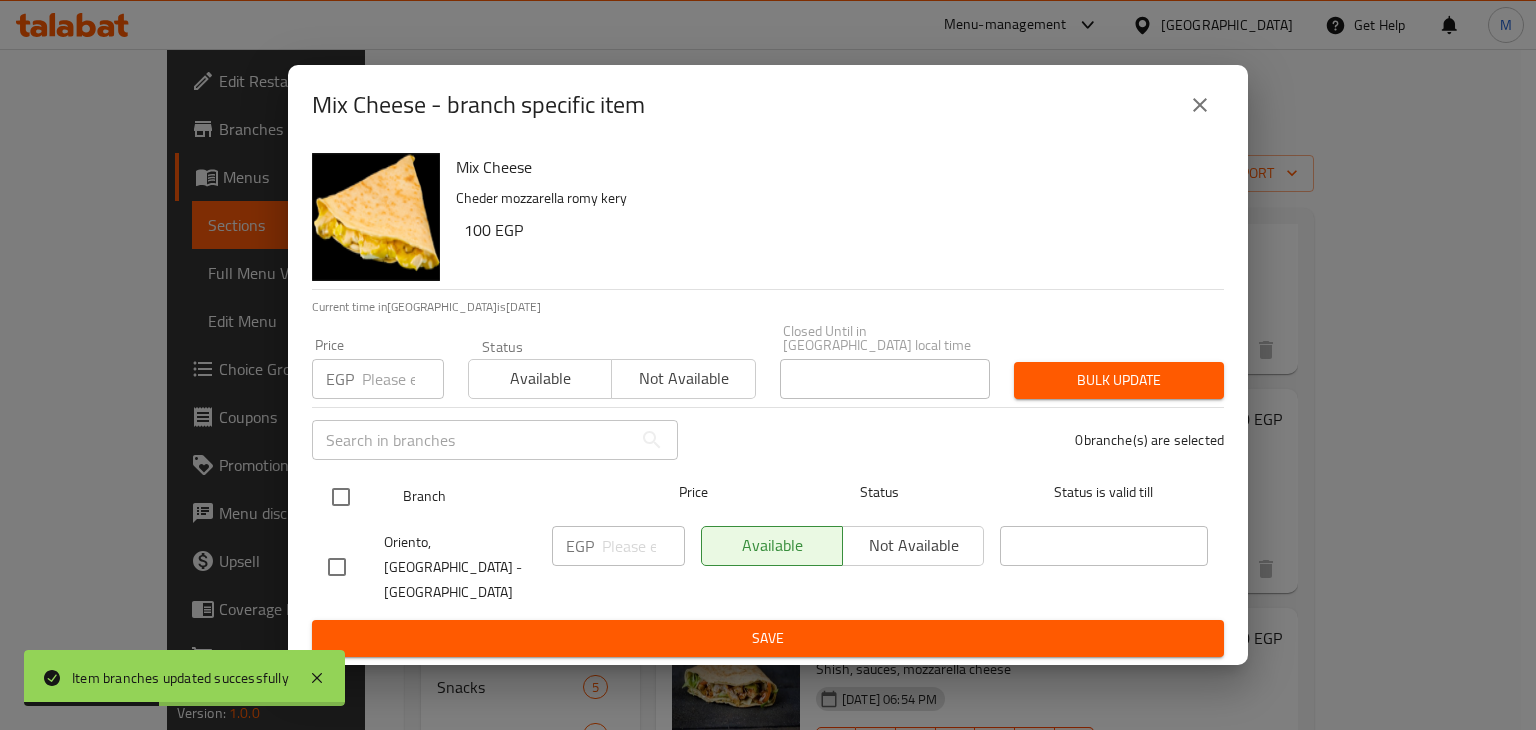 click at bounding box center (341, 497) 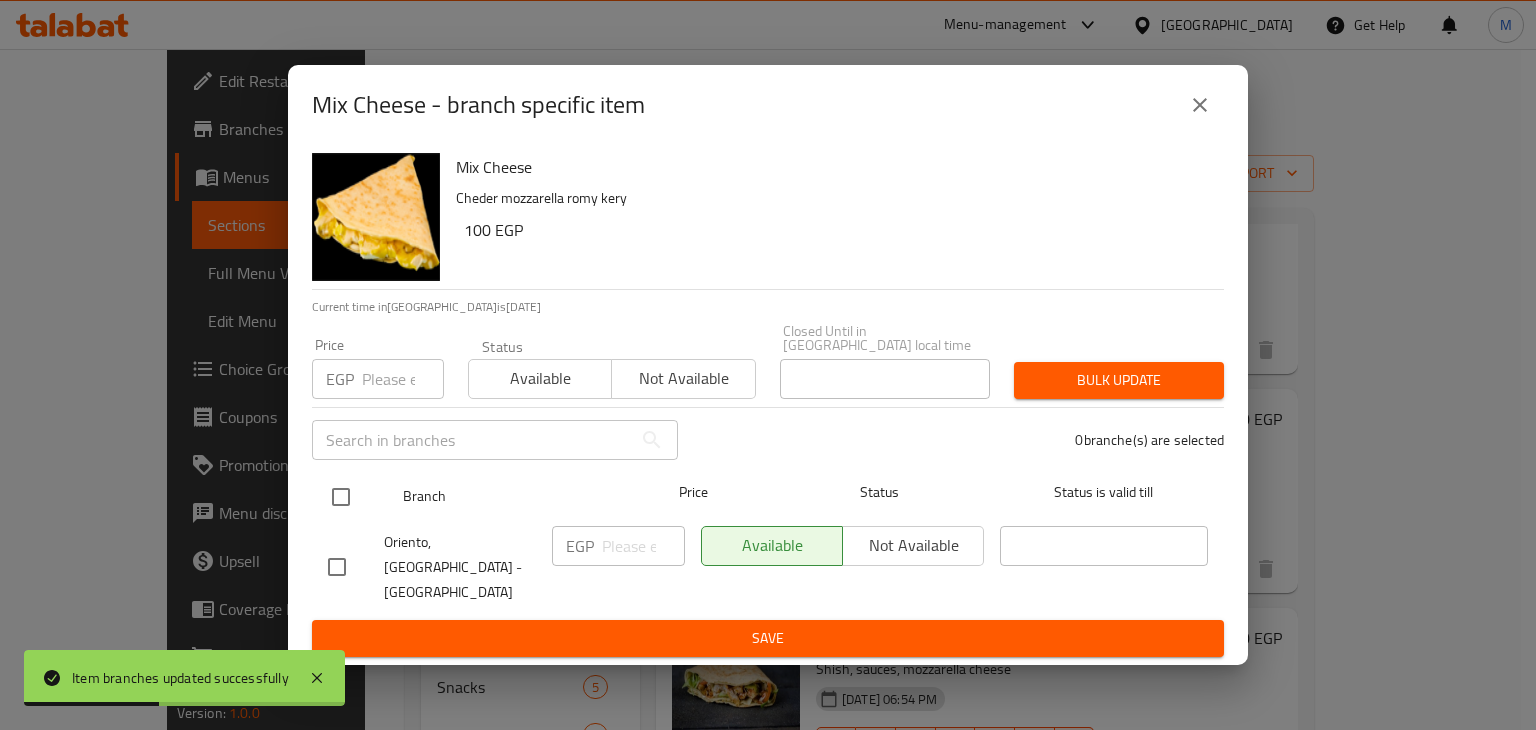 checkbox on "true" 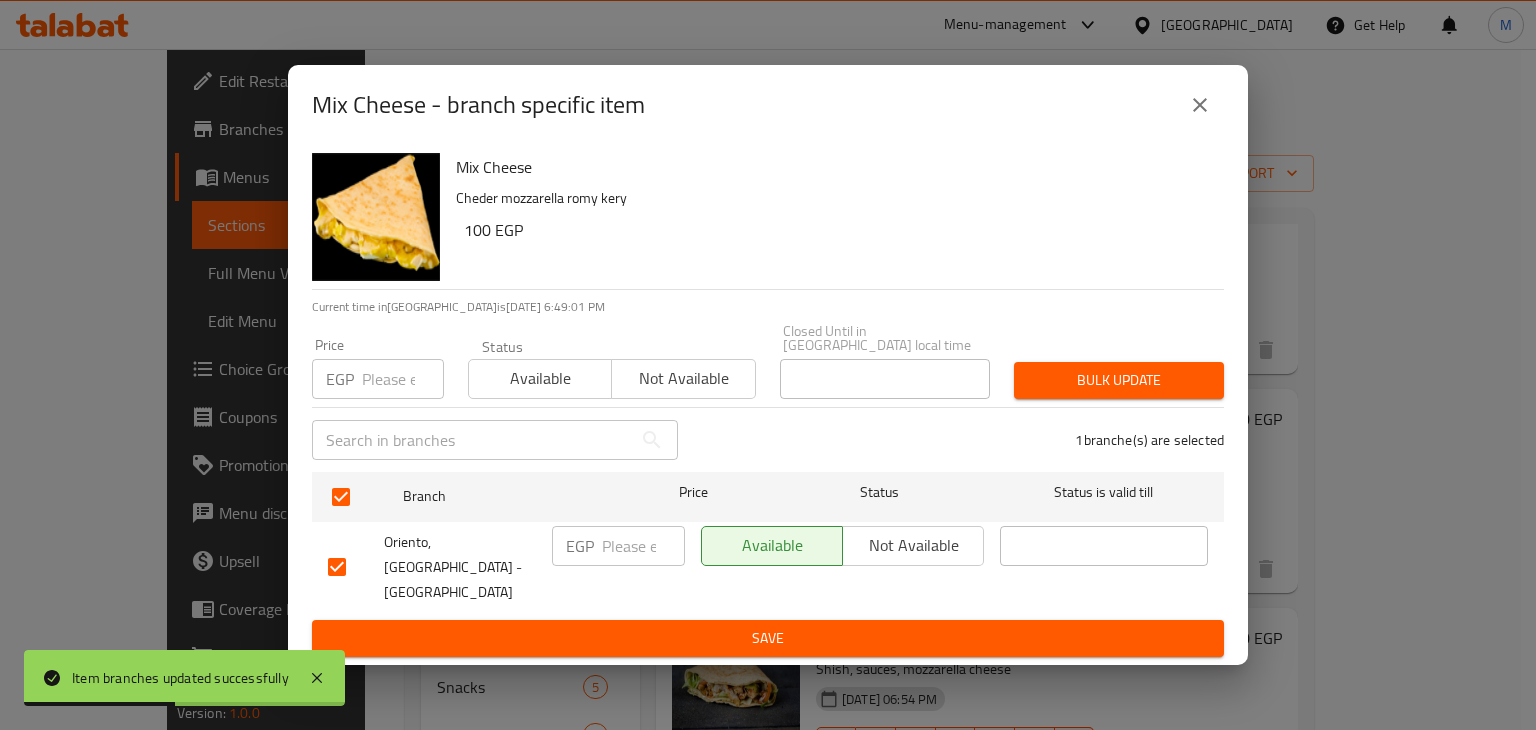 click at bounding box center [403, 379] 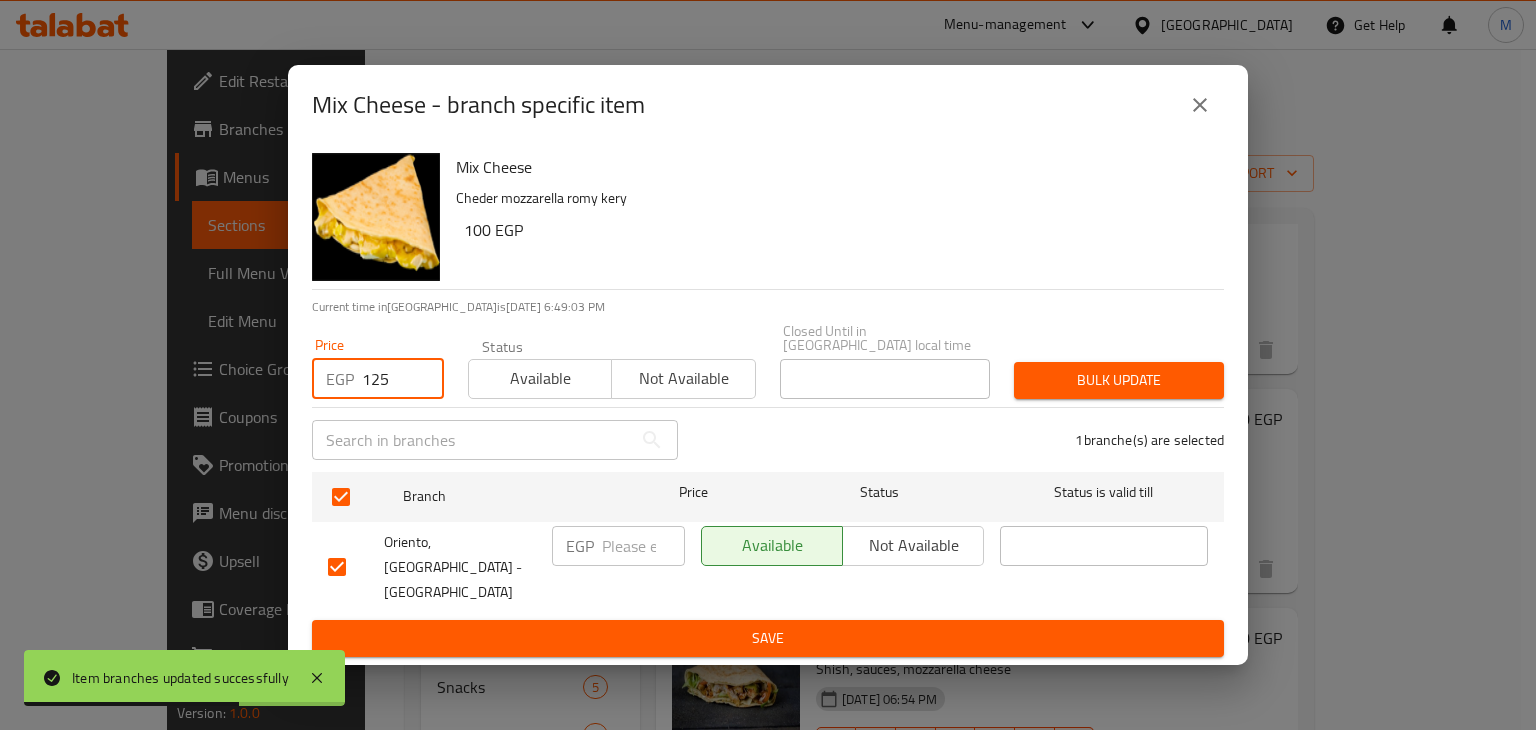 type on "125" 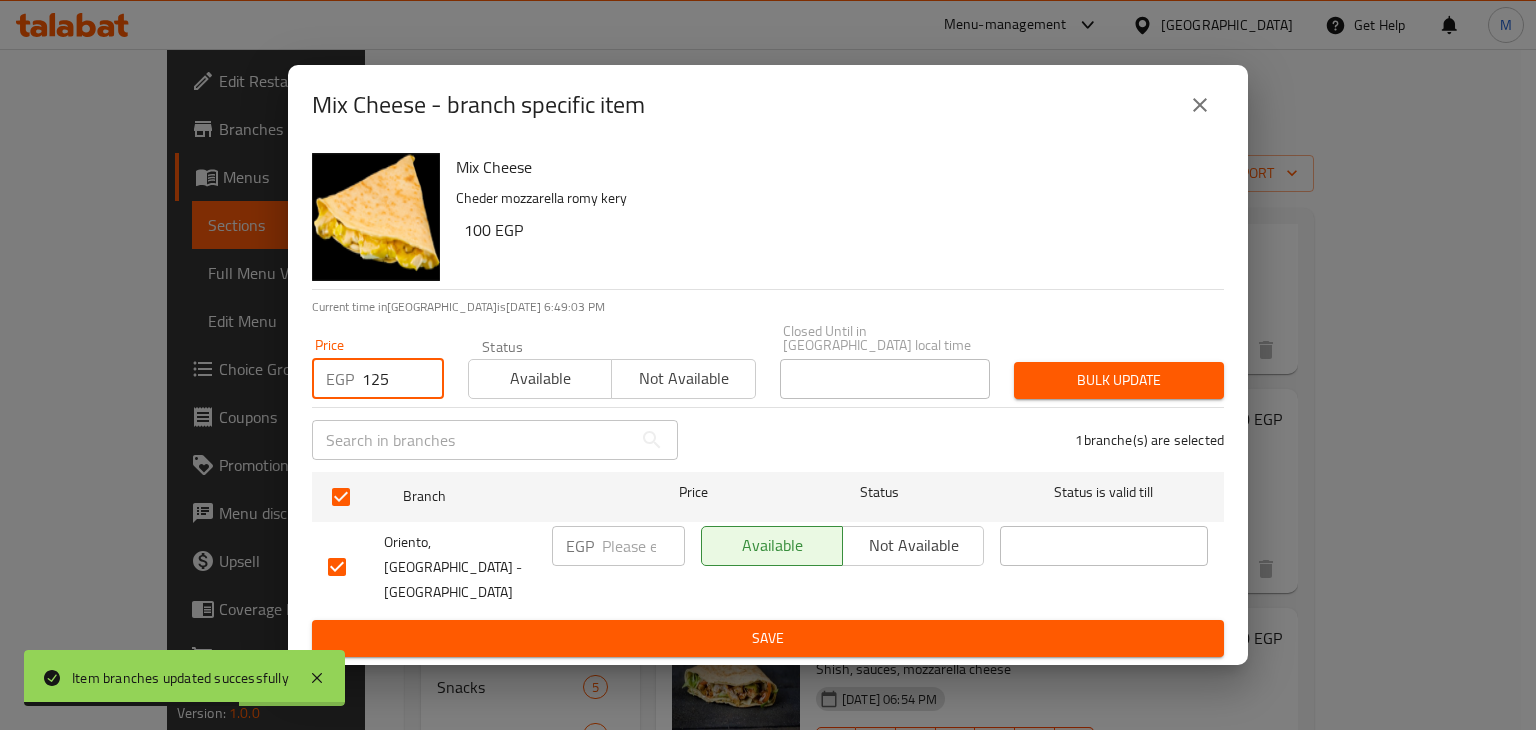 click on "Available" at bounding box center (540, 378) 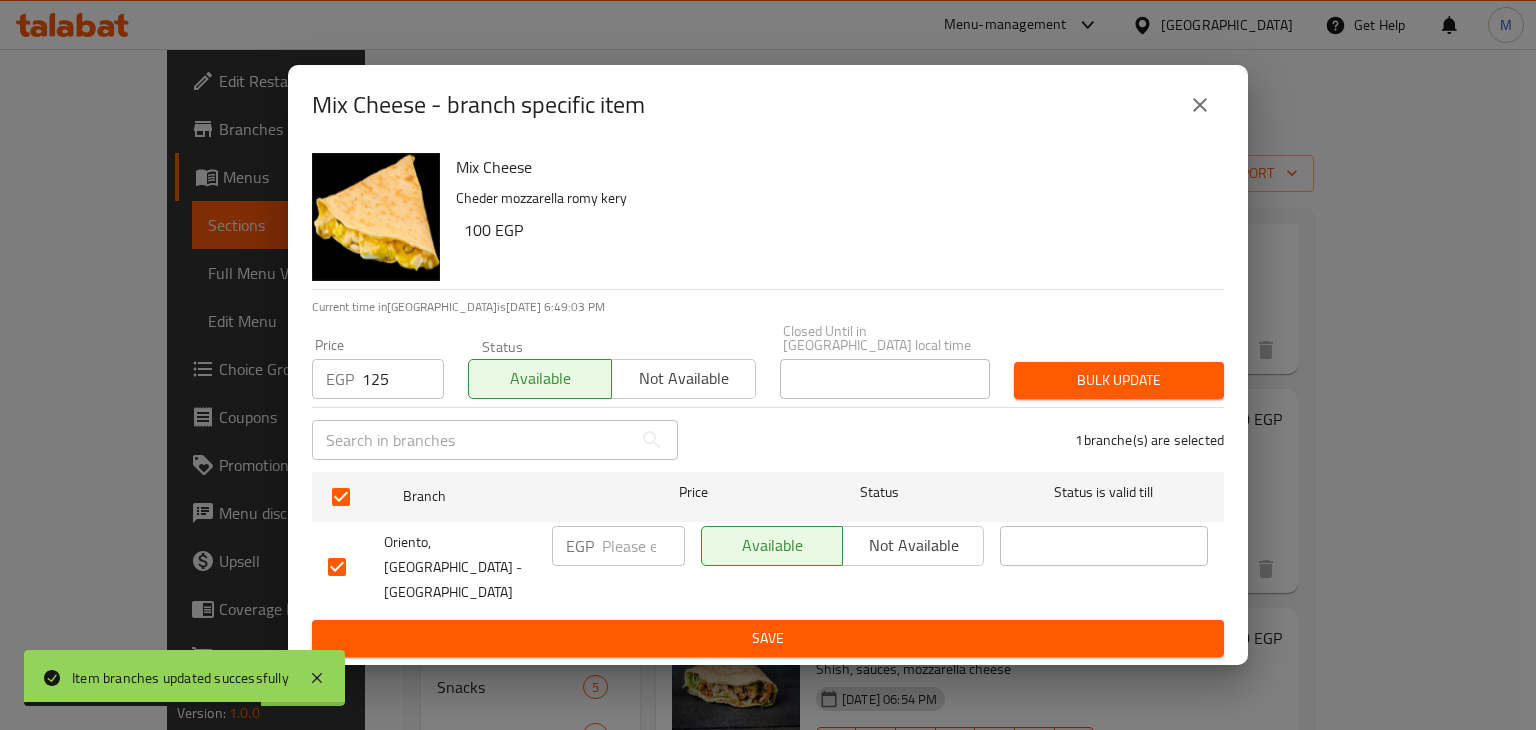 click on "Bulk update" at bounding box center (1119, 380) 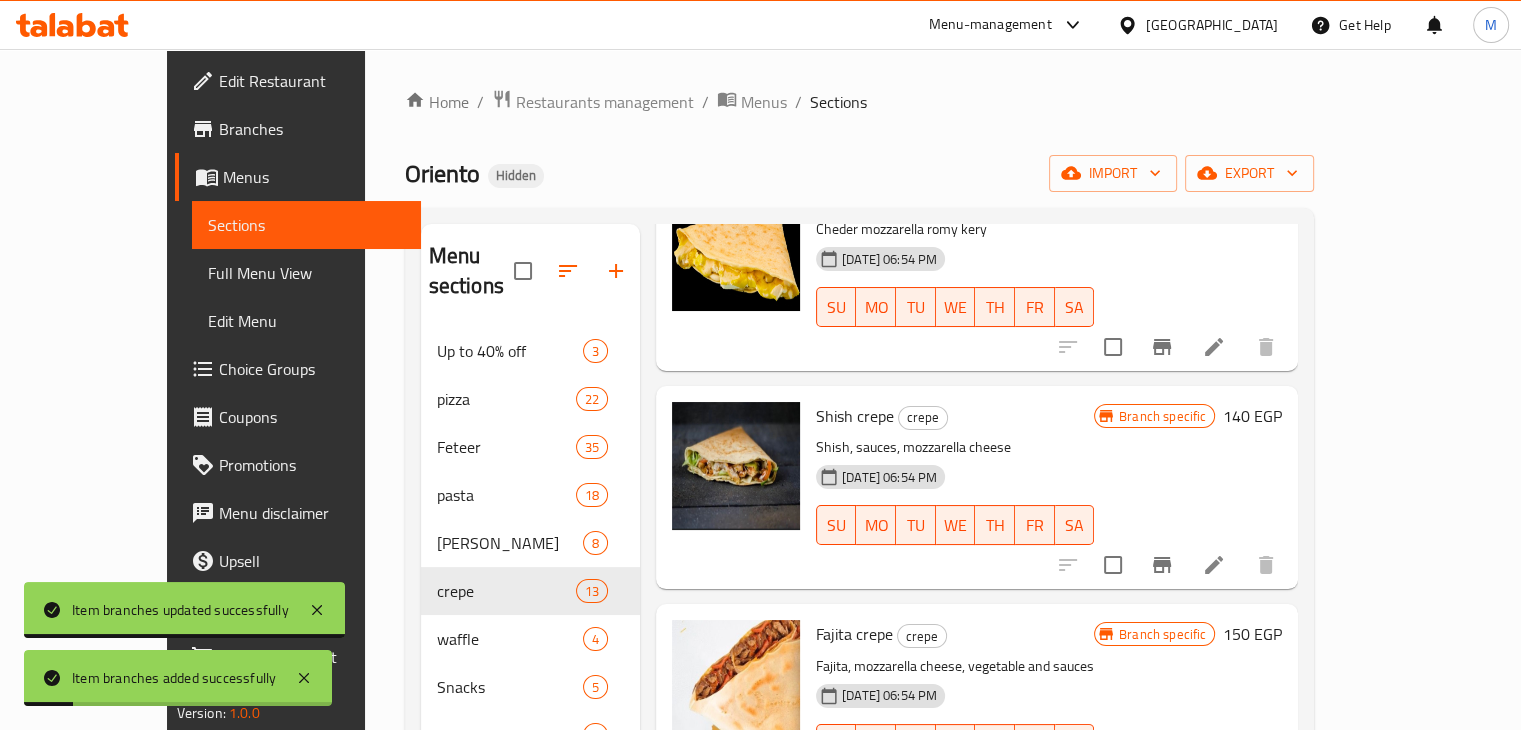 scroll, scrollTop: 808, scrollLeft: 0, axis: vertical 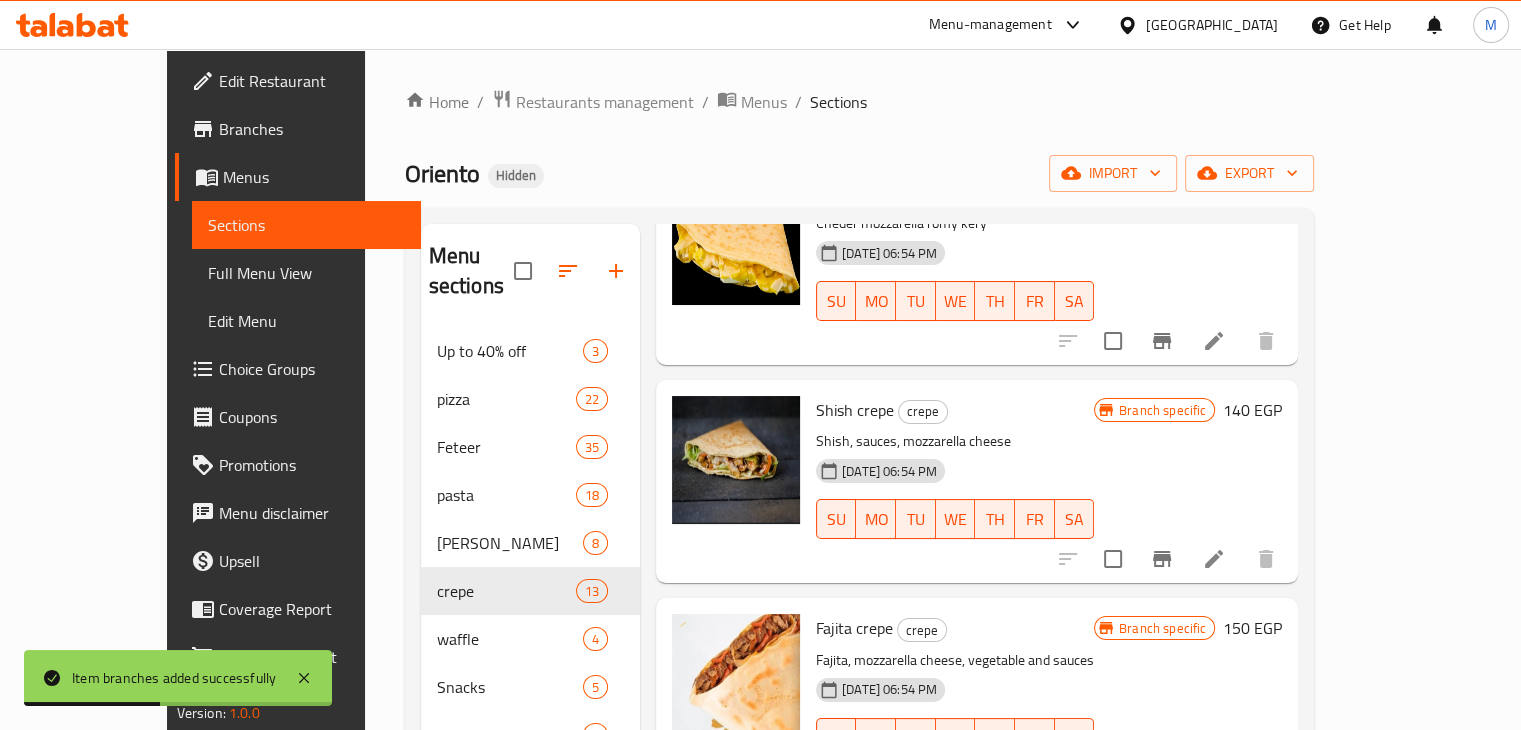click 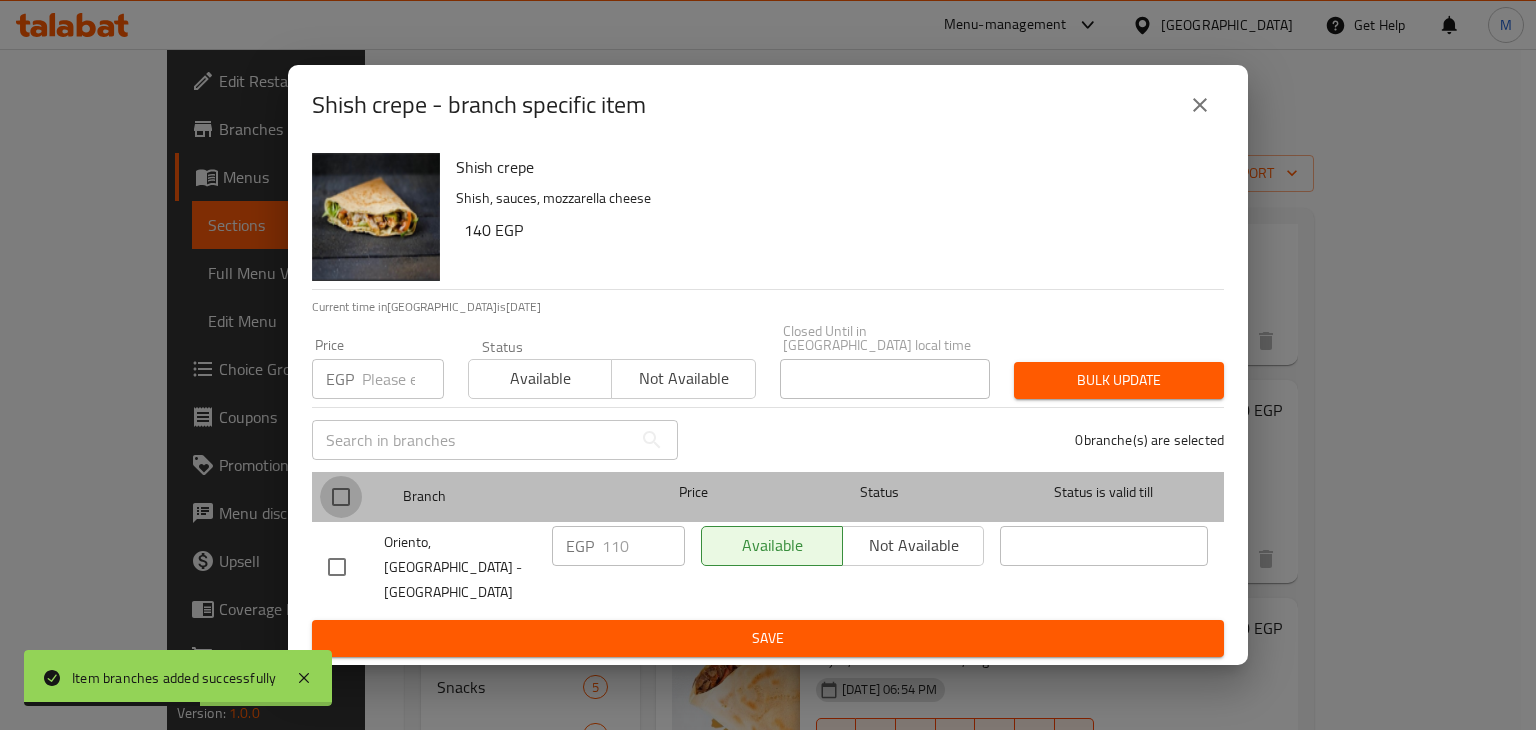 click at bounding box center (341, 497) 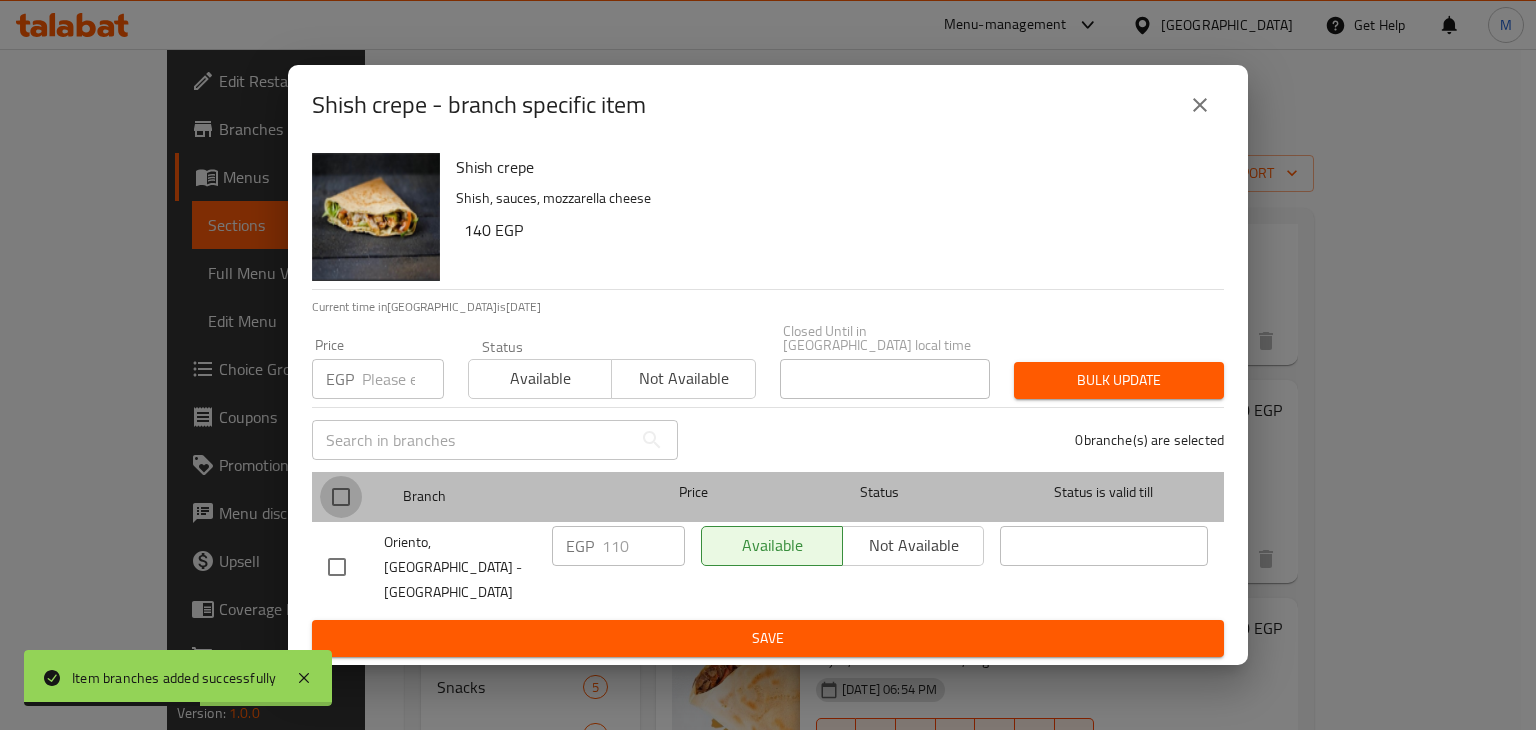 checkbox on "true" 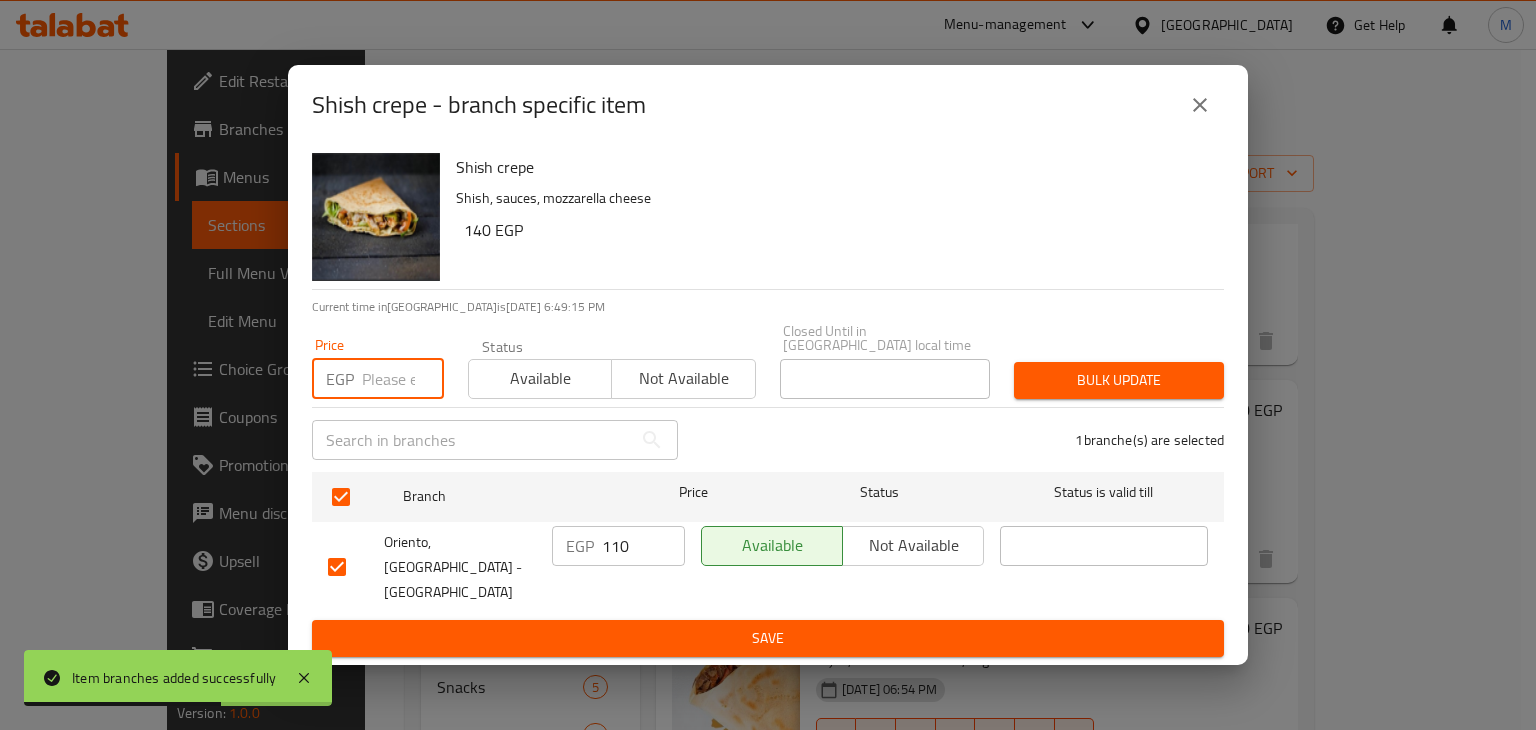 click at bounding box center (403, 379) 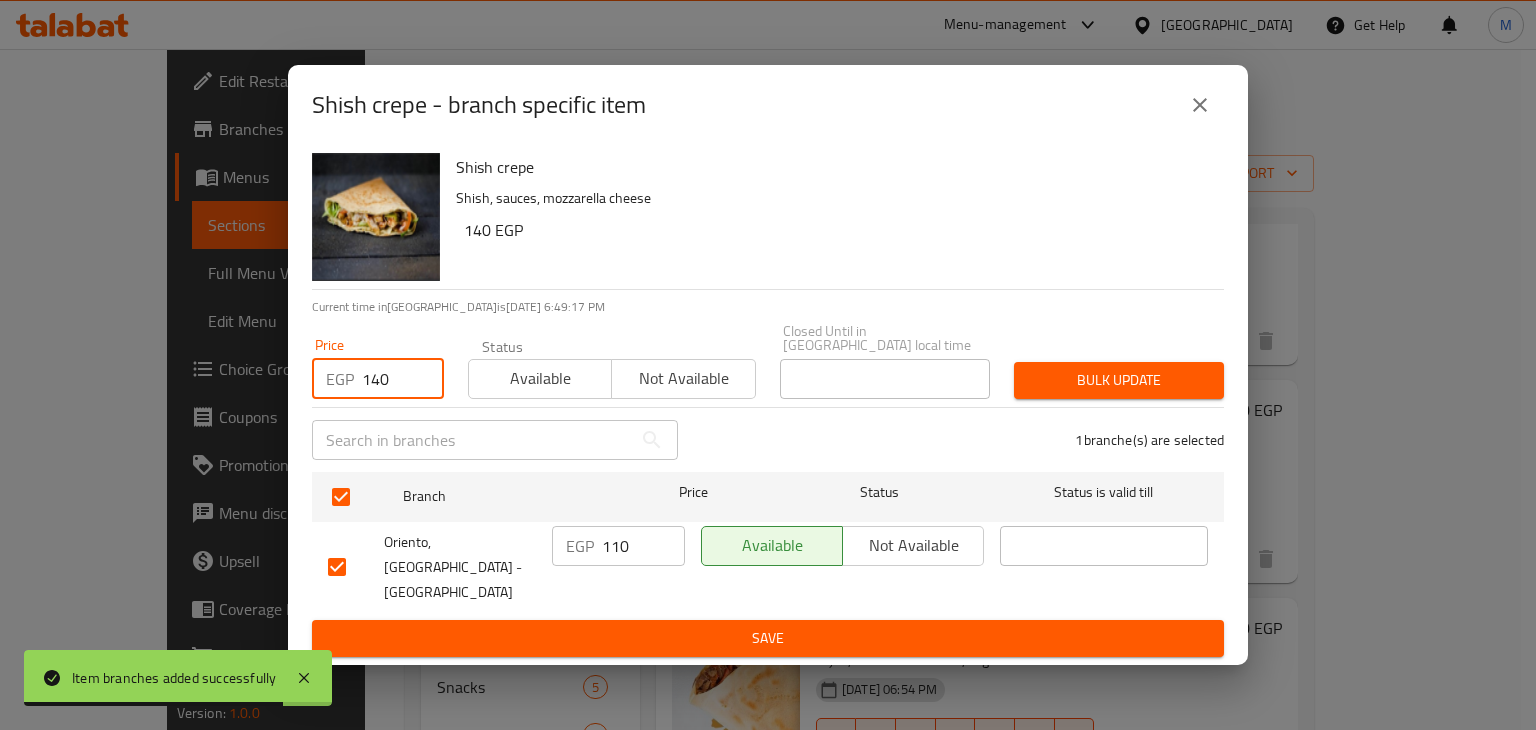 type on "140" 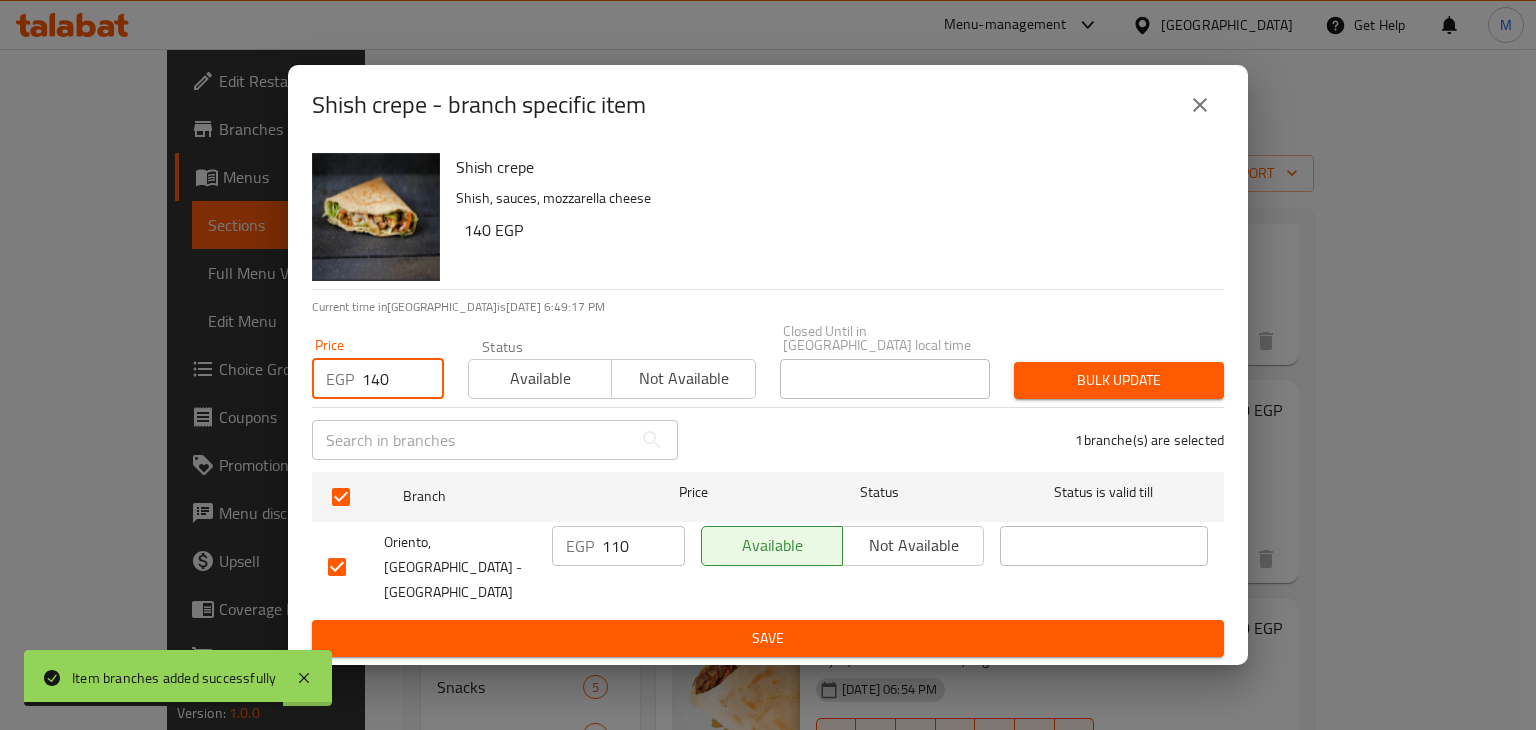 click on "Available" at bounding box center [540, 378] 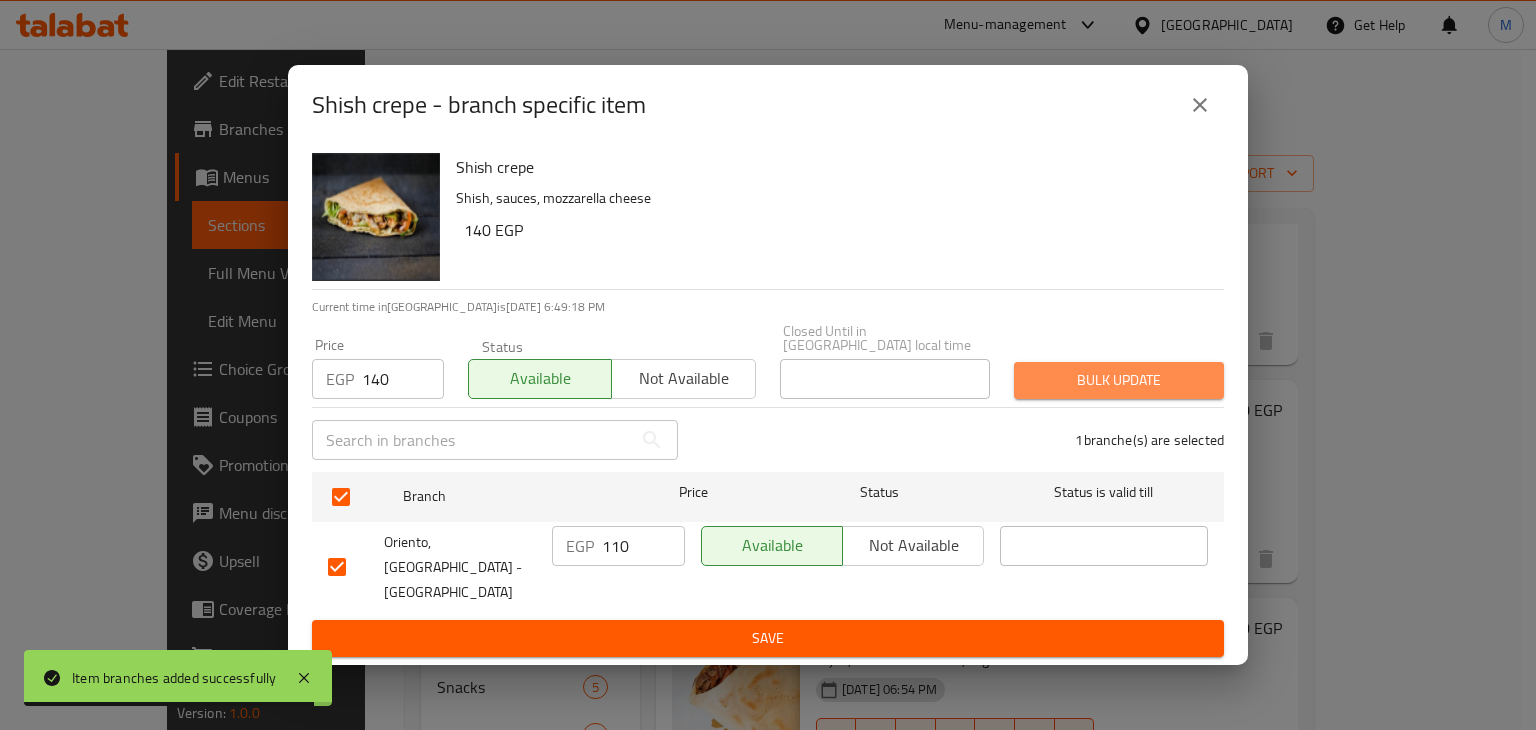 click on "Bulk update" at bounding box center (1119, 380) 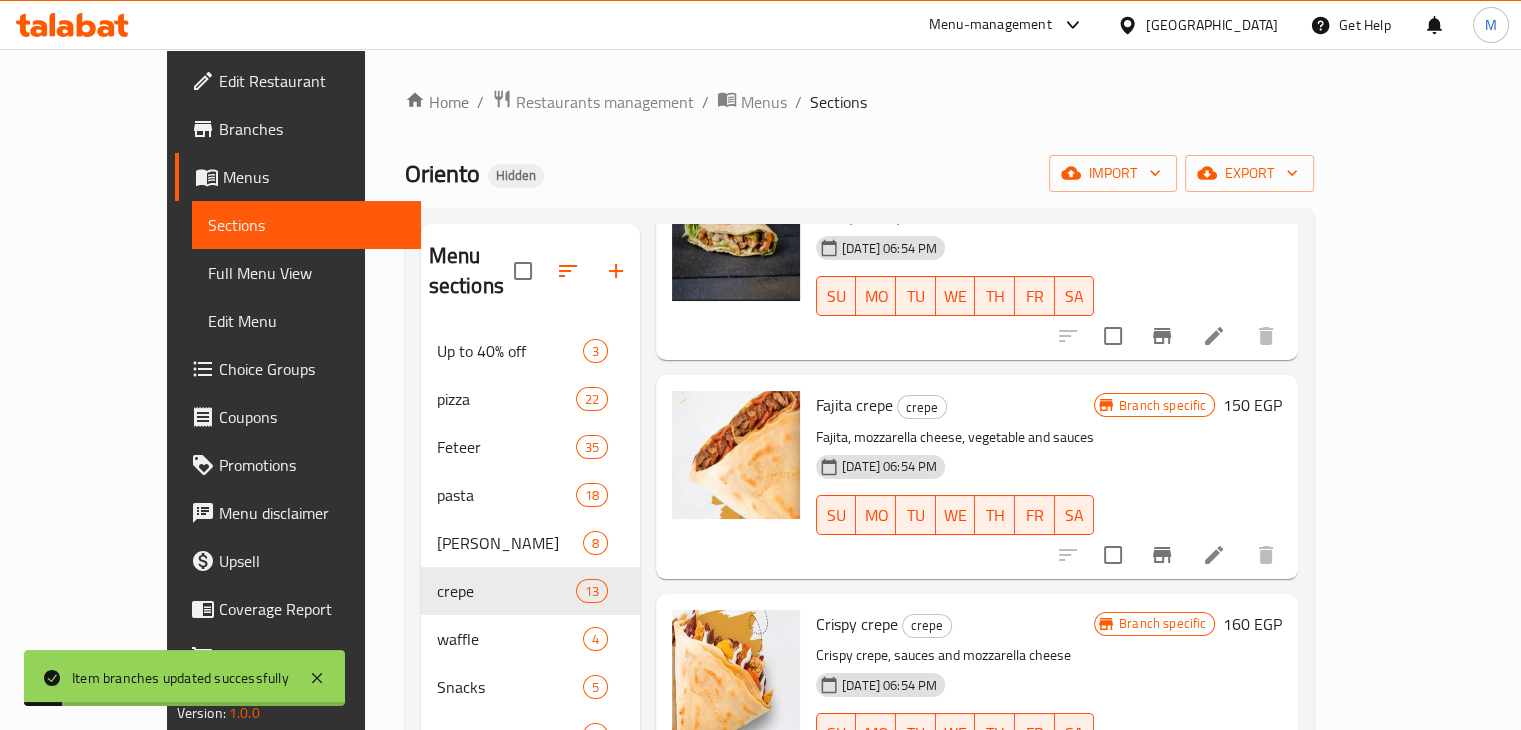 scroll, scrollTop: 1048, scrollLeft: 0, axis: vertical 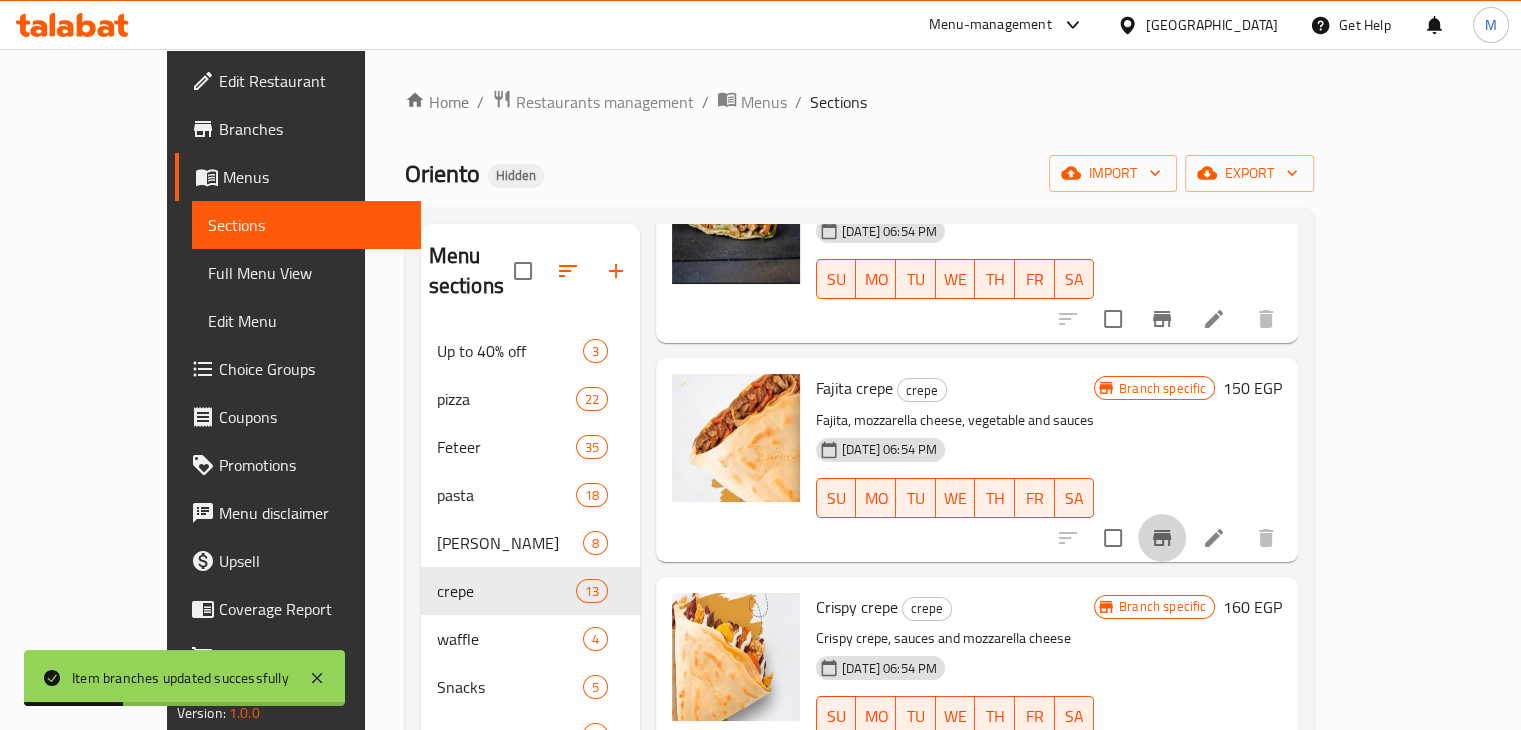 click 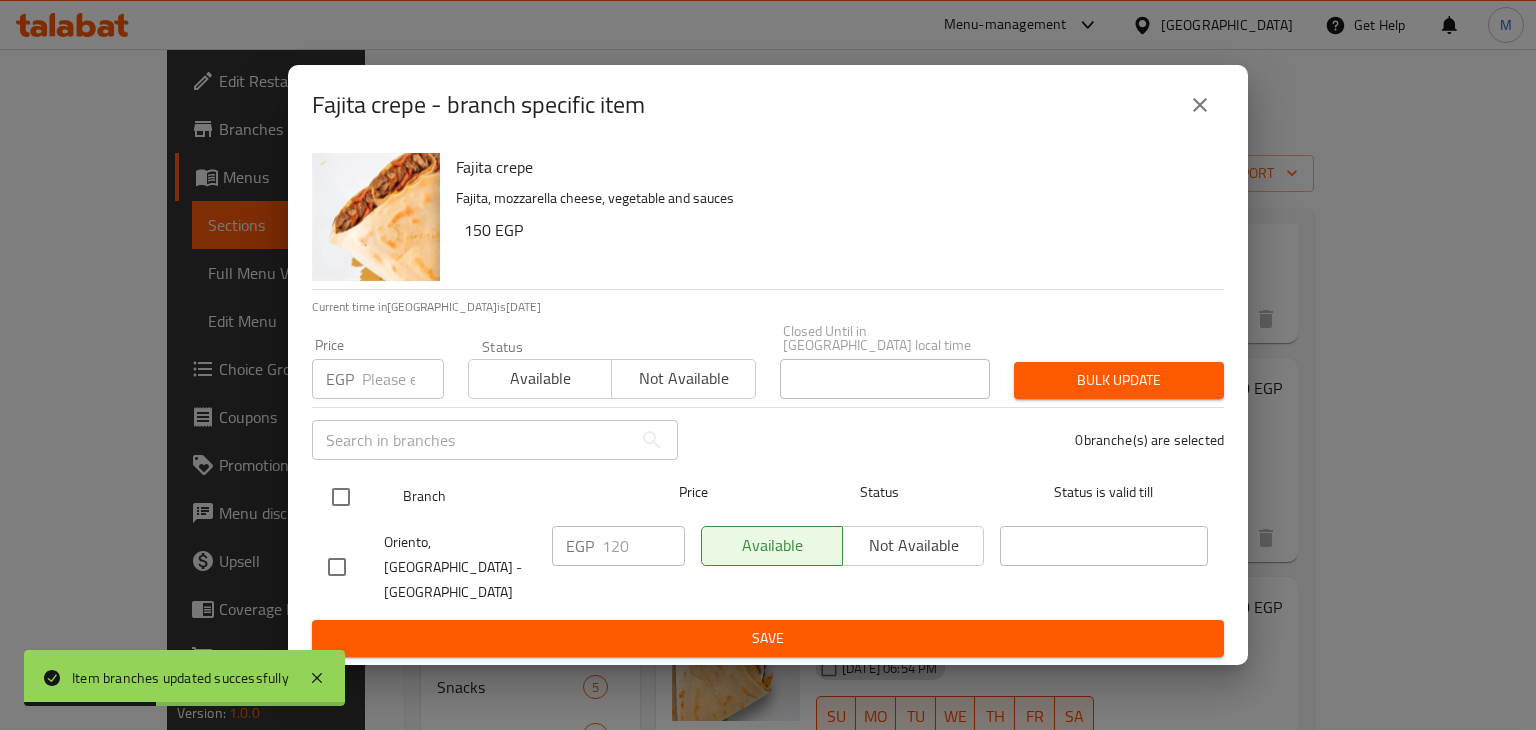 click at bounding box center (341, 497) 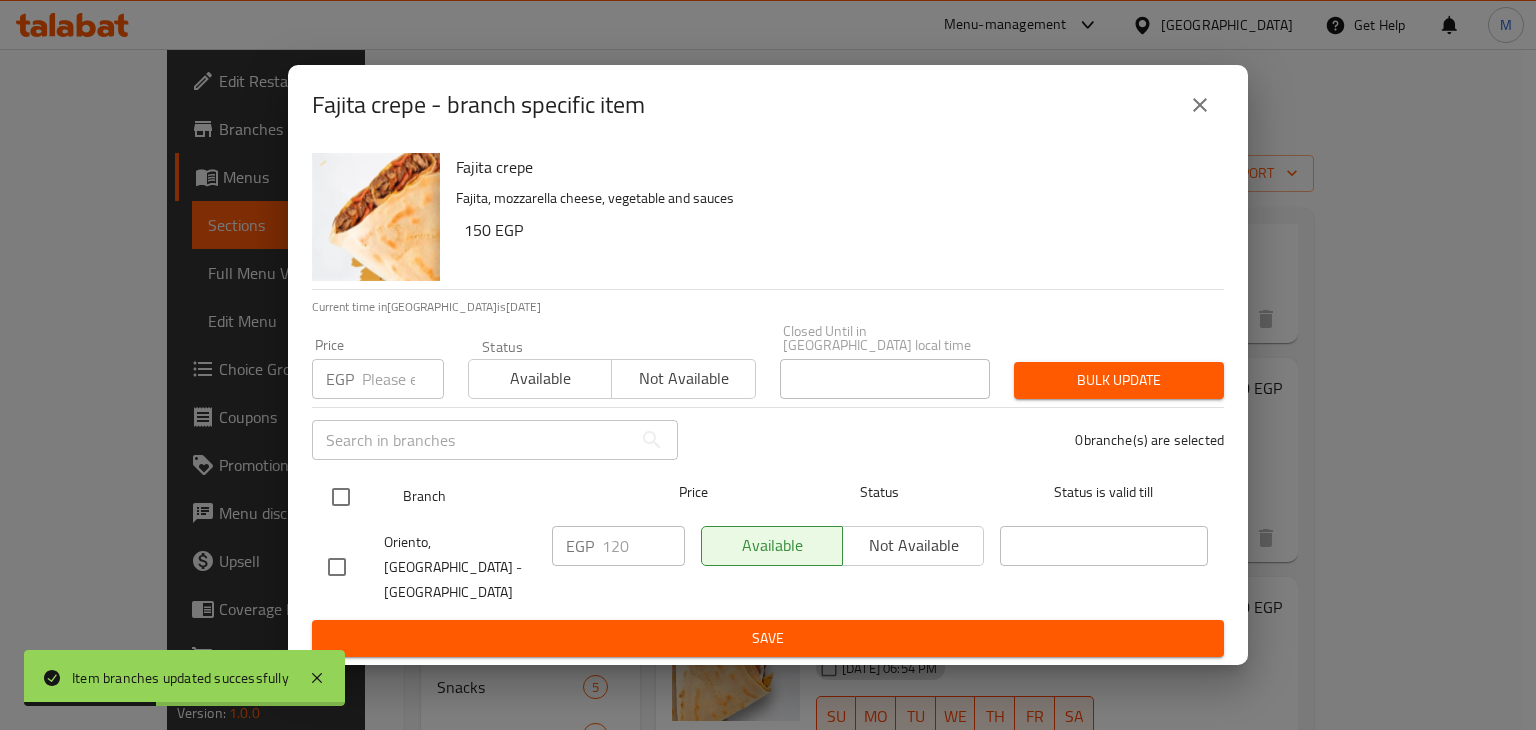 checkbox on "true" 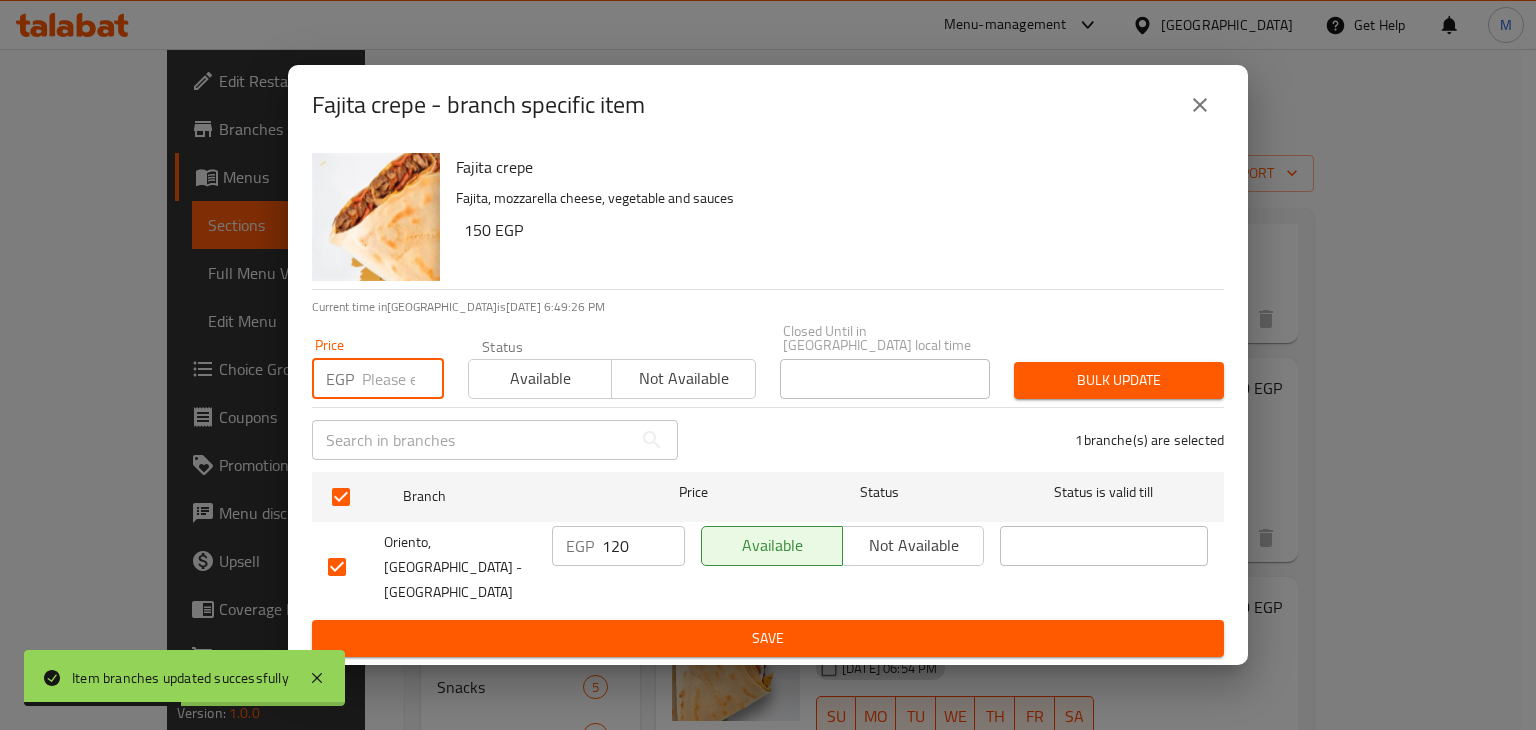click at bounding box center [403, 379] 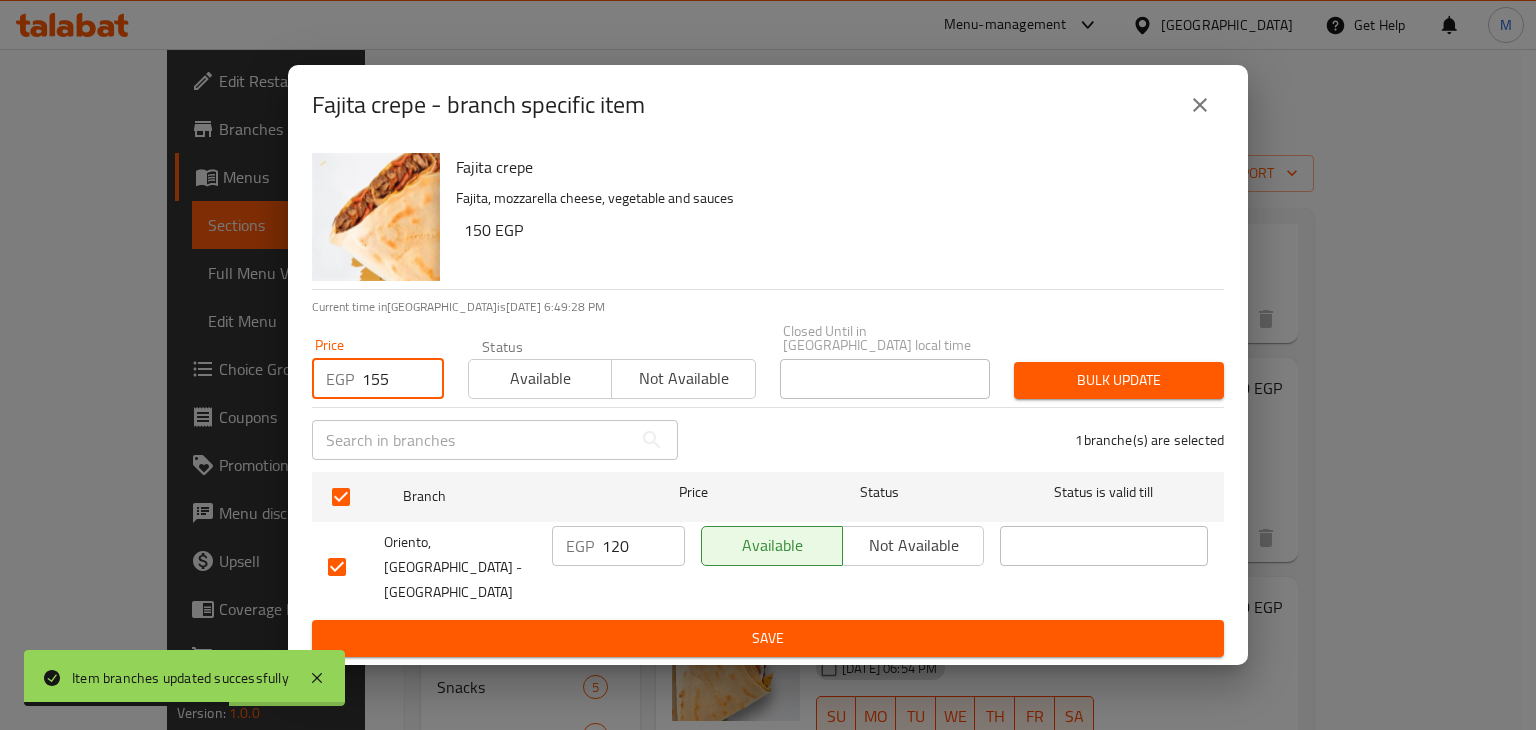 type on "155" 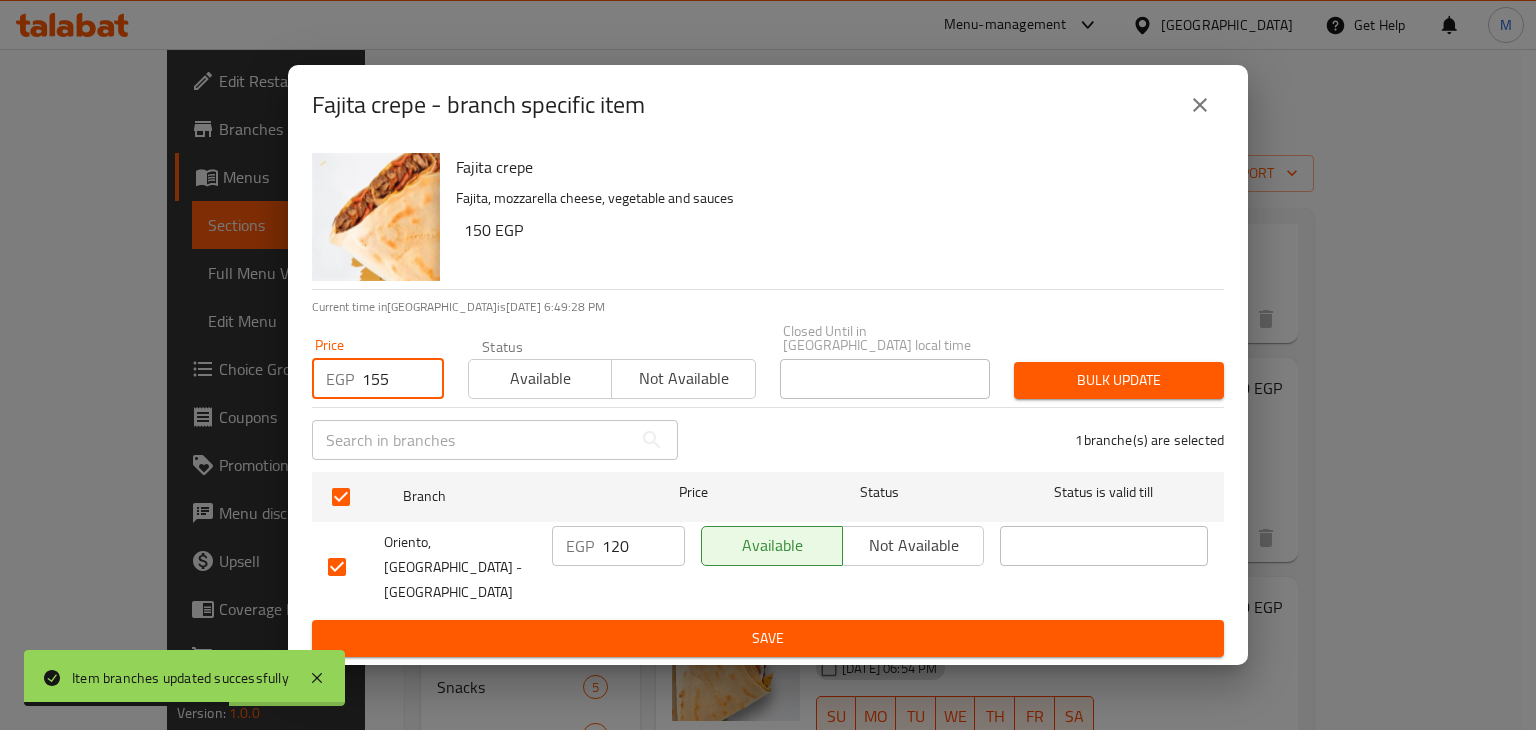 click on "Available" at bounding box center [540, 378] 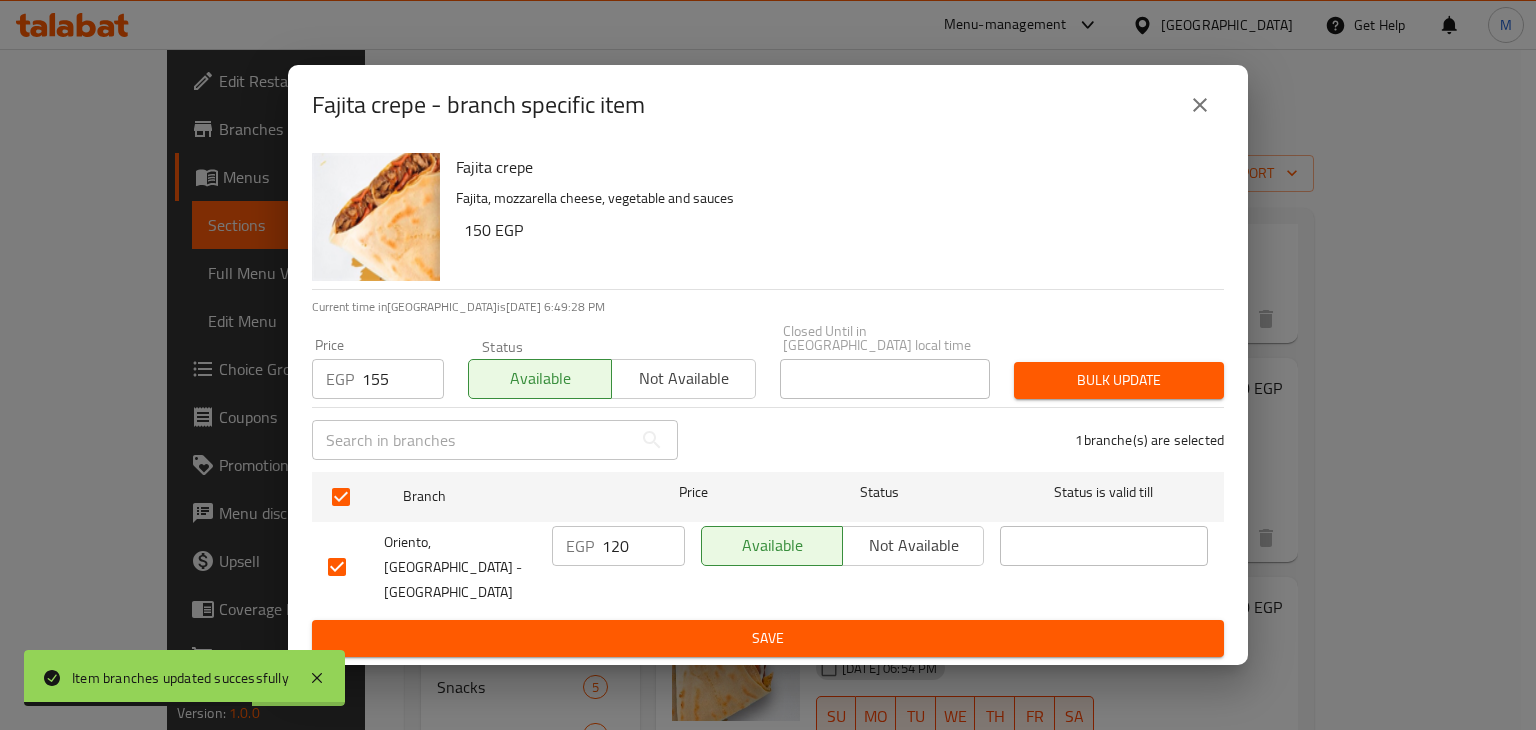 click on "Bulk update" at bounding box center (1119, 380) 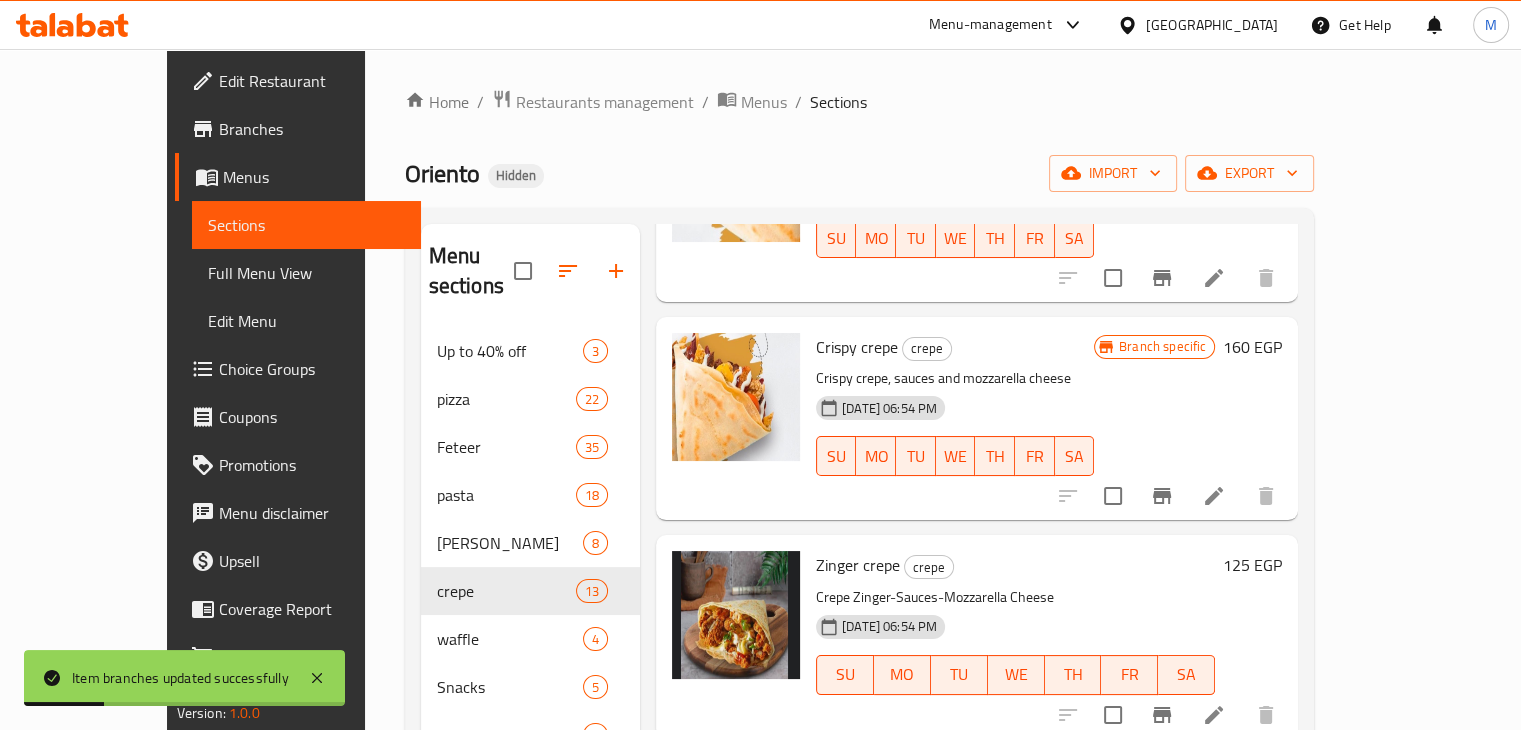 scroll, scrollTop: 1310, scrollLeft: 0, axis: vertical 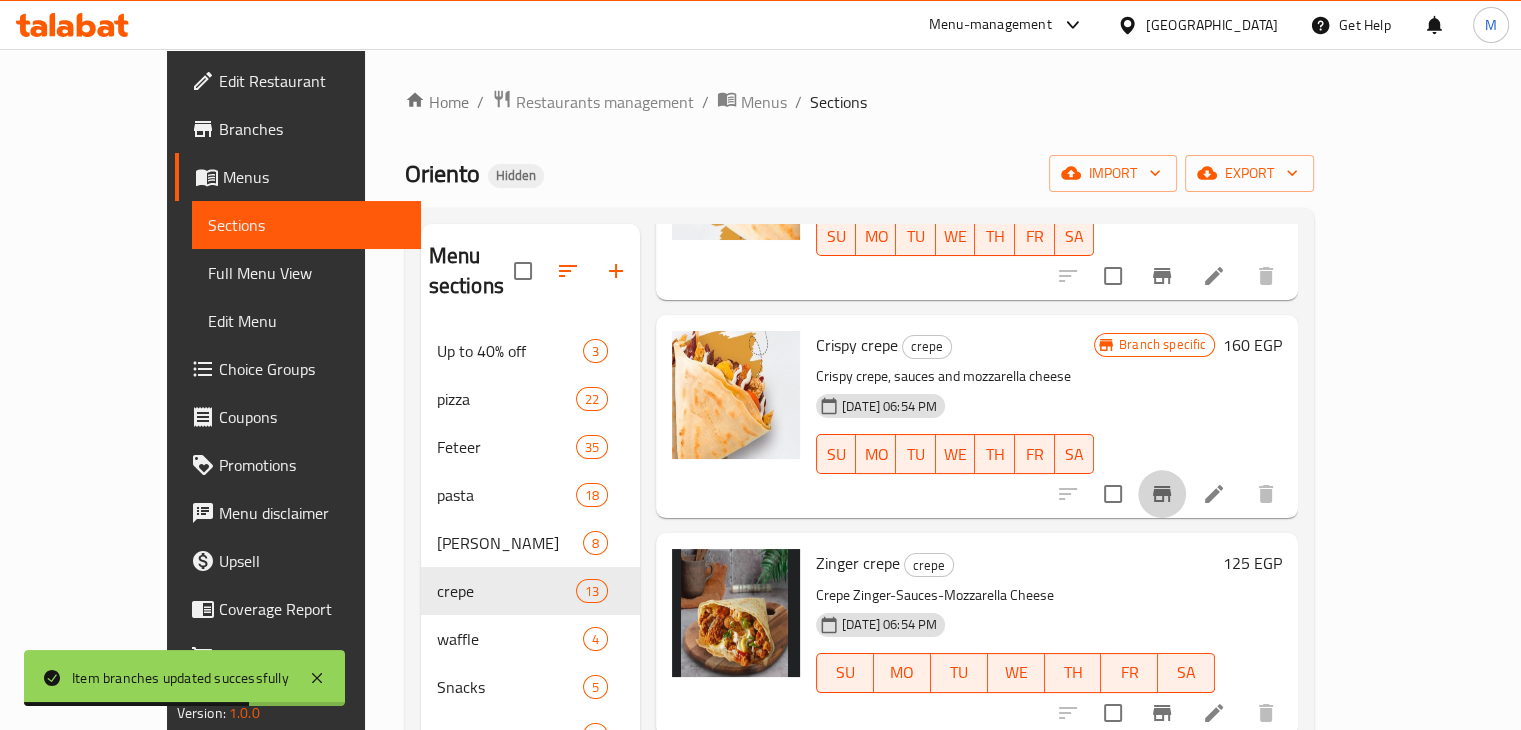 click 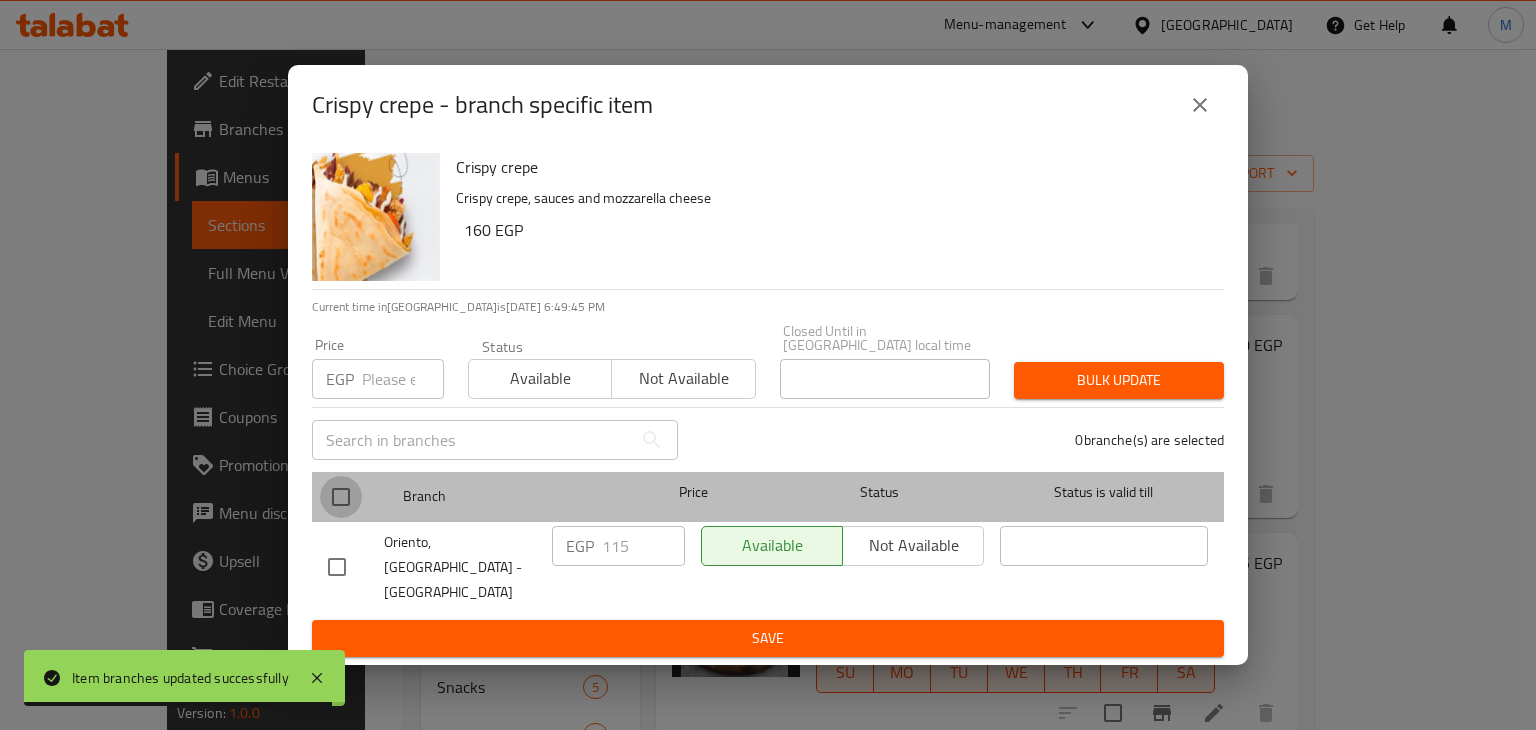 click at bounding box center (341, 497) 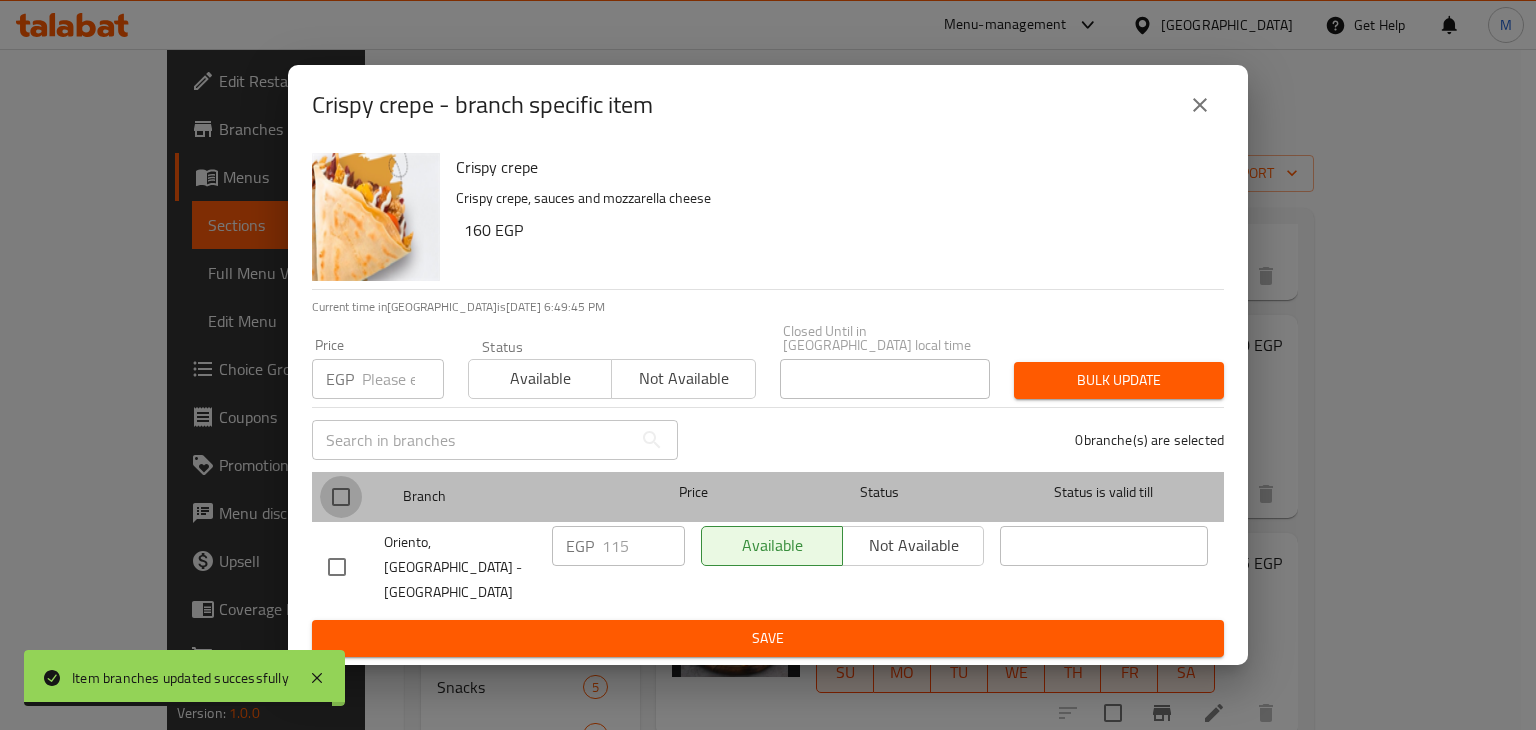 checkbox on "true" 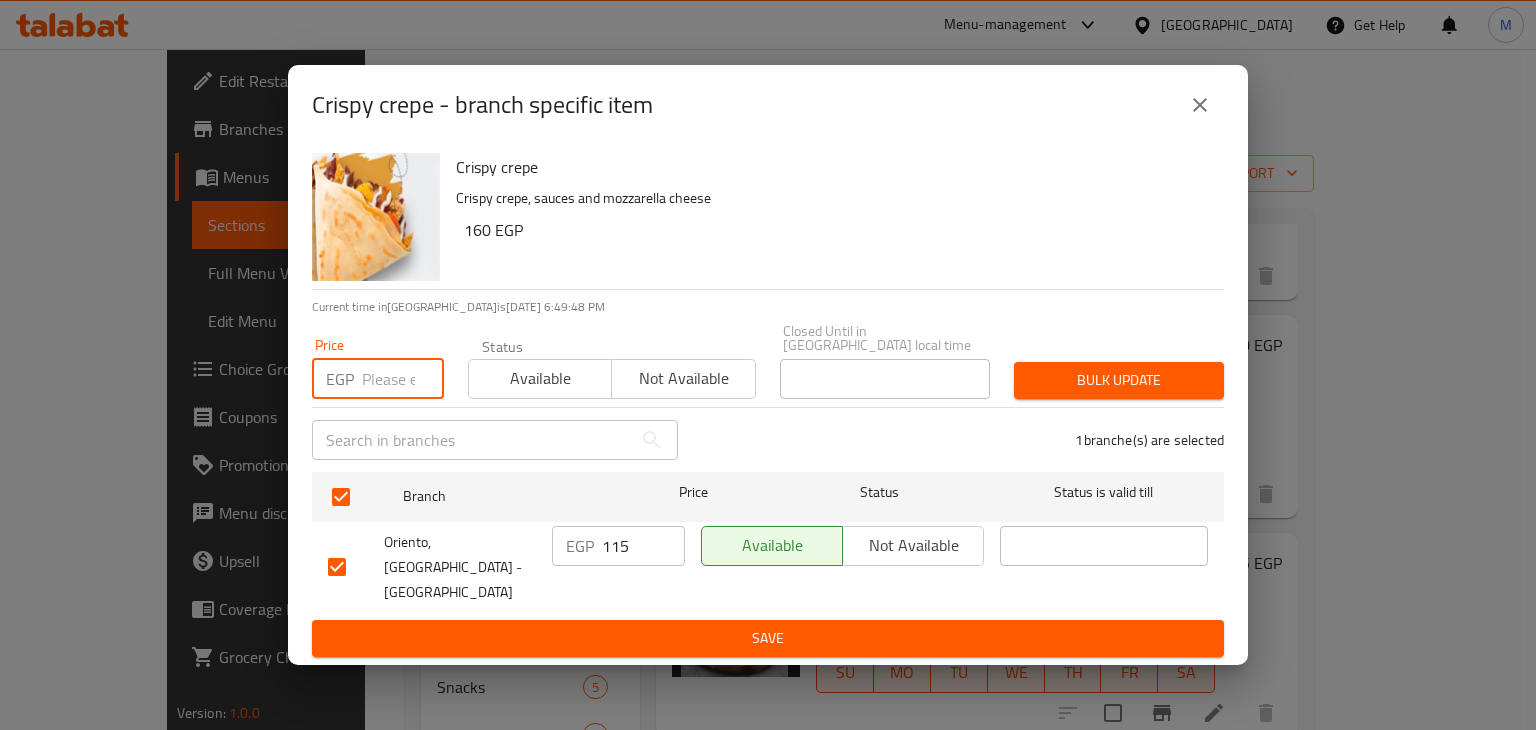 click at bounding box center [403, 379] 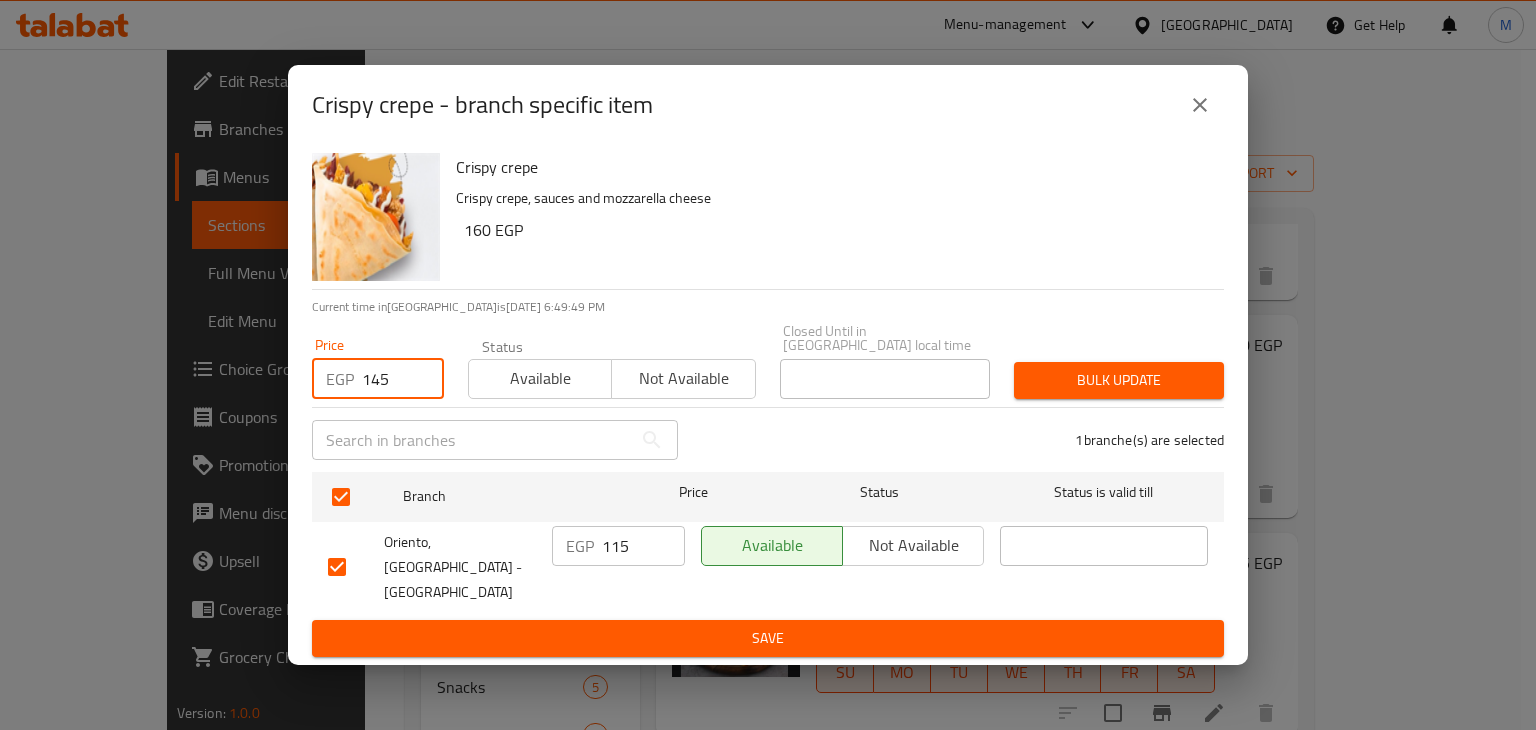 type on "145" 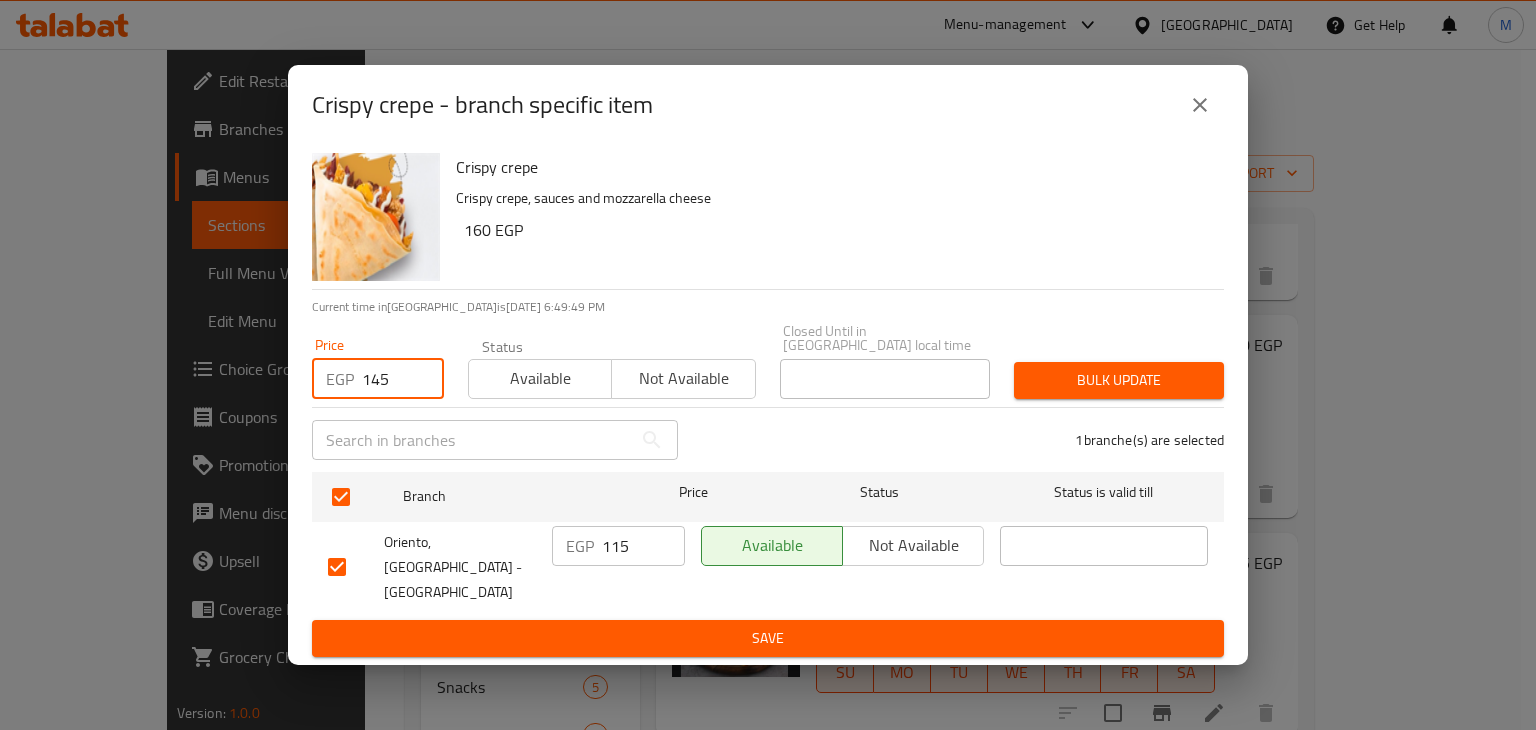 click on "Available" at bounding box center [540, 378] 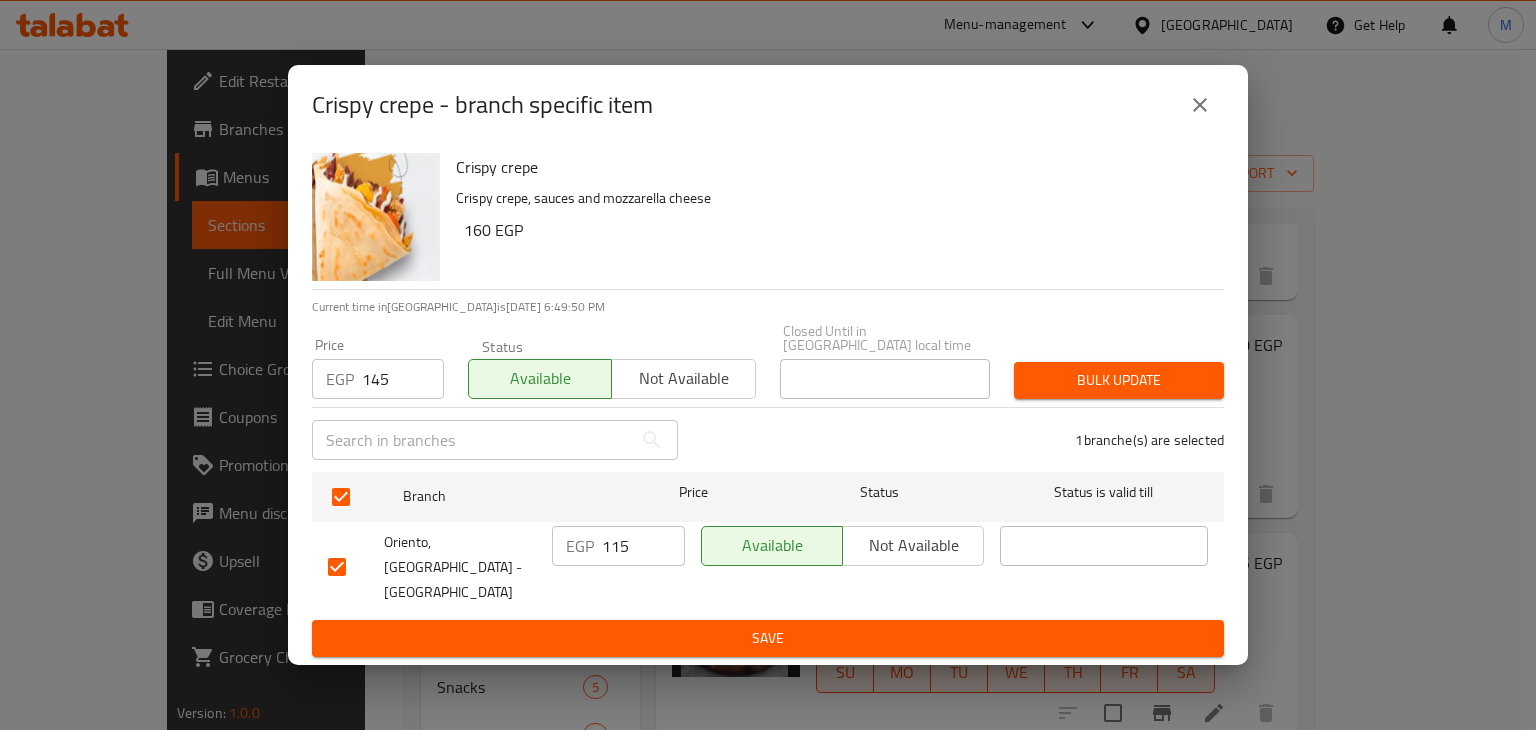 click on "Bulk update" at bounding box center (1119, 380) 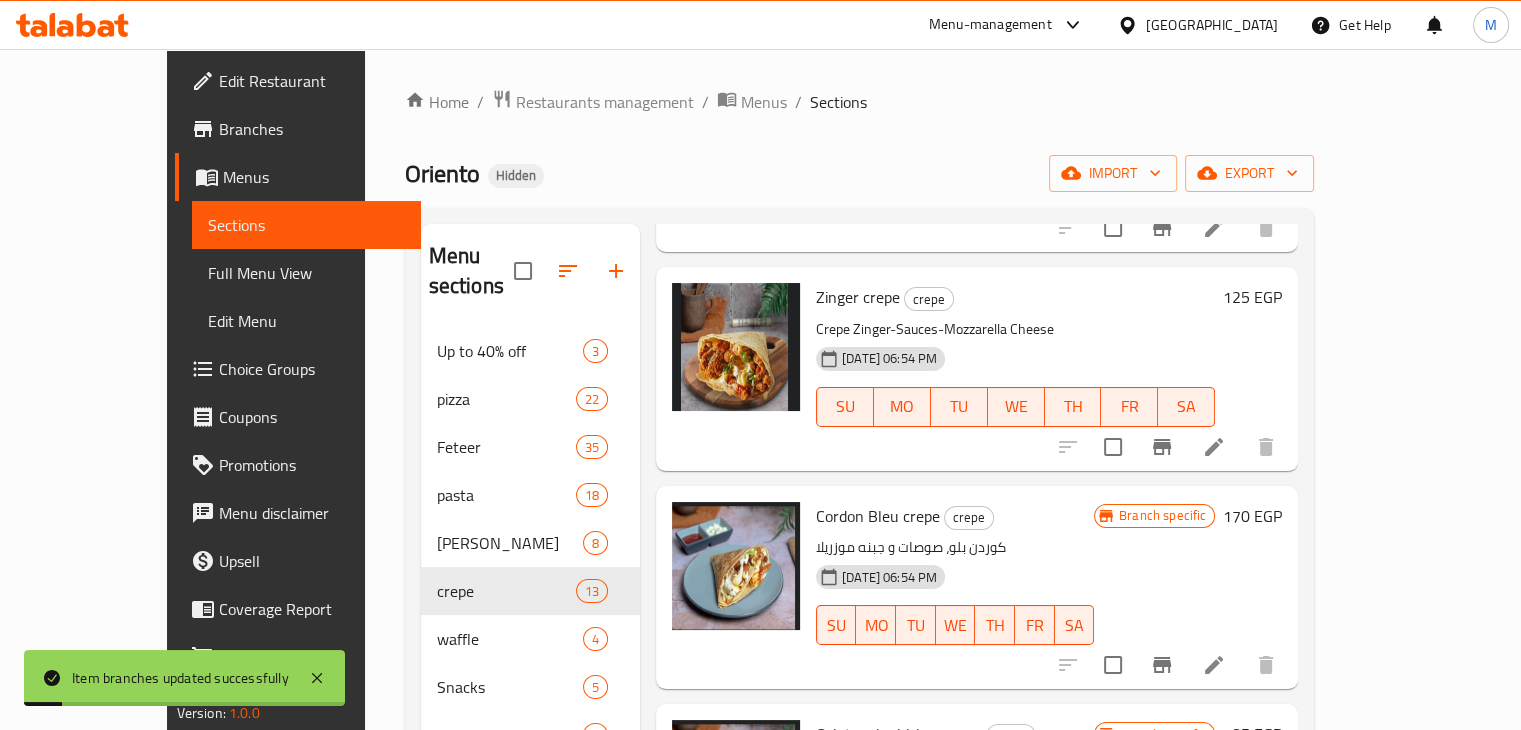scroll, scrollTop: 1576, scrollLeft: 0, axis: vertical 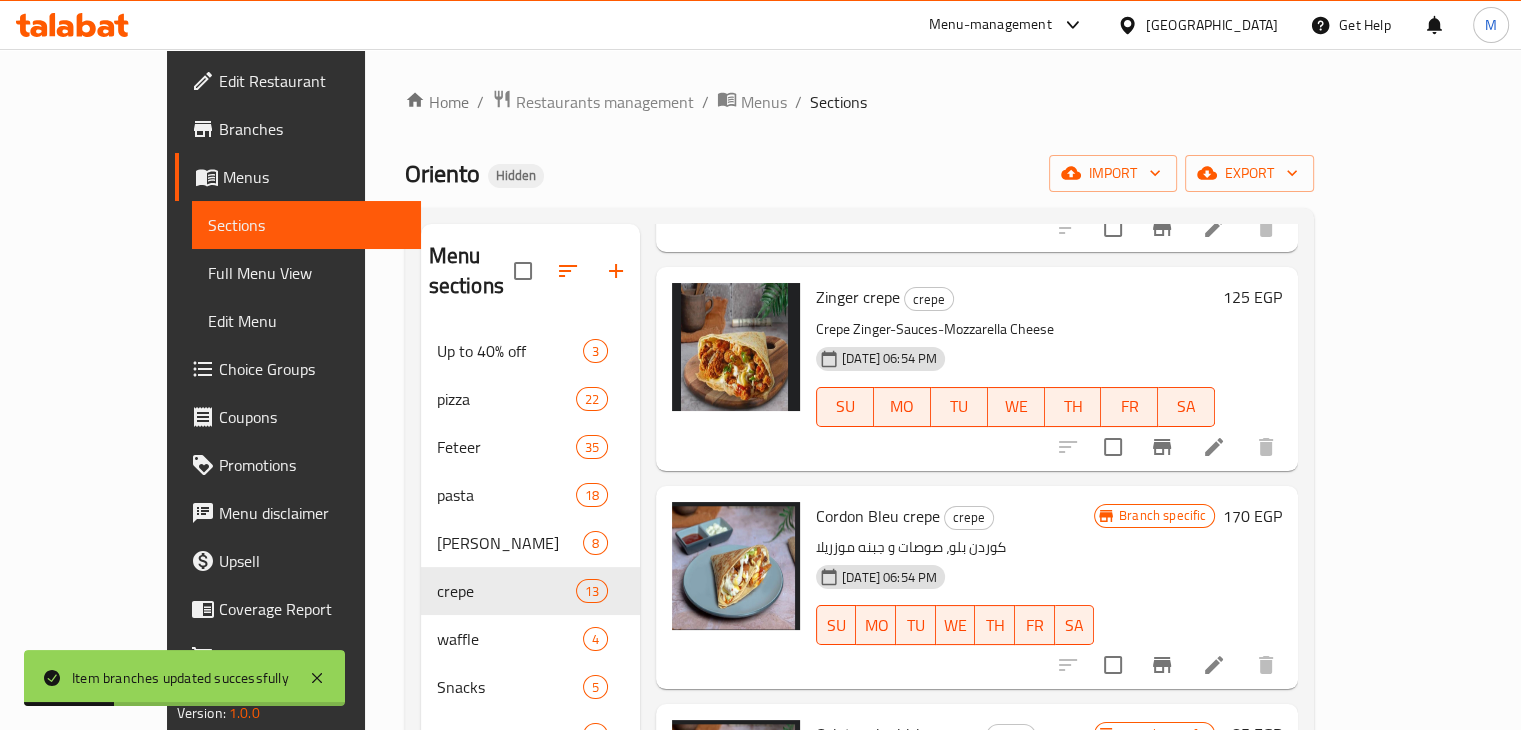 click 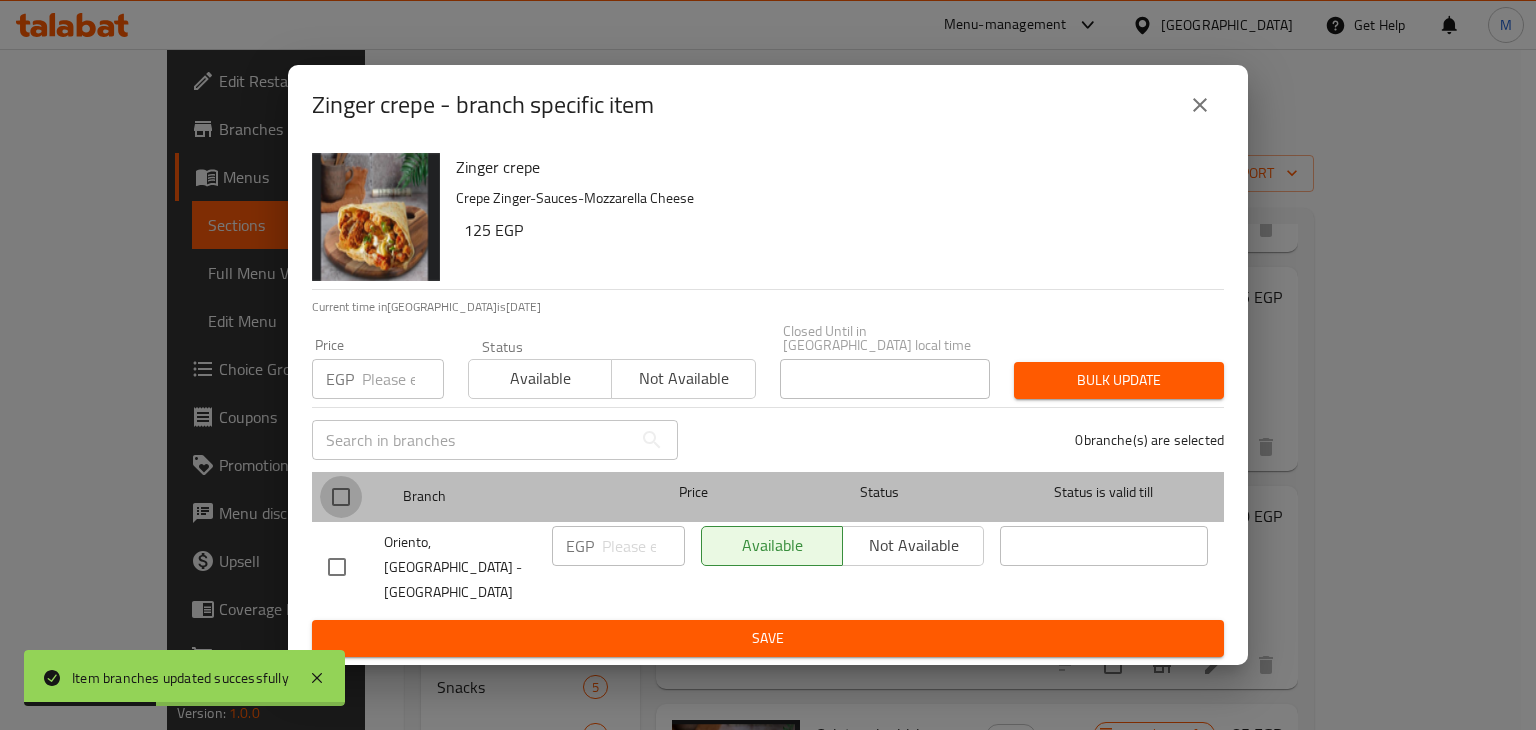 click at bounding box center (341, 497) 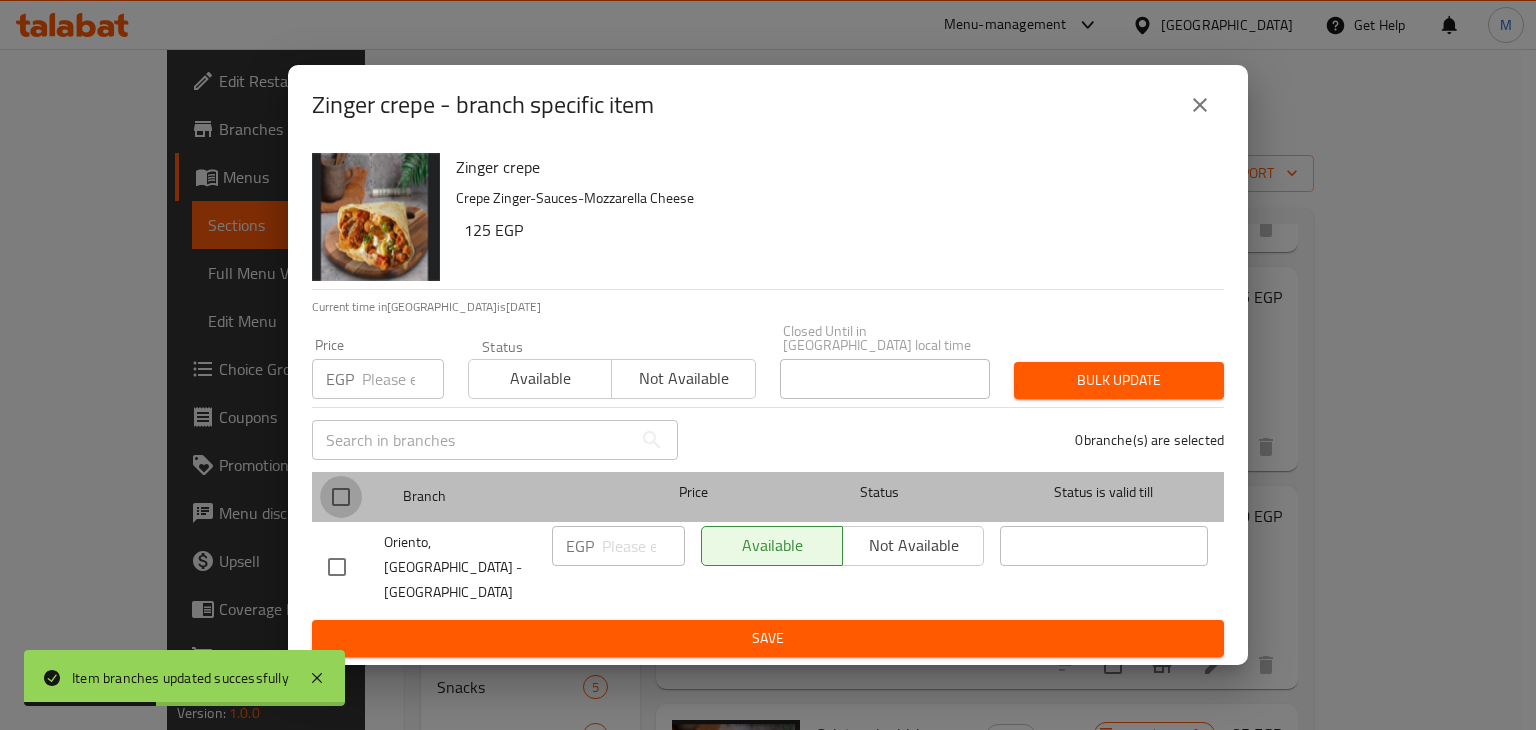 checkbox on "true" 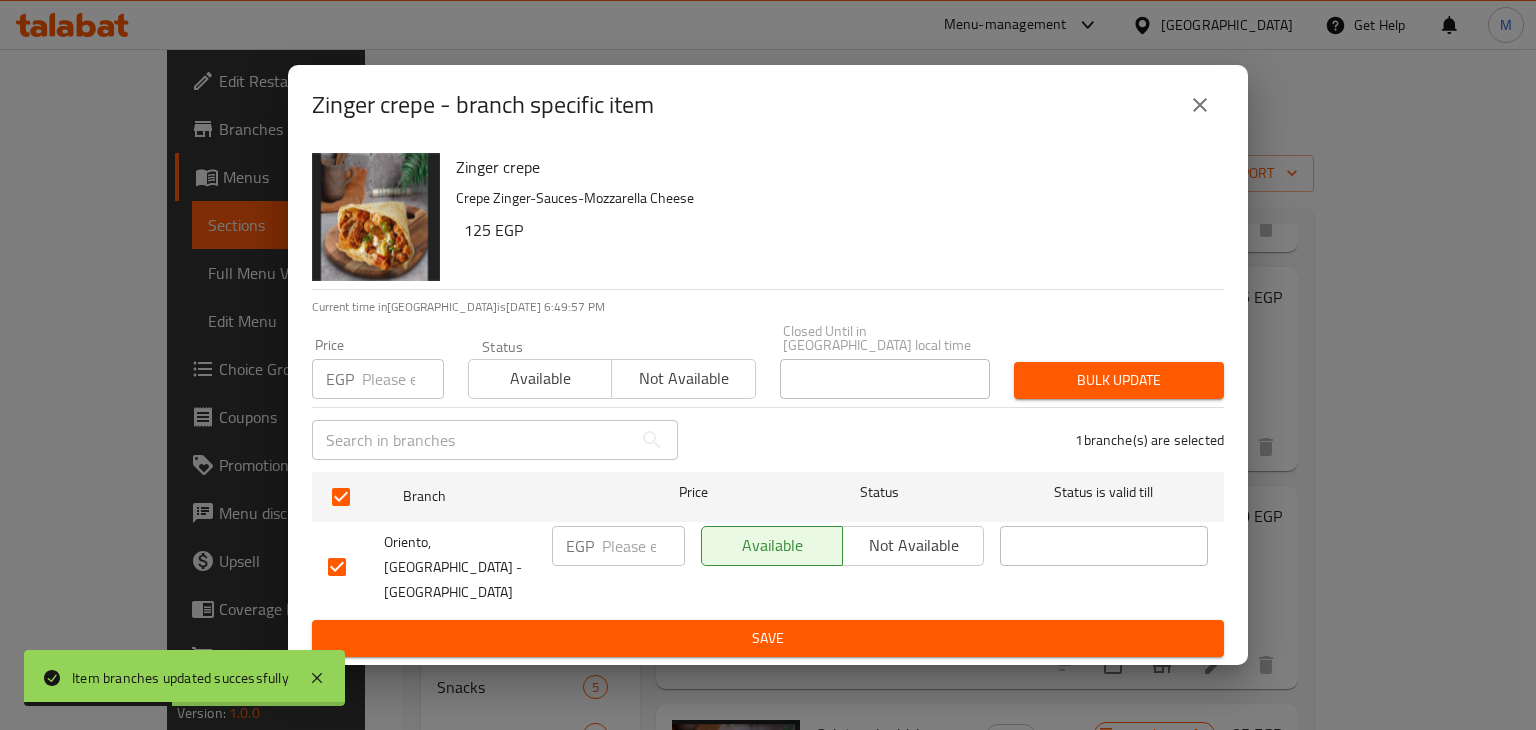 click at bounding box center [403, 379] 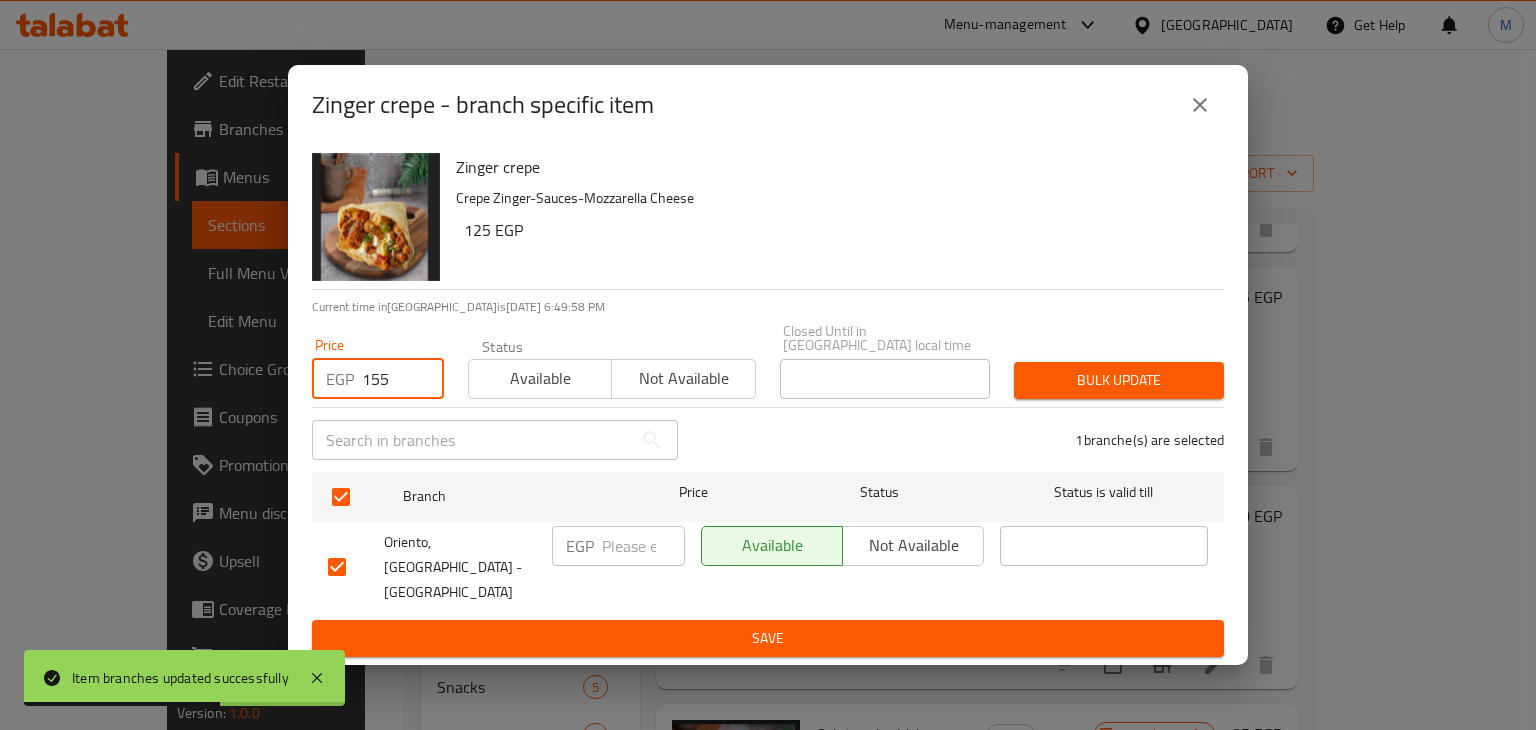 type on "155" 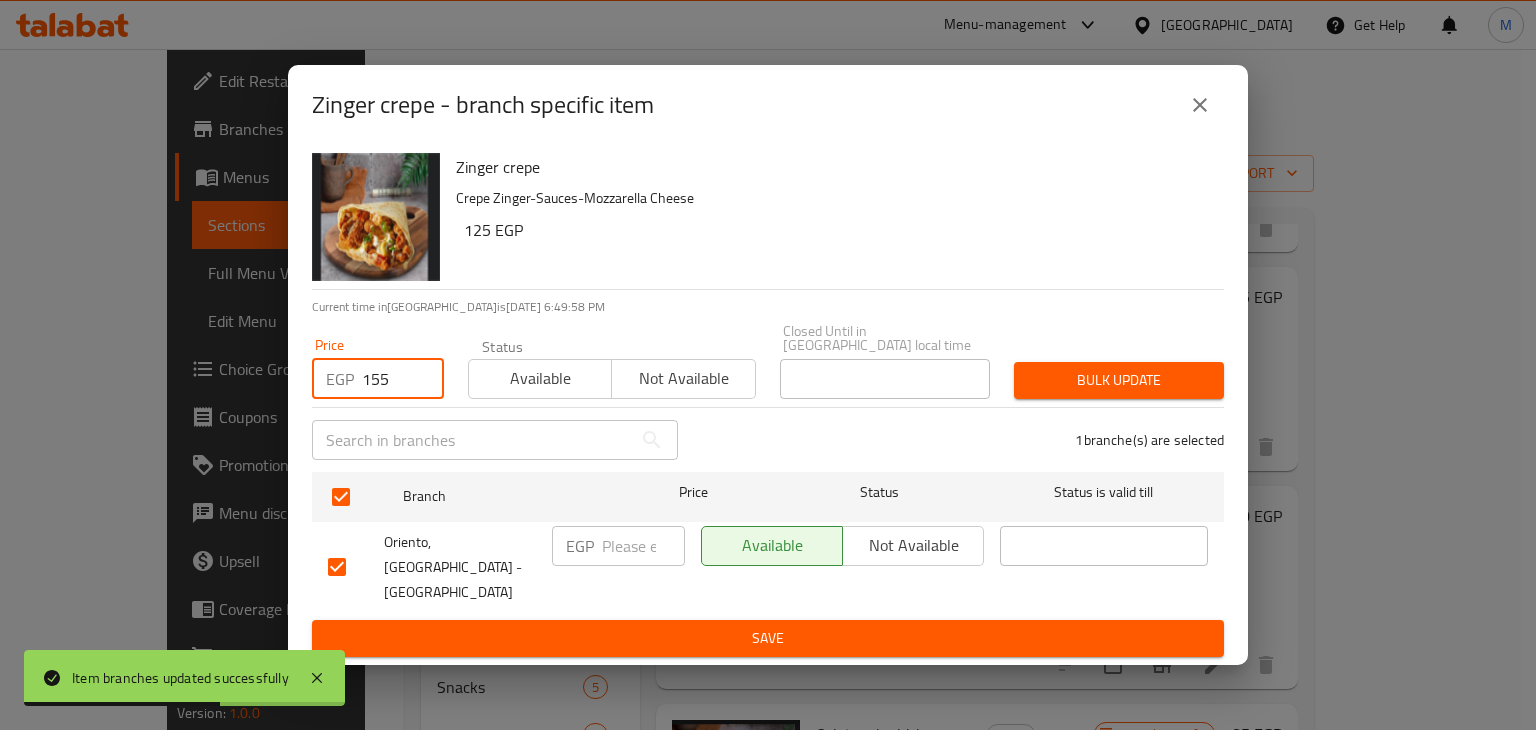 click on "Available" at bounding box center [540, 378] 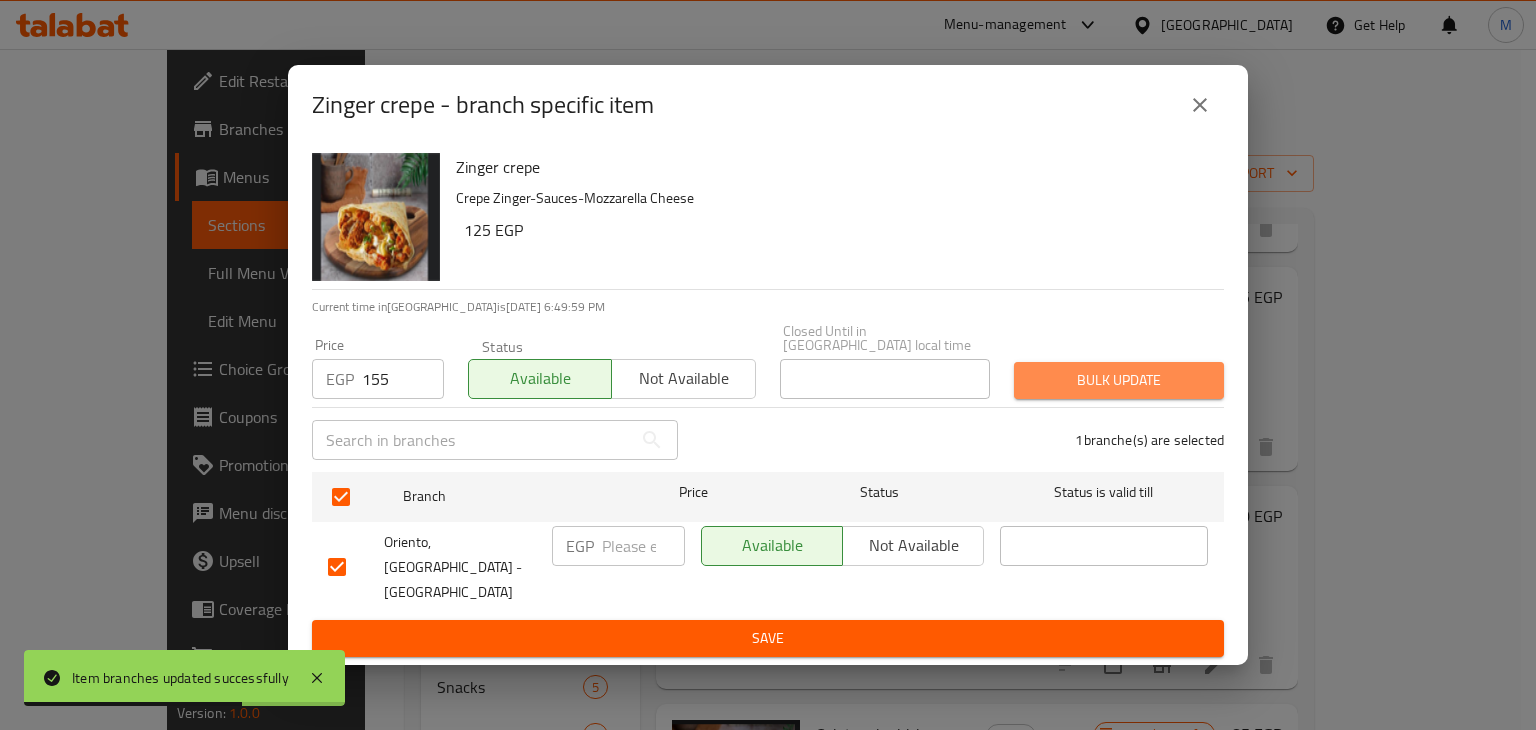 click on "Bulk update" at bounding box center (1119, 380) 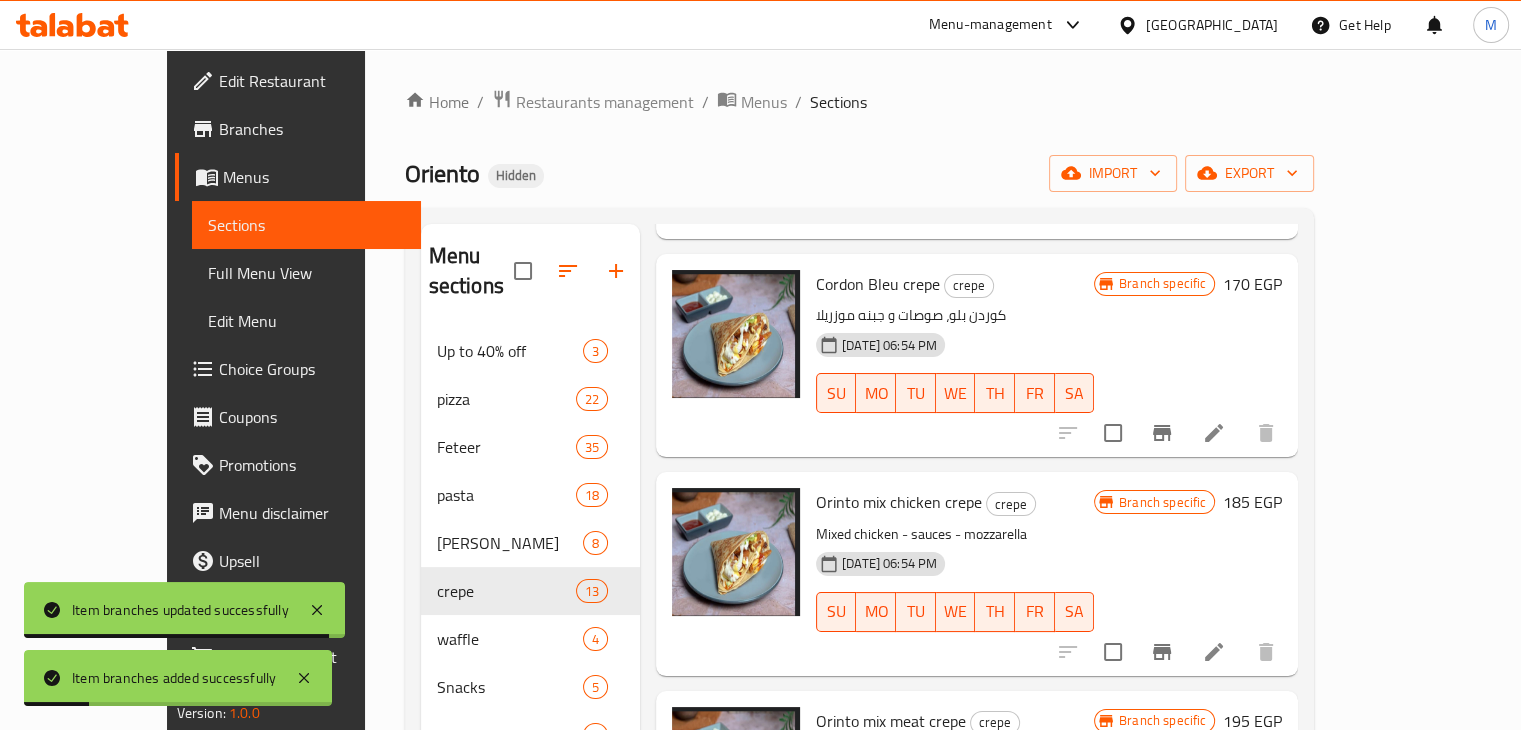 scroll, scrollTop: 1768, scrollLeft: 0, axis: vertical 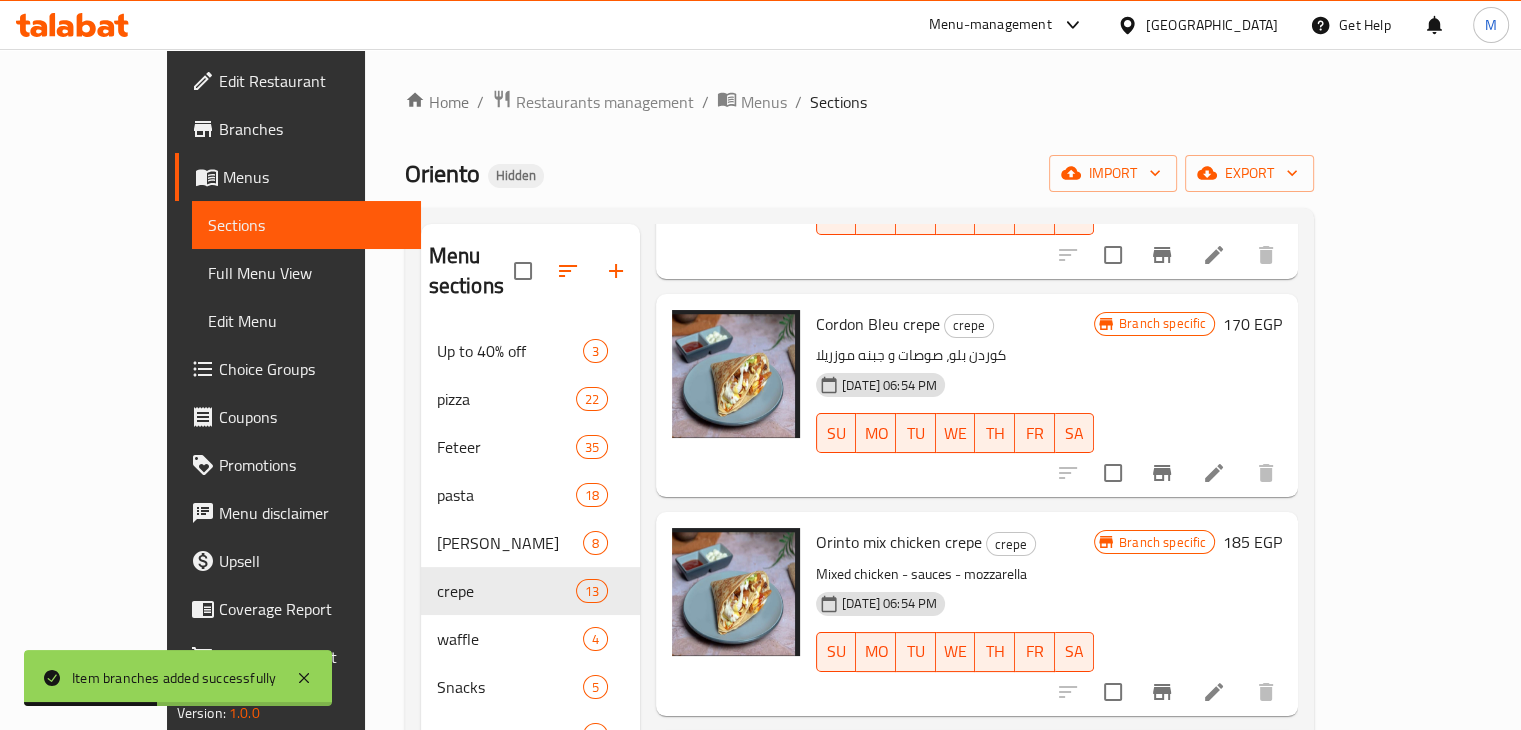 click at bounding box center [1162, 473] 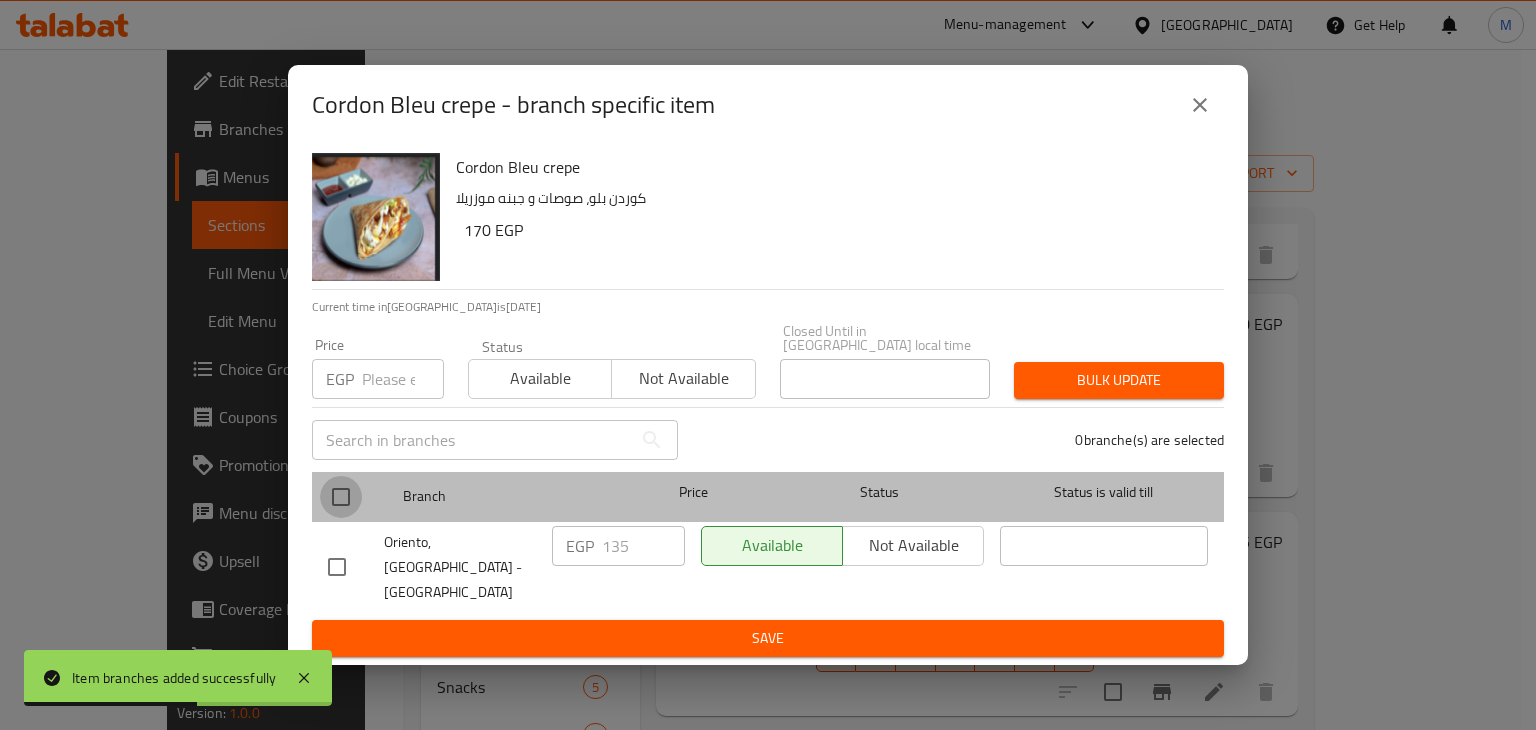 click at bounding box center [341, 497] 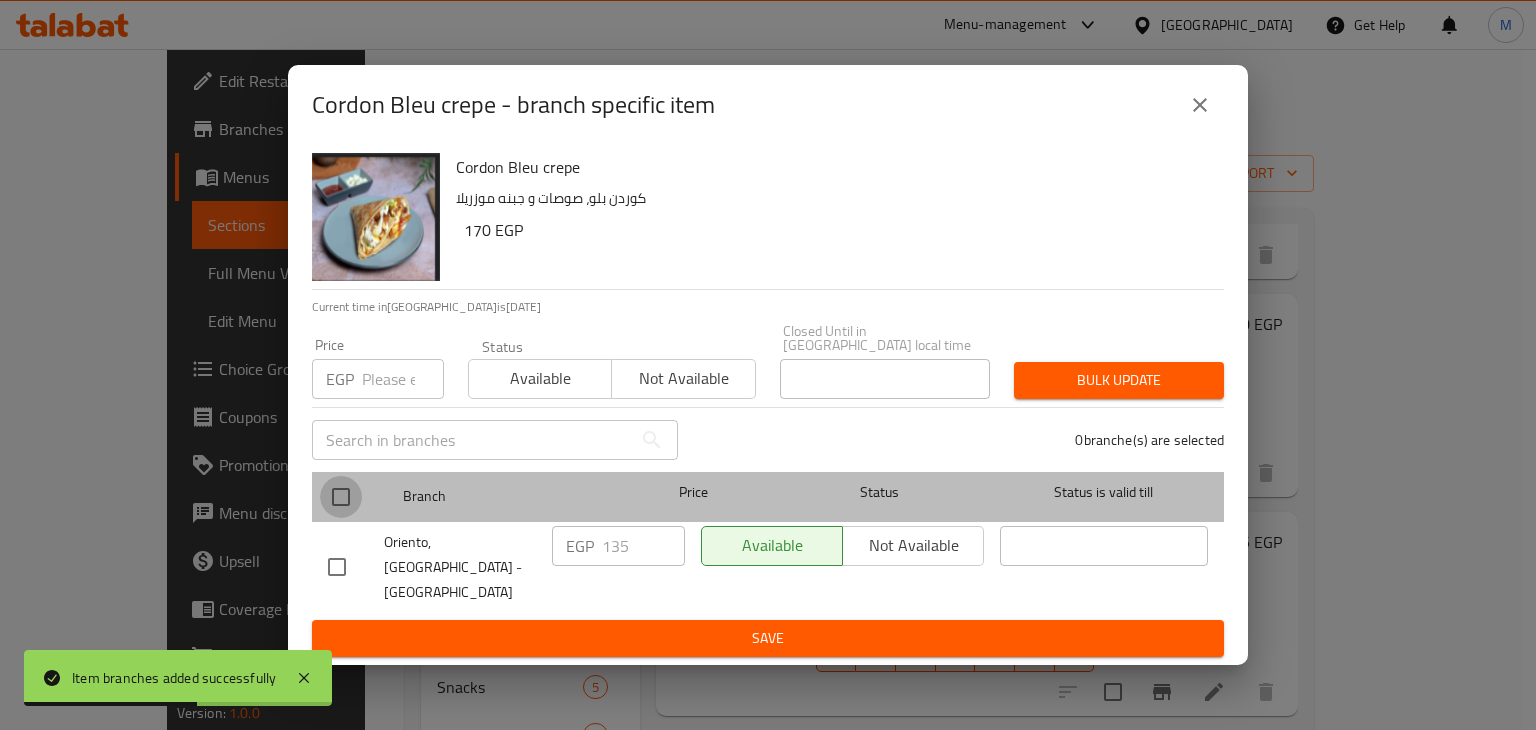 checkbox on "true" 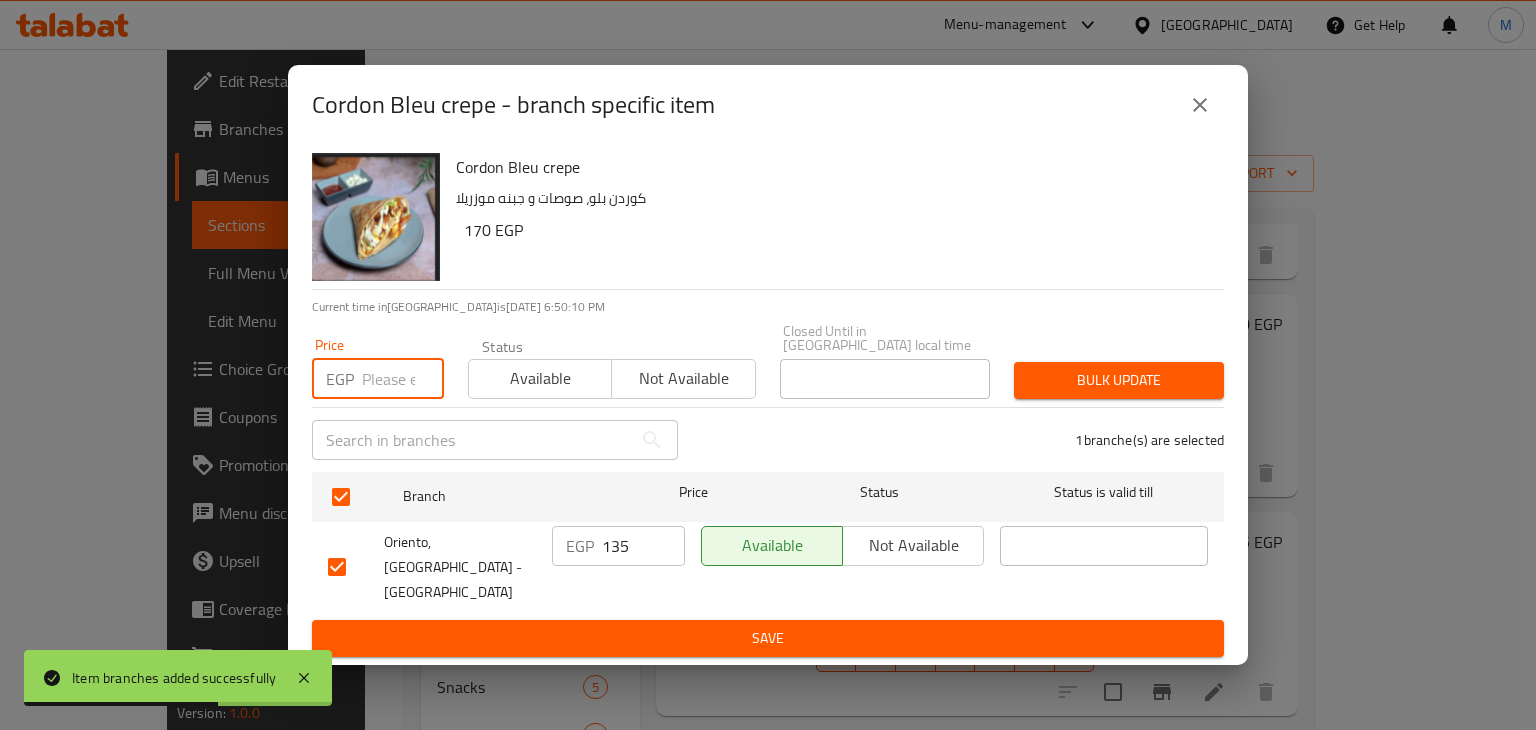 click at bounding box center (403, 379) 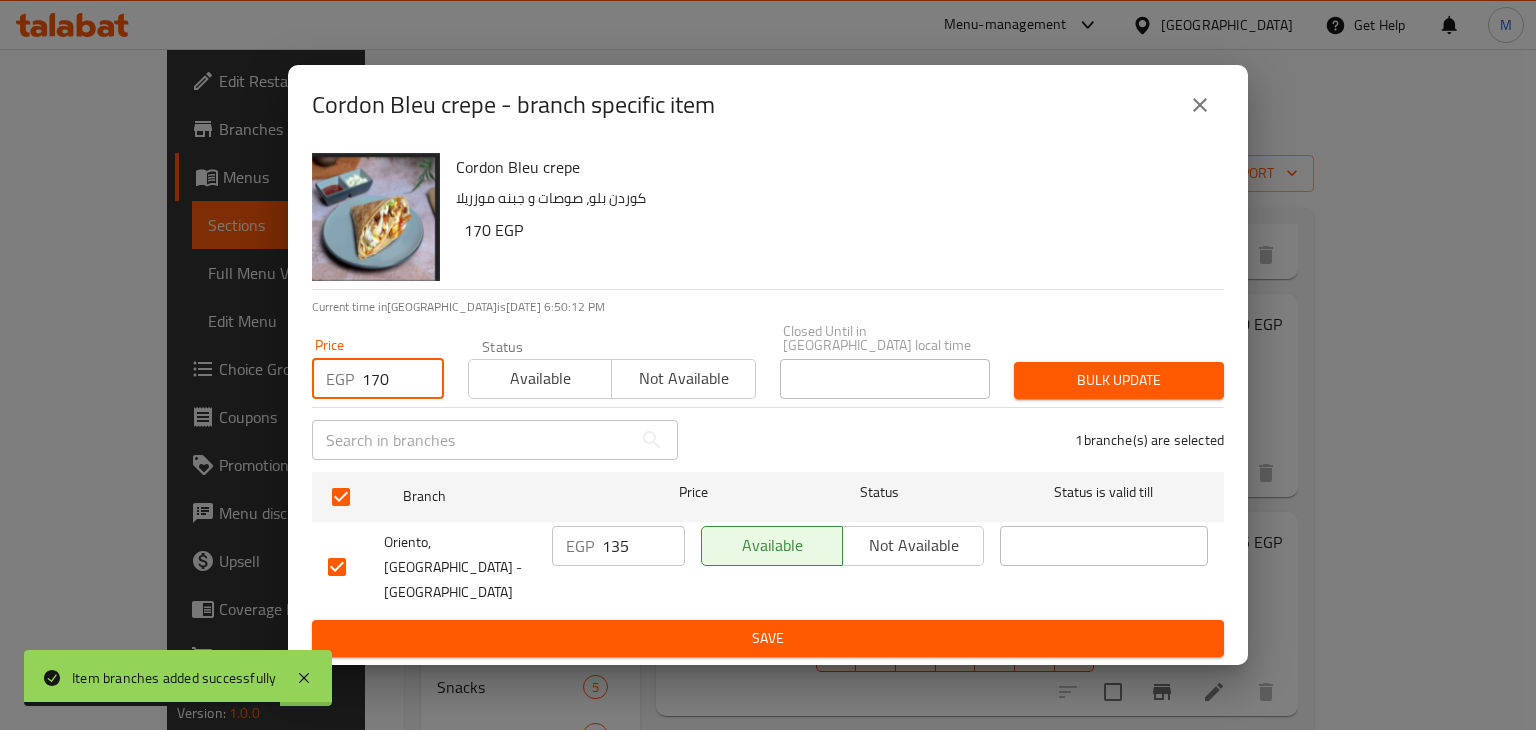 type on "170" 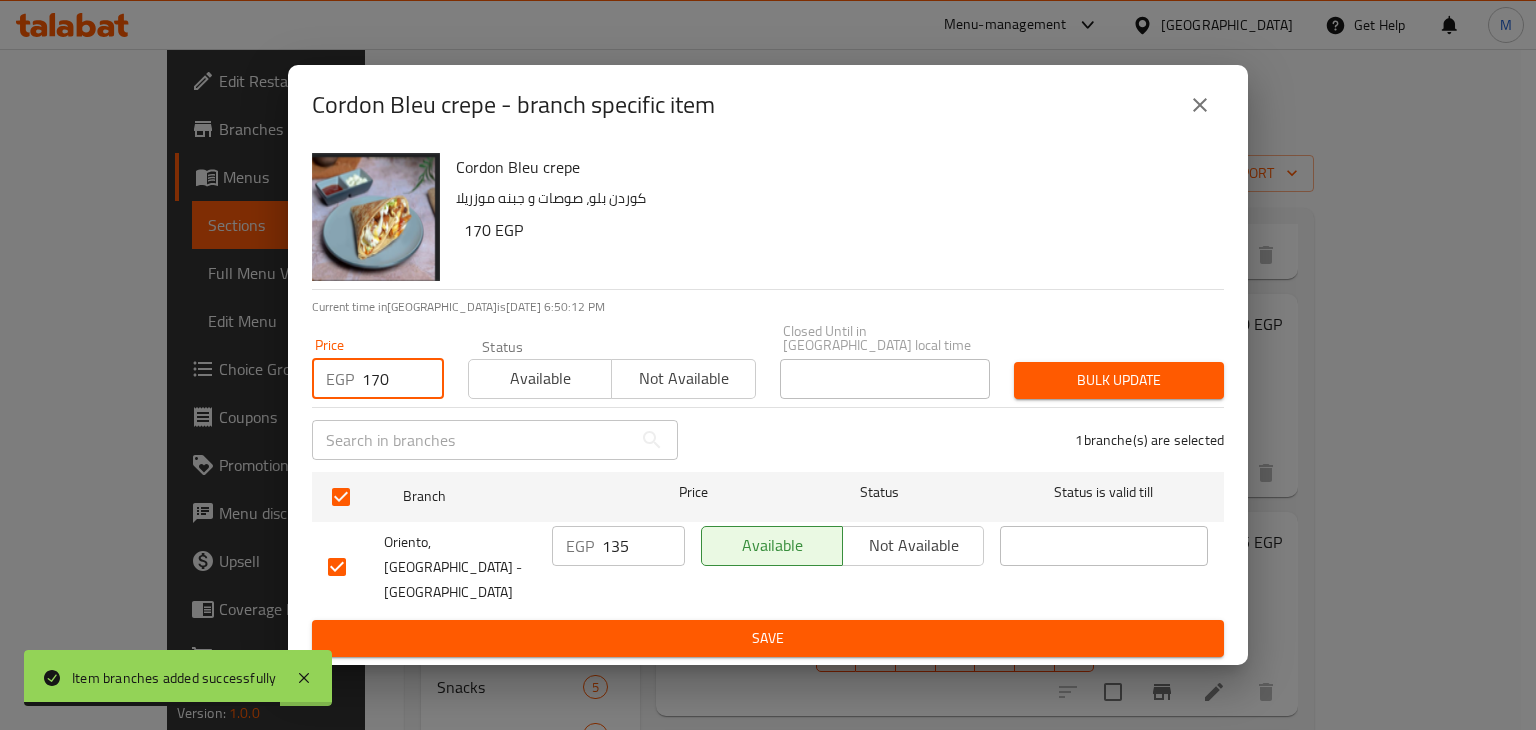 click on "Available" at bounding box center [540, 378] 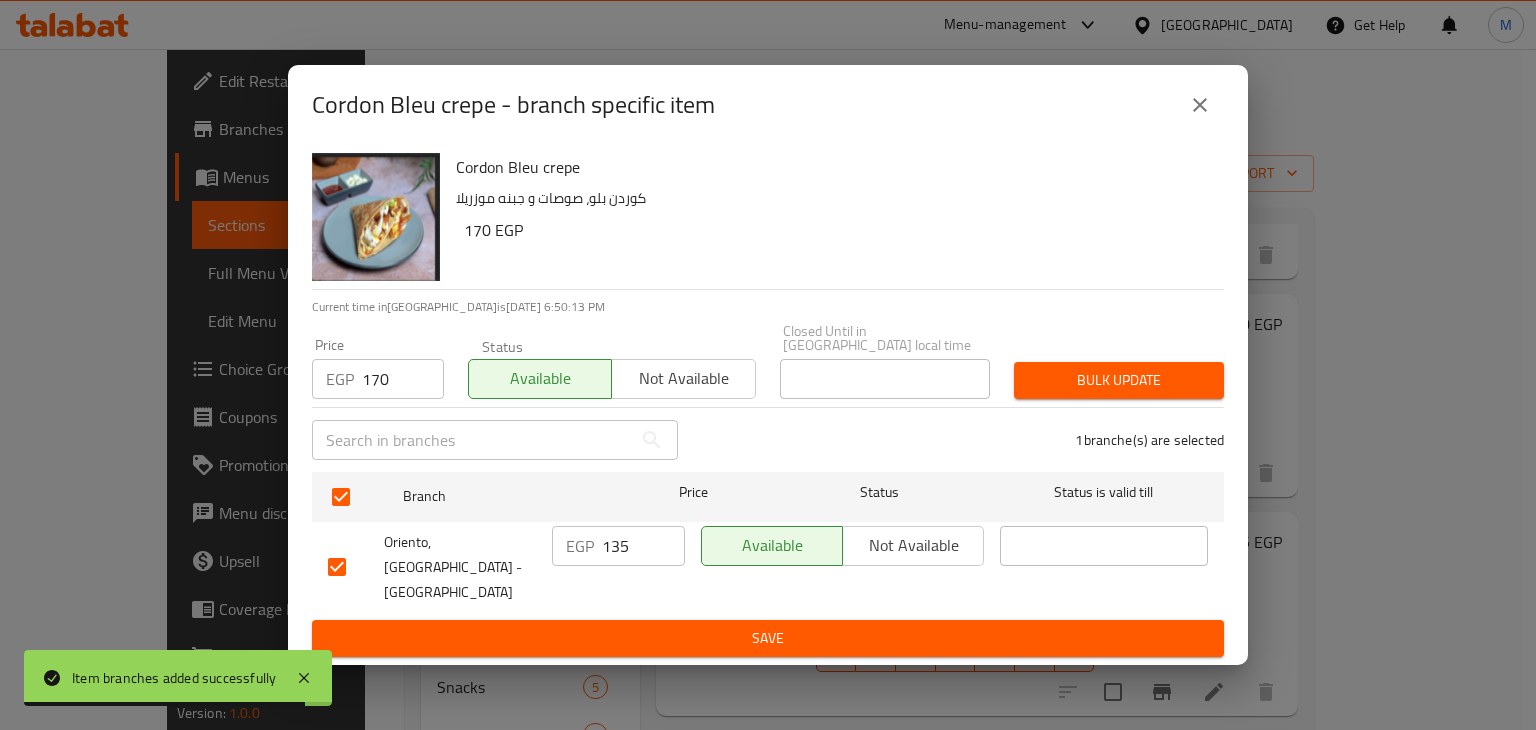click on "Bulk update" at bounding box center (1119, 380) 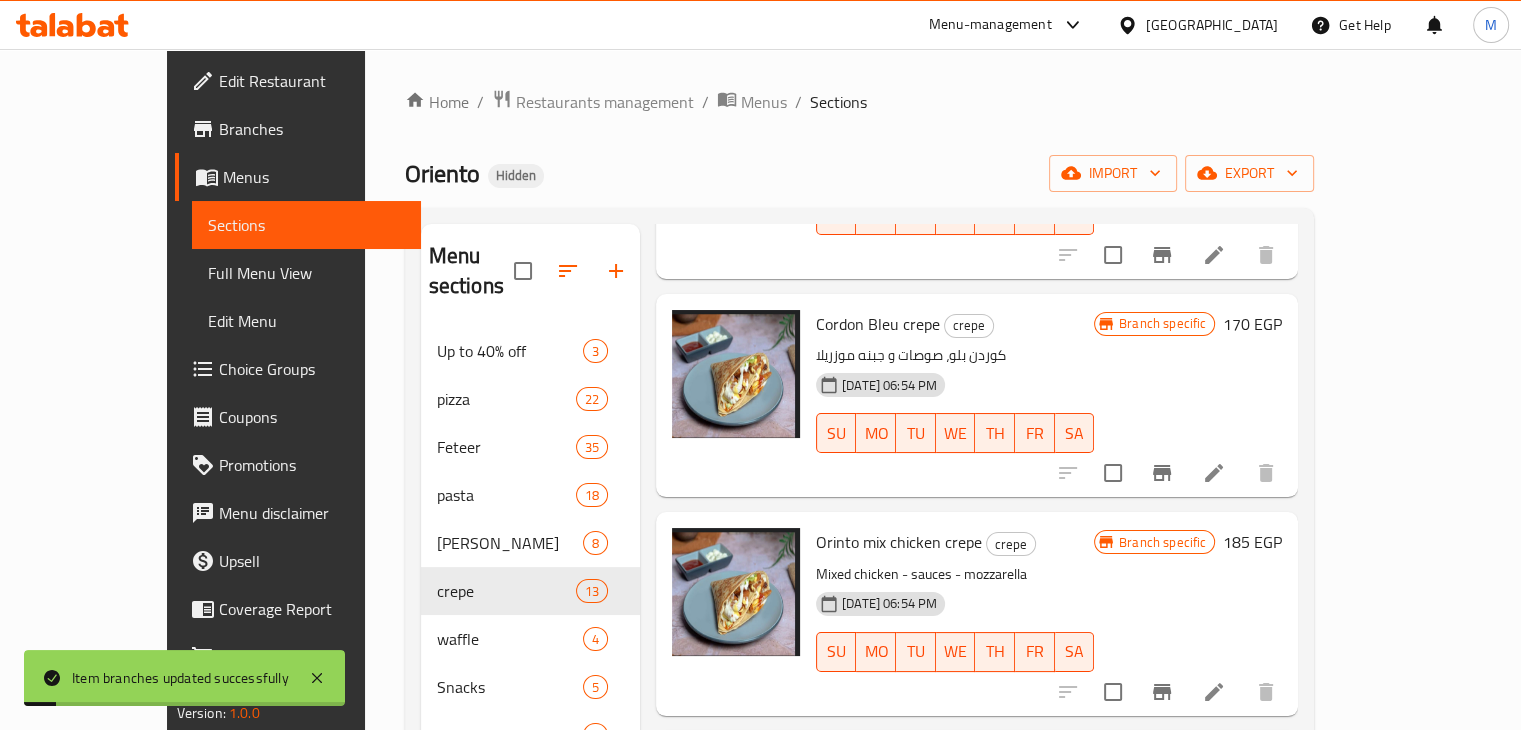 scroll, scrollTop: 1885, scrollLeft: 0, axis: vertical 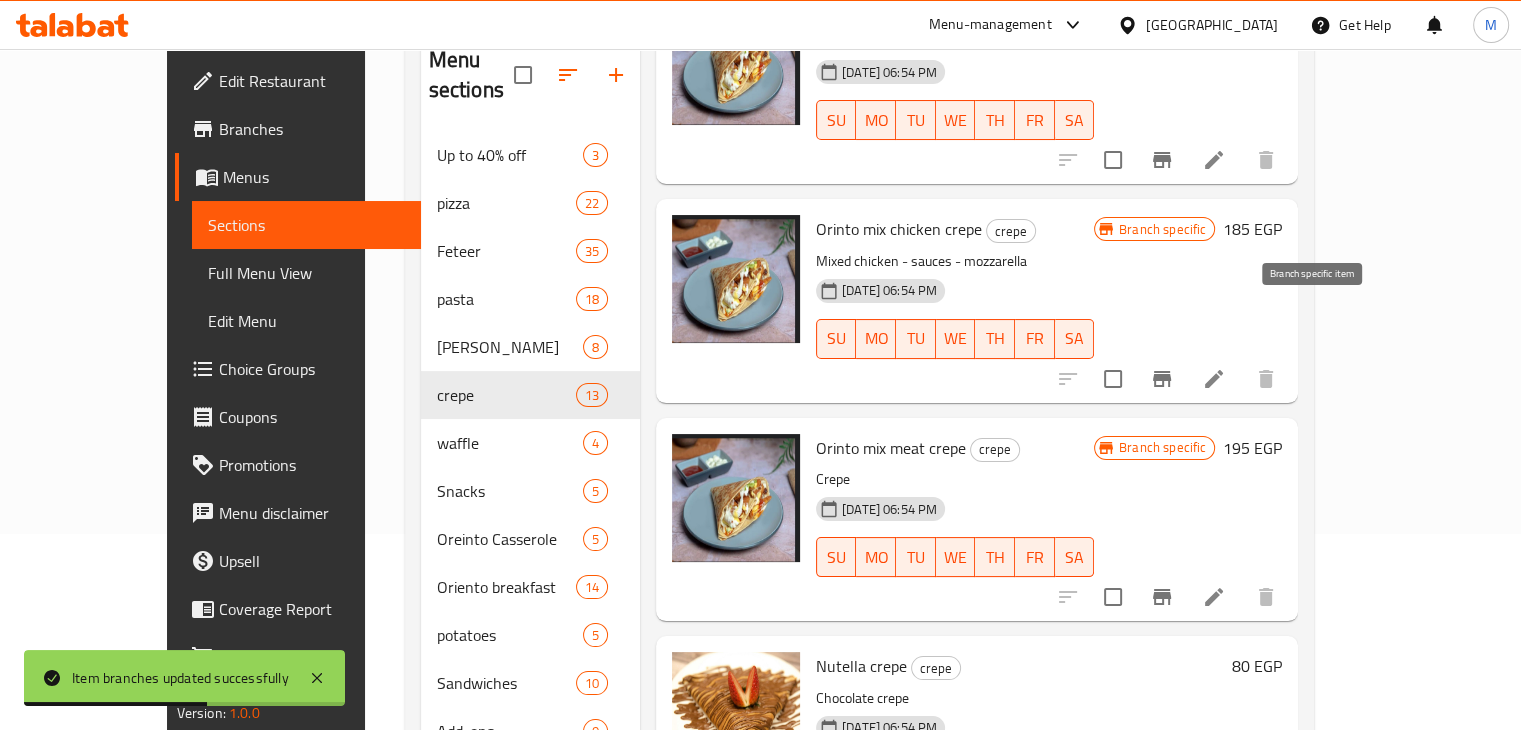 click at bounding box center [1162, 379] 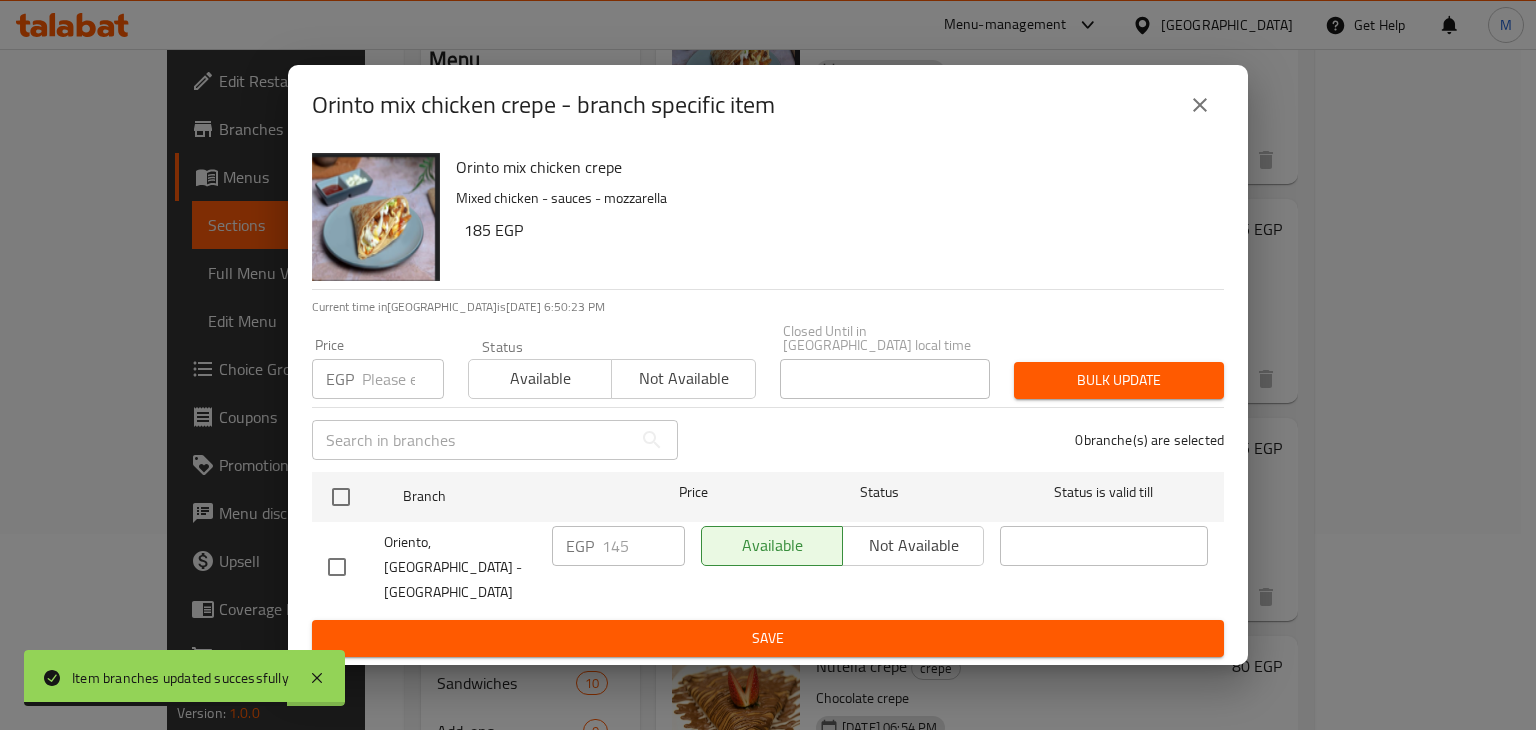 click 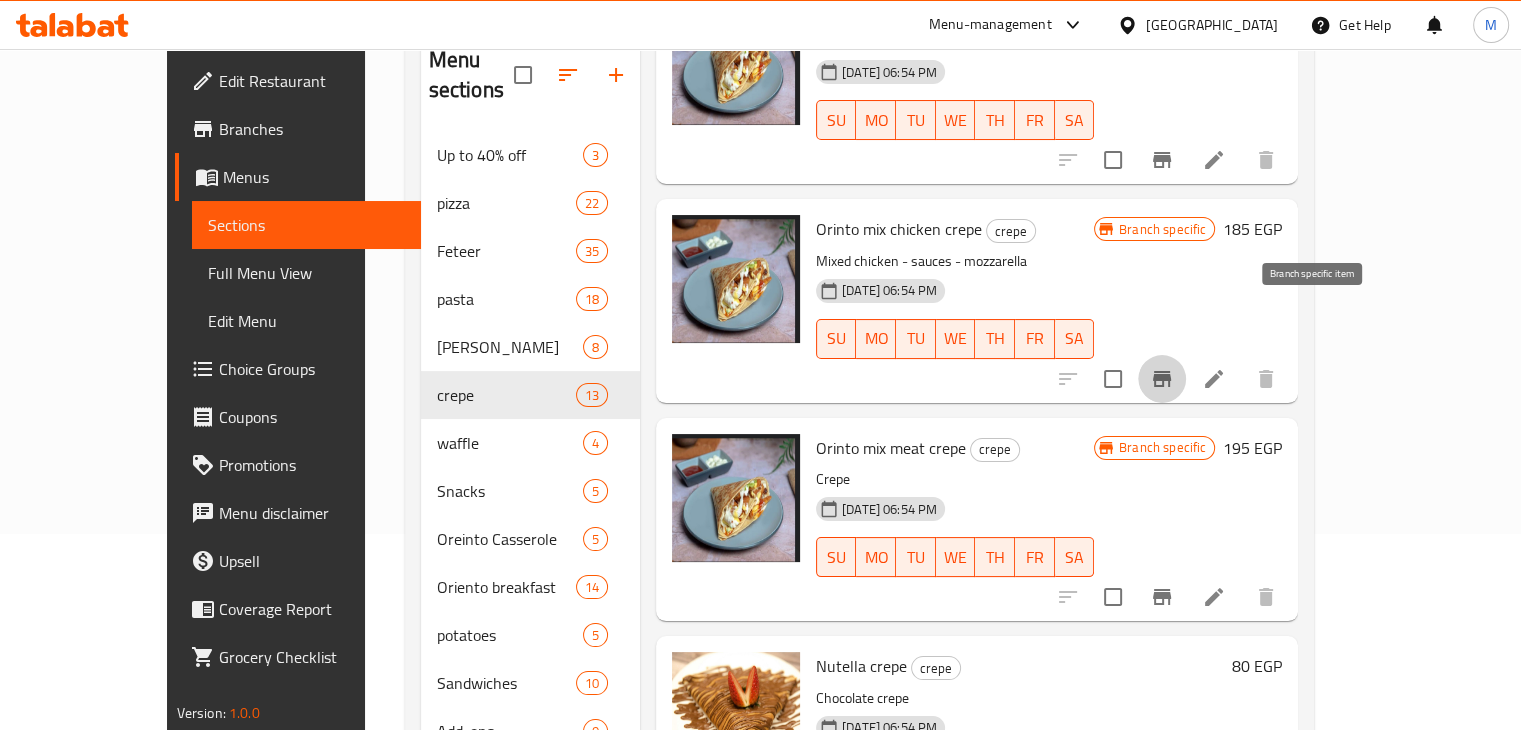 click 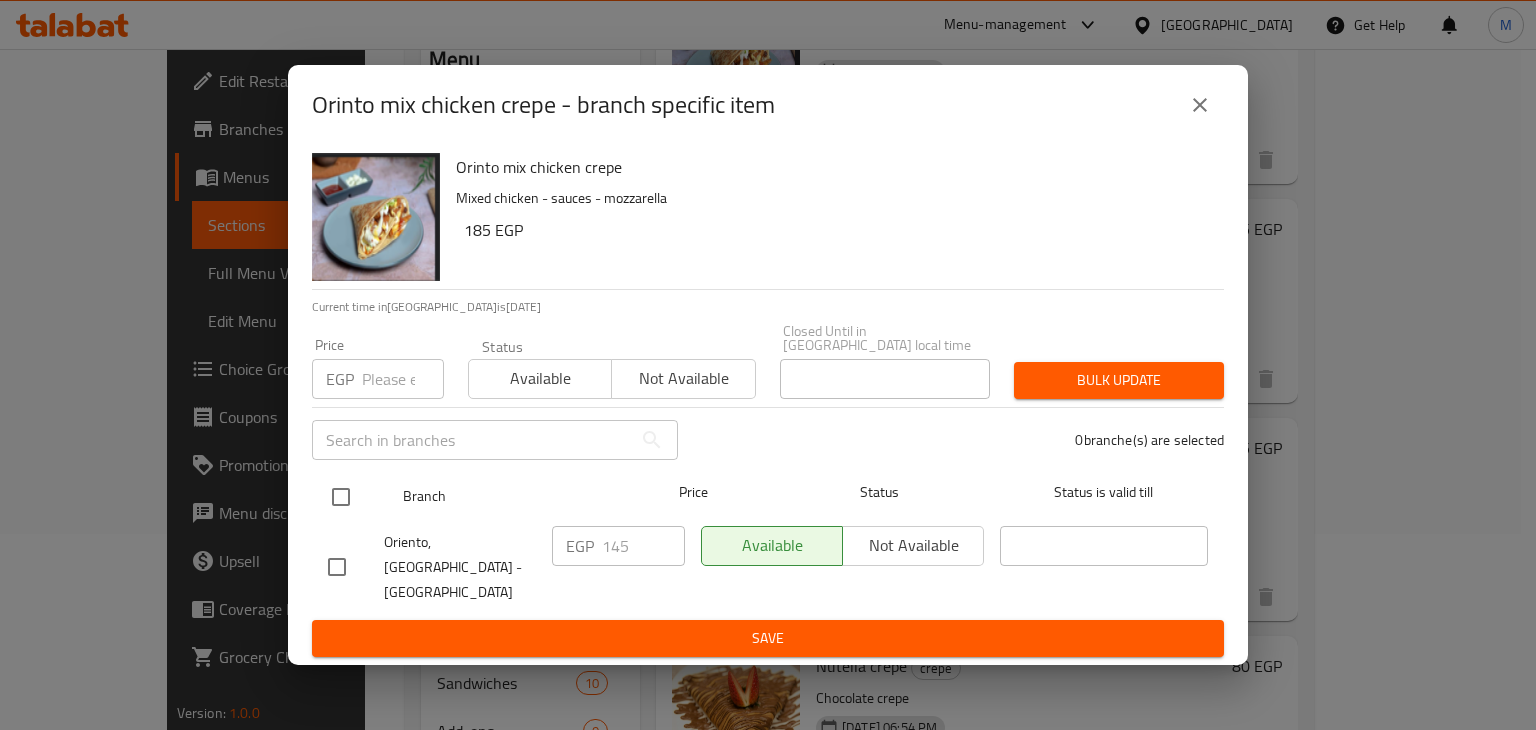 click at bounding box center [341, 497] 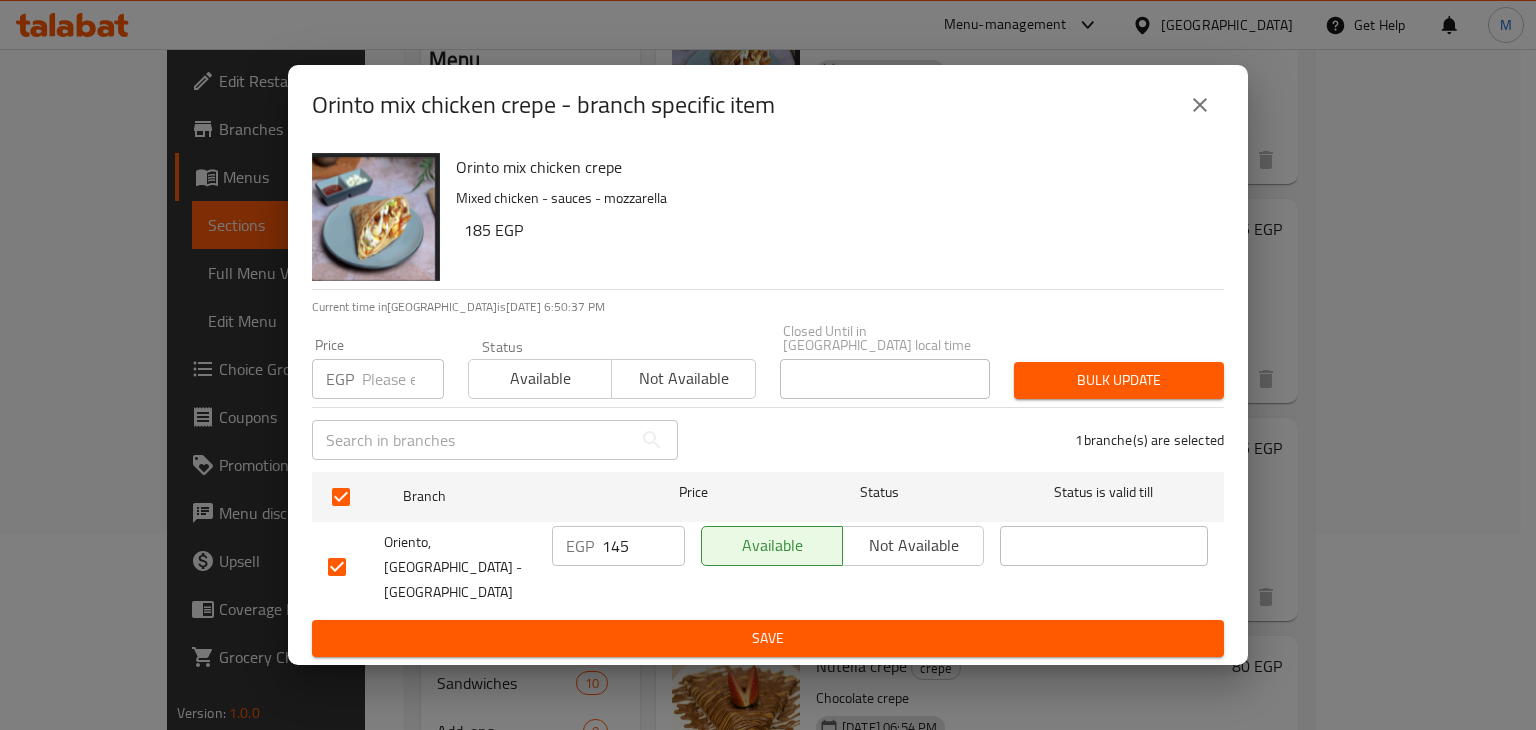 click on "EGP Price" at bounding box center [378, 379] 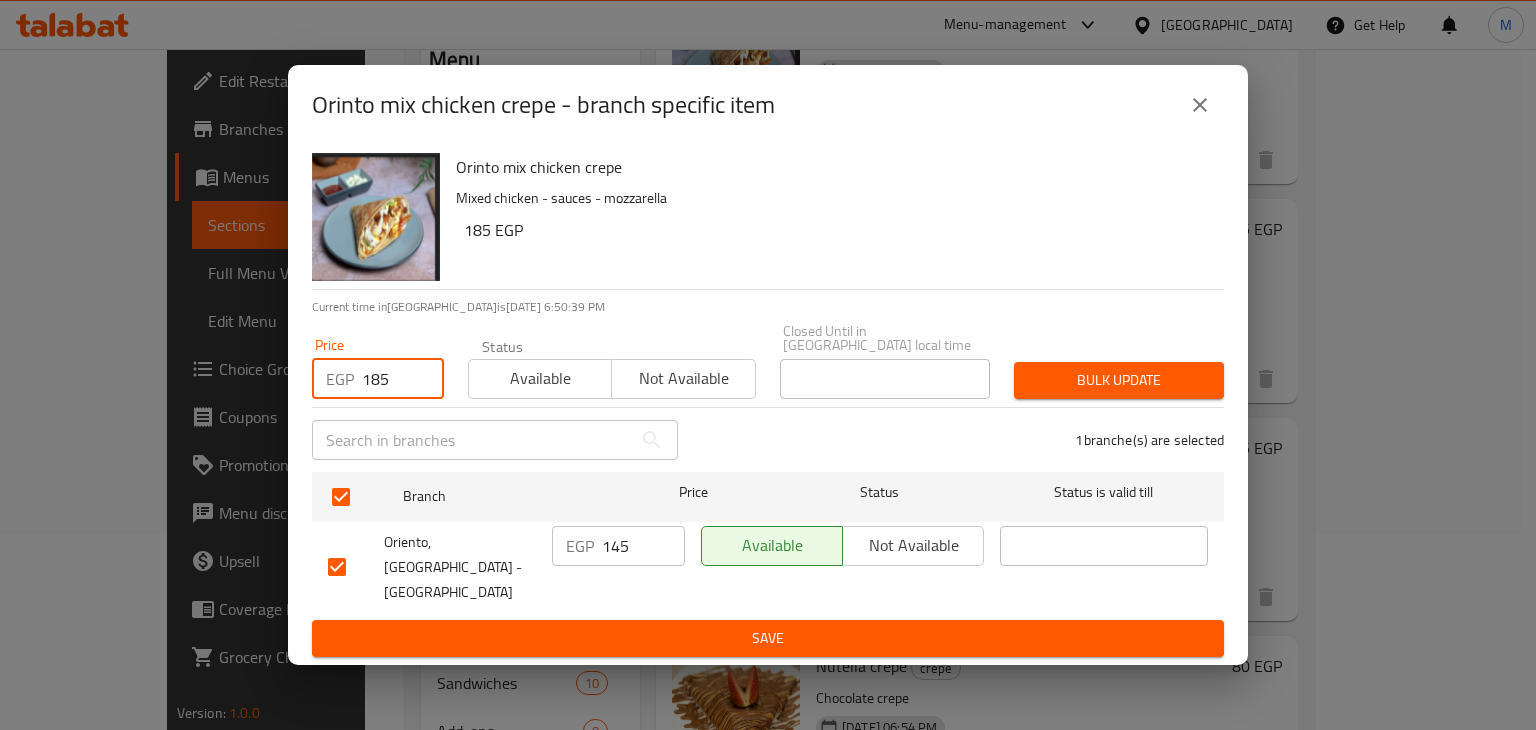 type on "185" 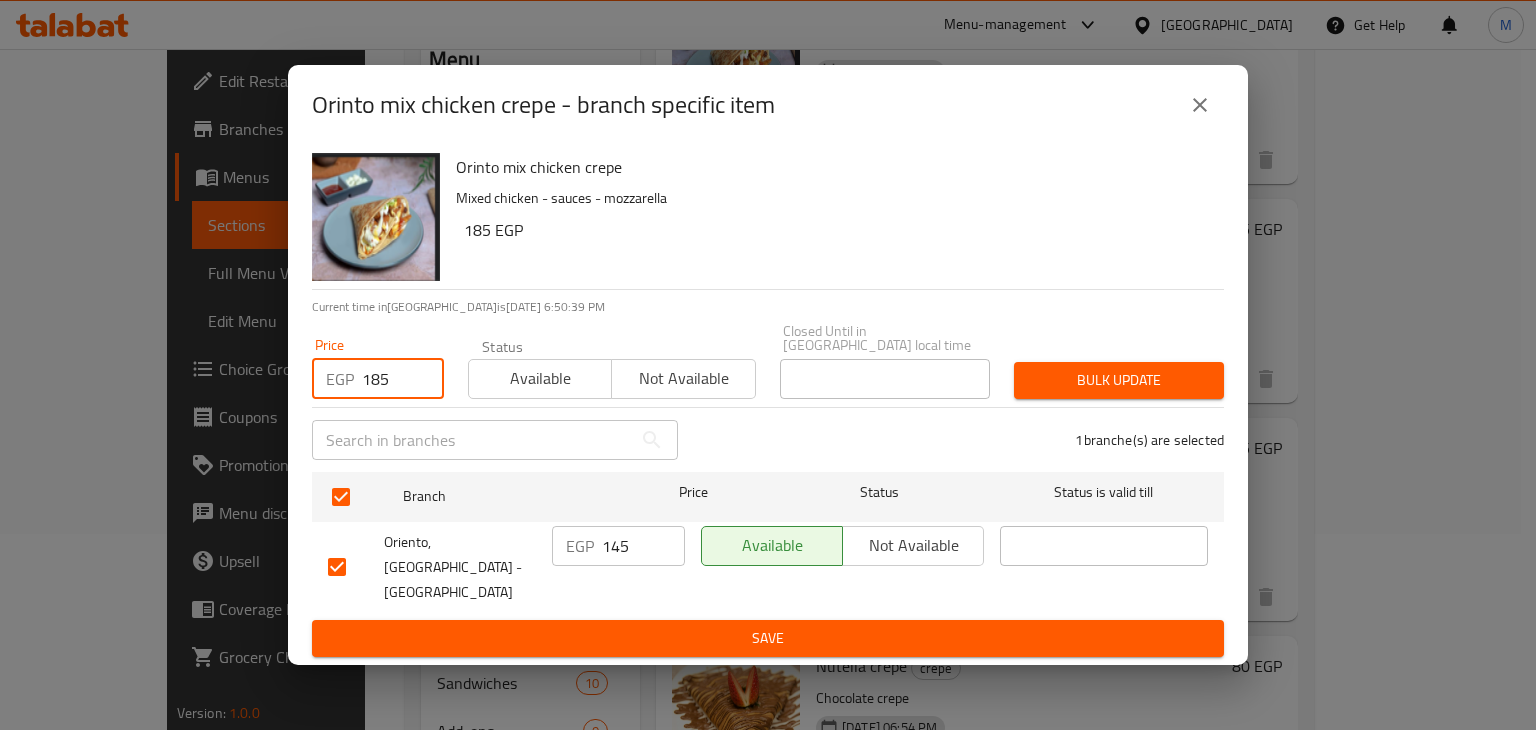 click on "Available" at bounding box center (540, 378) 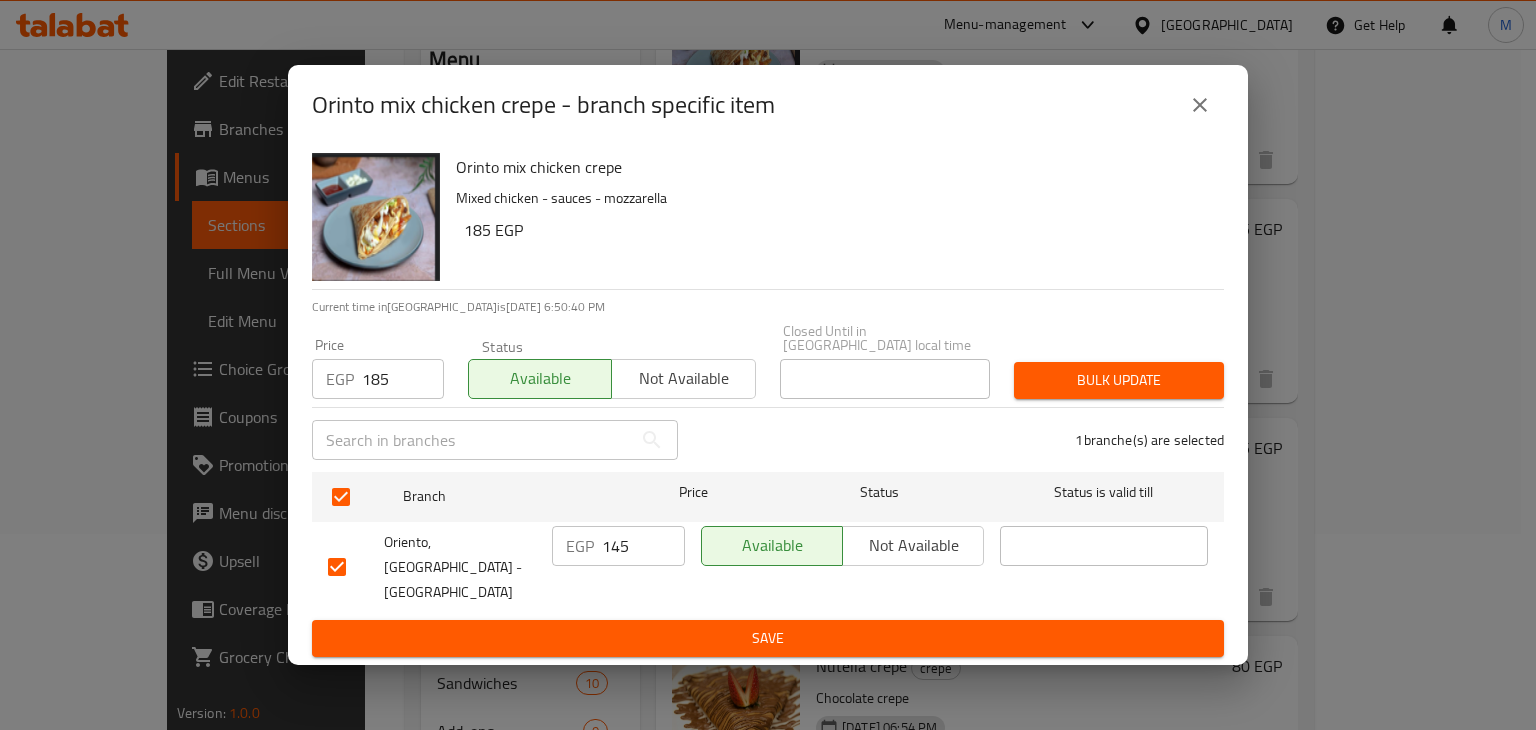 click on "Bulk update" at bounding box center [1119, 380] 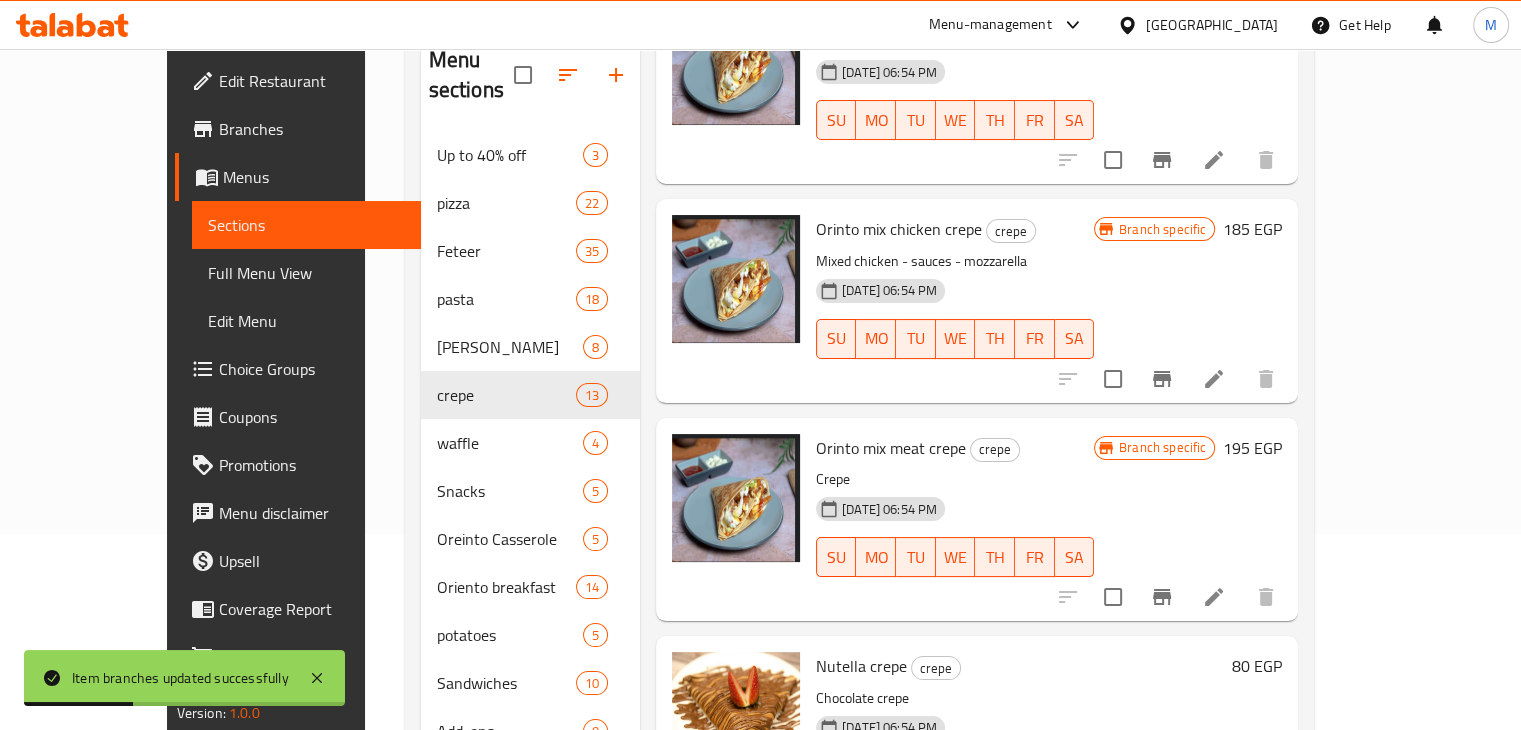 click 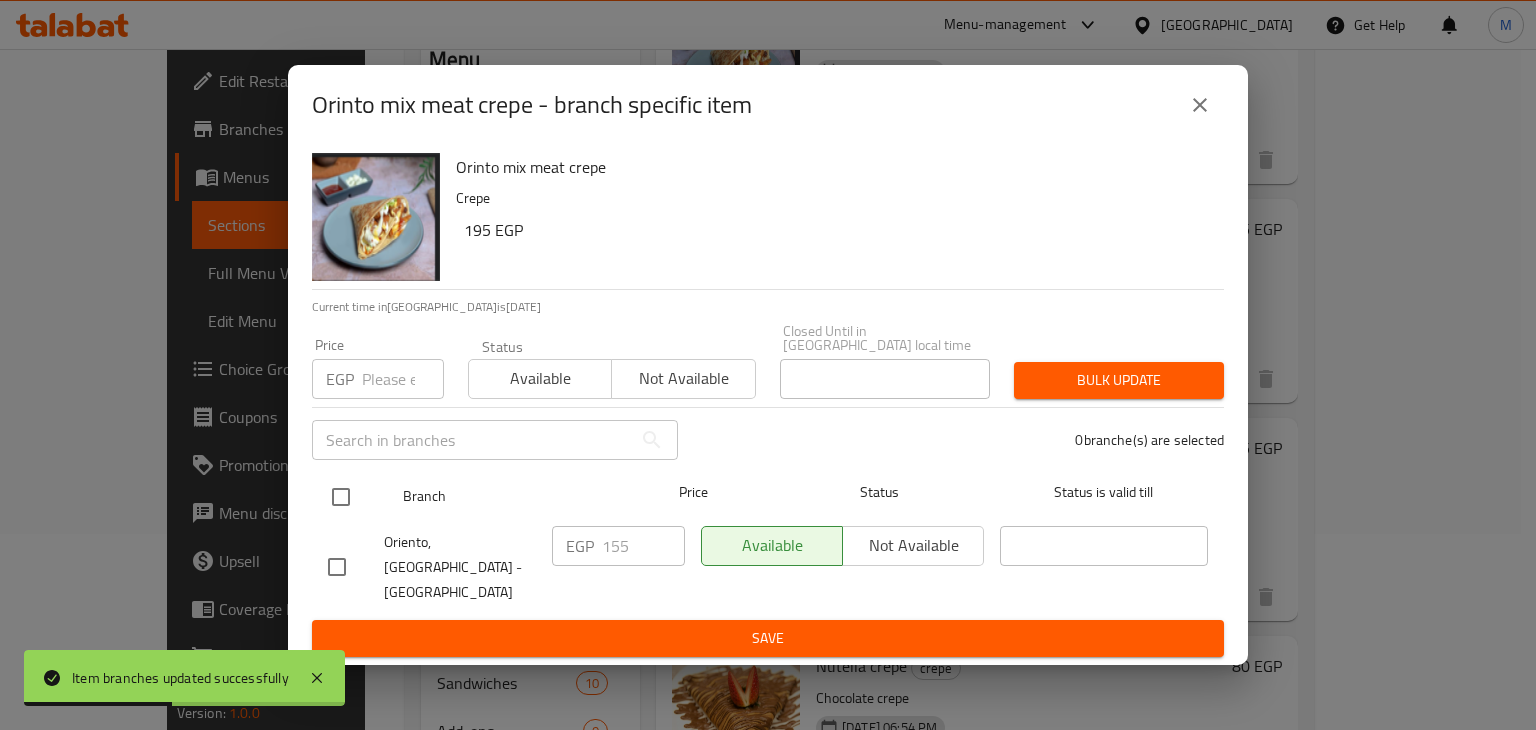 click at bounding box center [341, 497] 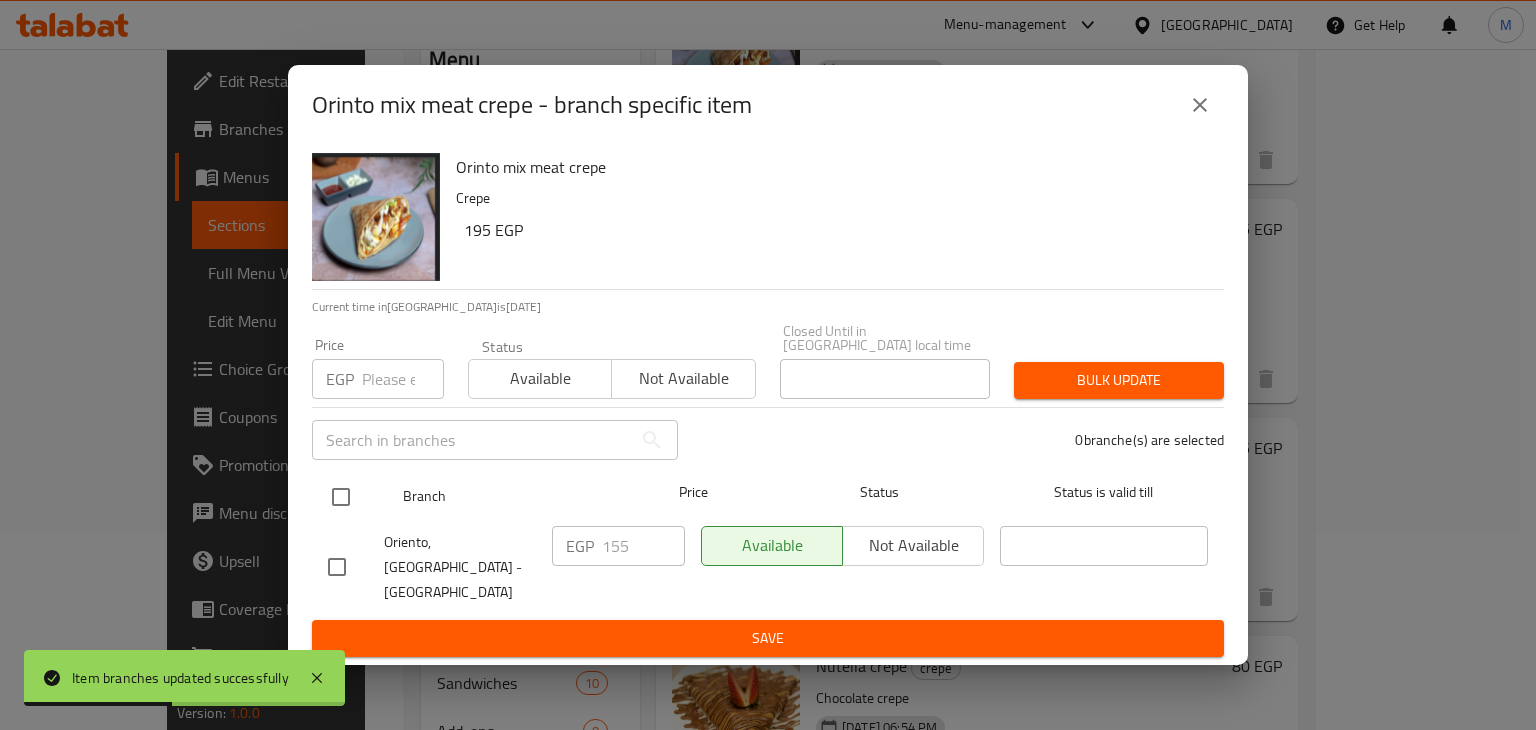checkbox on "true" 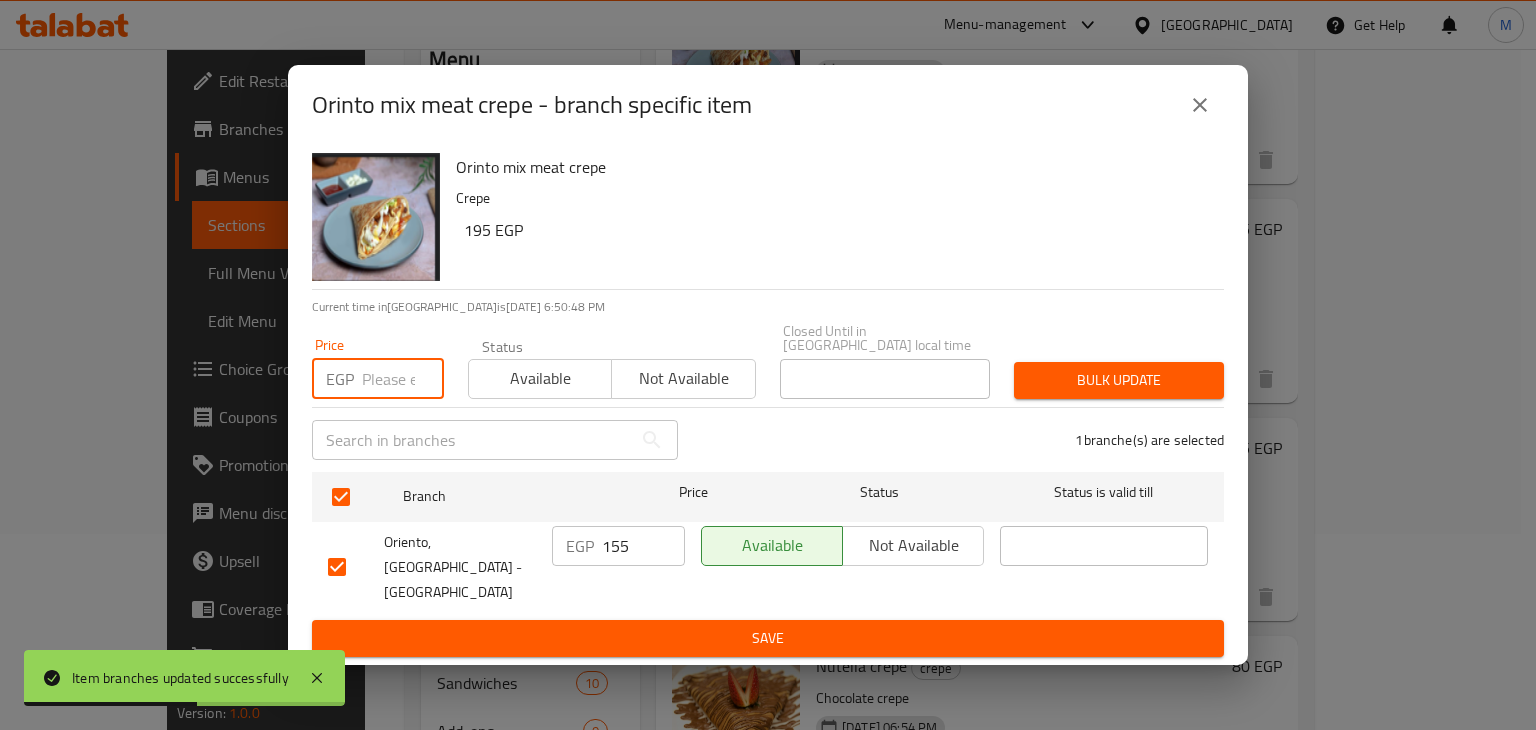 click at bounding box center [403, 379] 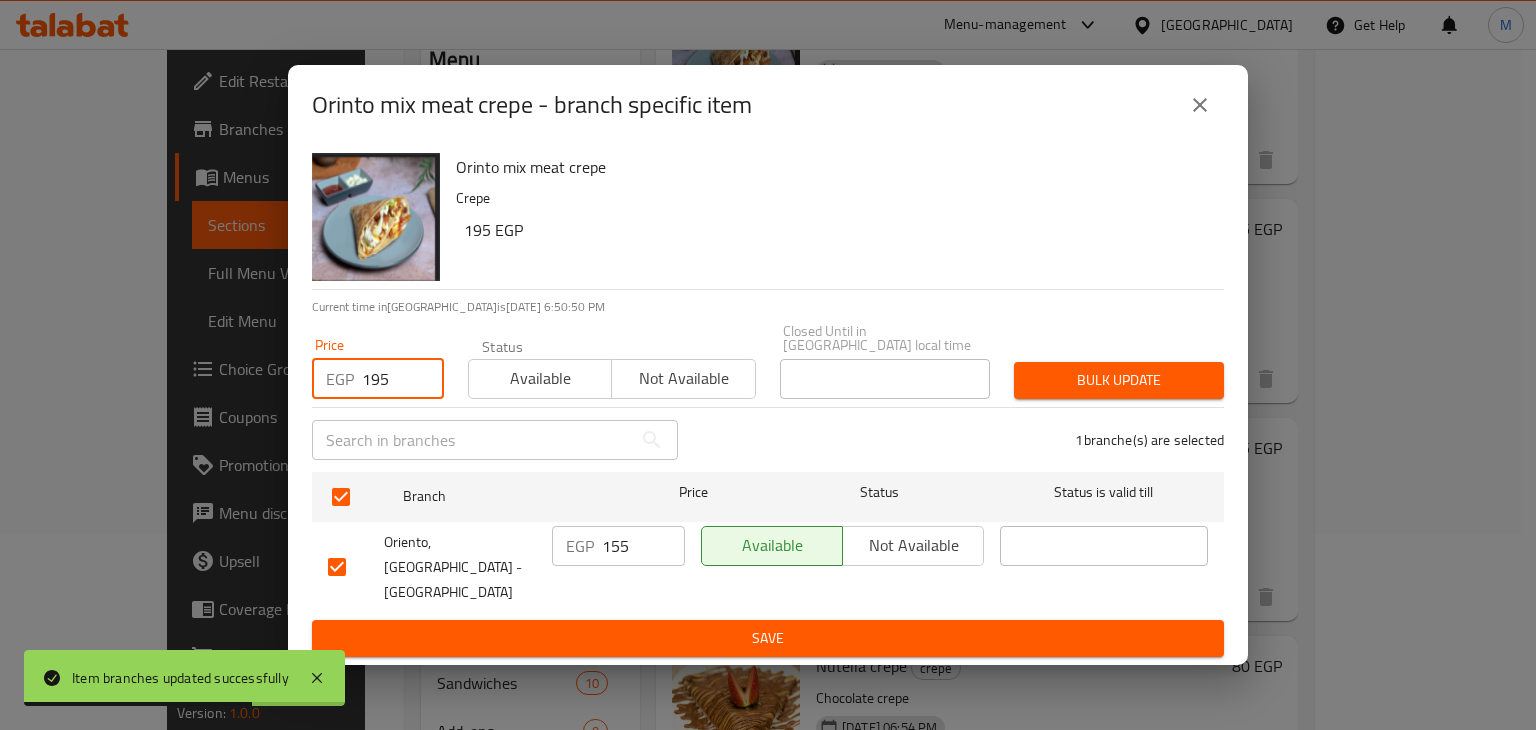 type on "195" 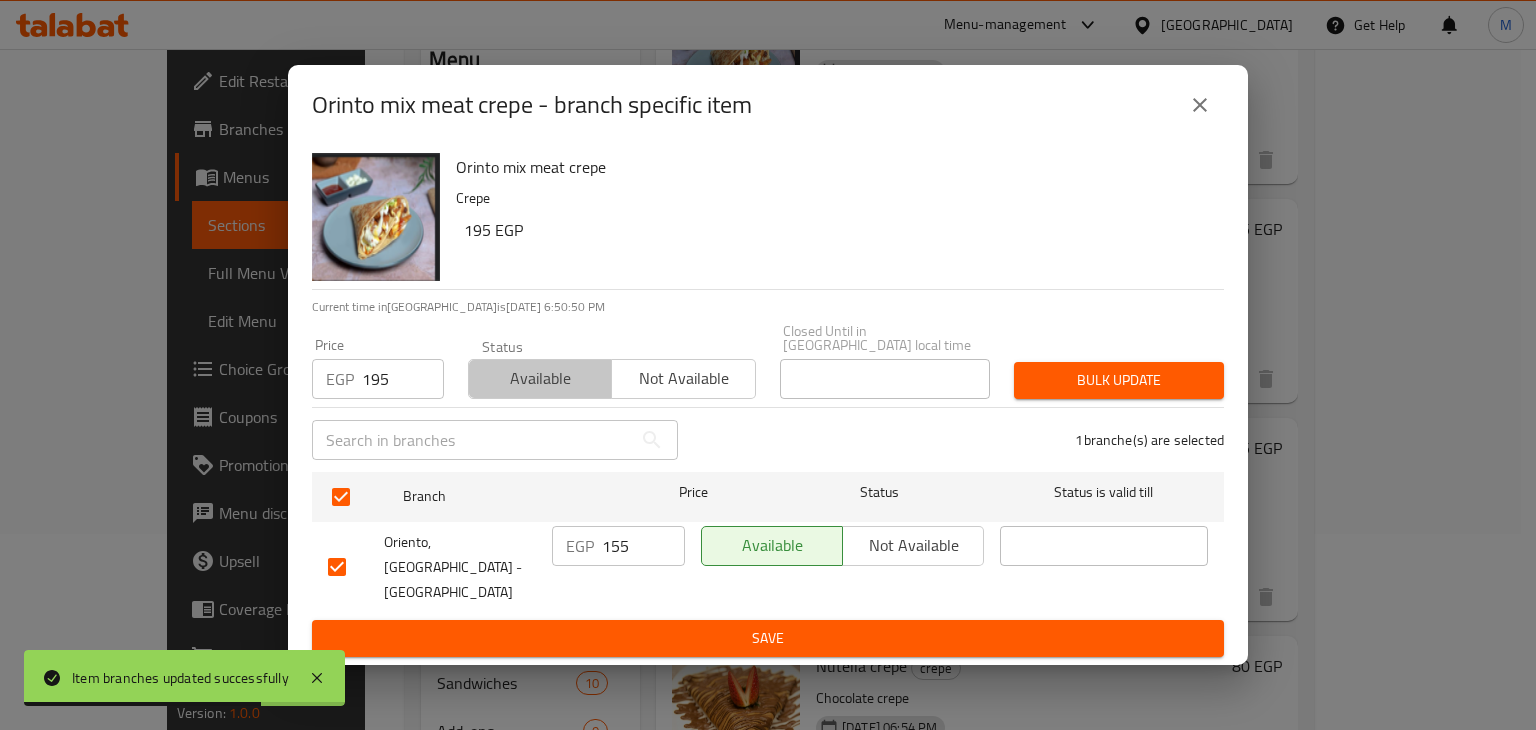 click on "Available" at bounding box center (540, 378) 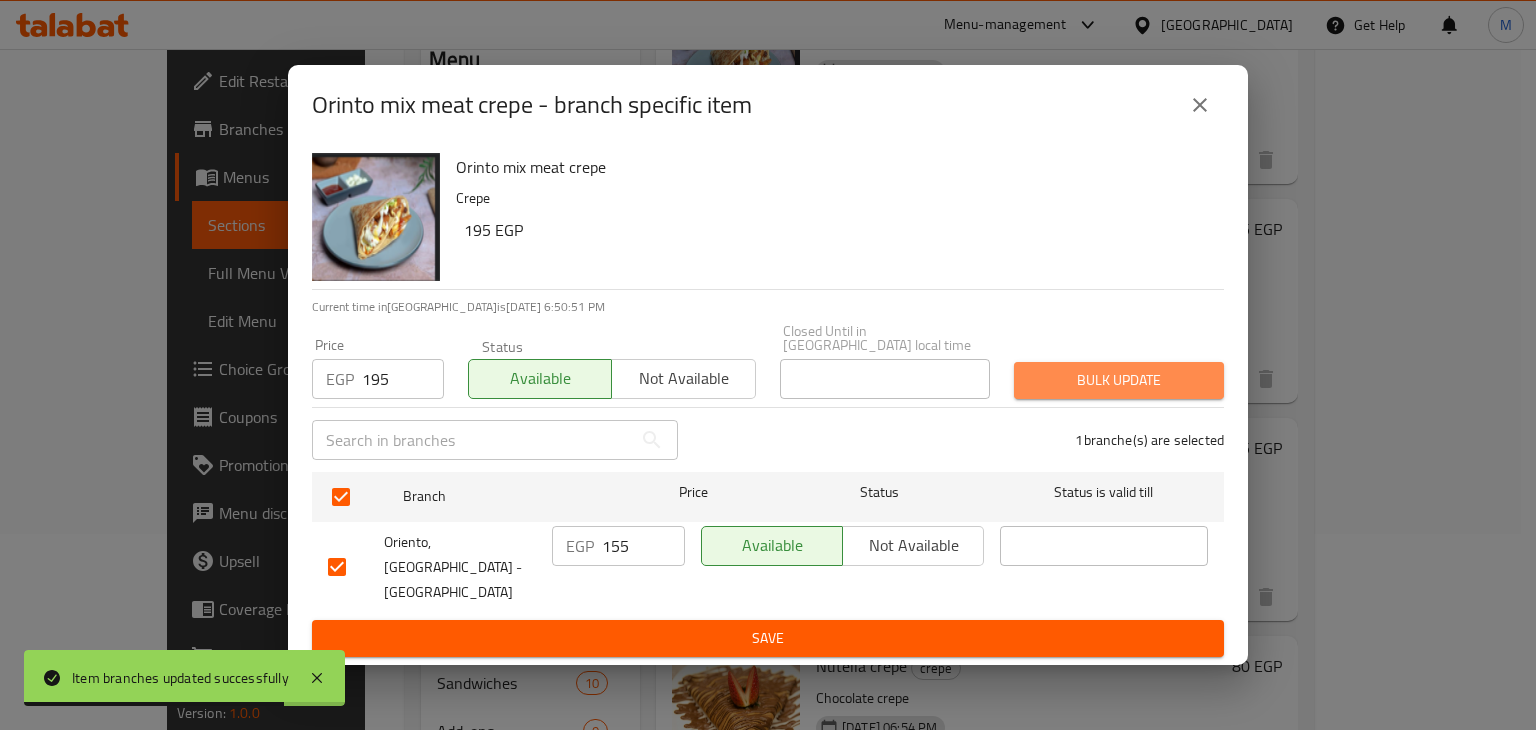 click on "Bulk update" at bounding box center (1119, 380) 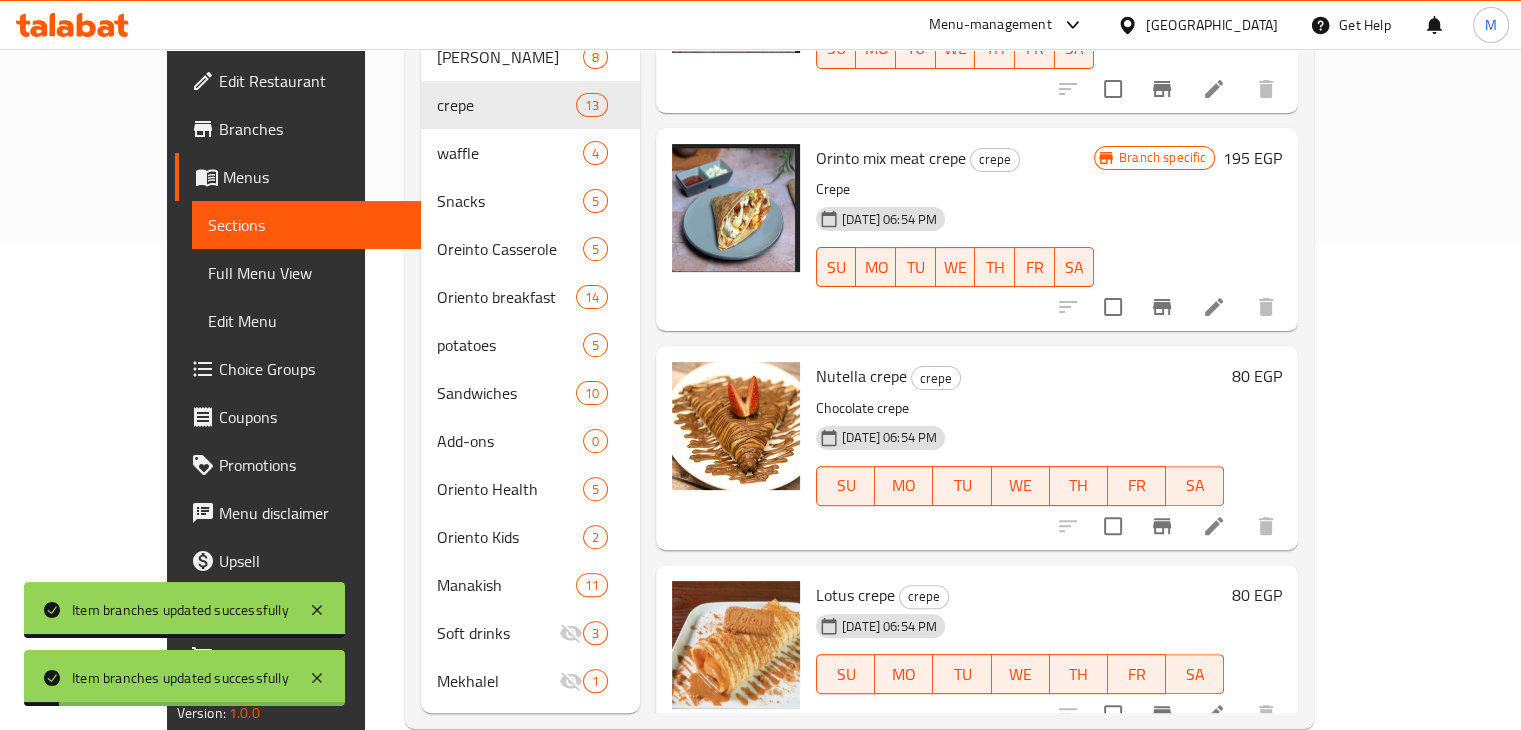 scroll, scrollTop: 495, scrollLeft: 0, axis: vertical 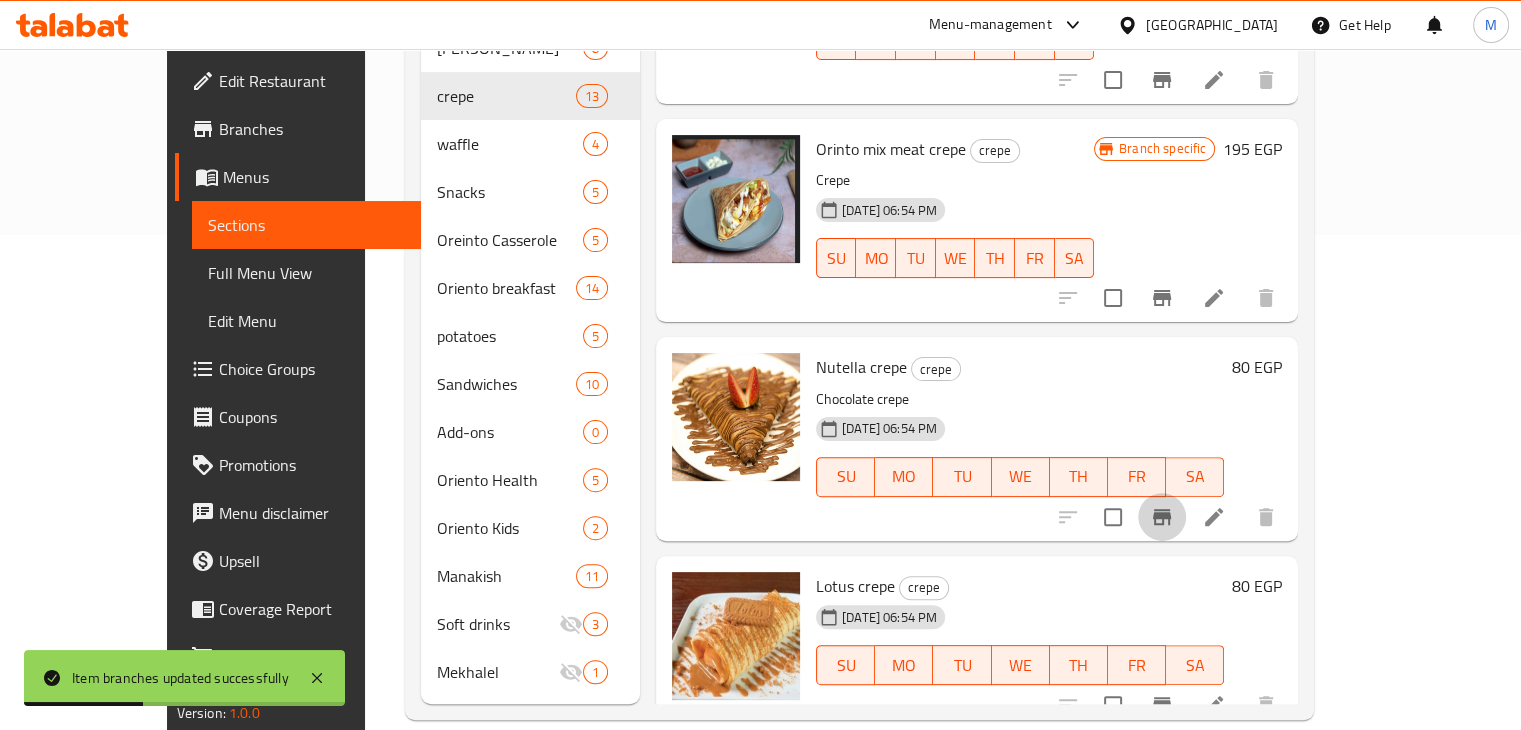 click 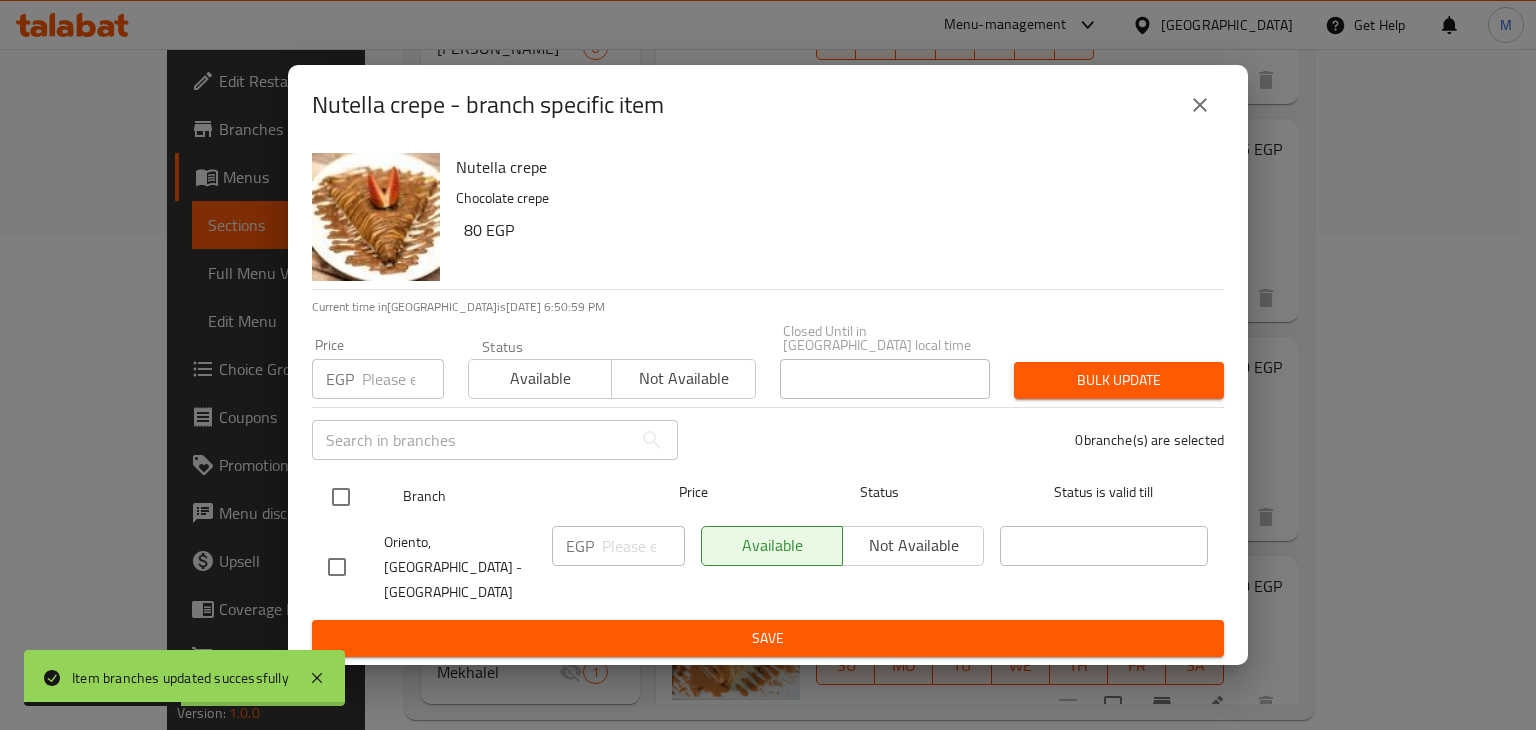 click at bounding box center [341, 497] 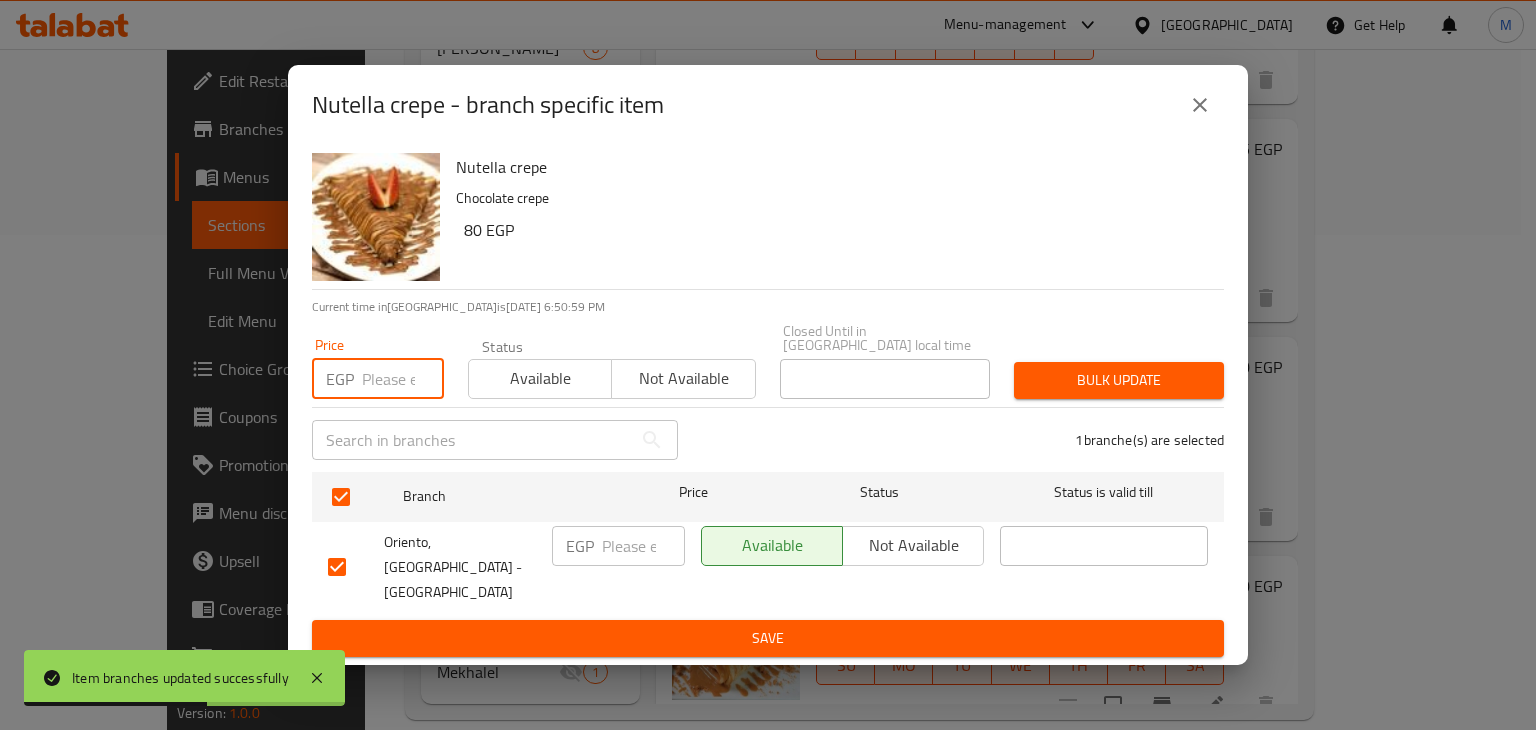 click at bounding box center (403, 379) 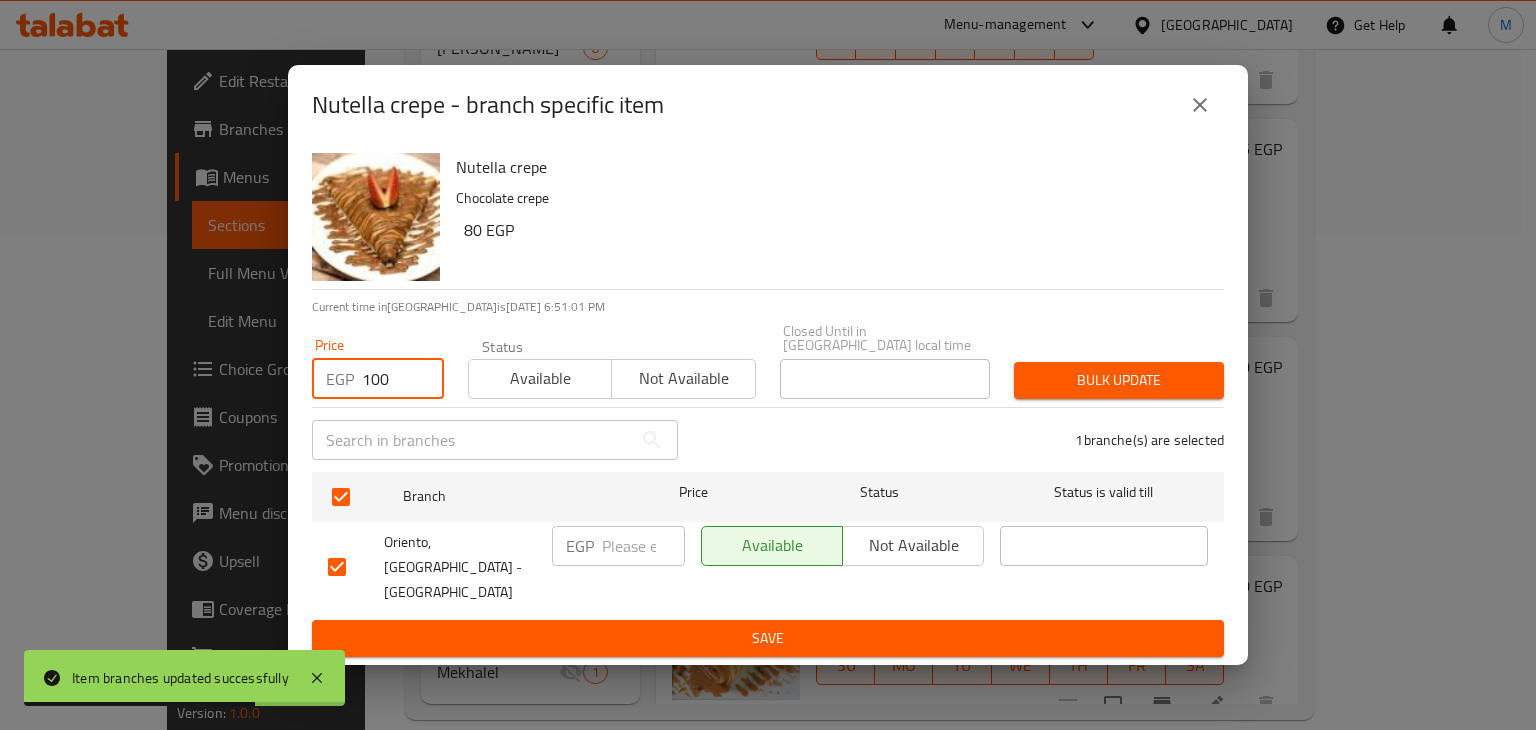type on "100" 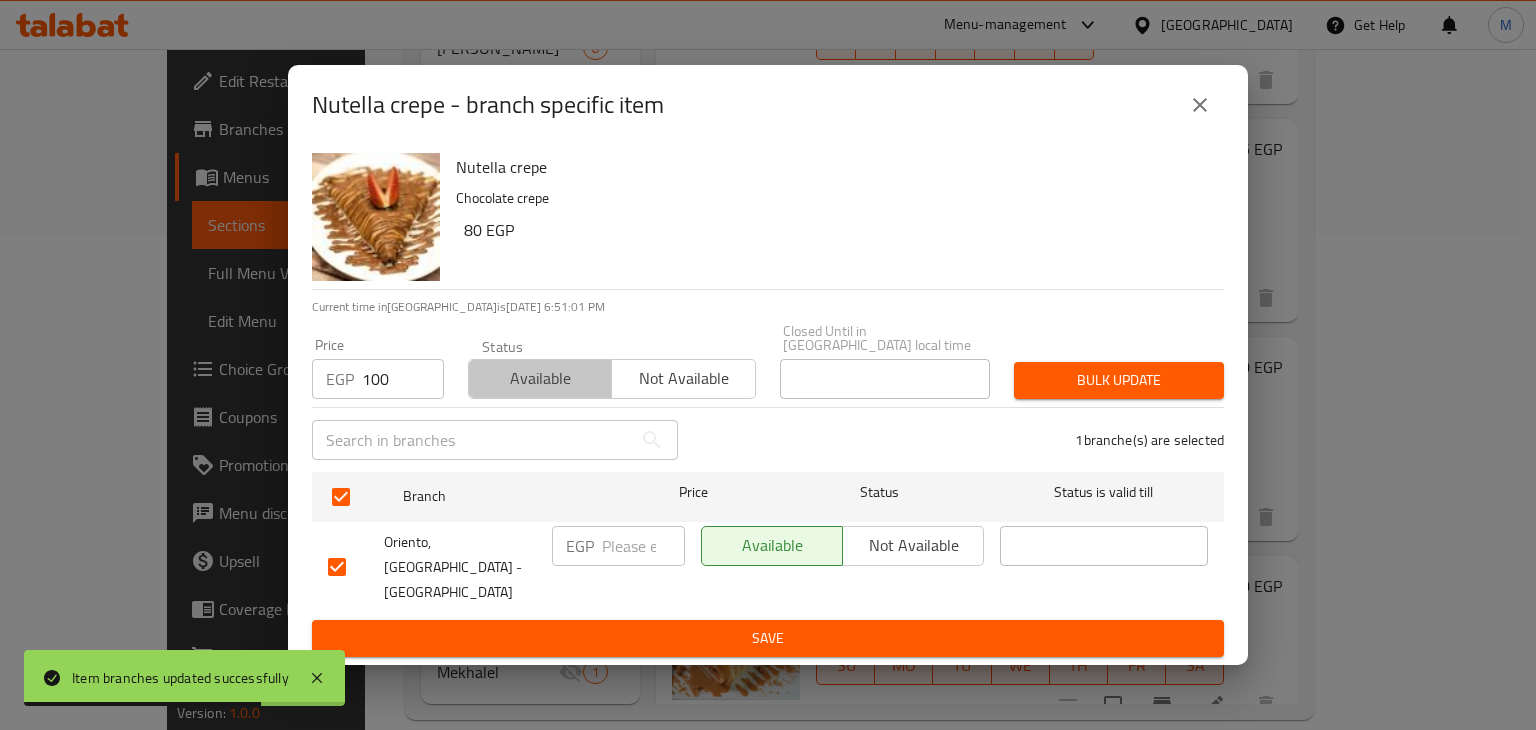 click on "Available" at bounding box center [540, 378] 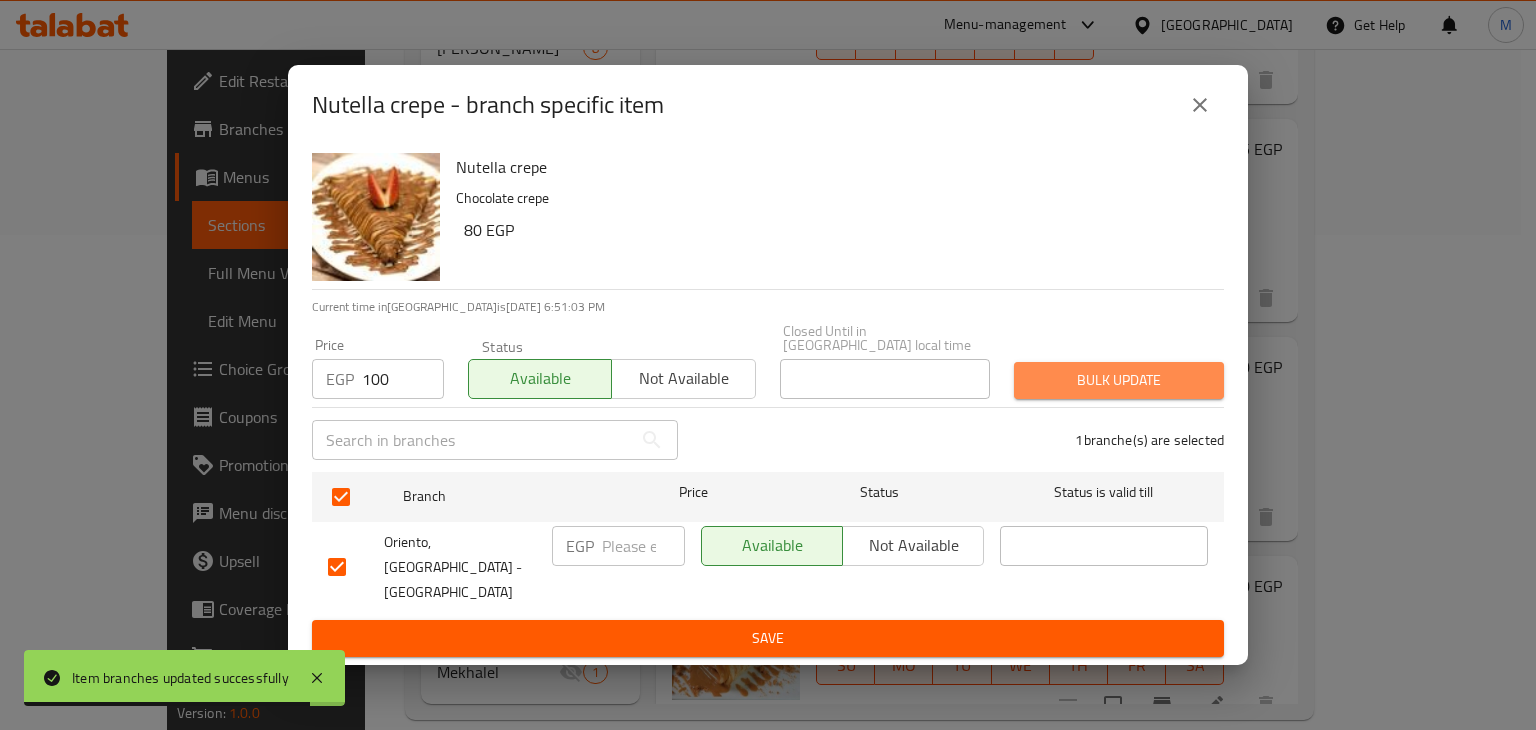 click on "Bulk update" at bounding box center [1119, 380] 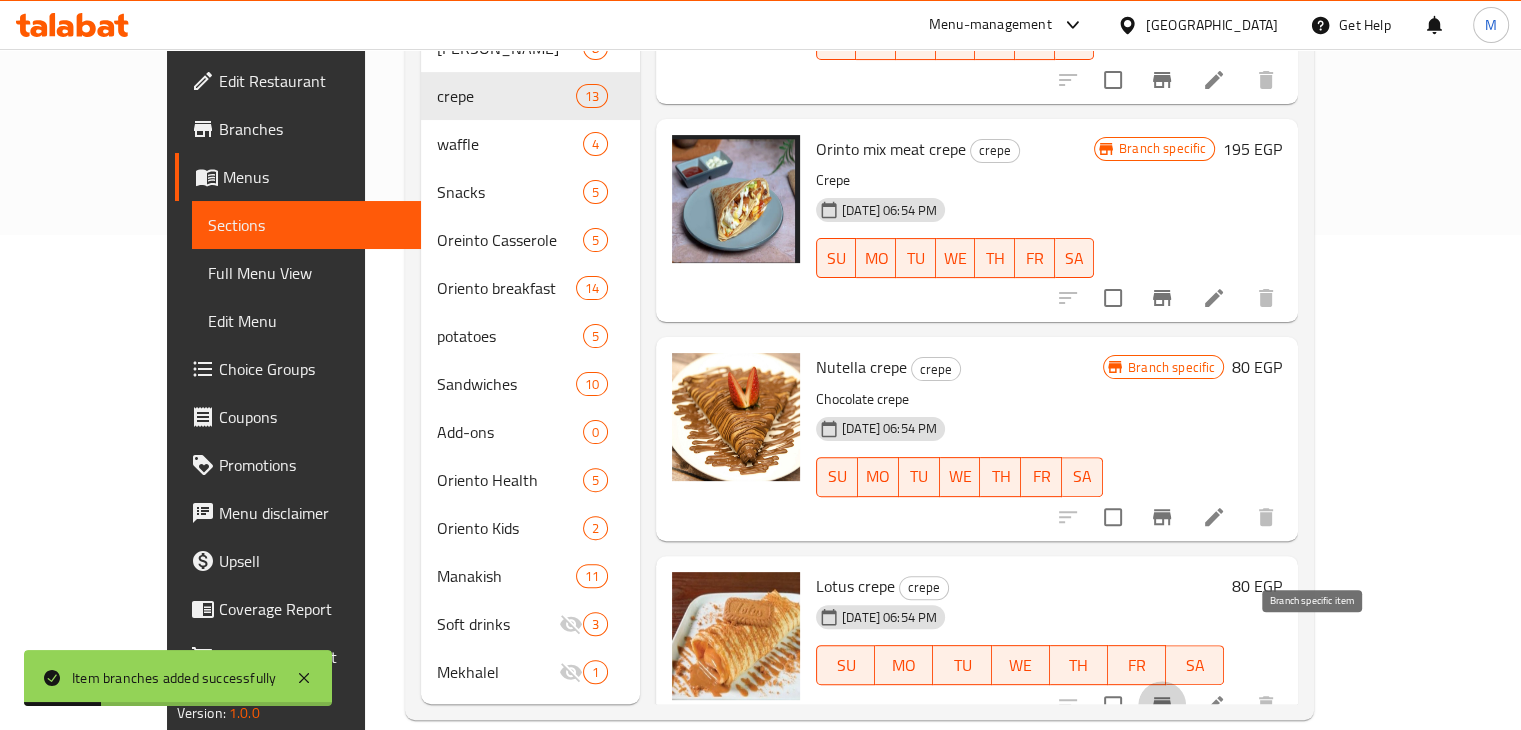 click 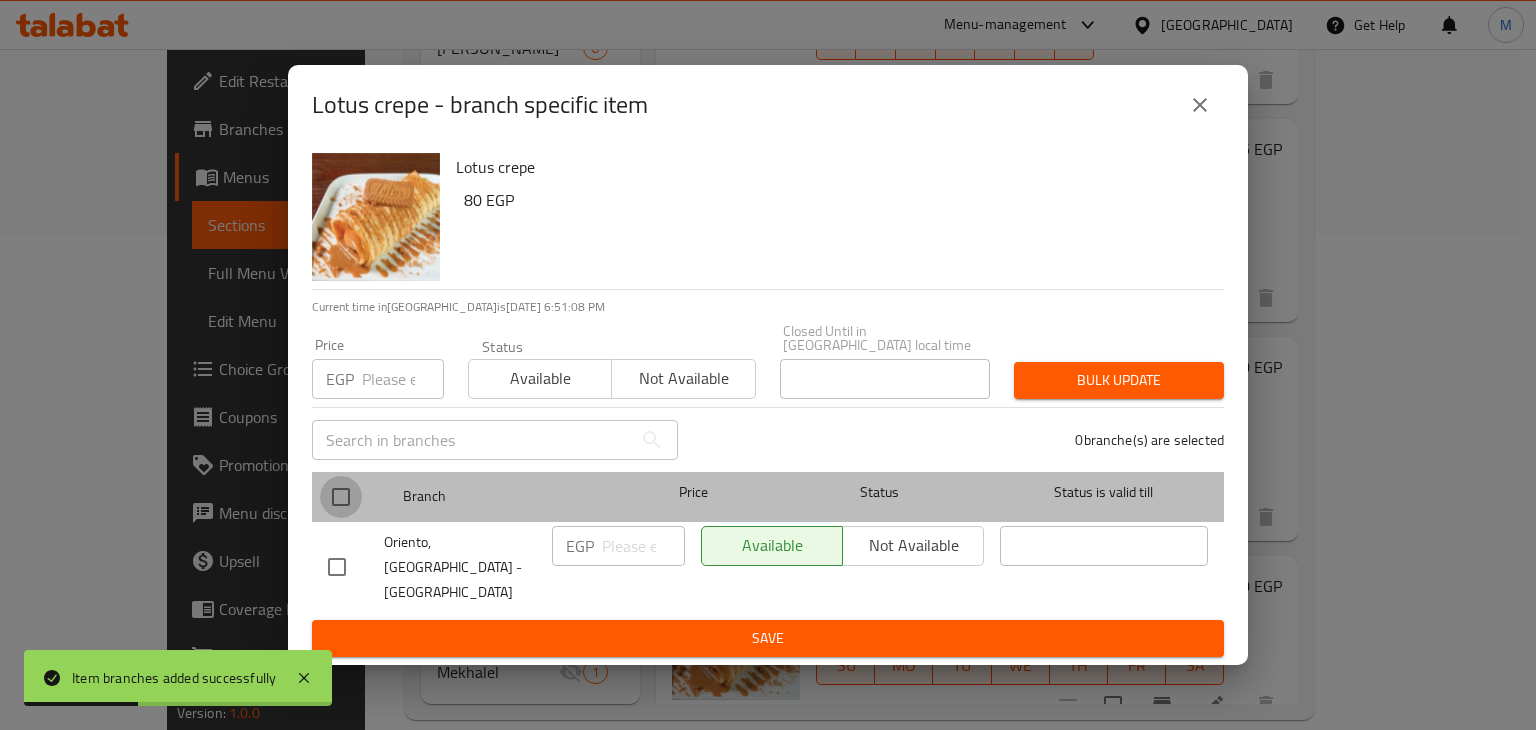 click at bounding box center [341, 497] 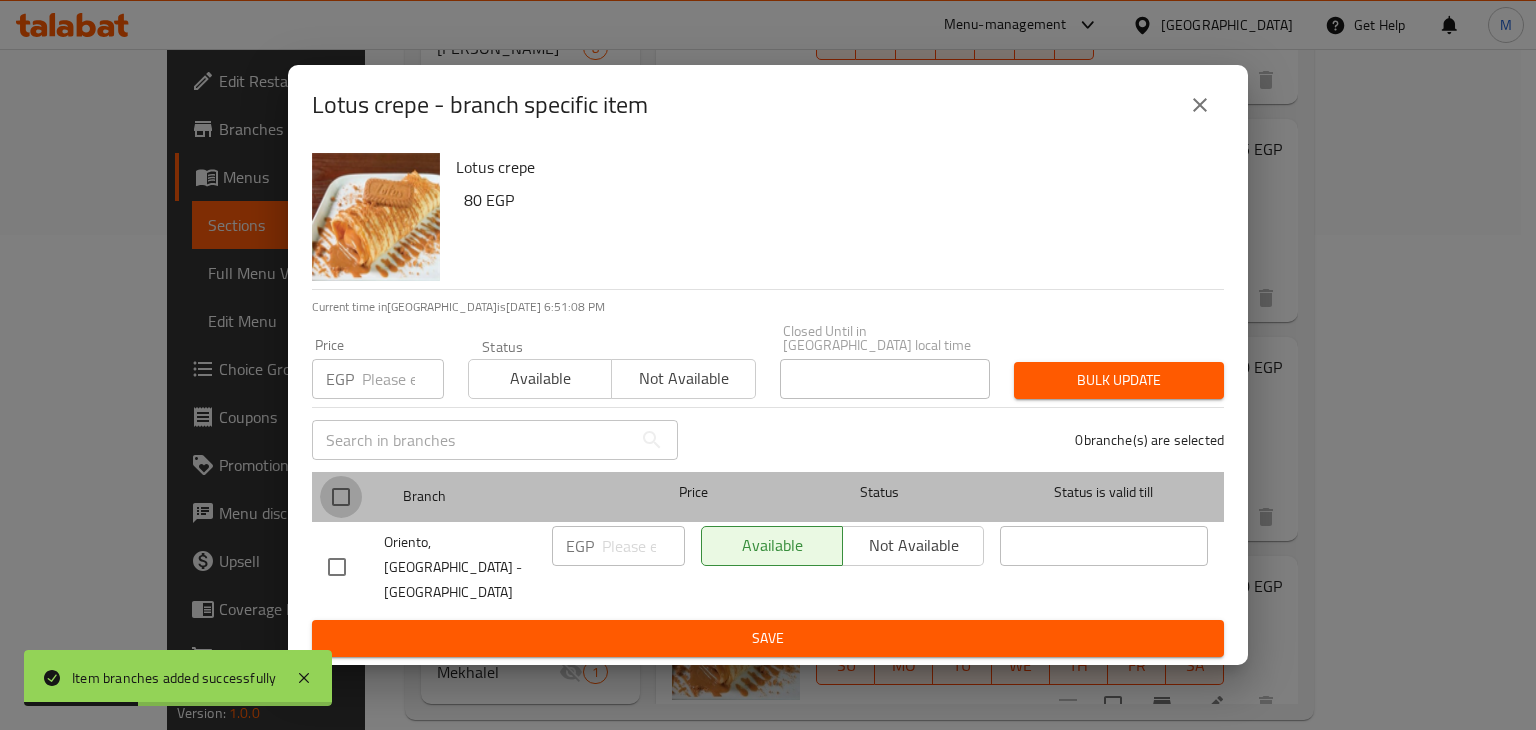 checkbox on "true" 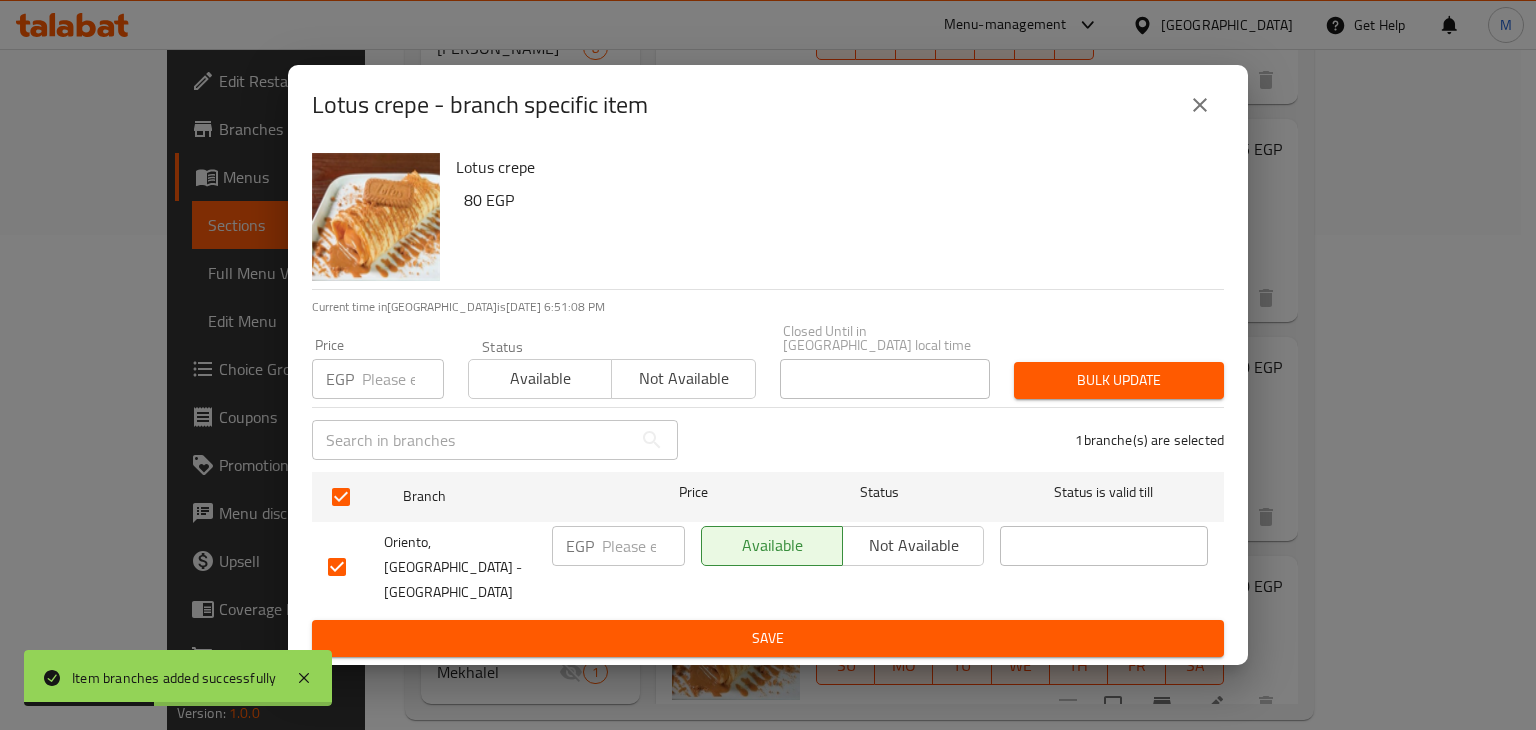 click on "Price EGP Price" at bounding box center [378, 368] 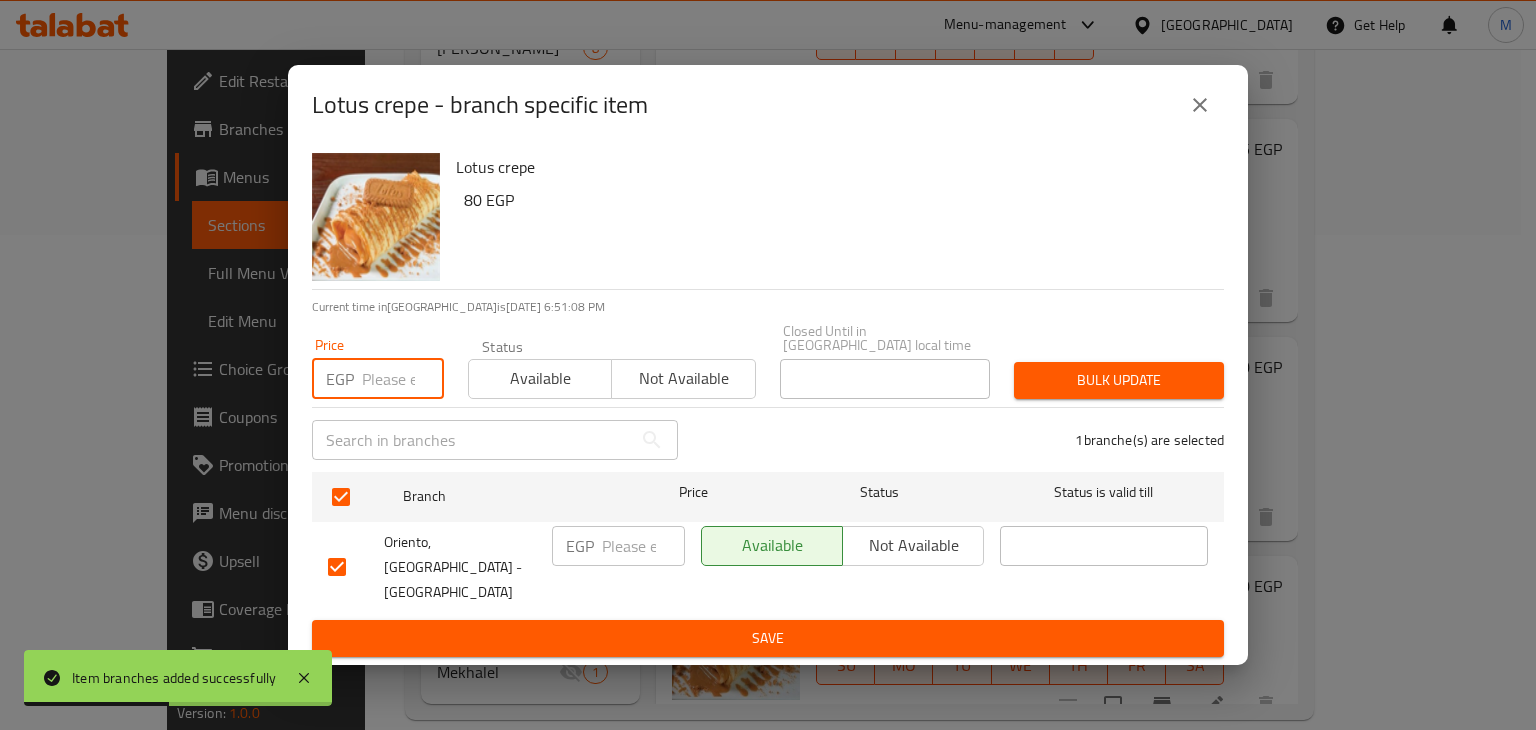click at bounding box center (403, 379) 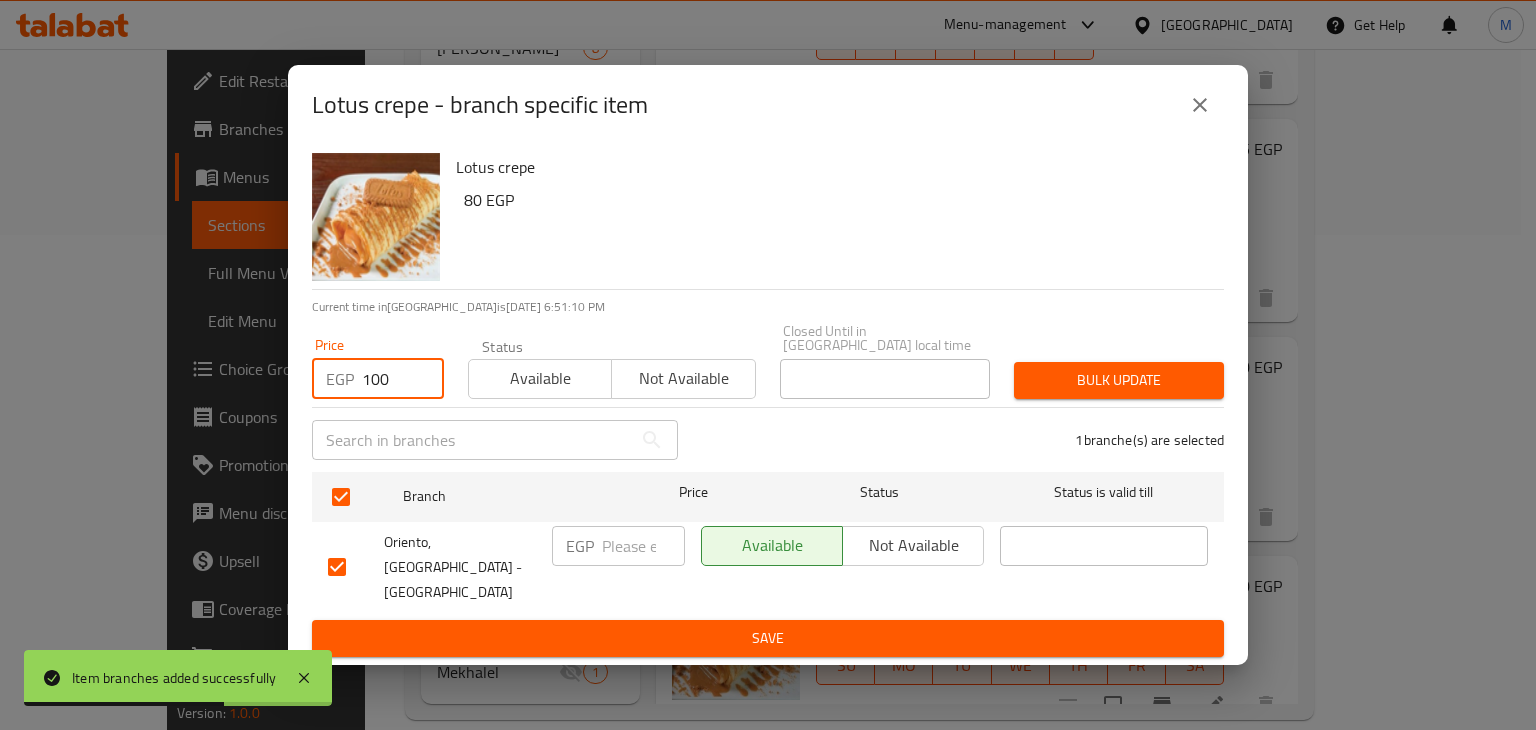 type on "100" 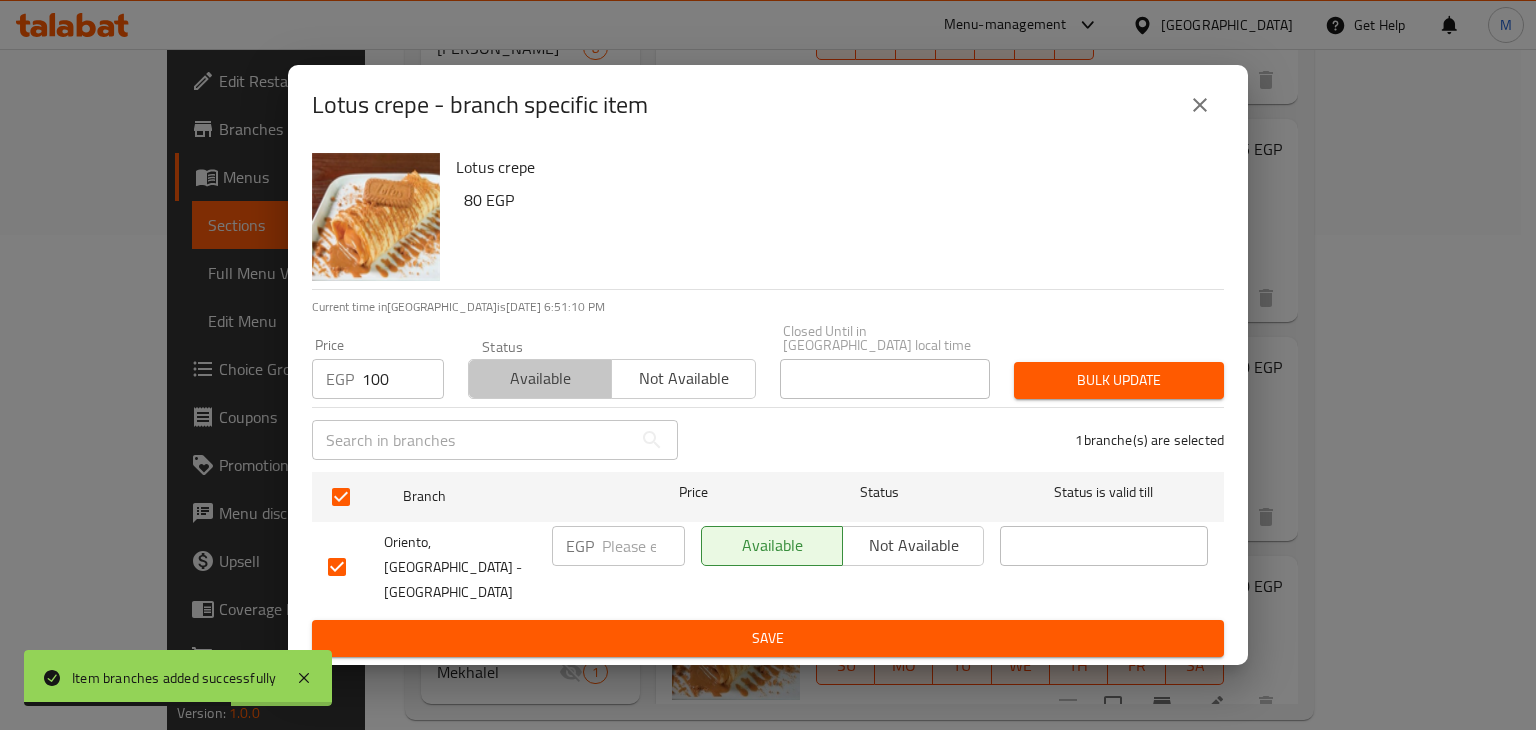 click on "Available" at bounding box center [540, 378] 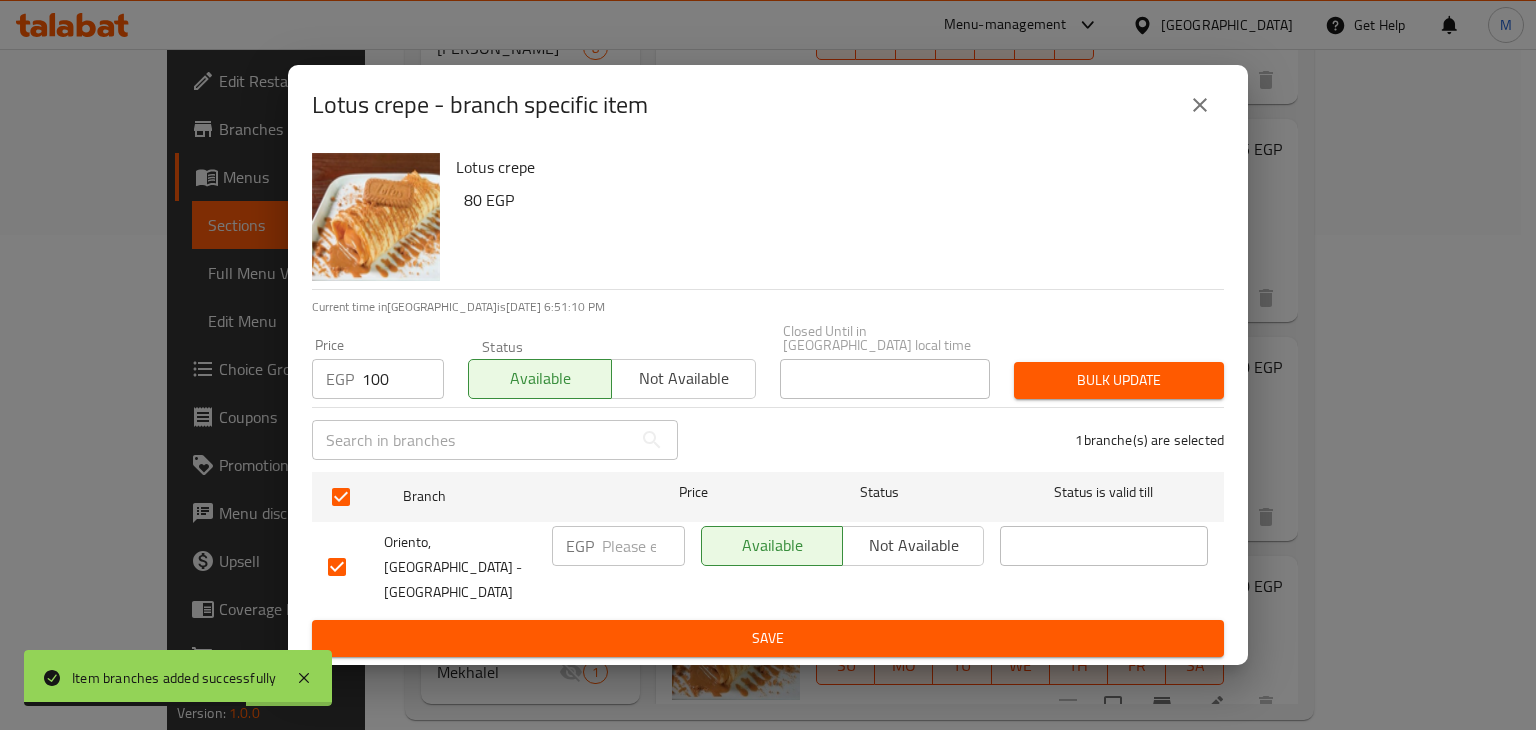 click on "Bulk update" at bounding box center (1119, 380) 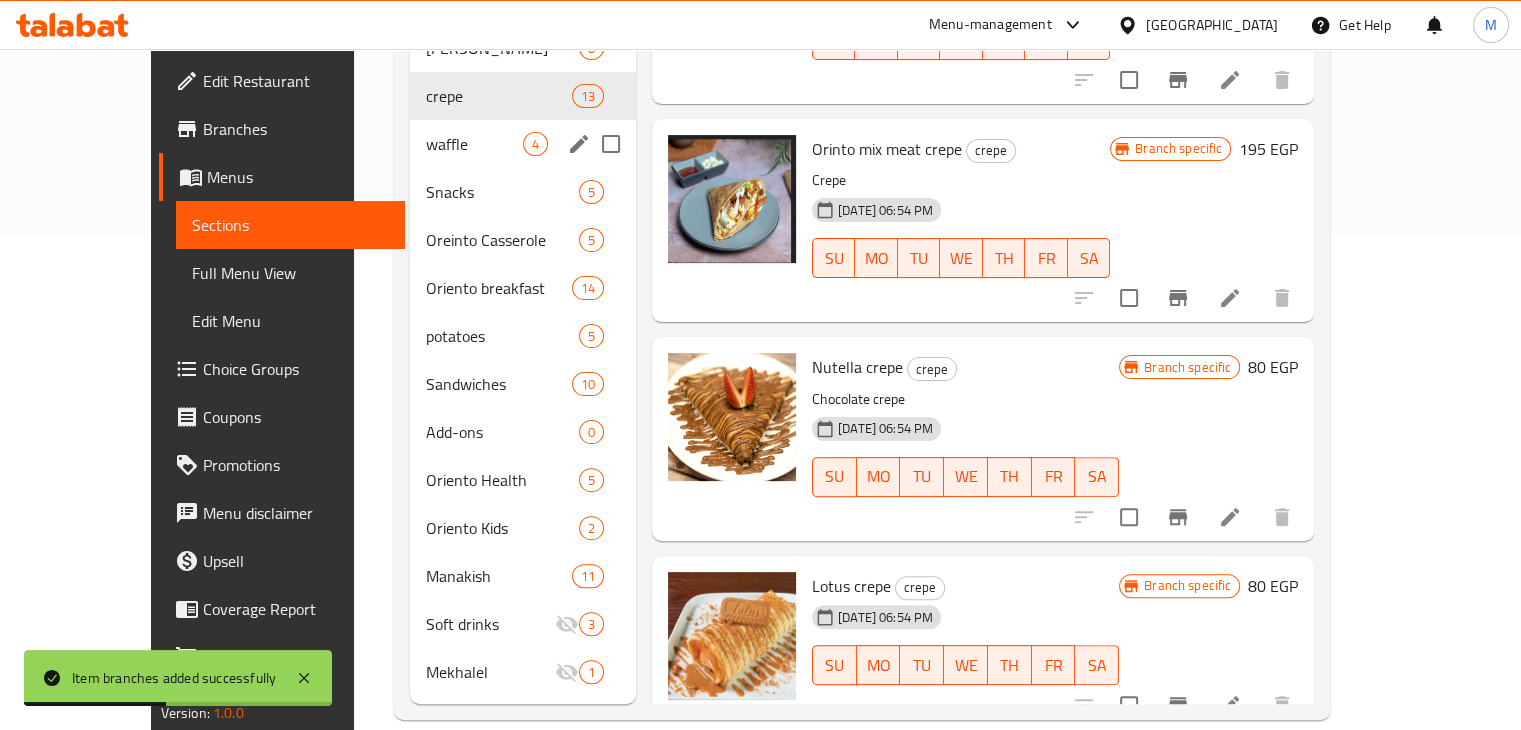 click on "waffle" at bounding box center (474, 144) 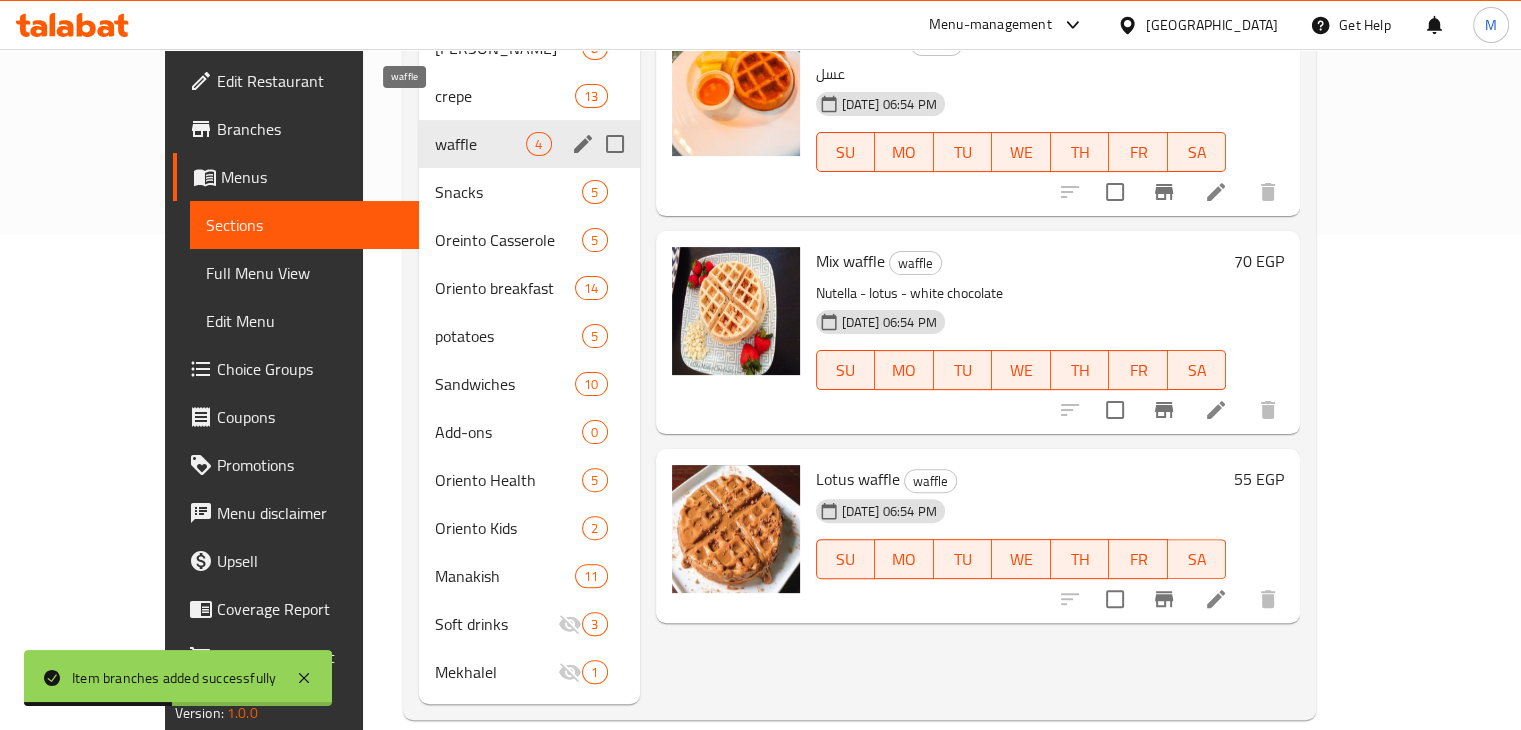 scroll, scrollTop: 0, scrollLeft: 0, axis: both 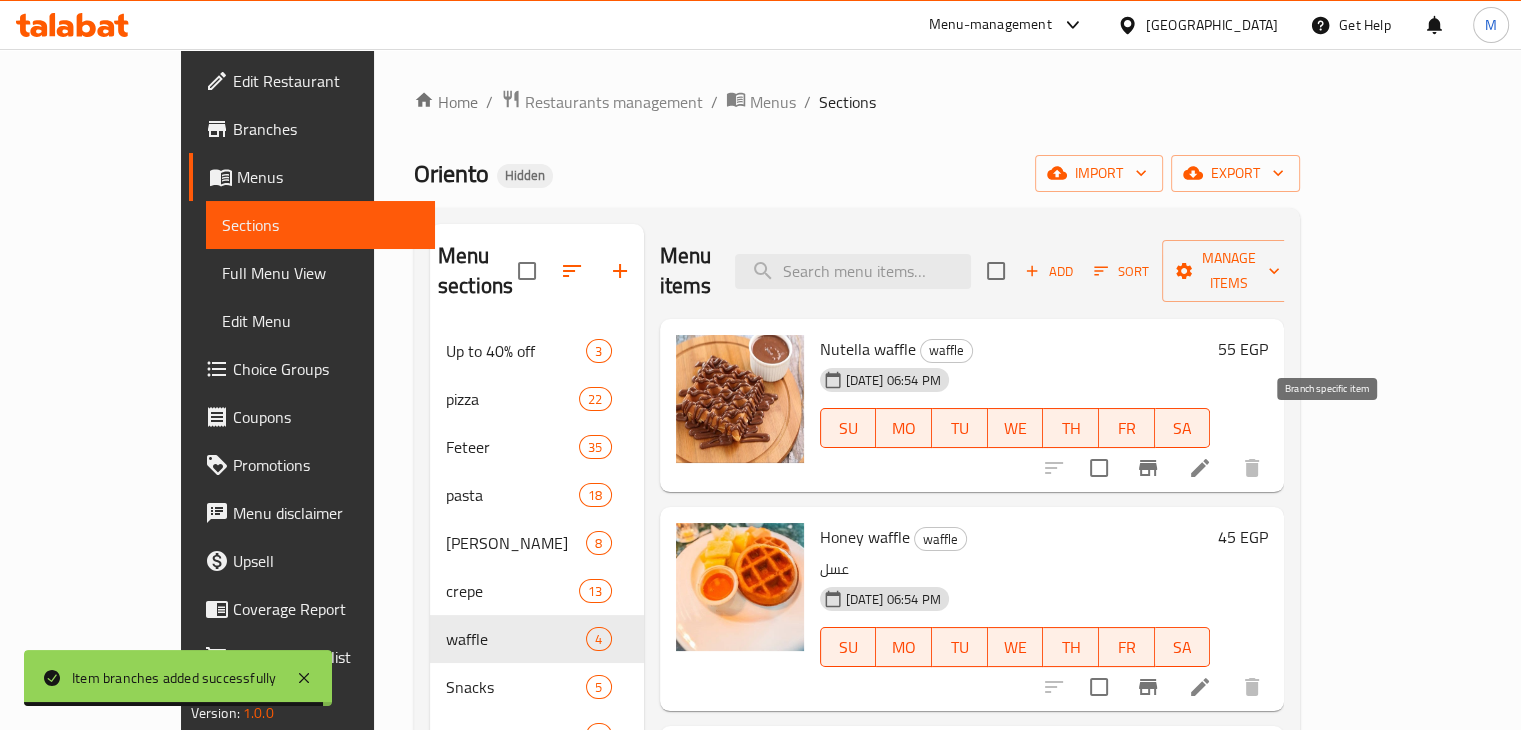 click 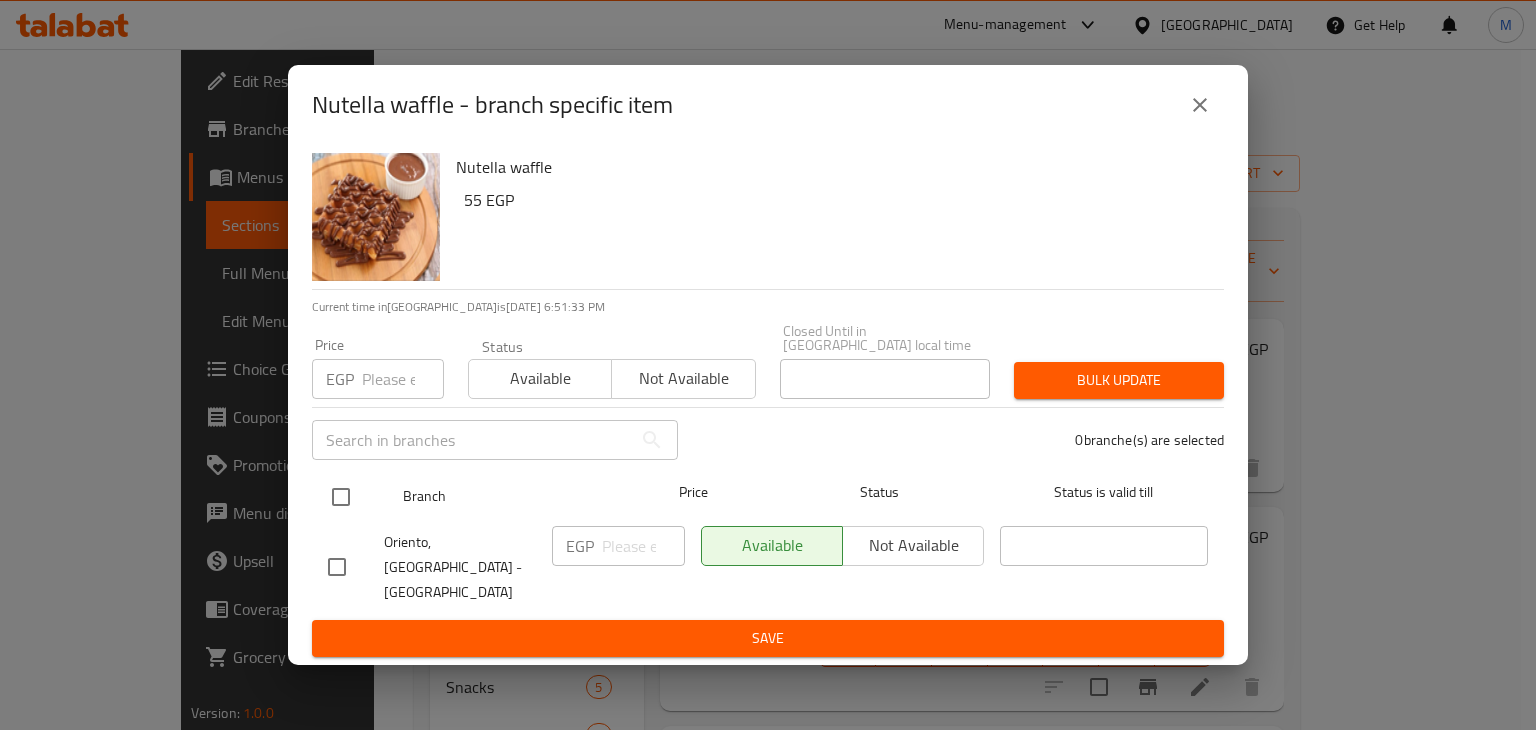 click at bounding box center [341, 497] 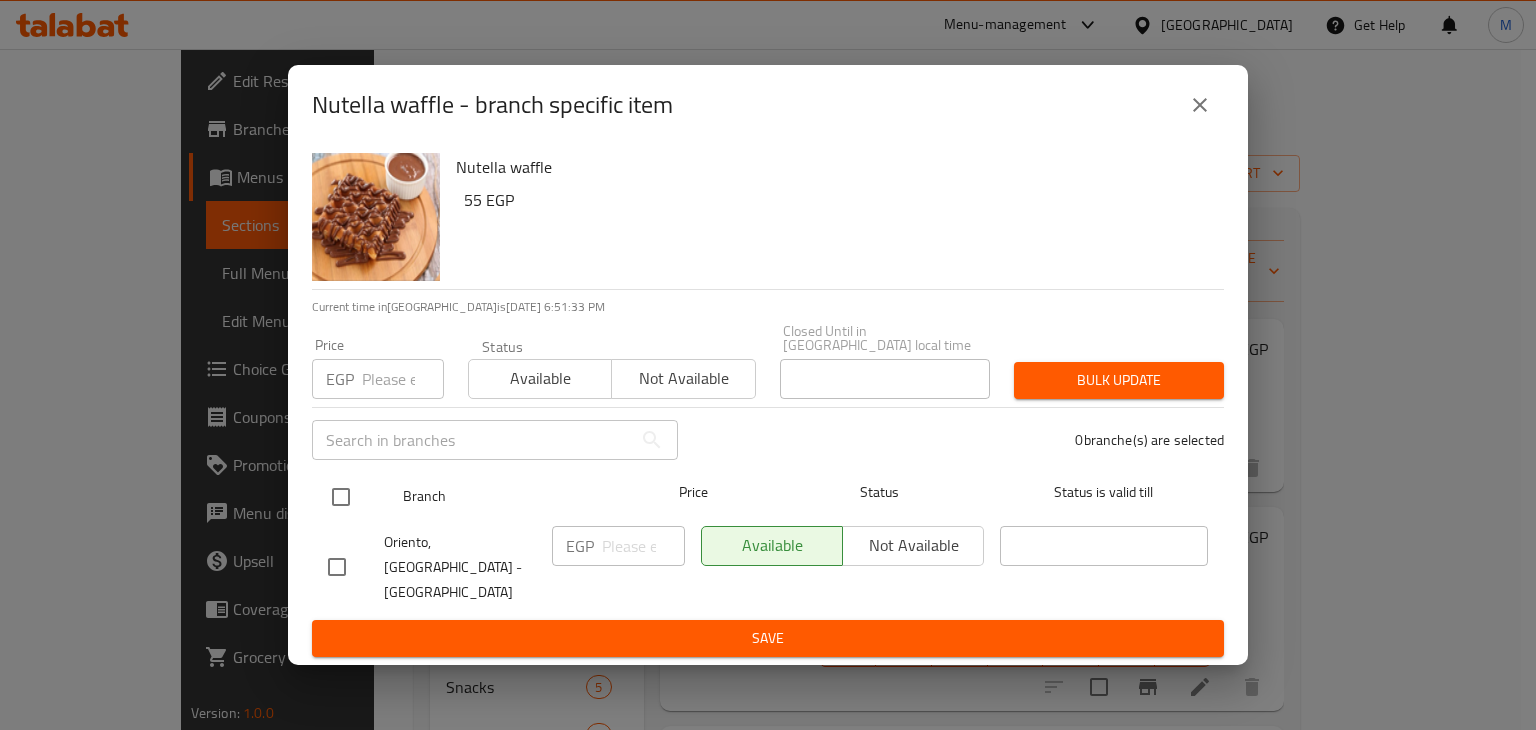 checkbox on "true" 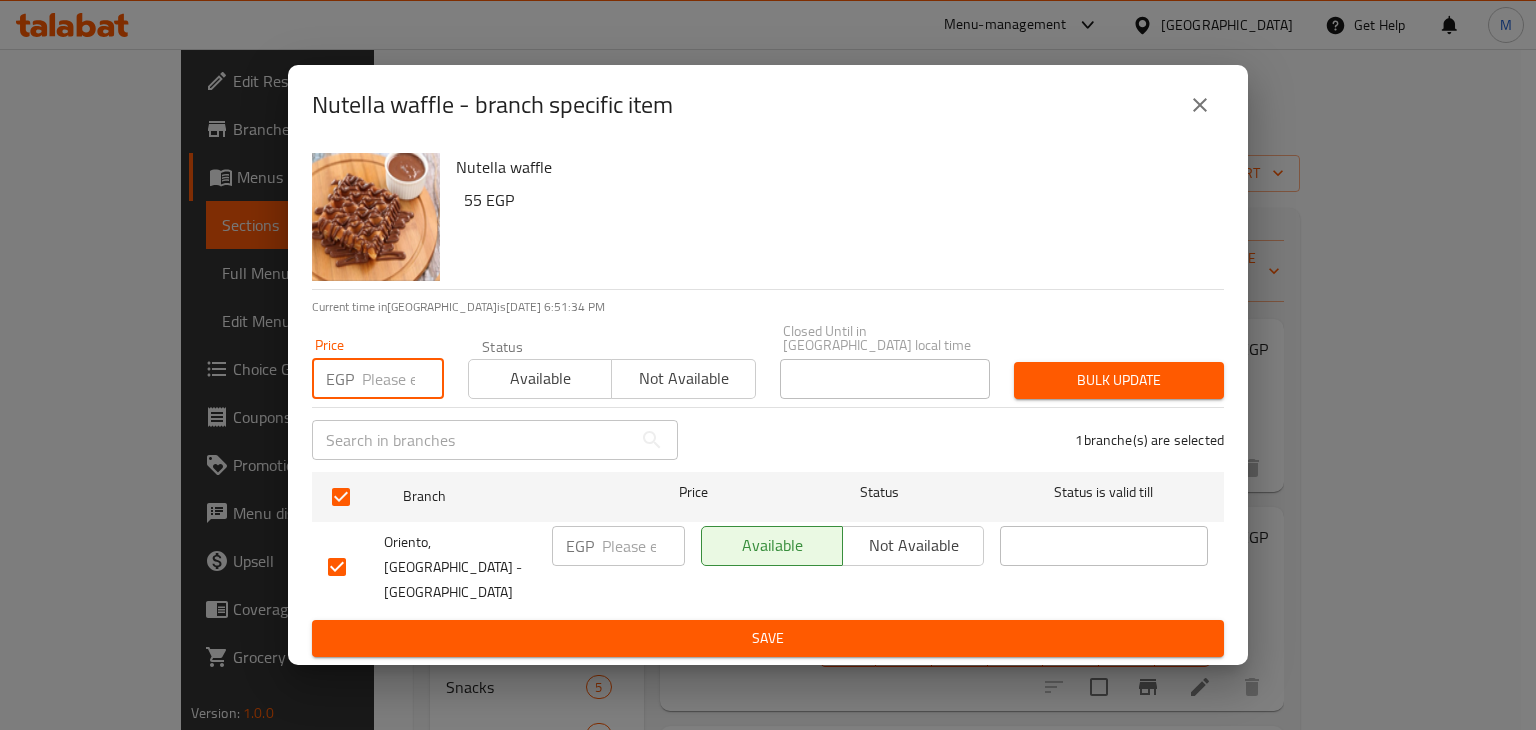 click at bounding box center [403, 379] 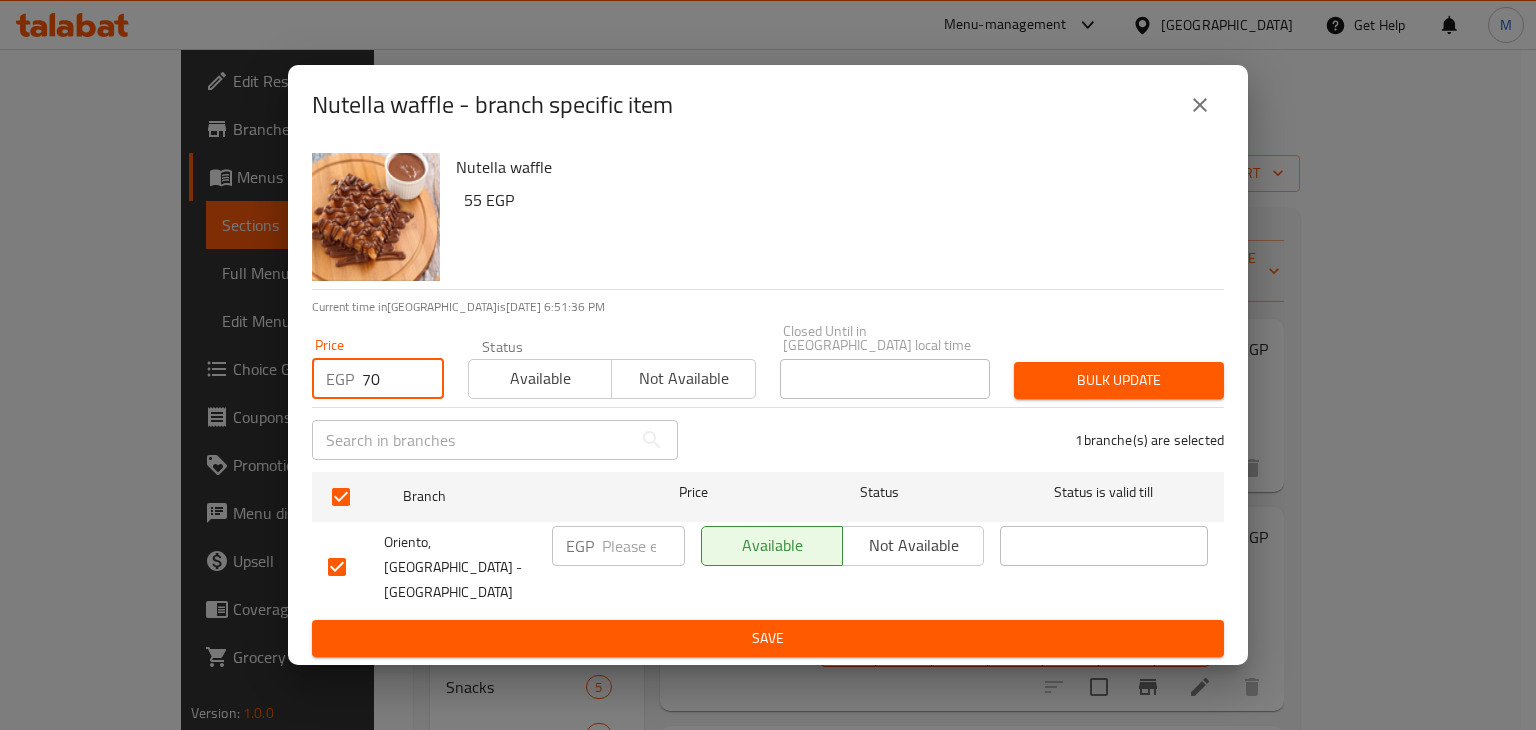 type on "70" 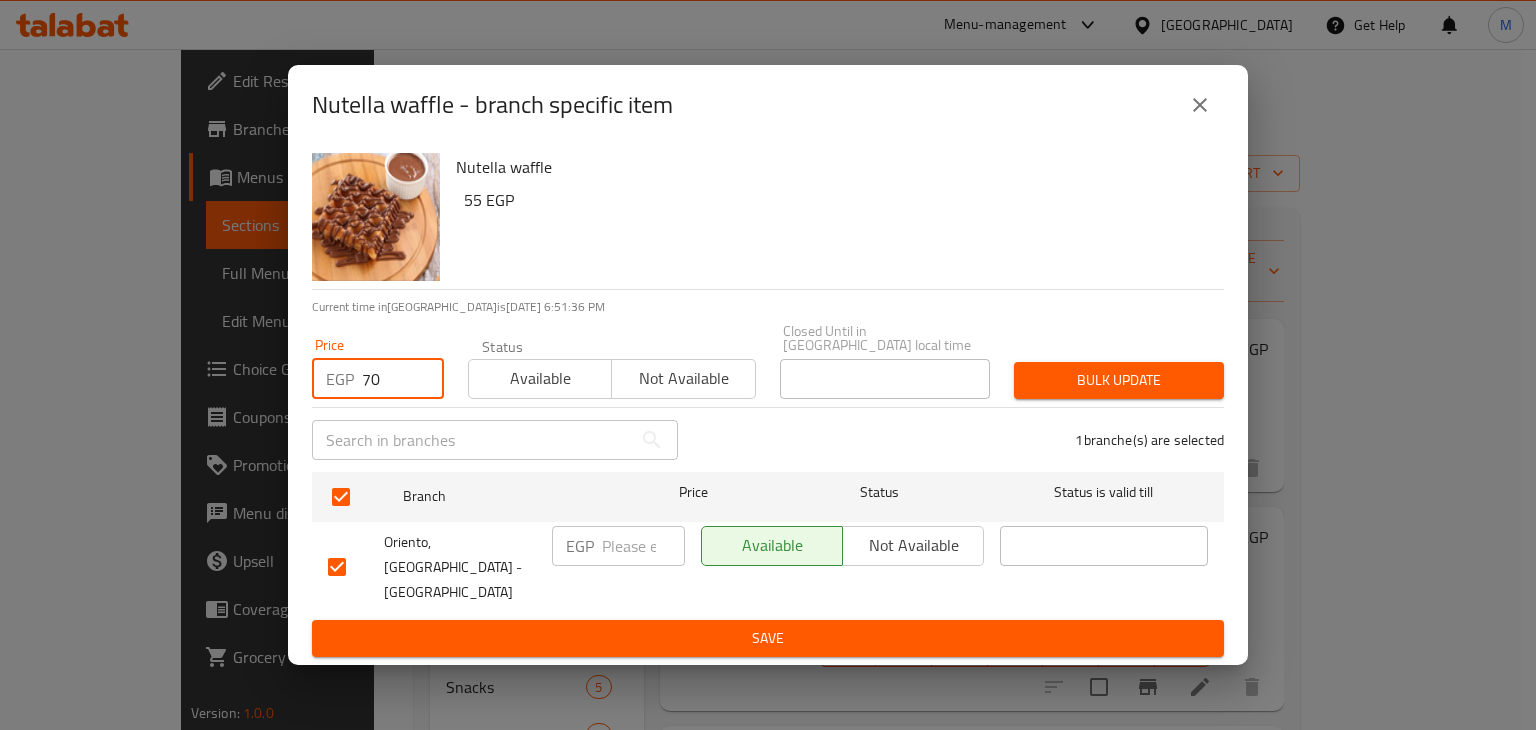 click on "Available" at bounding box center (540, 378) 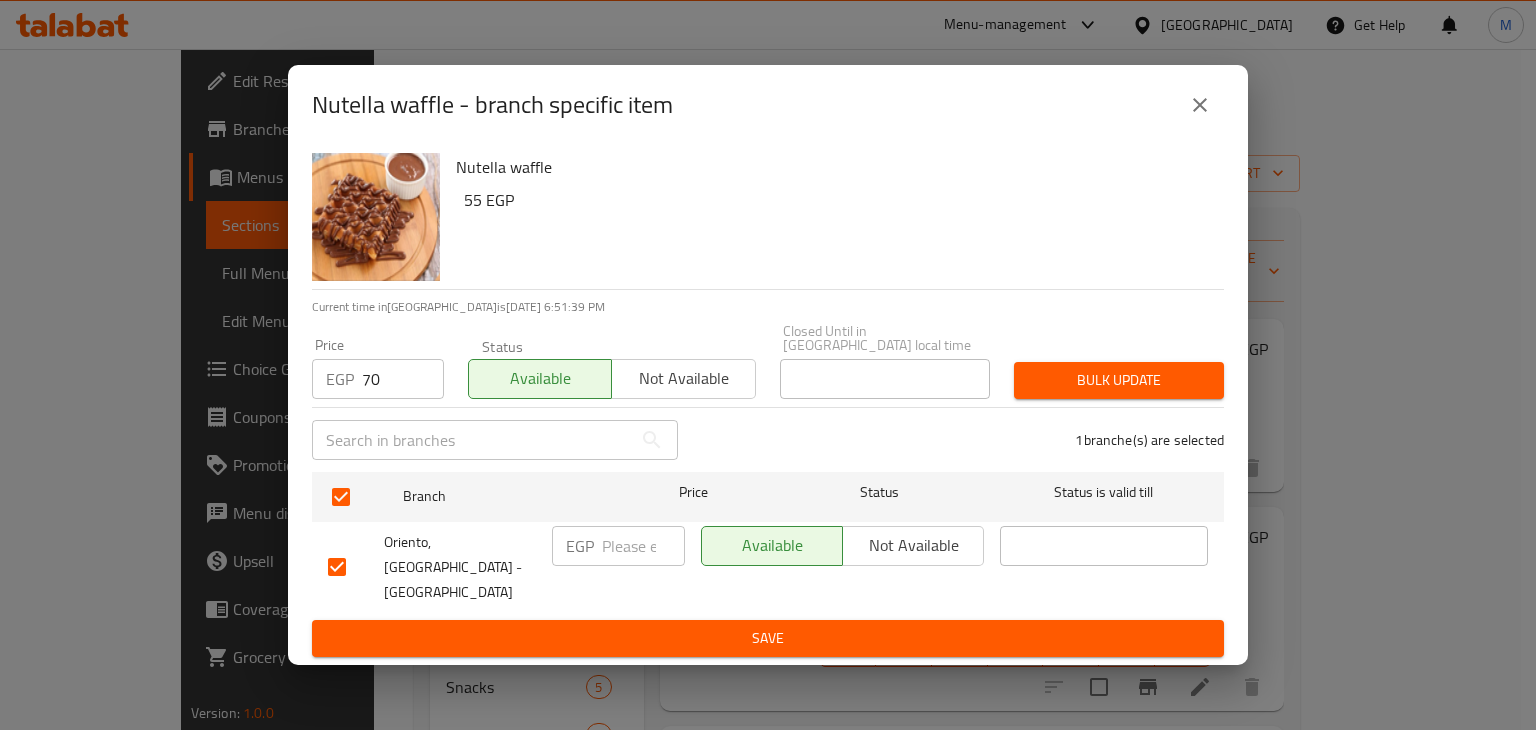 click on "Bulk update" at bounding box center (1119, 380) 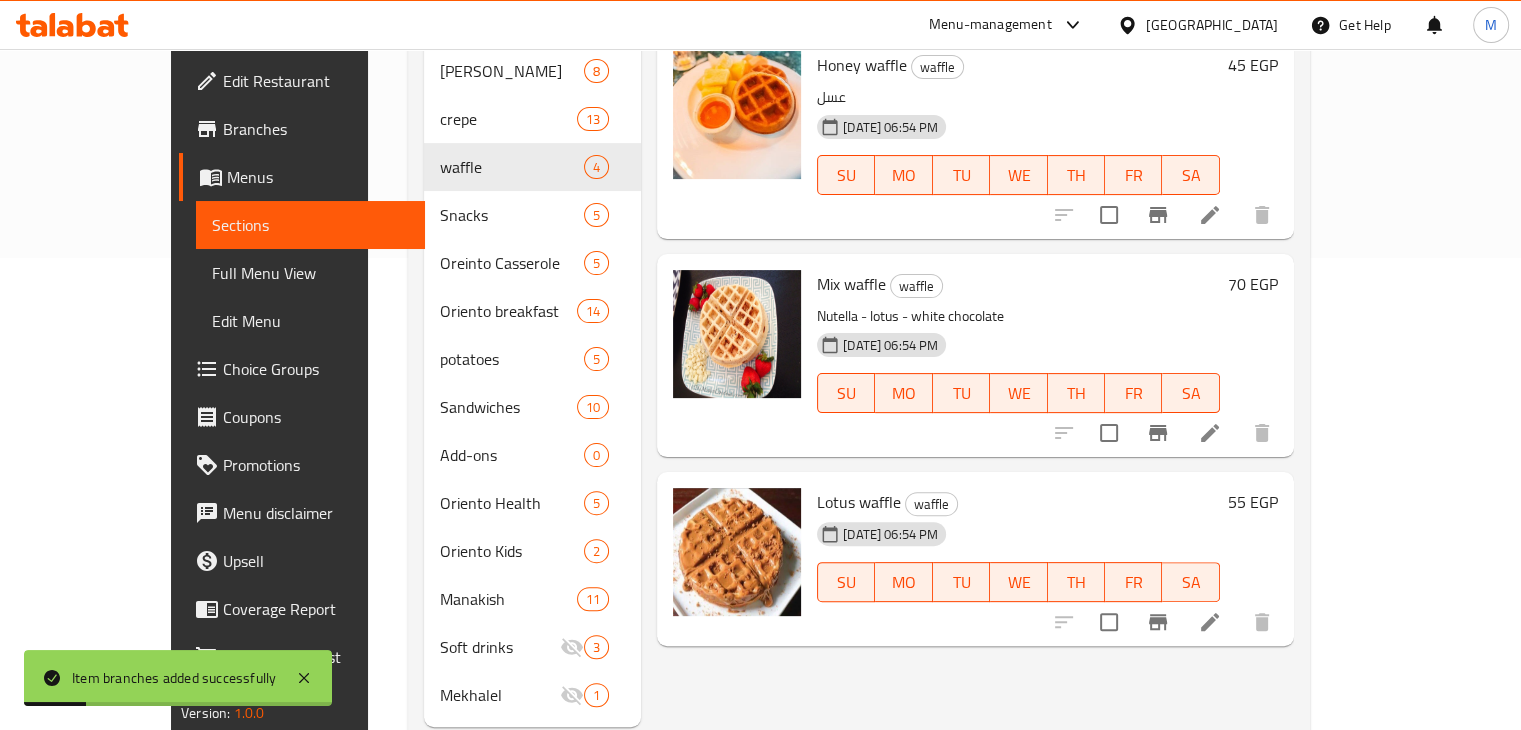 scroll, scrollTop: 474, scrollLeft: 0, axis: vertical 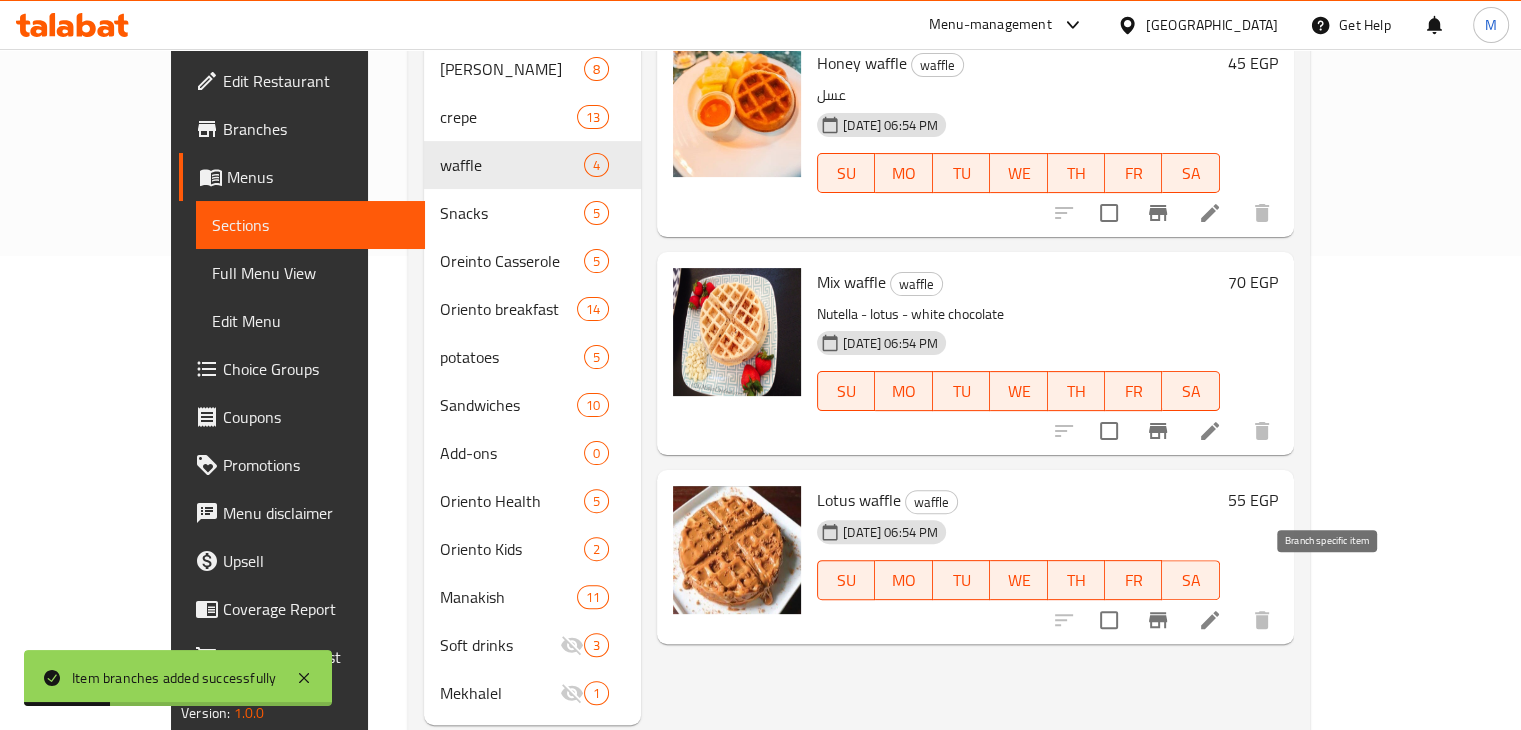 click 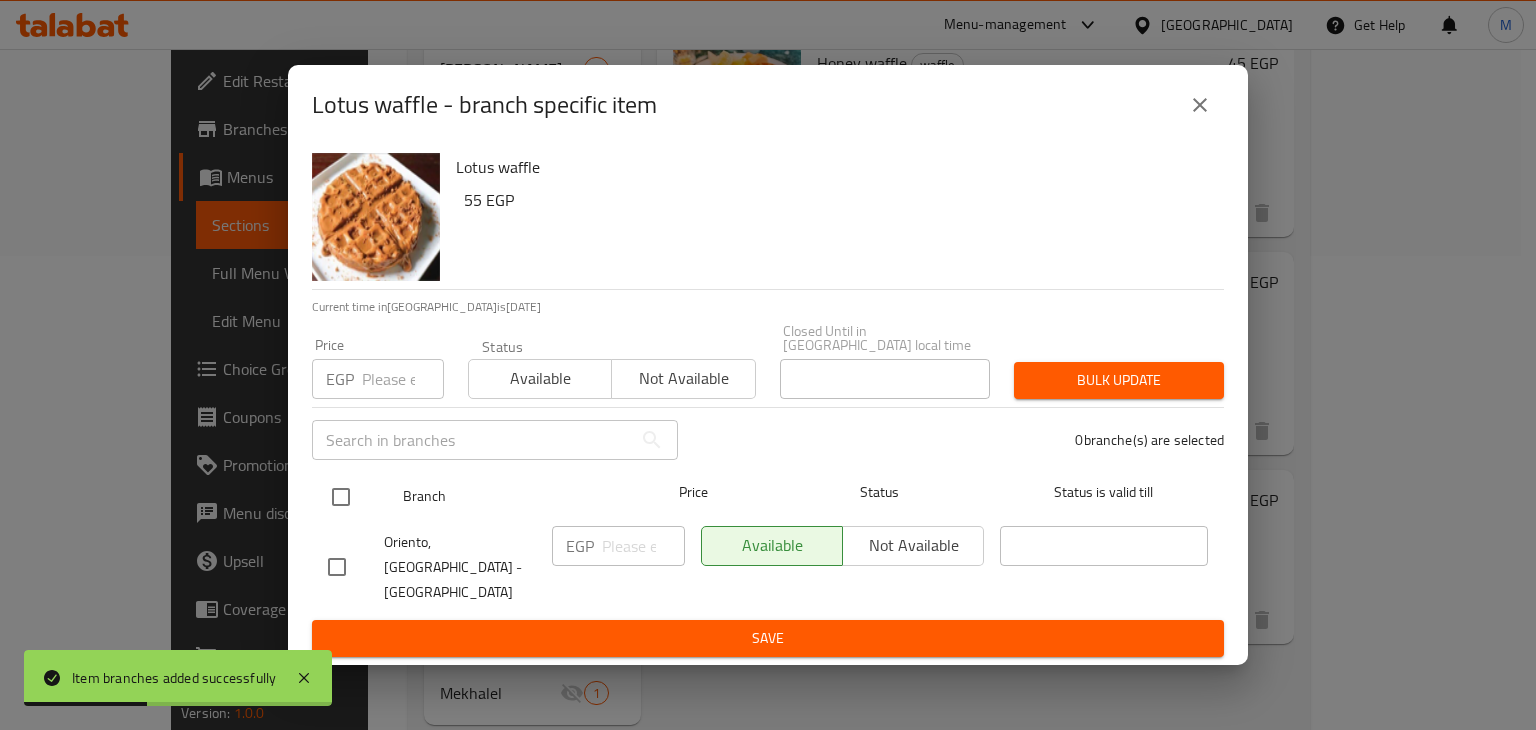 click at bounding box center (341, 497) 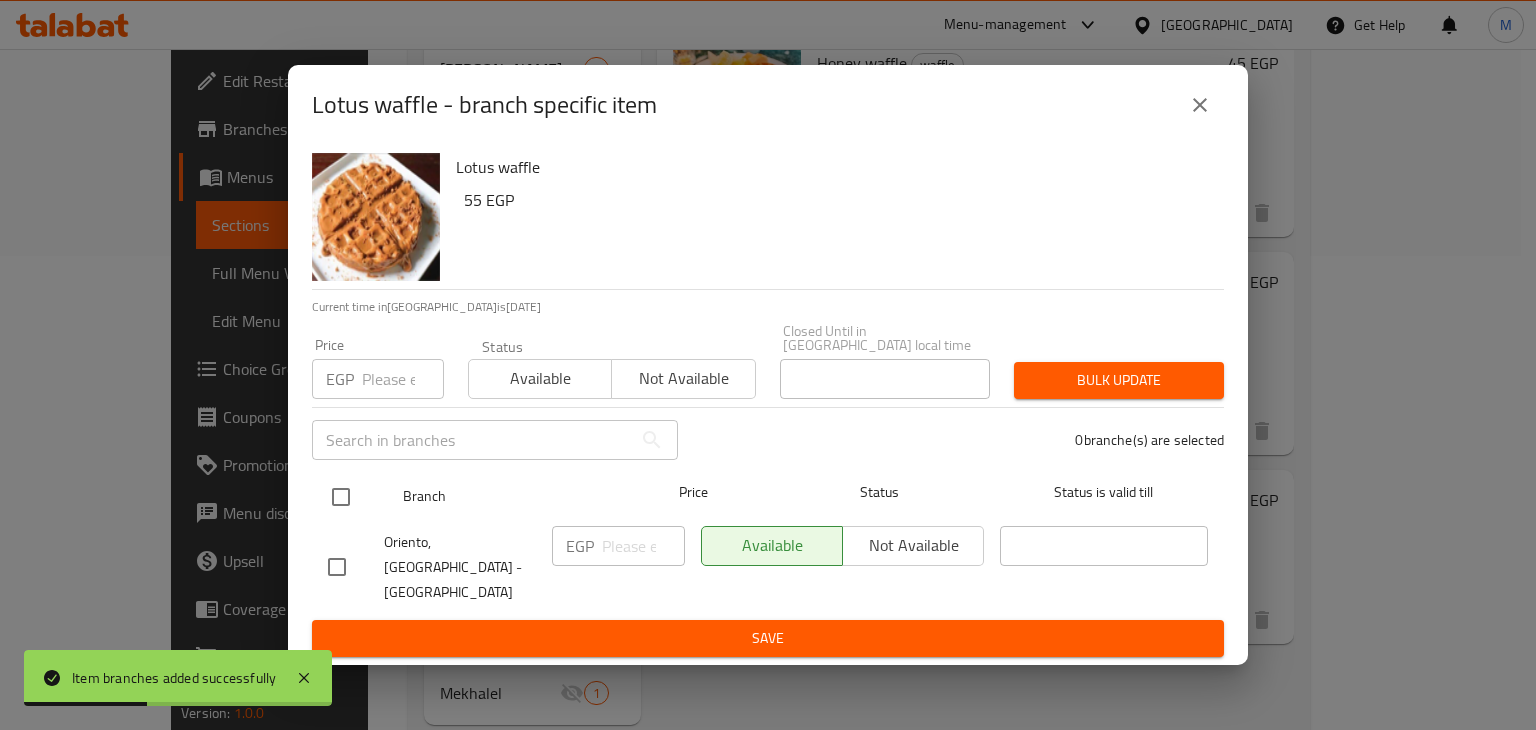 checkbox on "true" 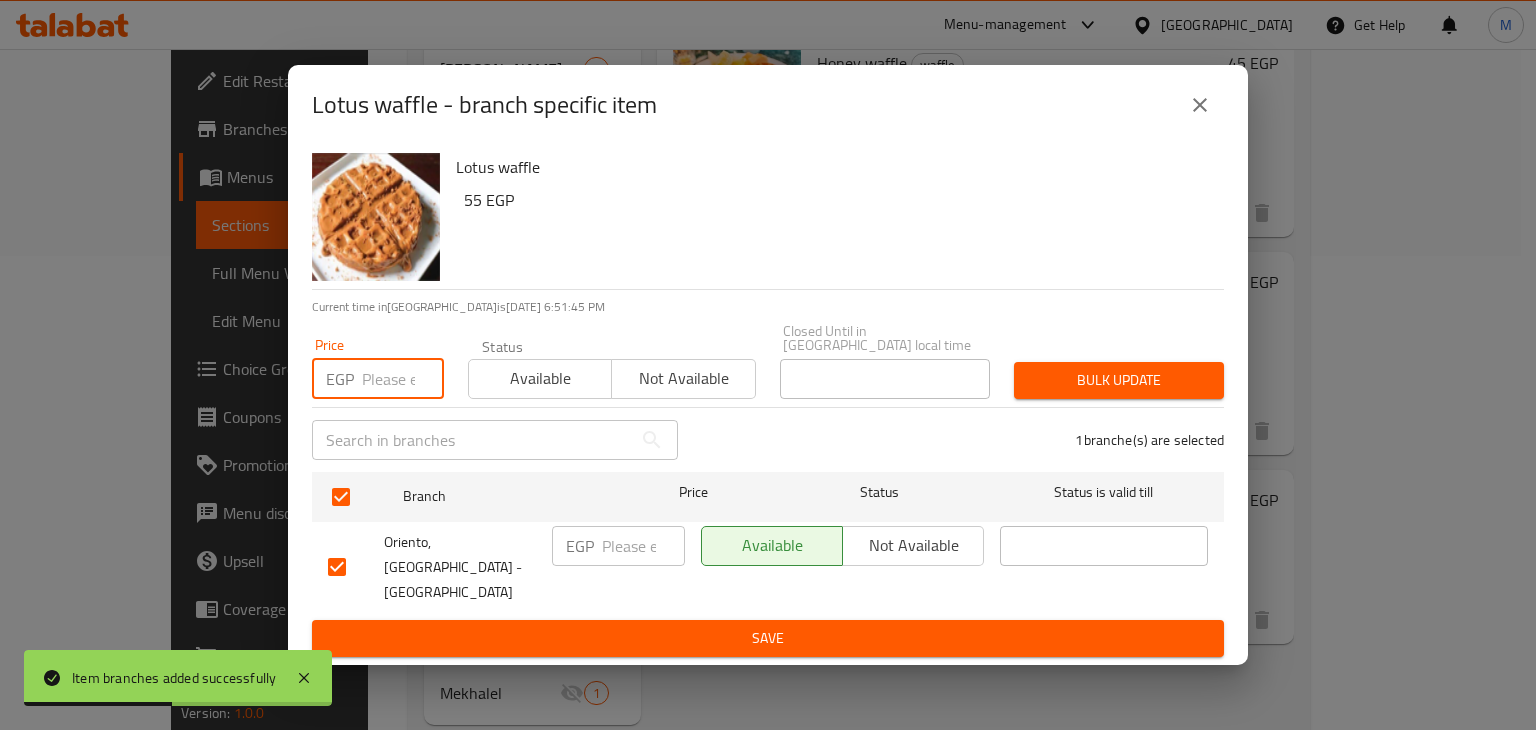 click at bounding box center (403, 379) 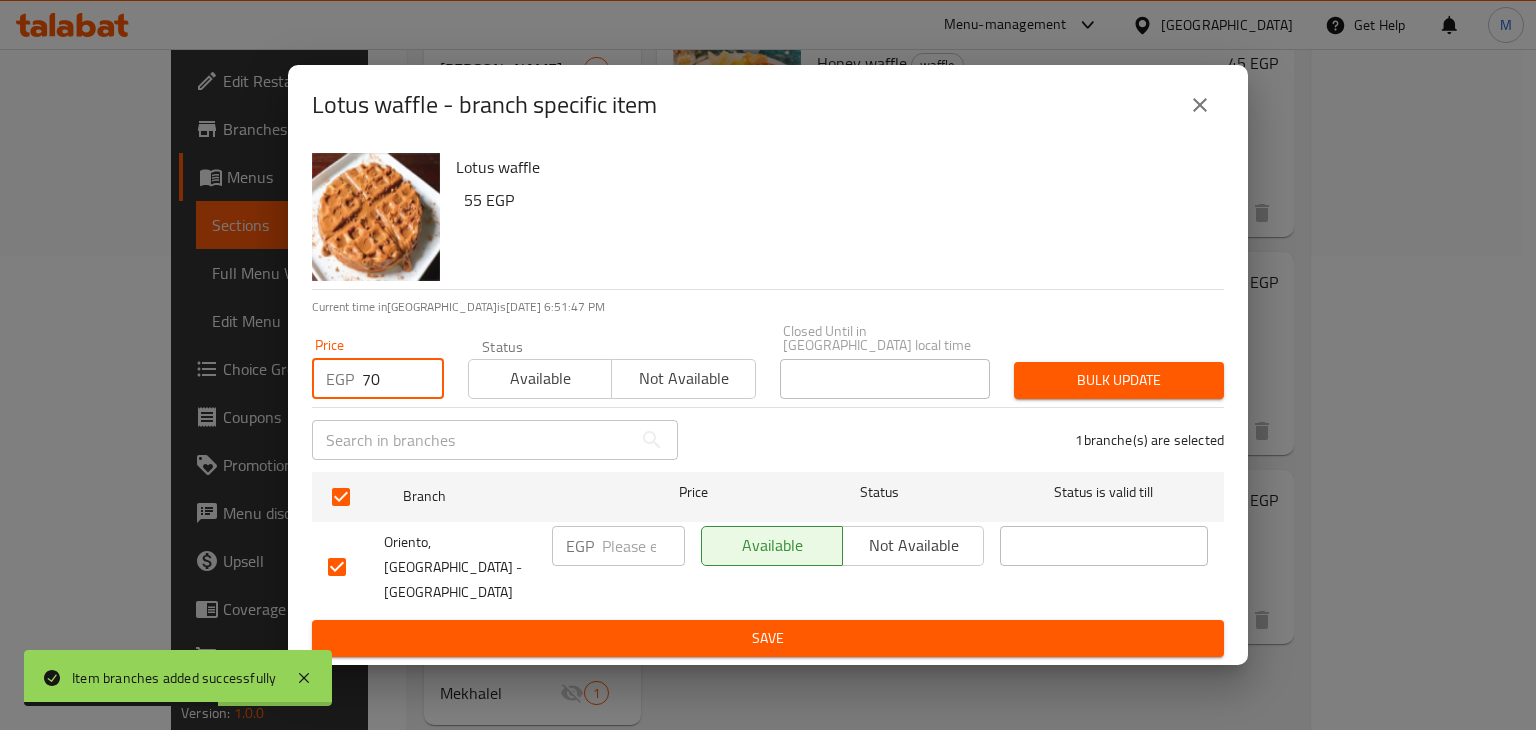 type on "70" 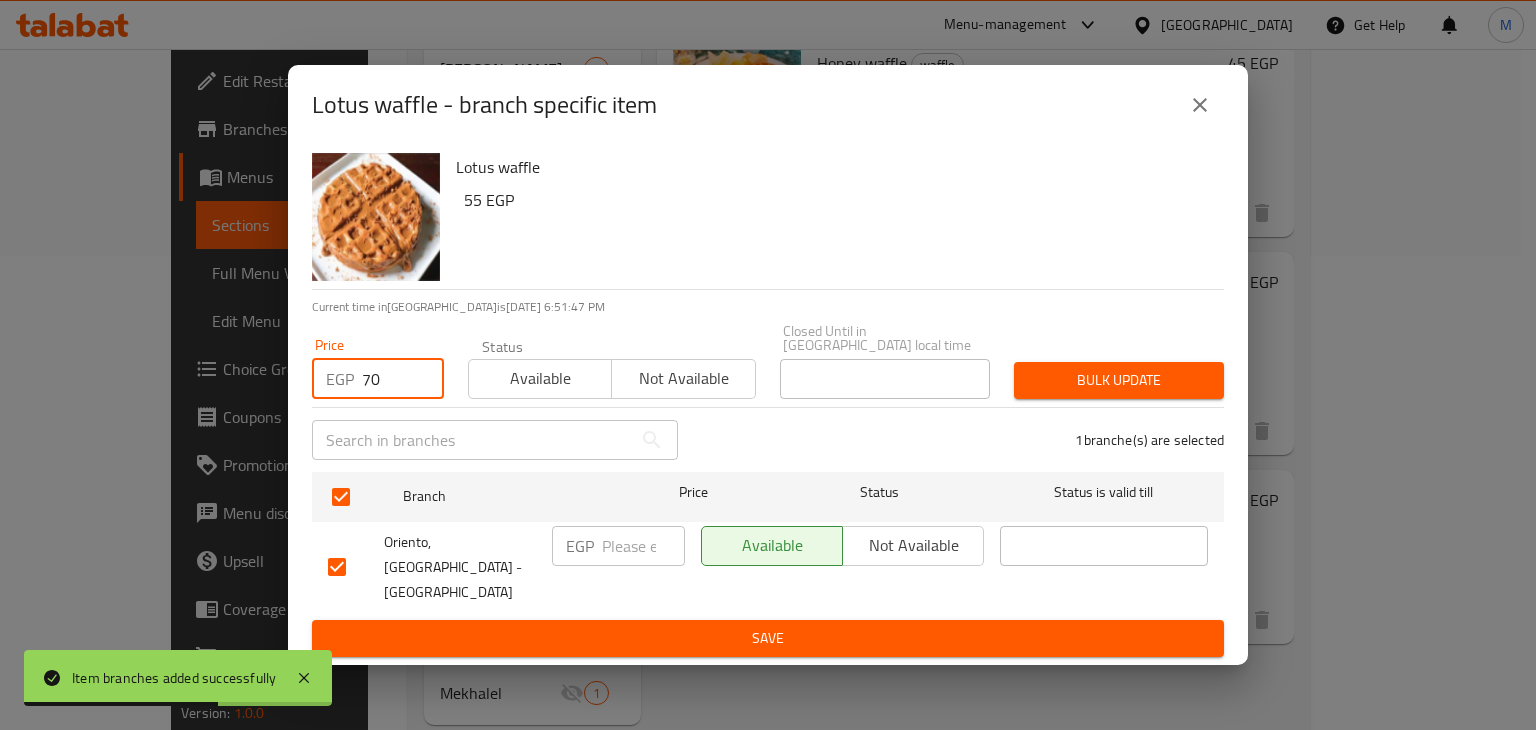 click on "Available" at bounding box center [540, 378] 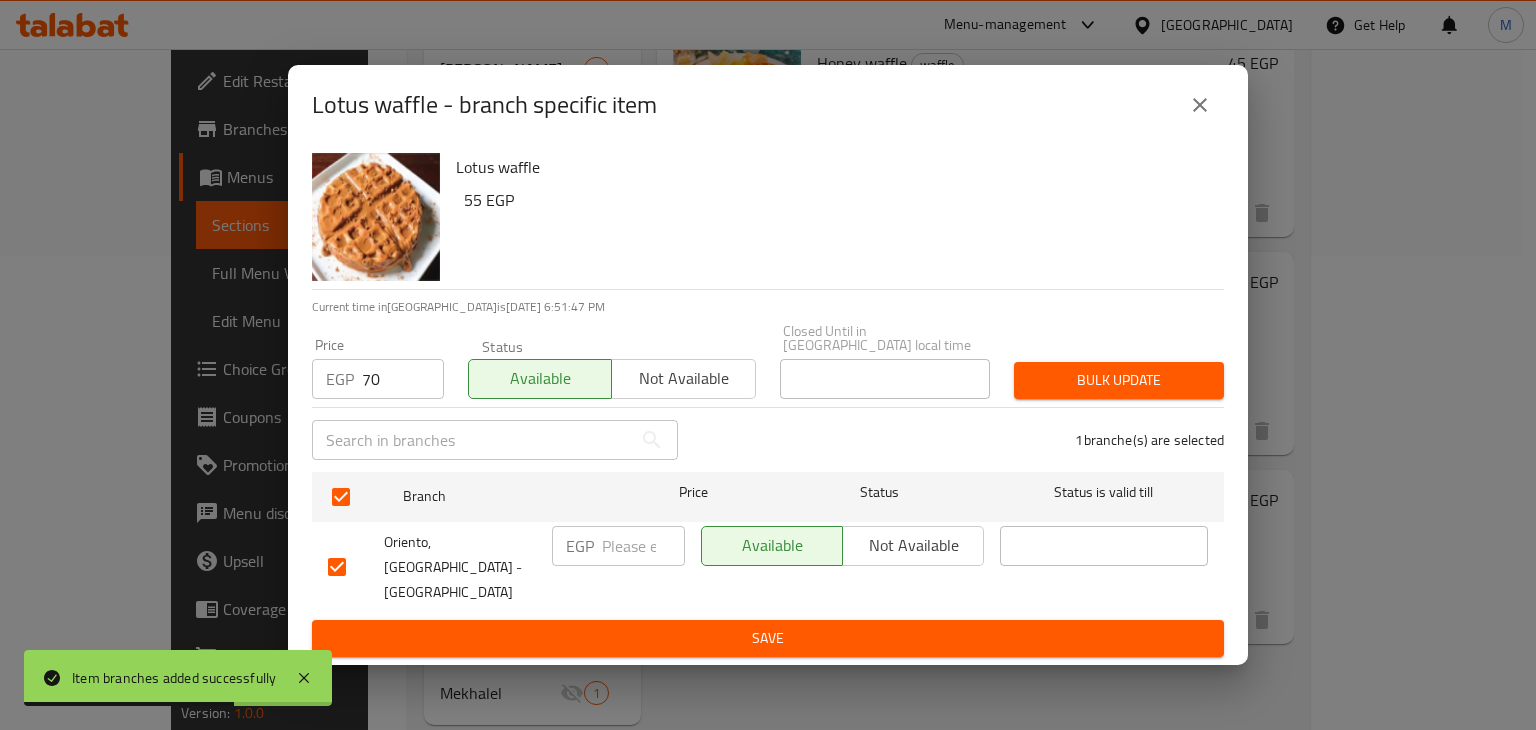 click on "Bulk update" at bounding box center (1119, 380) 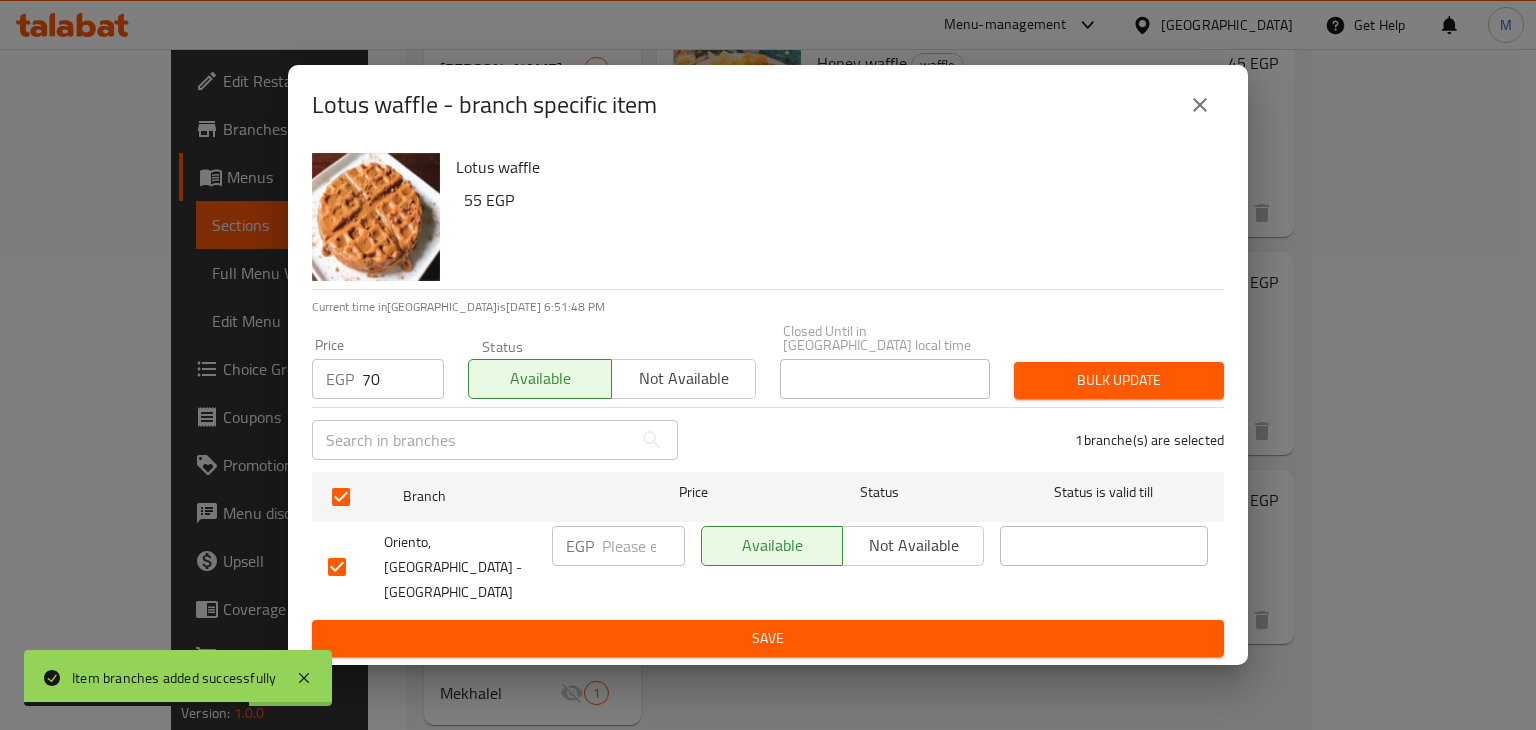 click on "Bulk update" at bounding box center (1119, 380) 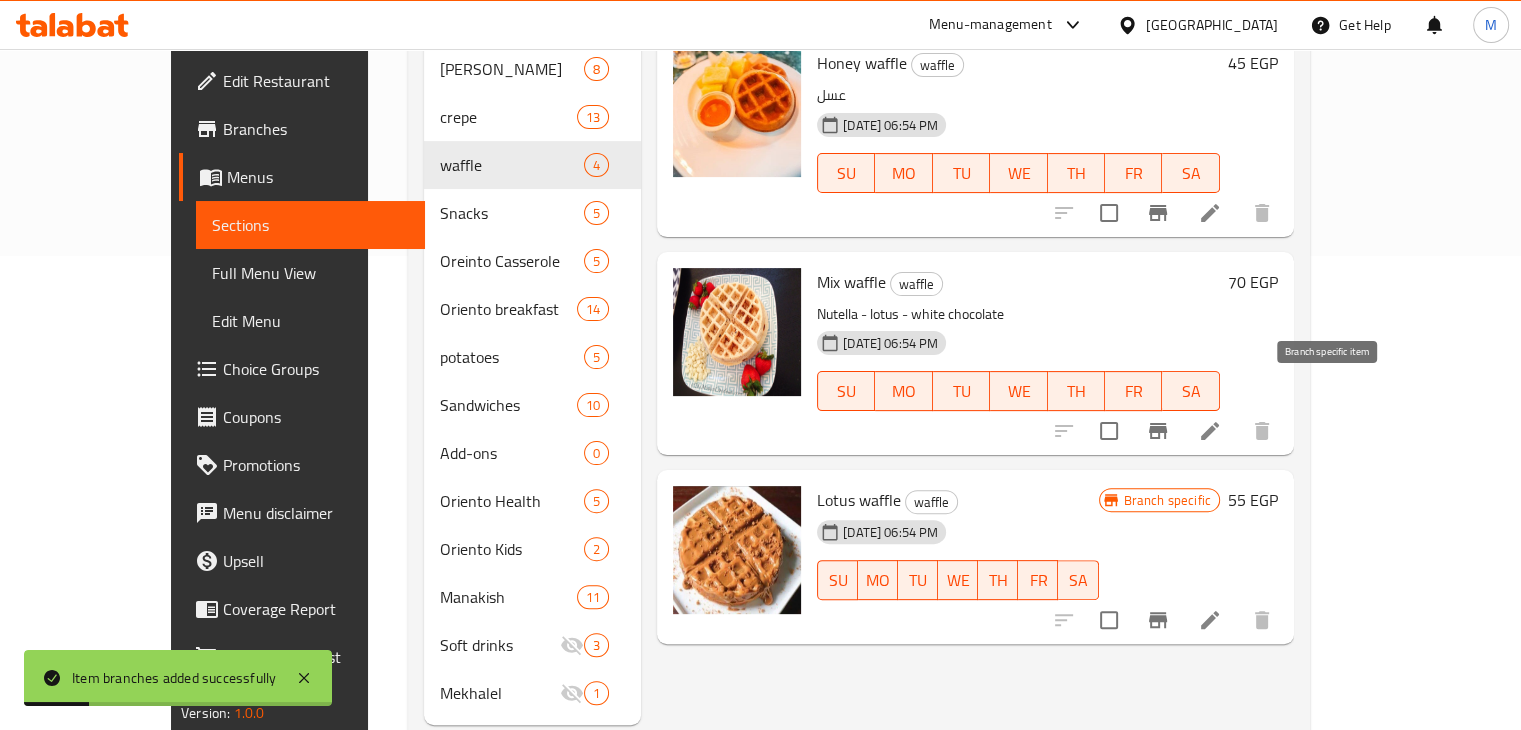 click 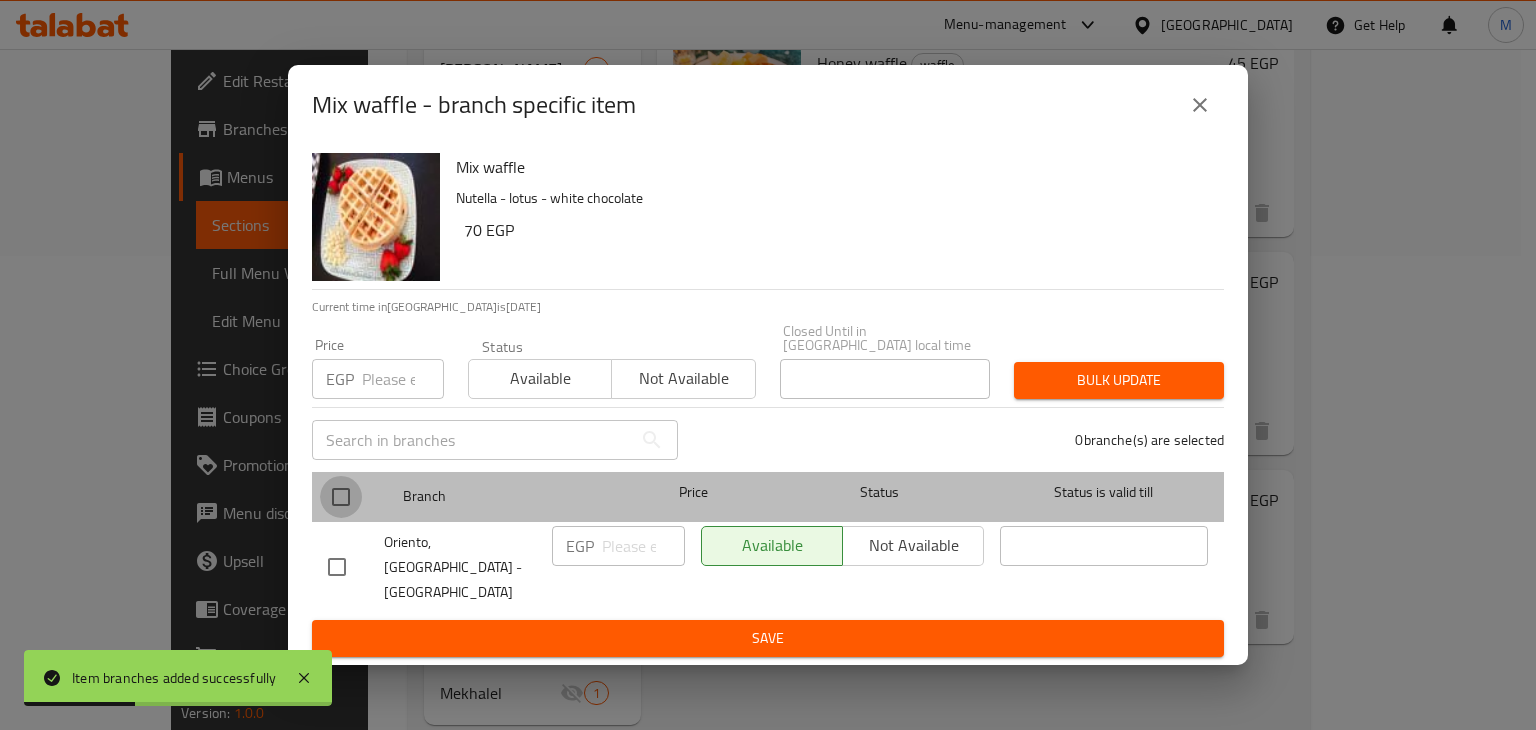 click at bounding box center (341, 497) 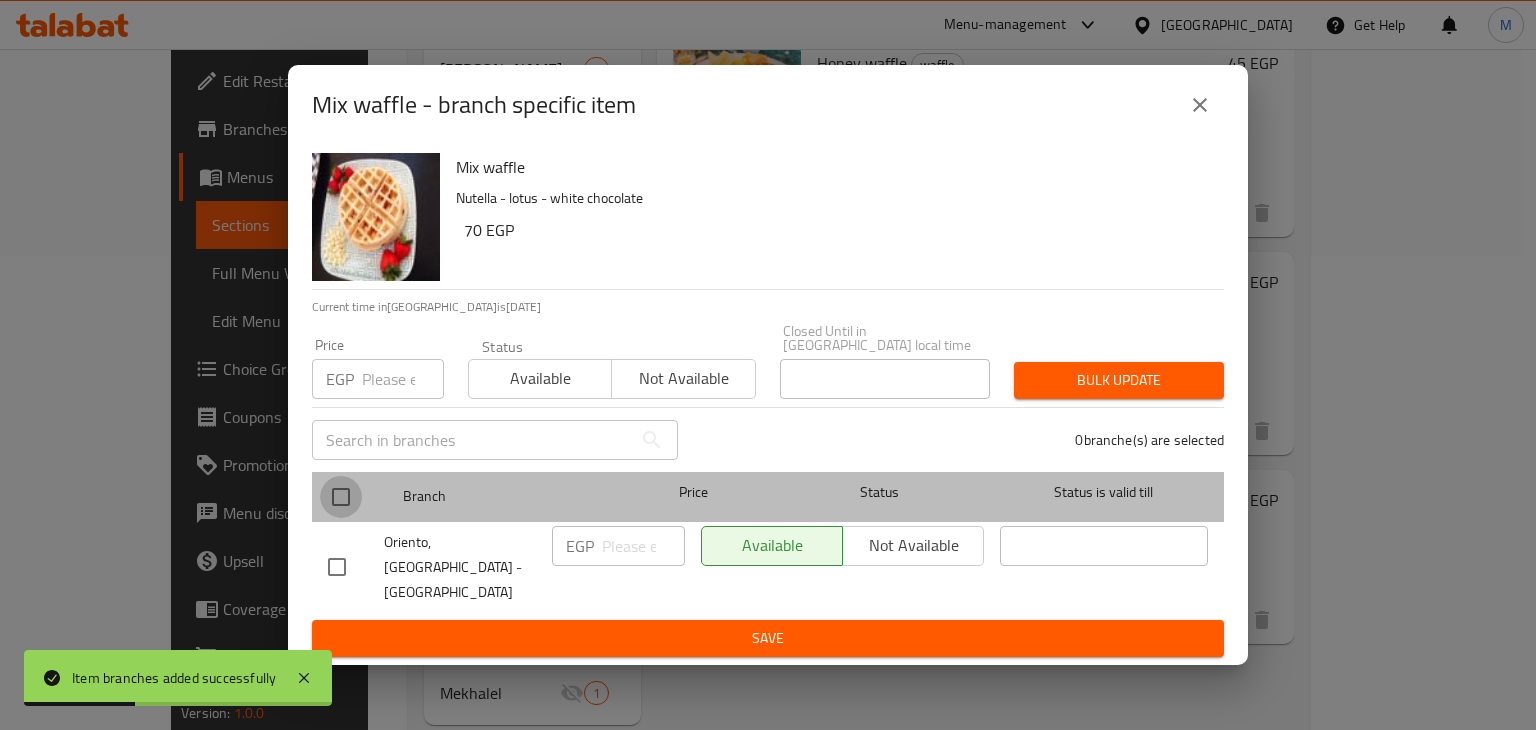 checkbox on "true" 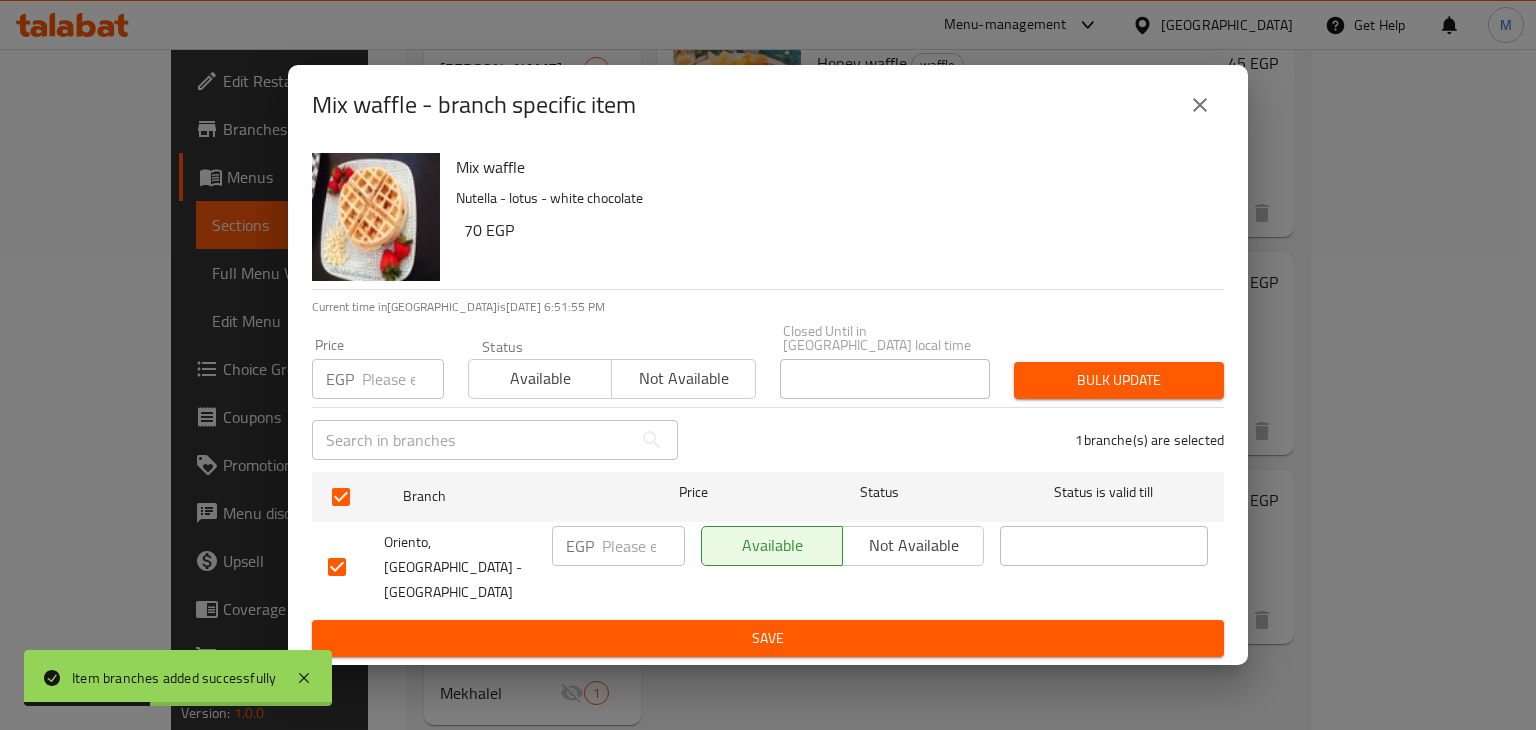 click on "Price EGP Price" at bounding box center (378, 368) 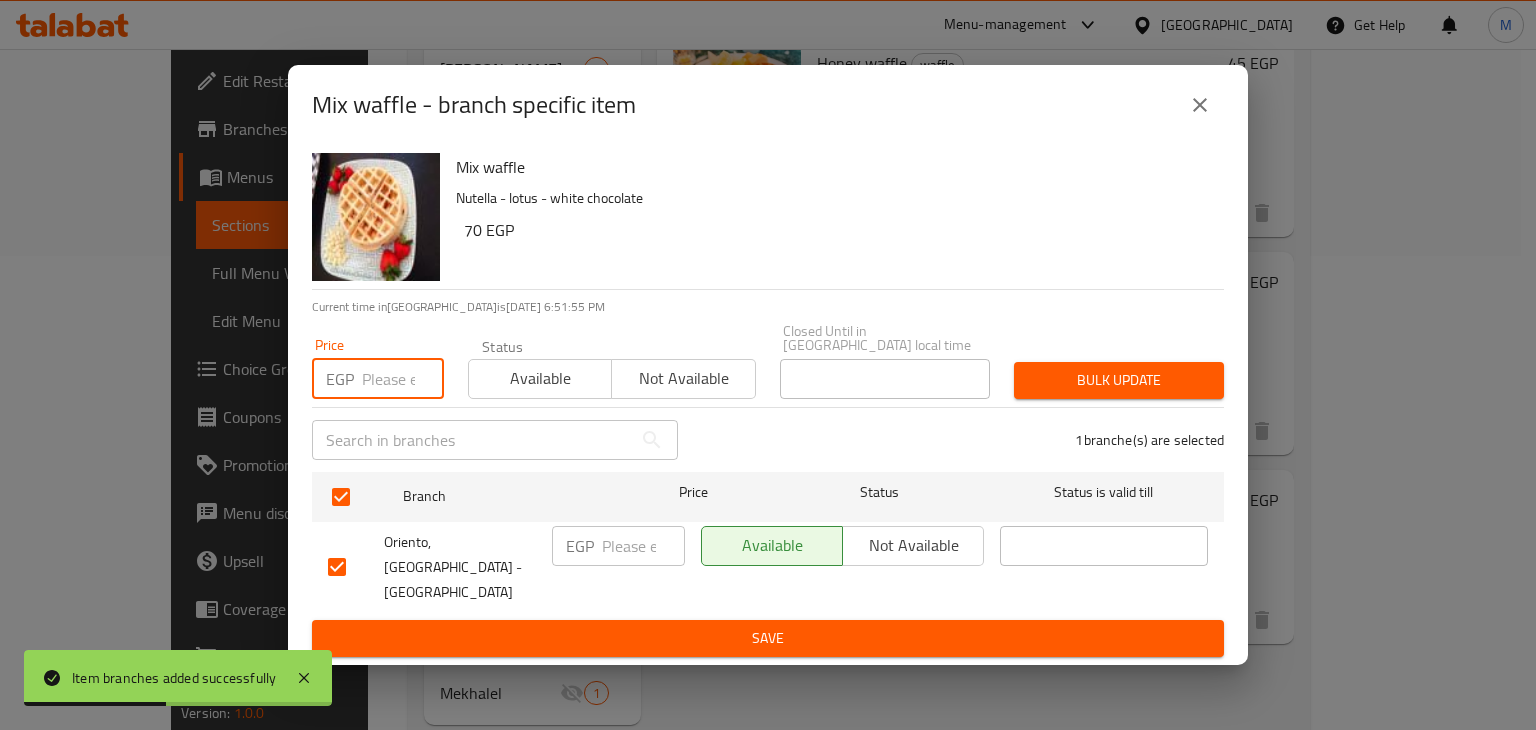 click at bounding box center (403, 379) 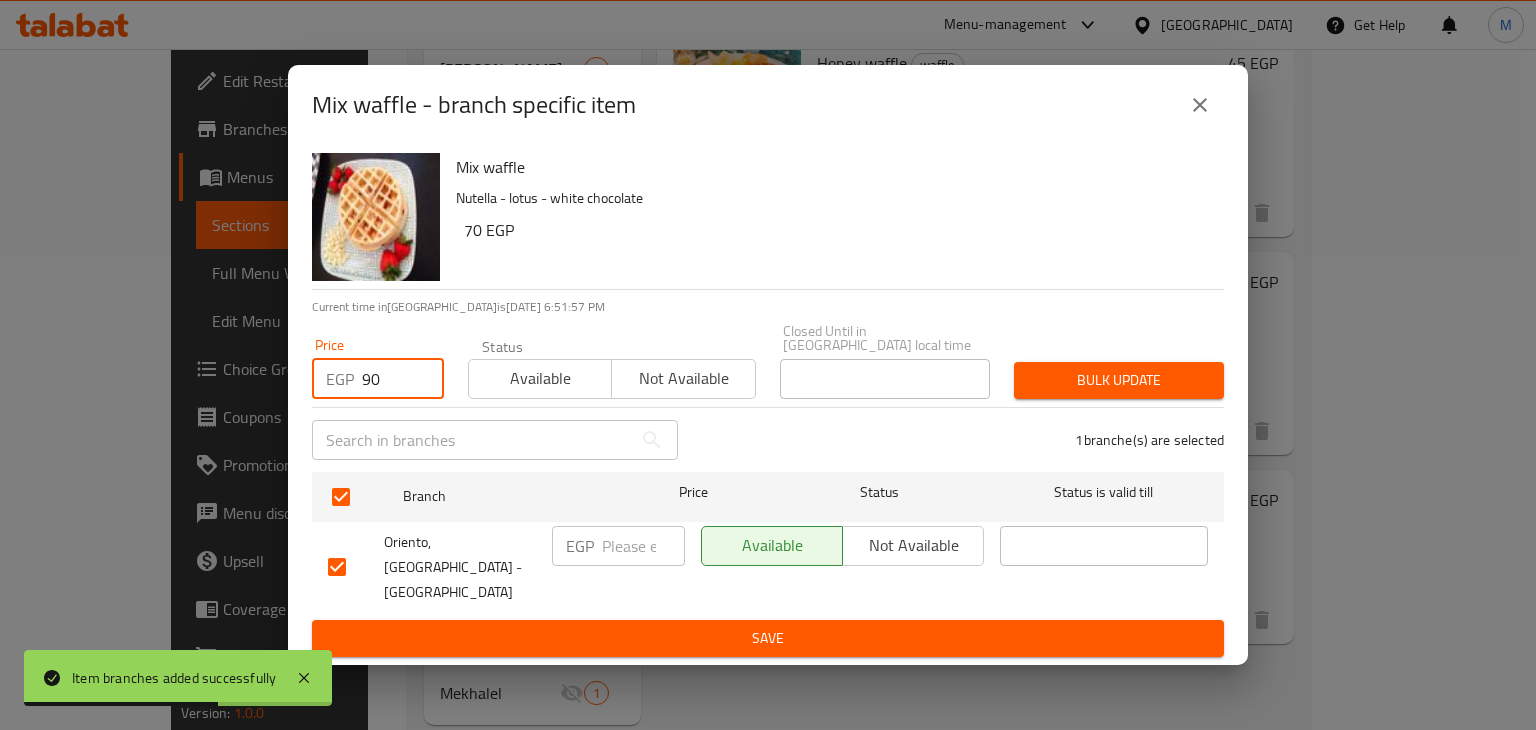 type on "90" 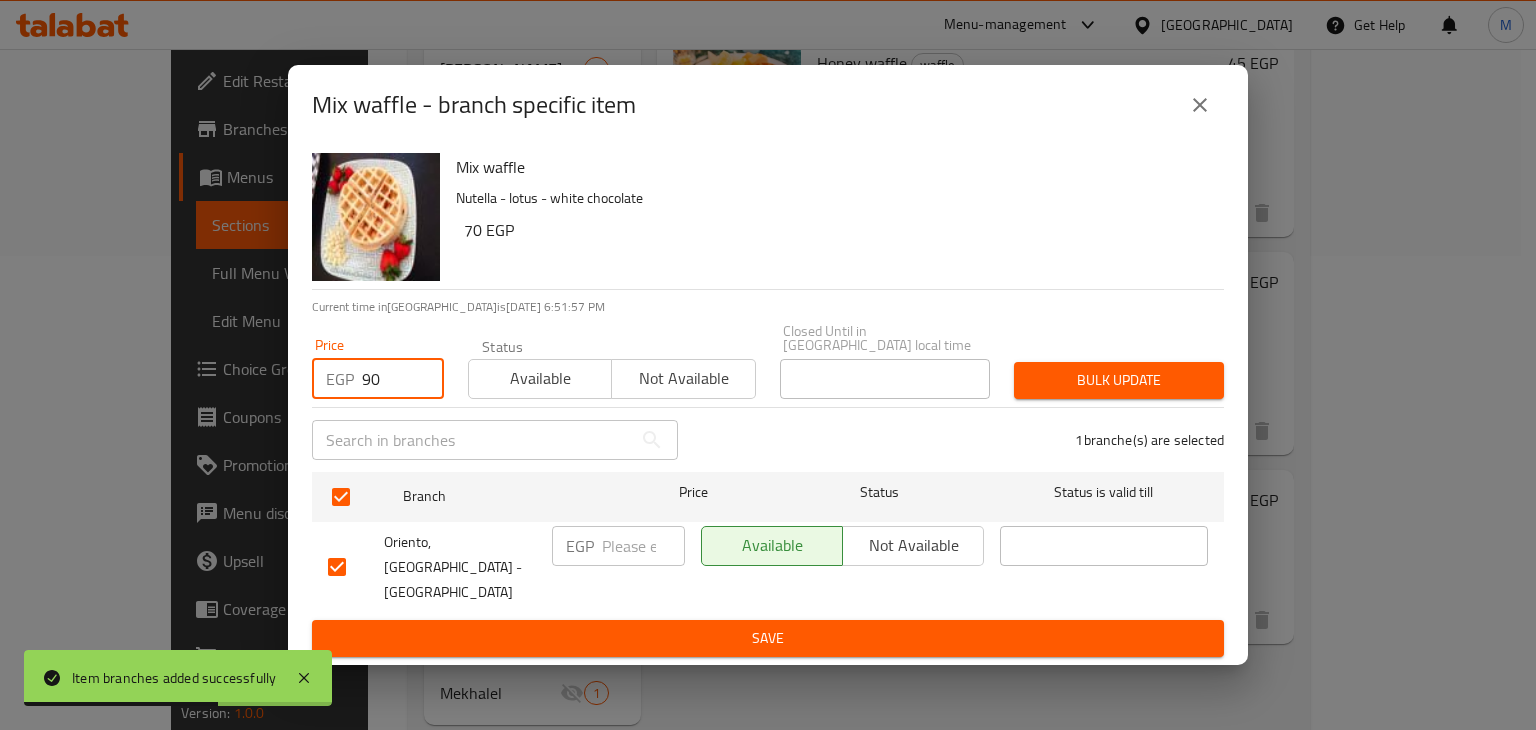 click on "Available" at bounding box center [540, 378] 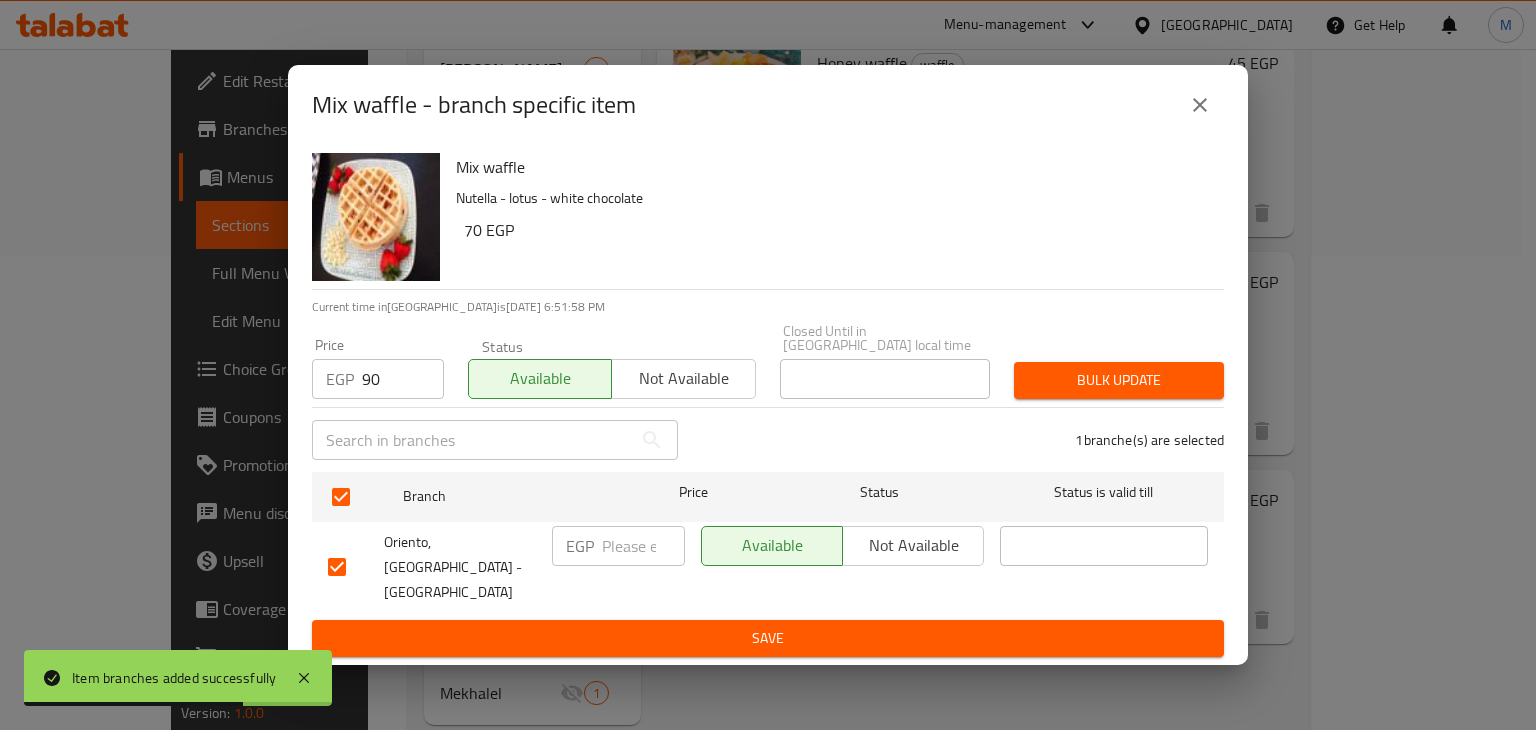 click on "Bulk update" at bounding box center (1119, 380) 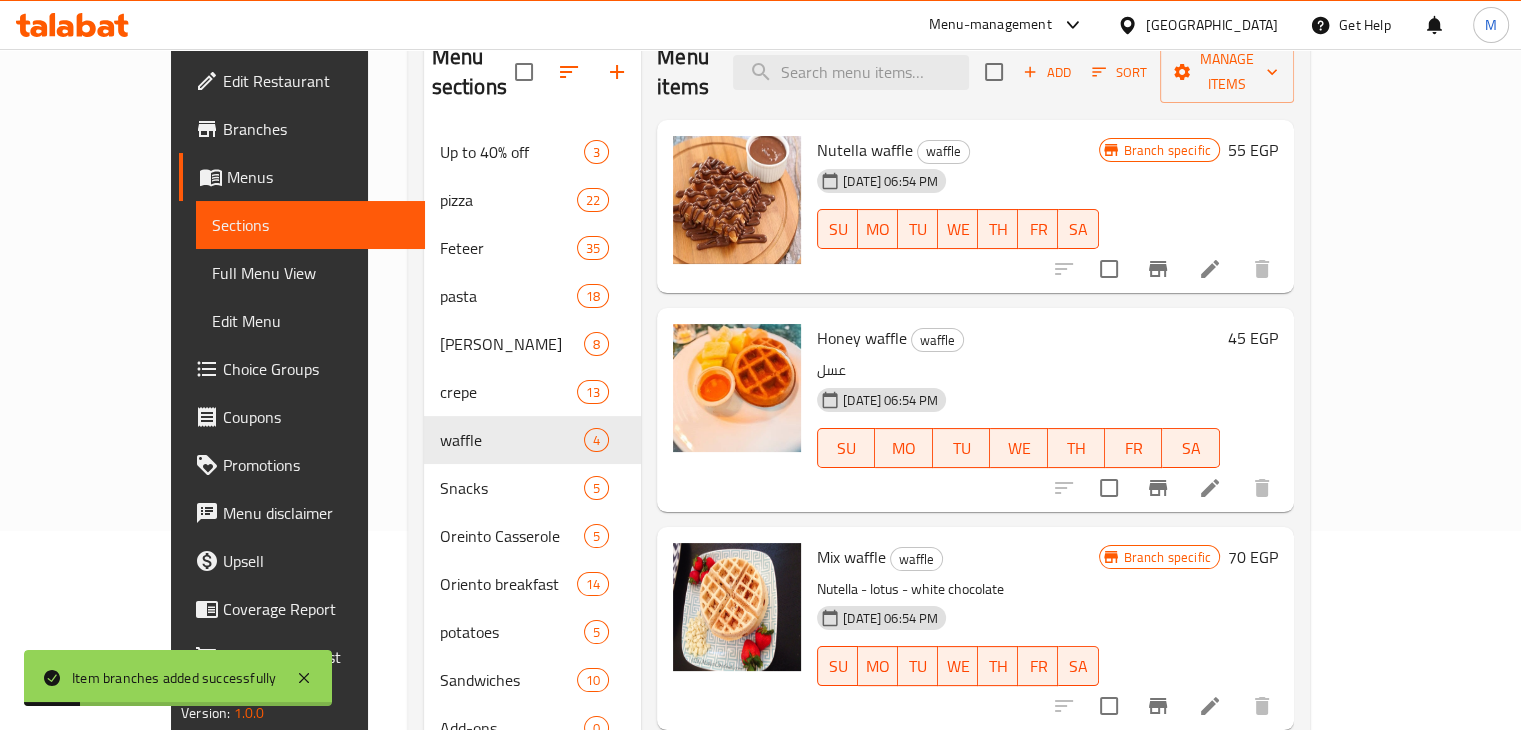 scroll, scrollTop: 192, scrollLeft: 0, axis: vertical 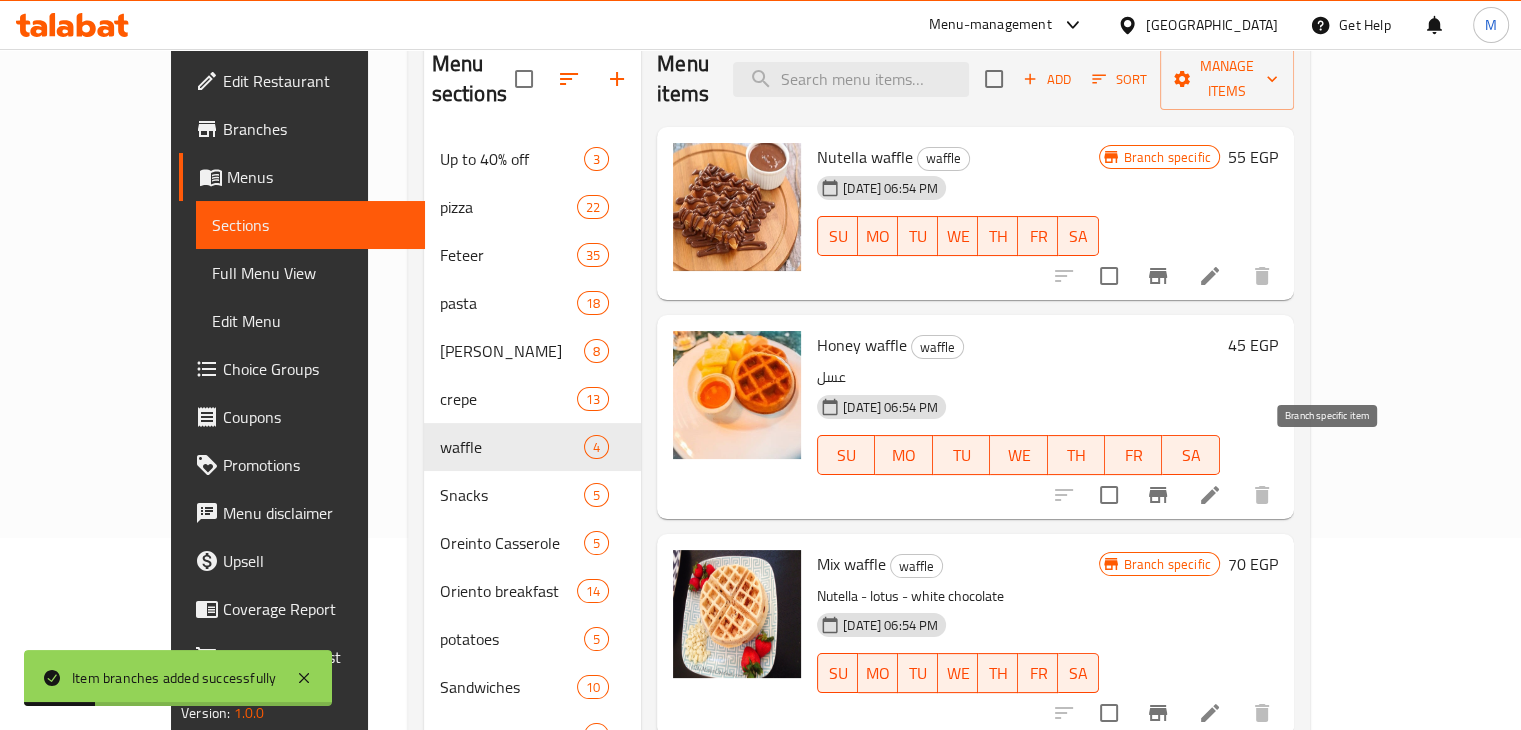 click 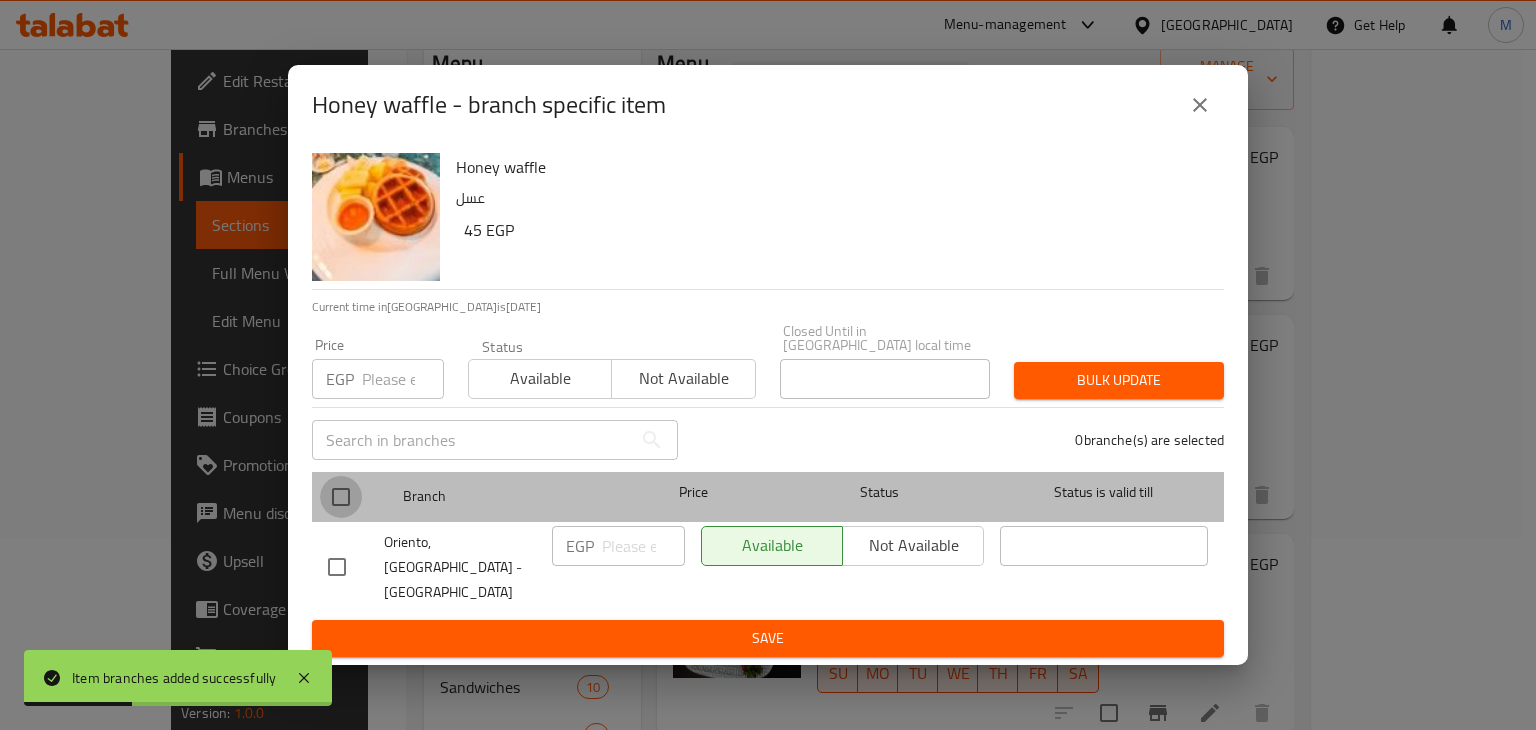 click at bounding box center (341, 497) 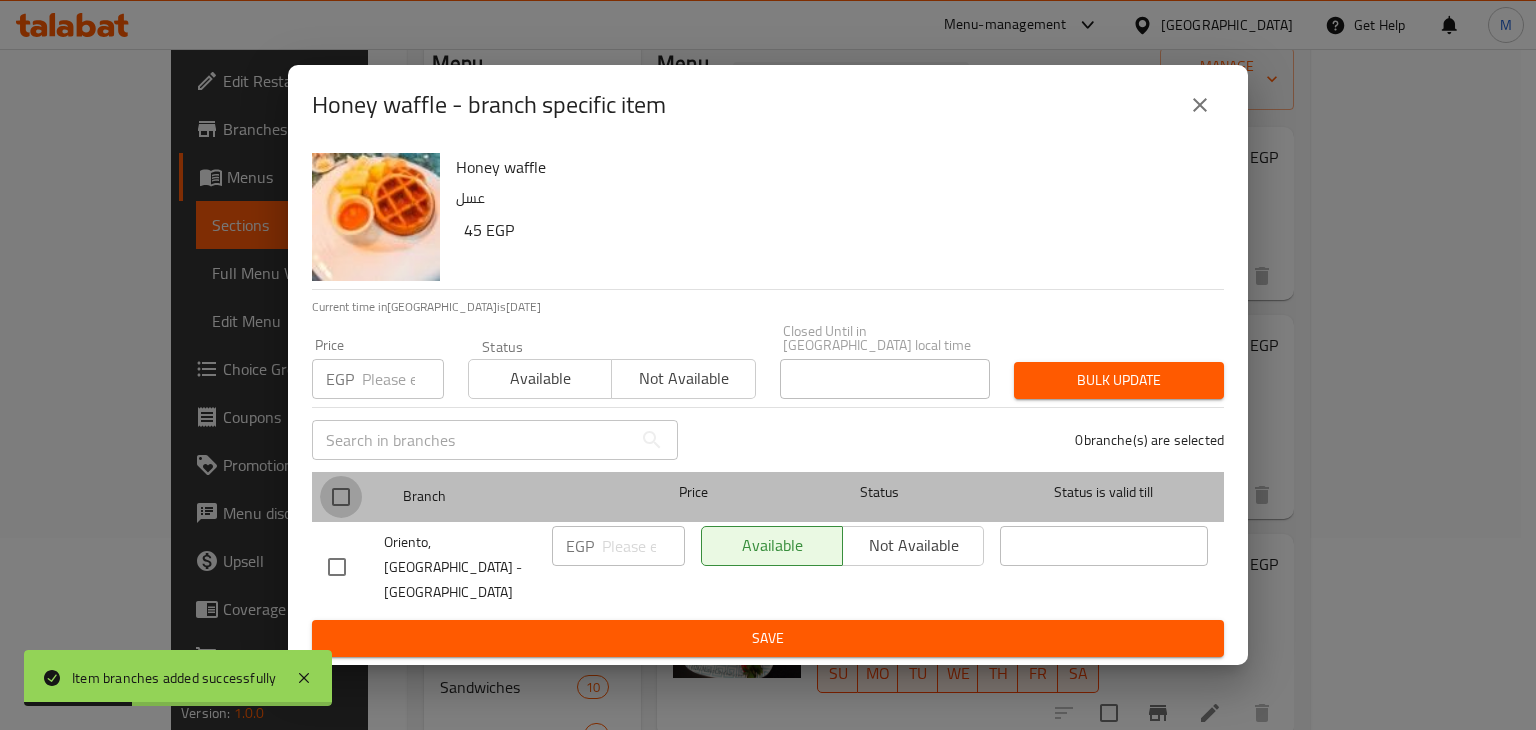 checkbox on "true" 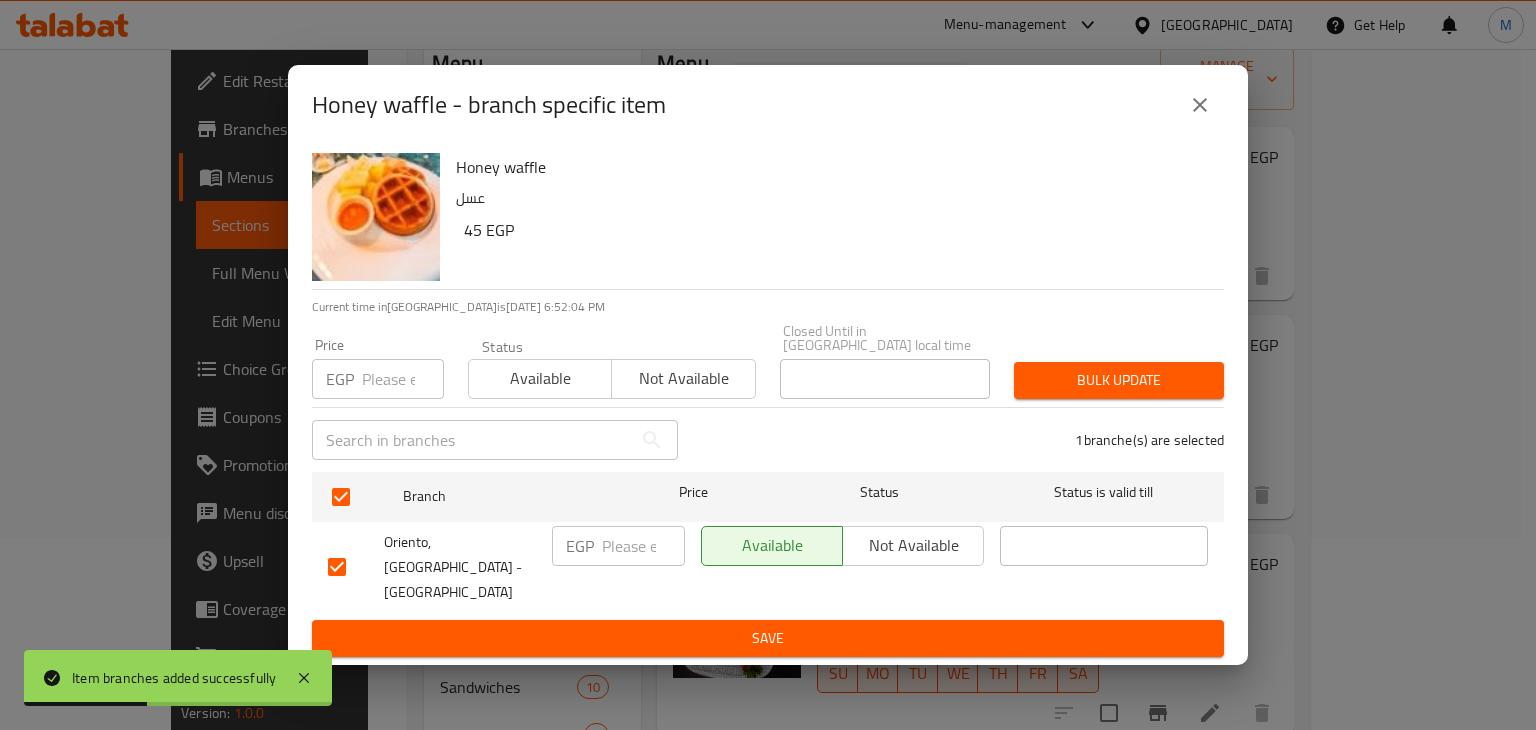click at bounding box center (403, 379) 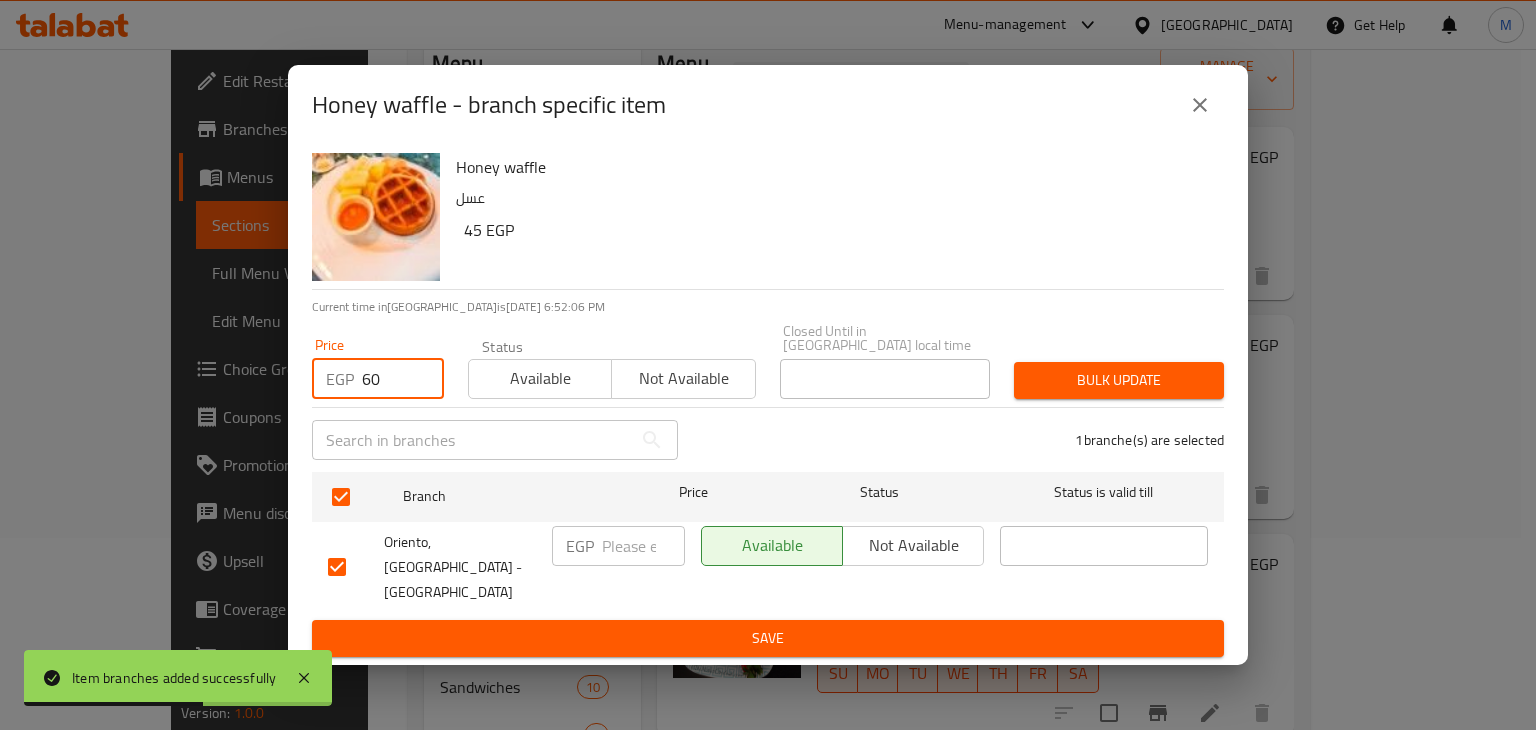 type on "60" 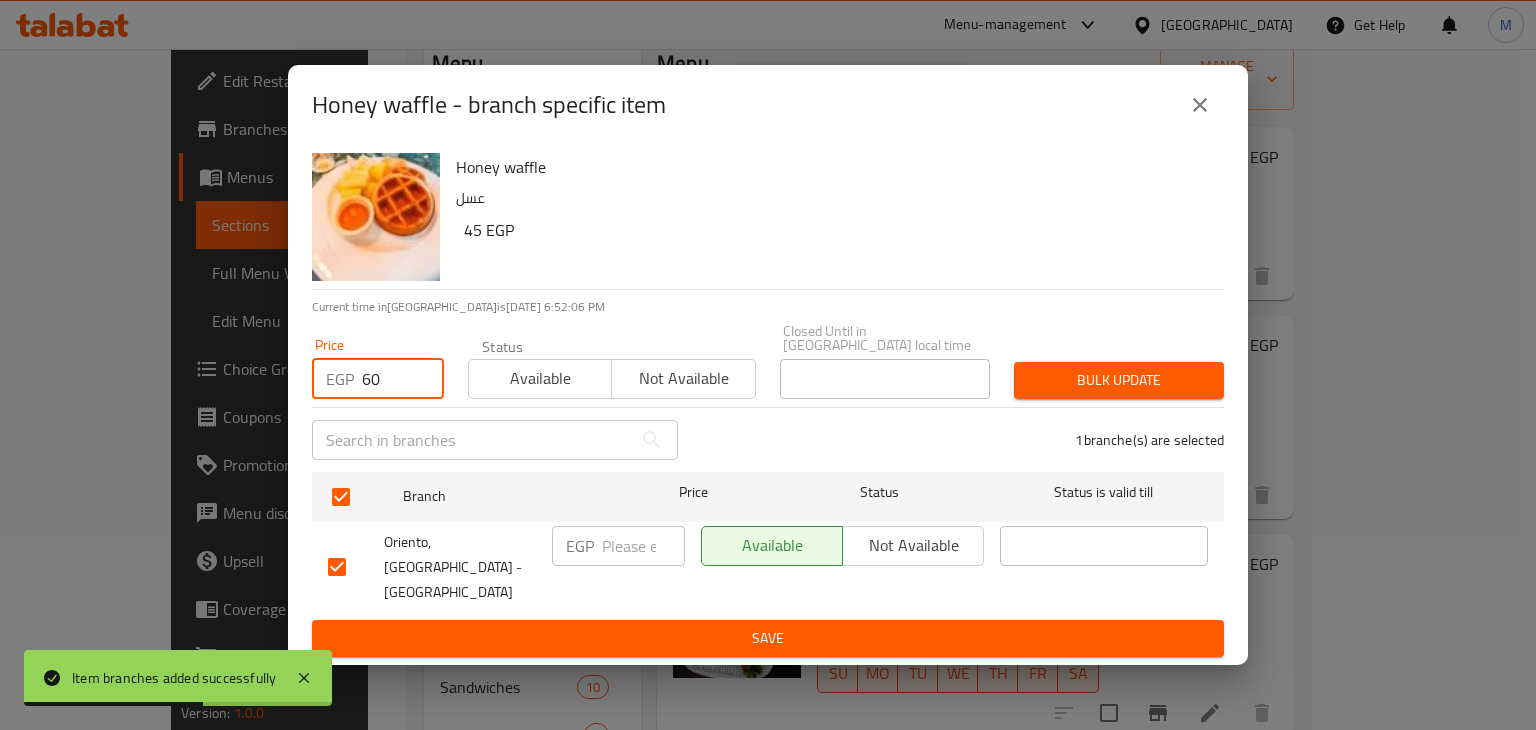 click on "Available" at bounding box center (540, 378) 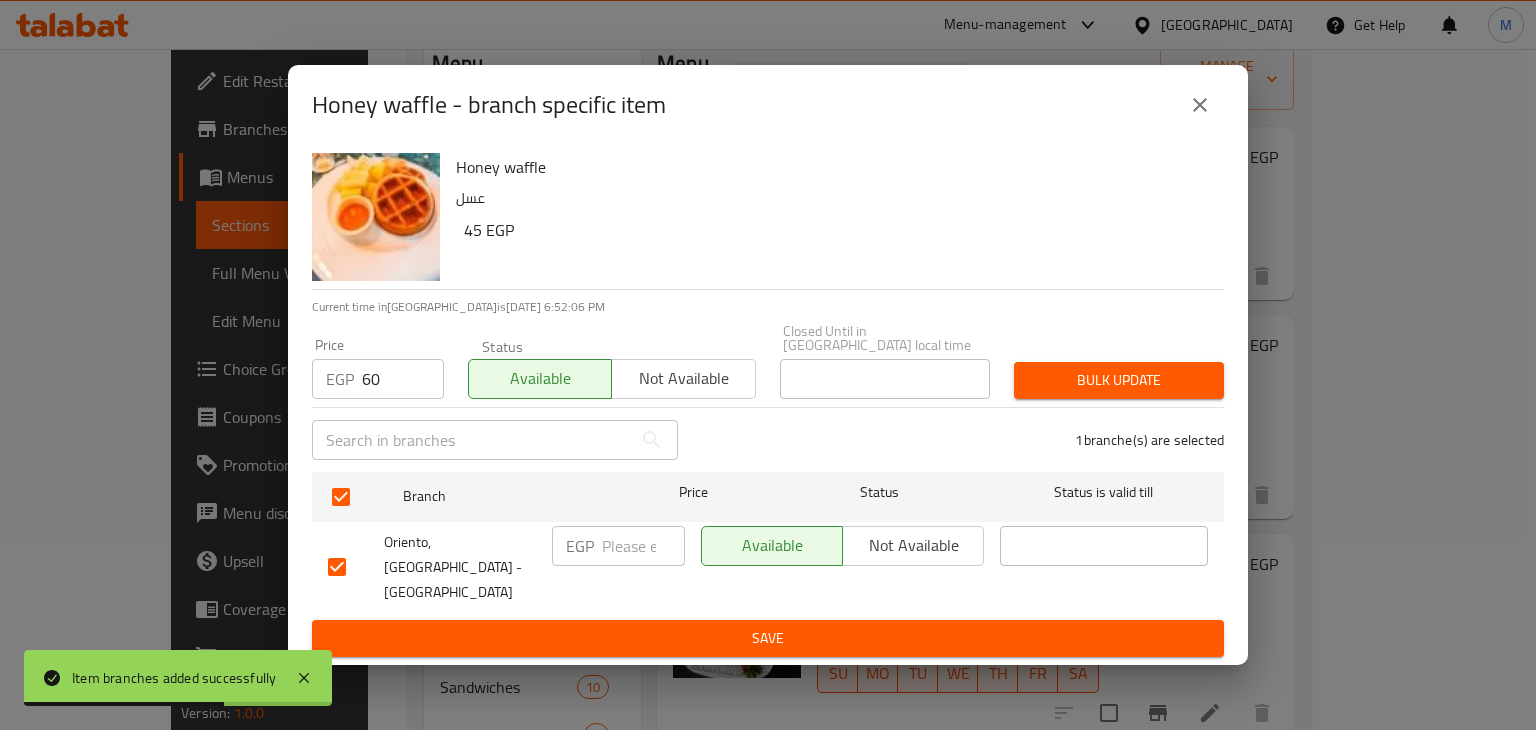 click on "Bulk update" at bounding box center [1119, 380] 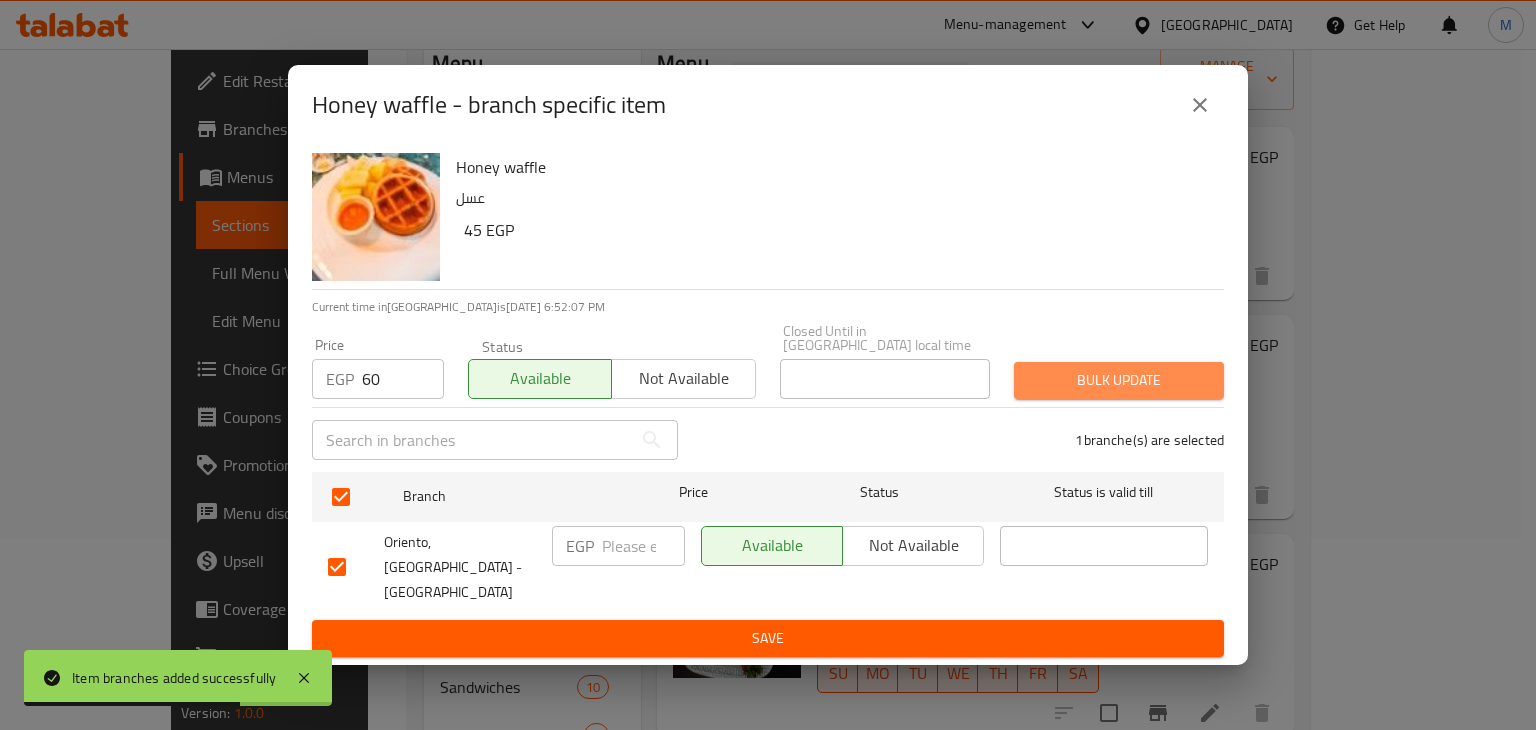 click on "Bulk update" at bounding box center (1119, 380) 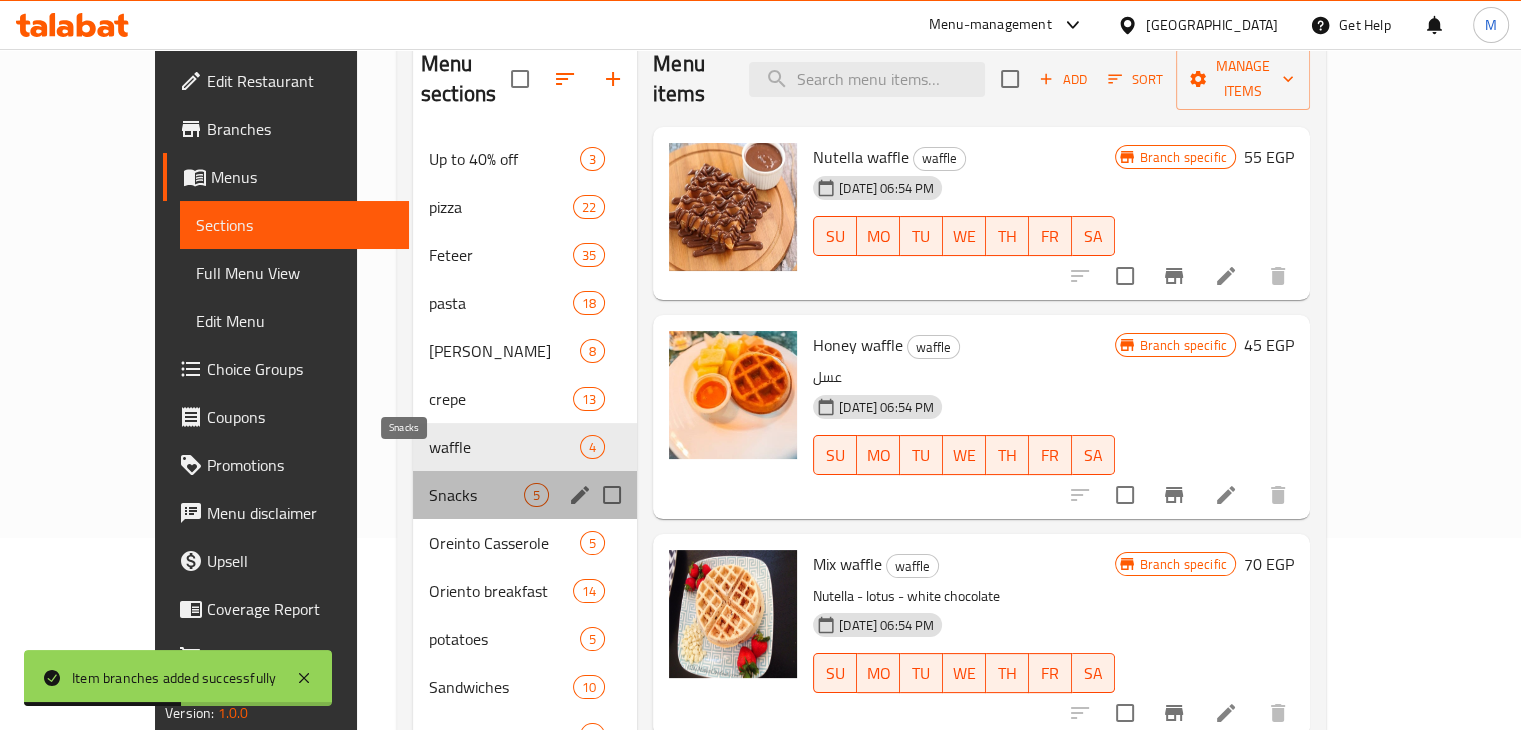 click on "Snacks" at bounding box center (476, 495) 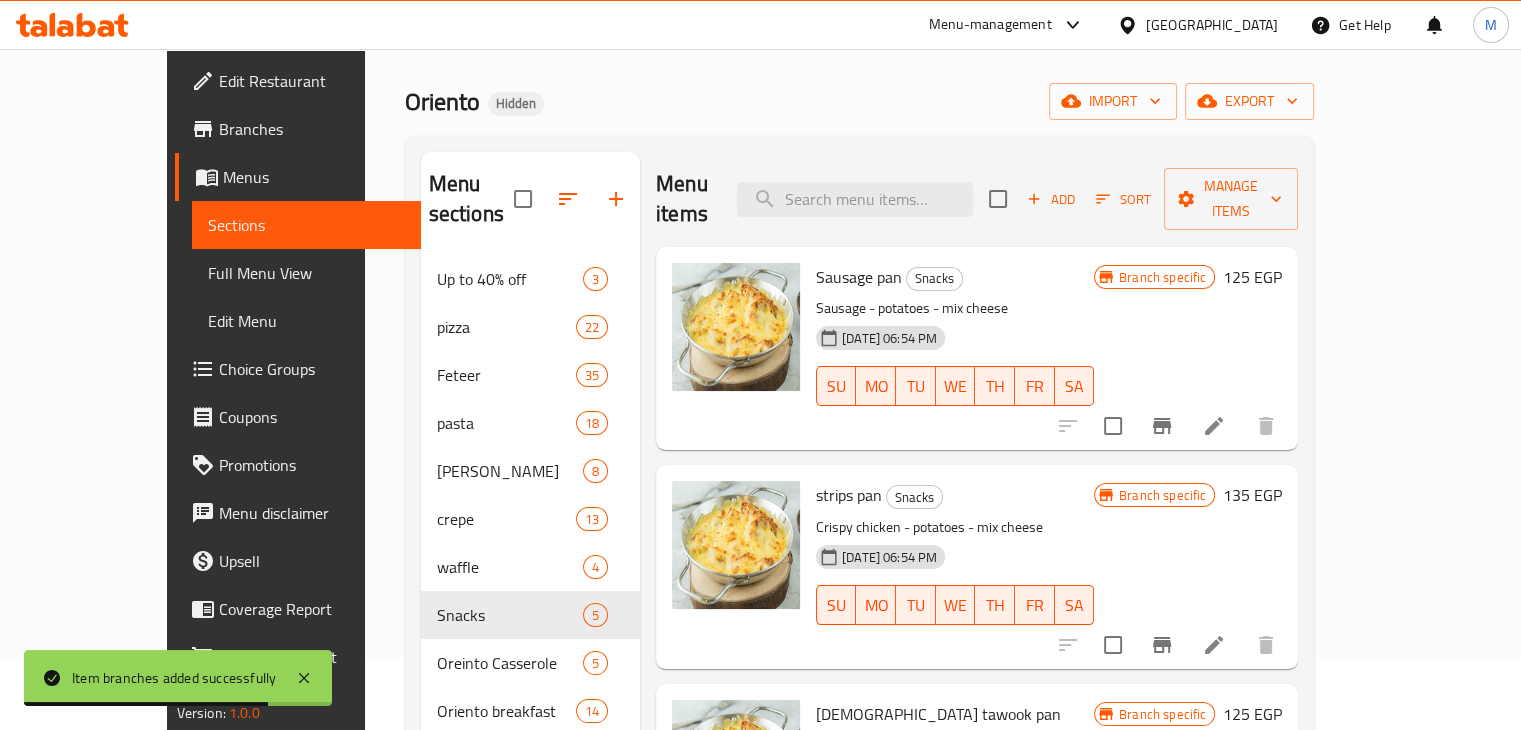 scroll, scrollTop: 64, scrollLeft: 0, axis: vertical 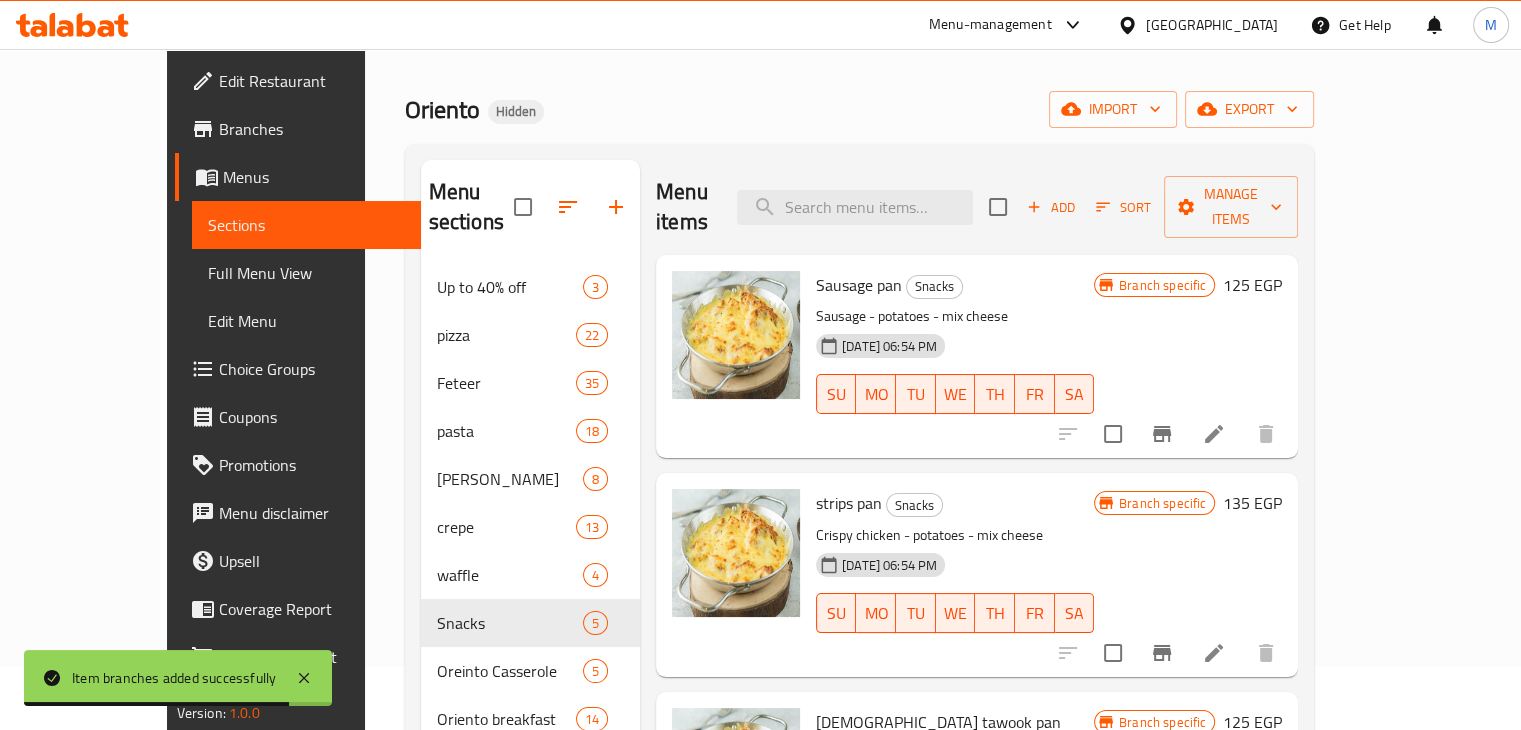 click 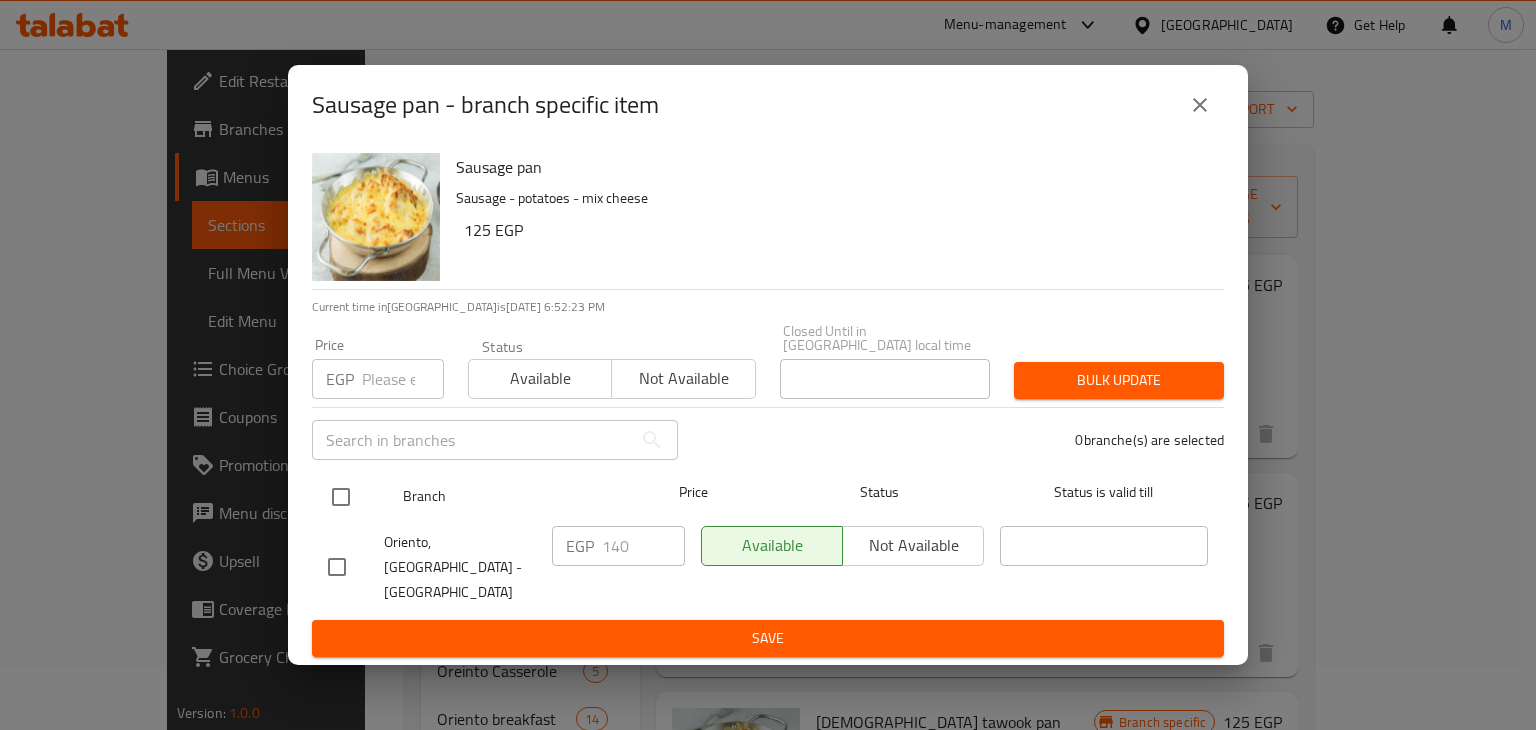 click at bounding box center [341, 497] 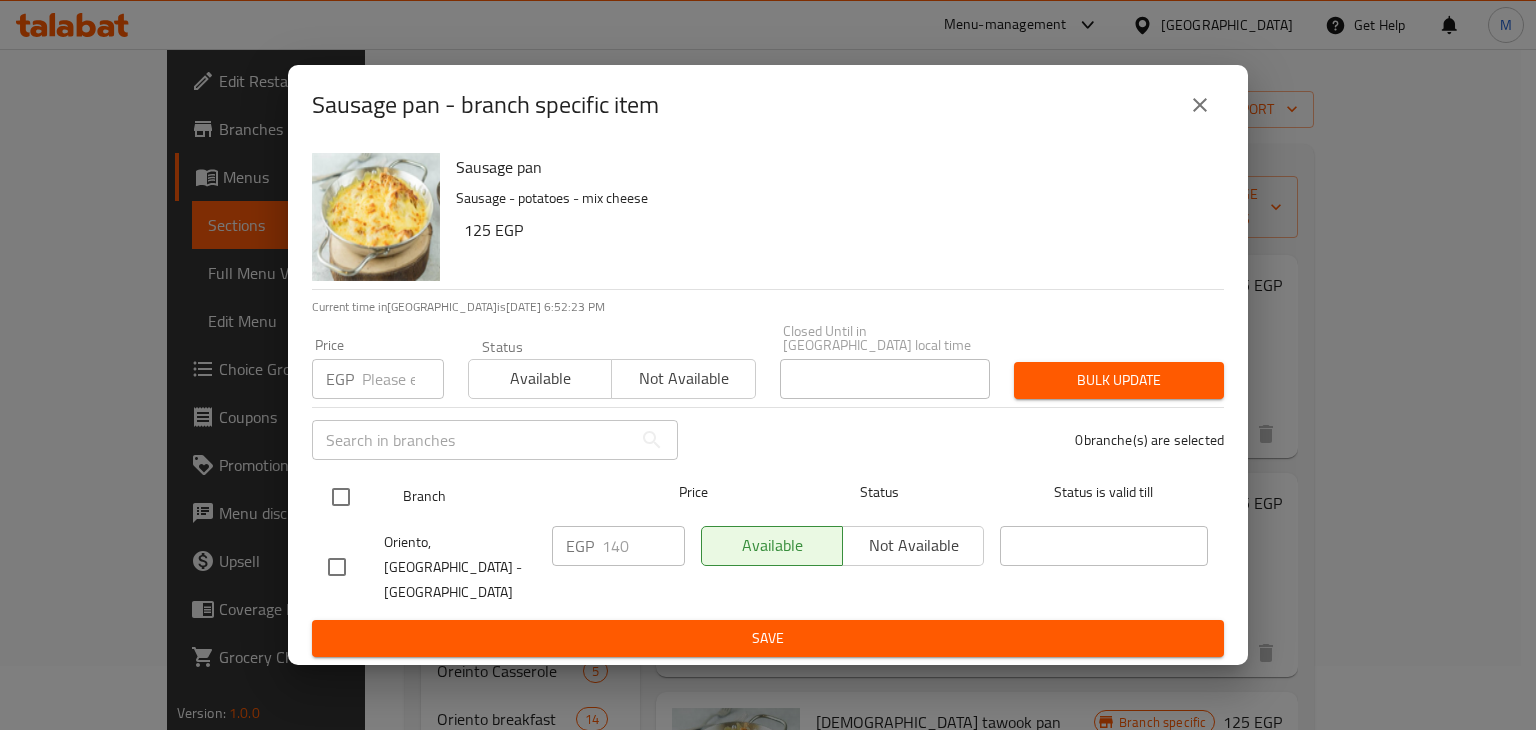 checkbox on "true" 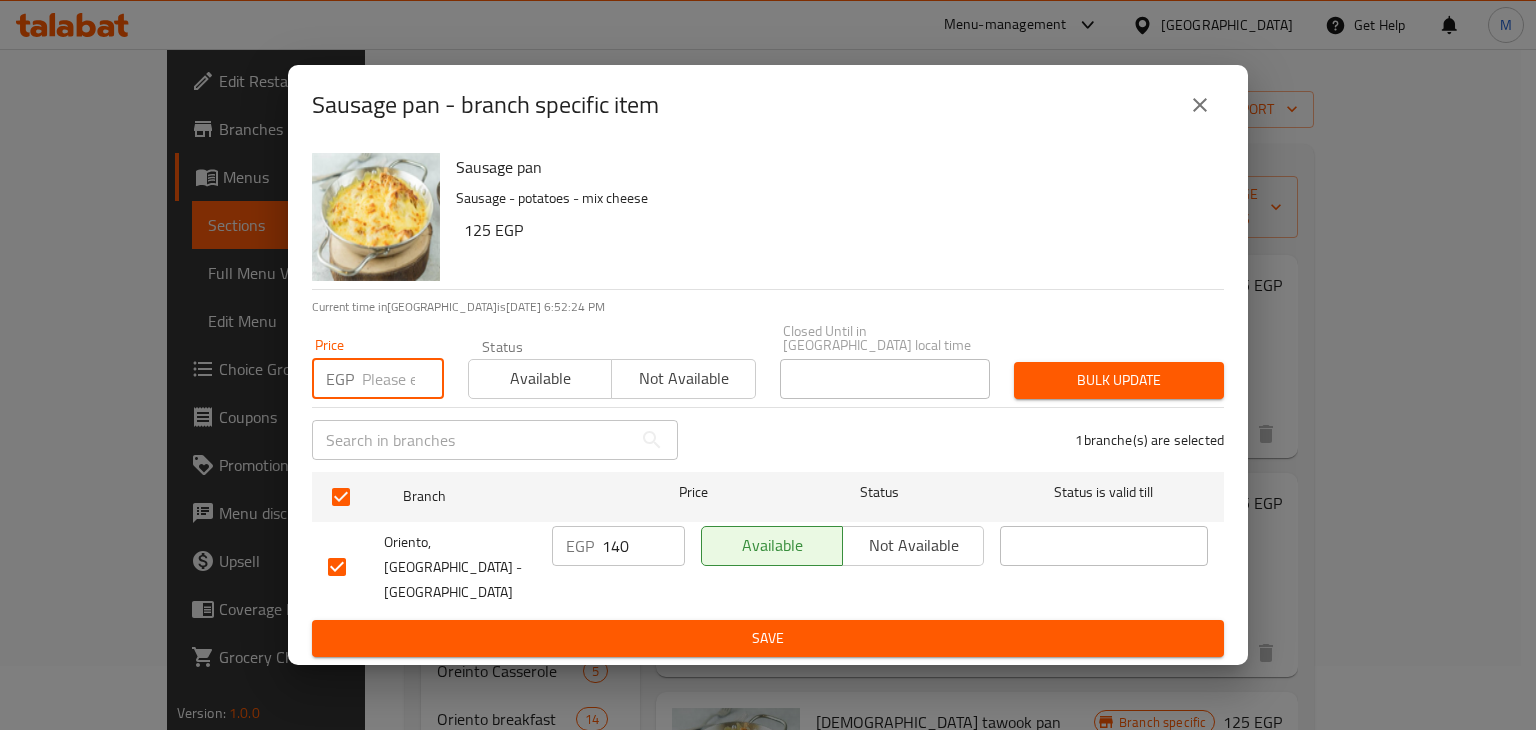 click at bounding box center (403, 379) 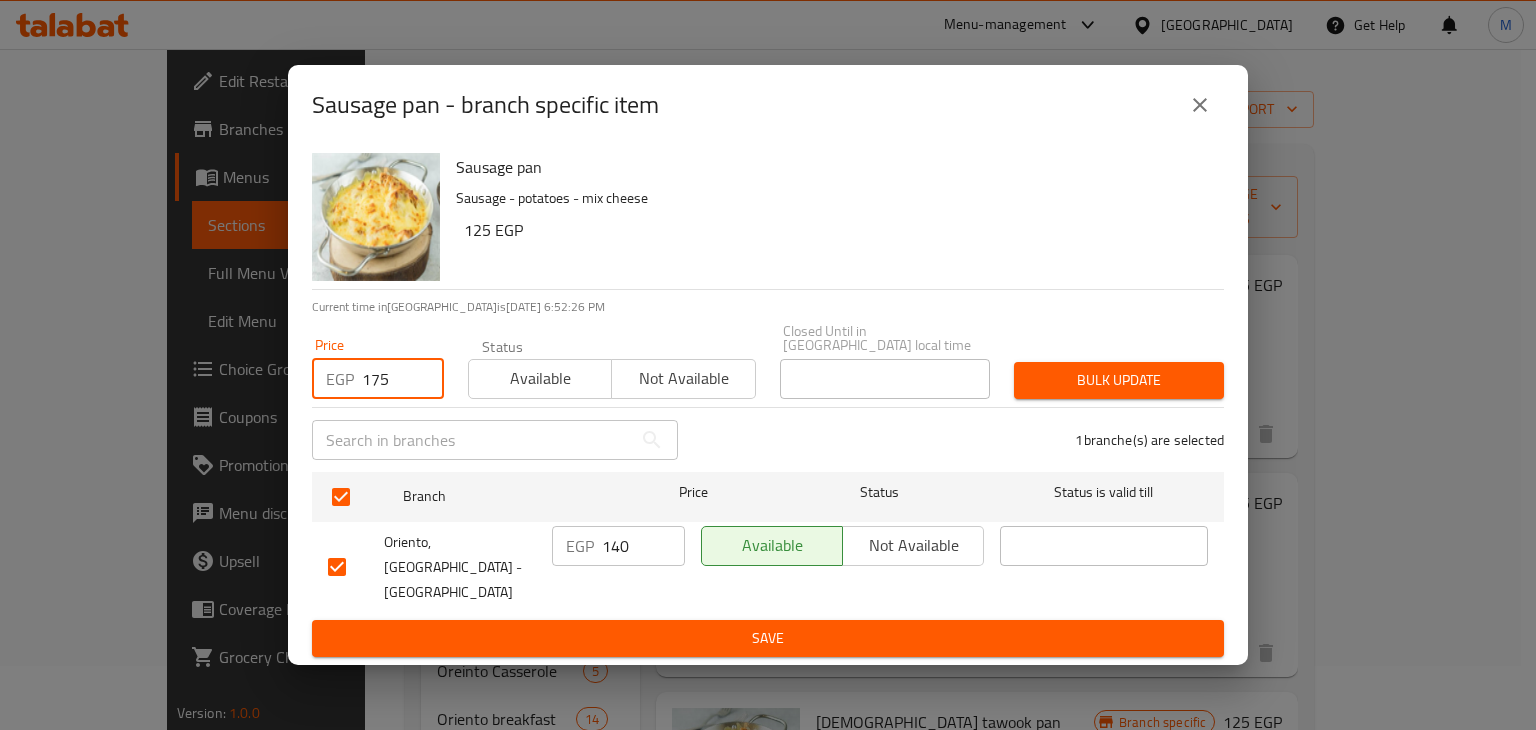 type on "175" 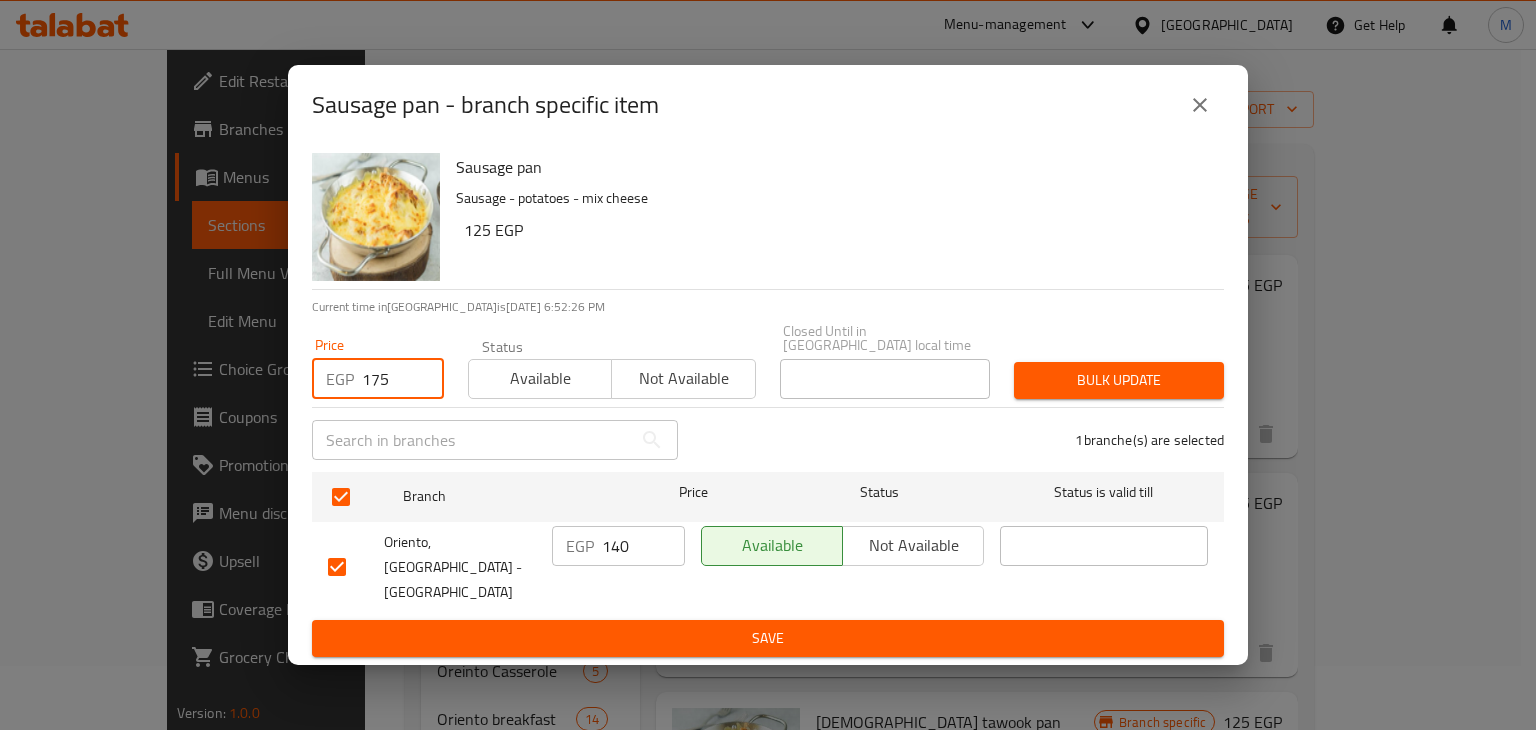 click on "Available" at bounding box center (540, 378) 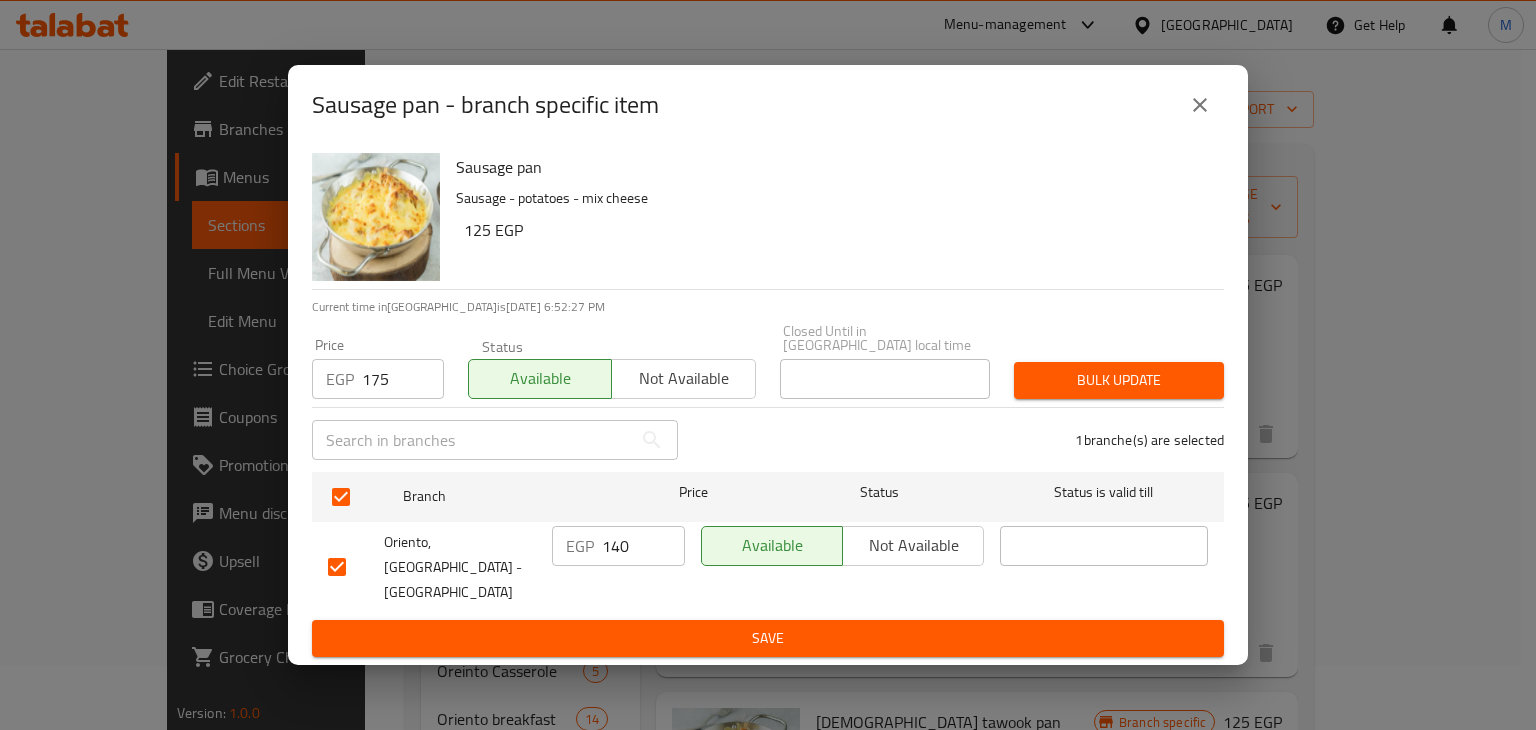 click on "Bulk update" at bounding box center [1119, 380] 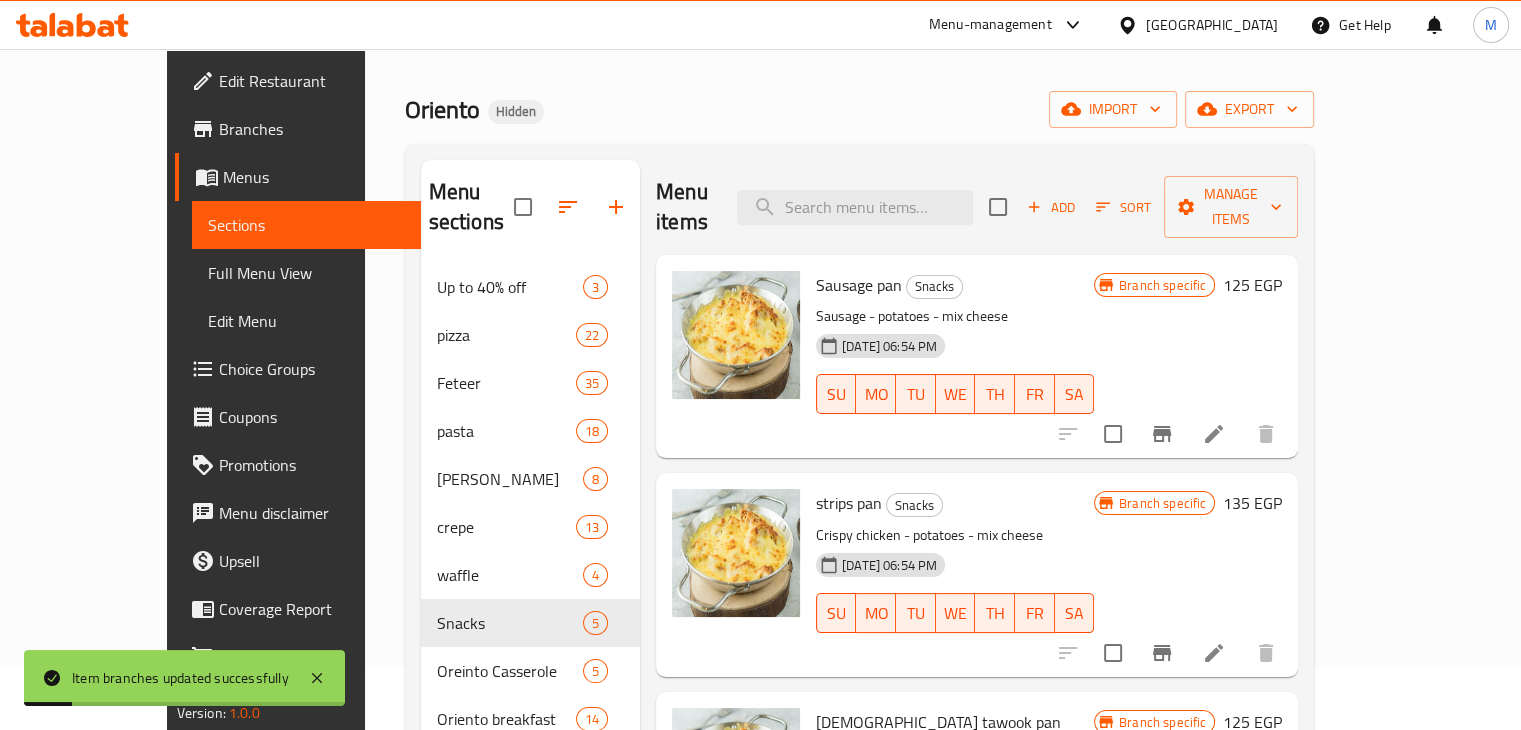 click at bounding box center (1162, 653) 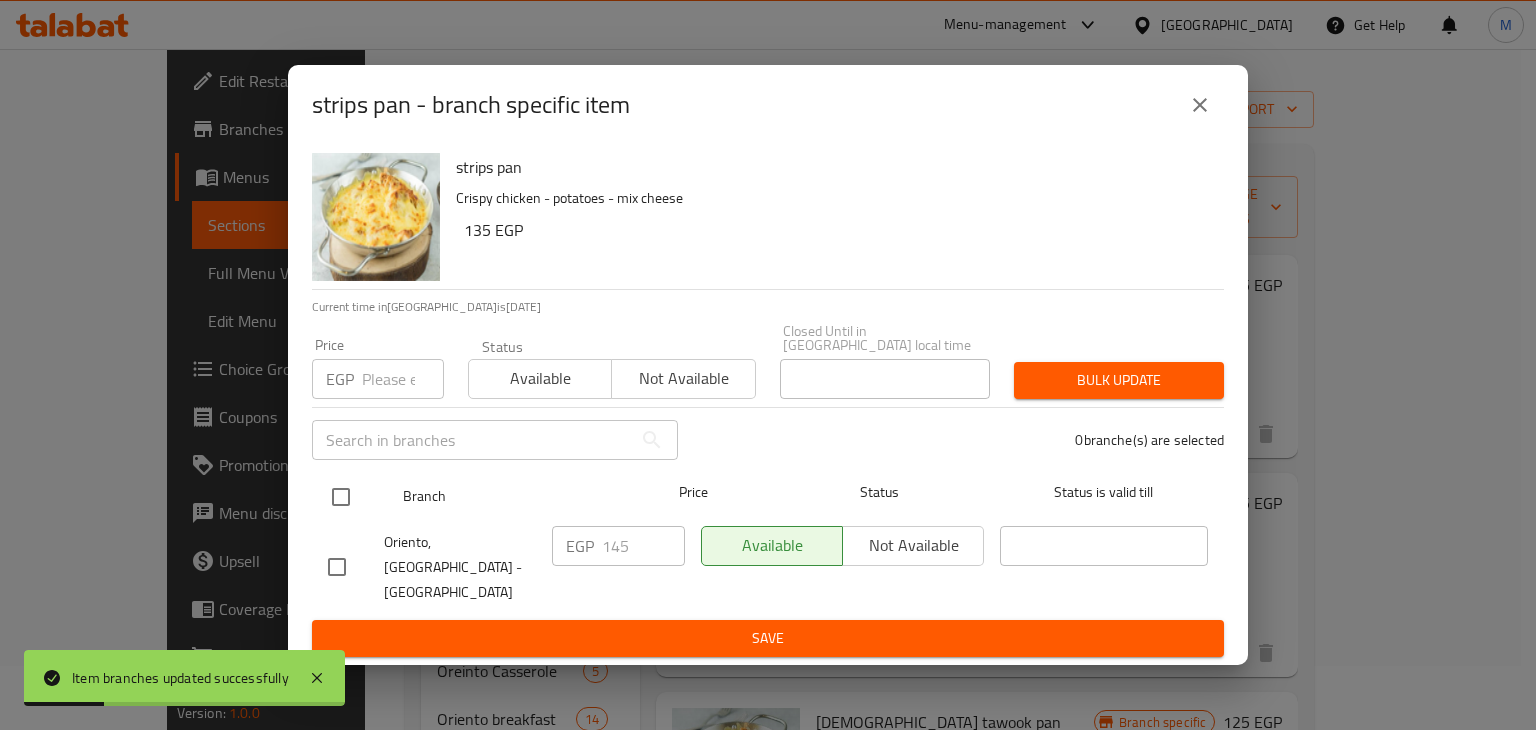 click at bounding box center [341, 497] 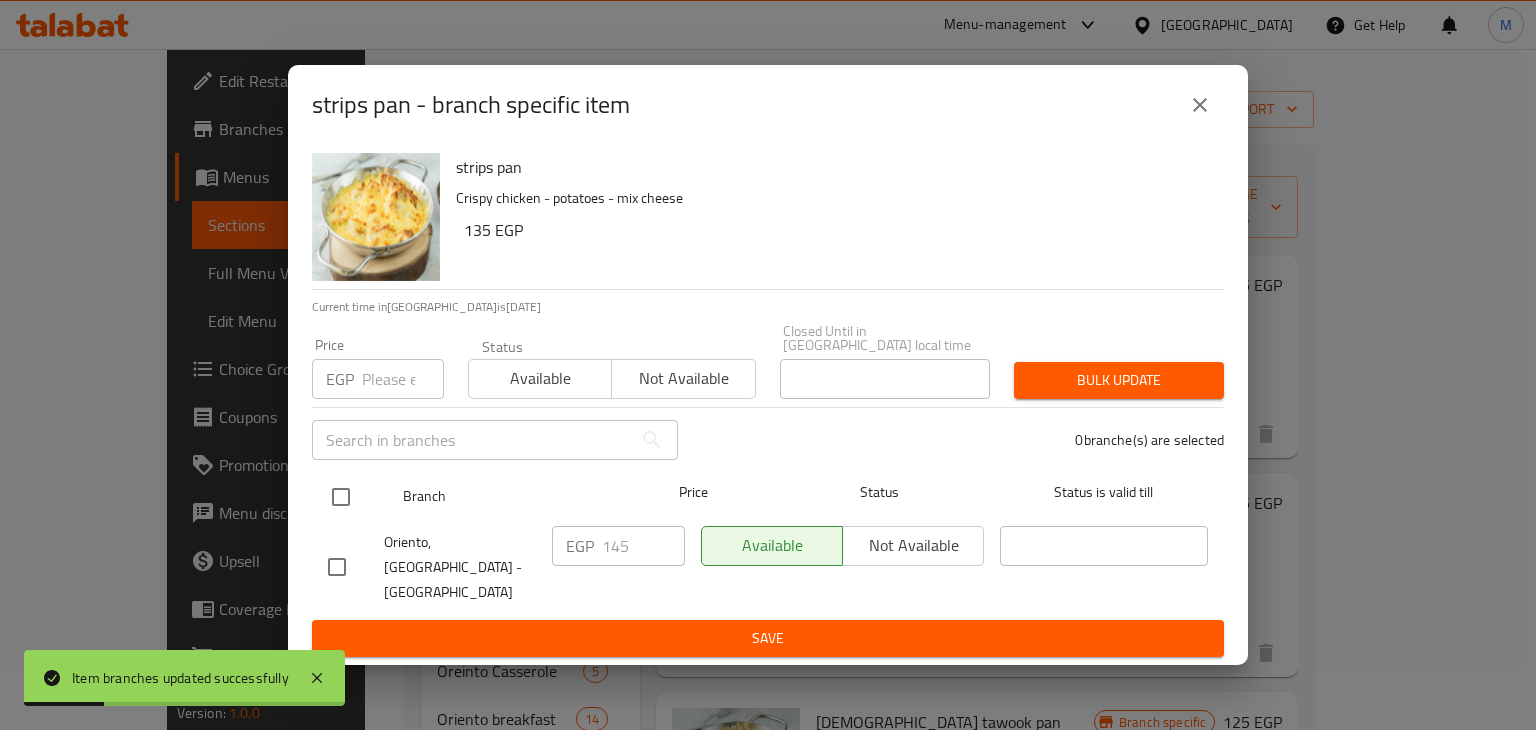 checkbox on "true" 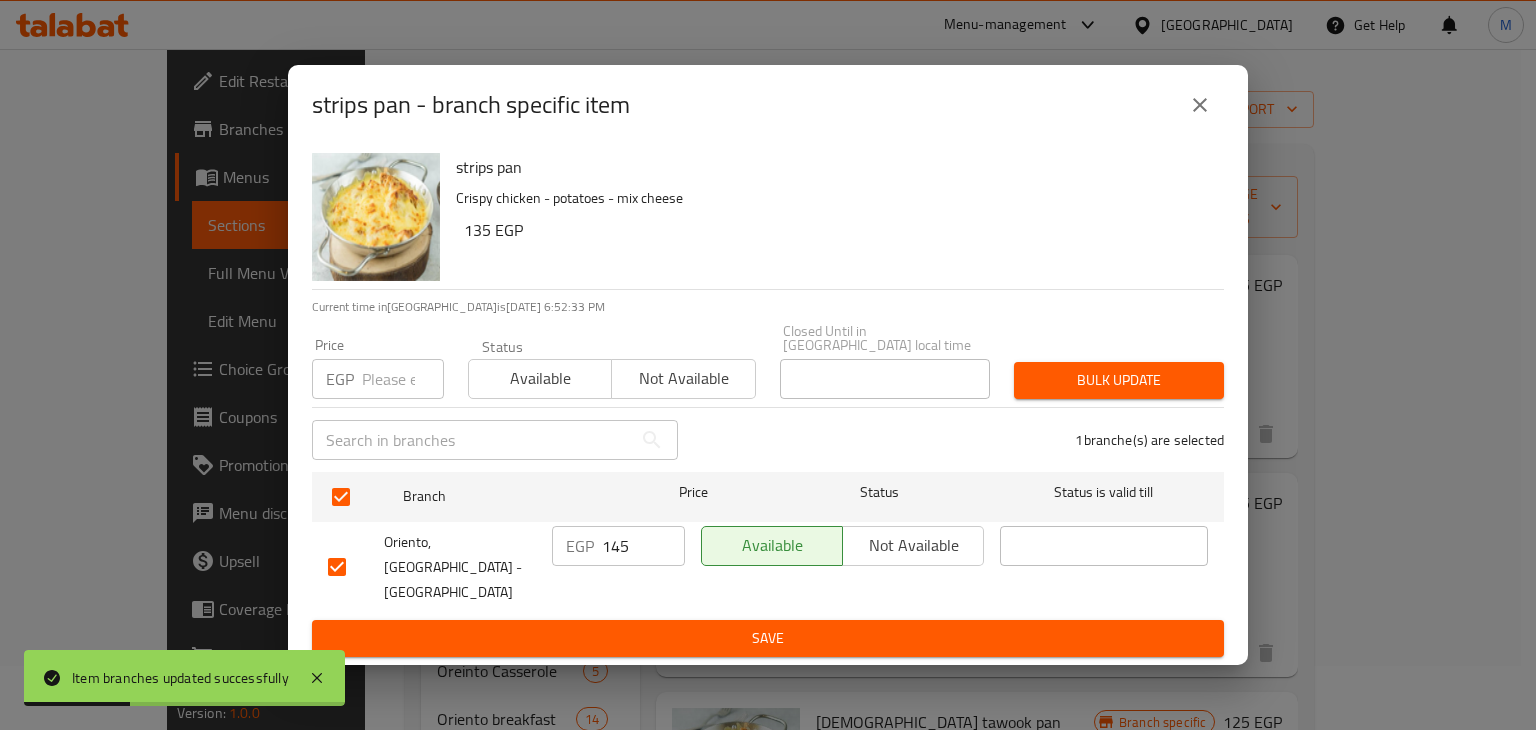 click at bounding box center (403, 379) 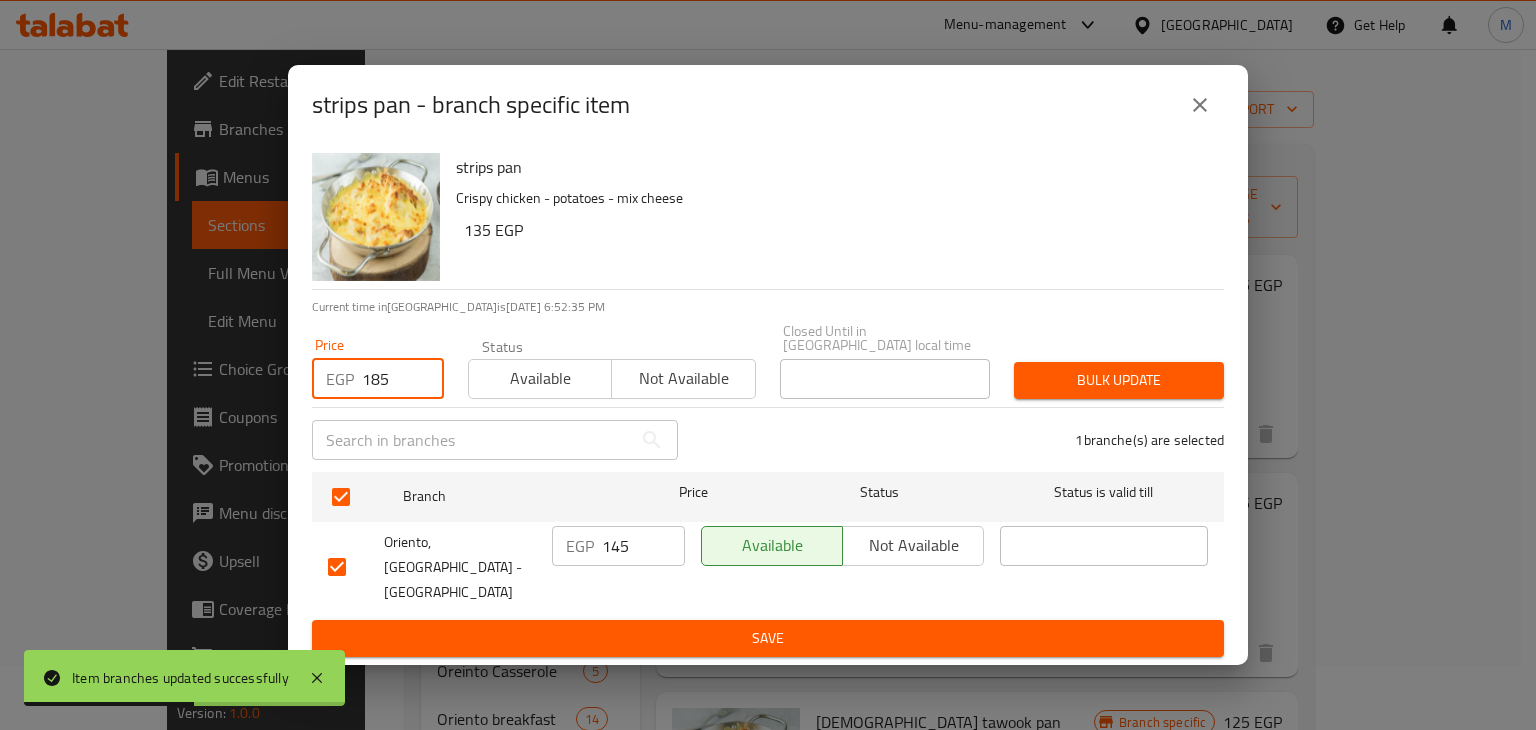 type on "185" 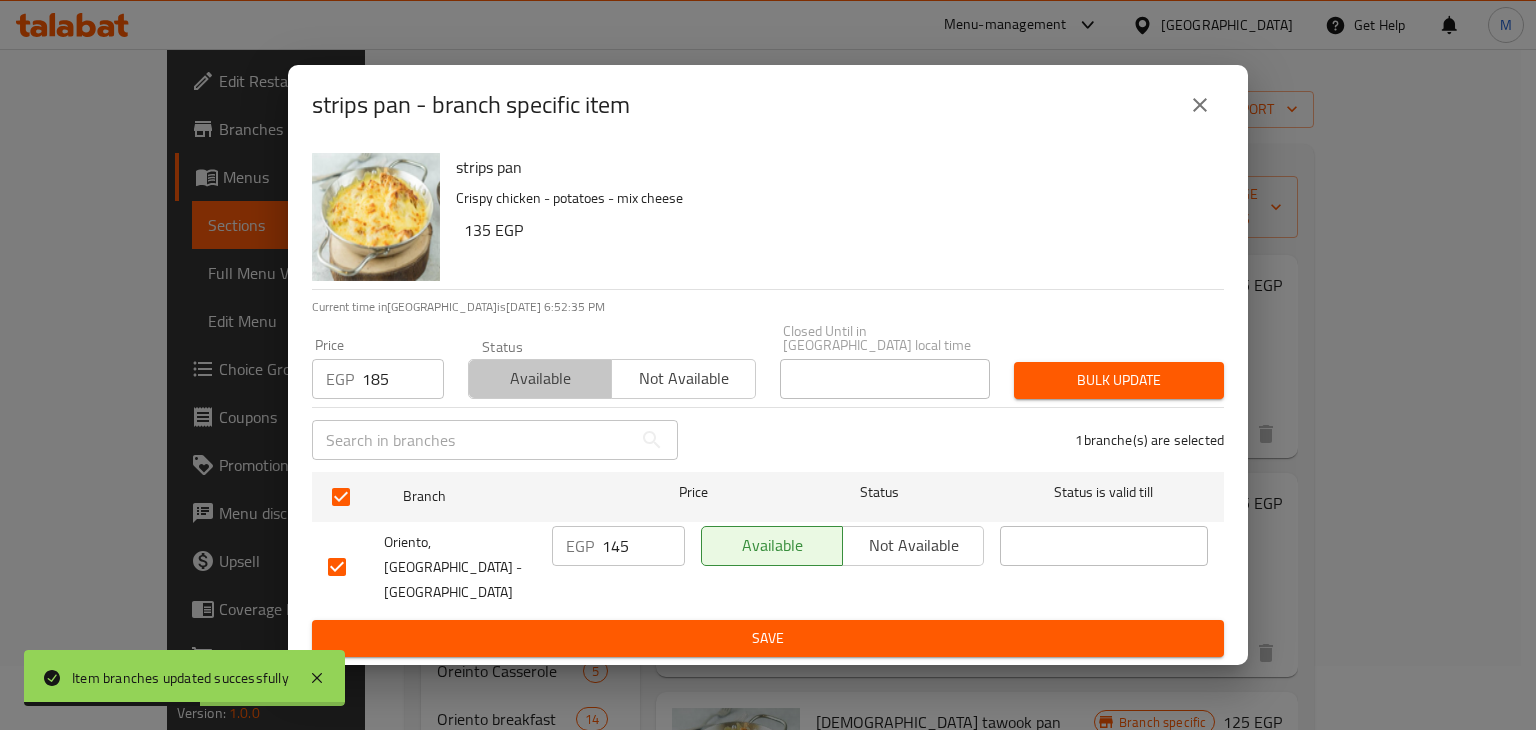 click on "Available" at bounding box center [540, 378] 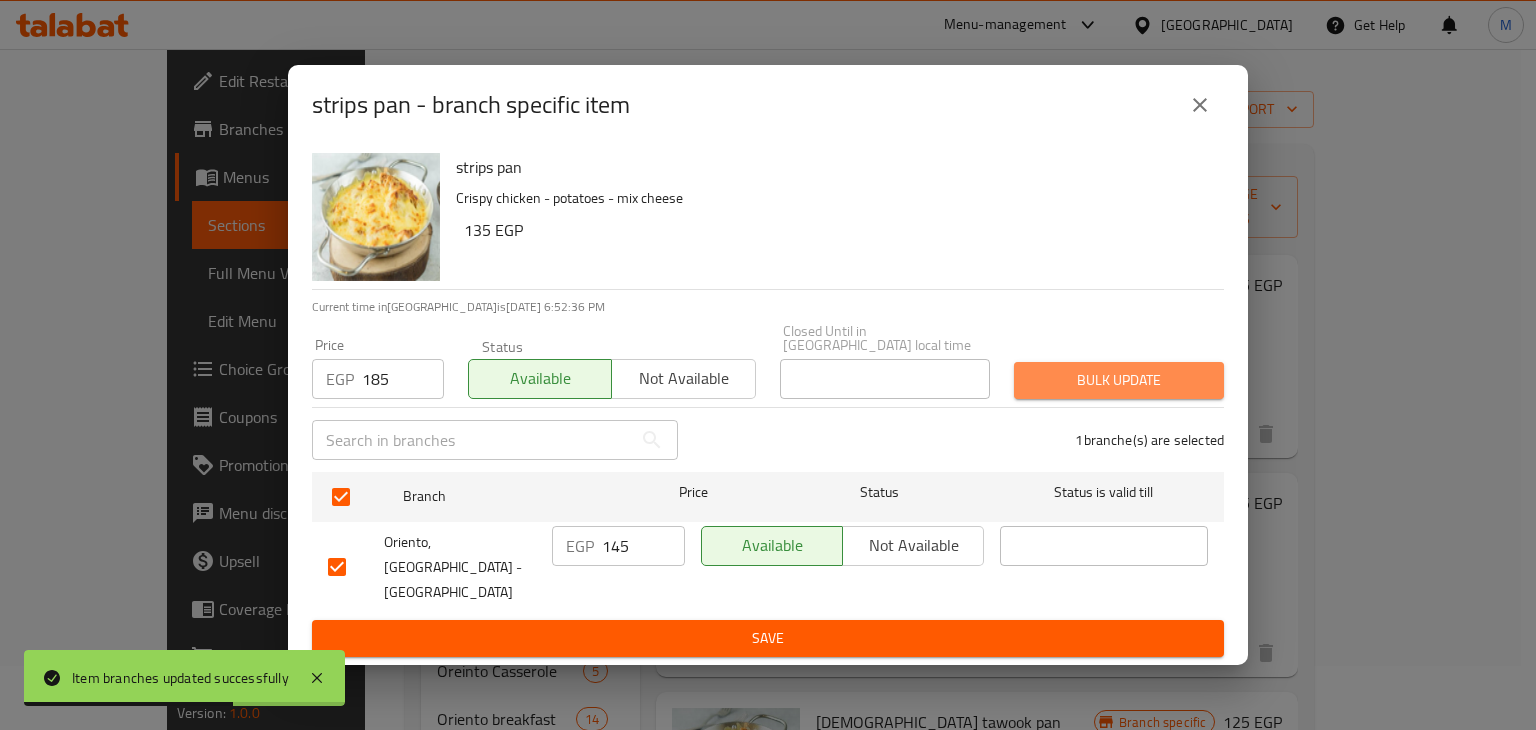 click on "Bulk update" at bounding box center [1119, 380] 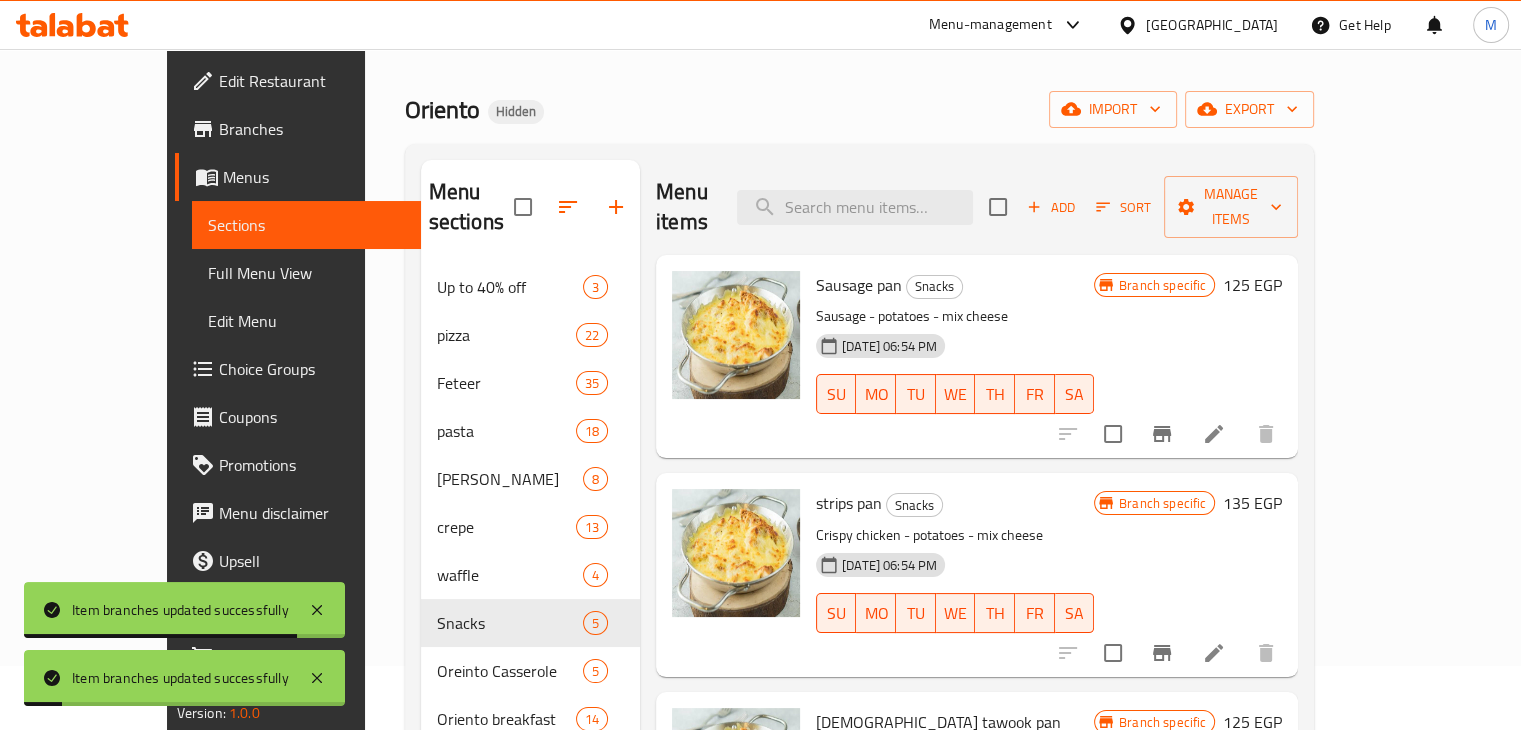 scroll, scrollTop: 197, scrollLeft: 0, axis: vertical 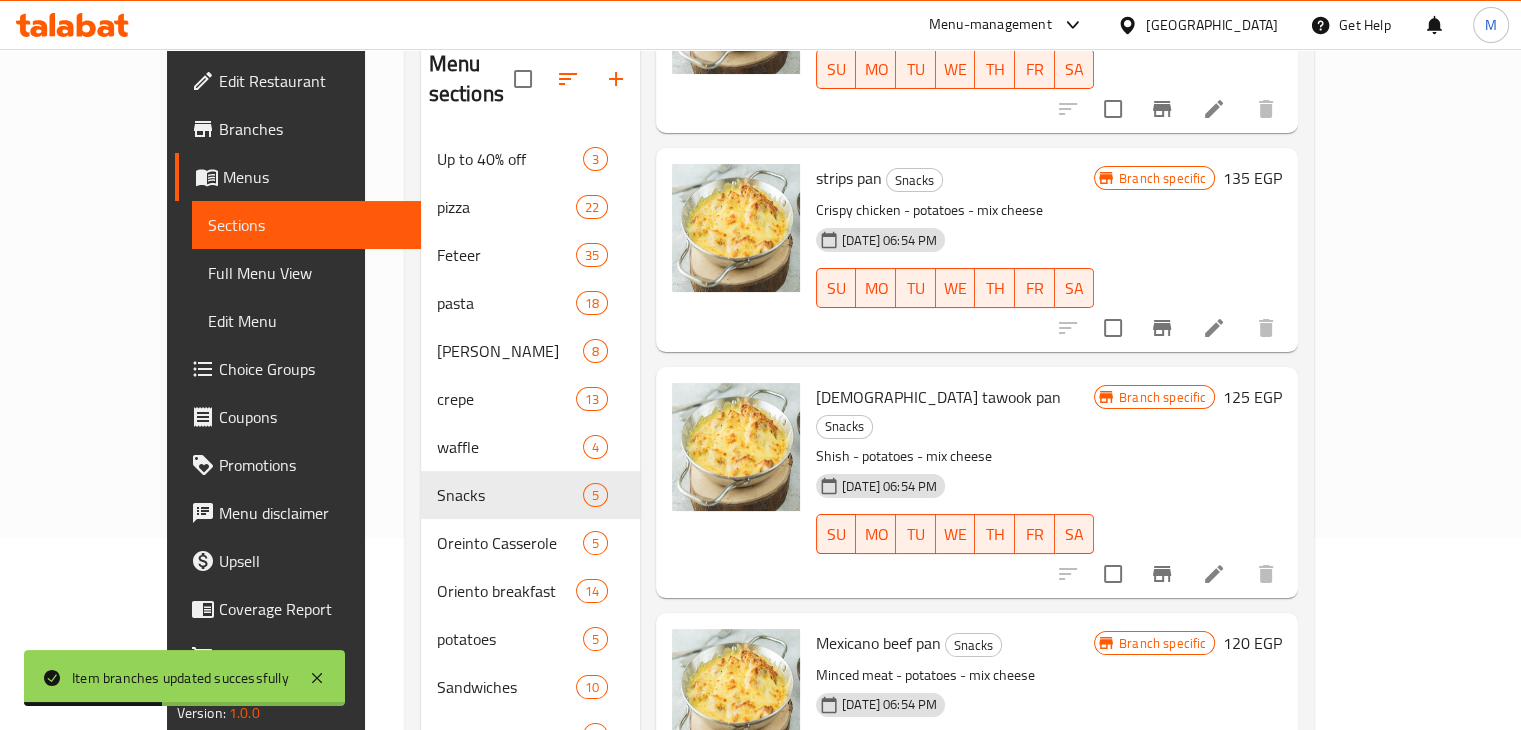 click 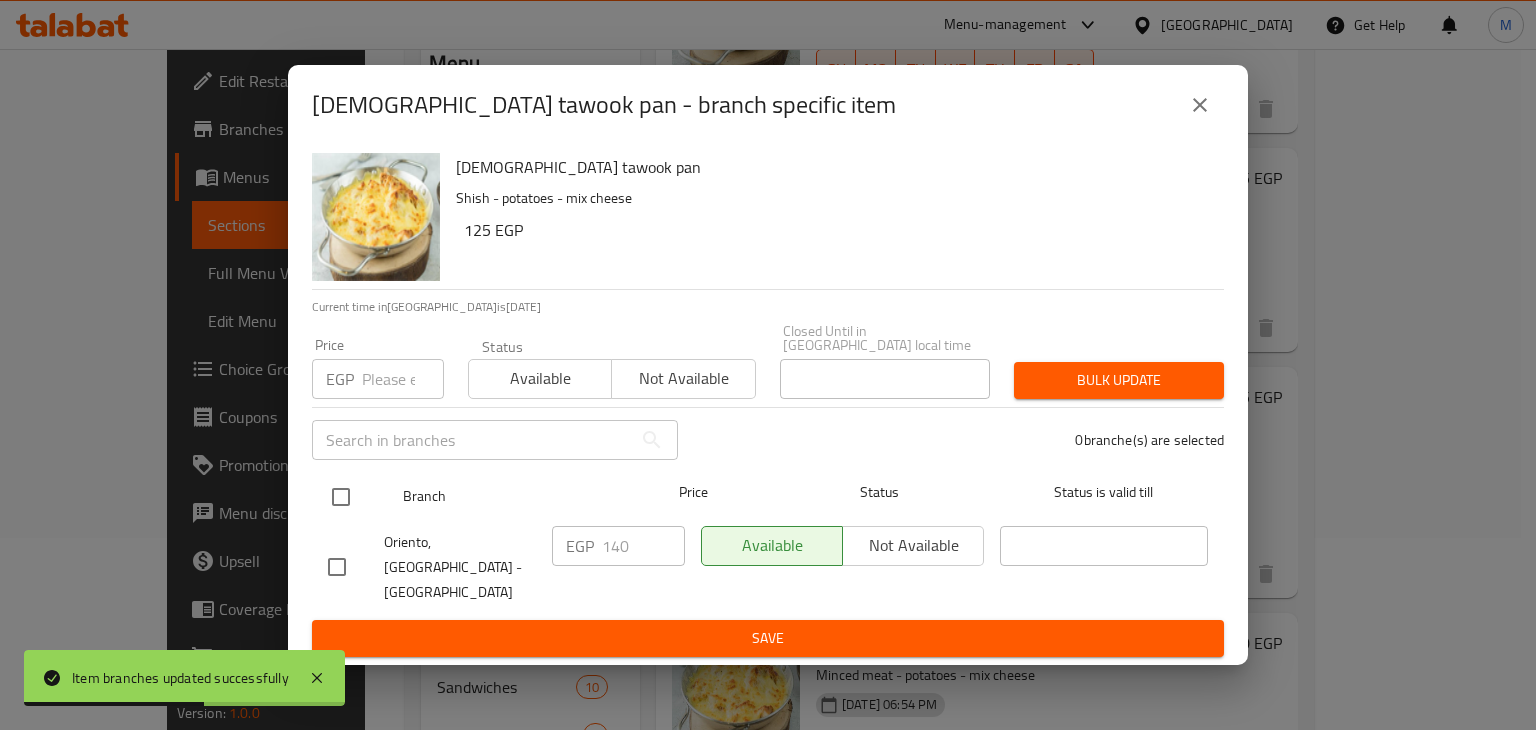 click at bounding box center (357, 497) 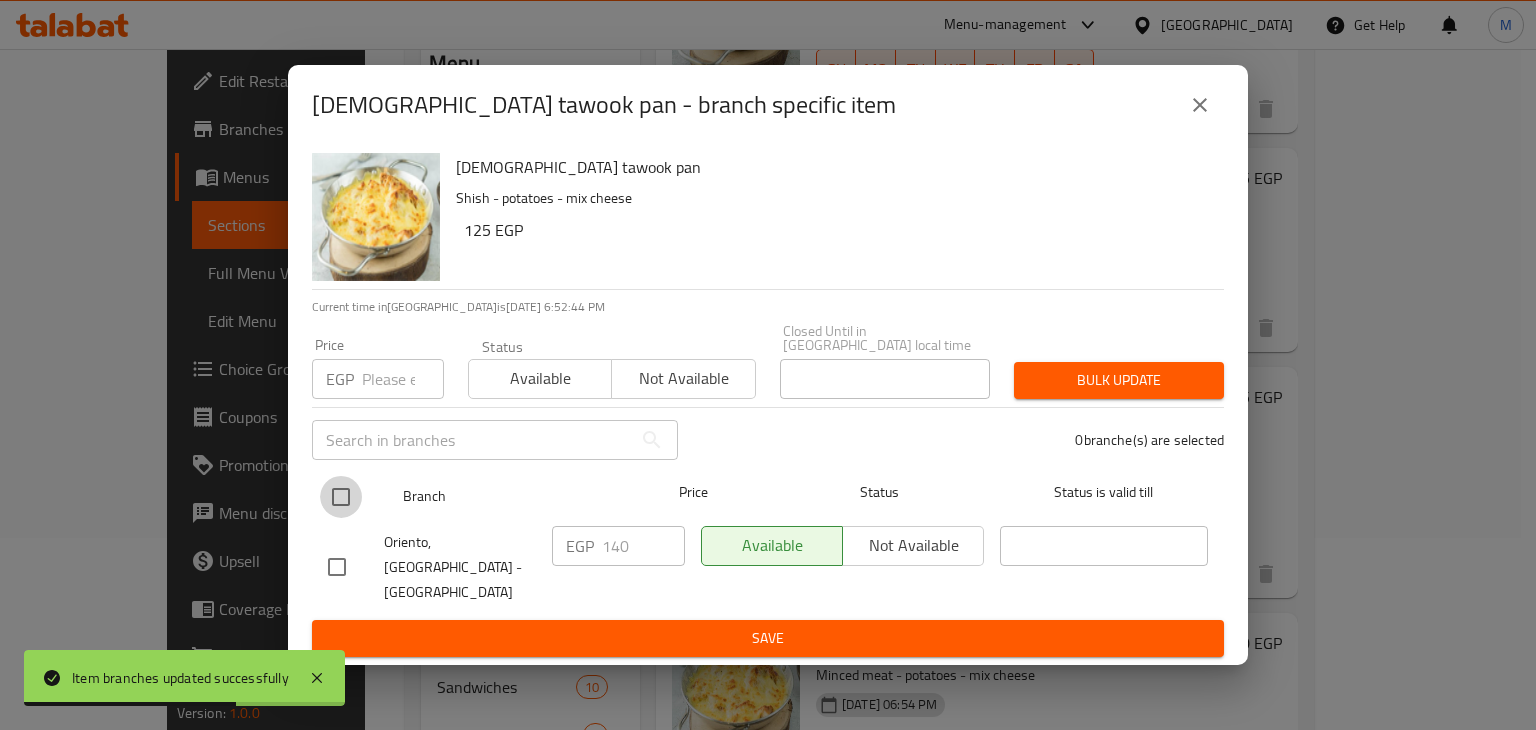 click at bounding box center (341, 497) 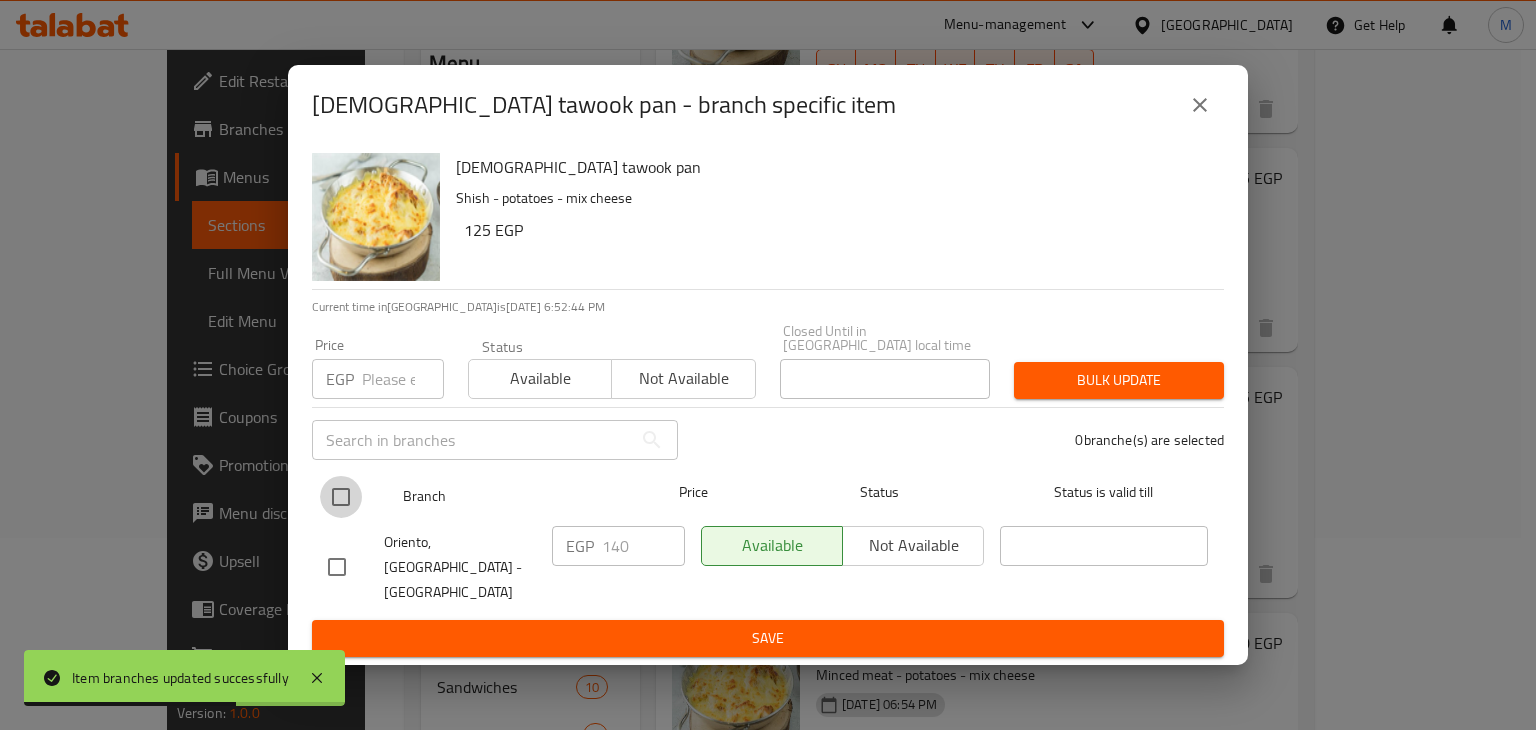 checkbox on "true" 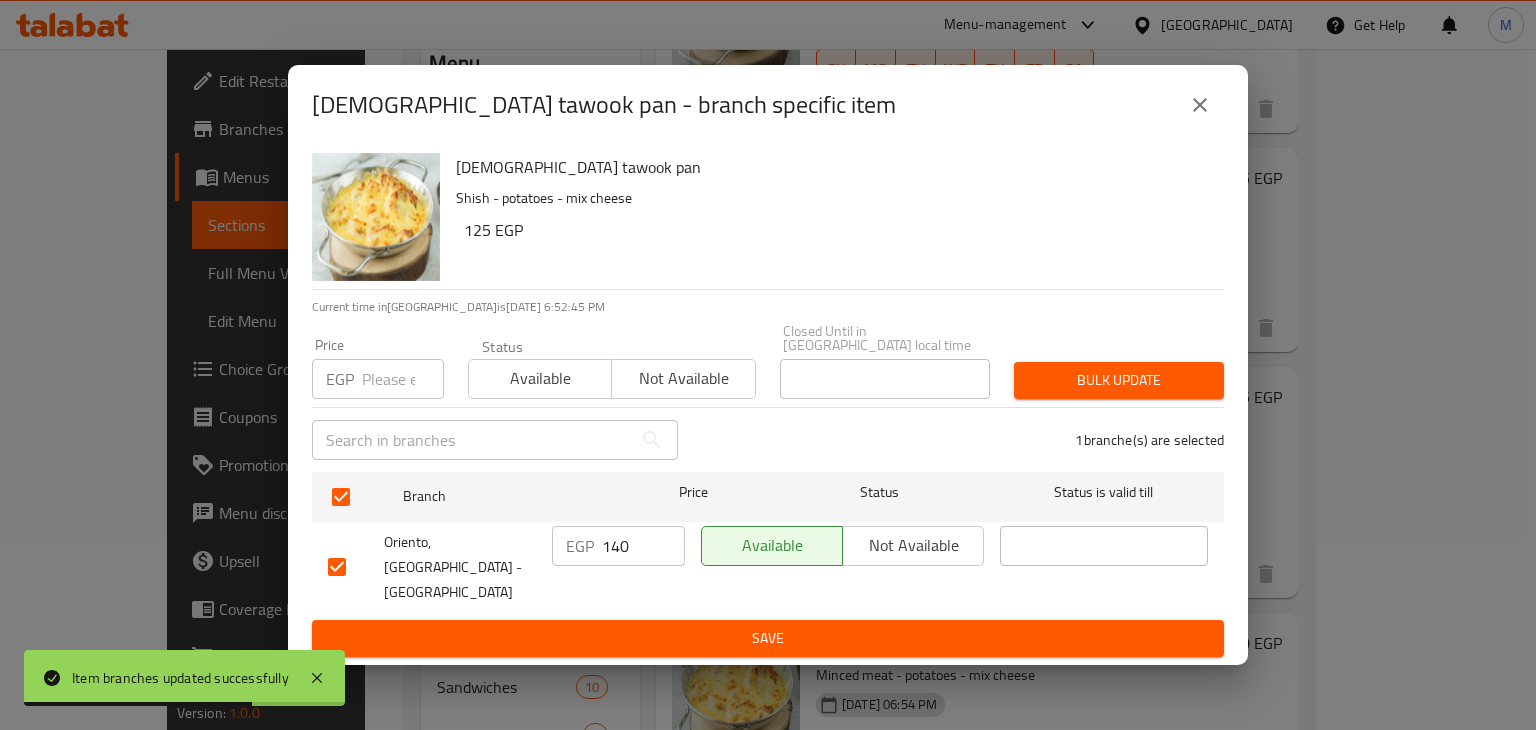 click at bounding box center (403, 379) 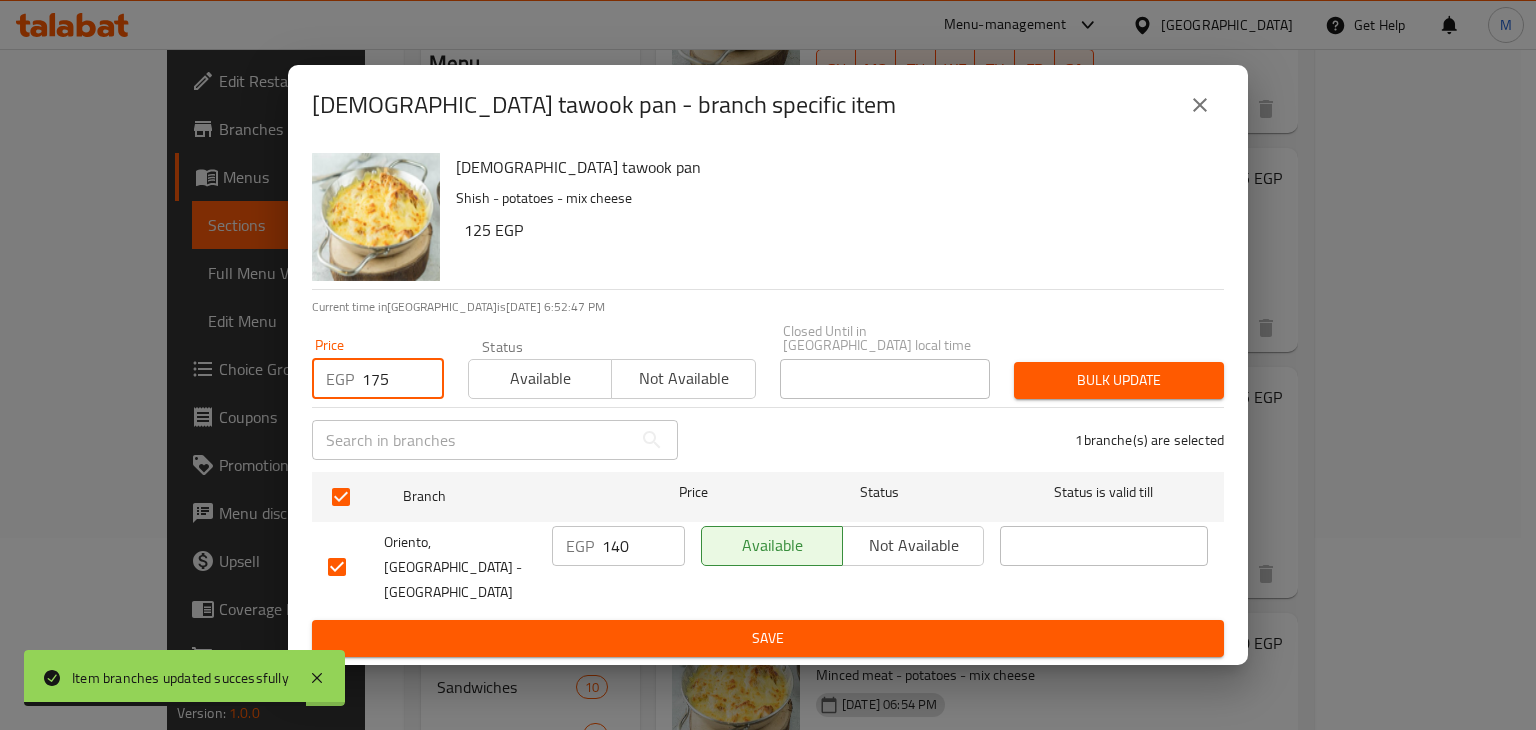 type on "175" 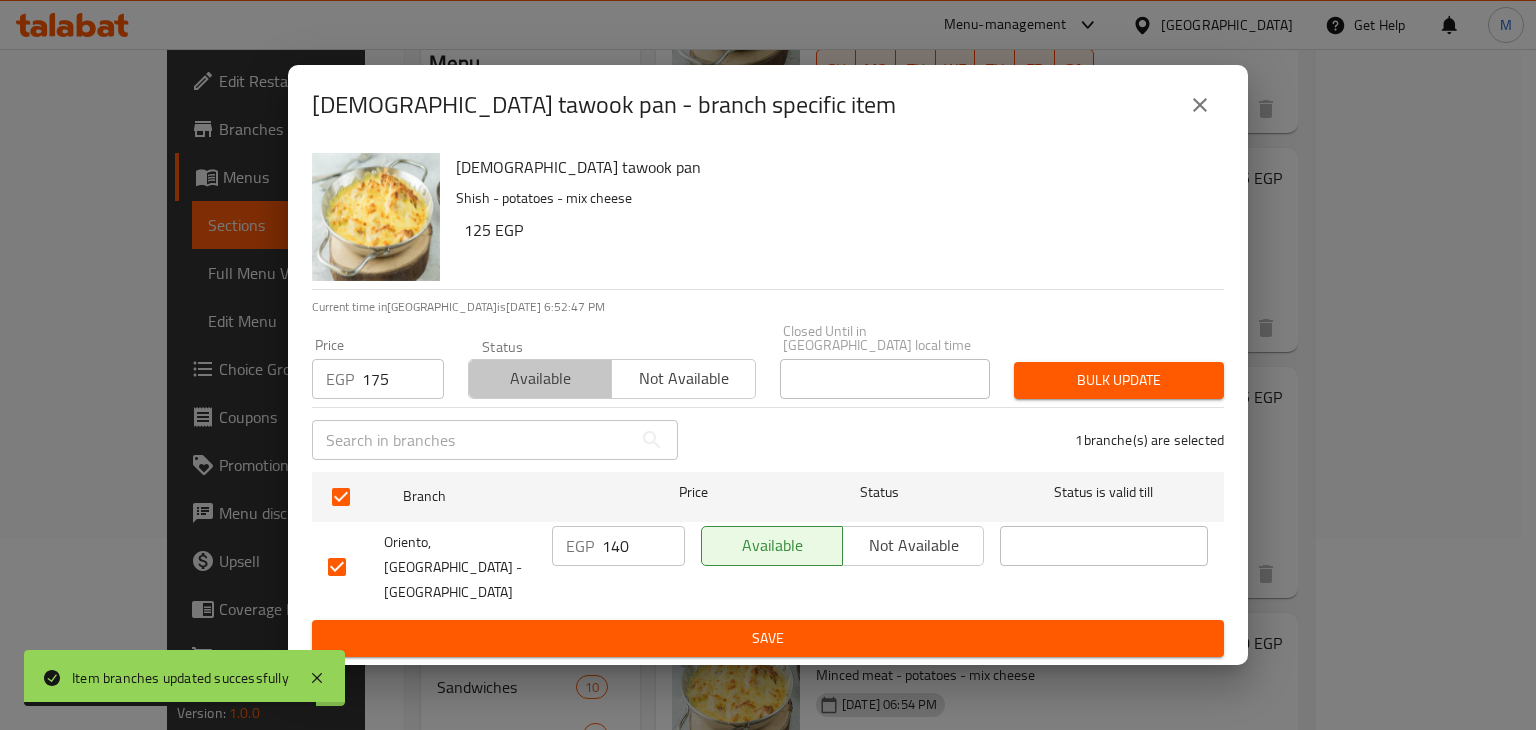 click on "Available" at bounding box center (540, 378) 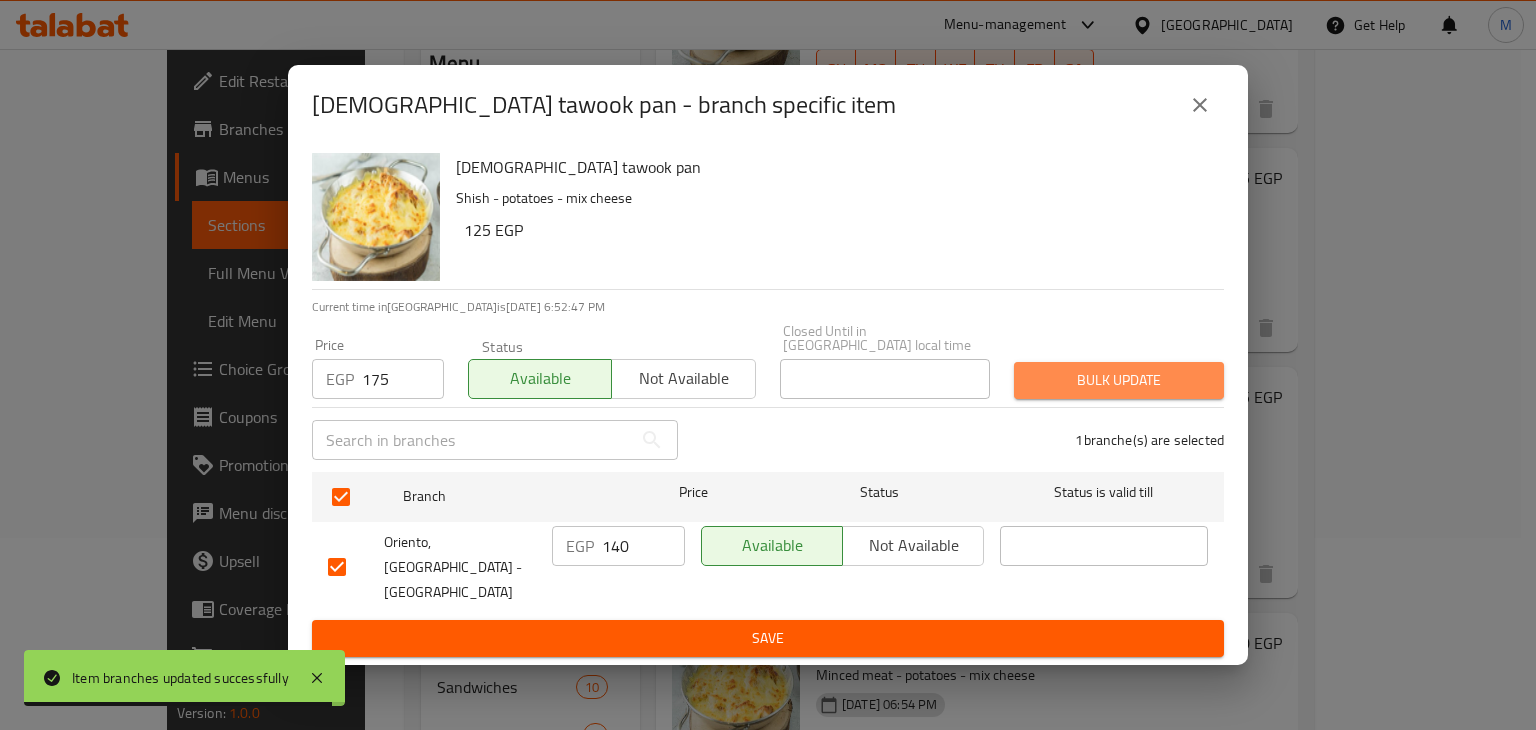 click on "Bulk update" at bounding box center (1119, 380) 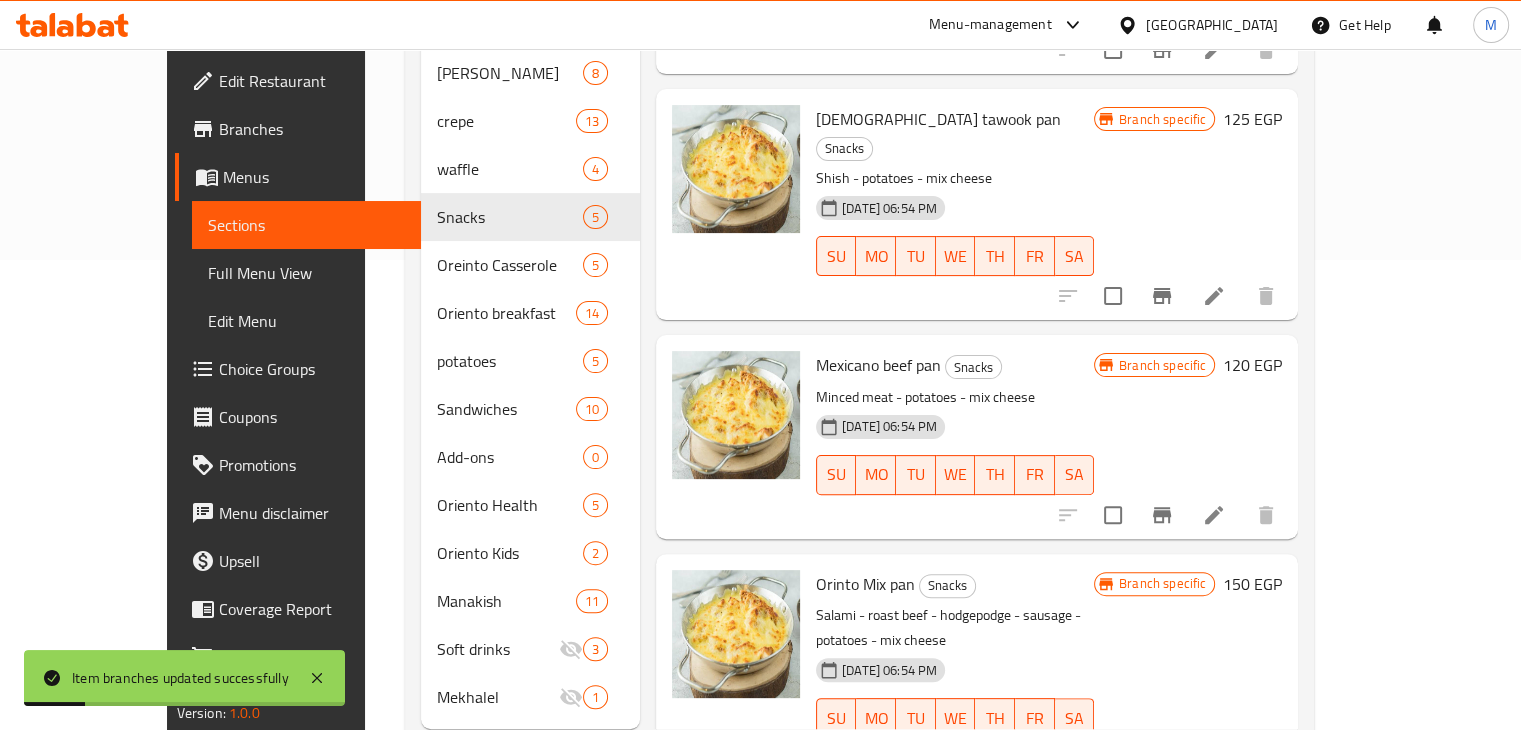 scroll, scrollTop: 495, scrollLeft: 0, axis: vertical 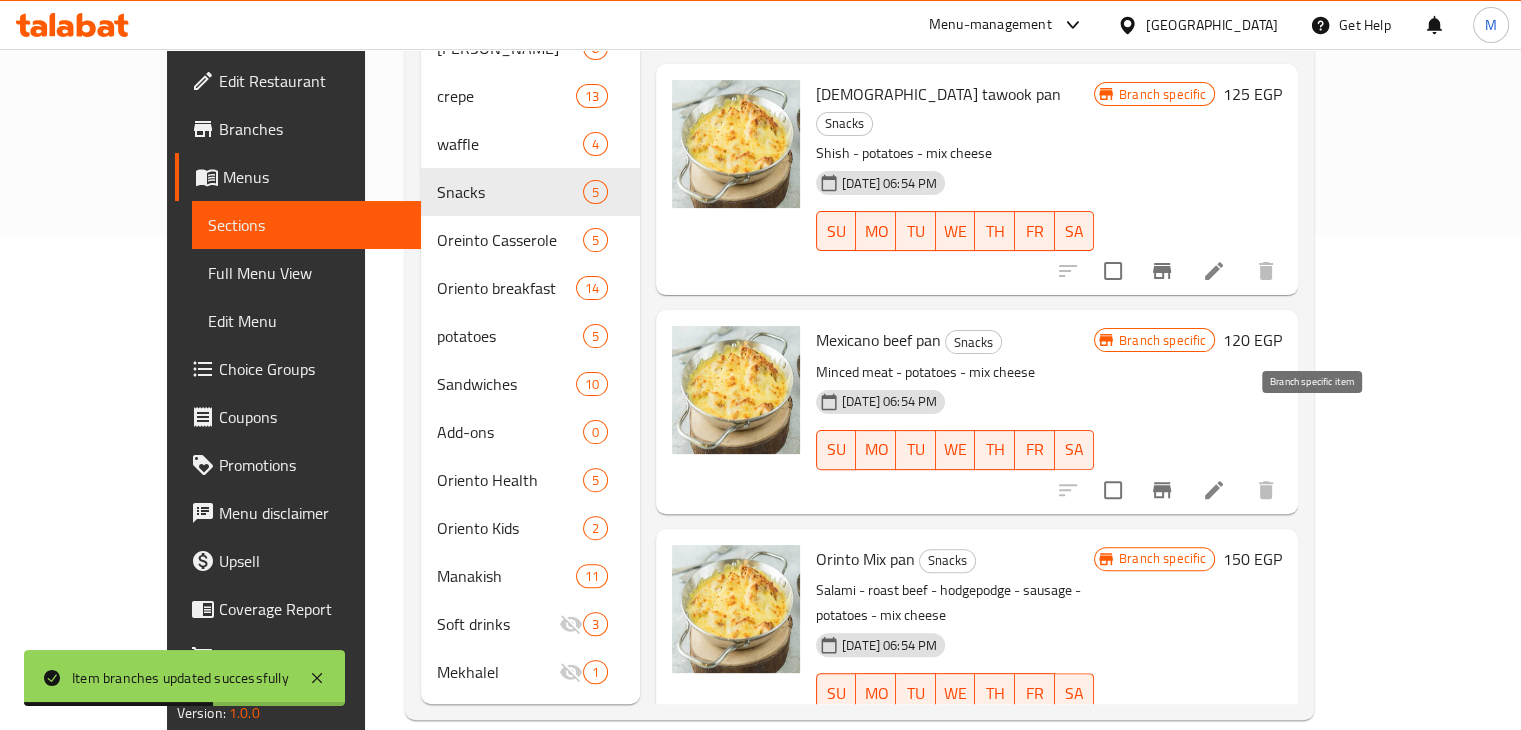 click at bounding box center [1162, 490] 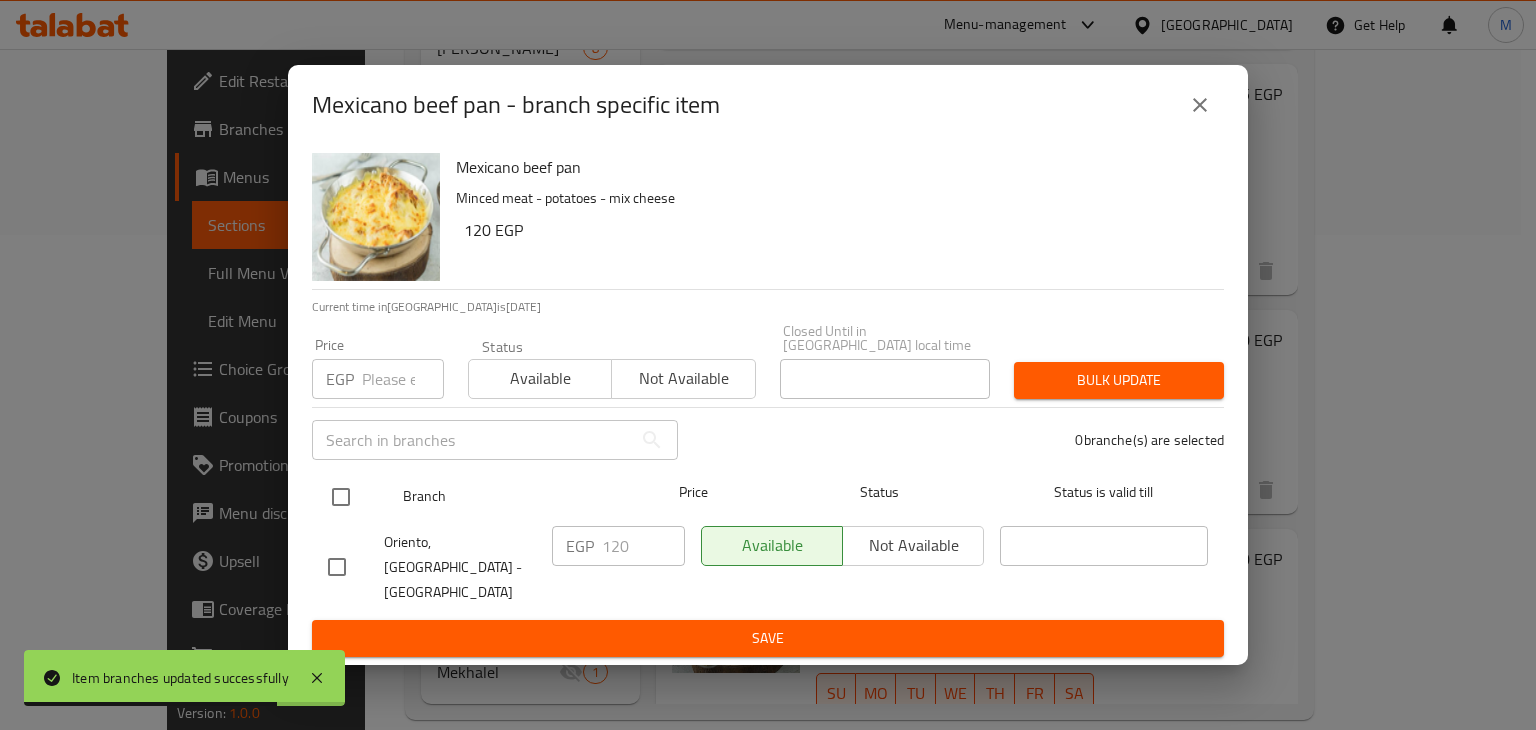 click at bounding box center (341, 497) 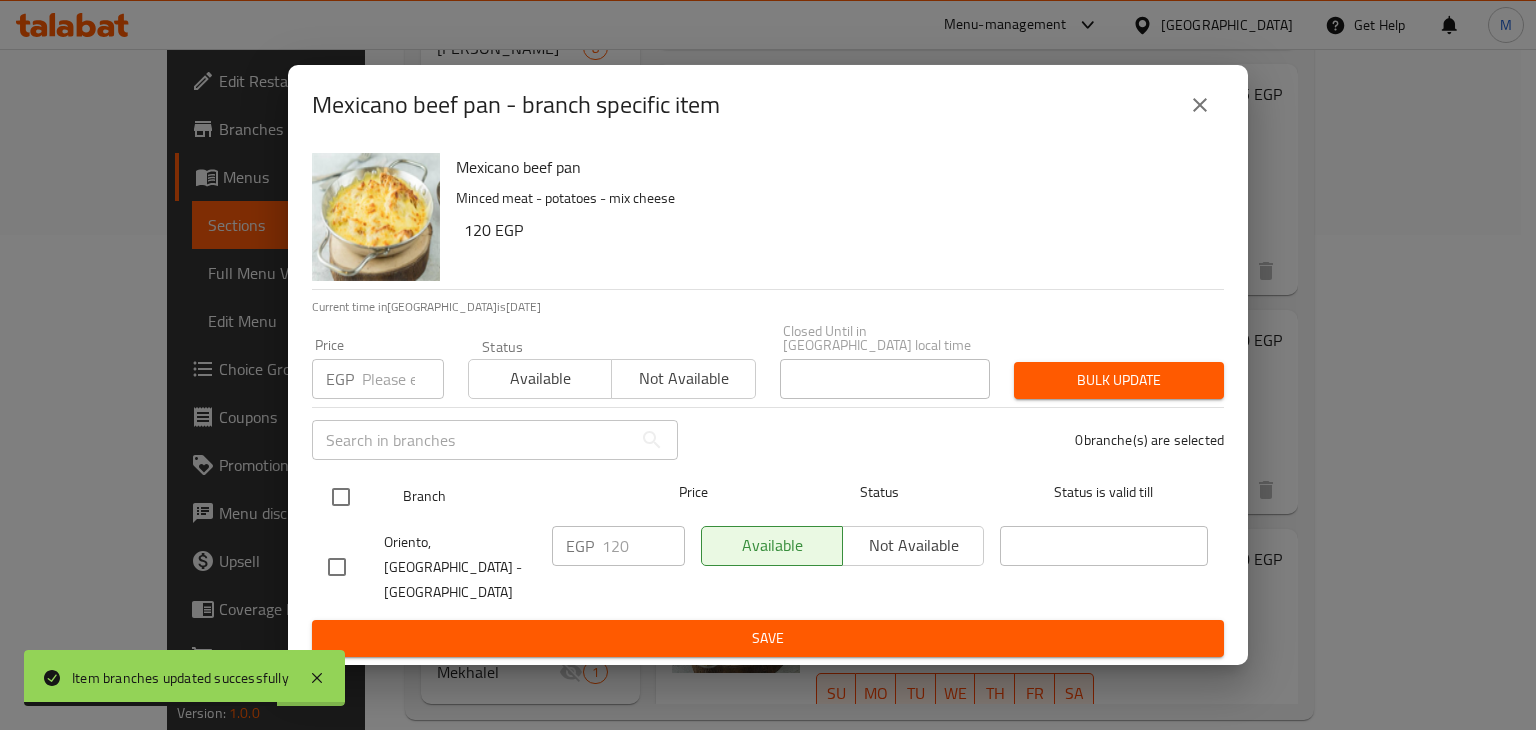 checkbox on "true" 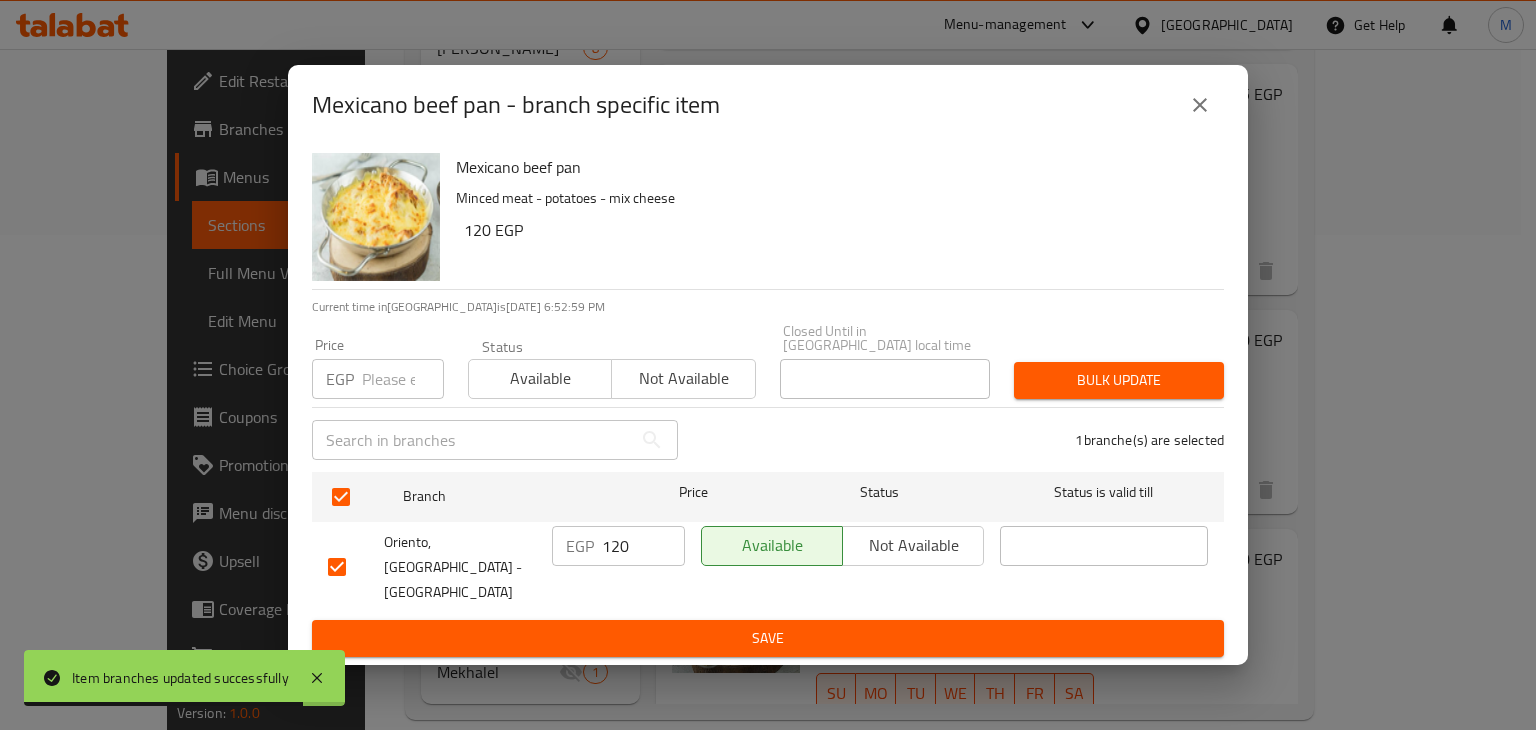 click at bounding box center (403, 379) 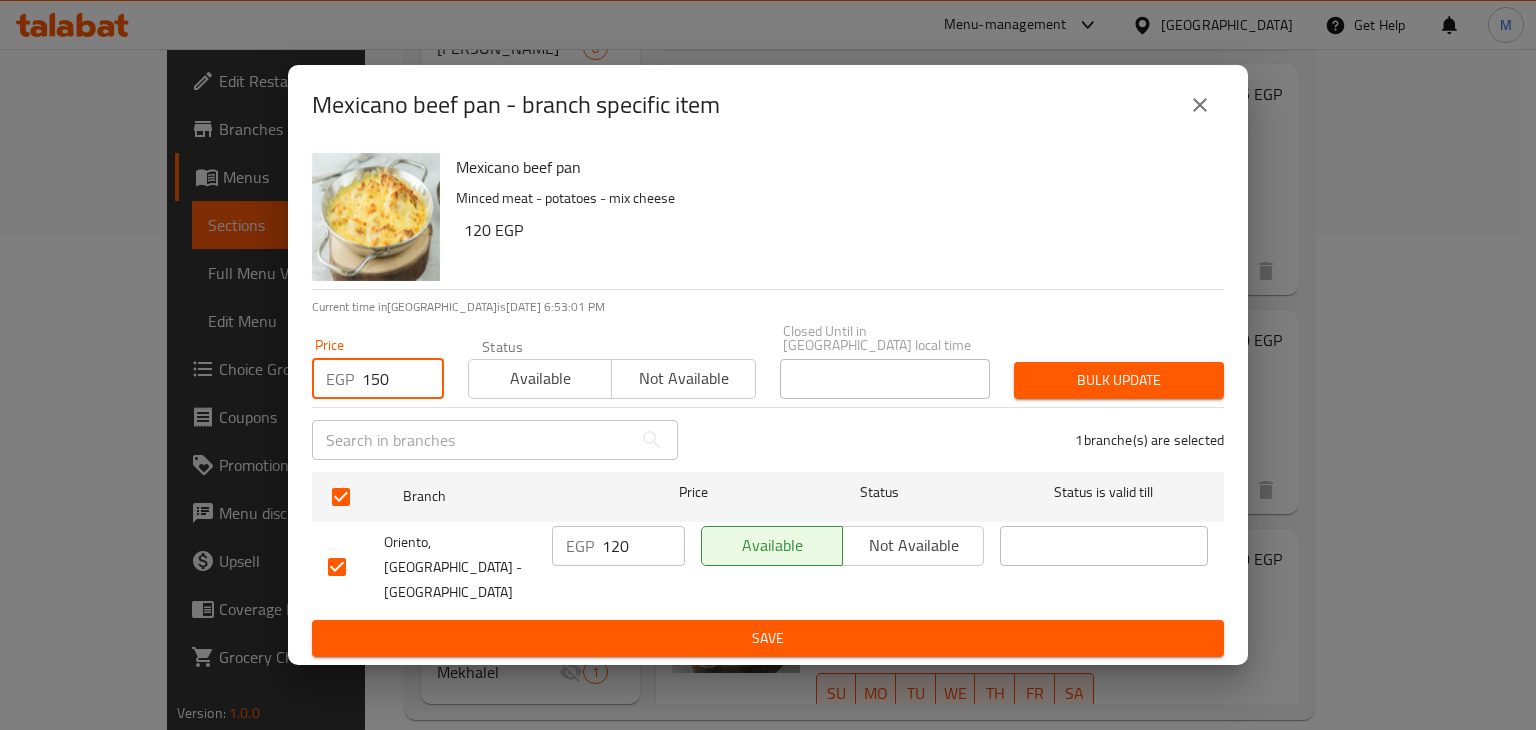 type on "150" 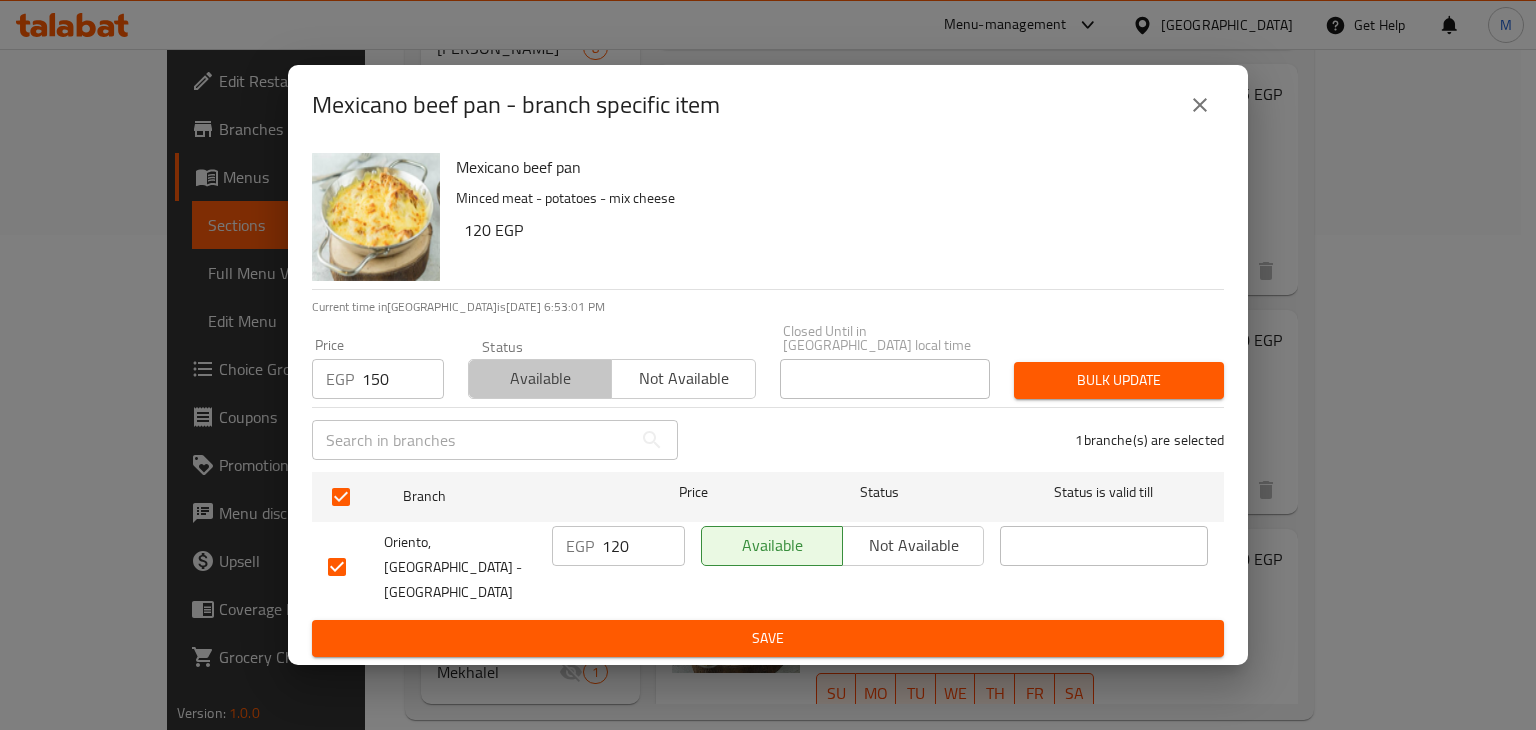 click on "Available" at bounding box center [540, 378] 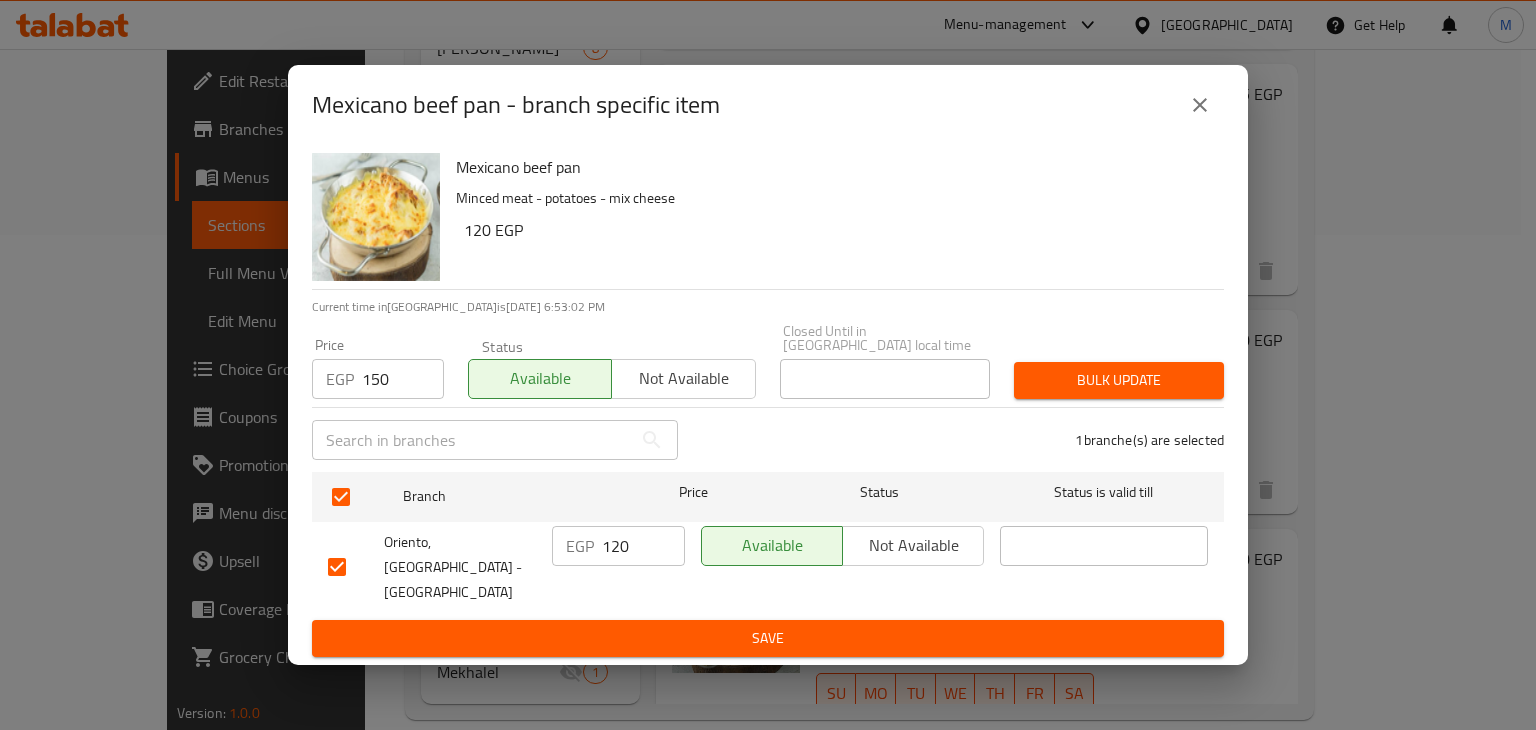 click on "Bulk update" at bounding box center [1119, 380] 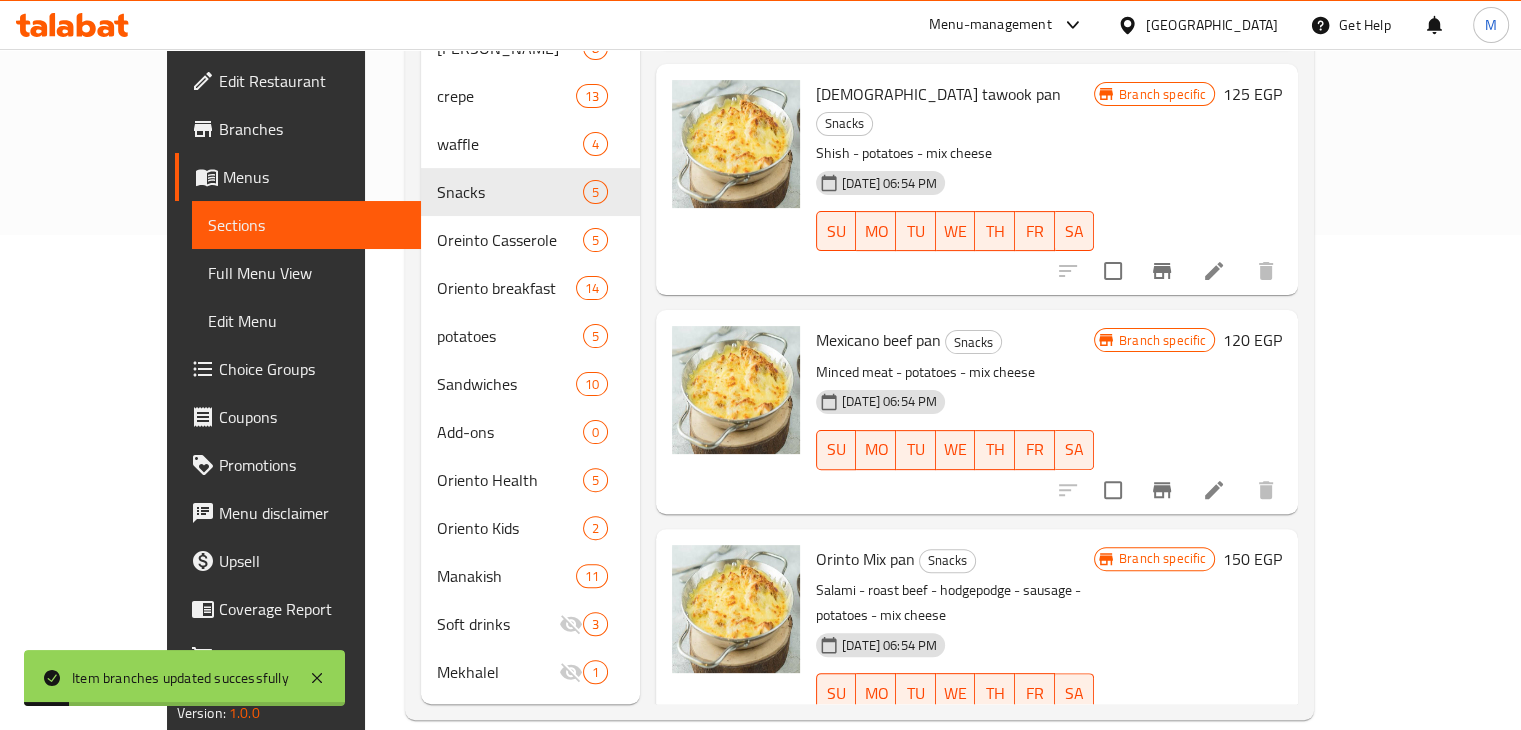 click 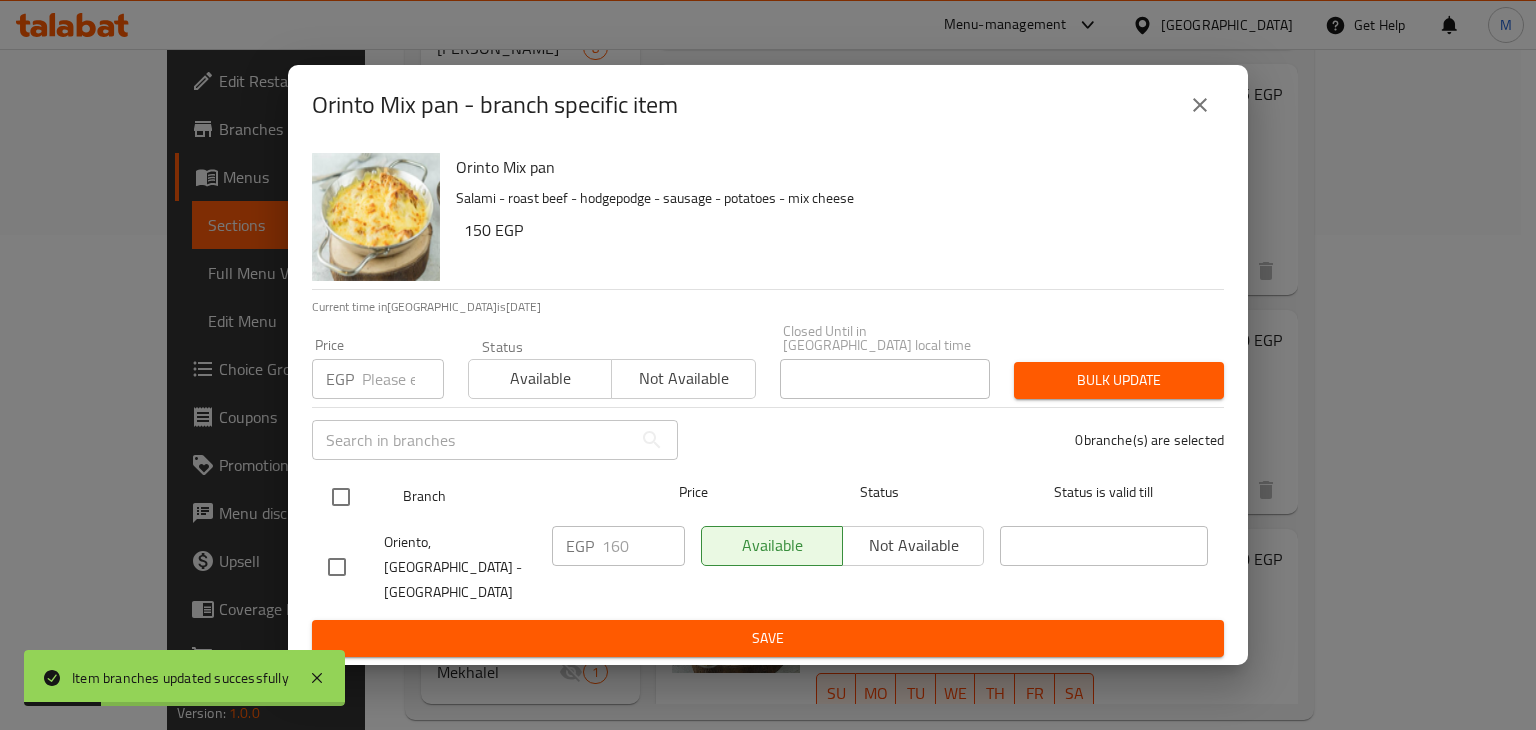 click at bounding box center [341, 497] 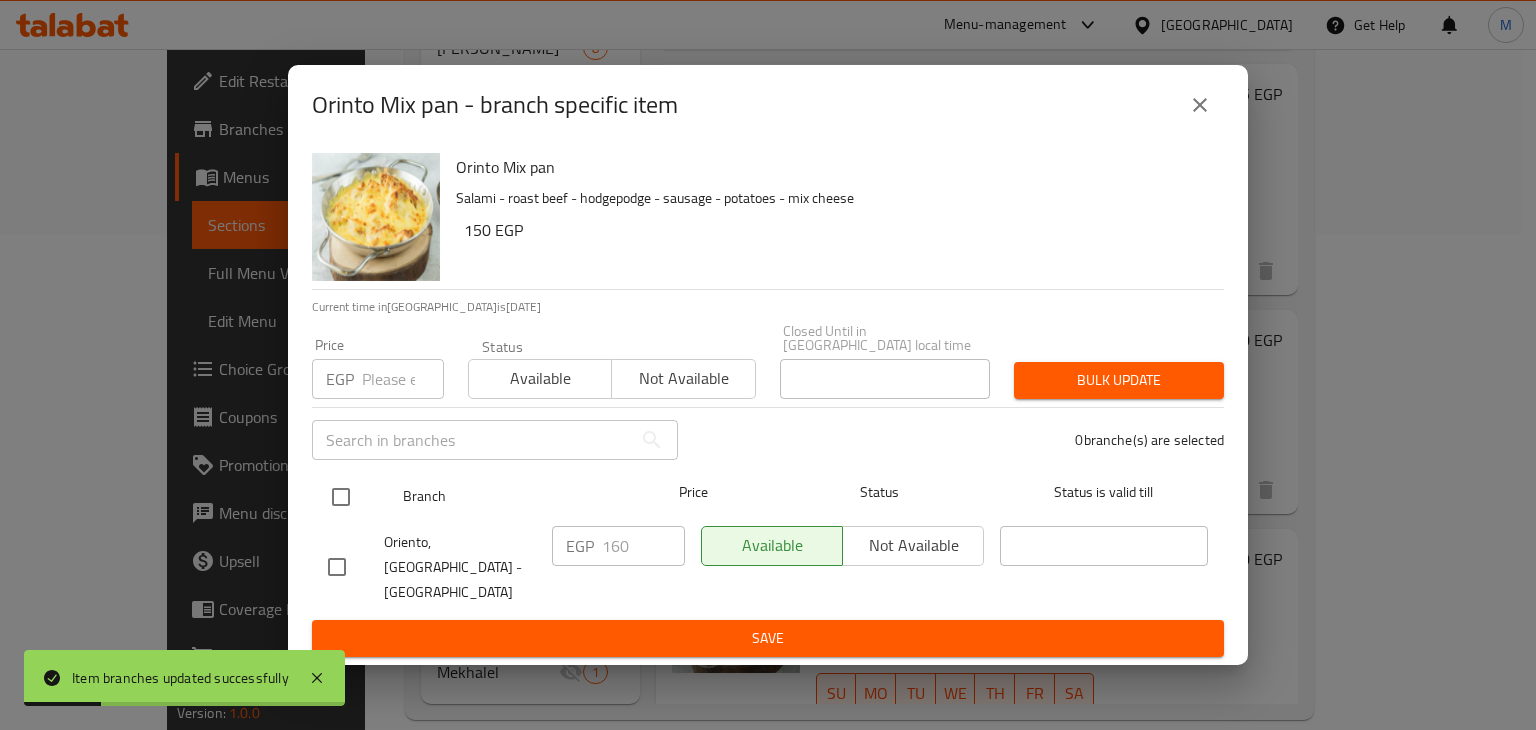 checkbox on "true" 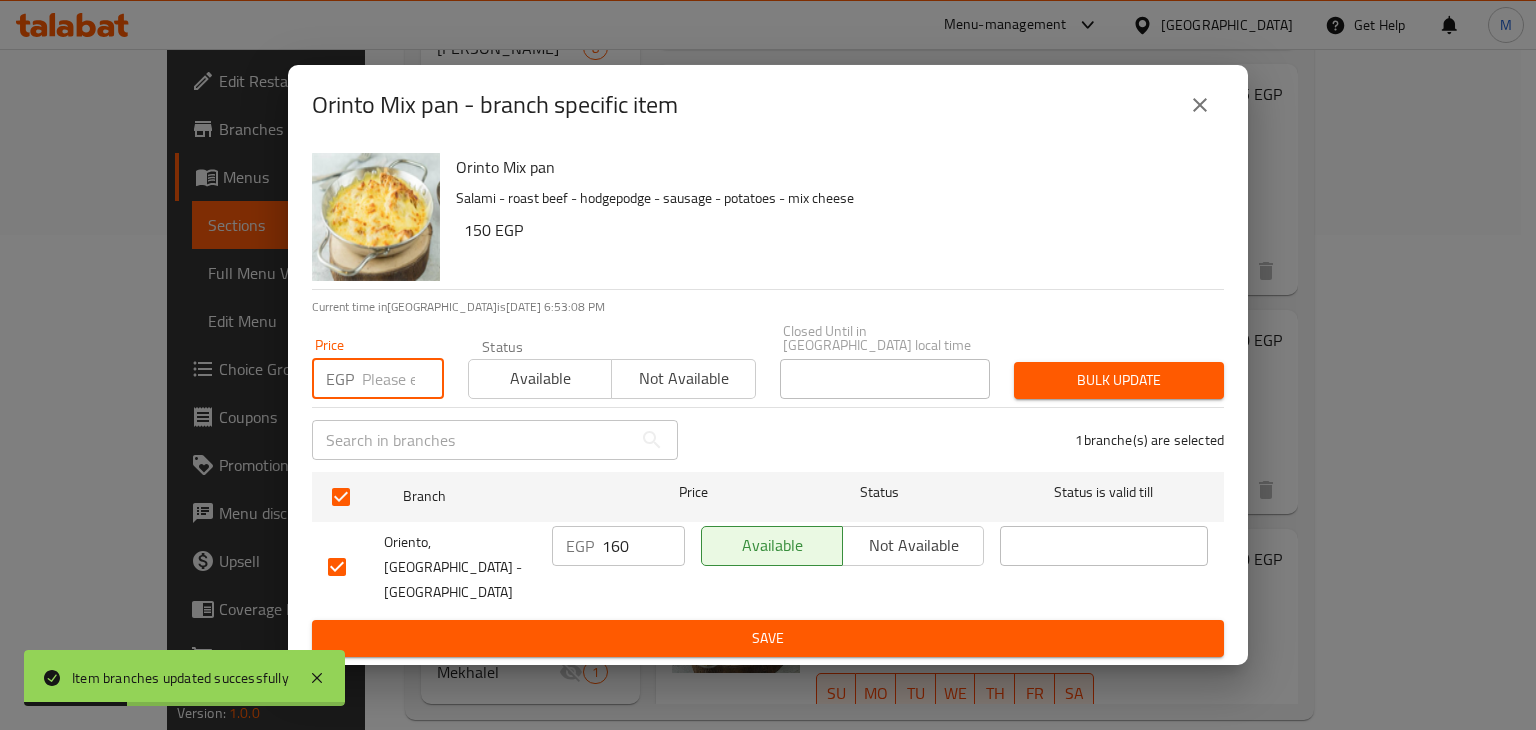 click at bounding box center (403, 379) 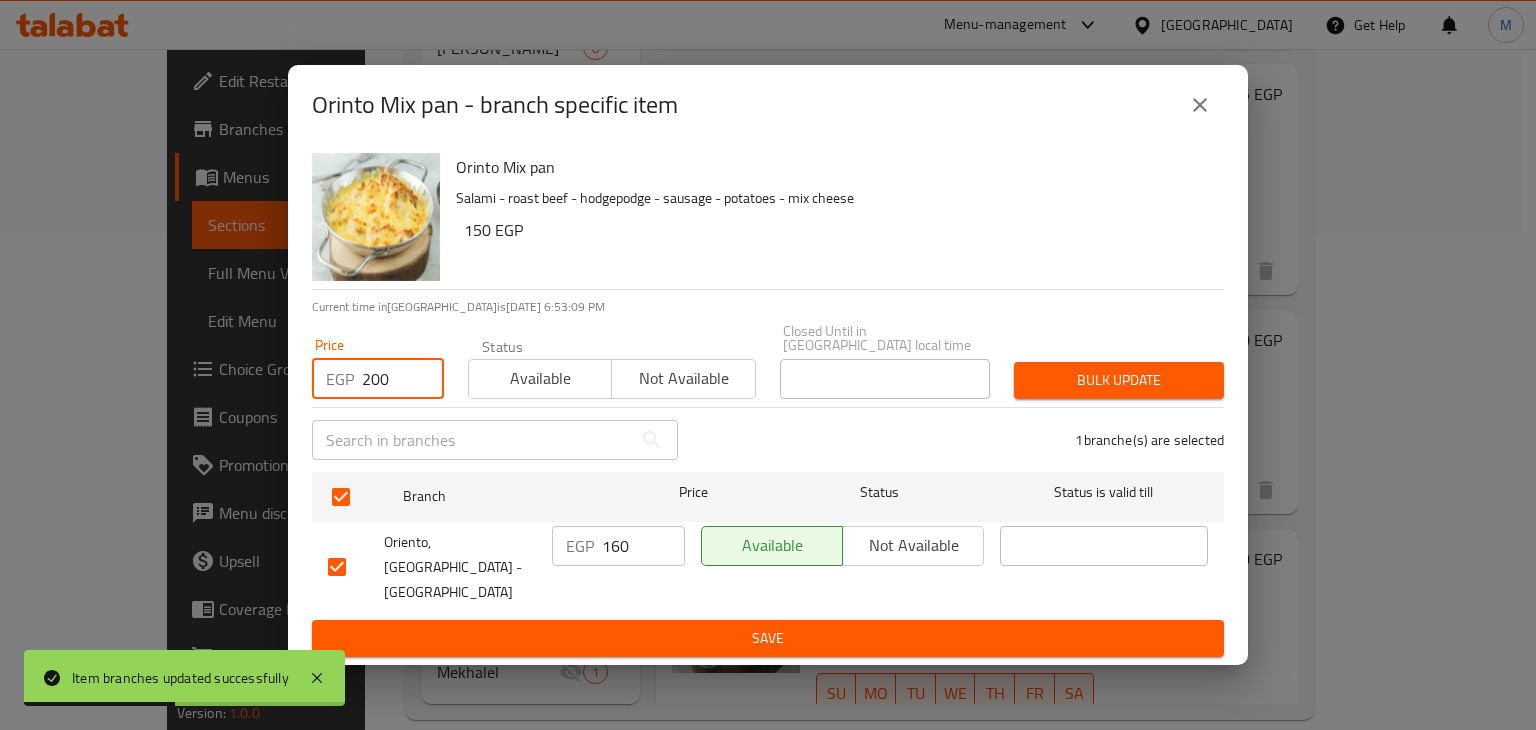 type on "200" 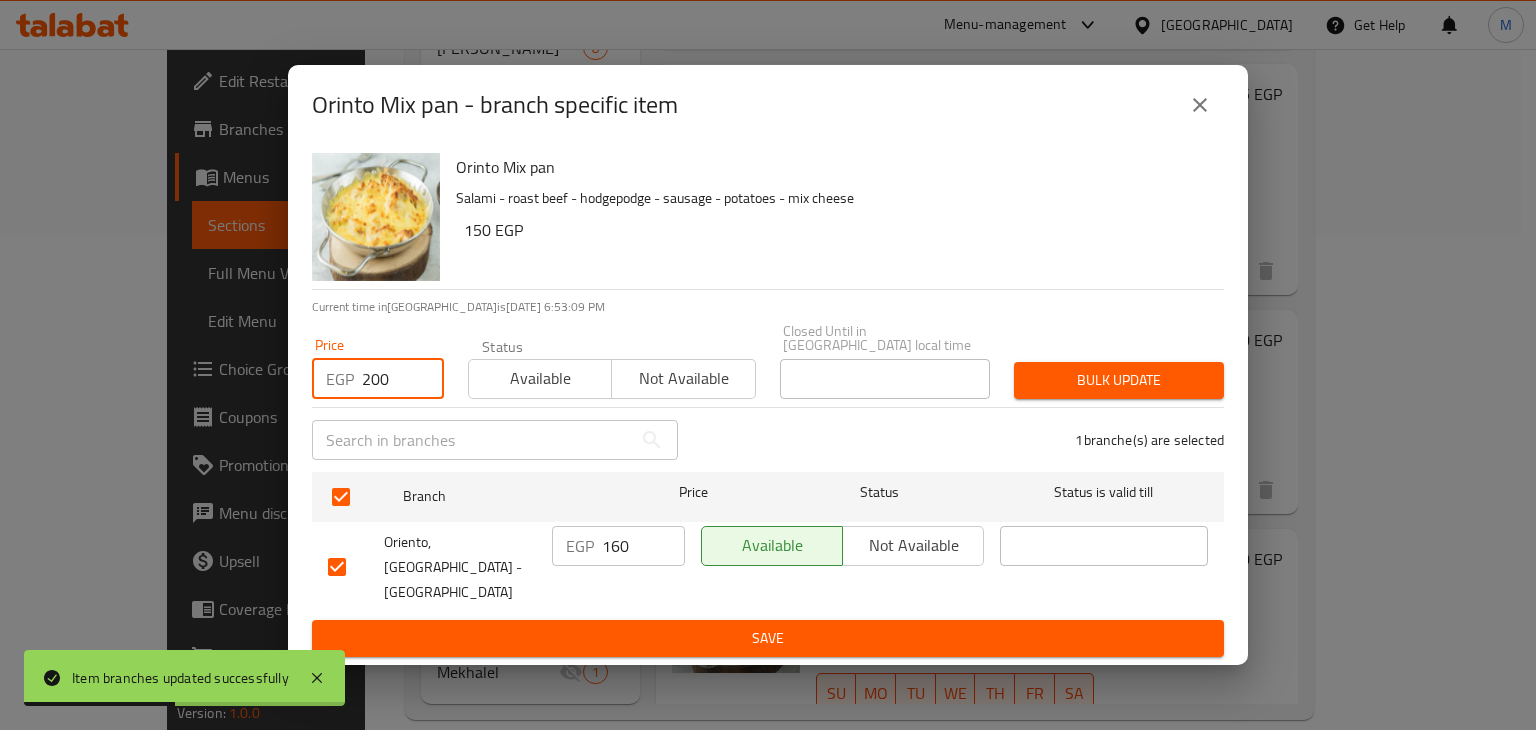 click on "Available" at bounding box center [540, 378] 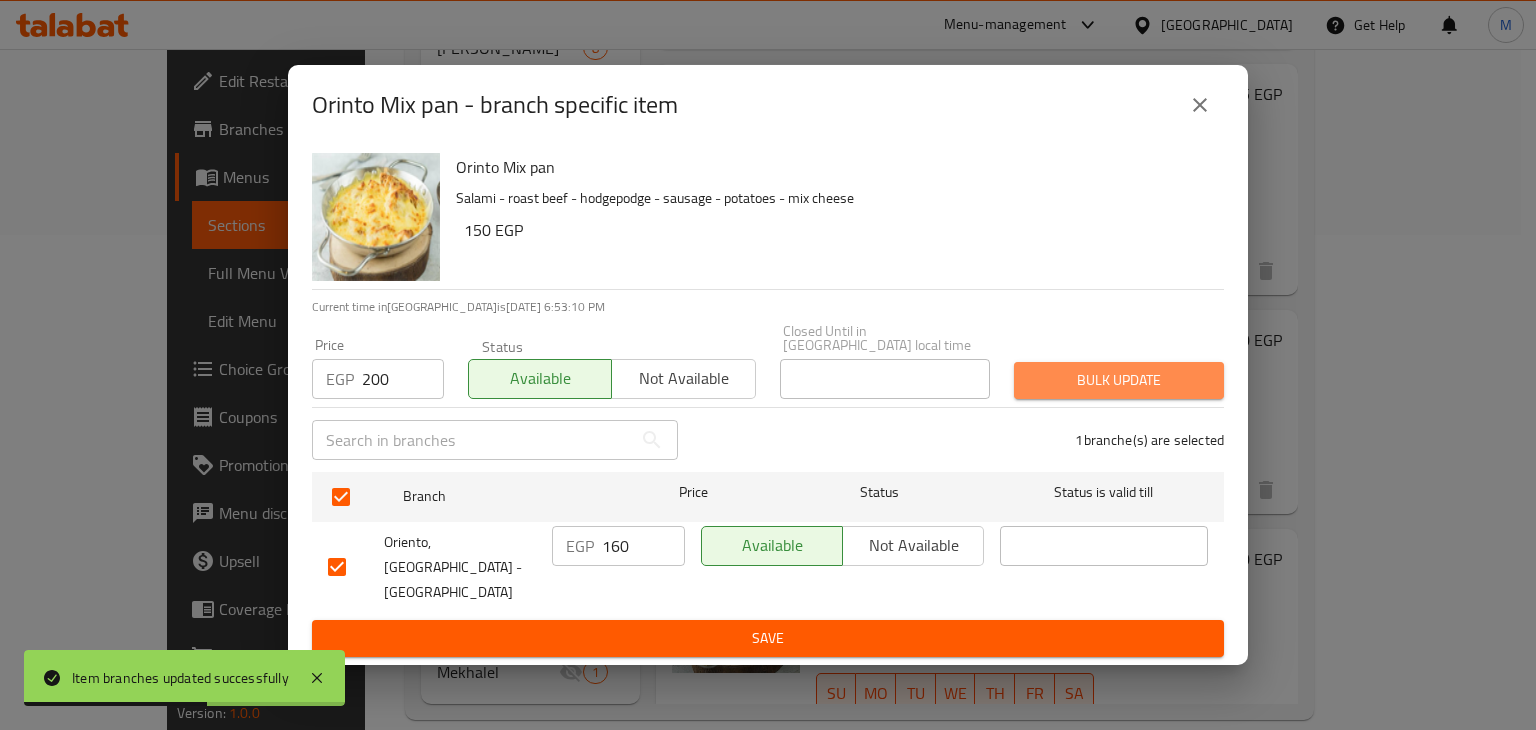 click on "Bulk update" at bounding box center [1119, 380] 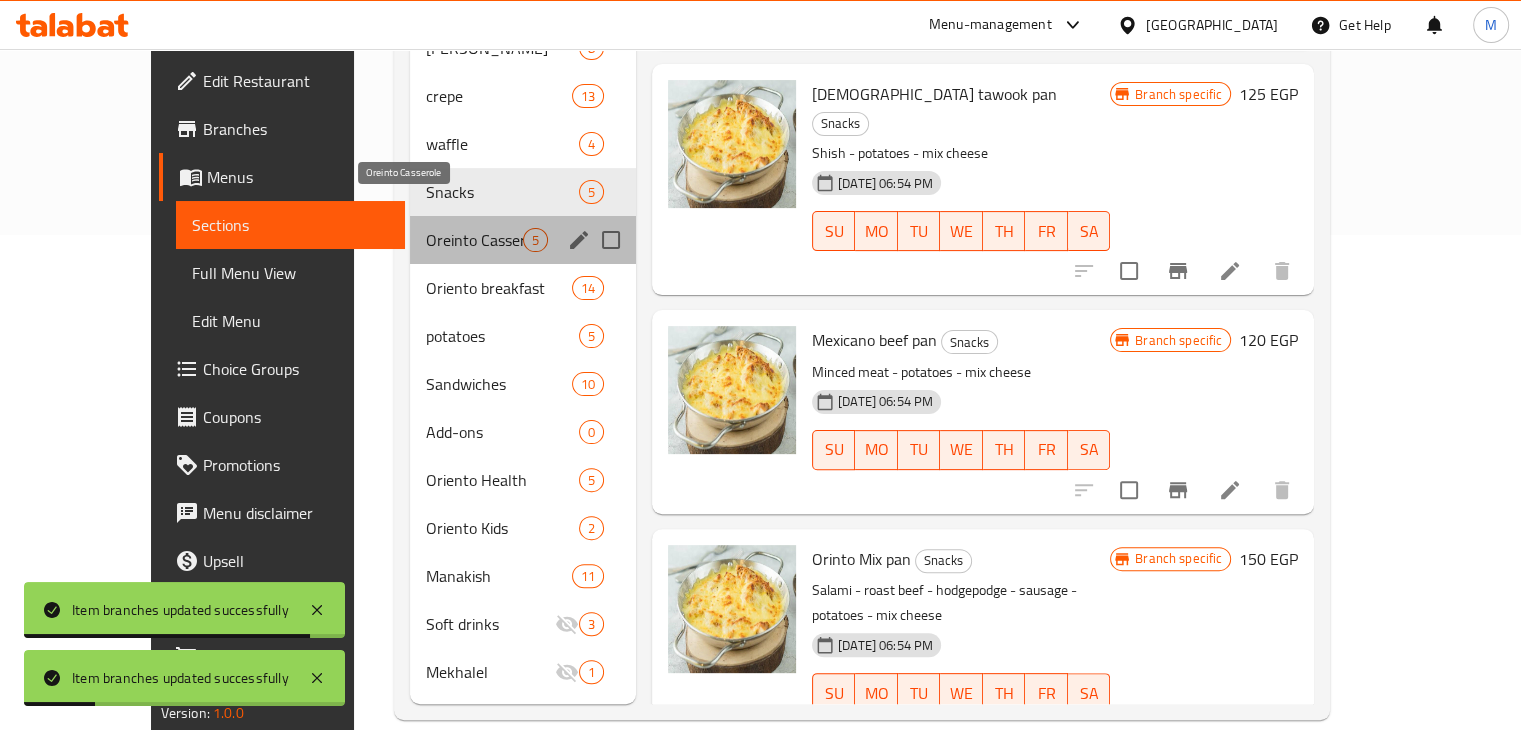 click on "Oreinto Casserole" at bounding box center (474, 240) 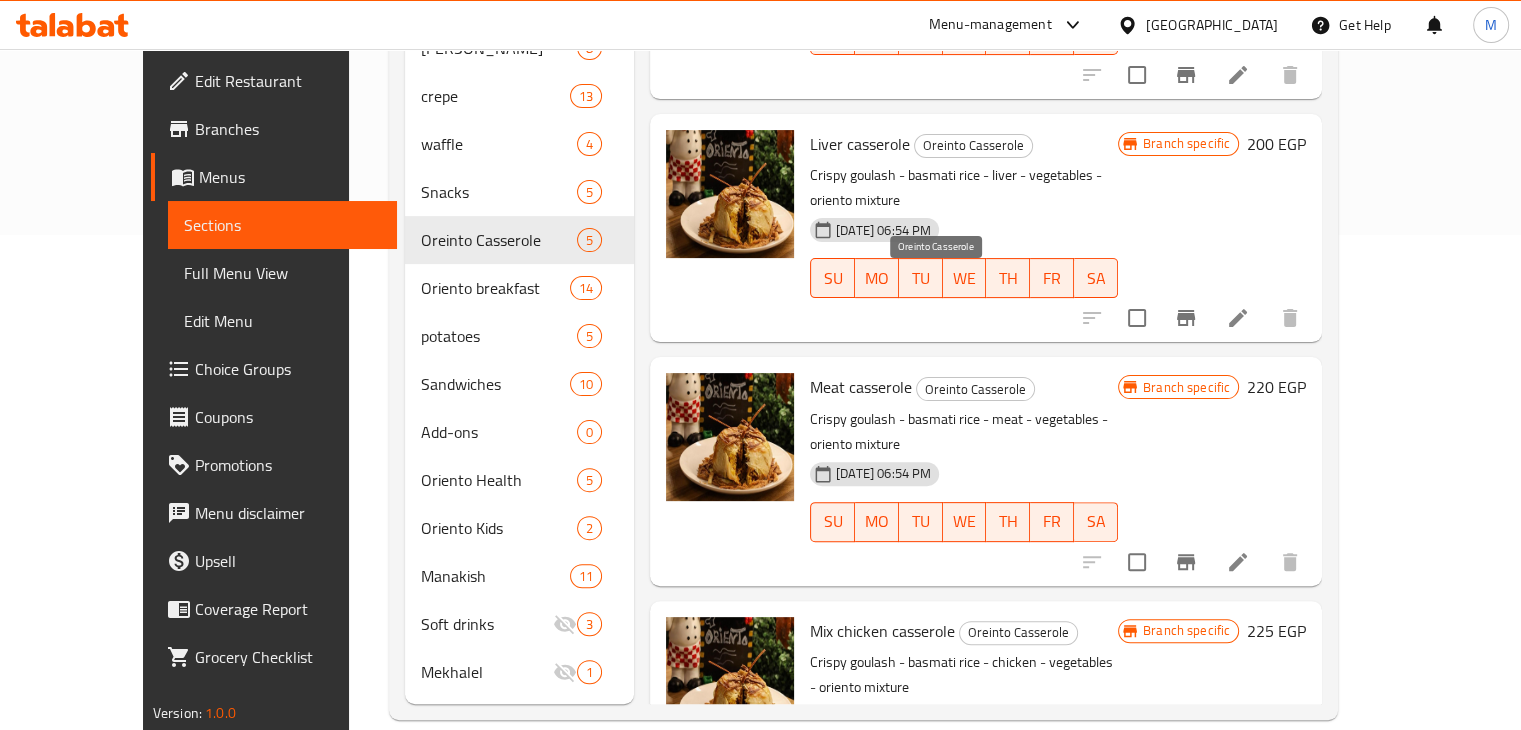 scroll, scrollTop: 0, scrollLeft: 0, axis: both 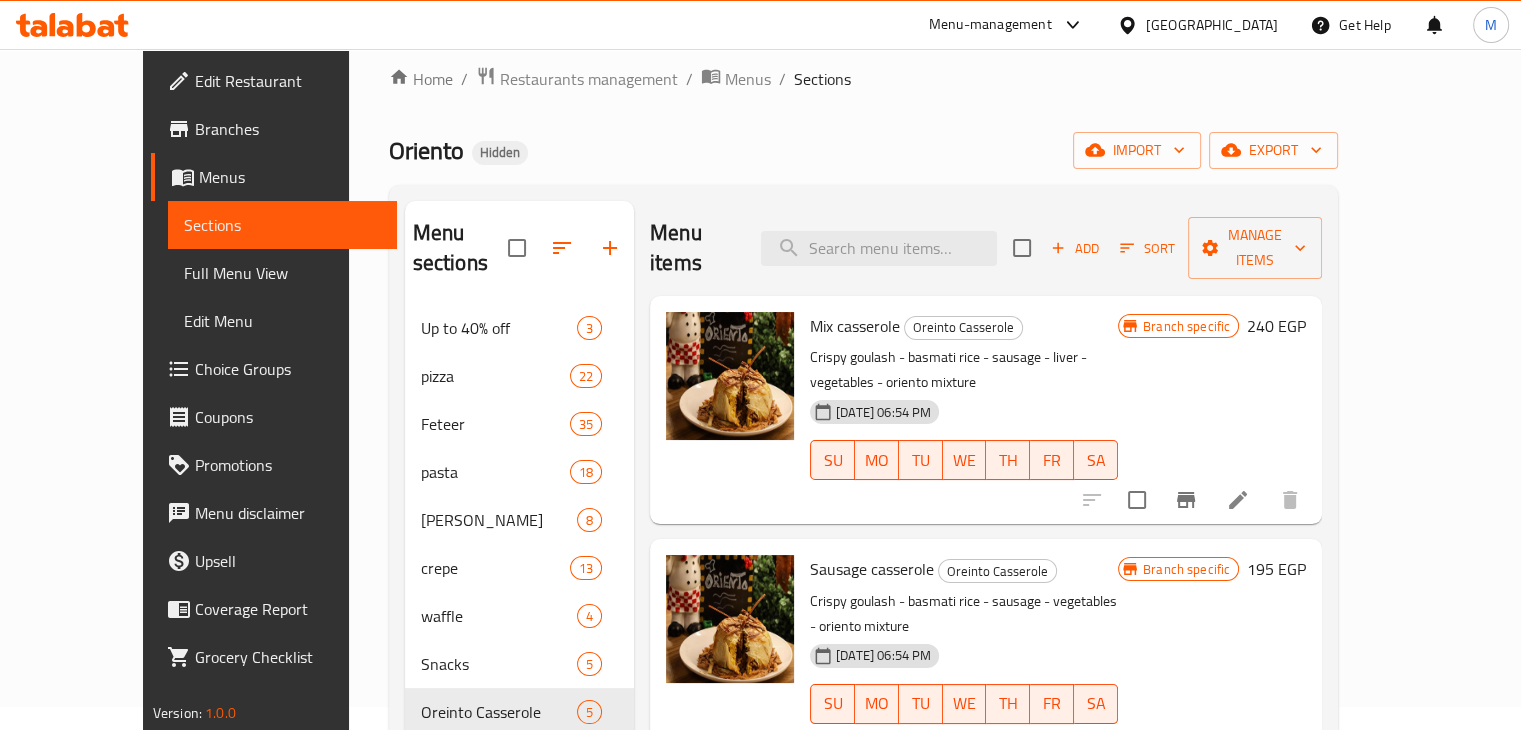 click 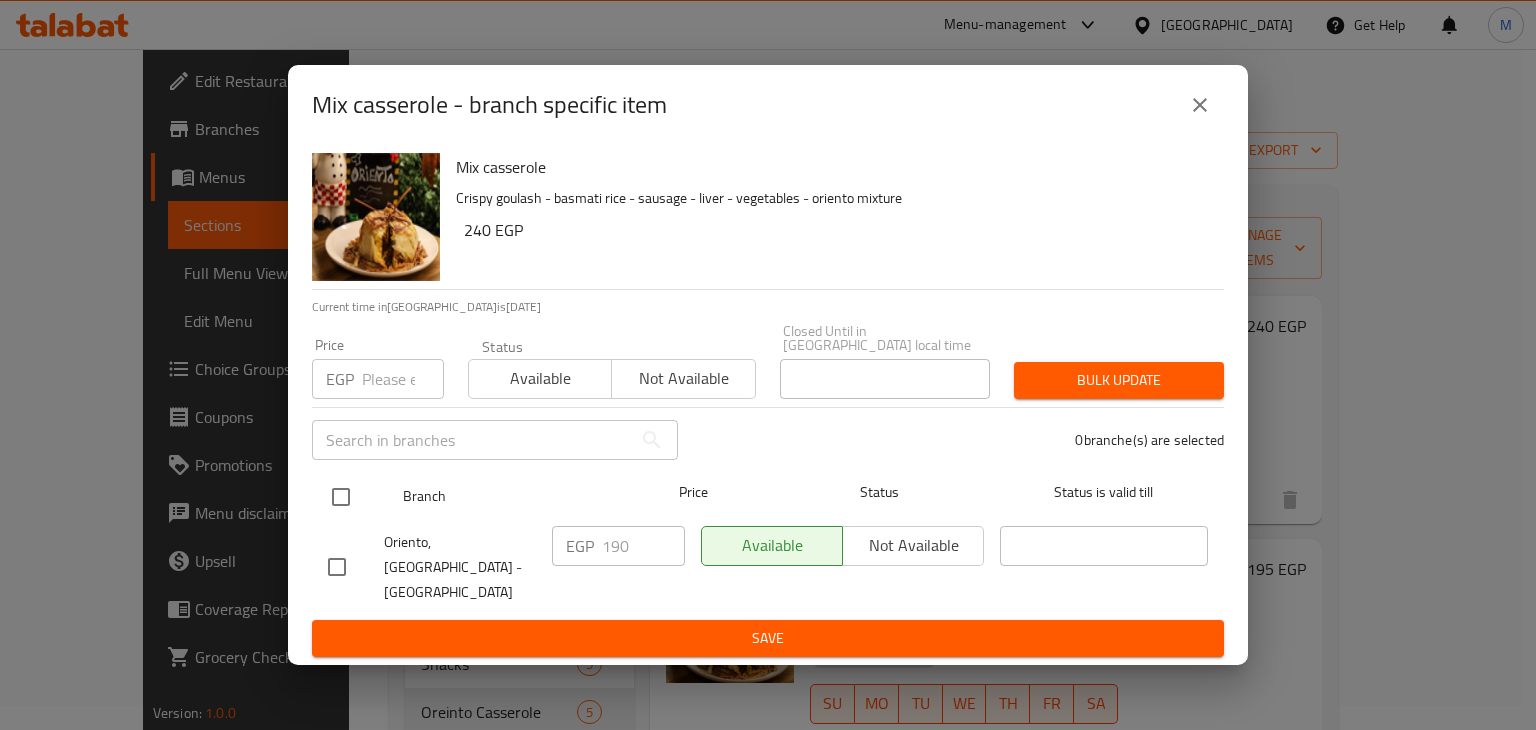 click at bounding box center (341, 497) 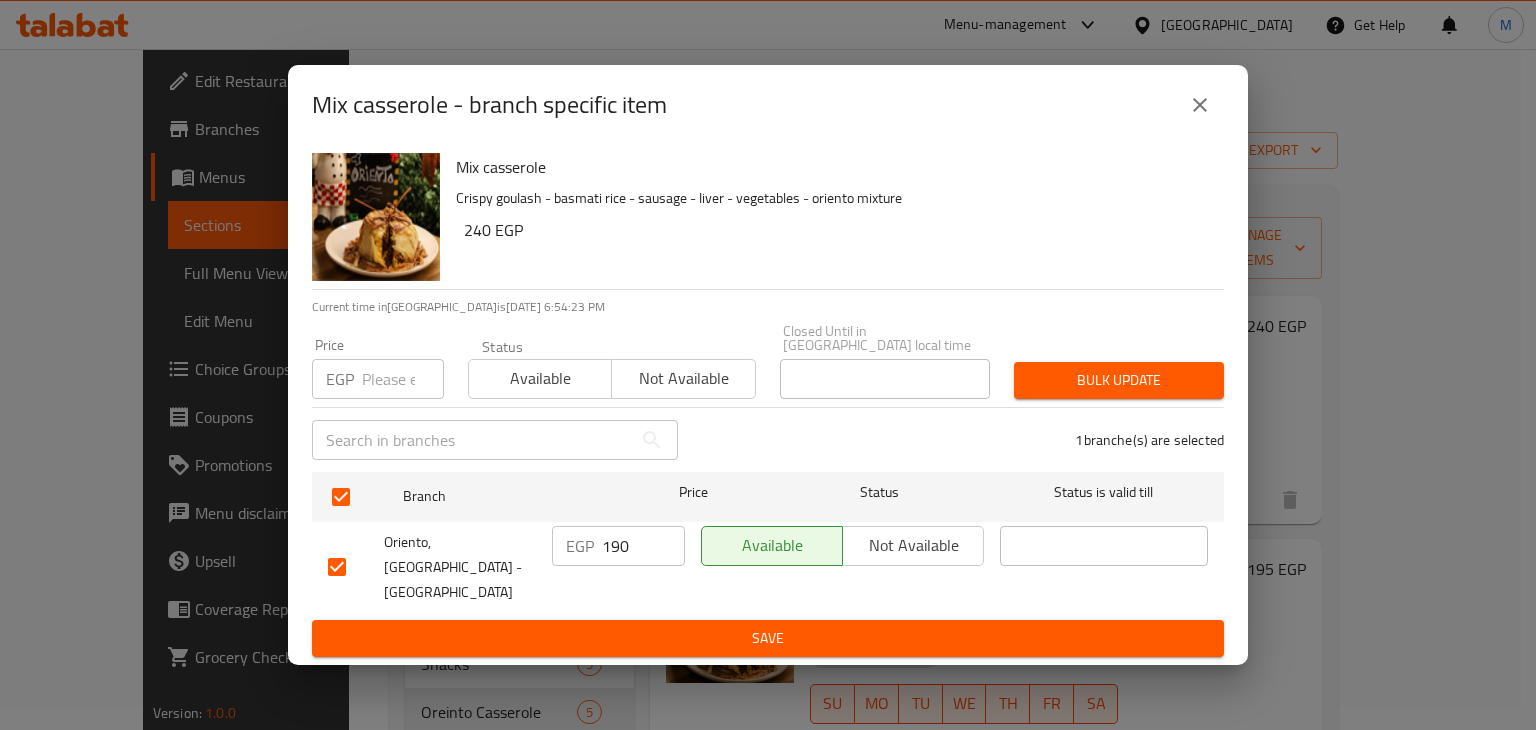 click at bounding box center (403, 379) 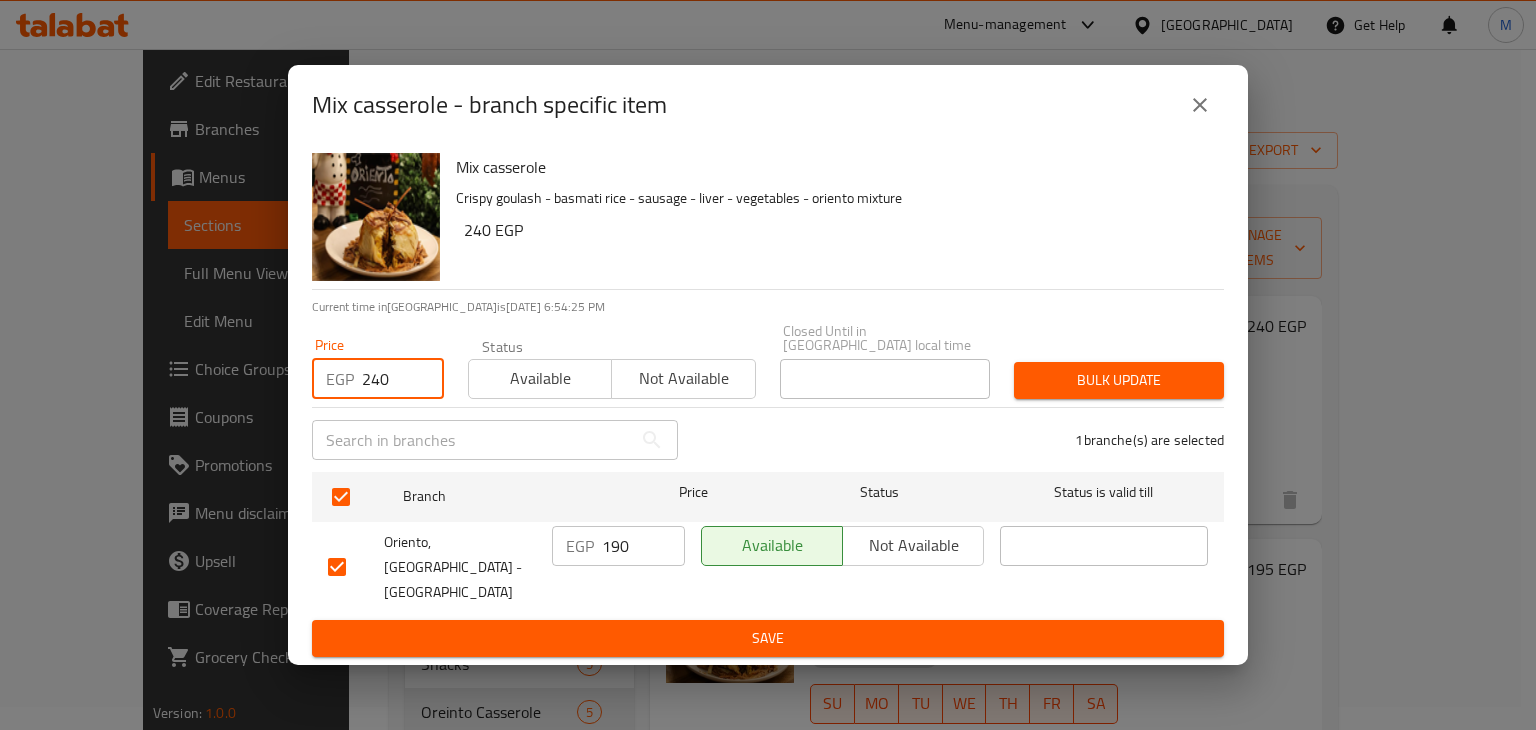 type on "240" 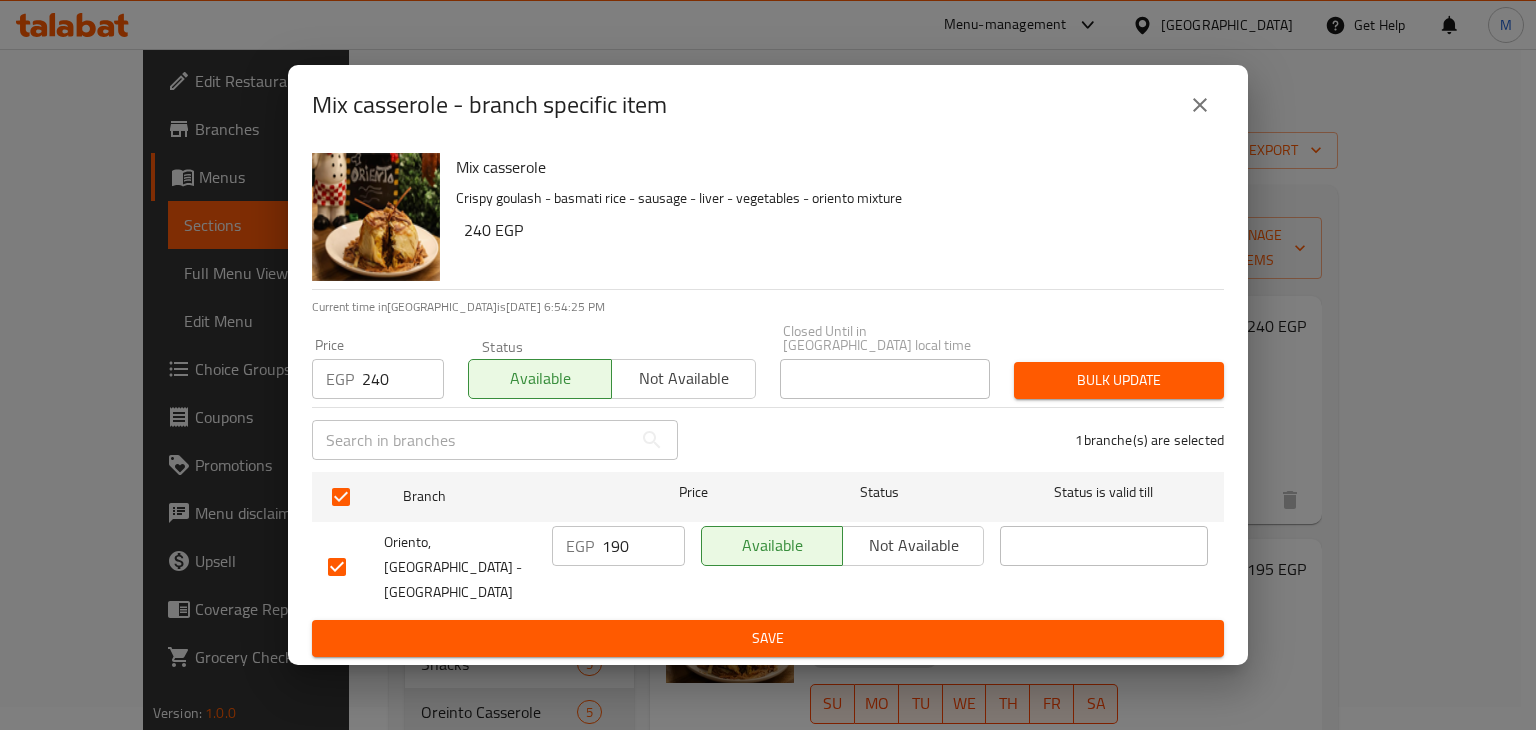 click on "Bulk update" at bounding box center (1119, 380) 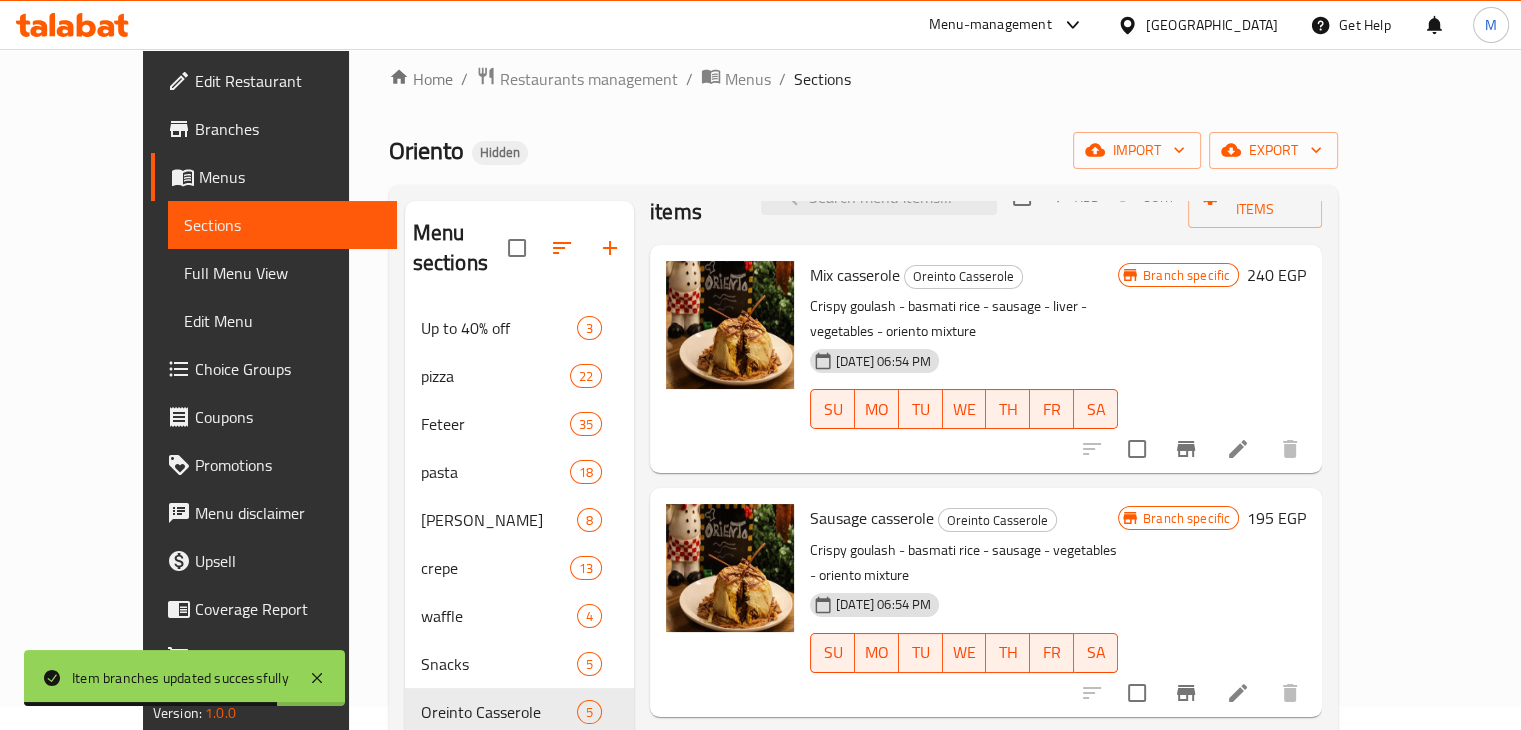 scroll, scrollTop: 83, scrollLeft: 0, axis: vertical 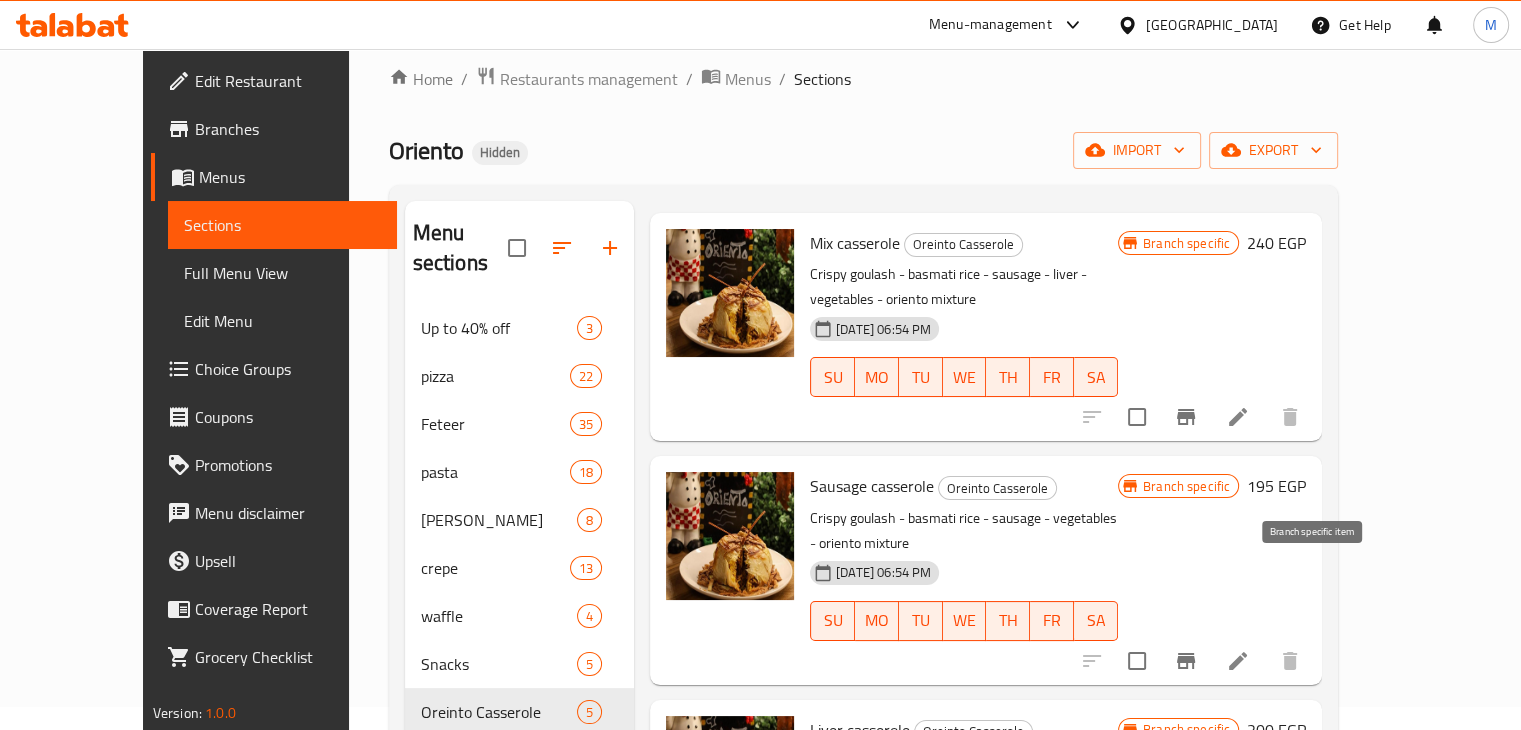 click 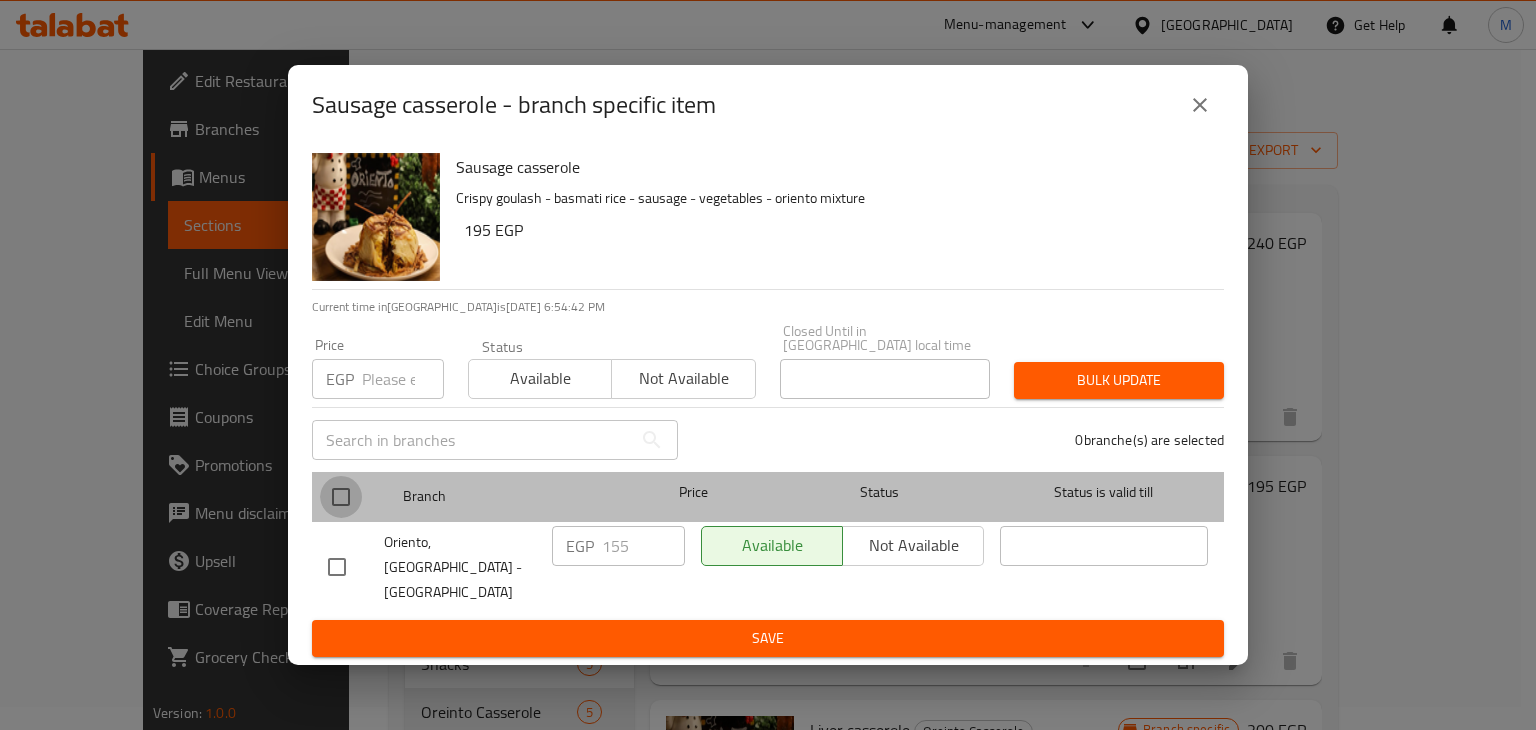 click at bounding box center (341, 497) 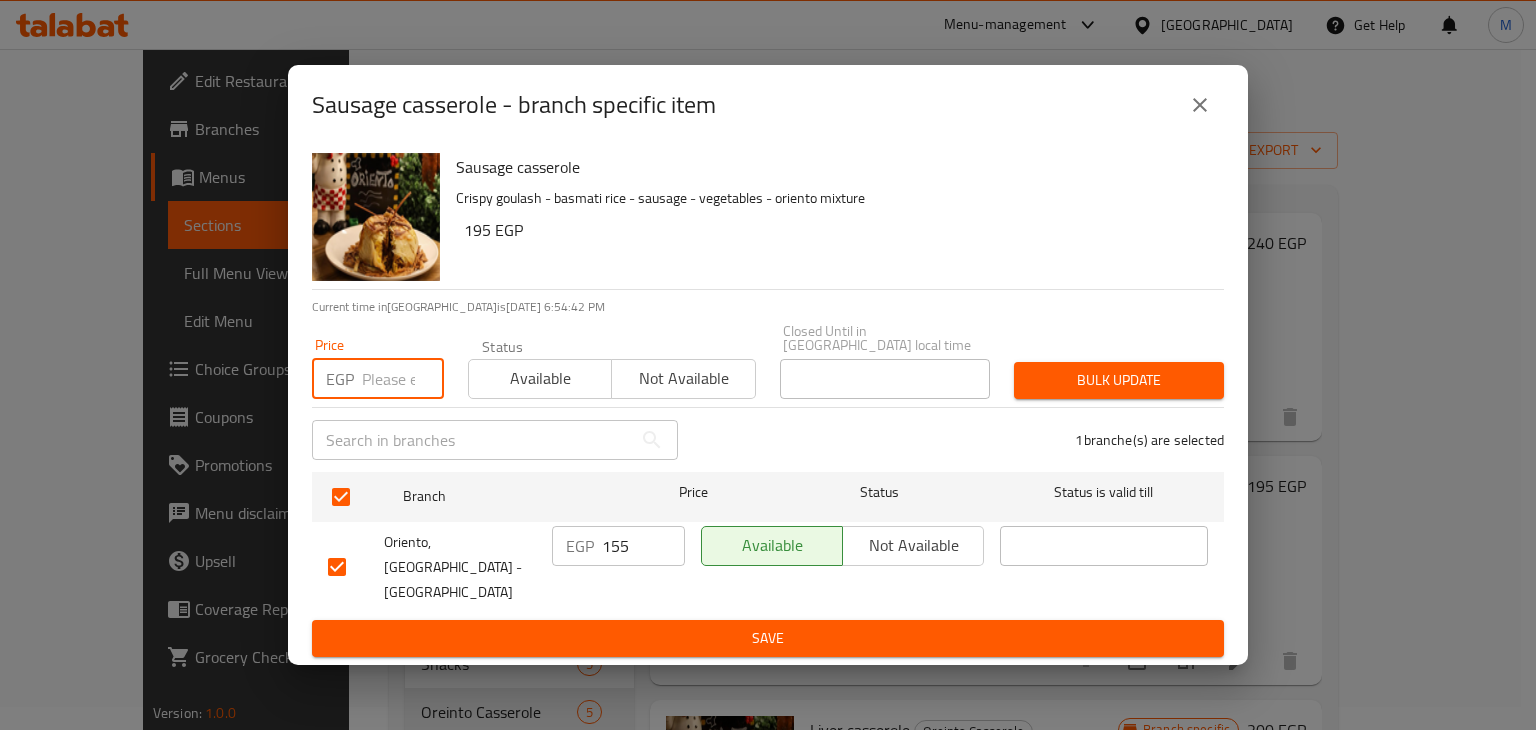 click at bounding box center [403, 379] 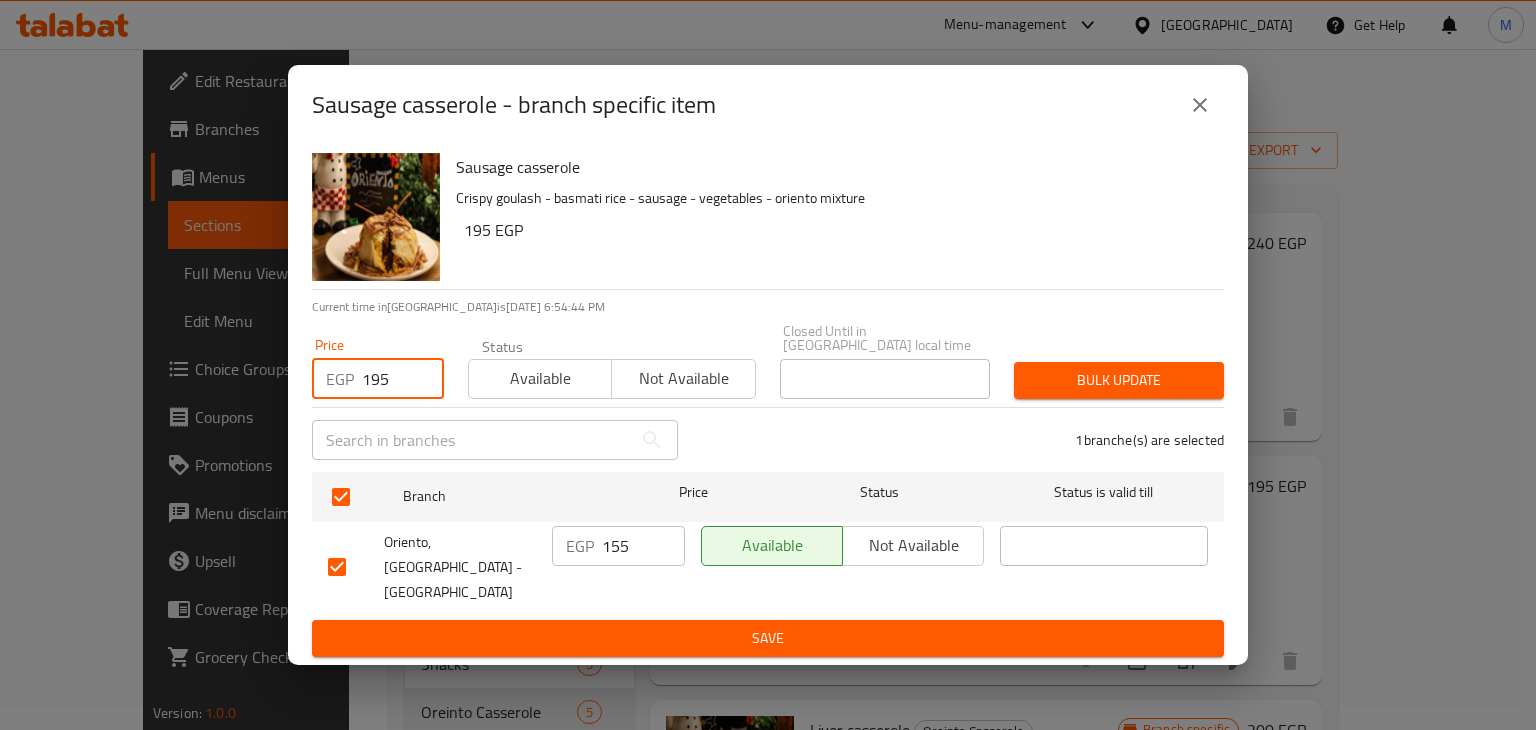 type on "195" 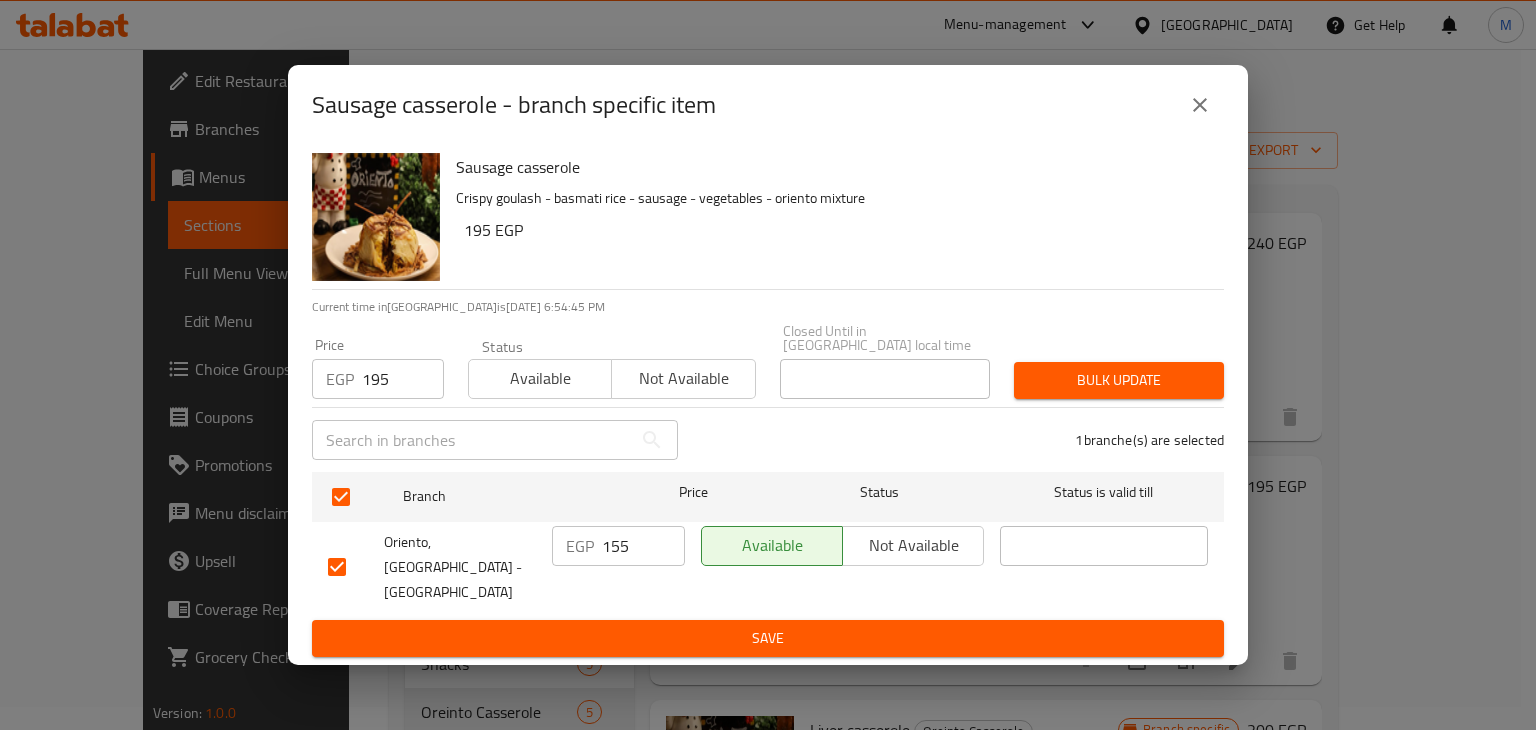 click on "Available" at bounding box center [540, 378] 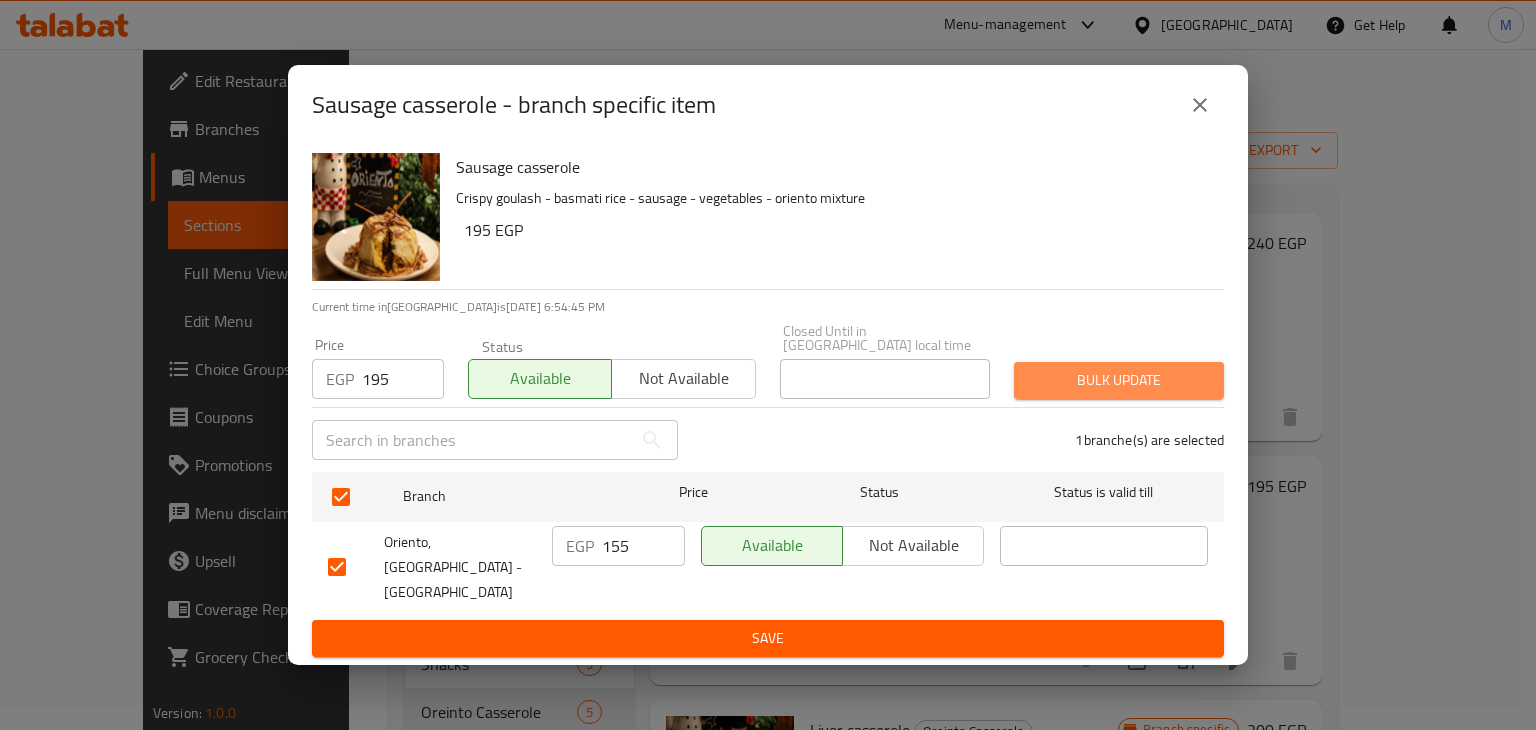 click on "Bulk update" at bounding box center [1119, 380] 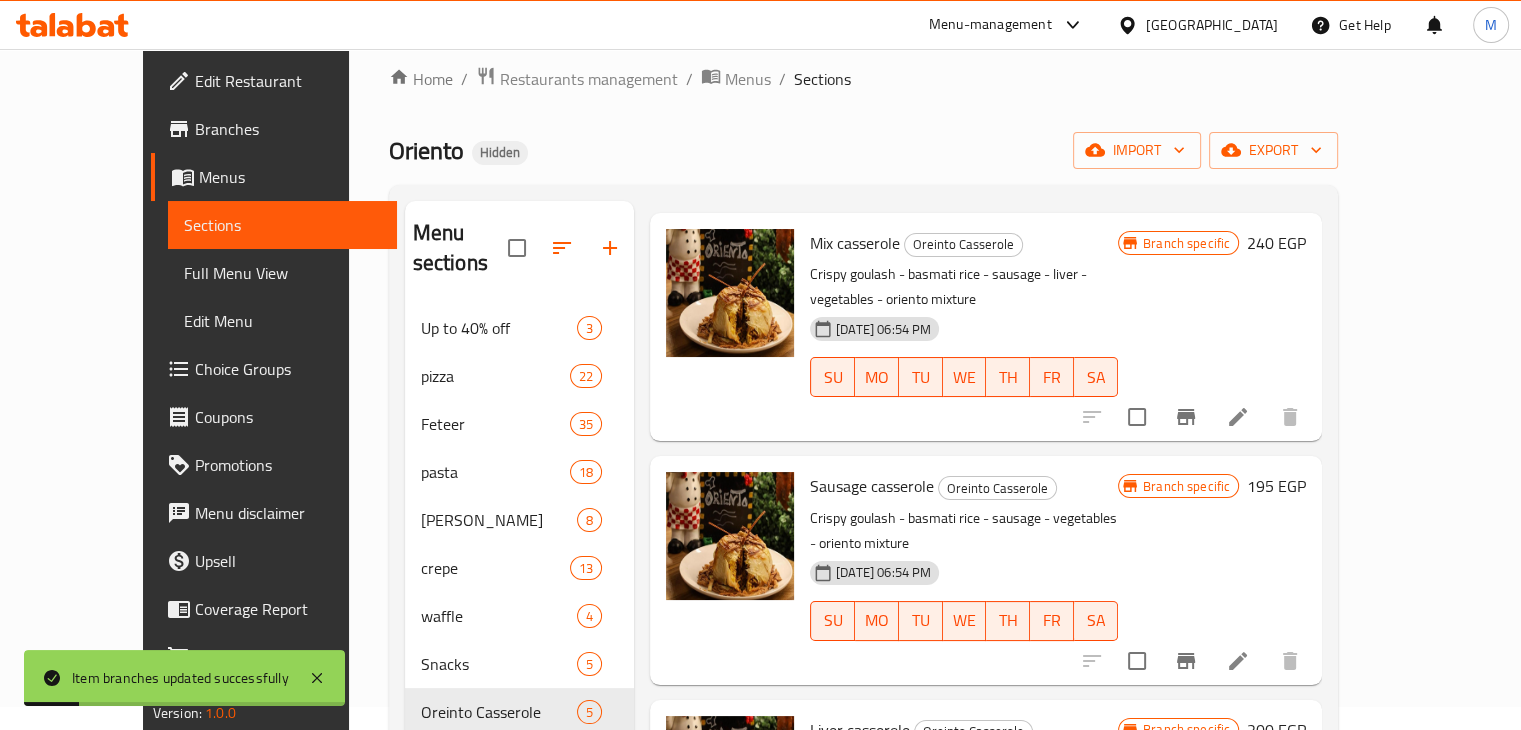 scroll, scrollTop: 197, scrollLeft: 0, axis: vertical 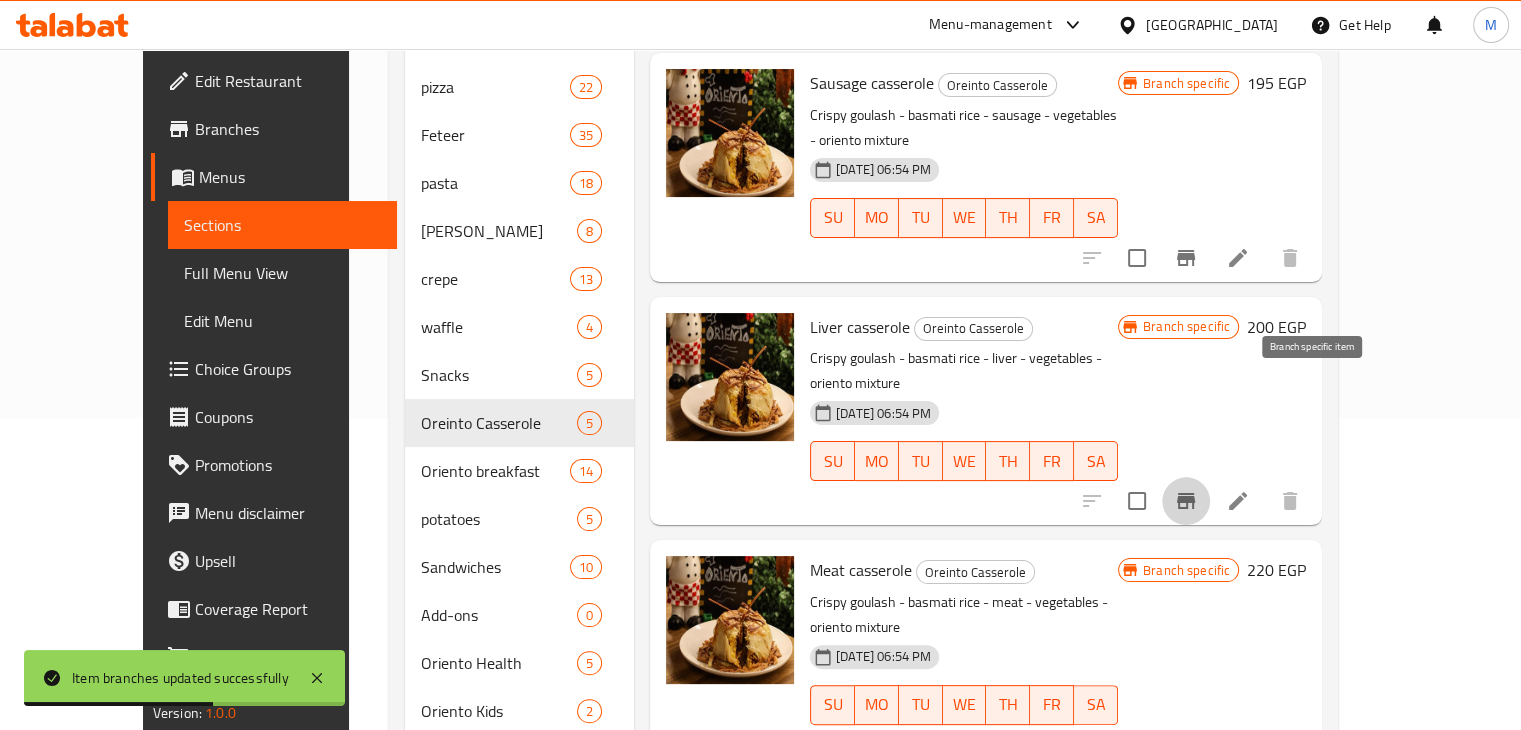 click 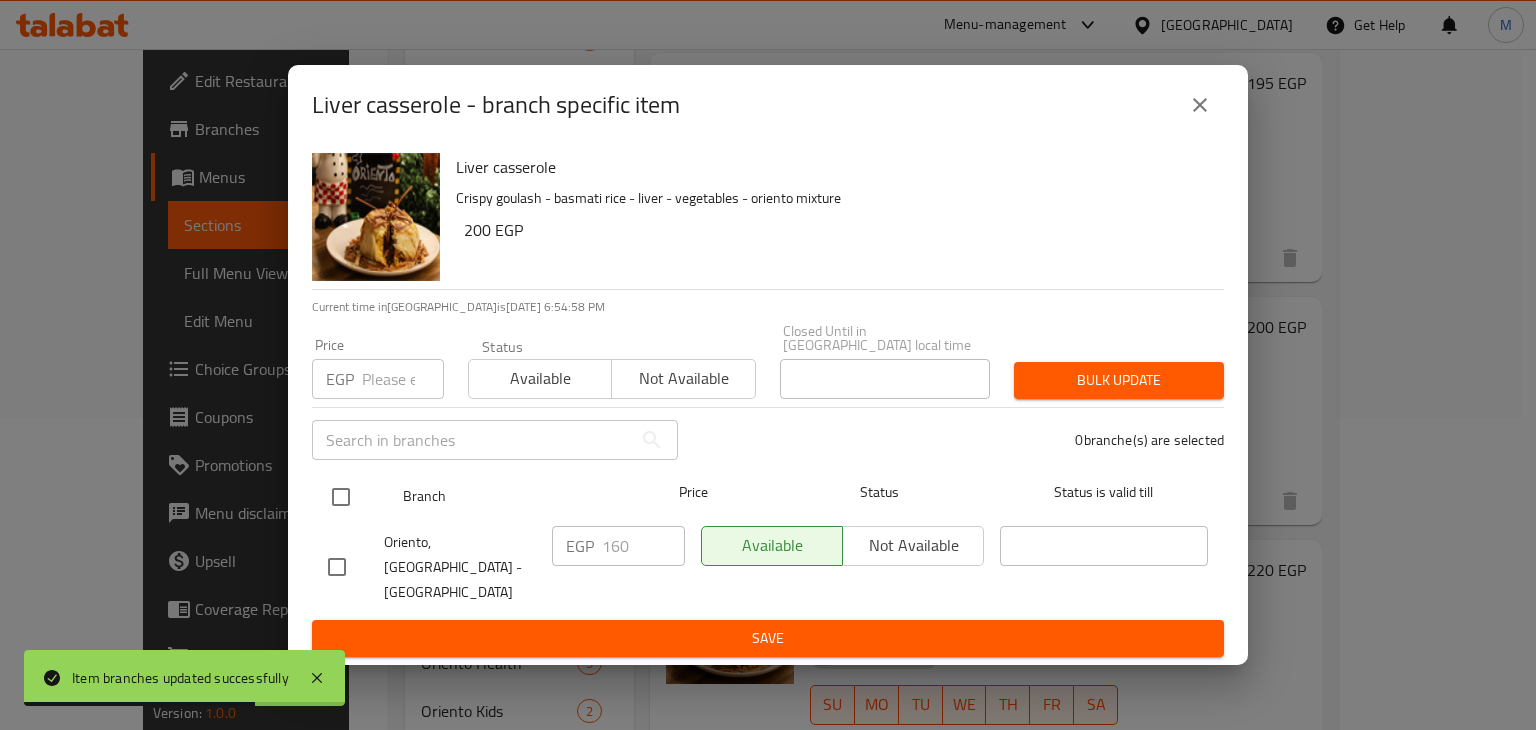 click at bounding box center [341, 497] 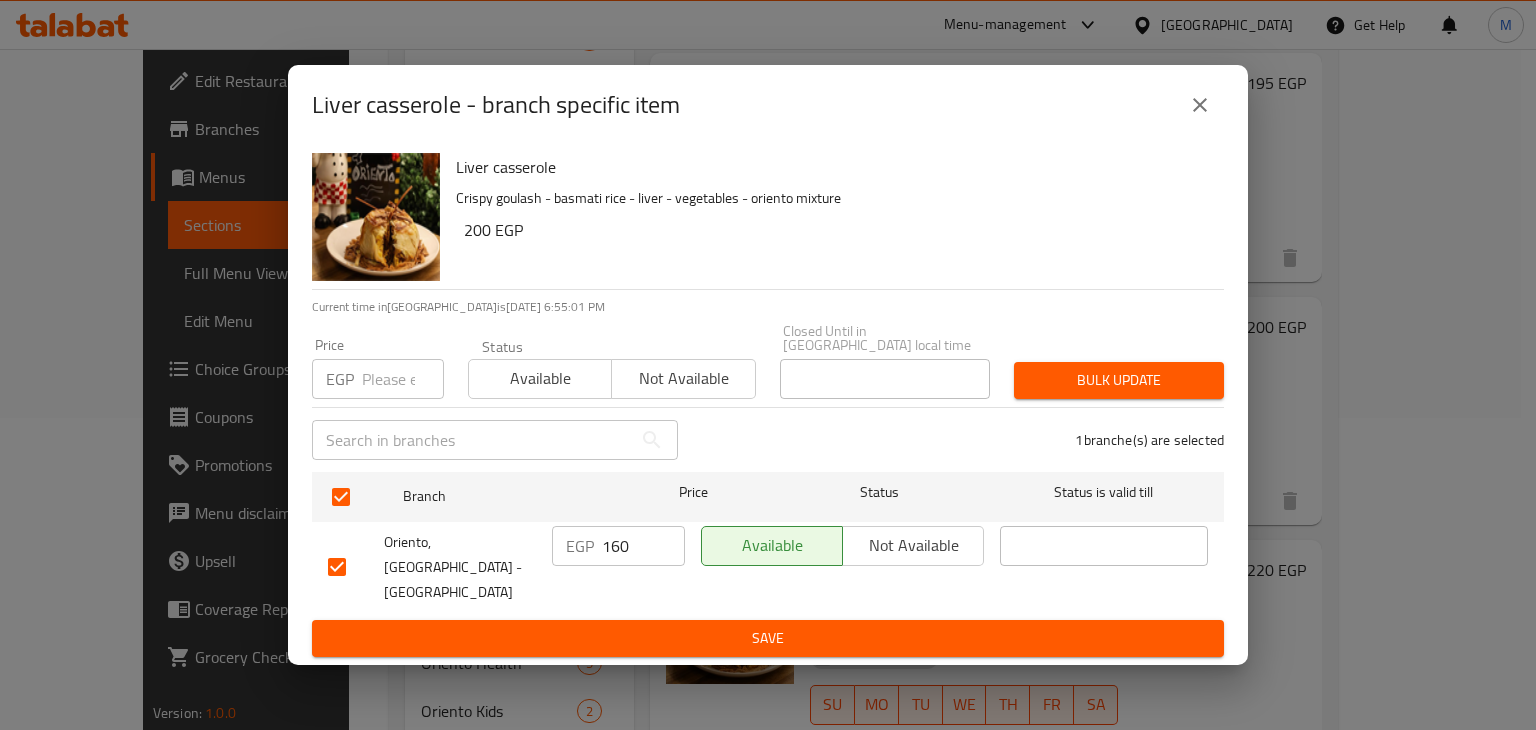 click on "EGP Price" at bounding box center [378, 379] 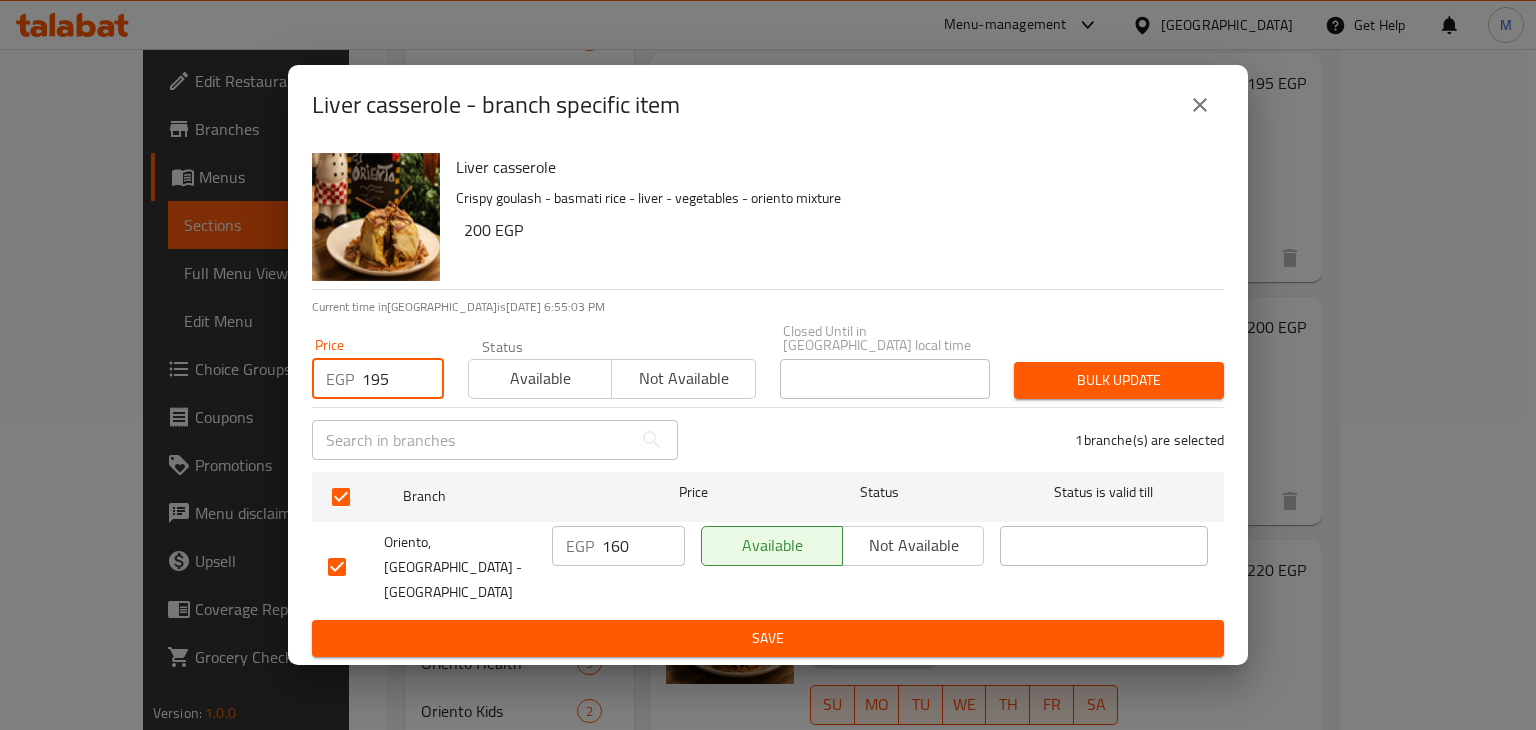 type on "195" 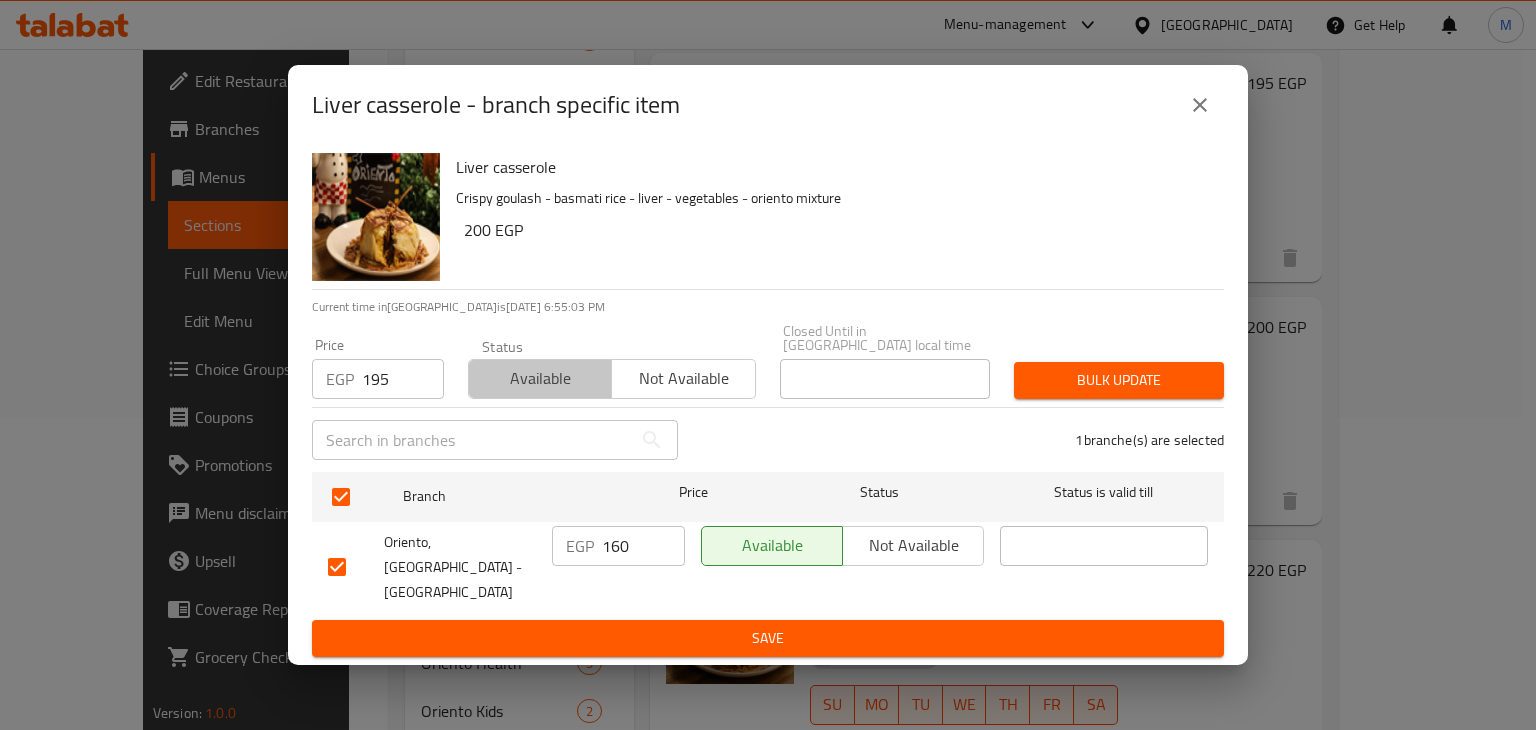 click on "Available" at bounding box center (540, 378) 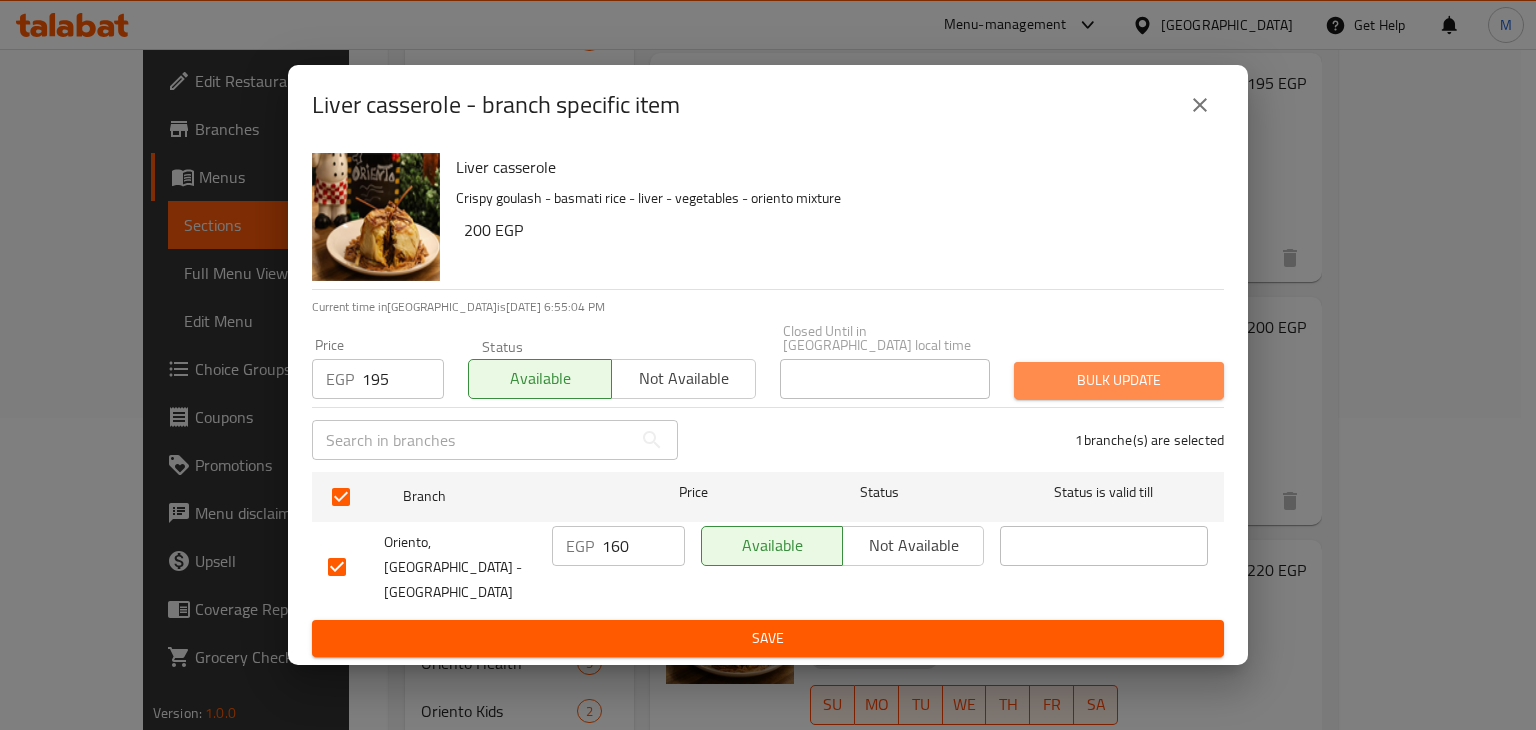 click on "Bulk update" at bounding box center (1119, 380) 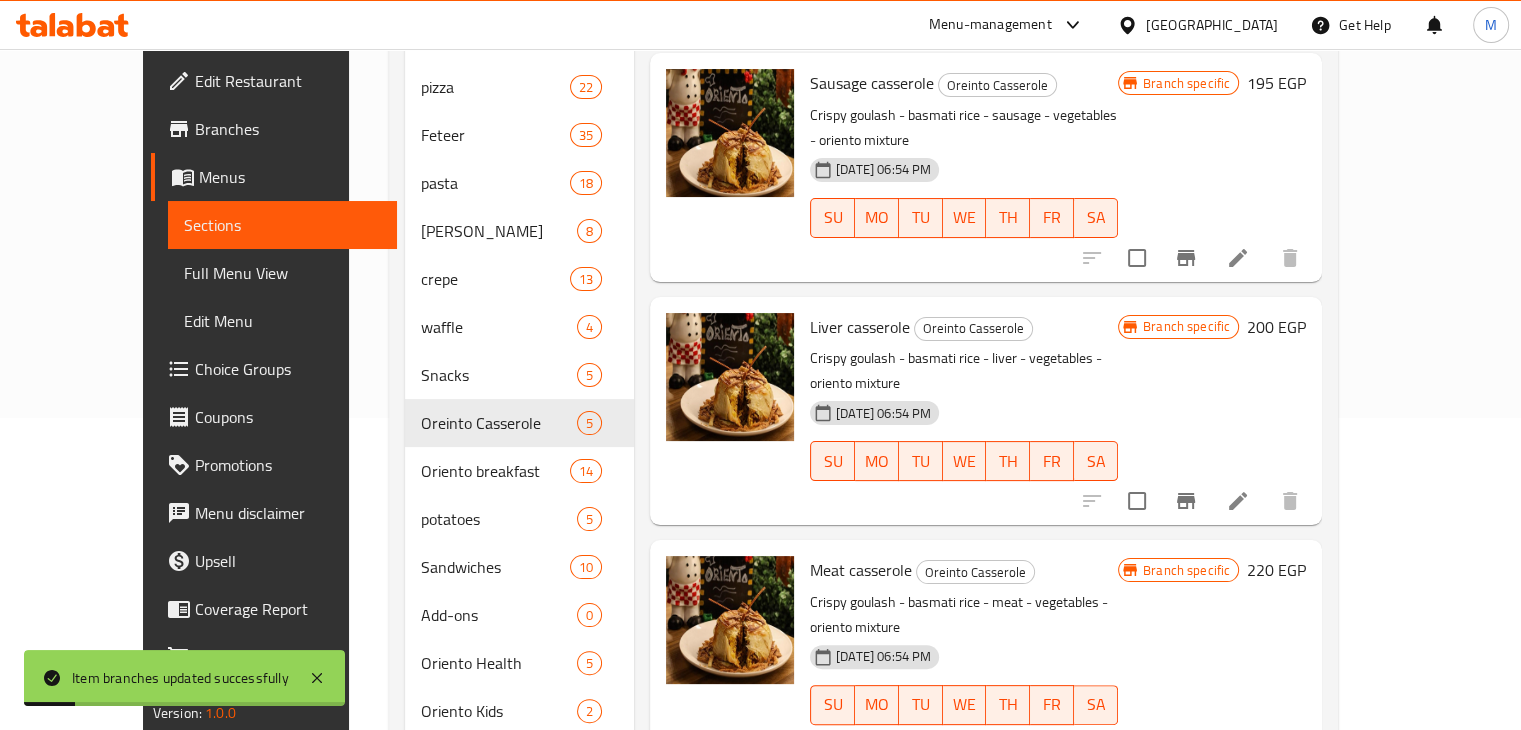 scroll, scrollTop: 495, scrollLeft: 0, axis: vertical 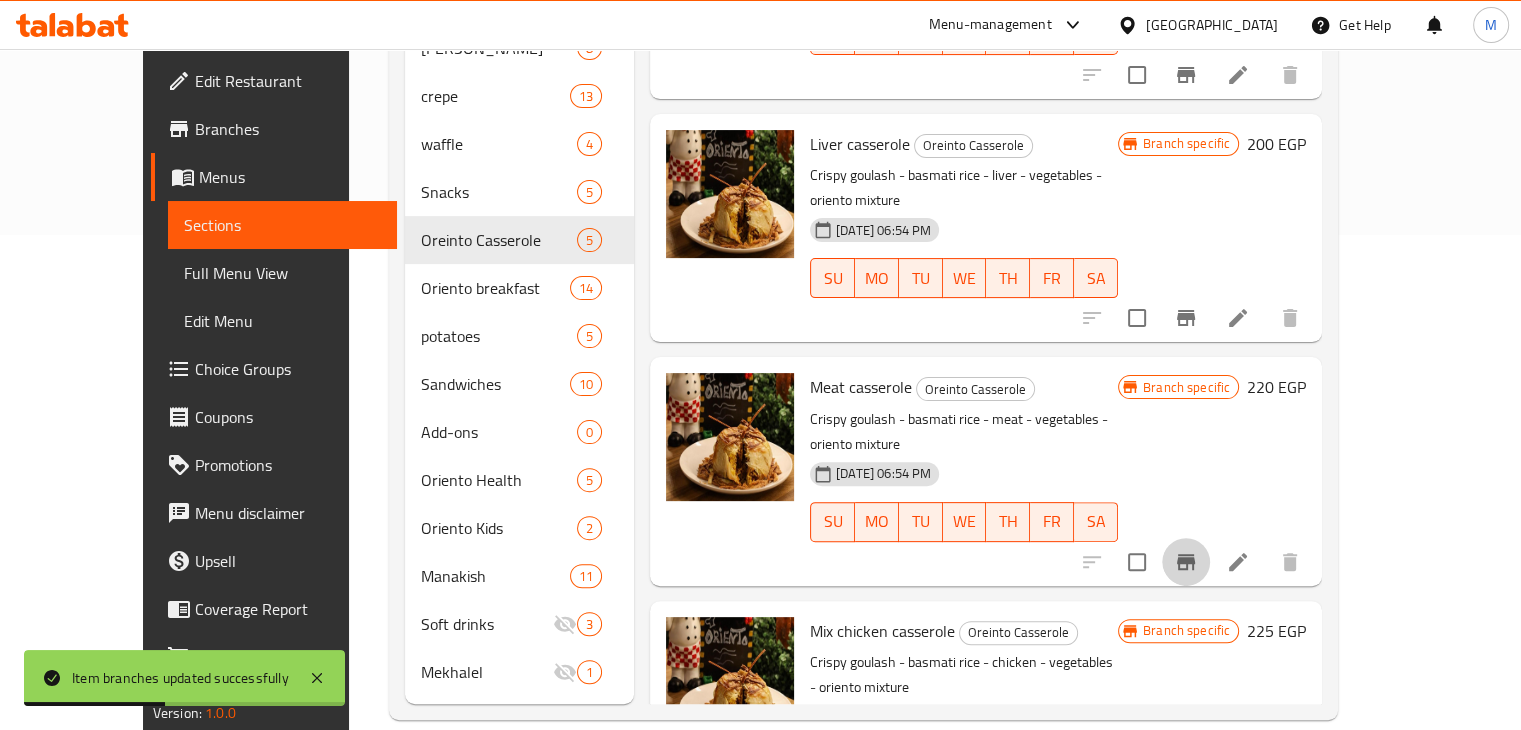 click 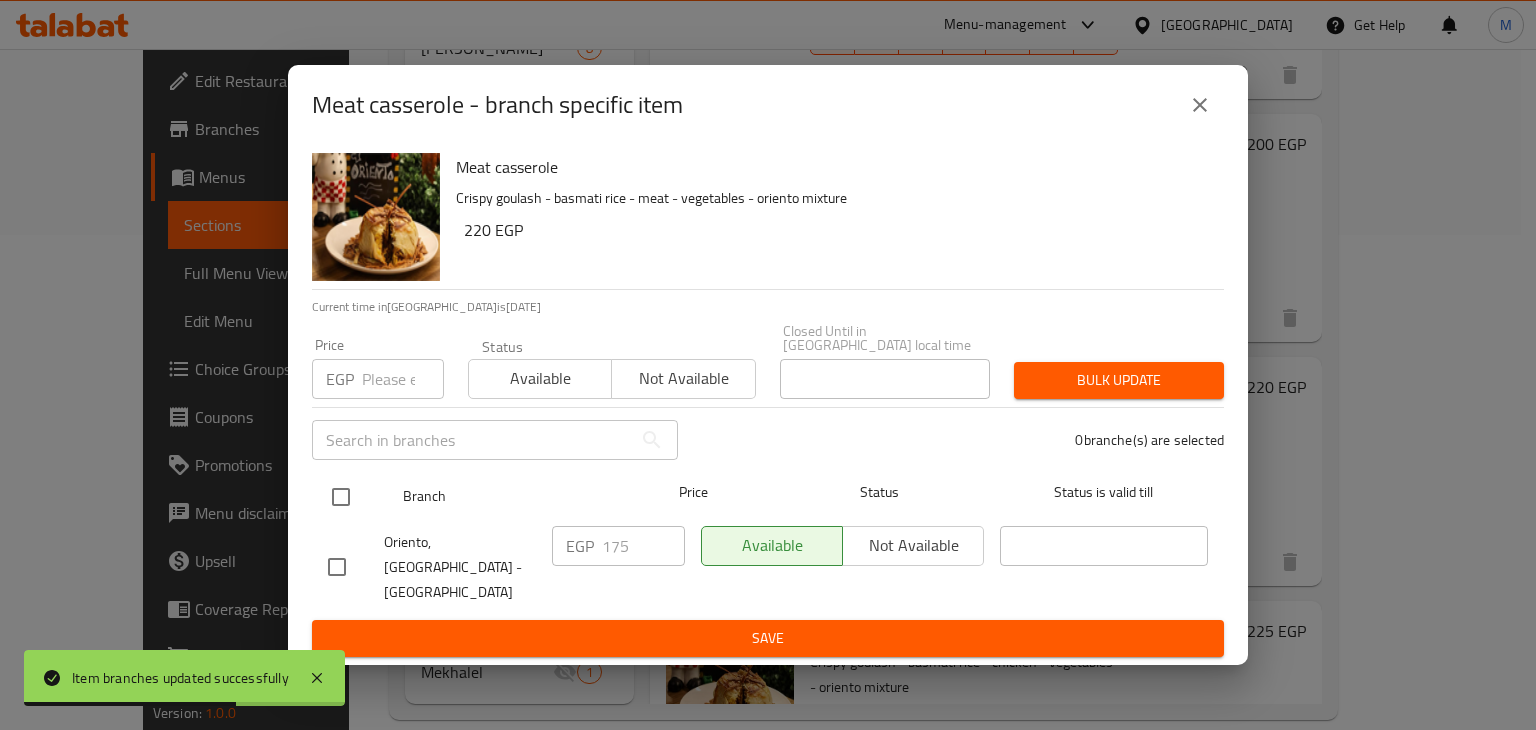click at bounding box center [341, 497] 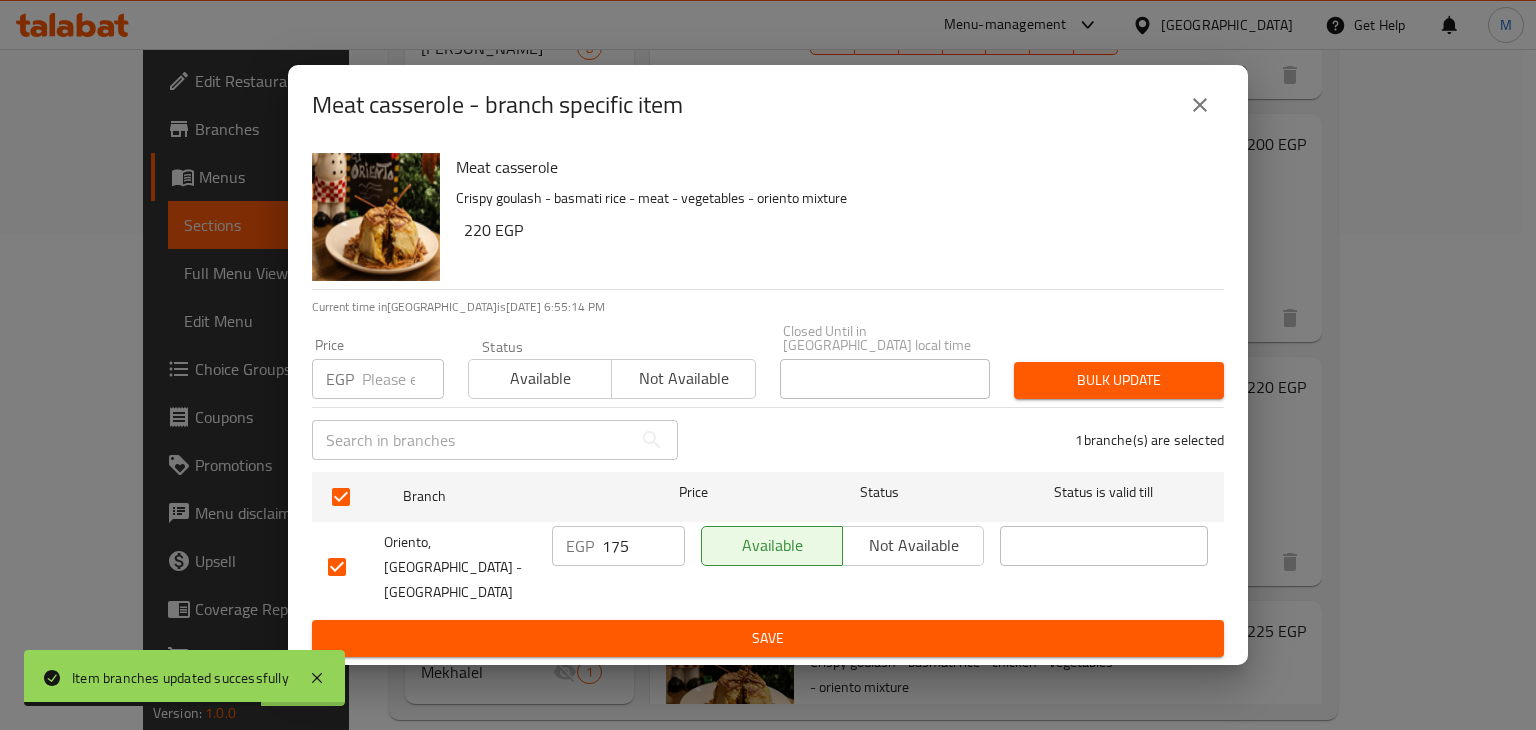 click at bounding box center (403, 379) 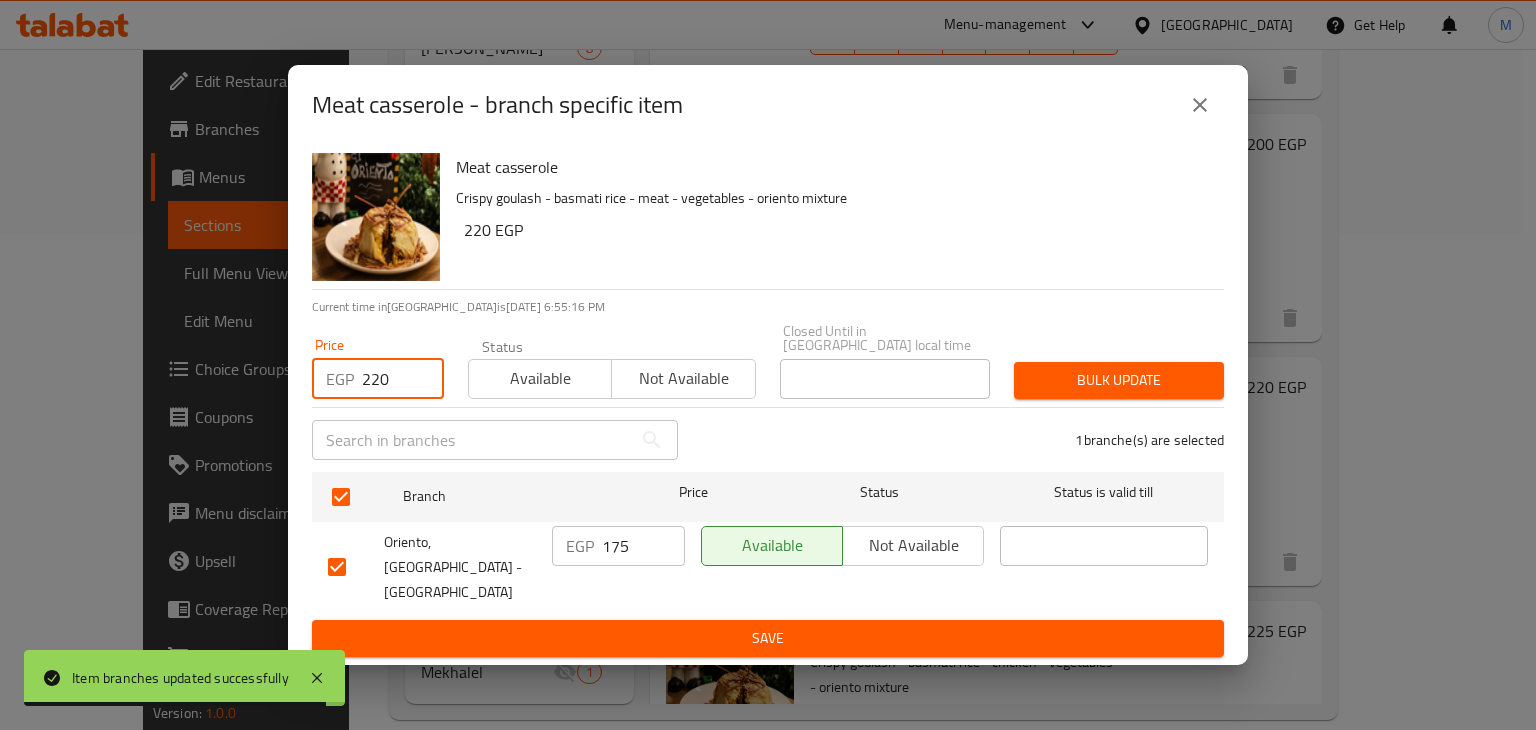 type on "220" 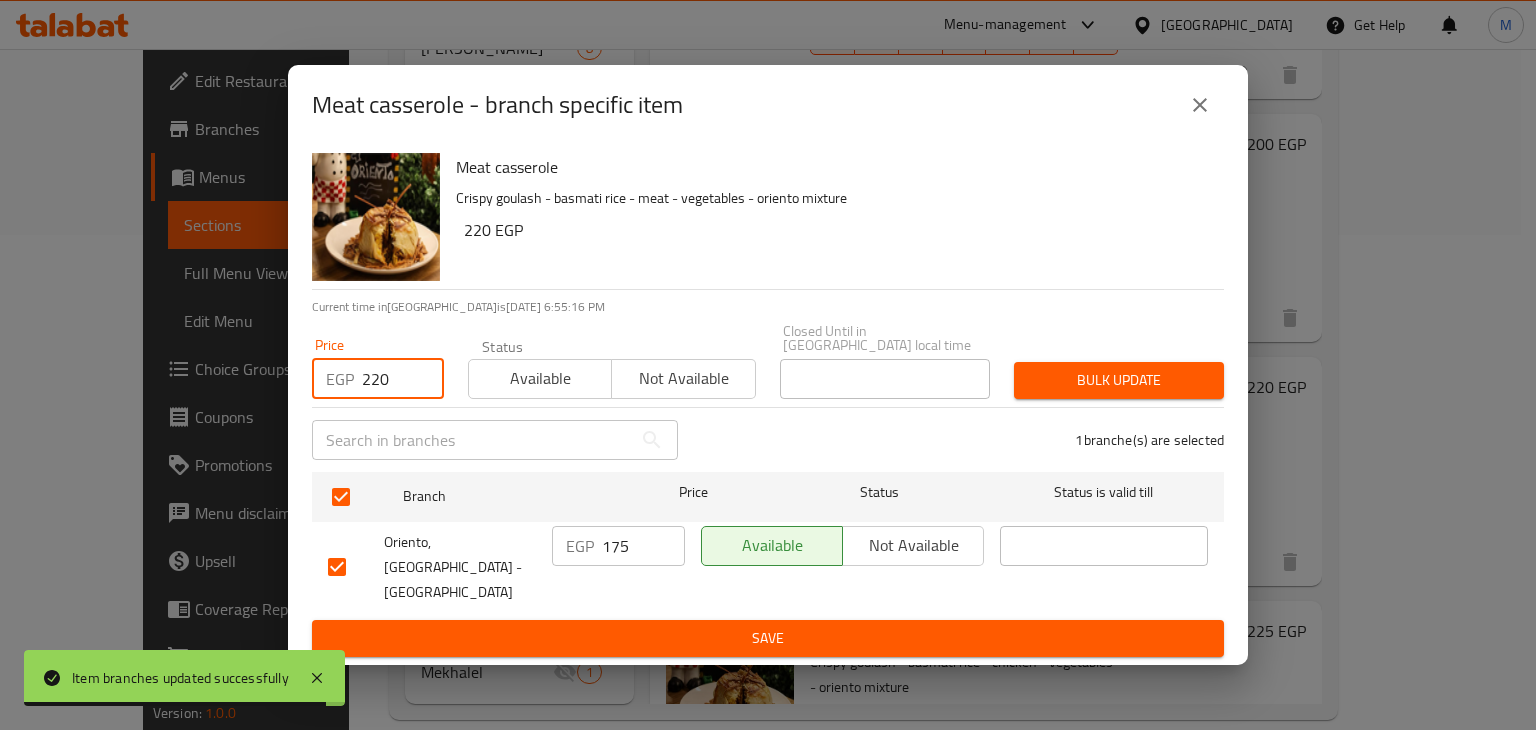 click on "Available" at bounding box center (540, 378) 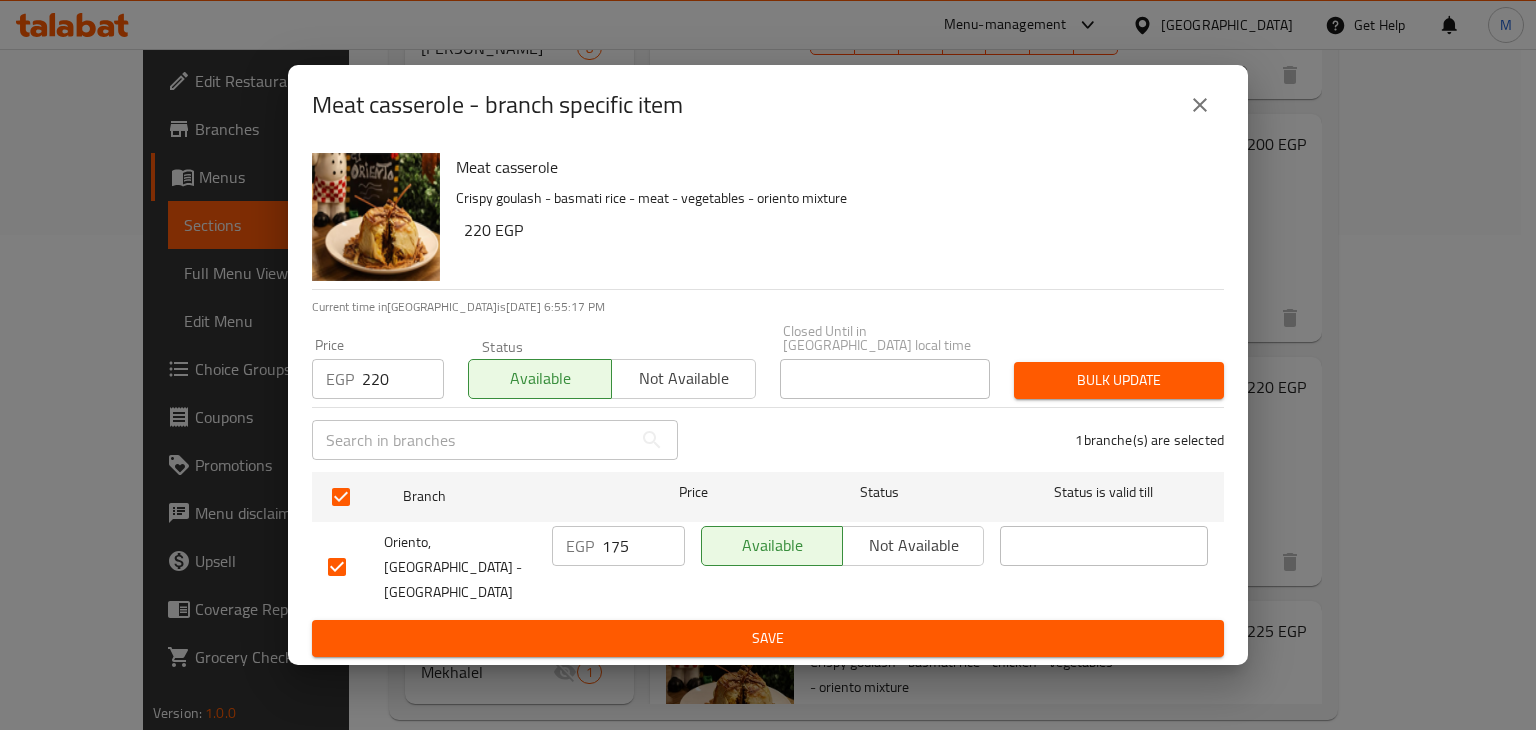 click on "Bulk update" at bounding box center [1119, 380] 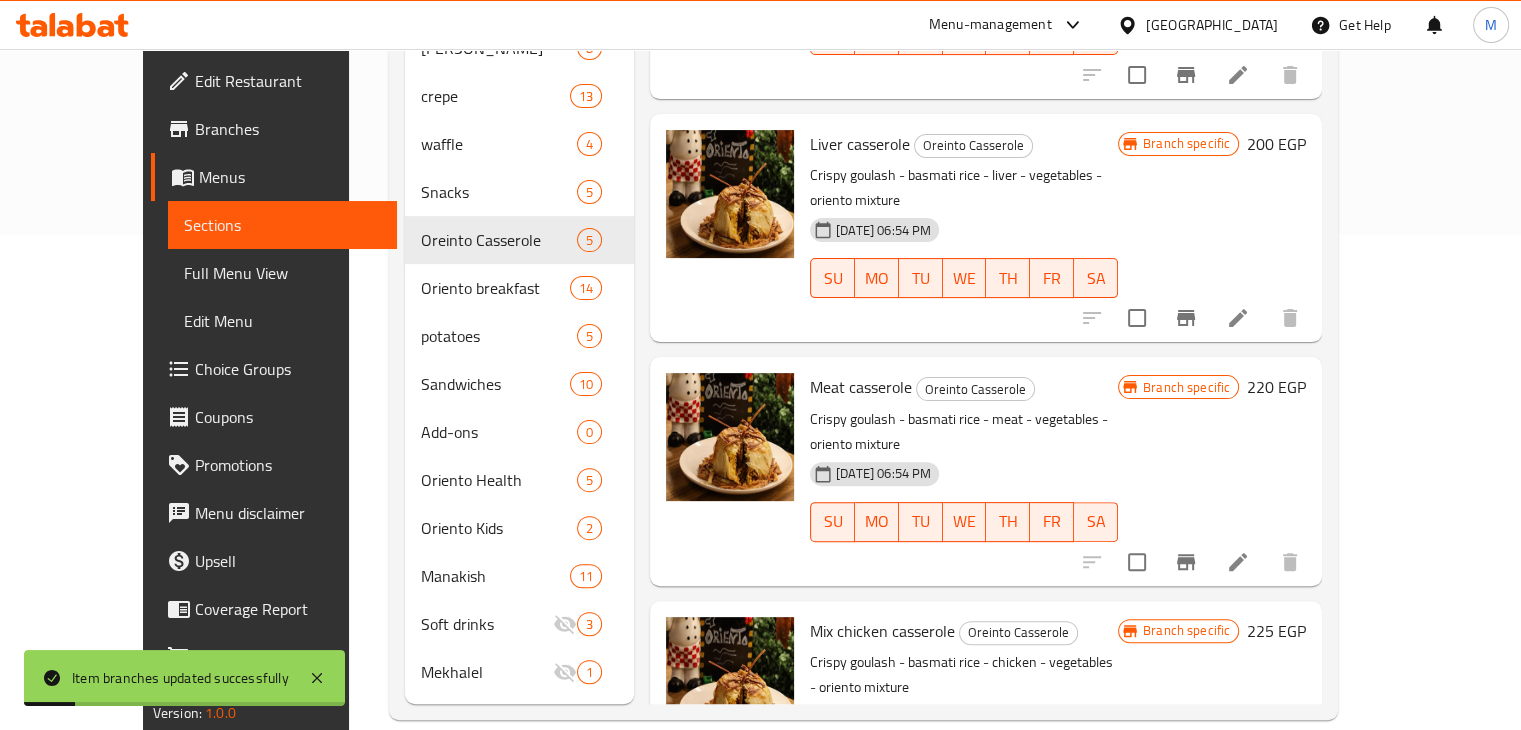 click at bounding box center (1186, 805) 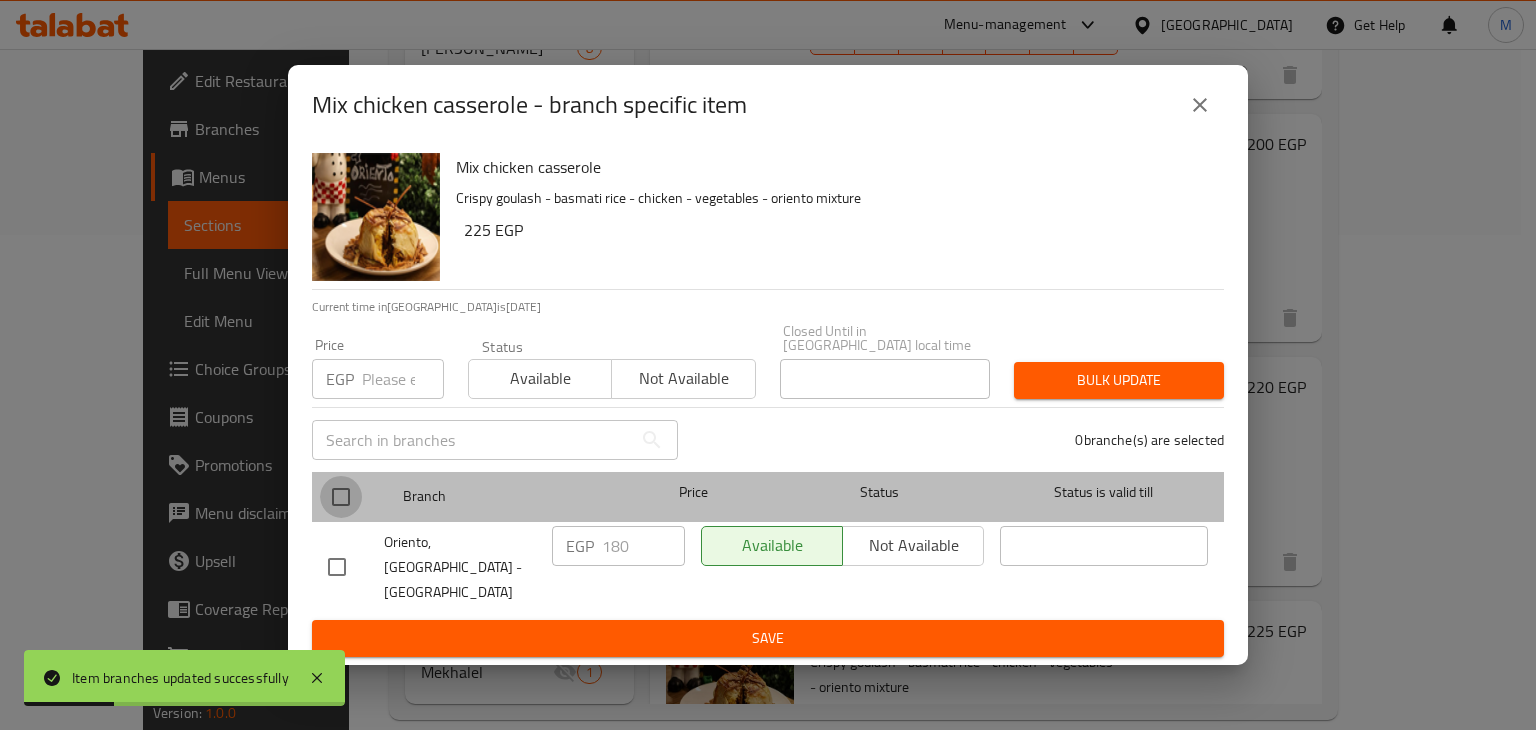 click at bounding box center (341, 497) 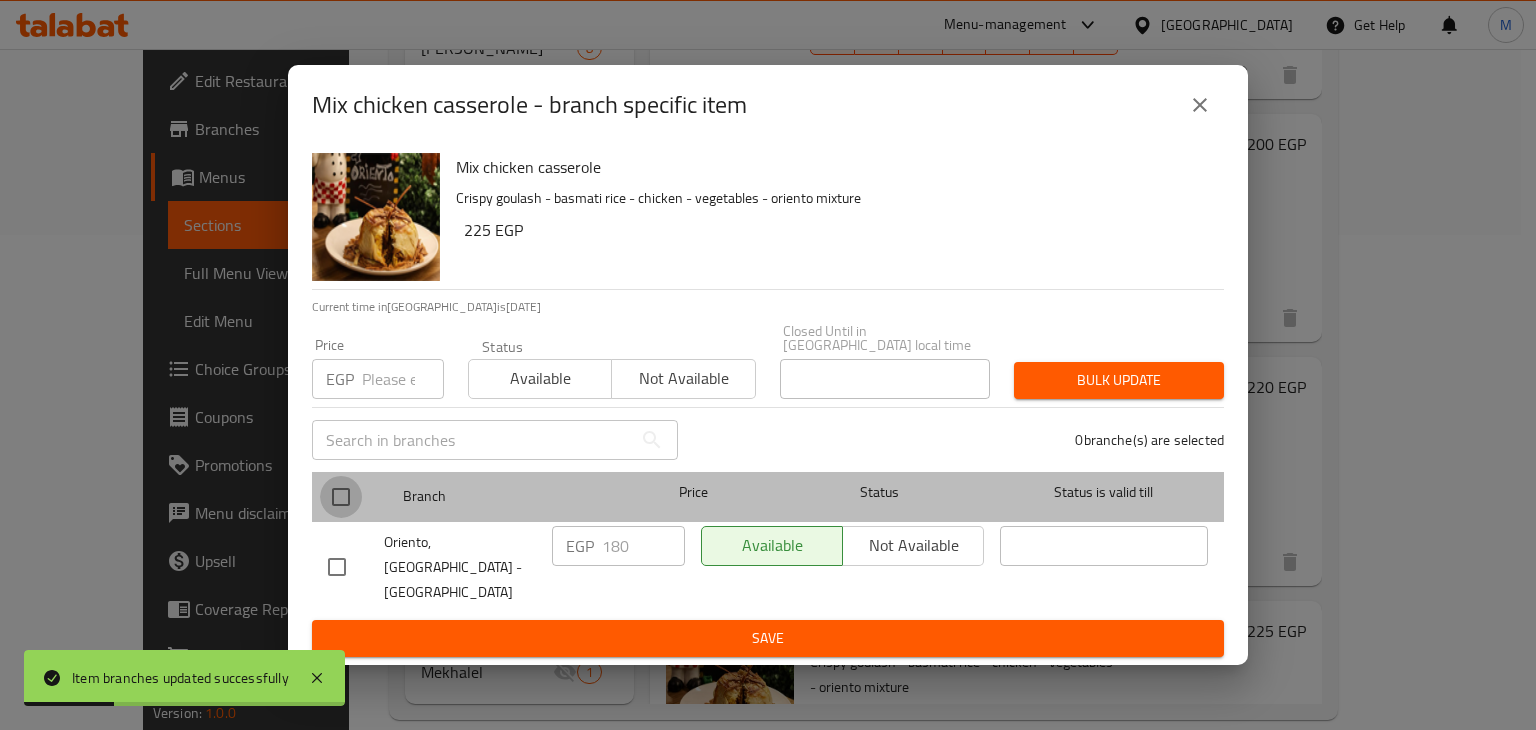 checkbox on "true" 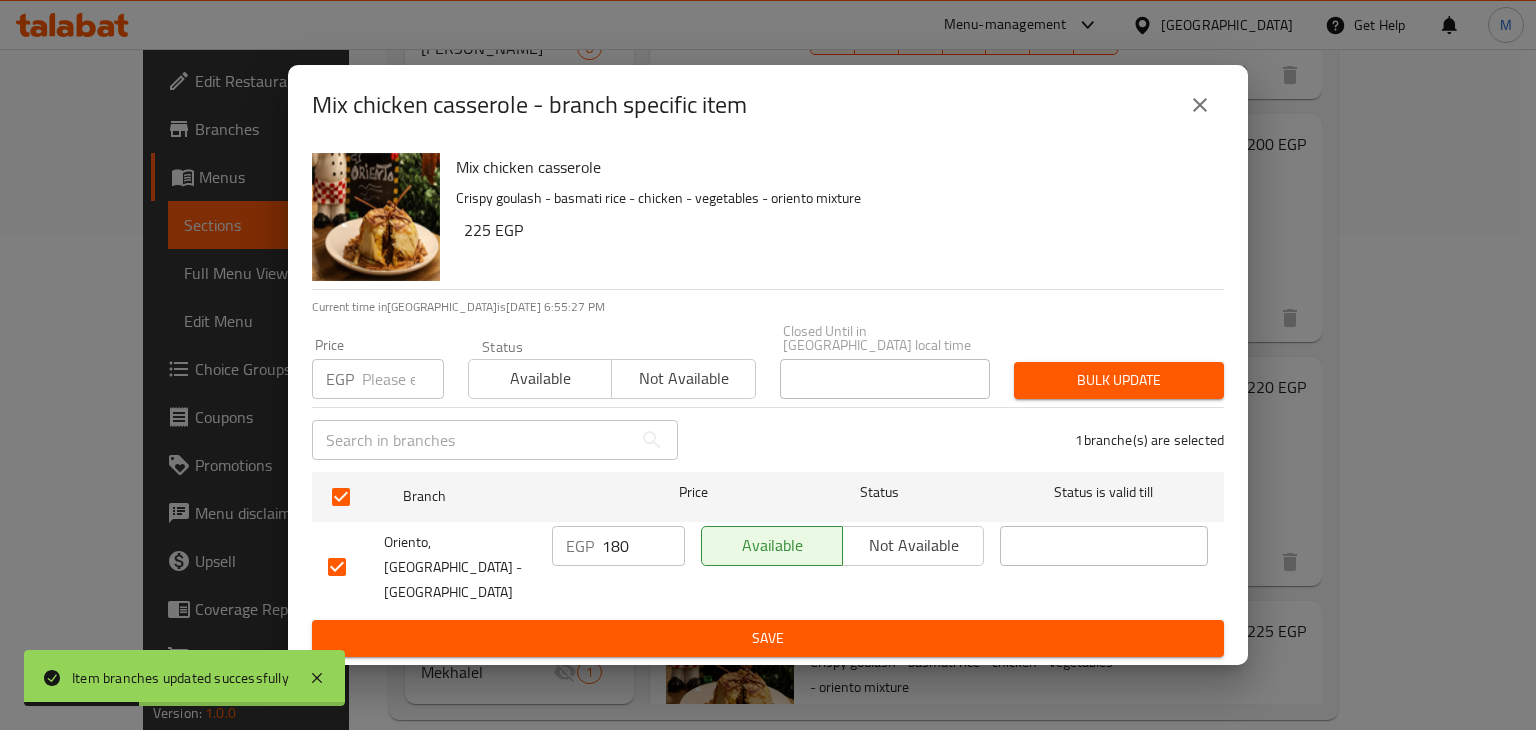 click at bounding box center [403, 379] 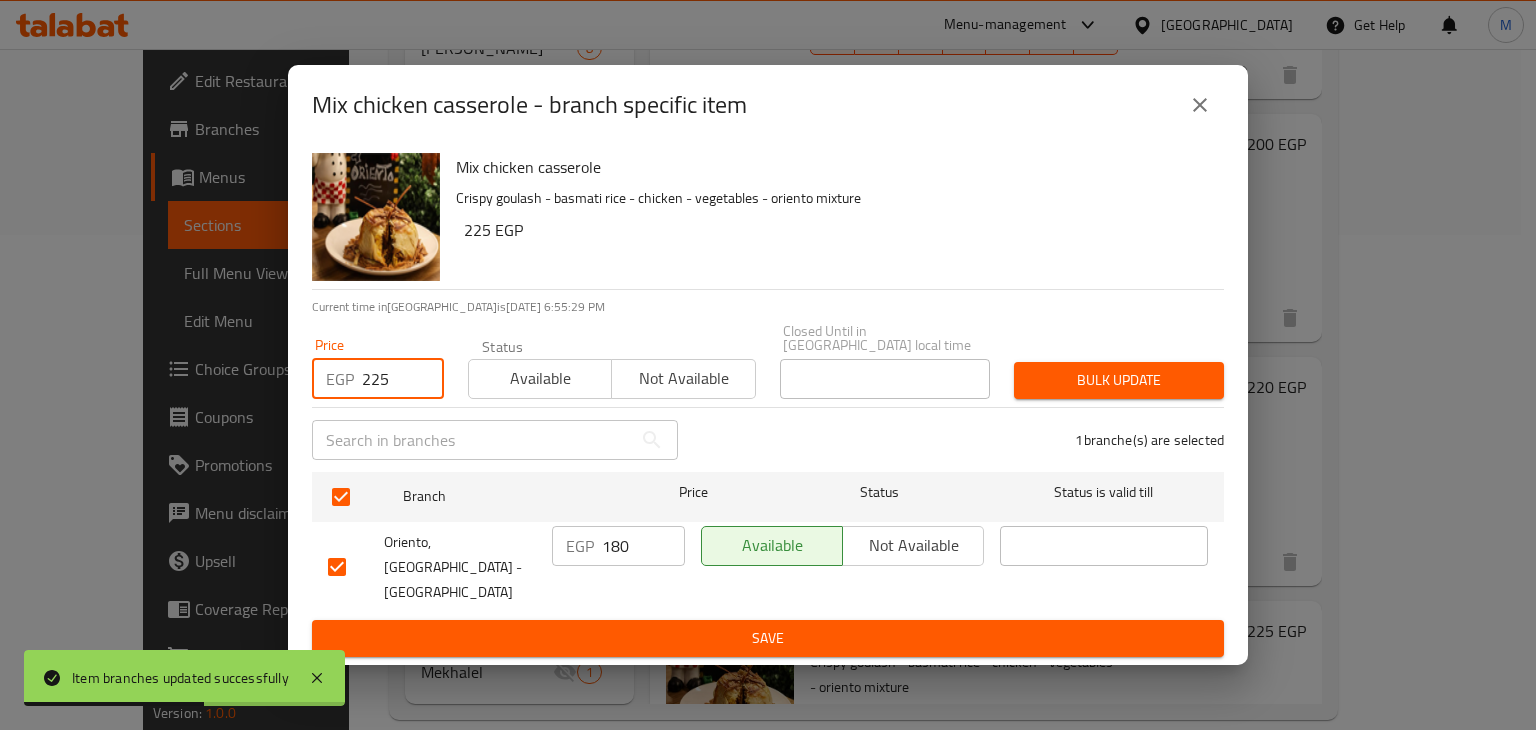 type on "225" 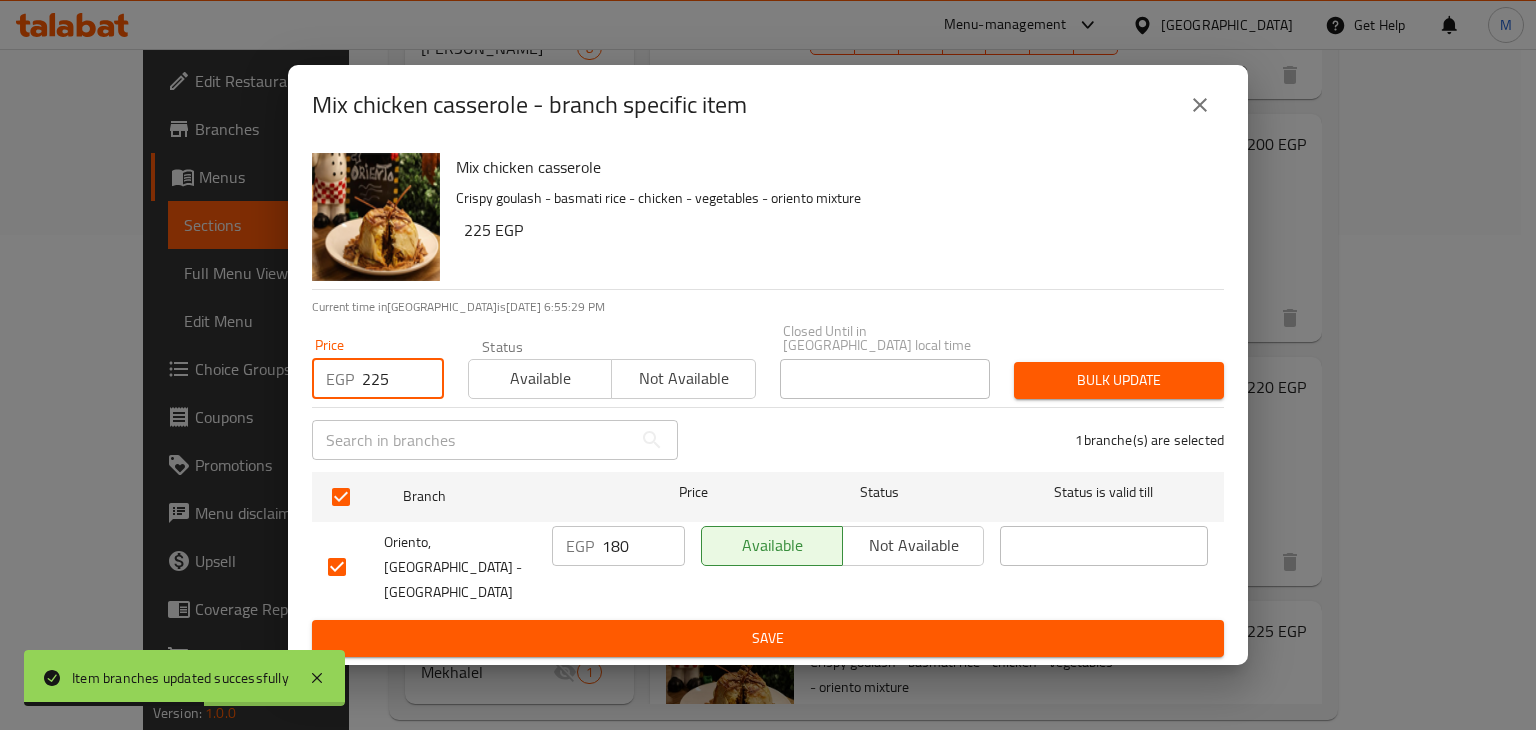 click on "Available" at bounding box center [540, 378] 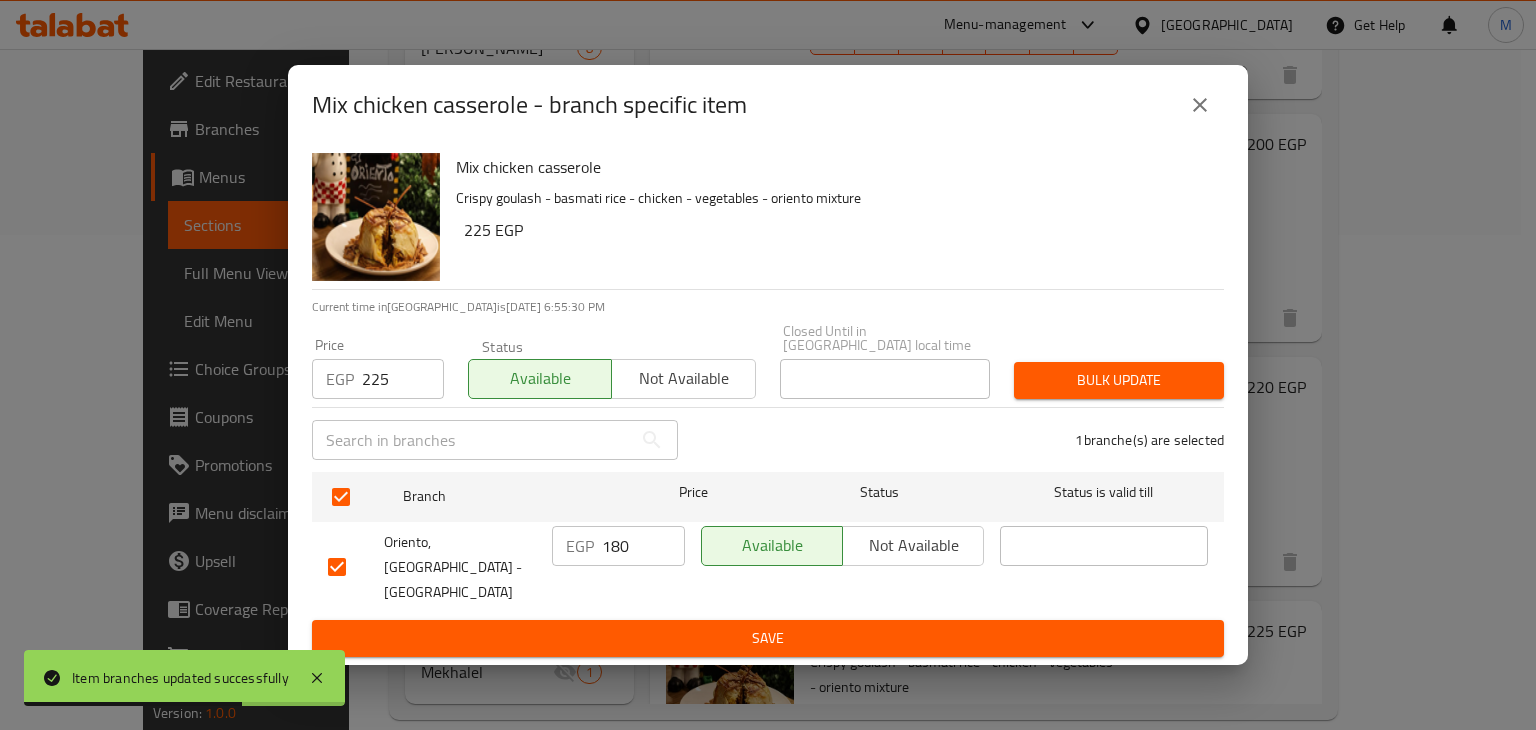 click on "Bulk update" at bounding box center (1119, 380) 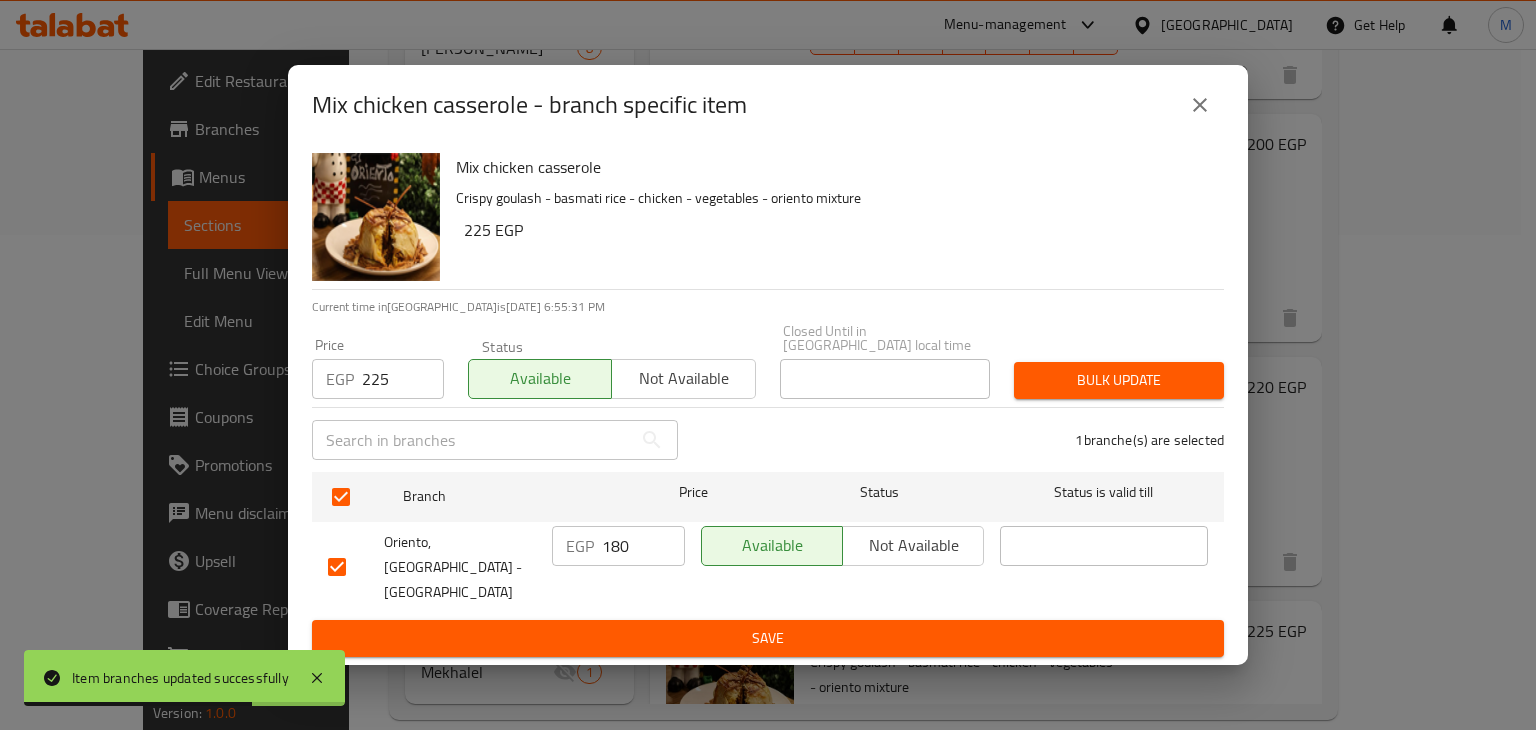 click on "Bulk update" at bounding box center [1119, 380] 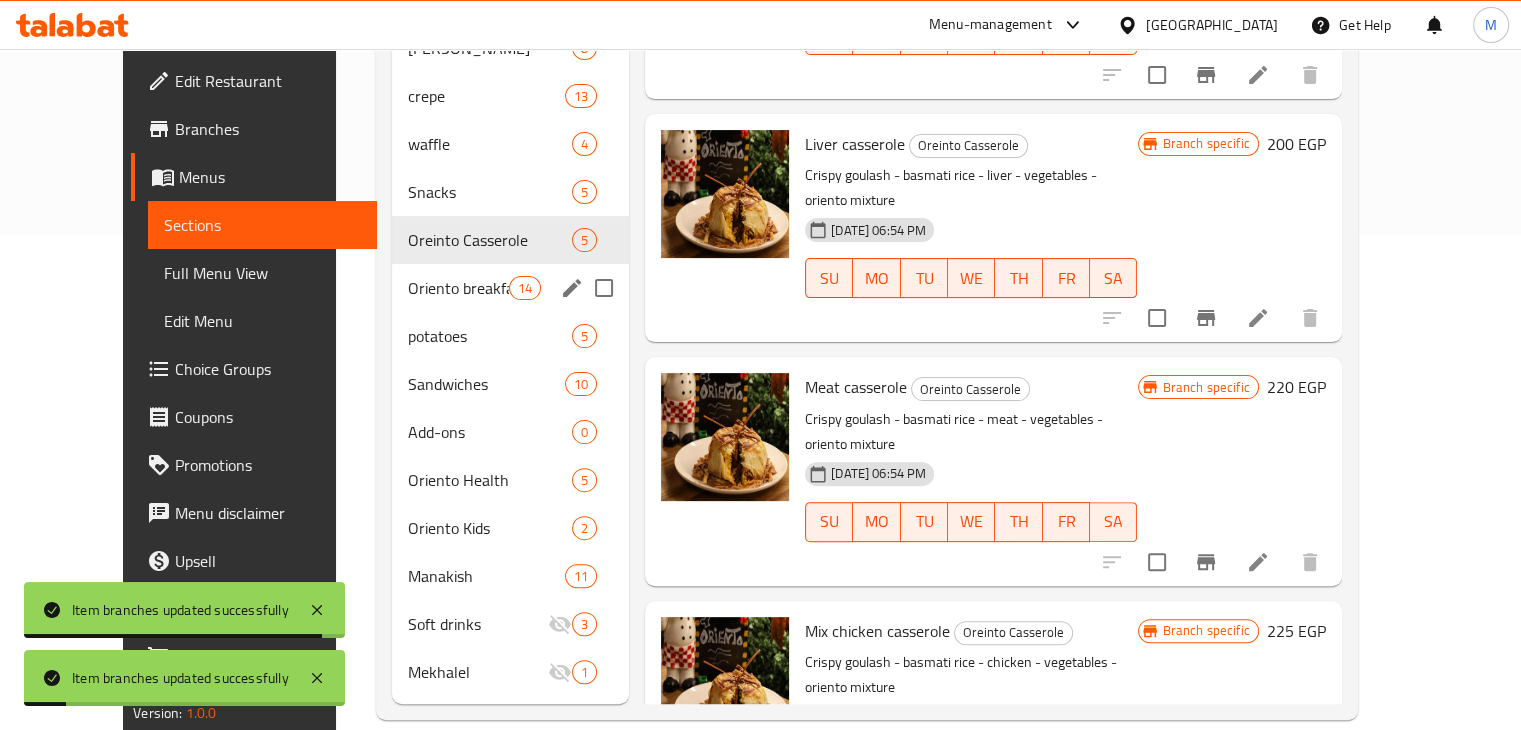 click on "Oriento breakfast" at bounding box center [458, 288] 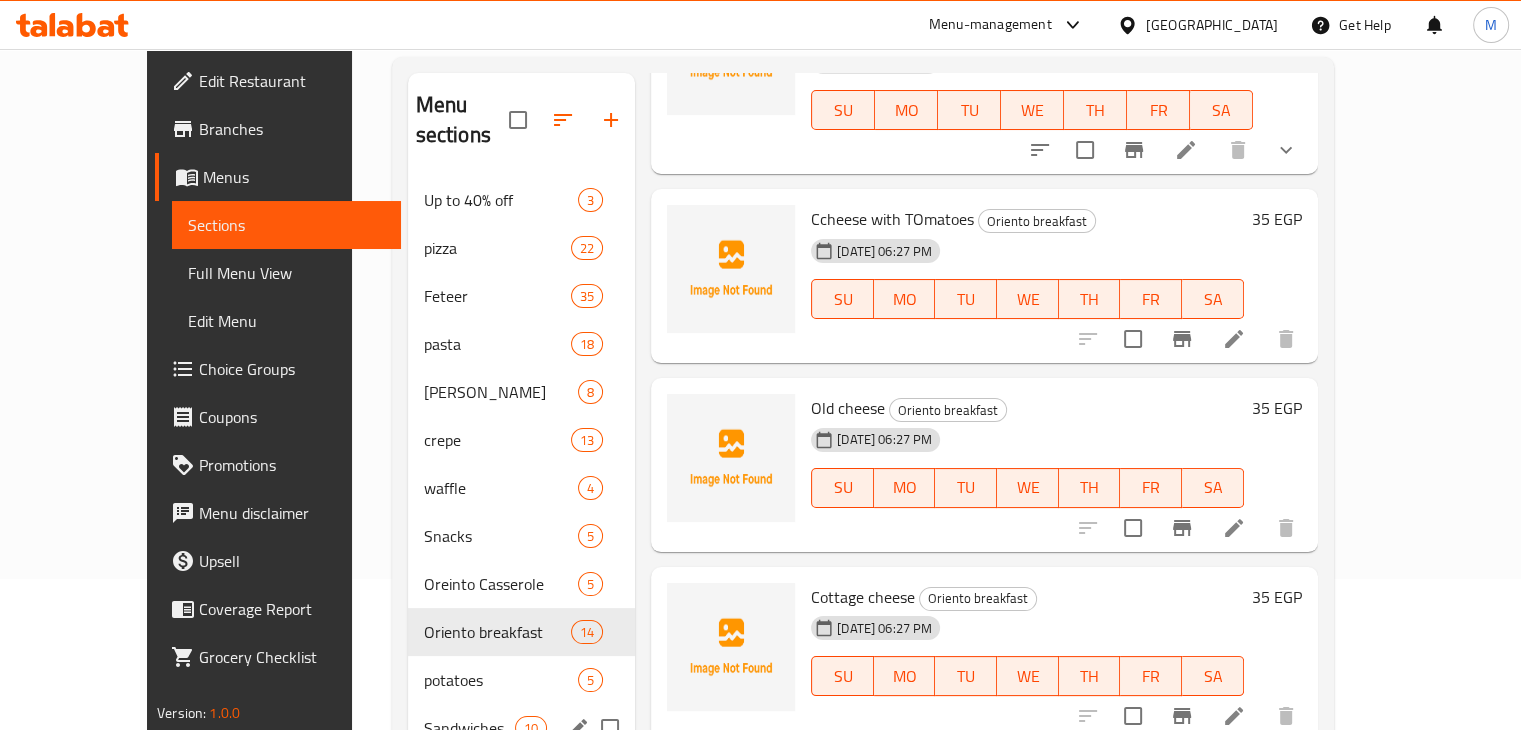 scroll, scrollTop: 147, scrollLeft: 0, axis: vertical 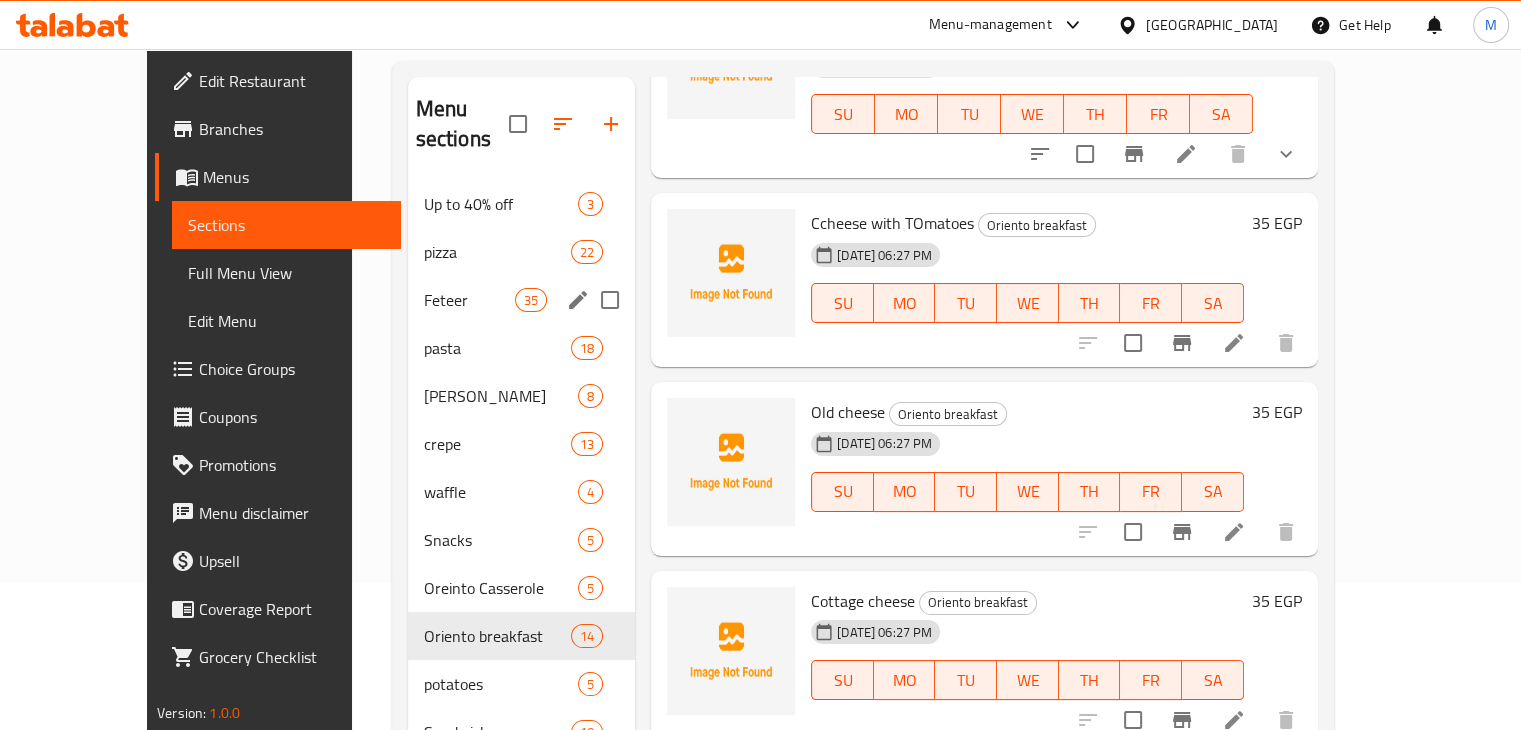 click on "Feteer" at bounding box center (469, 300) 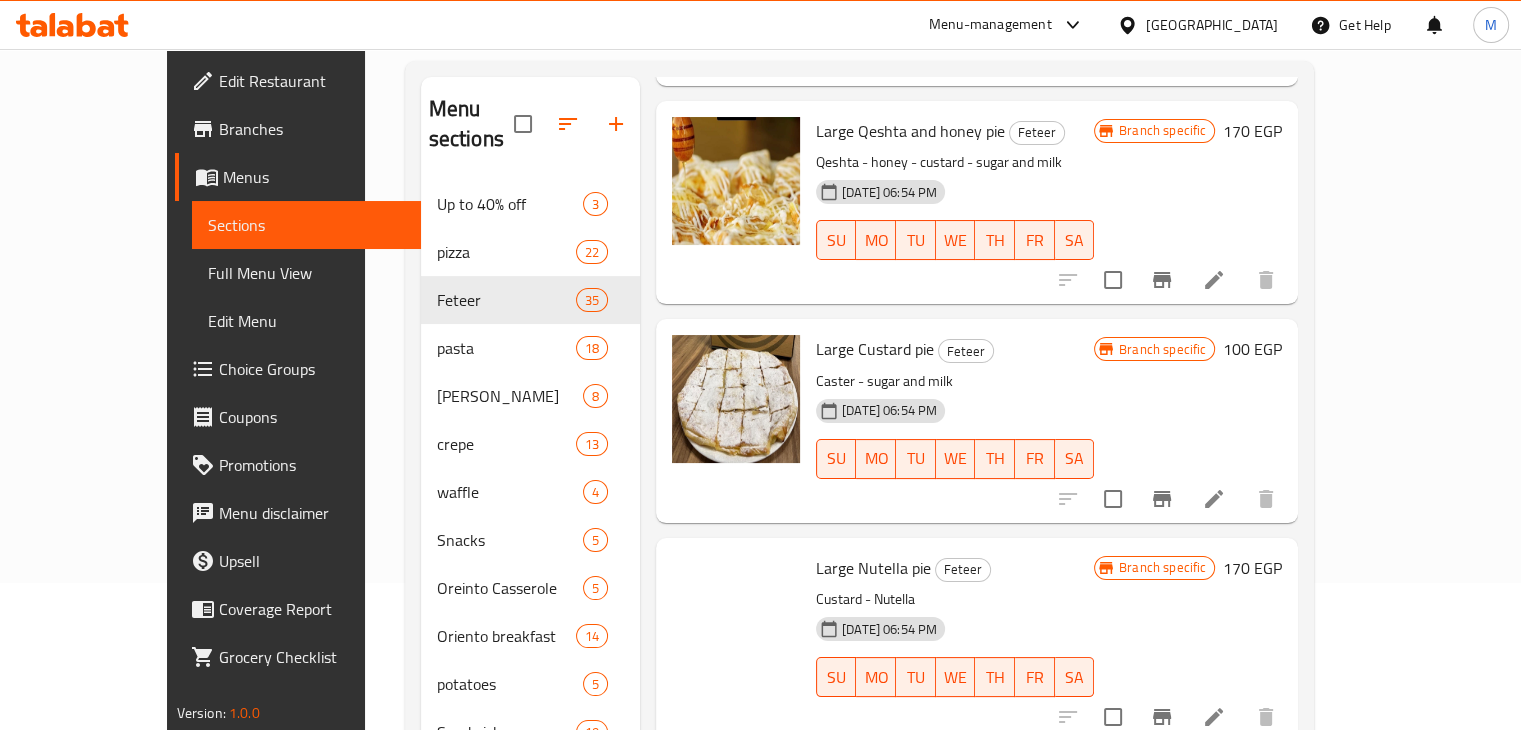 scroll, scrollTop: 6662, scrollLeft: 0, axis: vertical 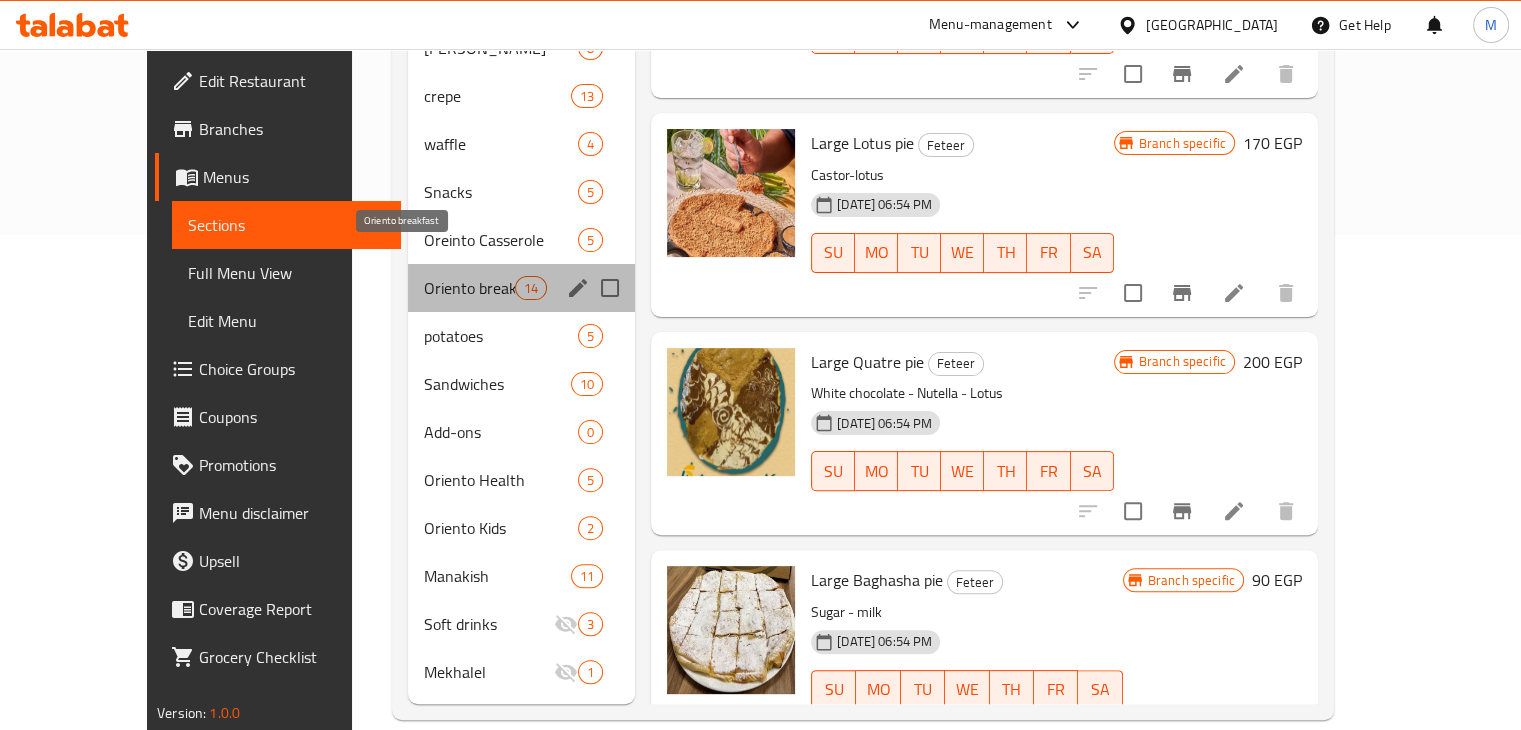 click on "Oriento breakfast" at bounding box center (469, 288) 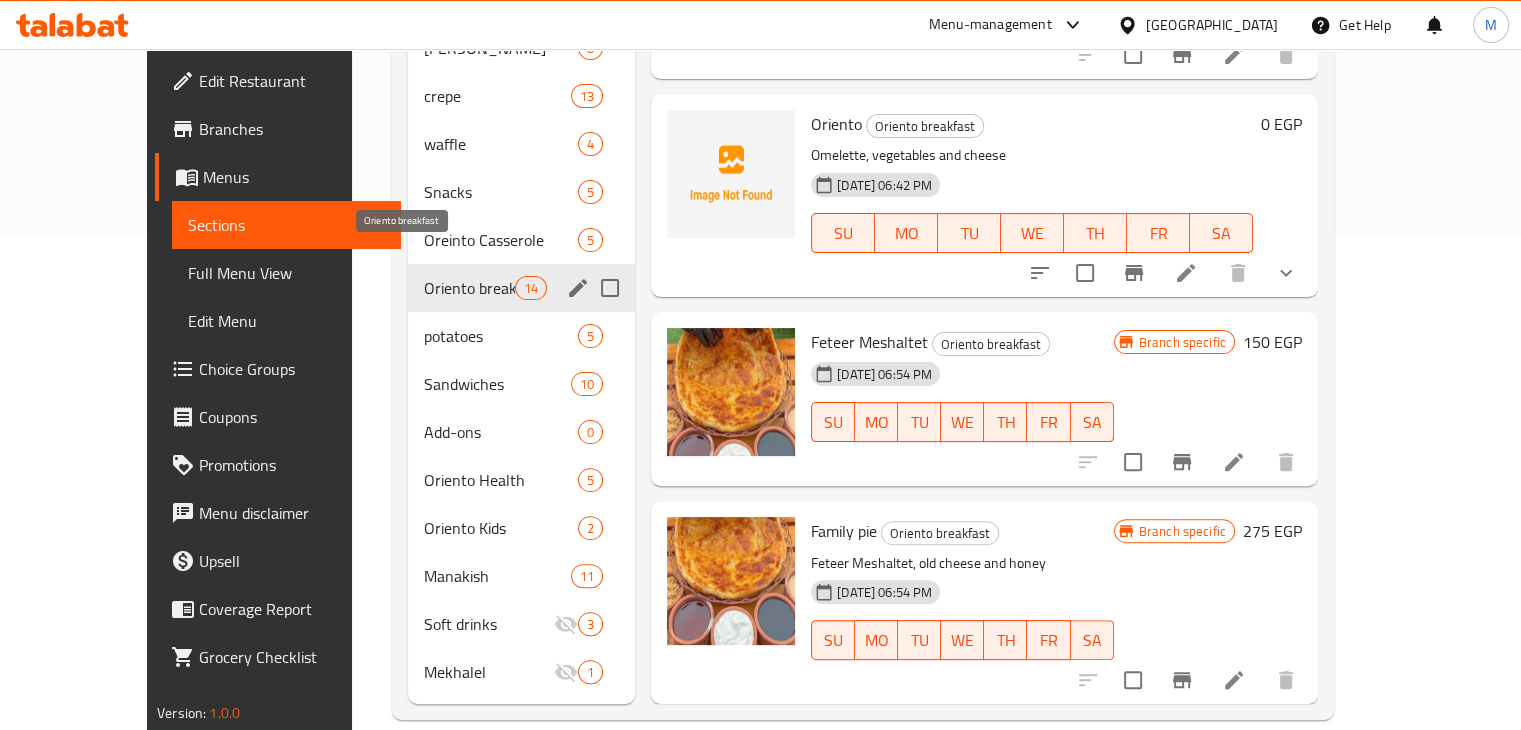 scroll, scrollTop: 1924, scrollLeft: 0, axis: vertical 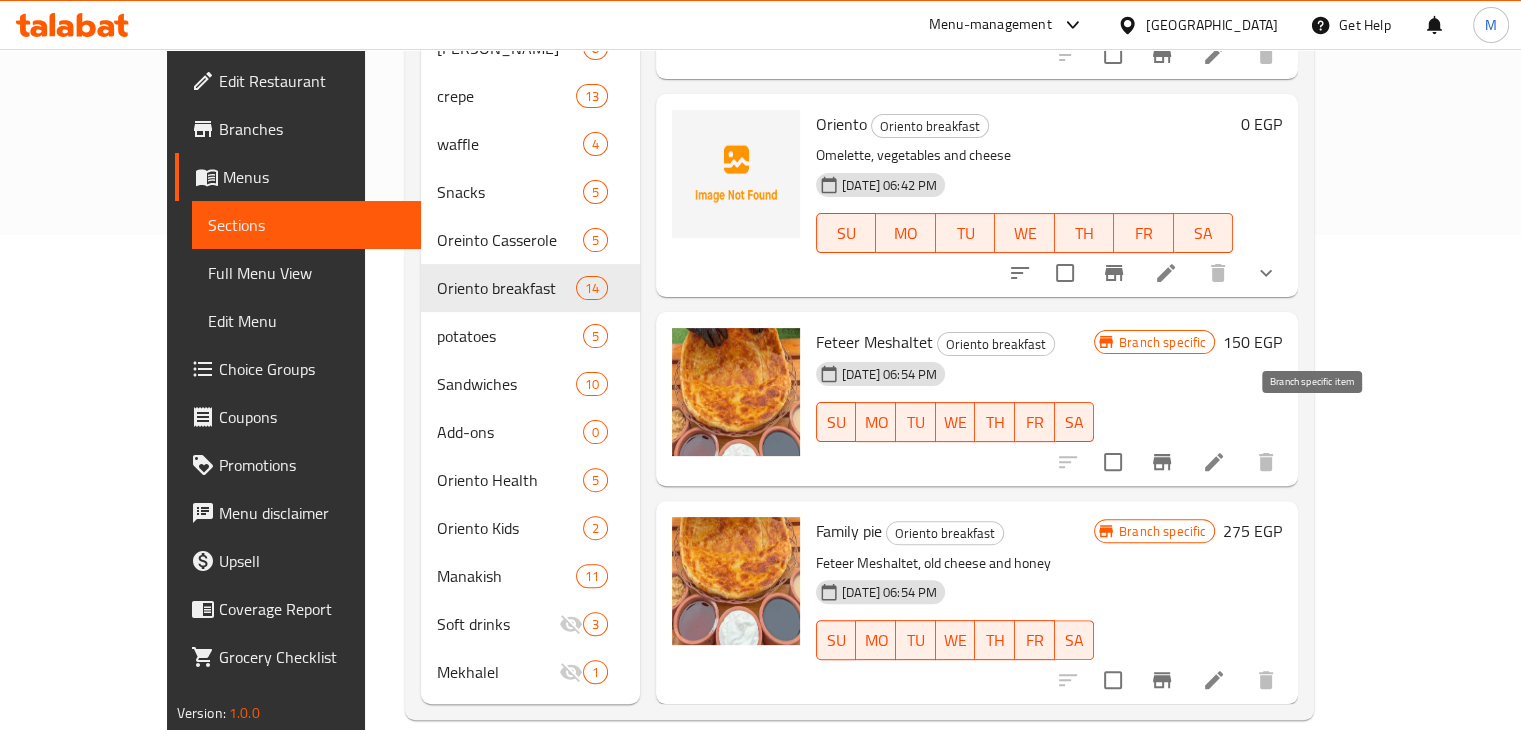 click 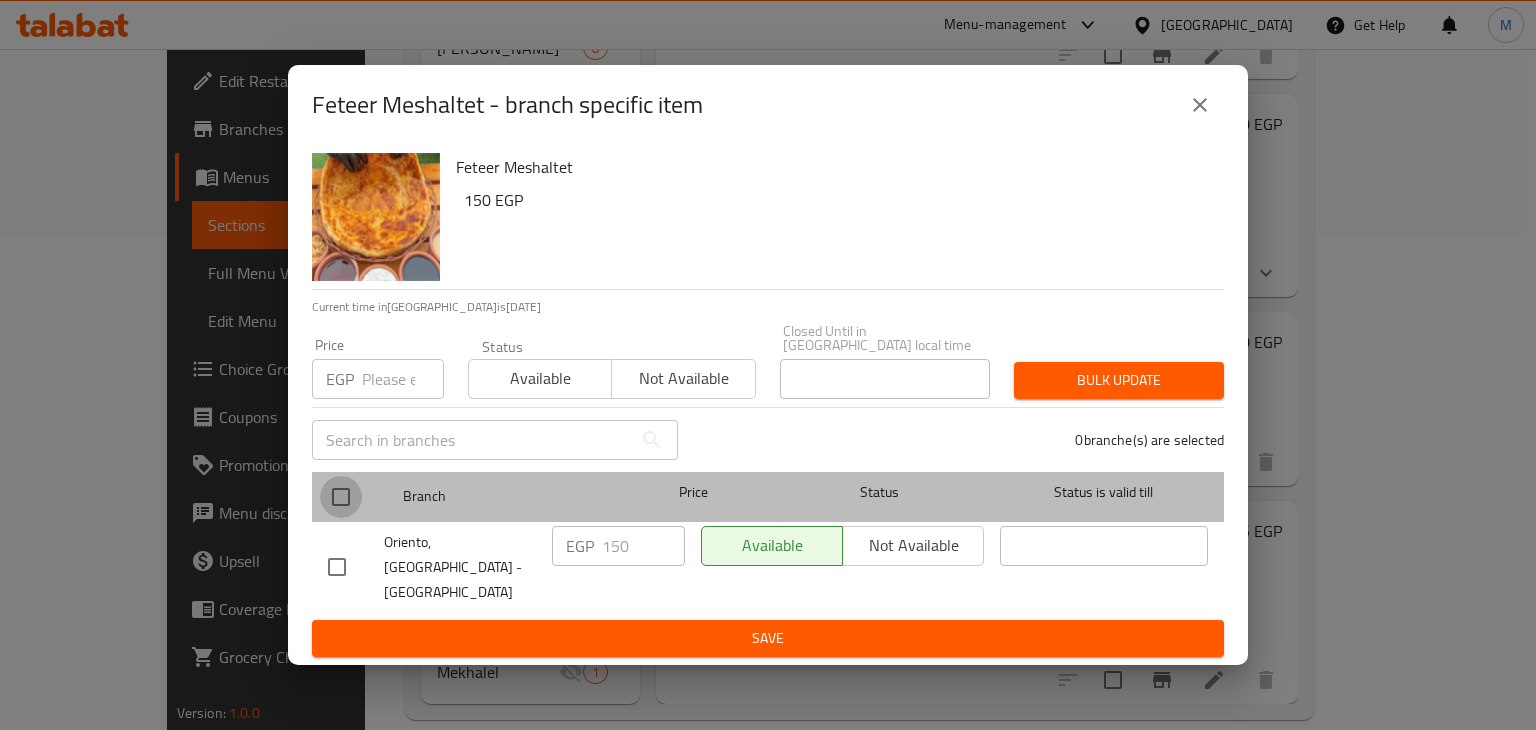 click at bounding box center [341, 497] 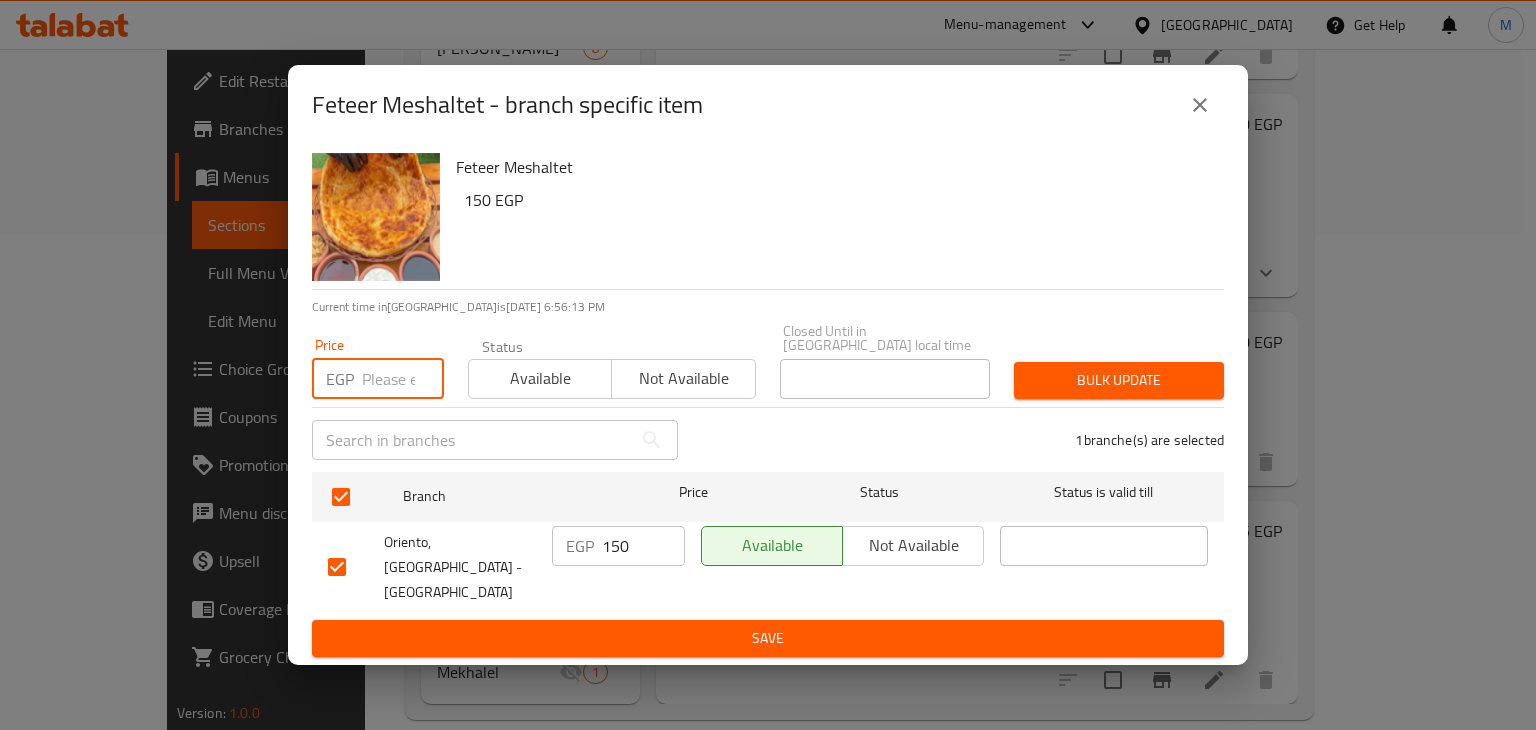 click at bounding box center (403, 379) 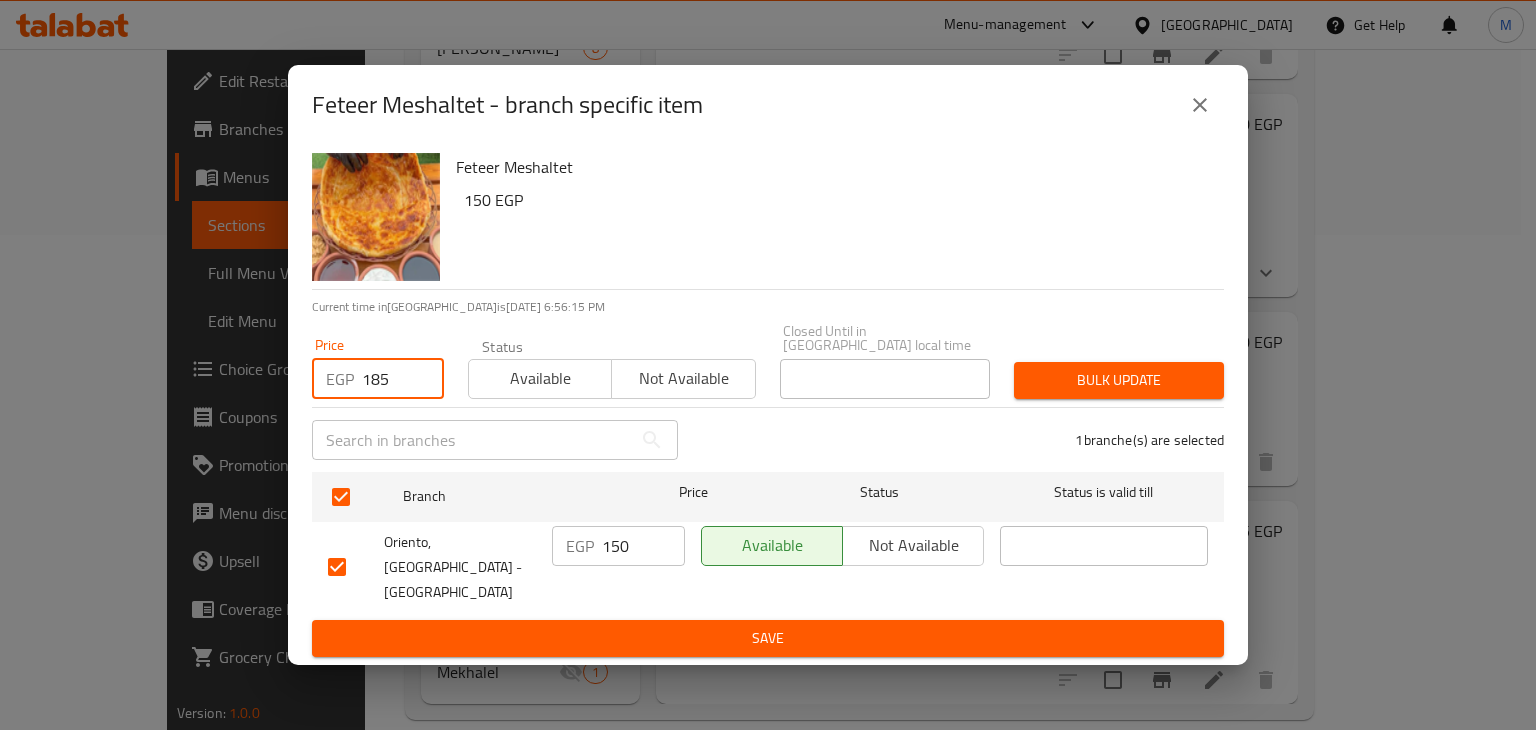 type on "185" 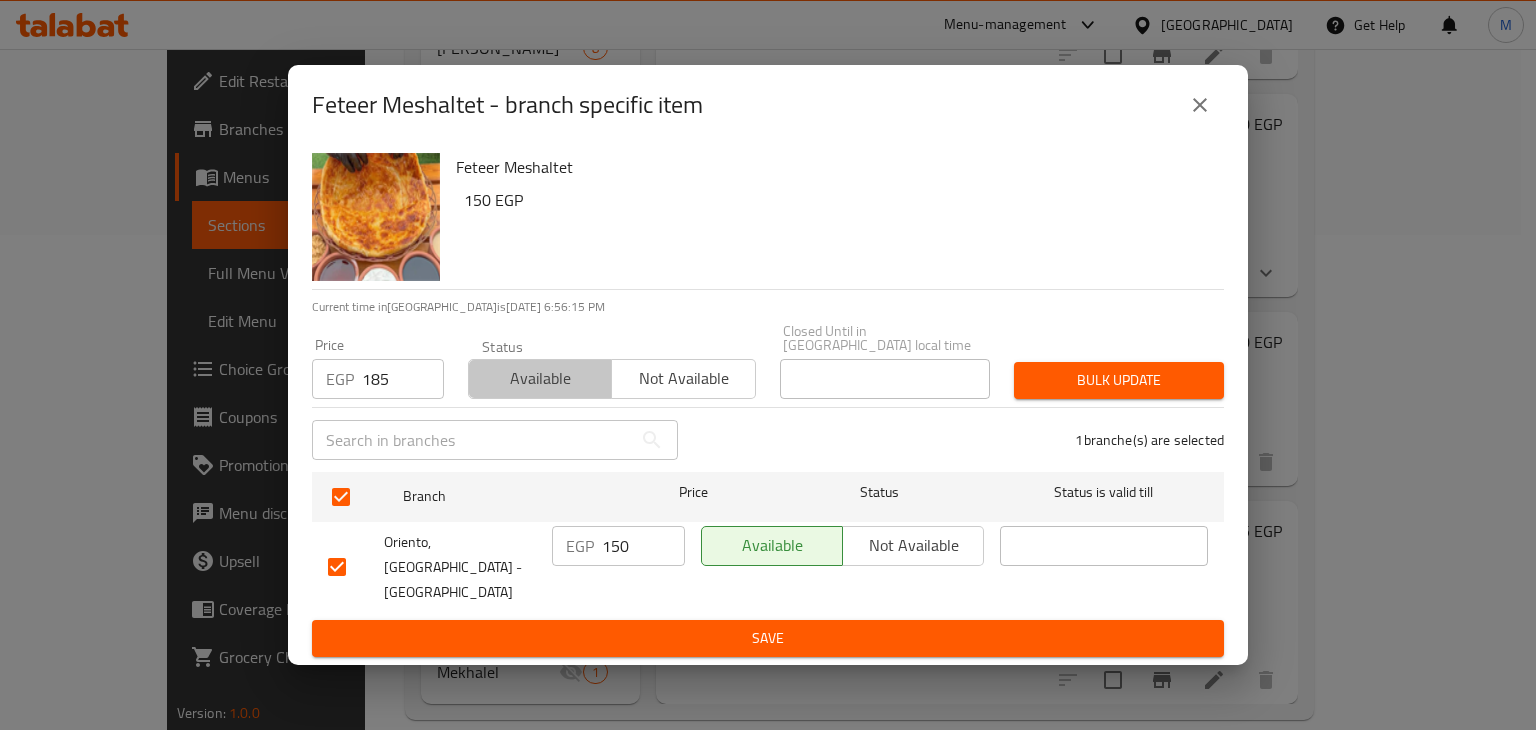 click on "Available" at bounding box center [540, 379] 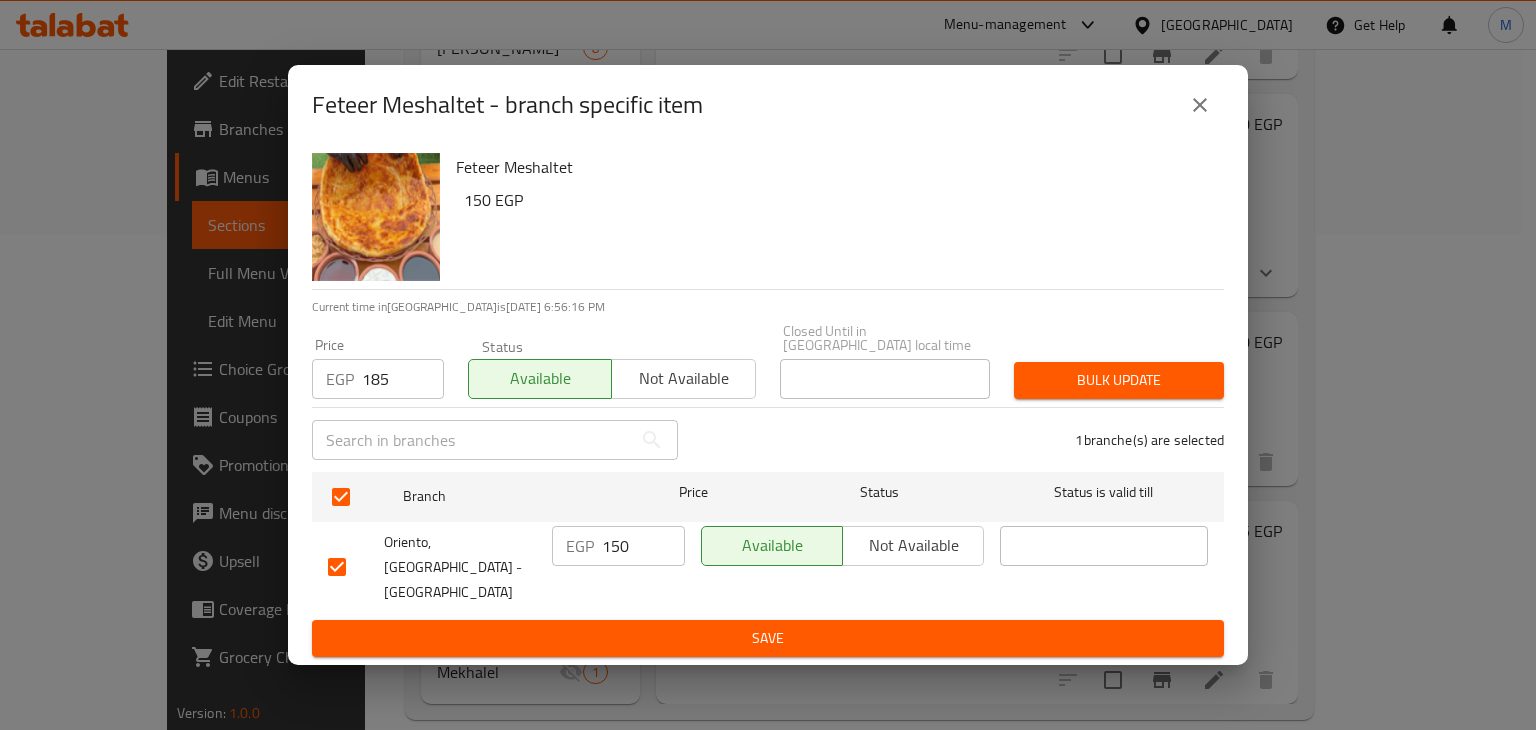 click on "Bulk update" at bounding box center [1119, 380] 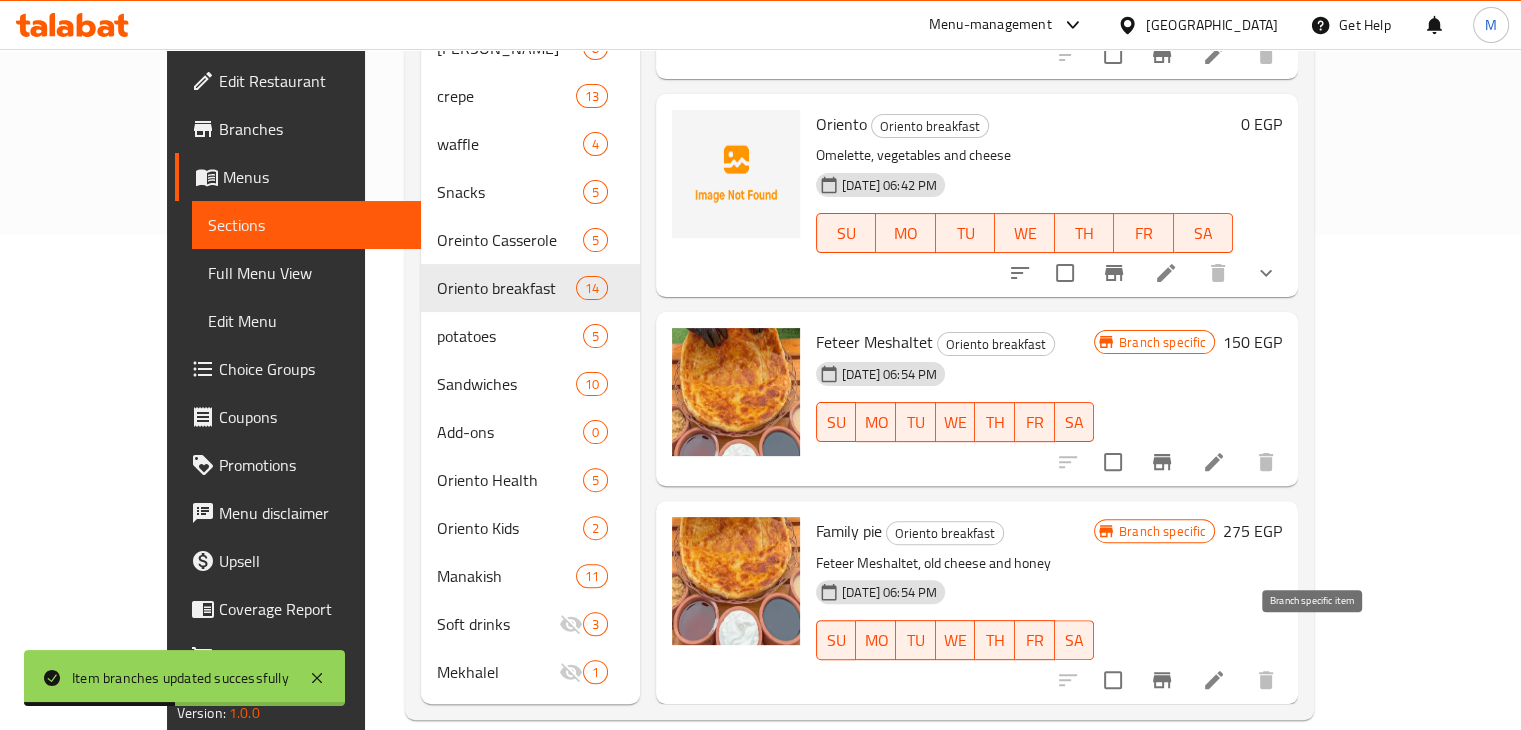 click at bounding box center (1162, 680) 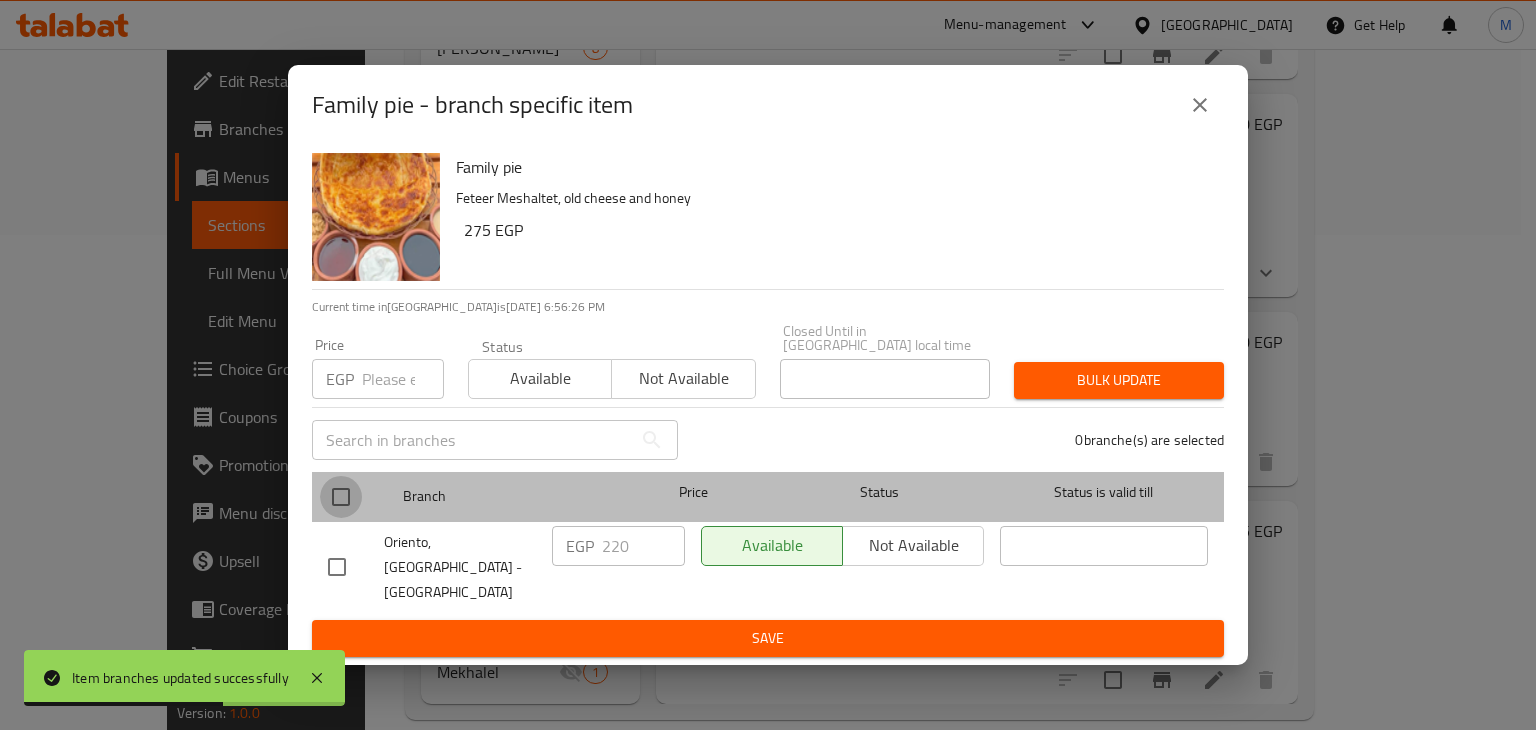 click at bounding box center (341, 497) 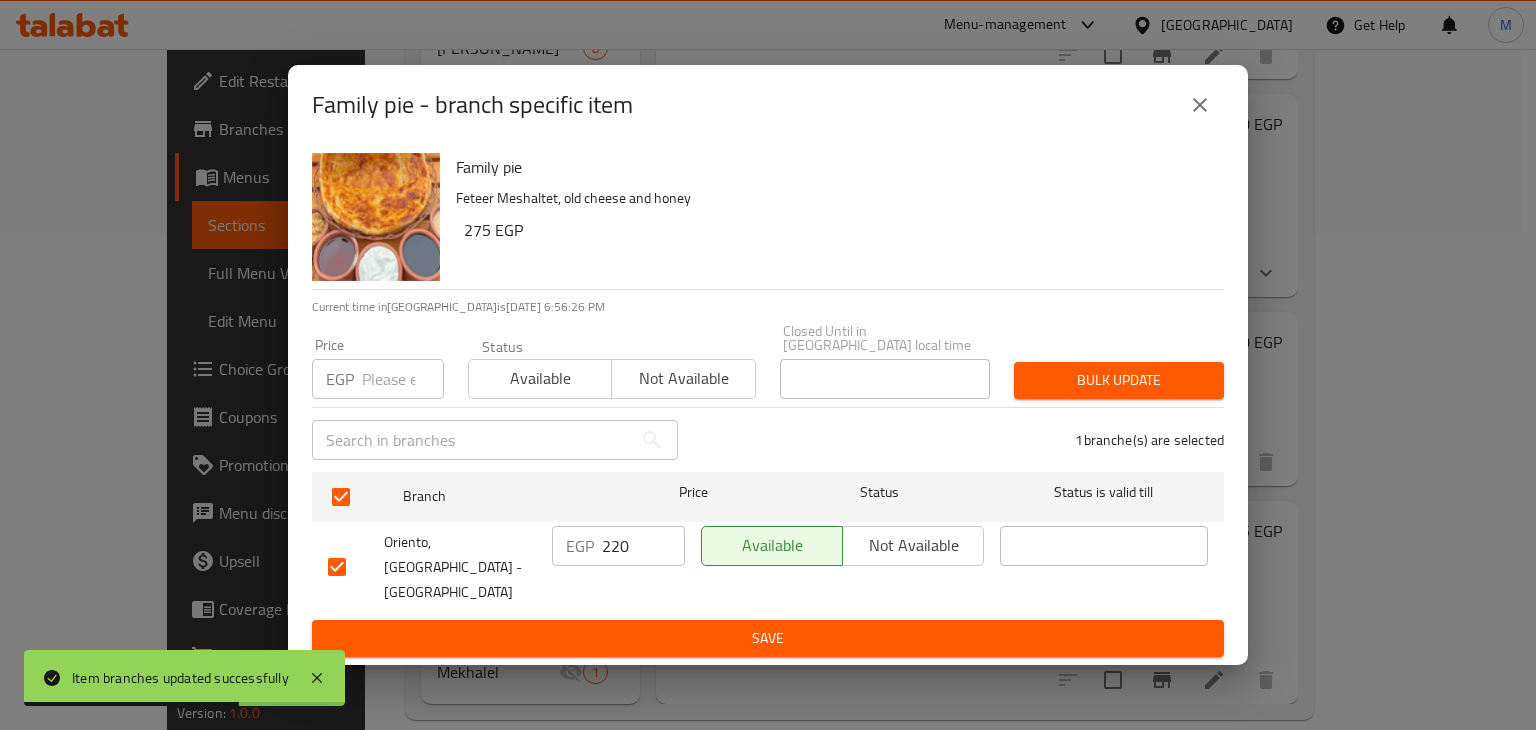 click at bounding box center (403, 379) 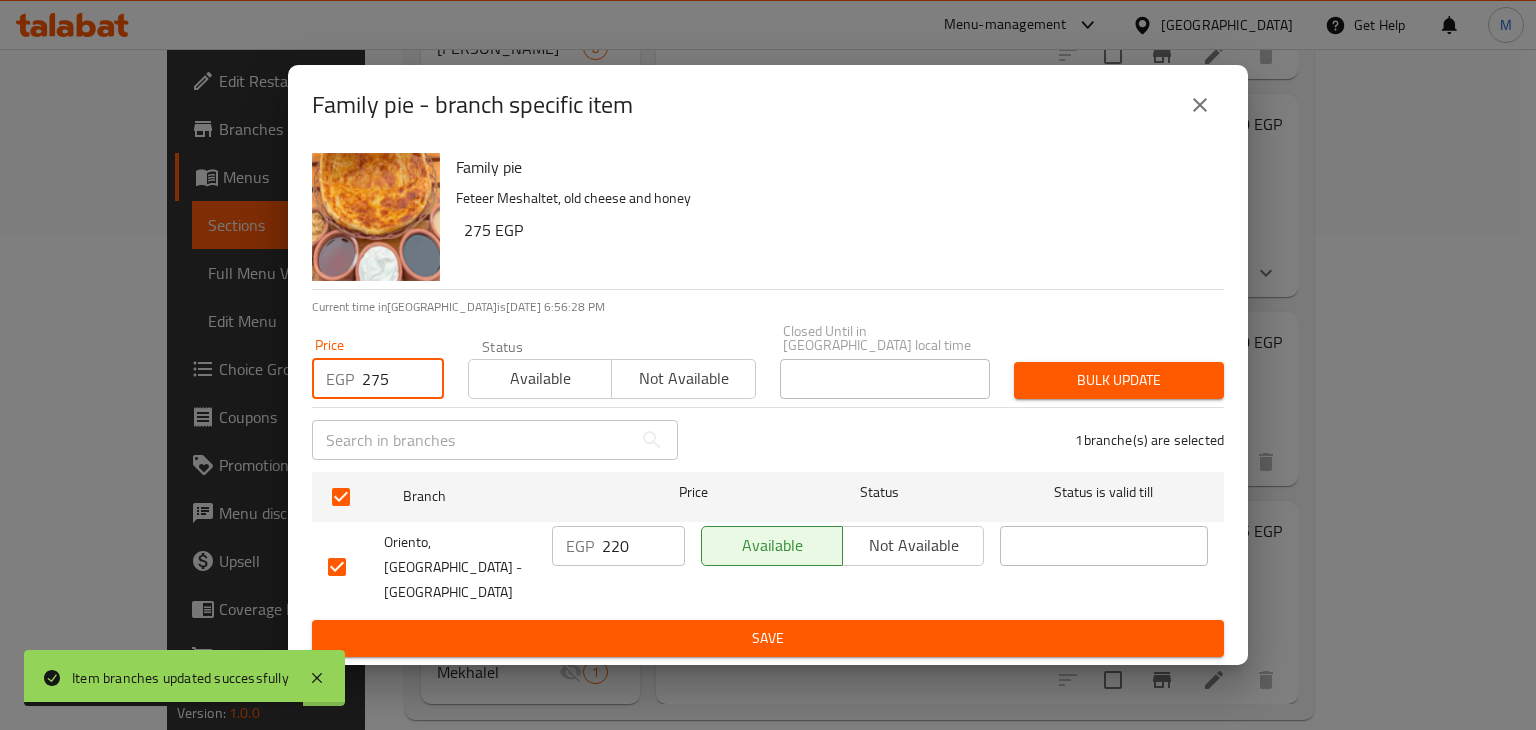 type on "275" 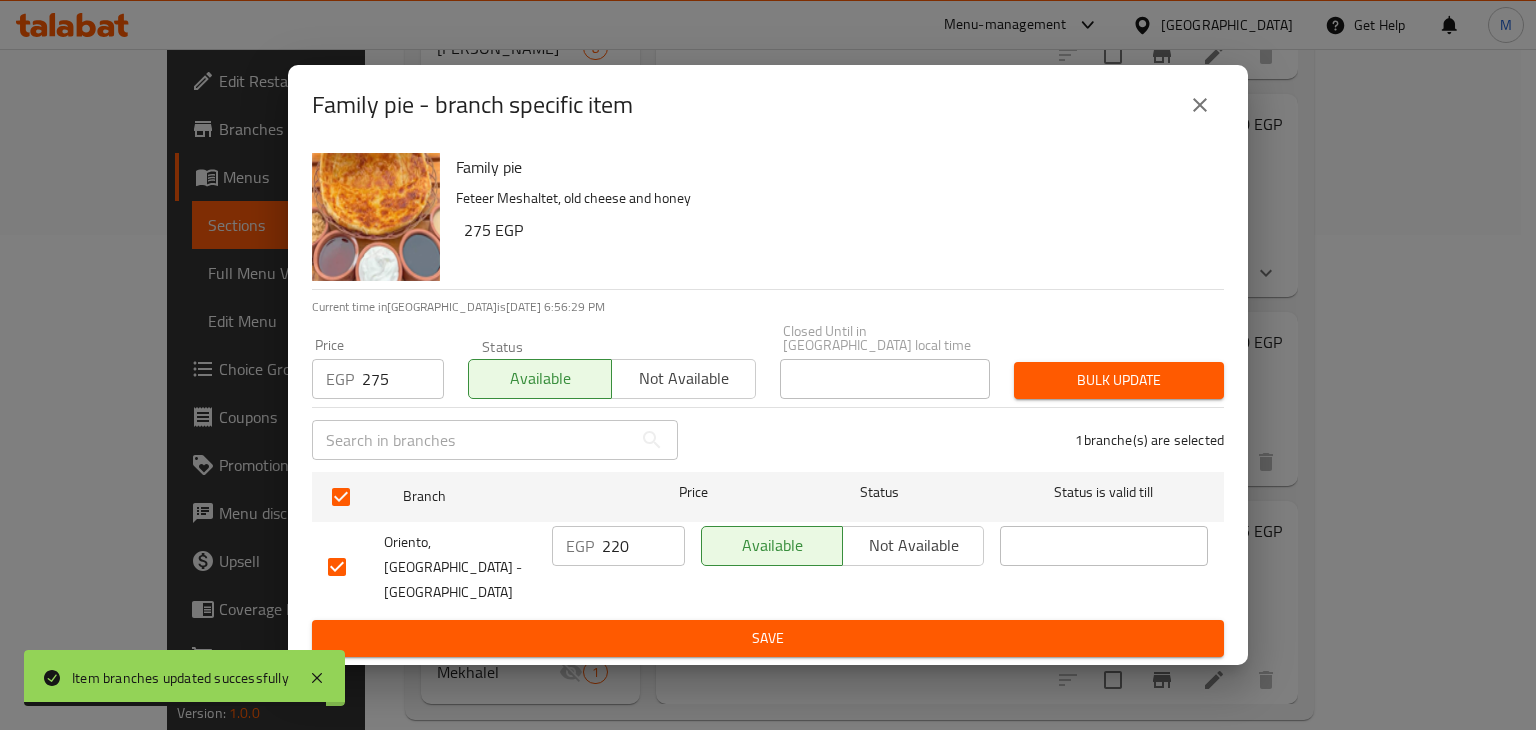 click on "Bulk update" at bounding box center (1119, 380) 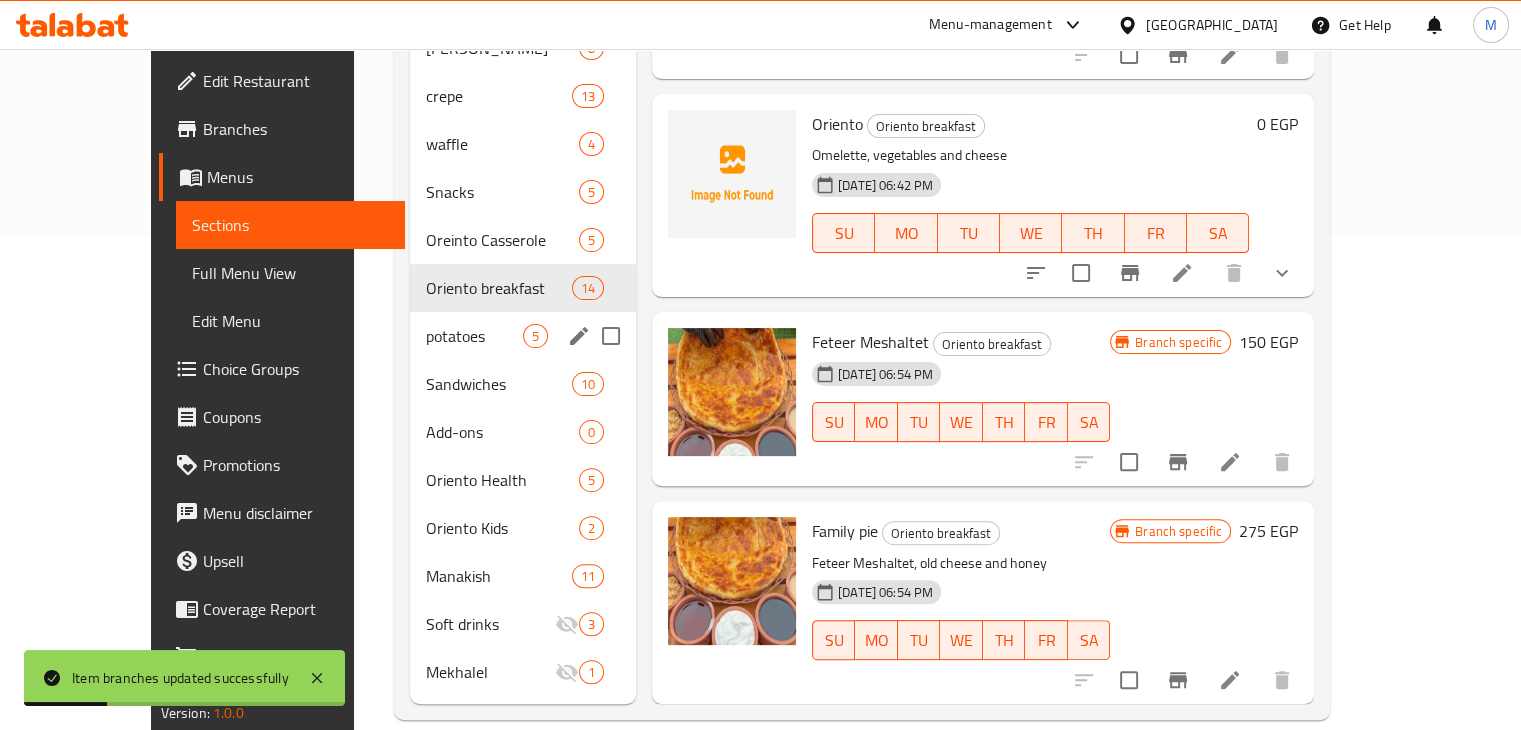 click on "potatoes" at bounding box center (474, 336) 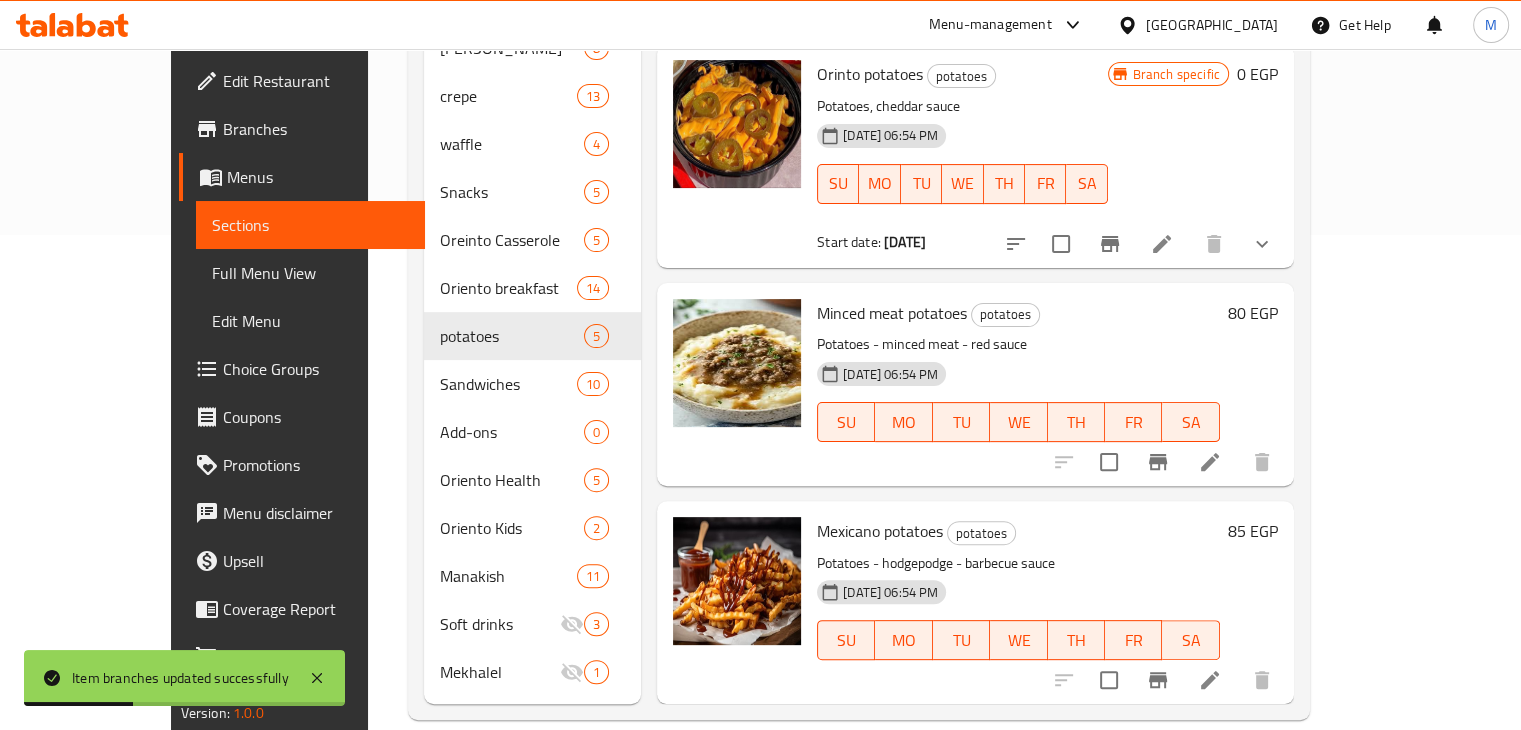 scroll, scrollTop: 0, scrollLeft: 0, axis: both 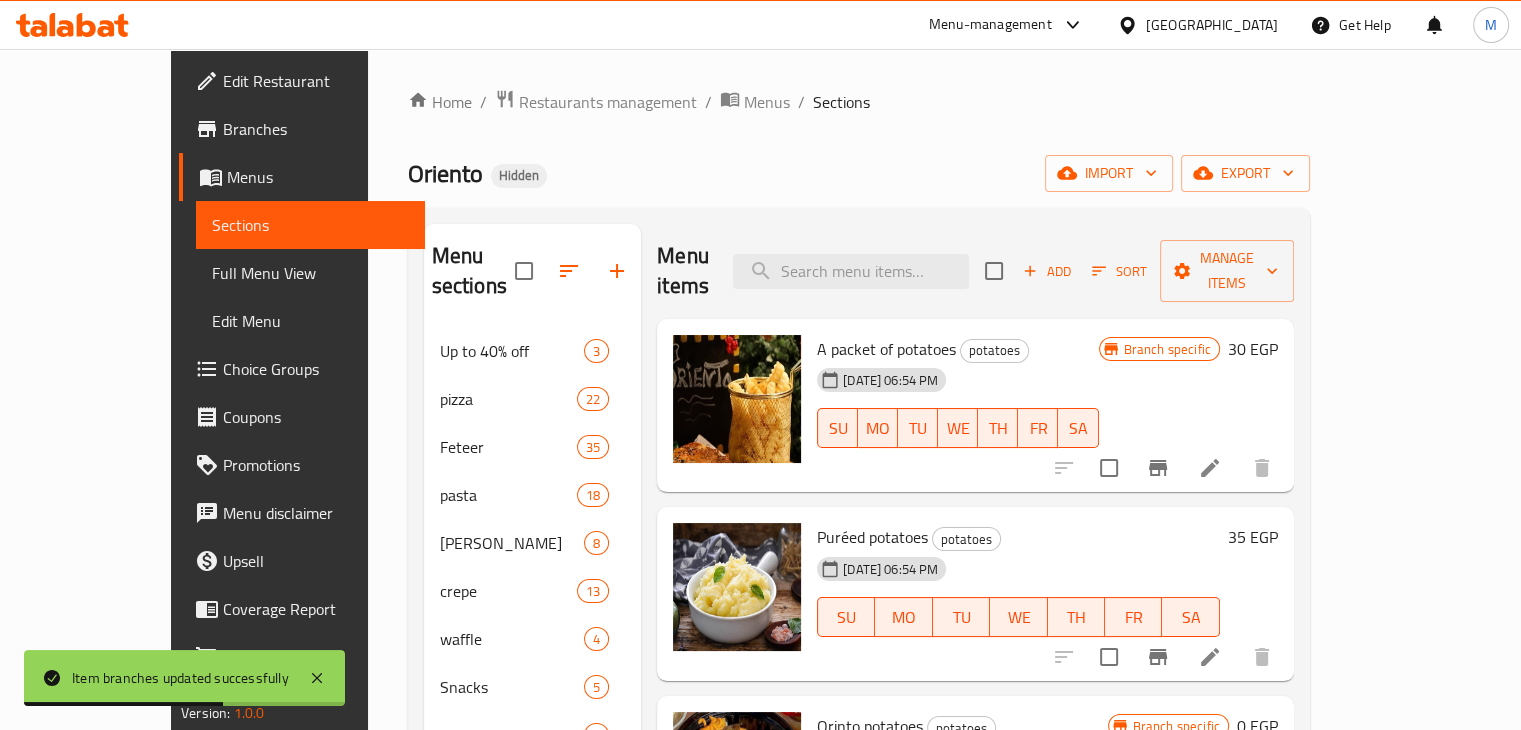 click 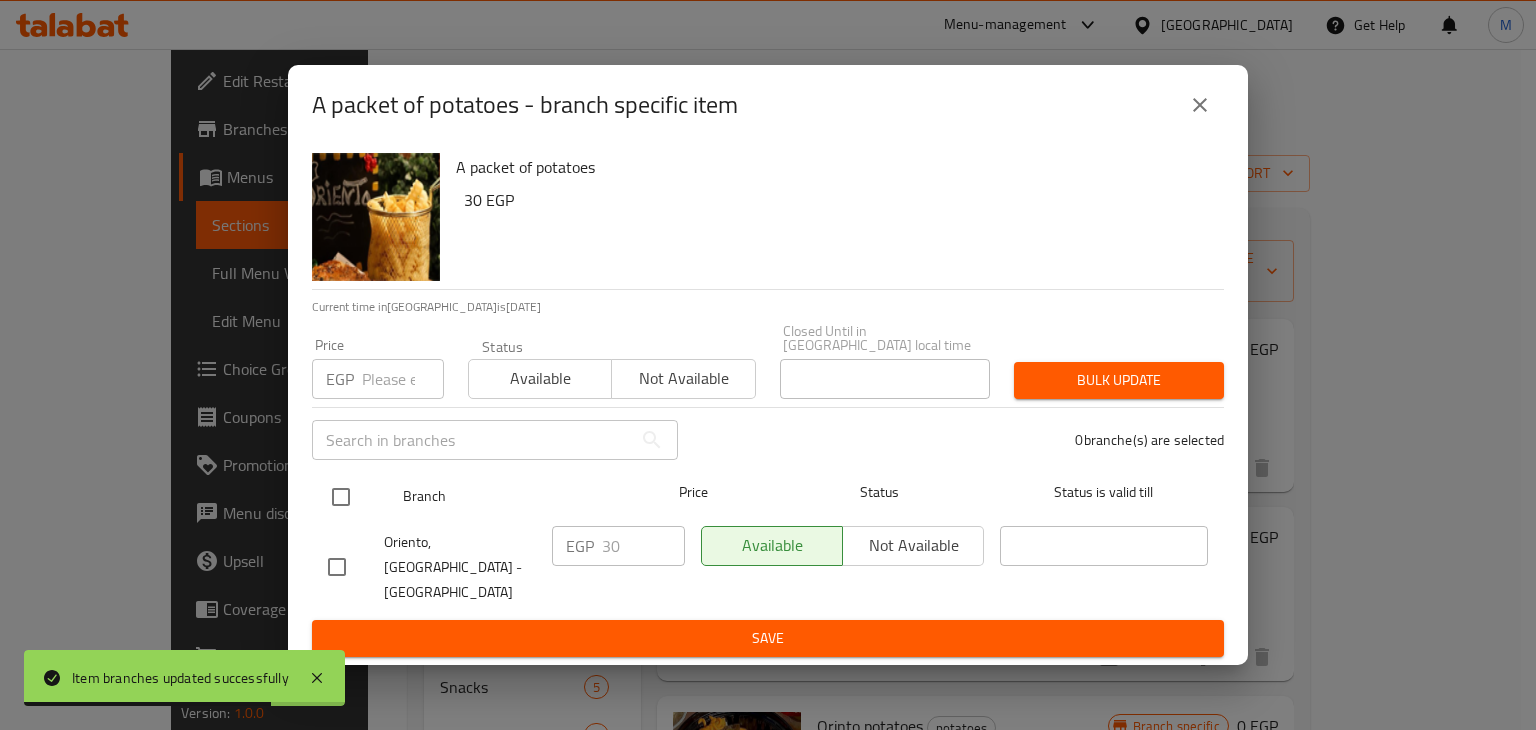click at bounding box center (341, 497) 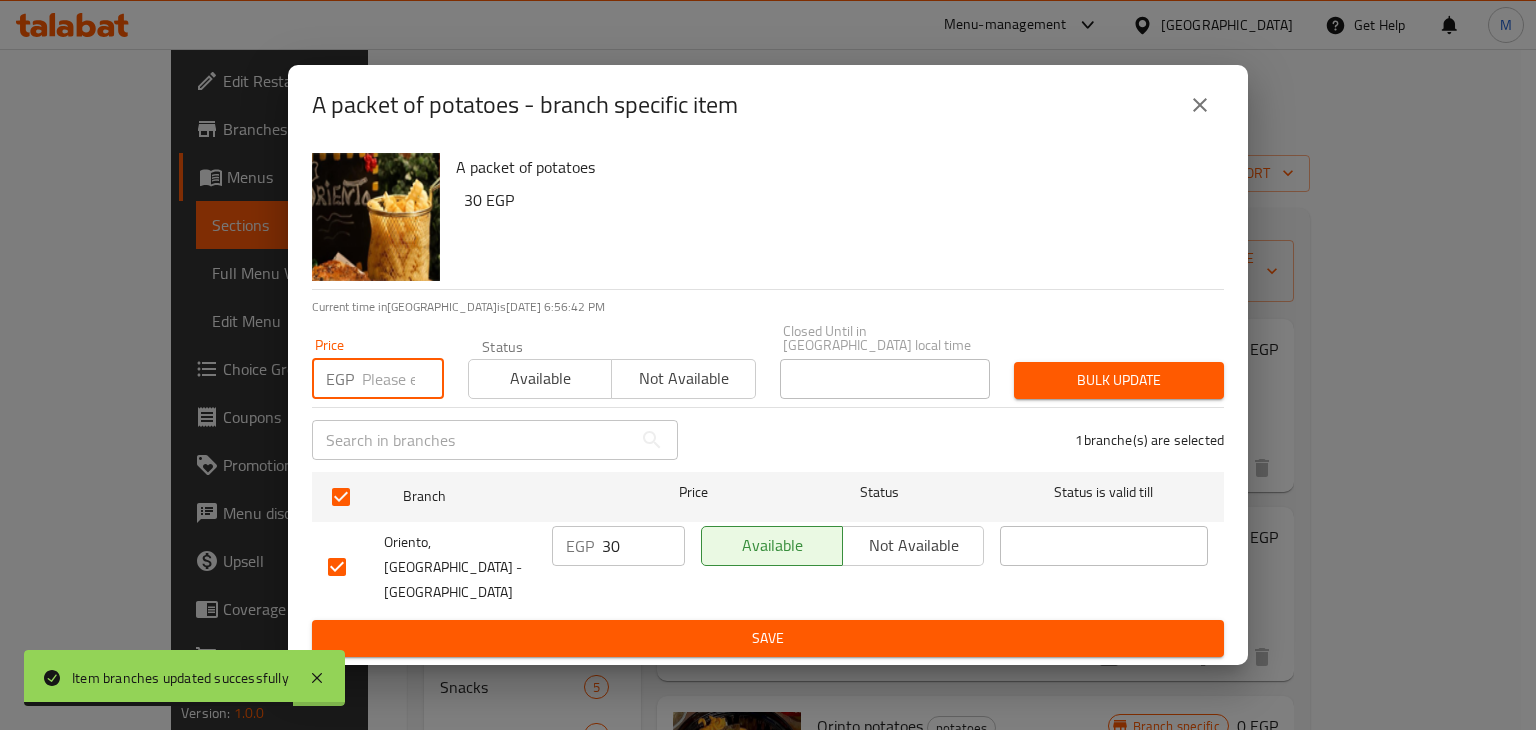 click at bounding box center (403, 379) 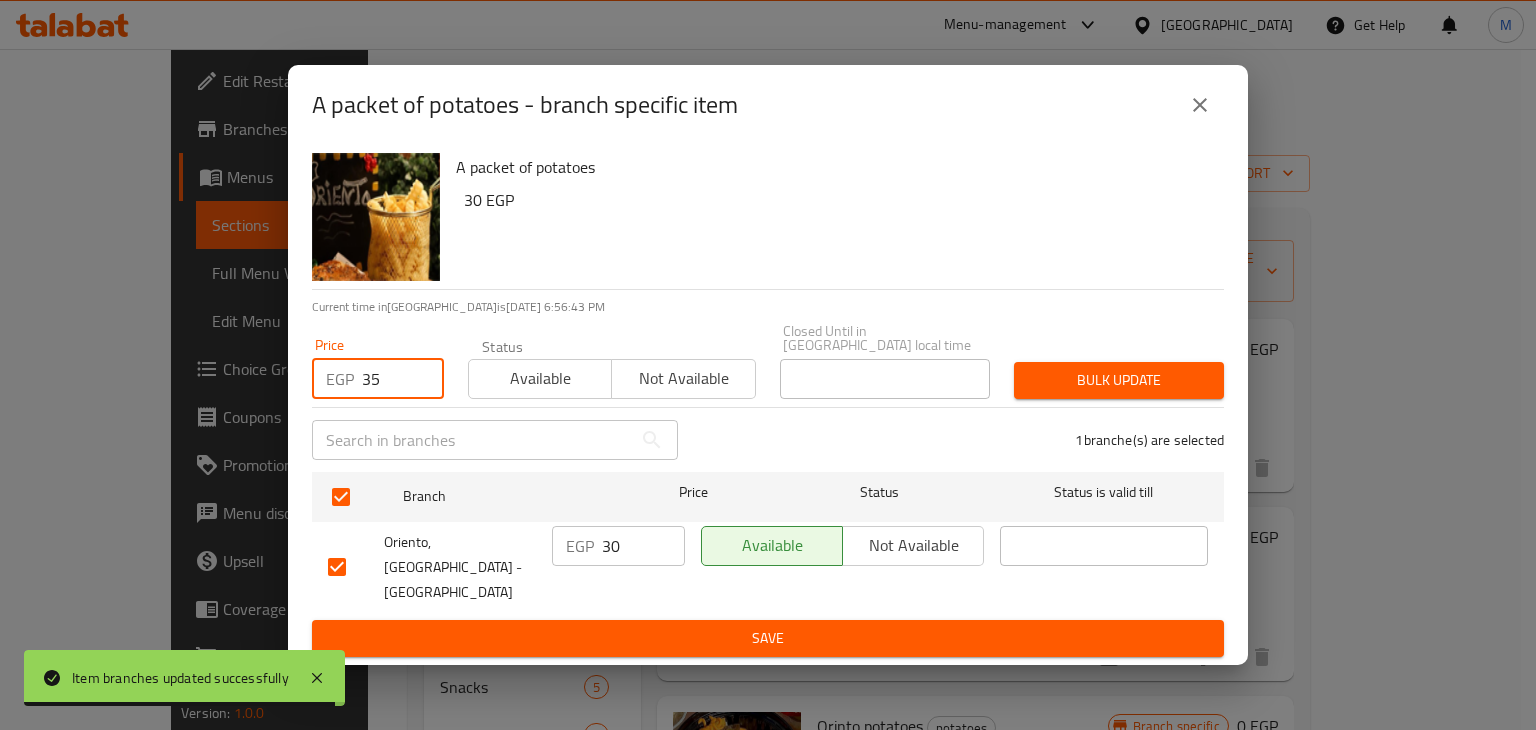 type on "35" 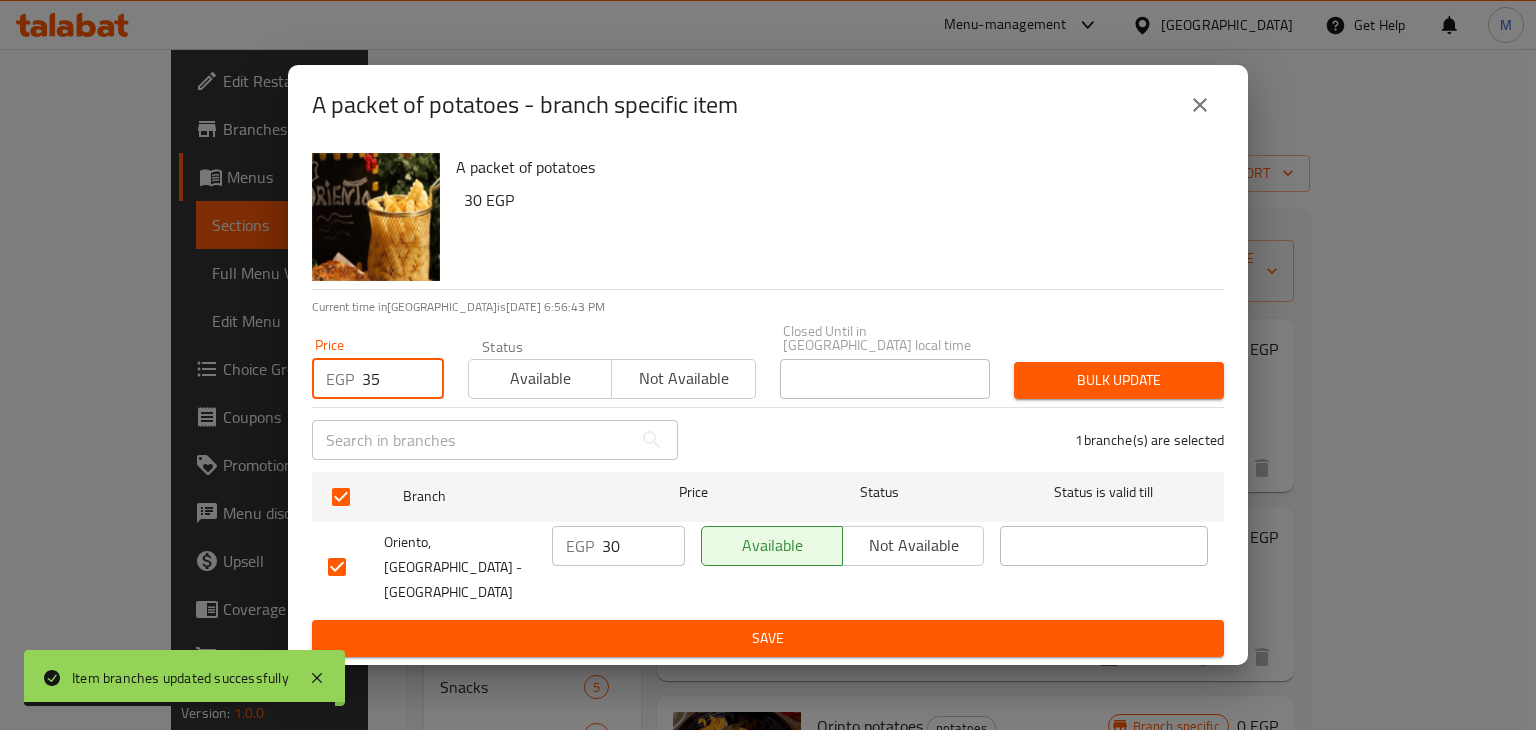 click on "Available" at bounding box center (540, 378) 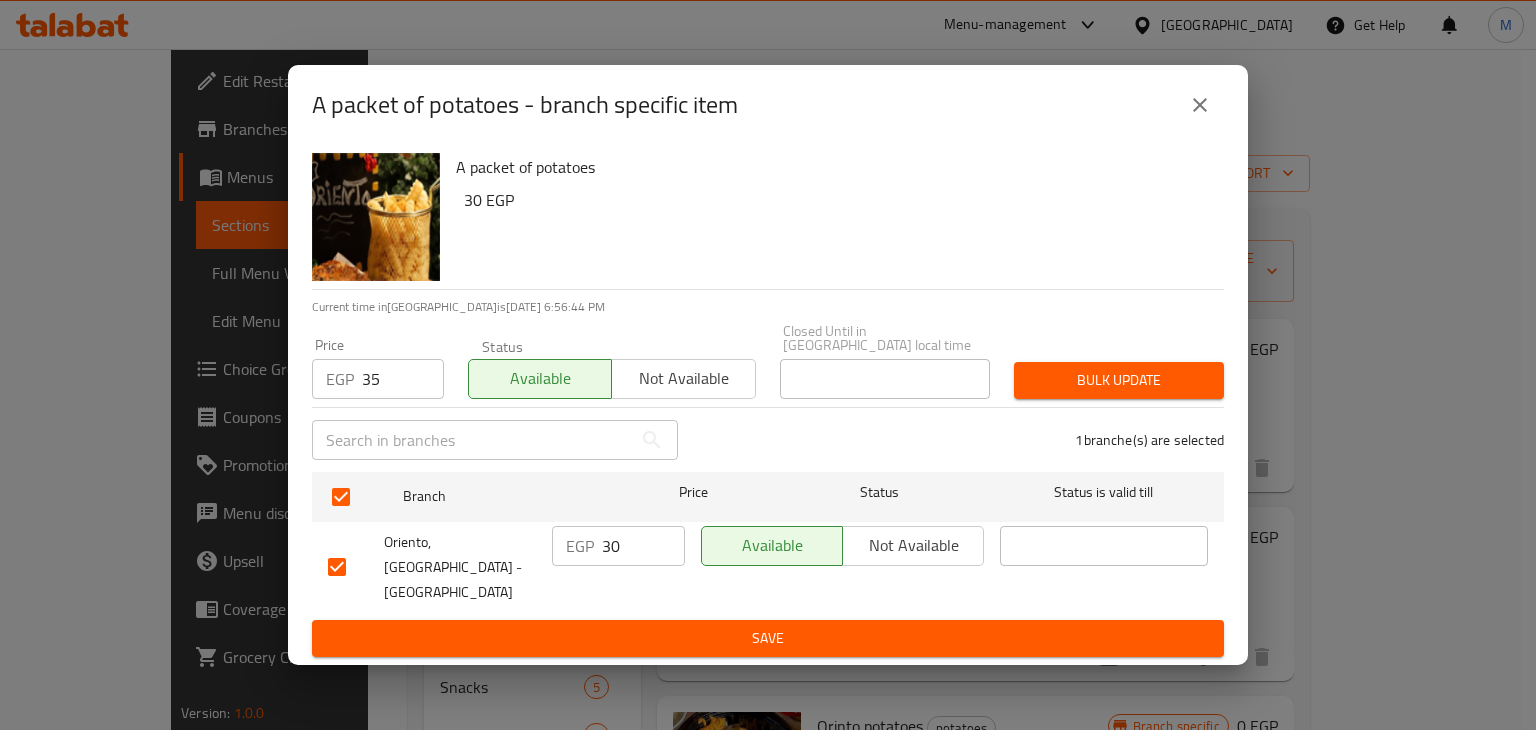 click on "Bulk update" at bounding box center (1119, 380) 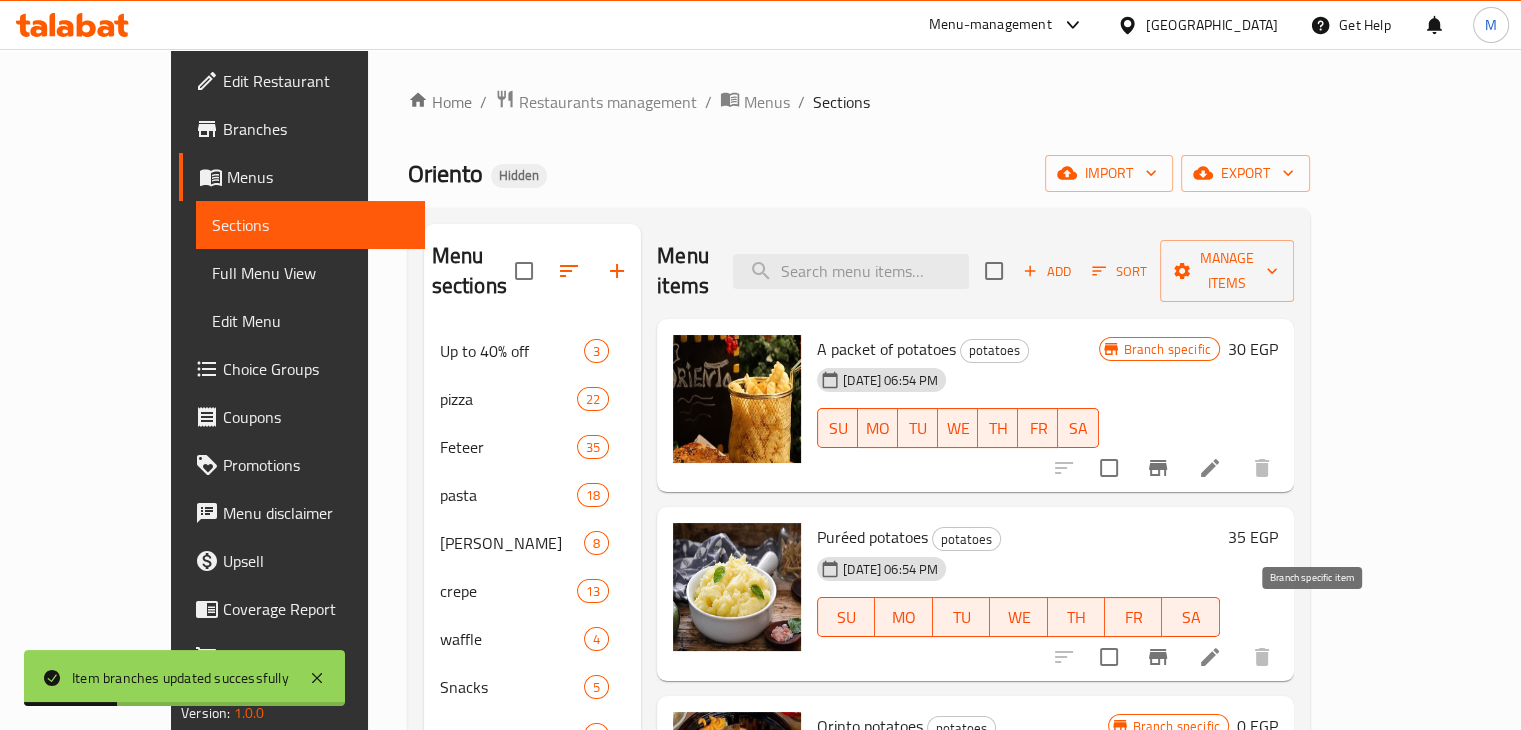 click 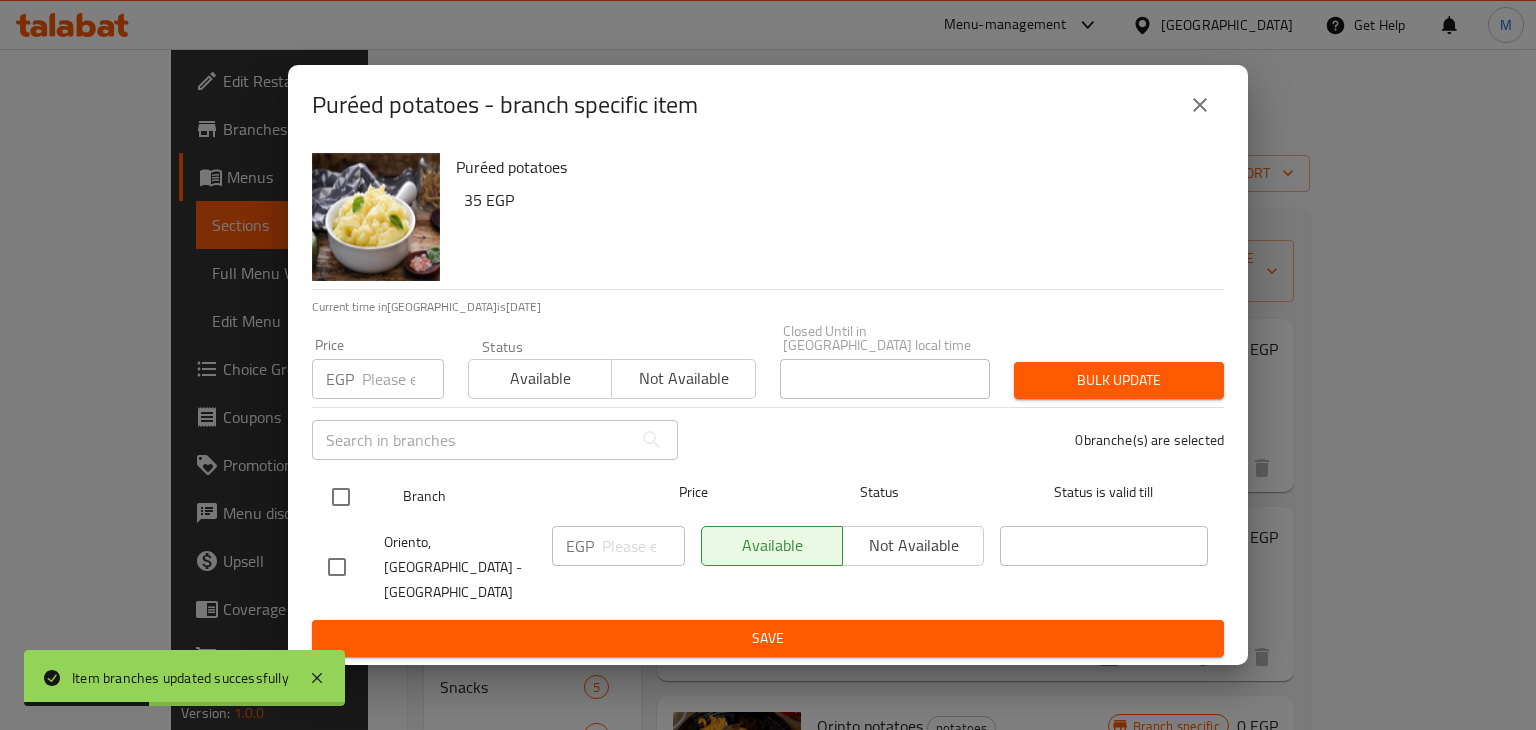 click at bounding box center (341, 497) 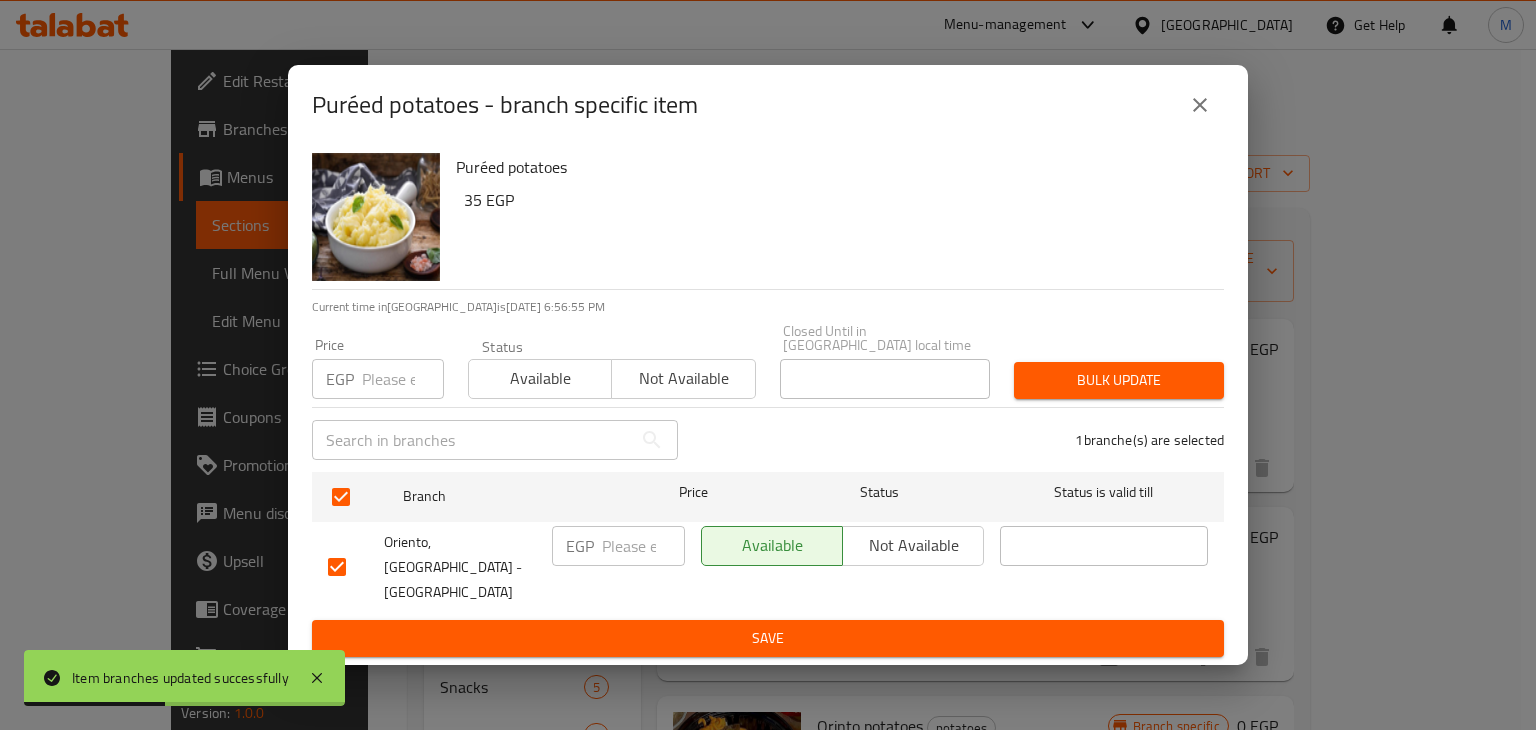 click at bounding box center [403, 379] 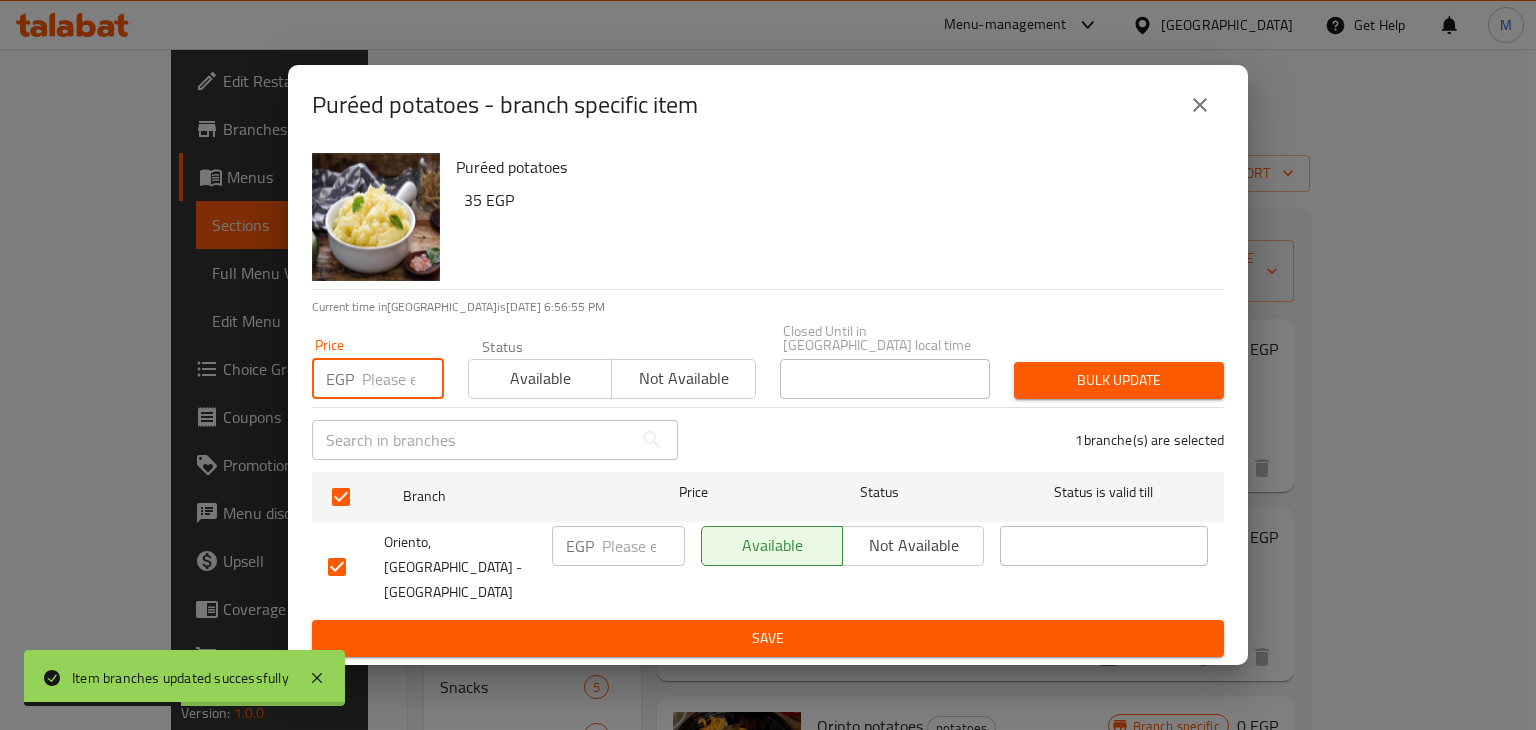 type on "3" 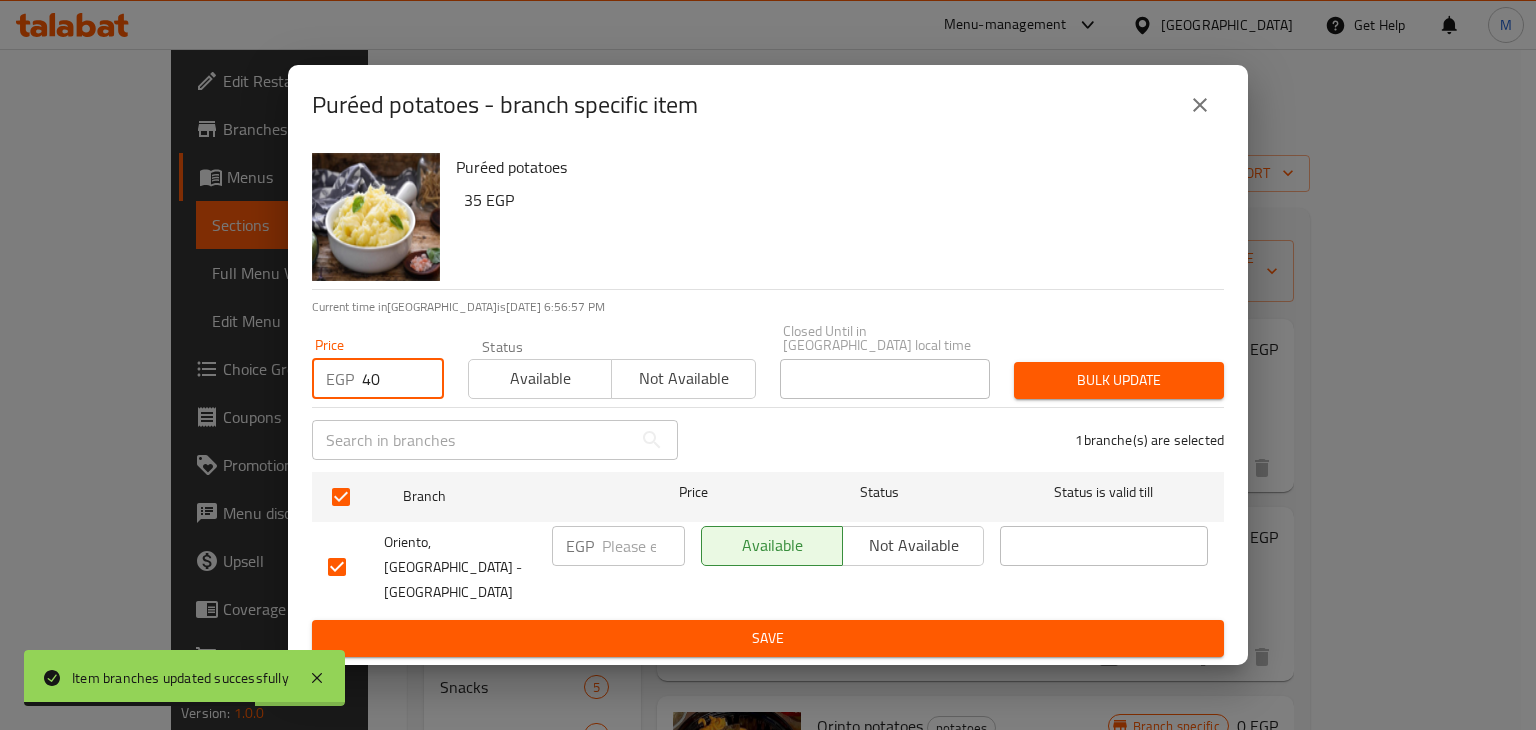 type on "40" 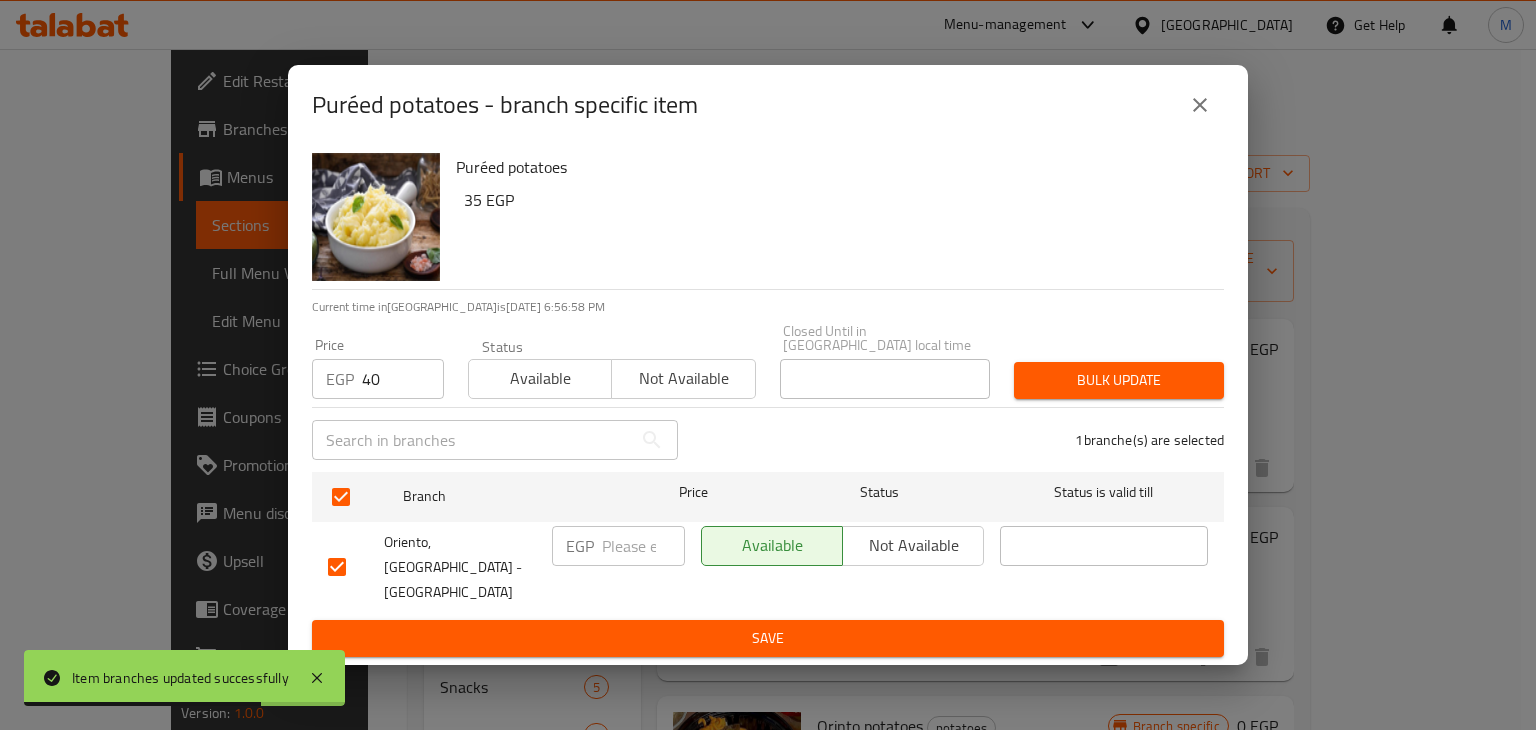 click on "Available Not available" at bounding box center (612, 369) 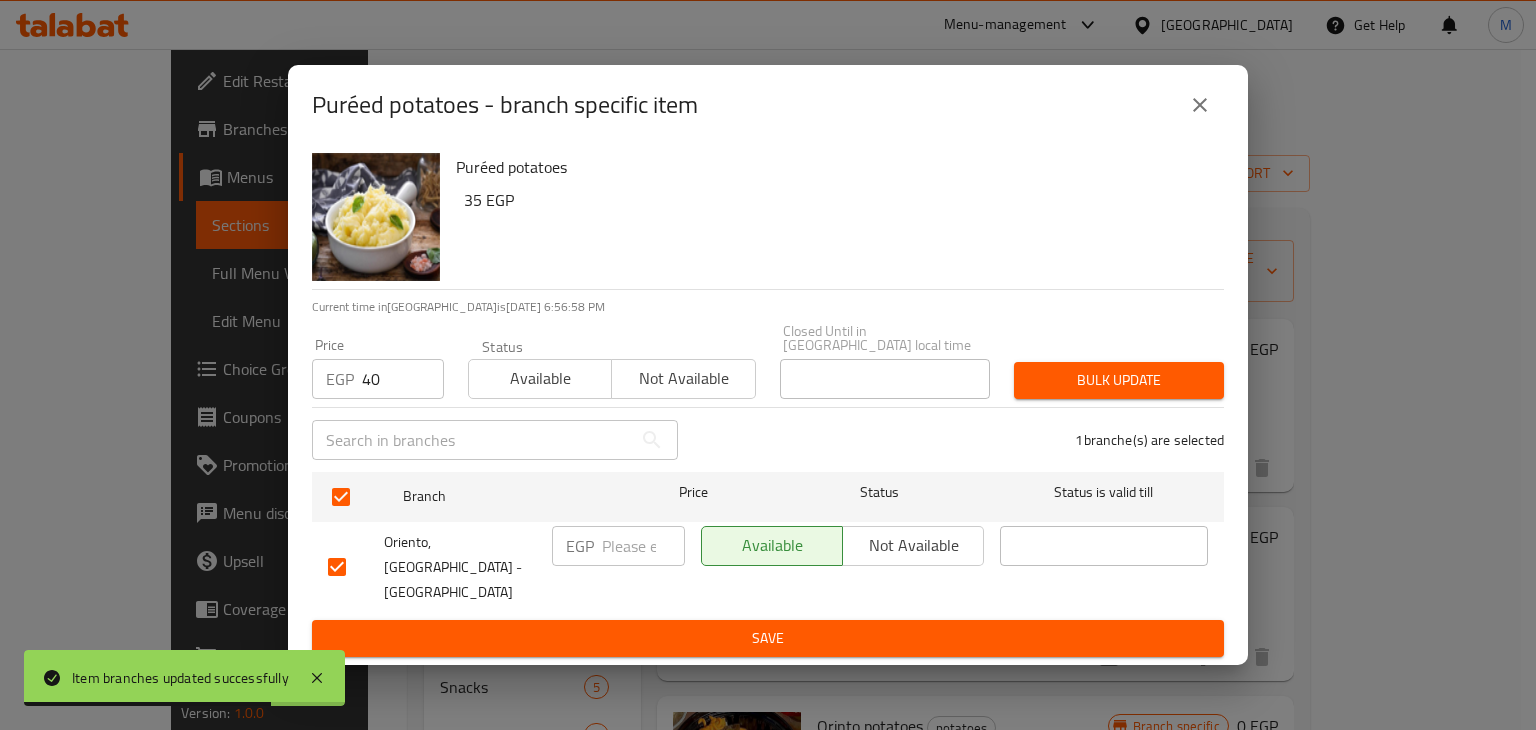 click on "Available" at bounding box center [540, 378] 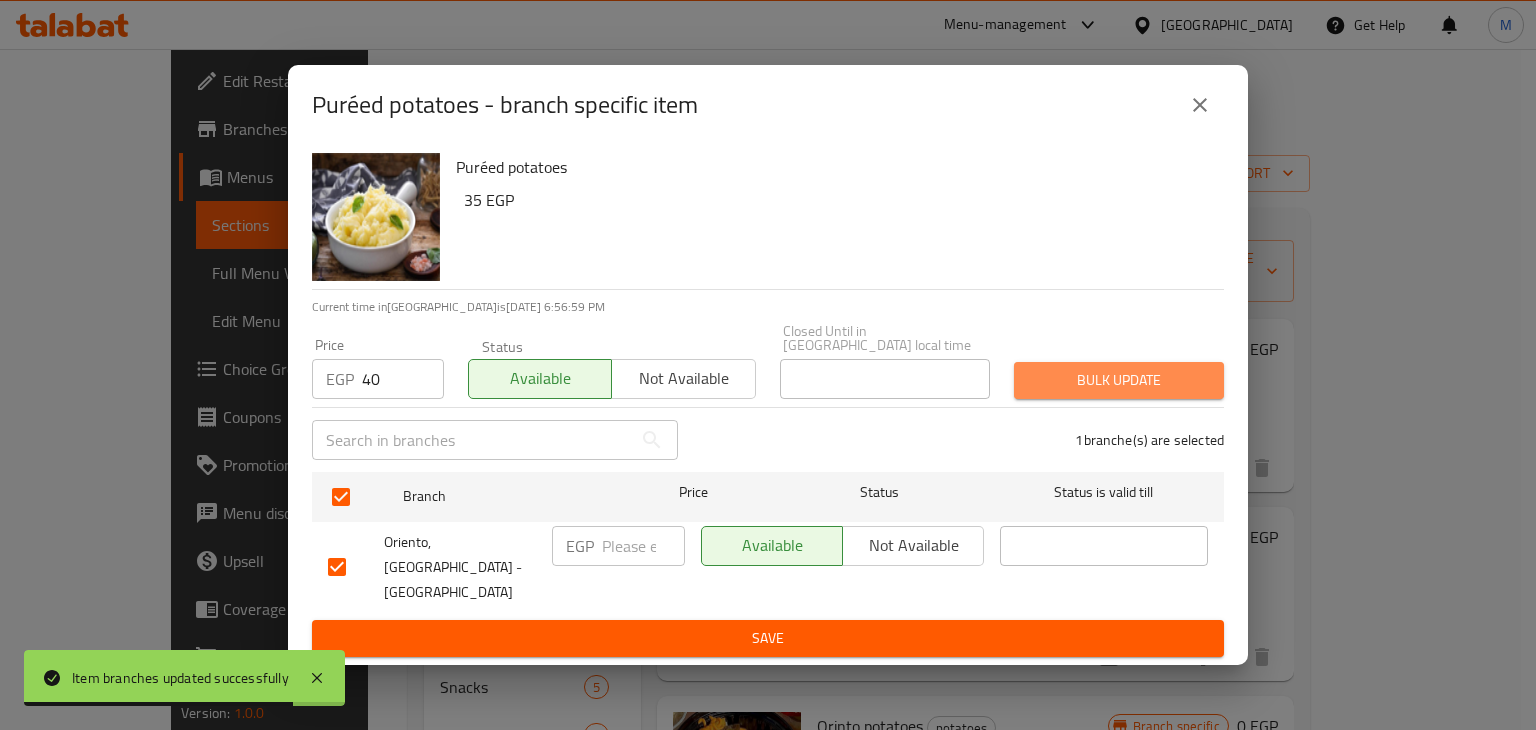 click on "Bulk update" at bounding box center (1119, 380) 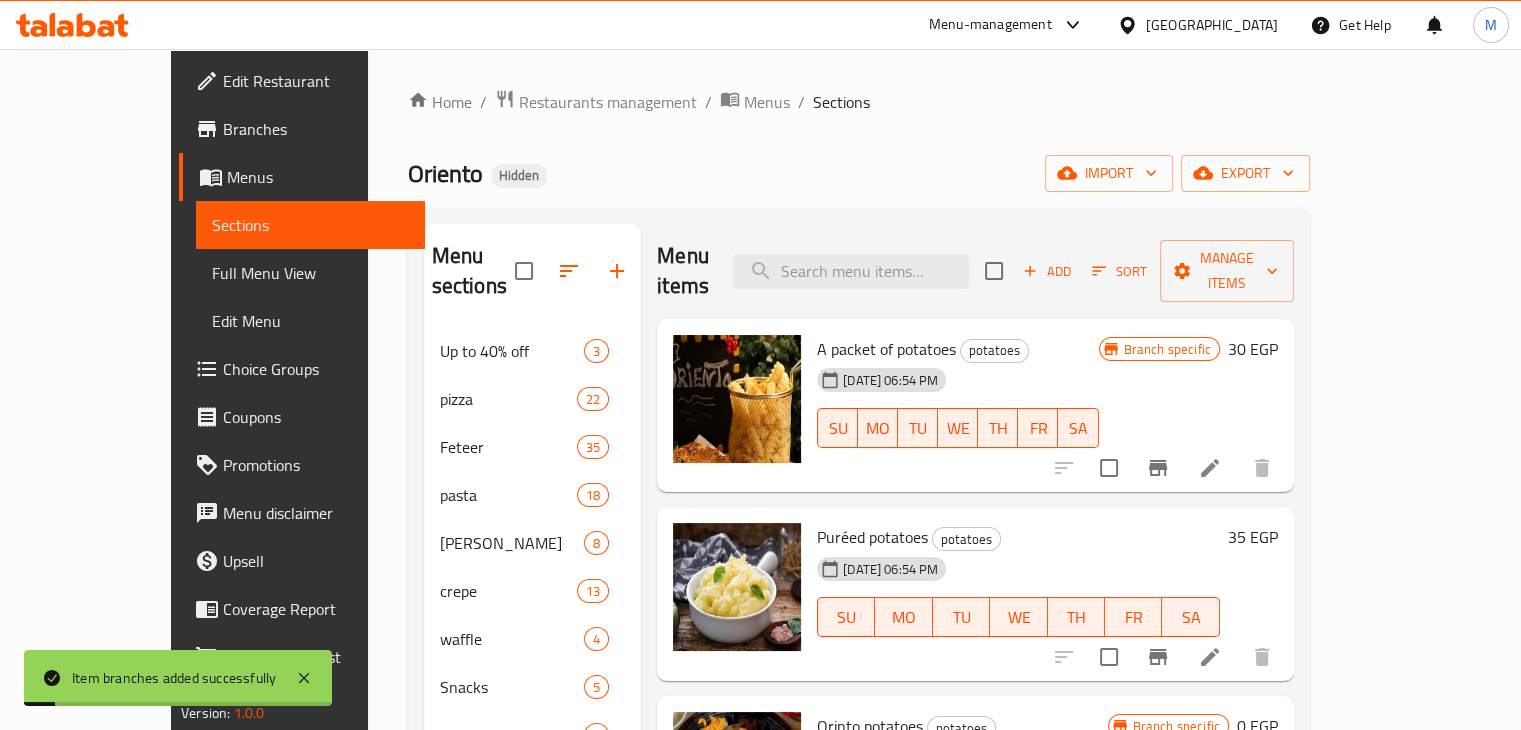 scroll, scrollTop: 157, scrollLeft: 0, axis: vertical 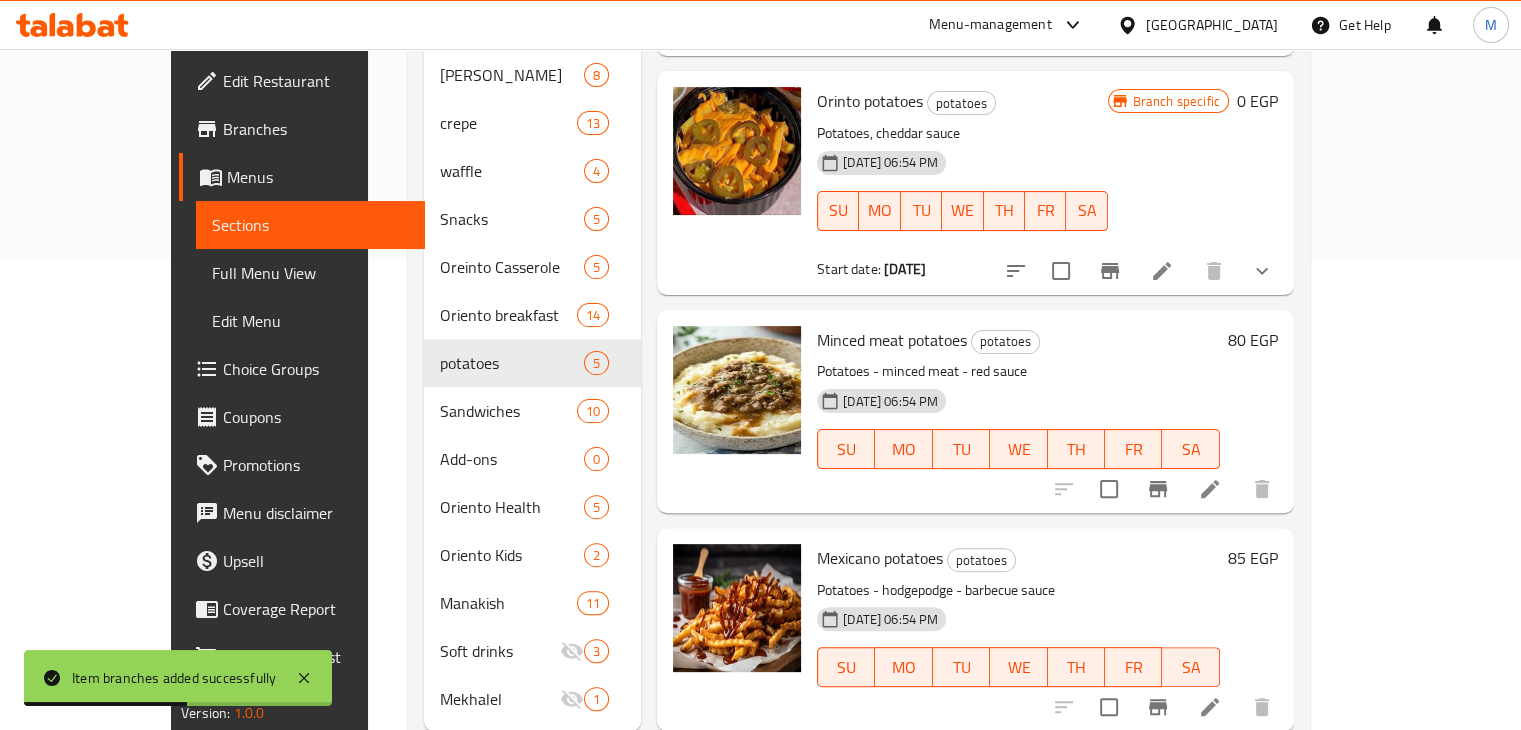 click 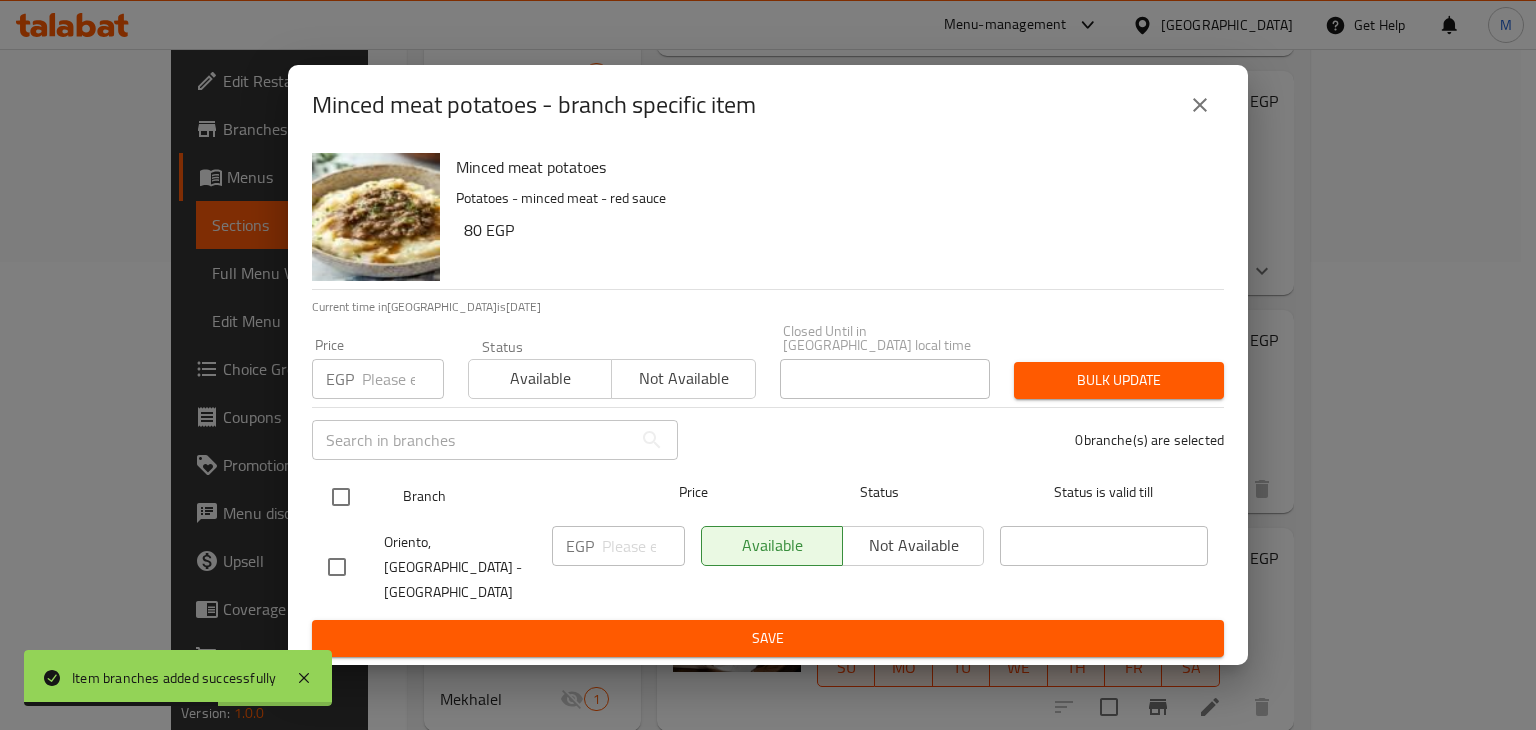 click at bounding box center (341, 497) 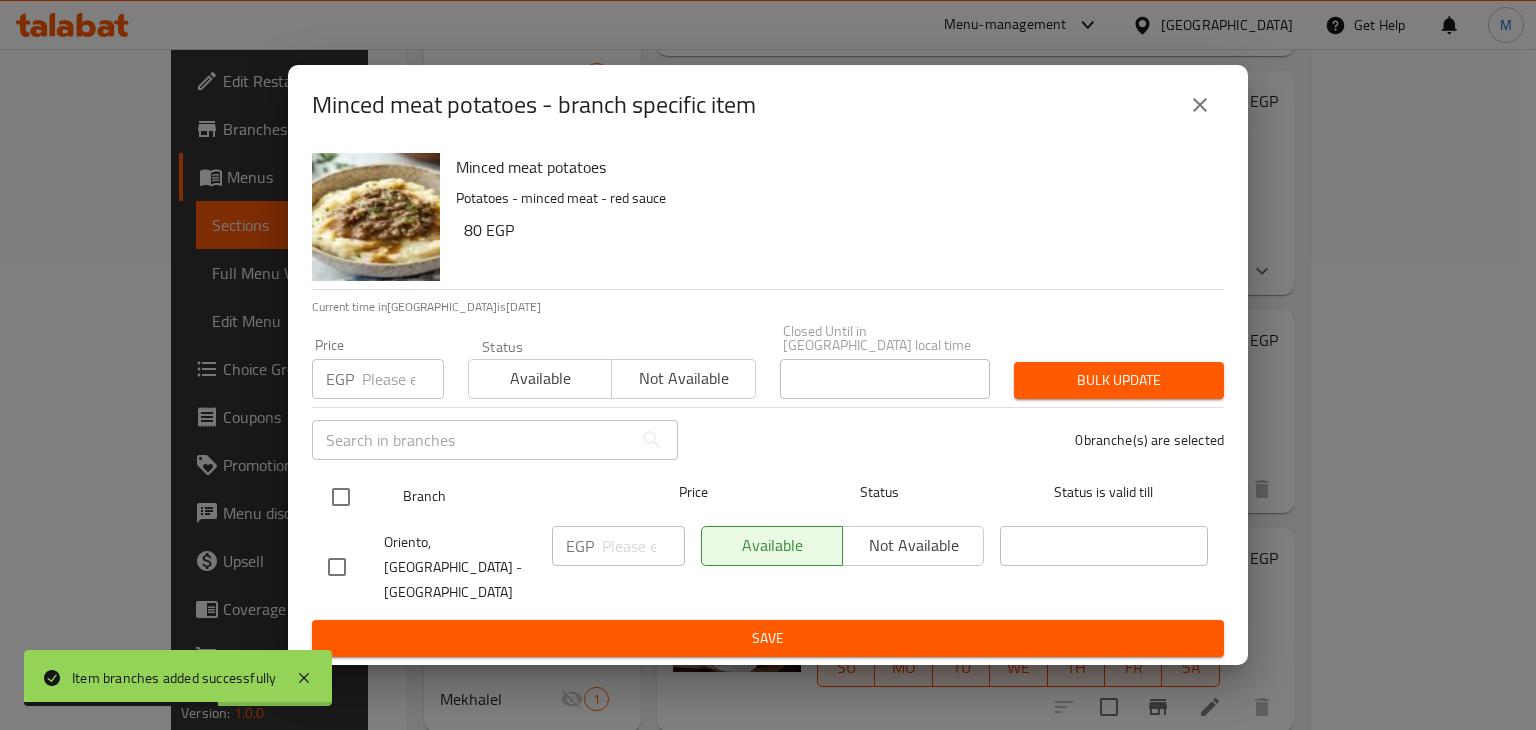 checkbox on "true" 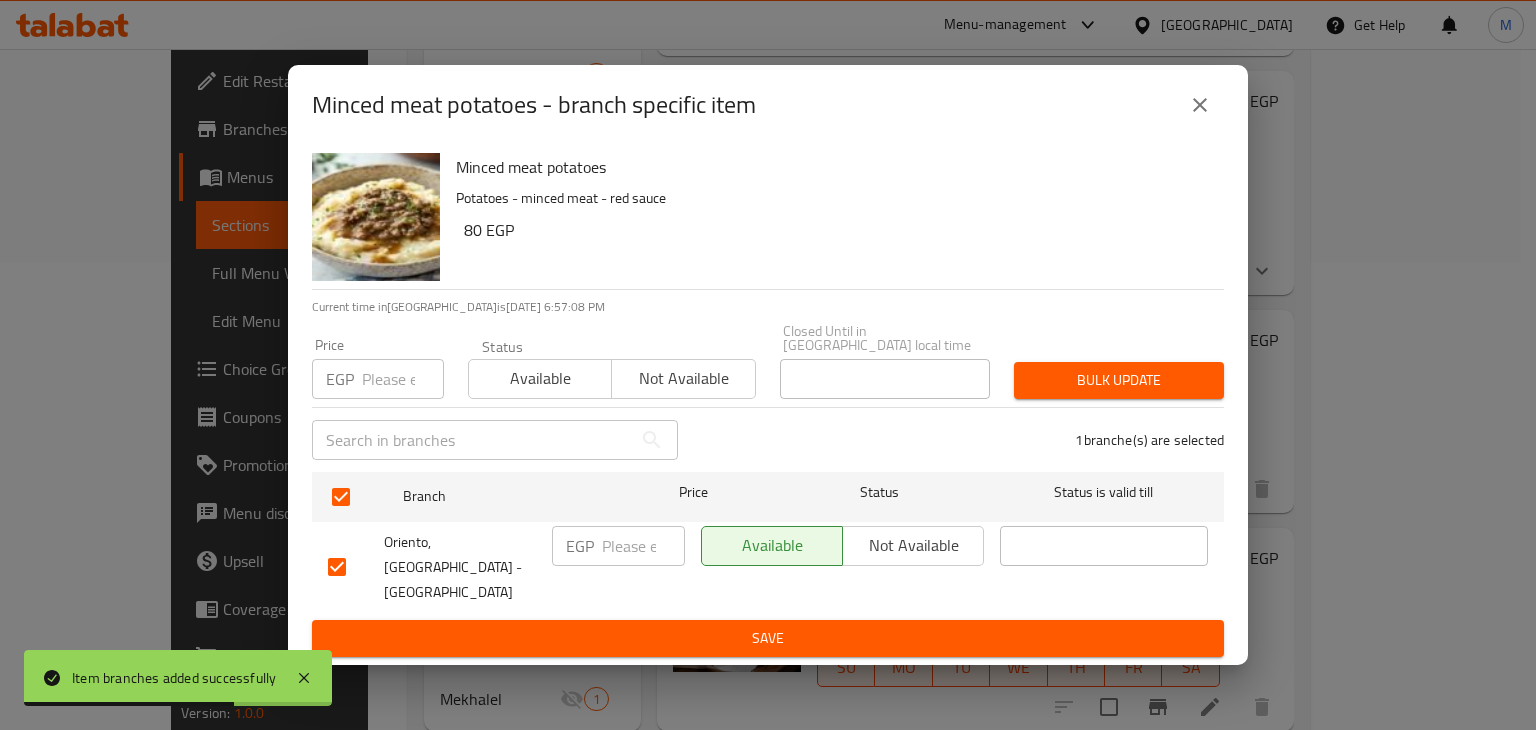 click at bounding box center [403, 379] 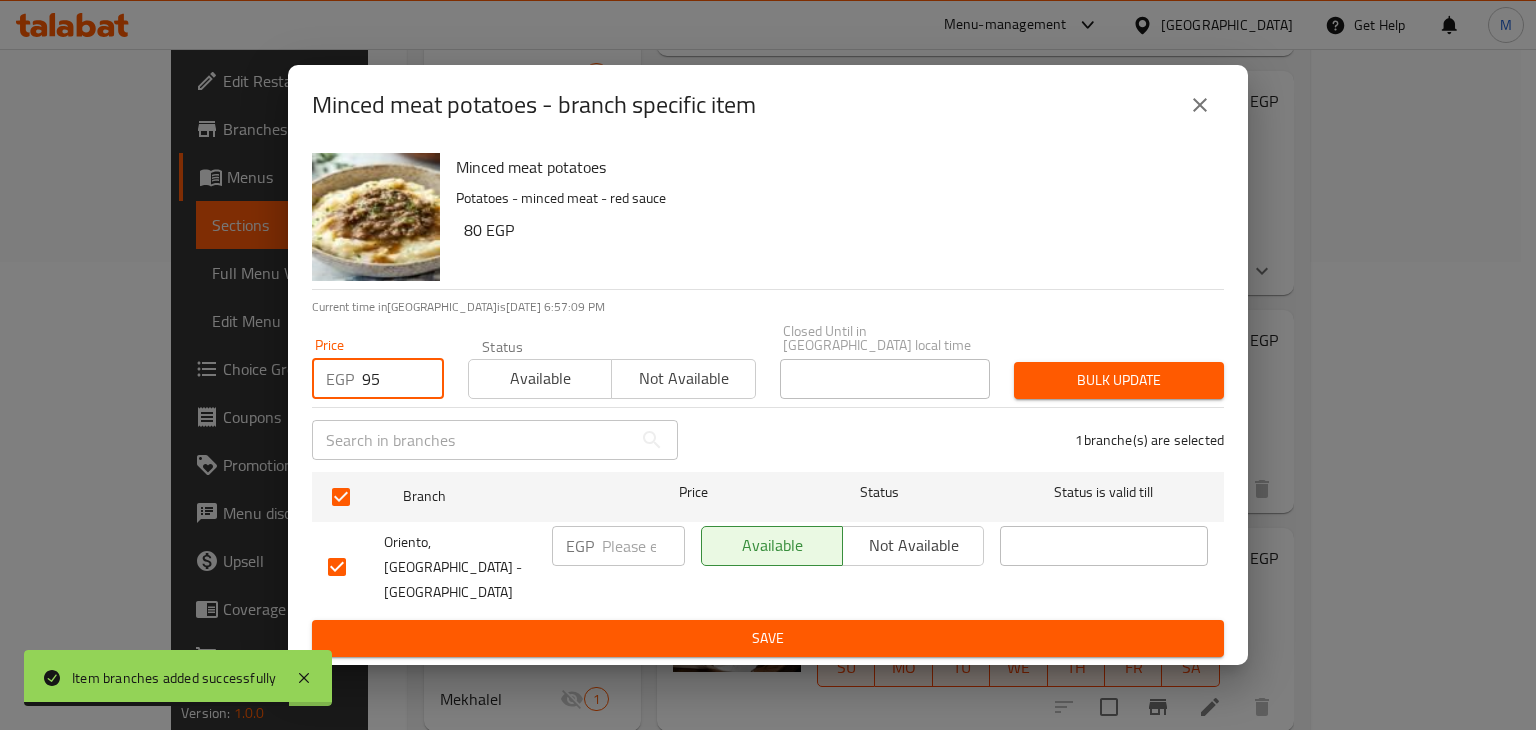 type on "95" 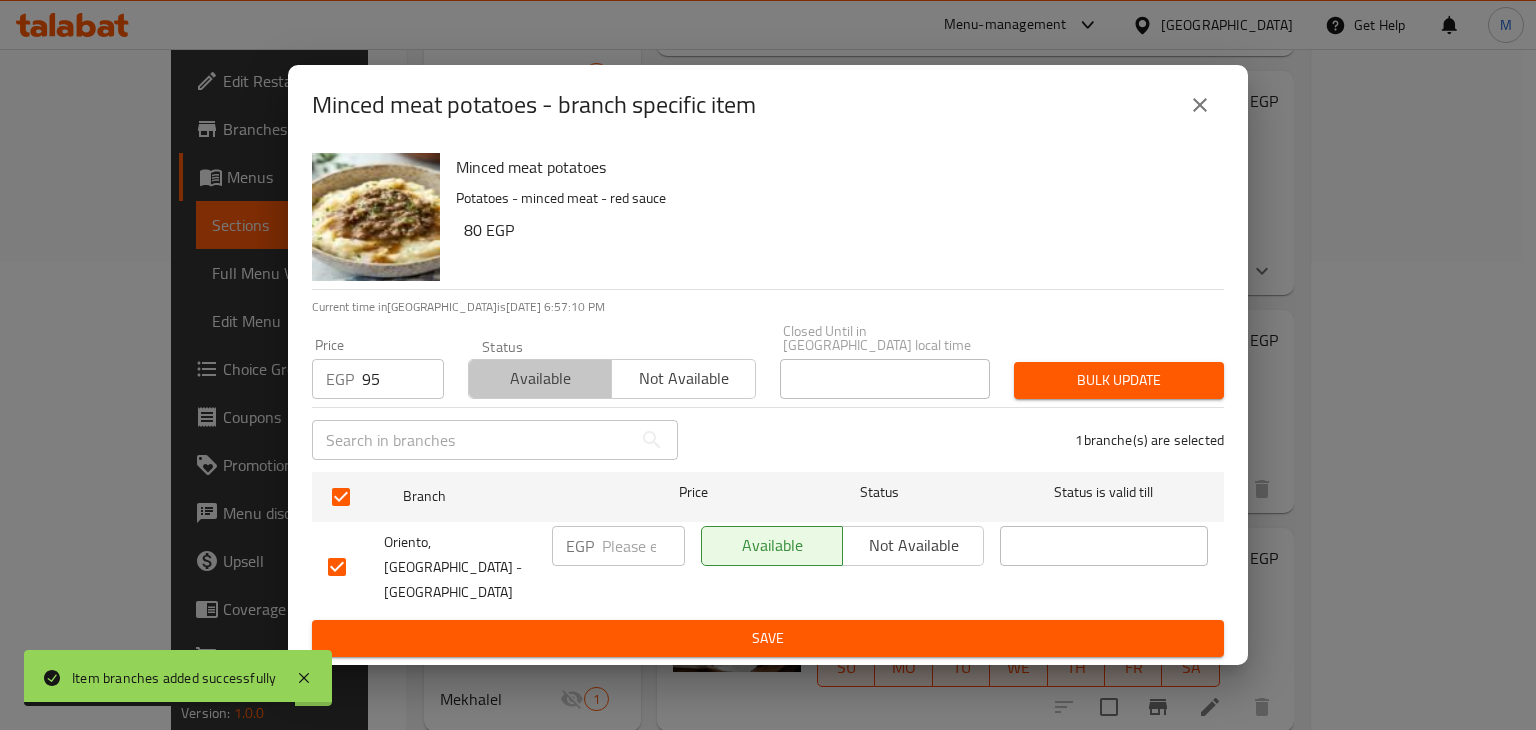 click on "Available" at bounding box center (540, 379) 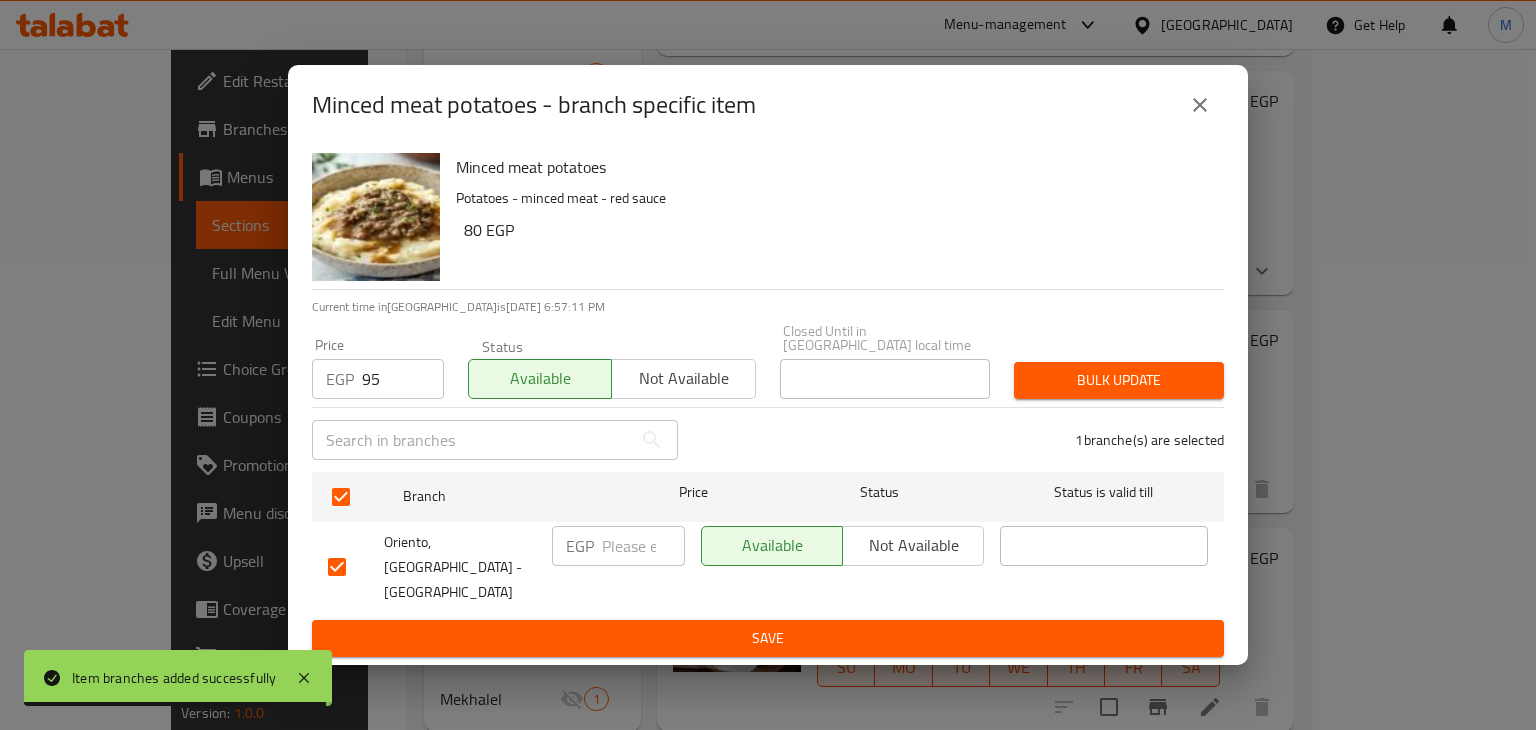 click on "Bulk update" at bounding box center [1119, 380] 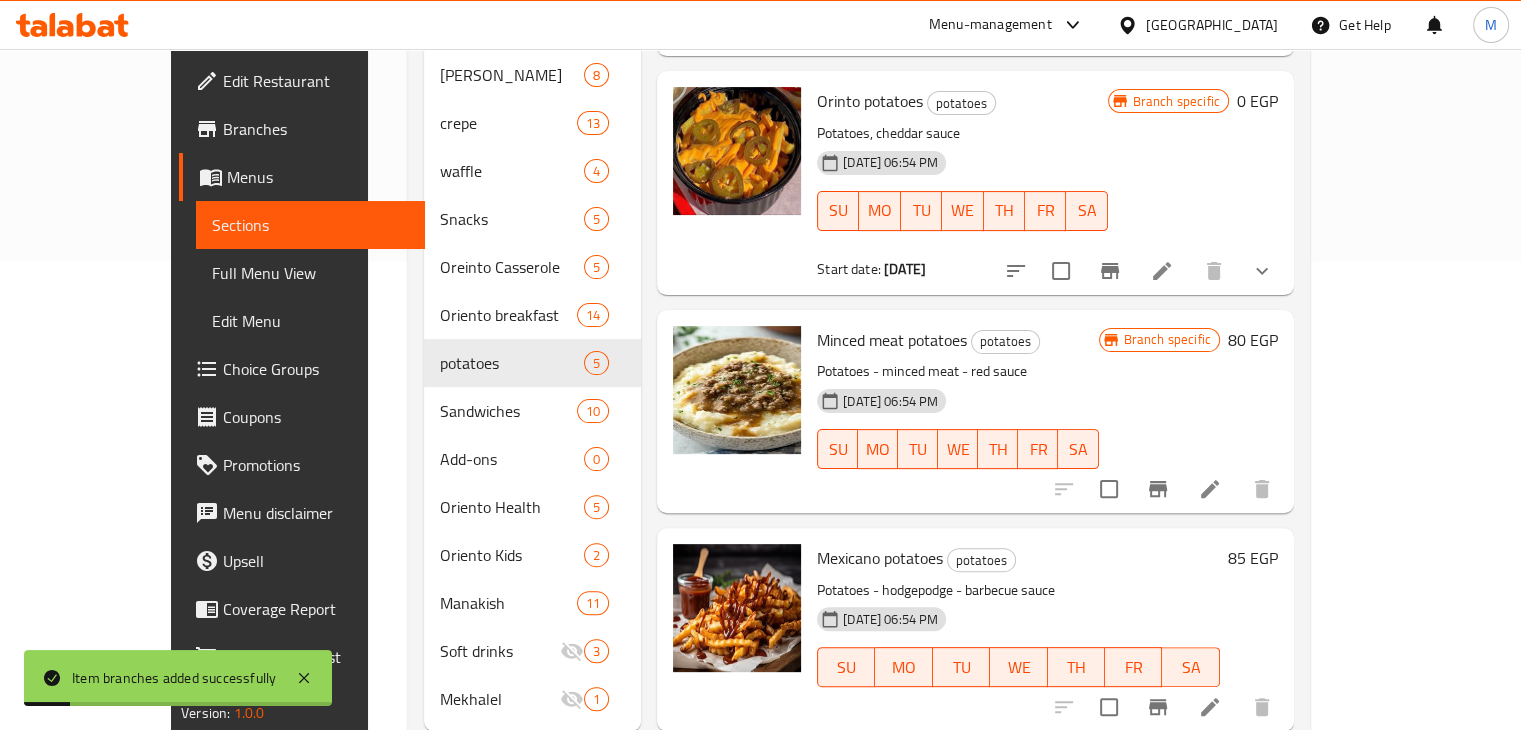 scroll, scrollTop: 495, scrollLeft: 0, axis: vertical 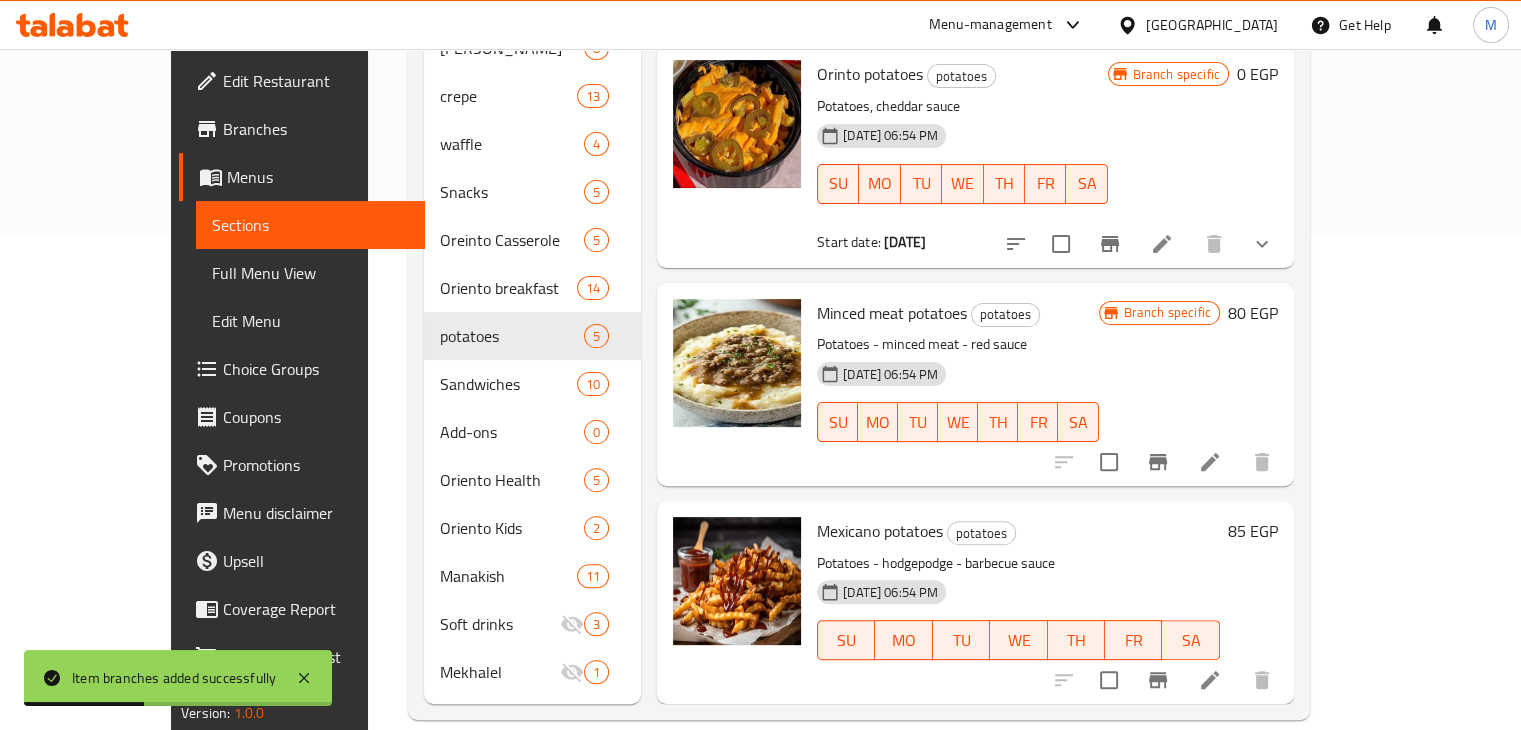 click 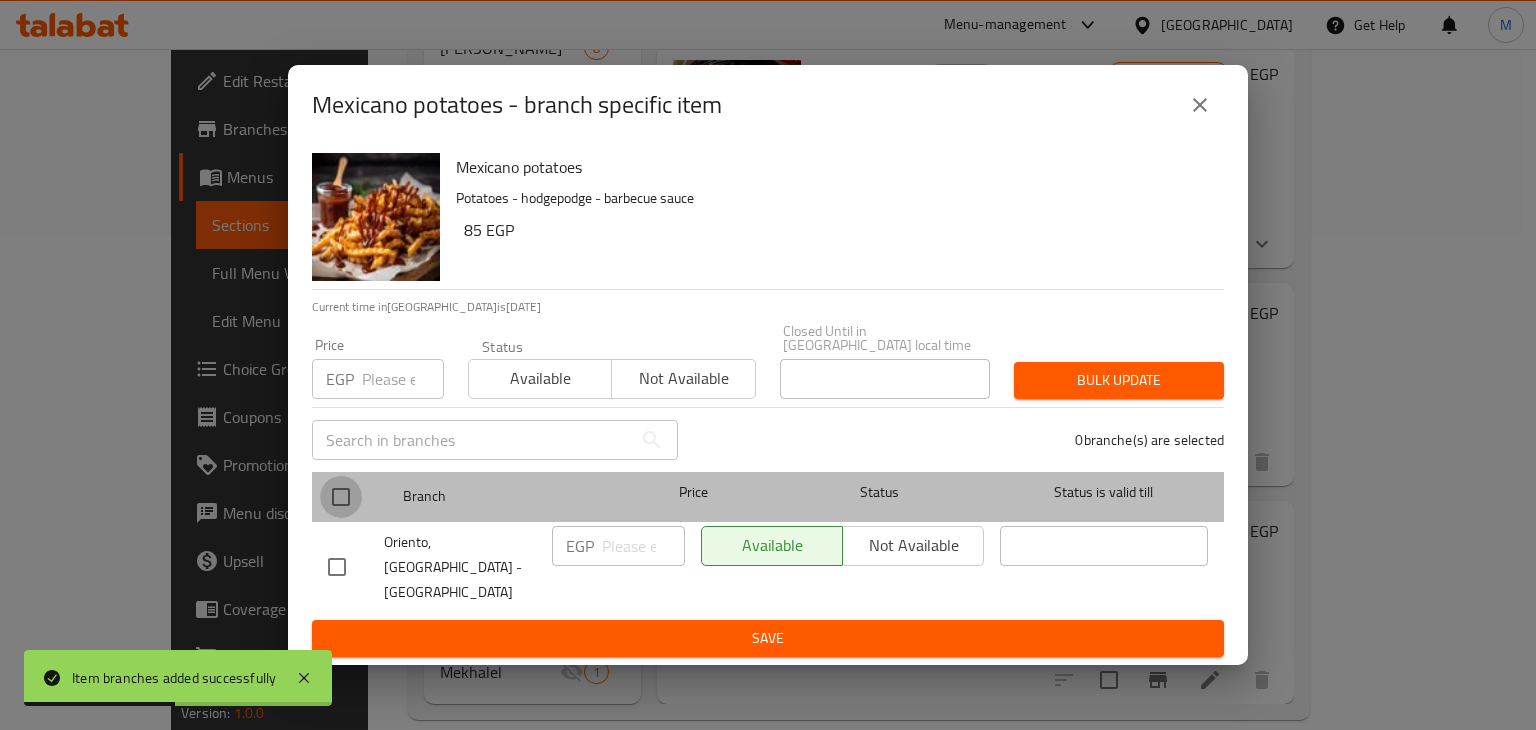 click at bounding box center [341, 497] 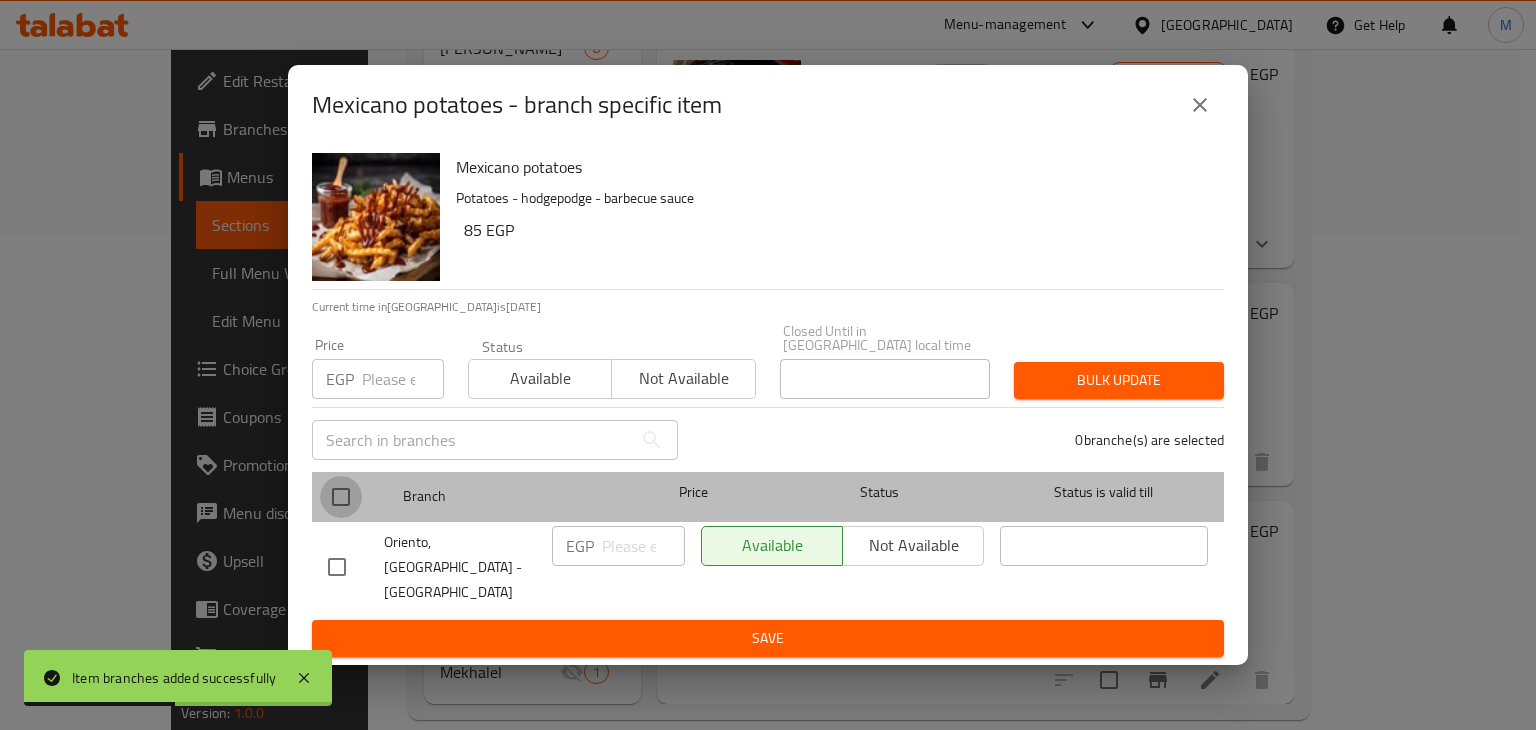 checkbox on "true" 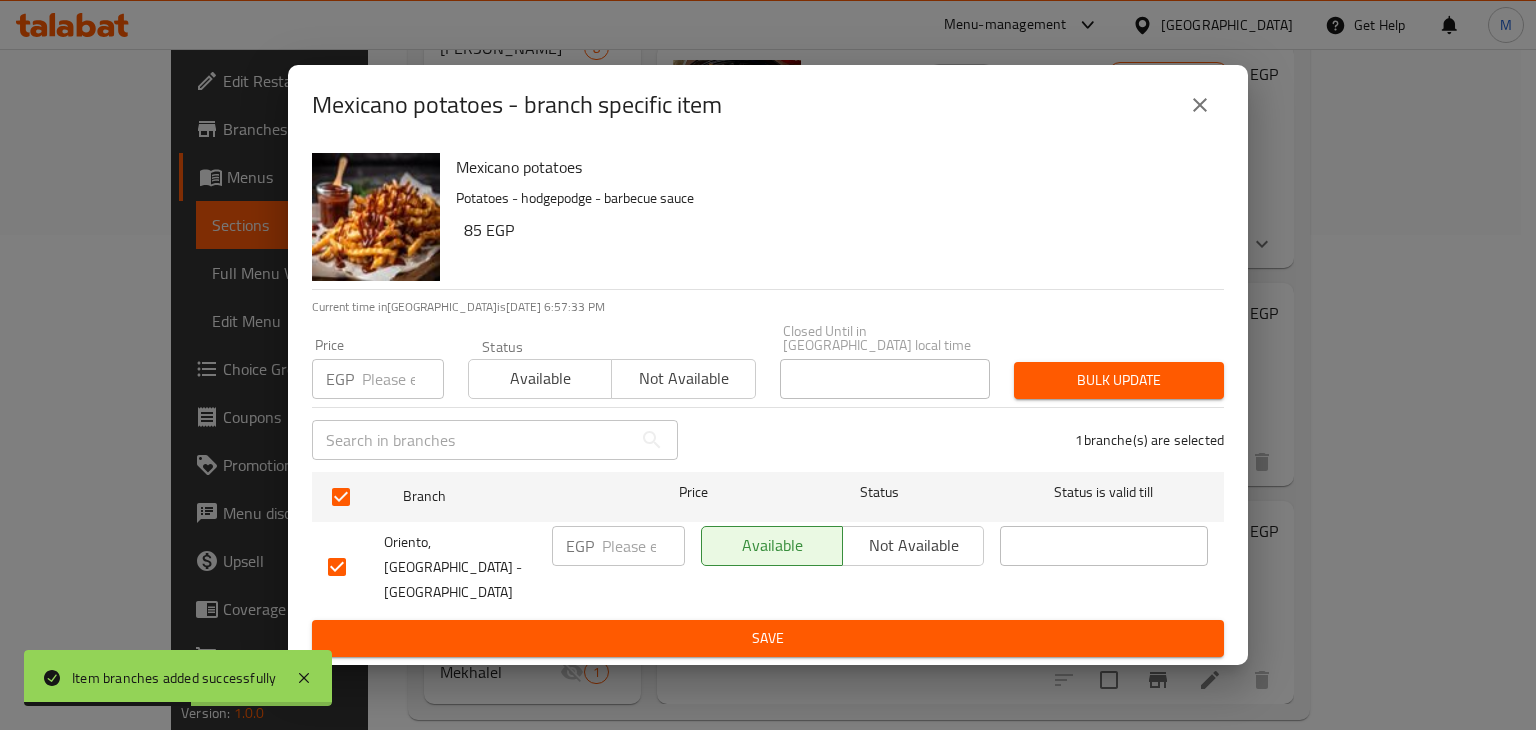 click at bounding box center [403, 379] 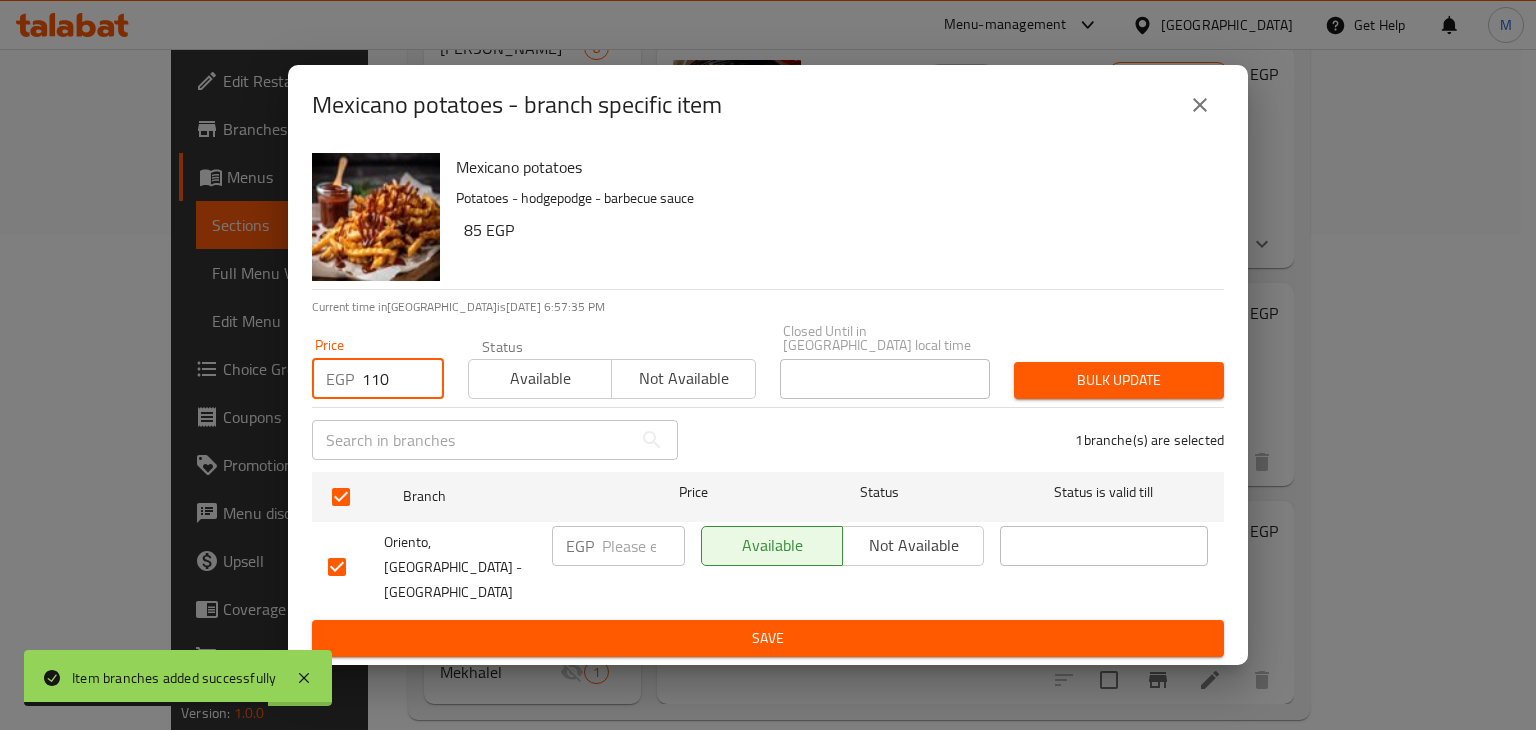 type on "110" 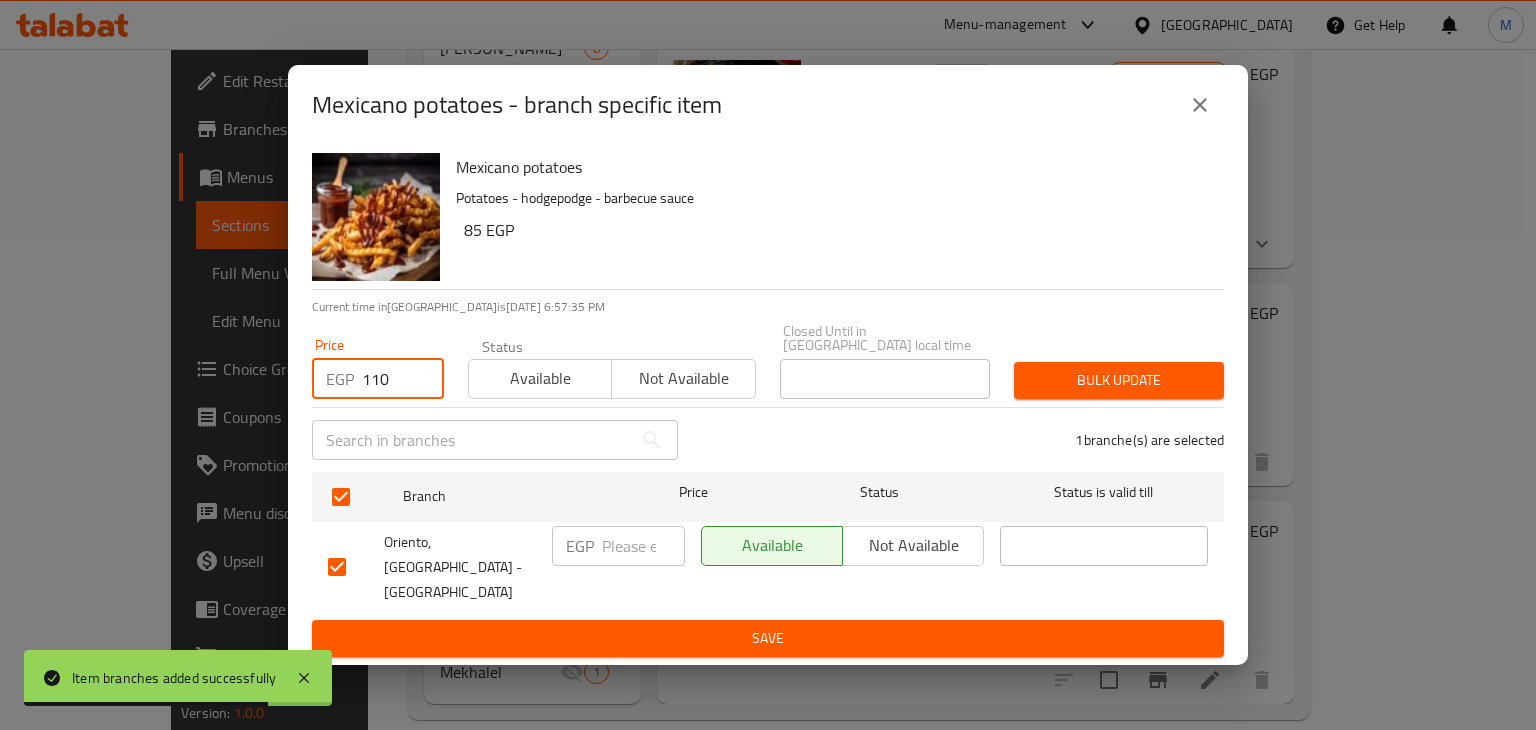 click on "Available" at bounding box center [540, 378] 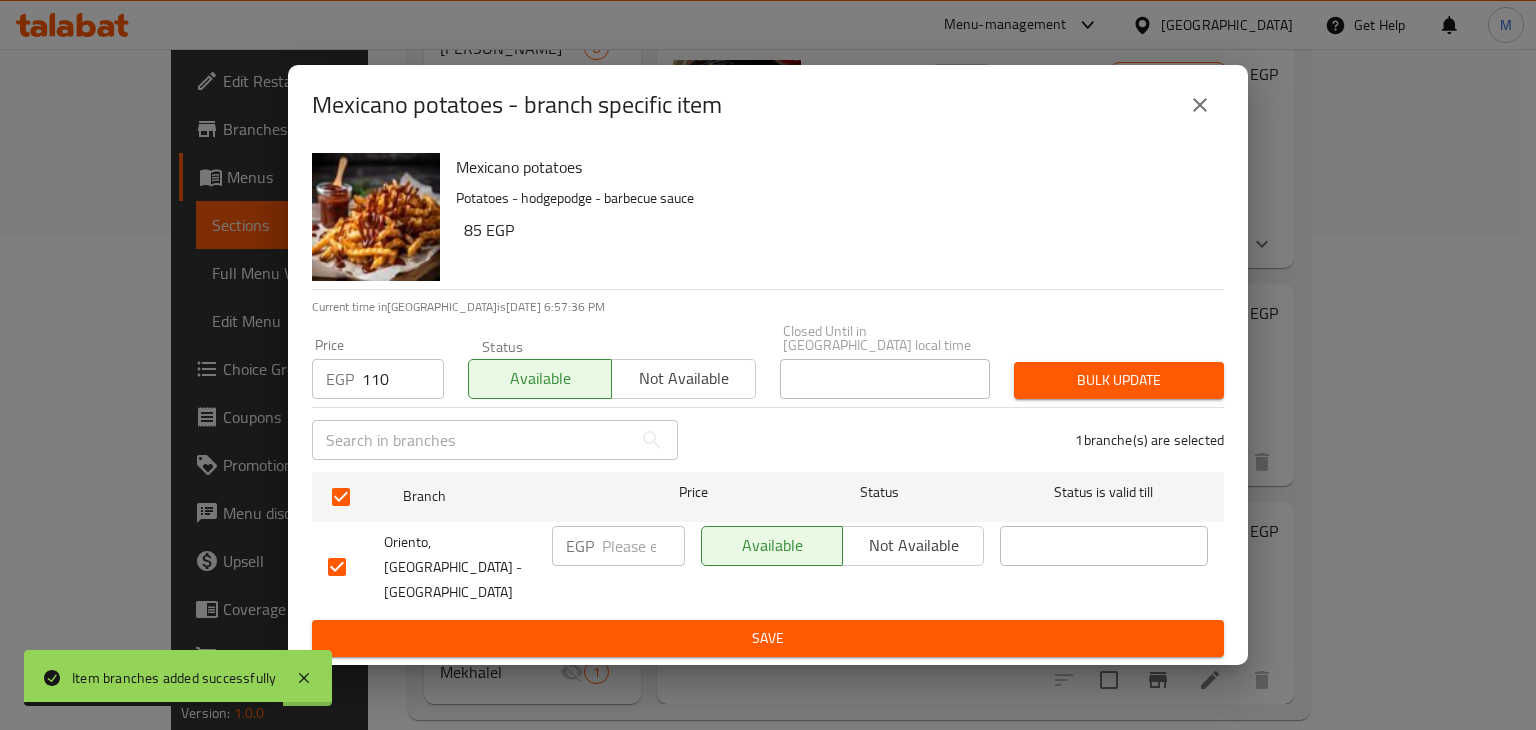 click on "Bulk update" at bounding box center [1119, 380] 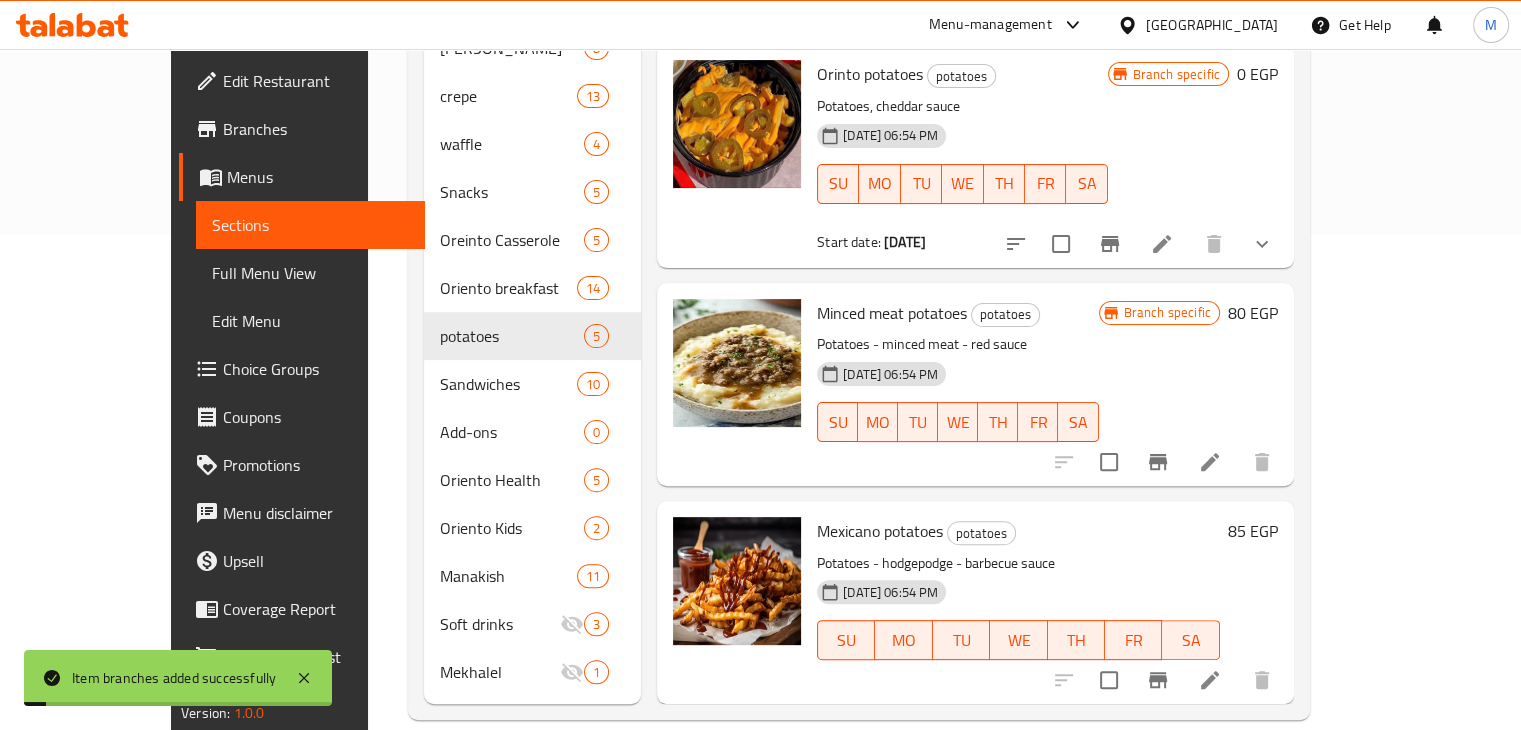 scroll, scrollTop: 0, scrollLeft: 0, axis: both 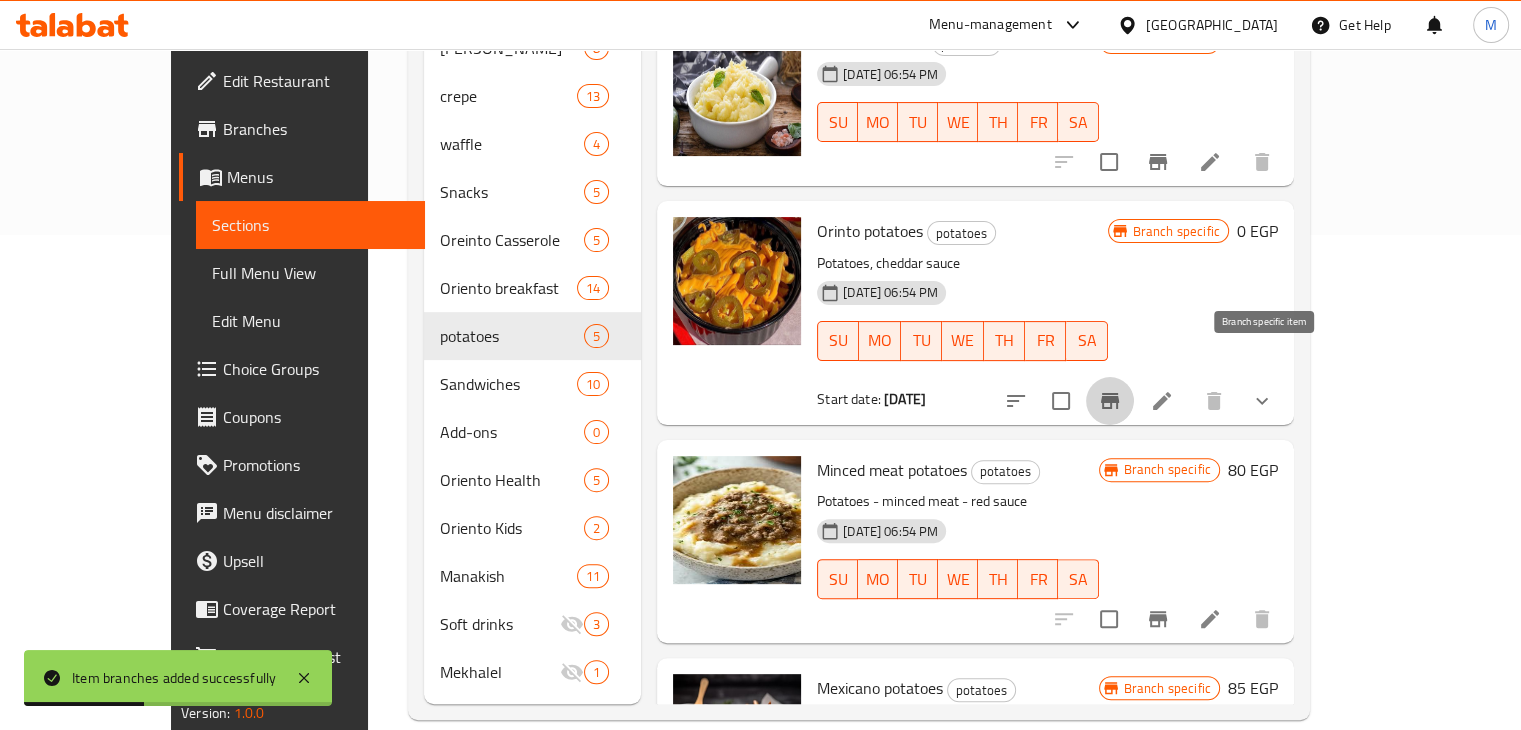 click 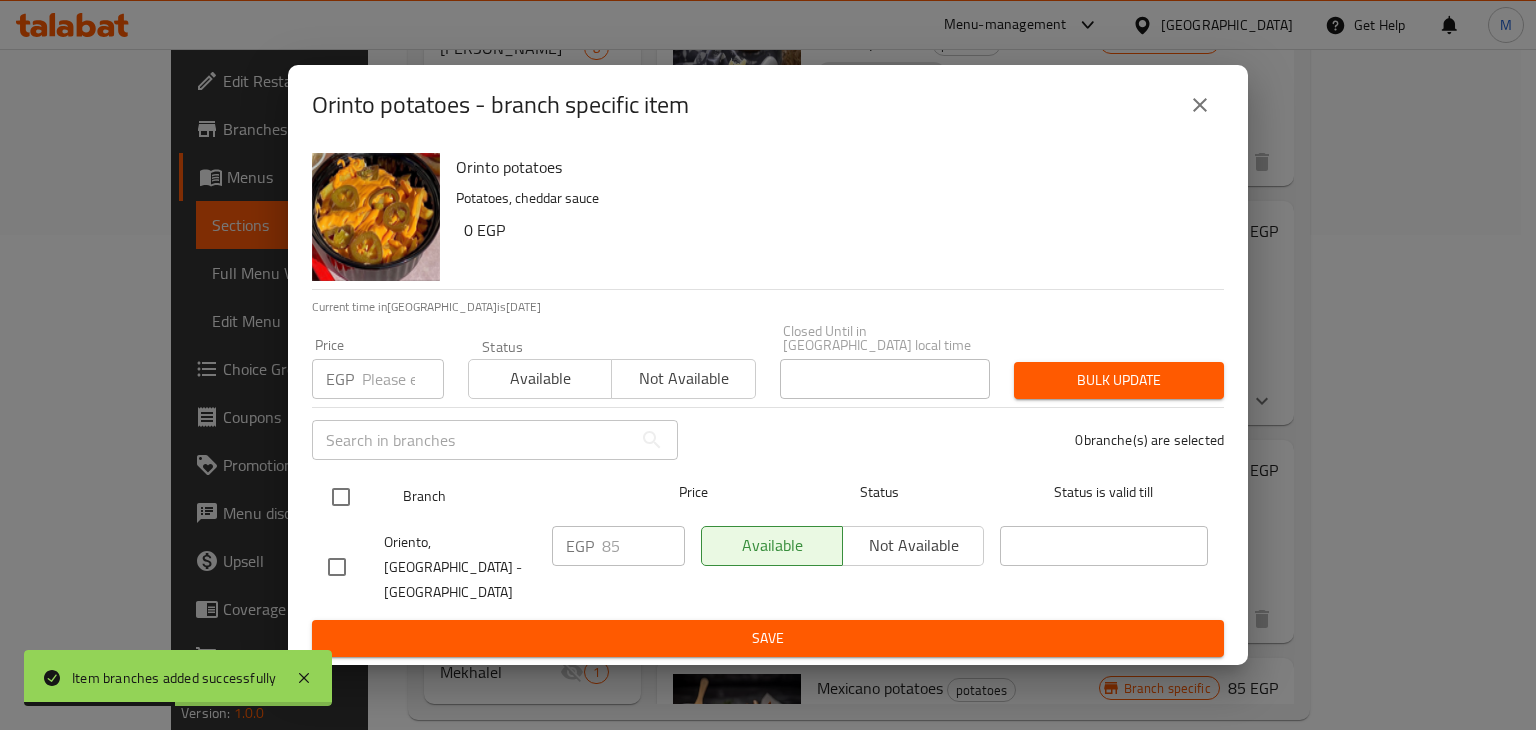 click at bounding box center (341, 497) 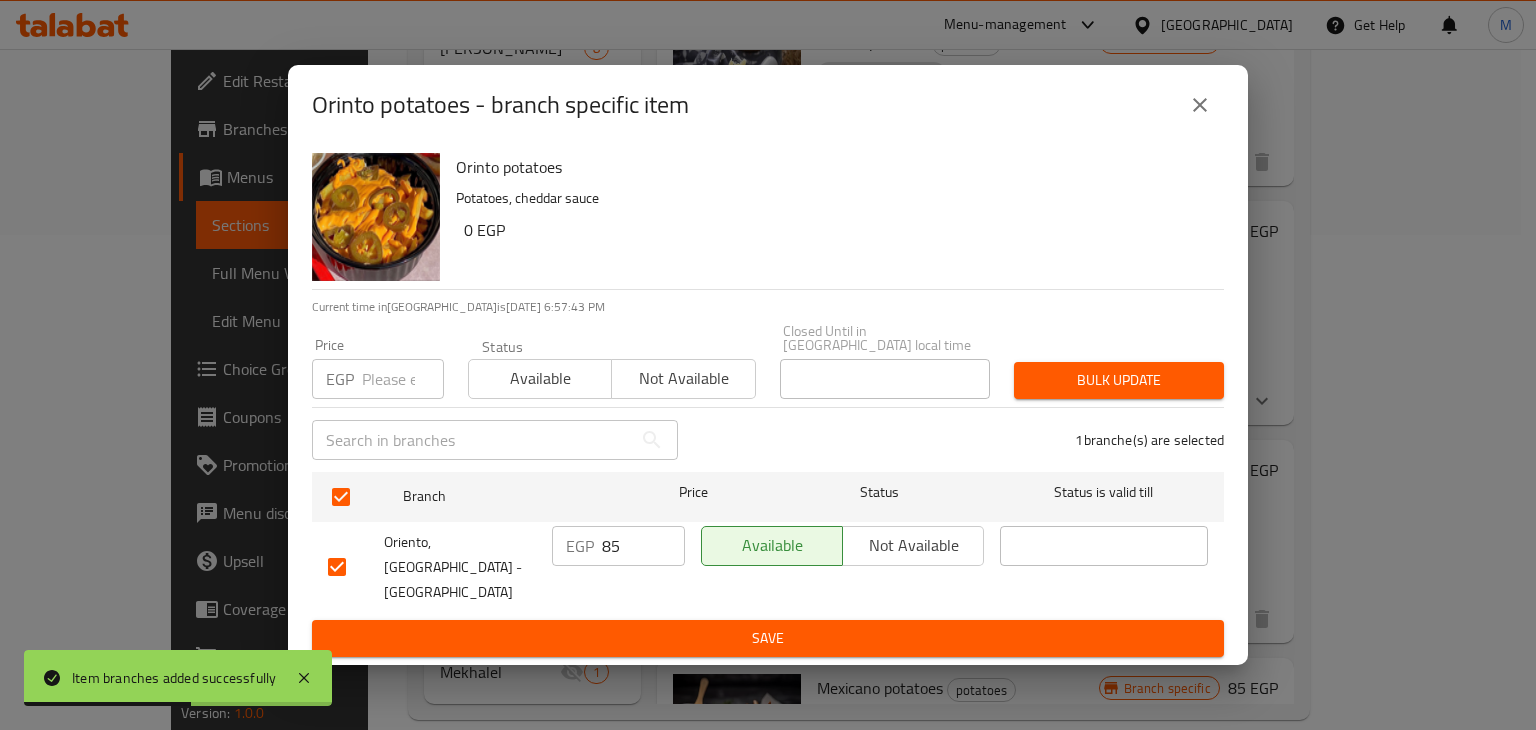 click on "Price EGP Price" at bounding box center [378, 368] 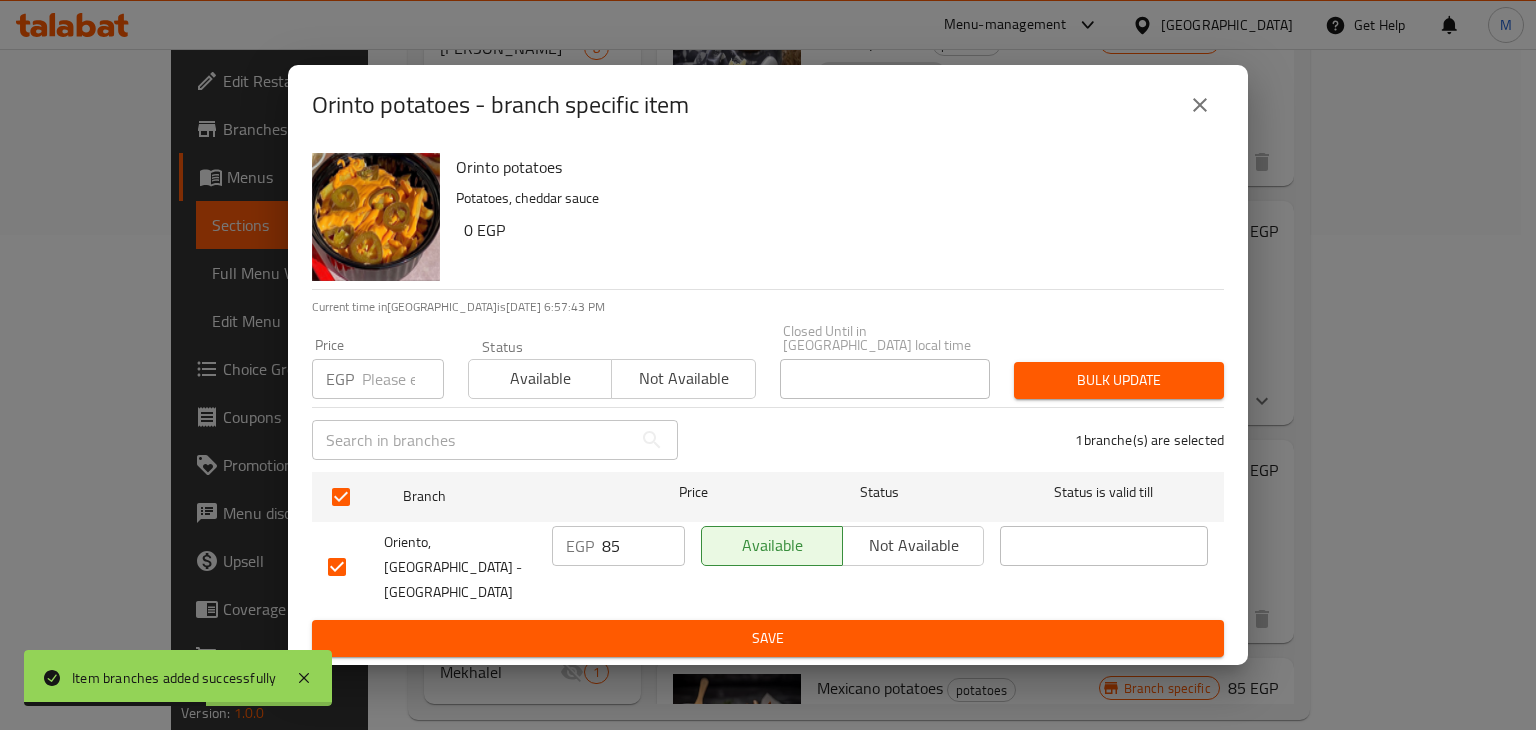 click at bounding box center [403, 379] 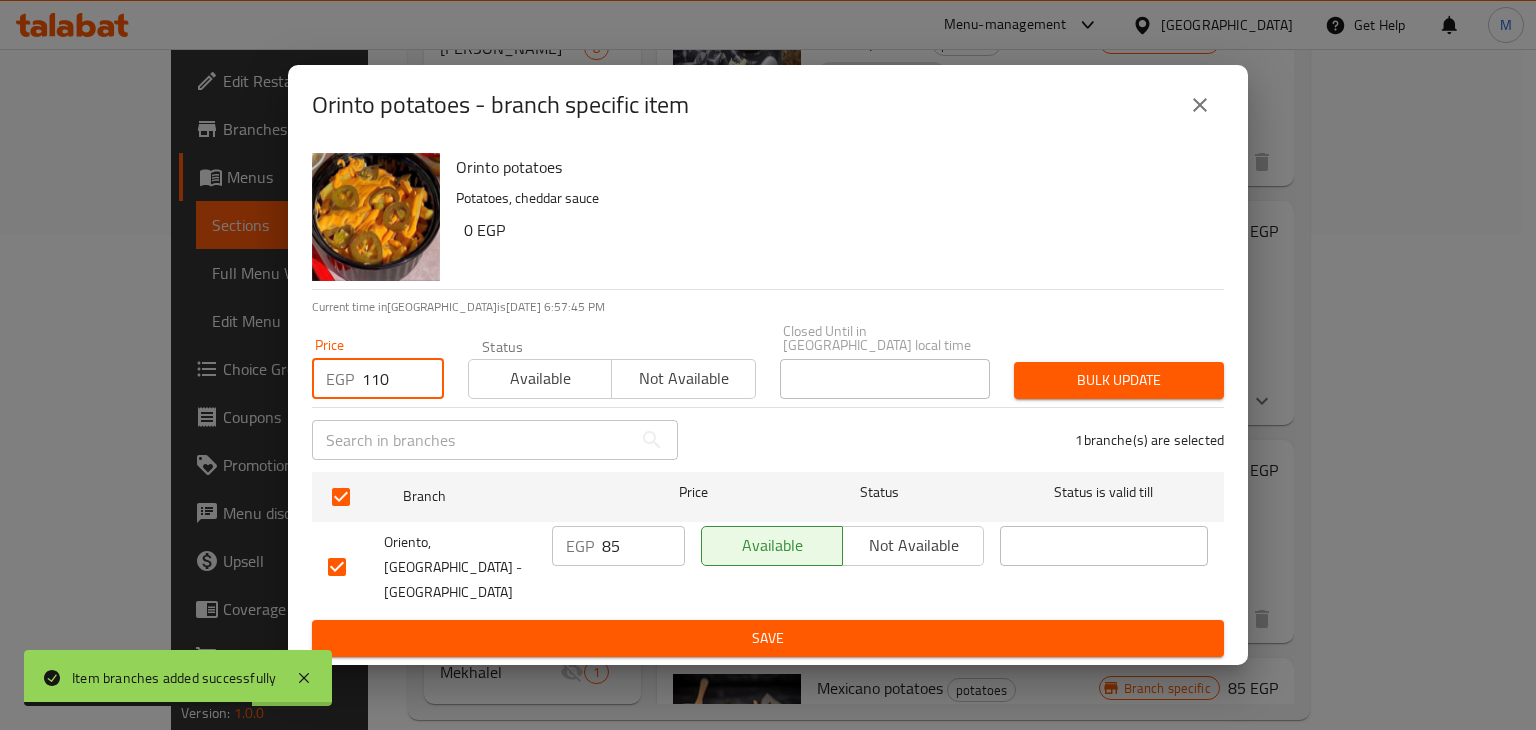 type on "110" 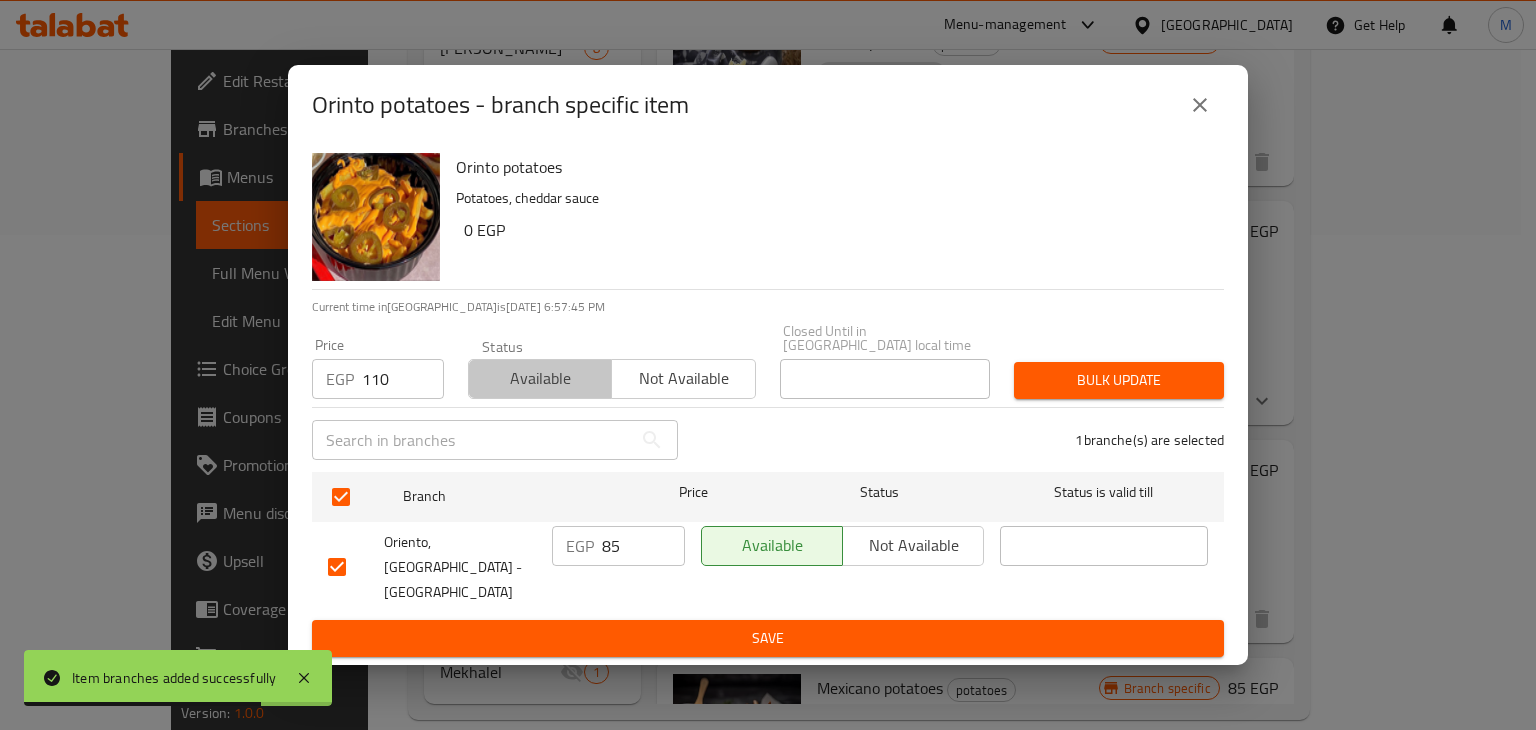 click on "Available" at bounding box center (540, 378) 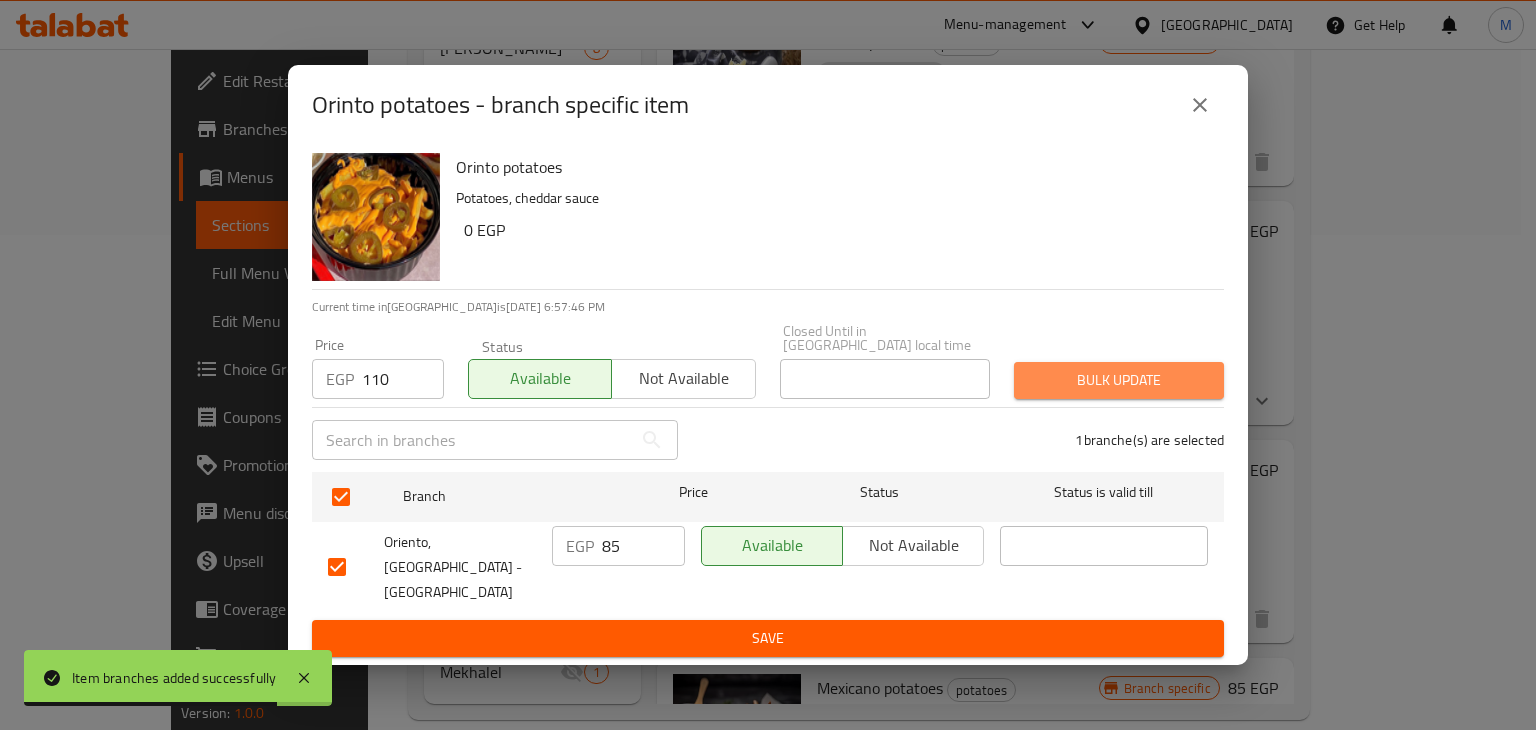 click on "Bulk update" at bounding box center (1119, 380) 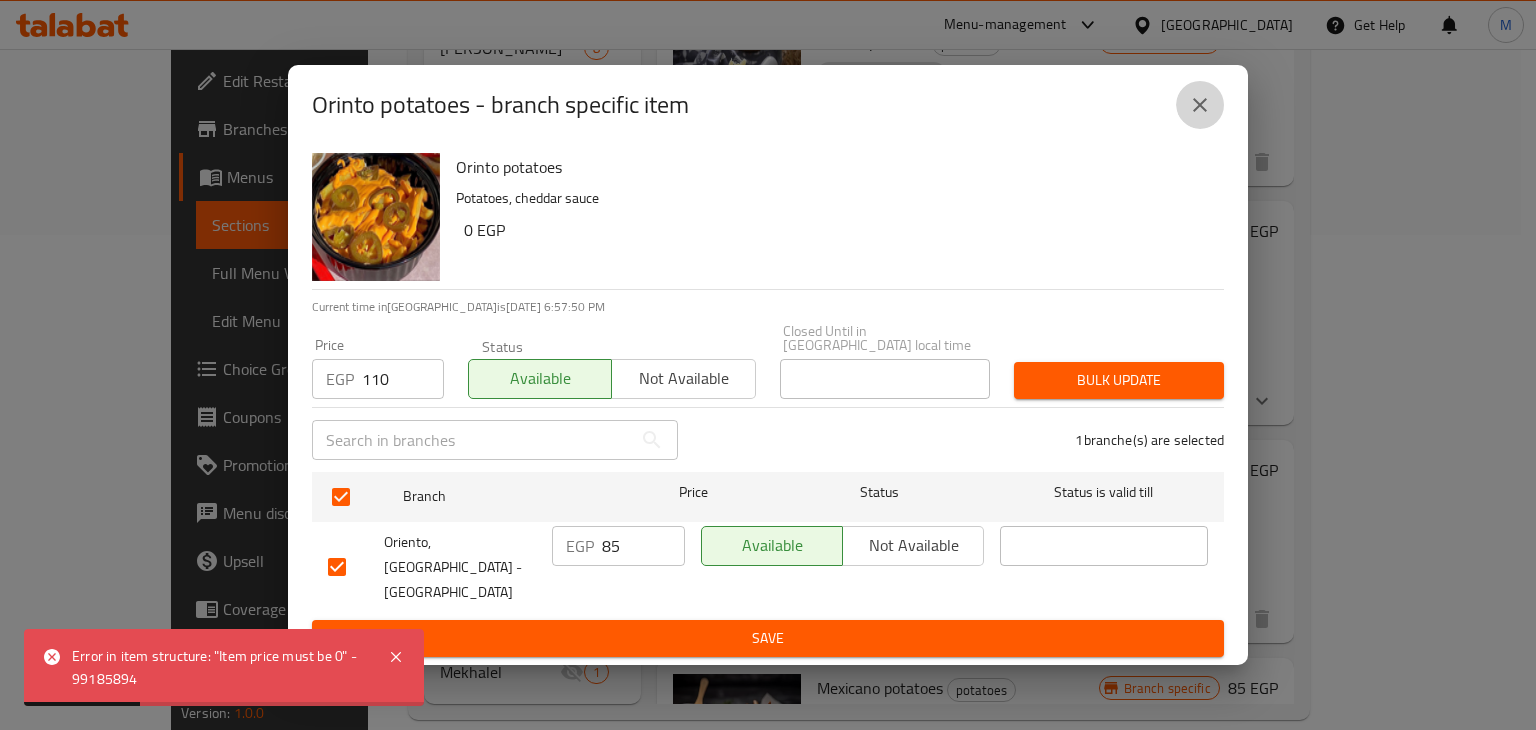 click 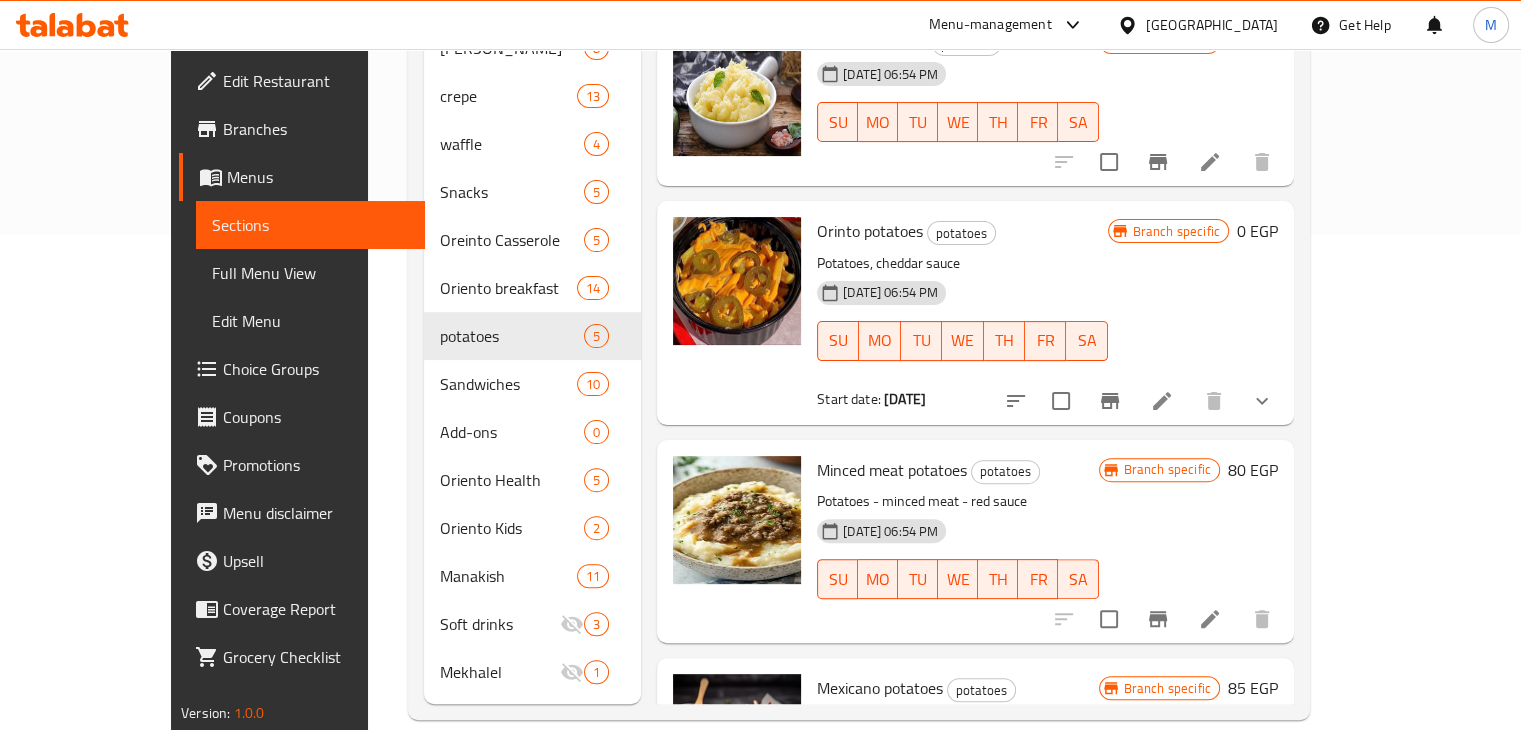 type 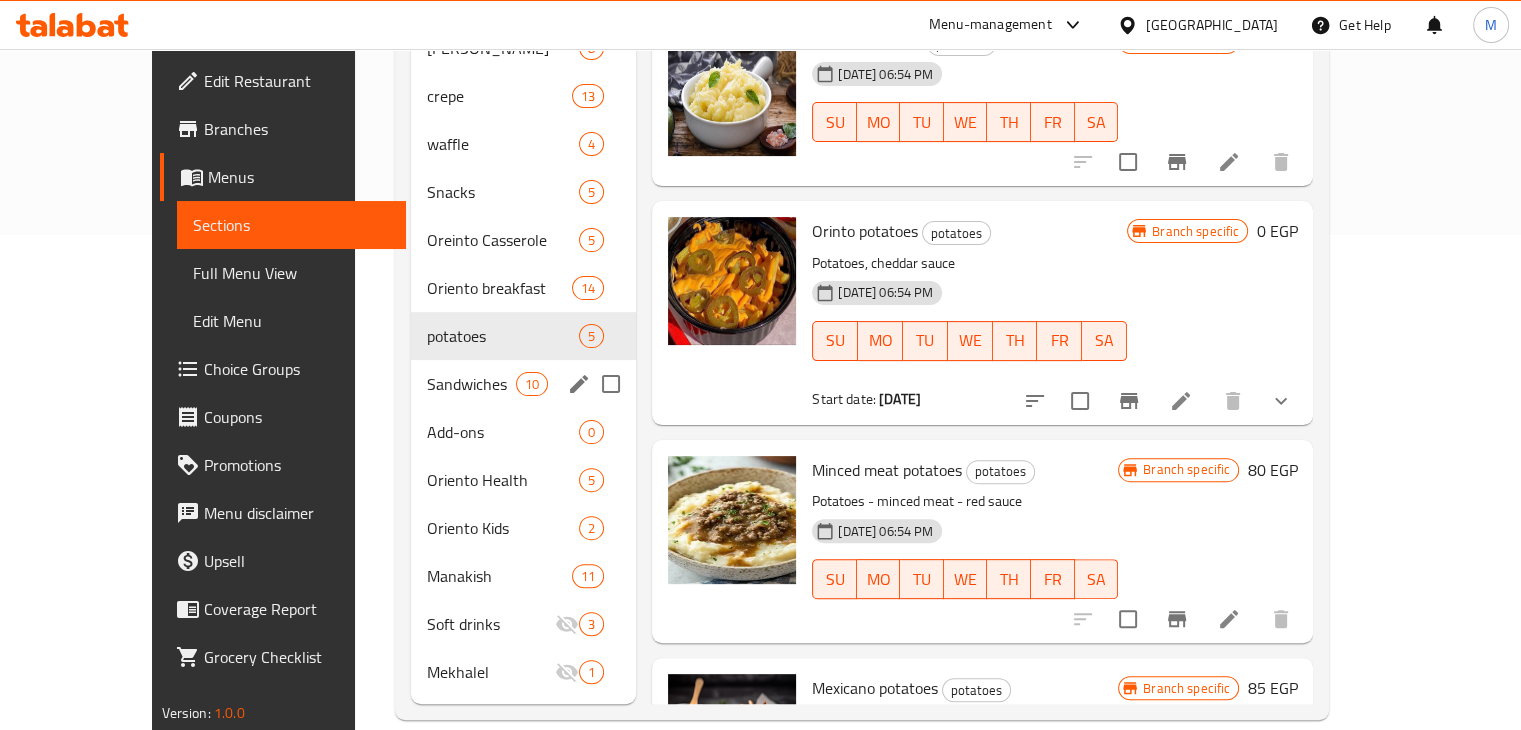 click on "Sandwiches 10" at bounding box center (524, 384) 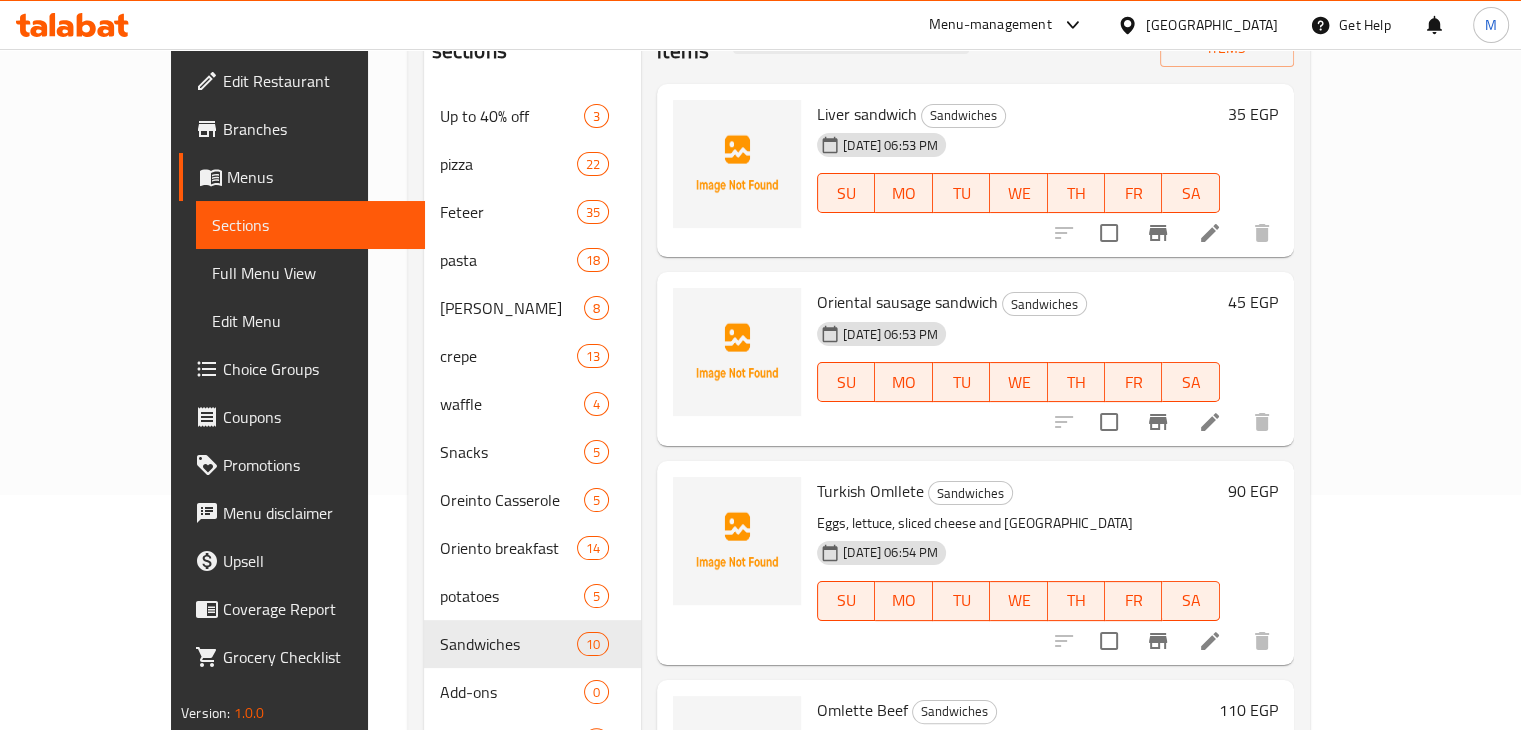 scroll, scrollTop: 0, scrollLeft: 0, axis: both 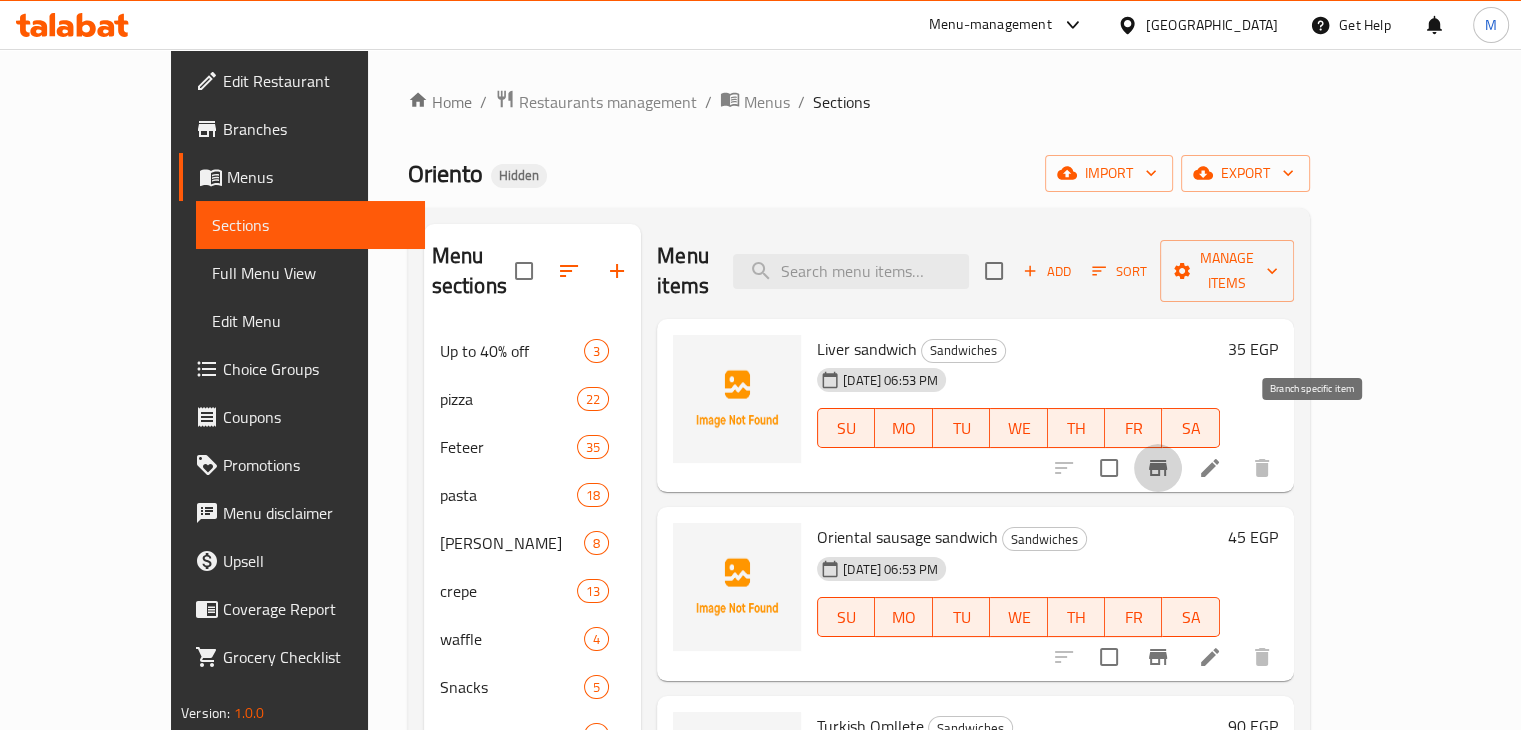 click 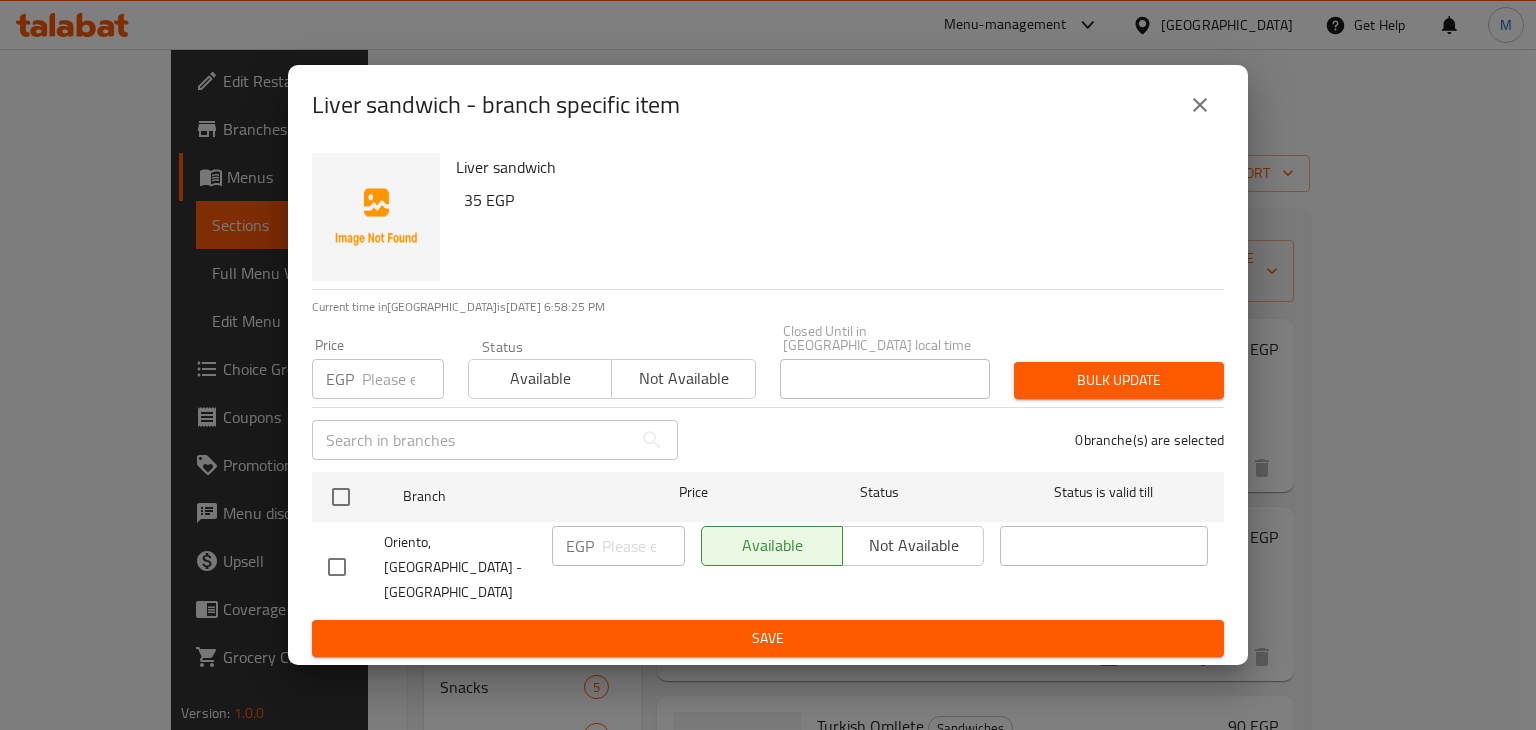 click at bounding box center [403, 379] 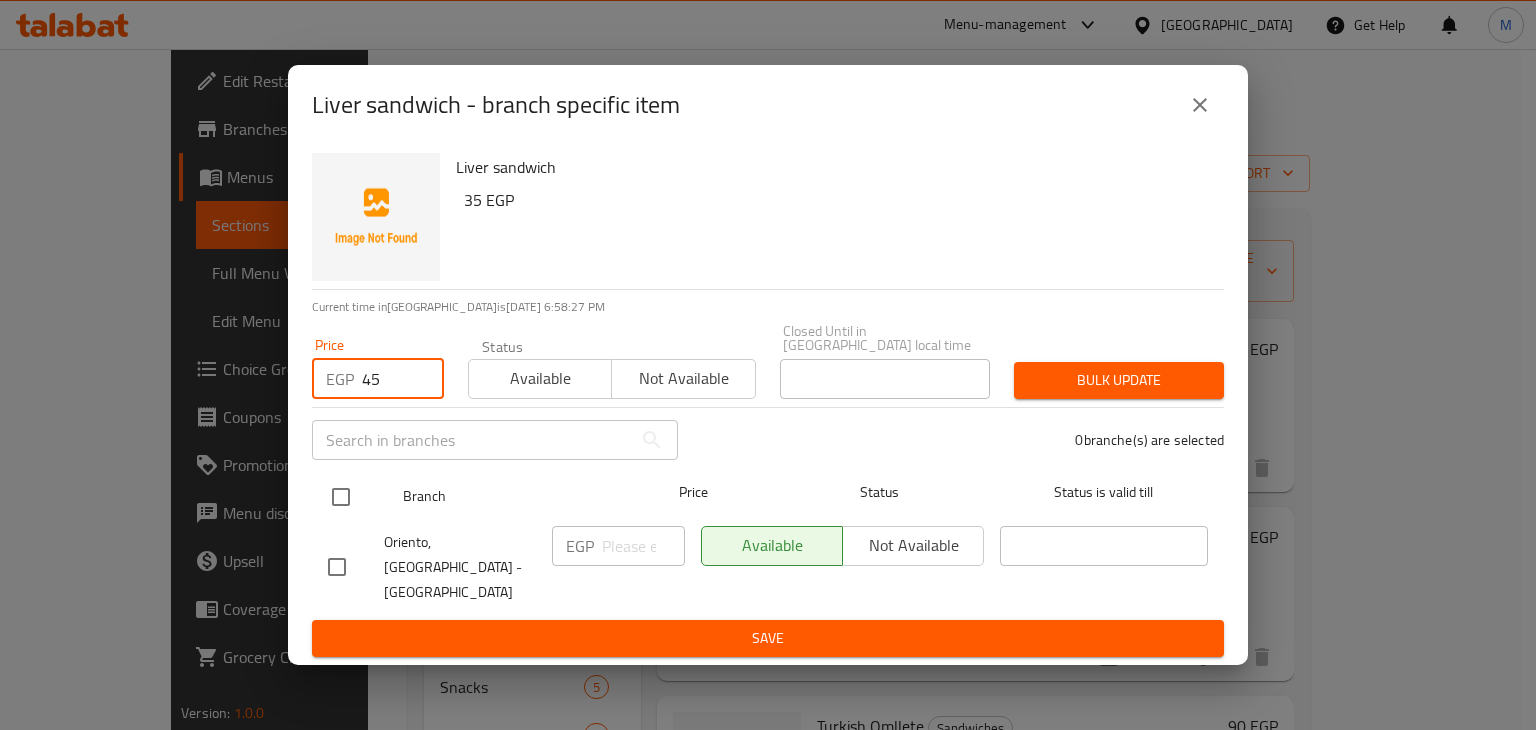 type on "45" 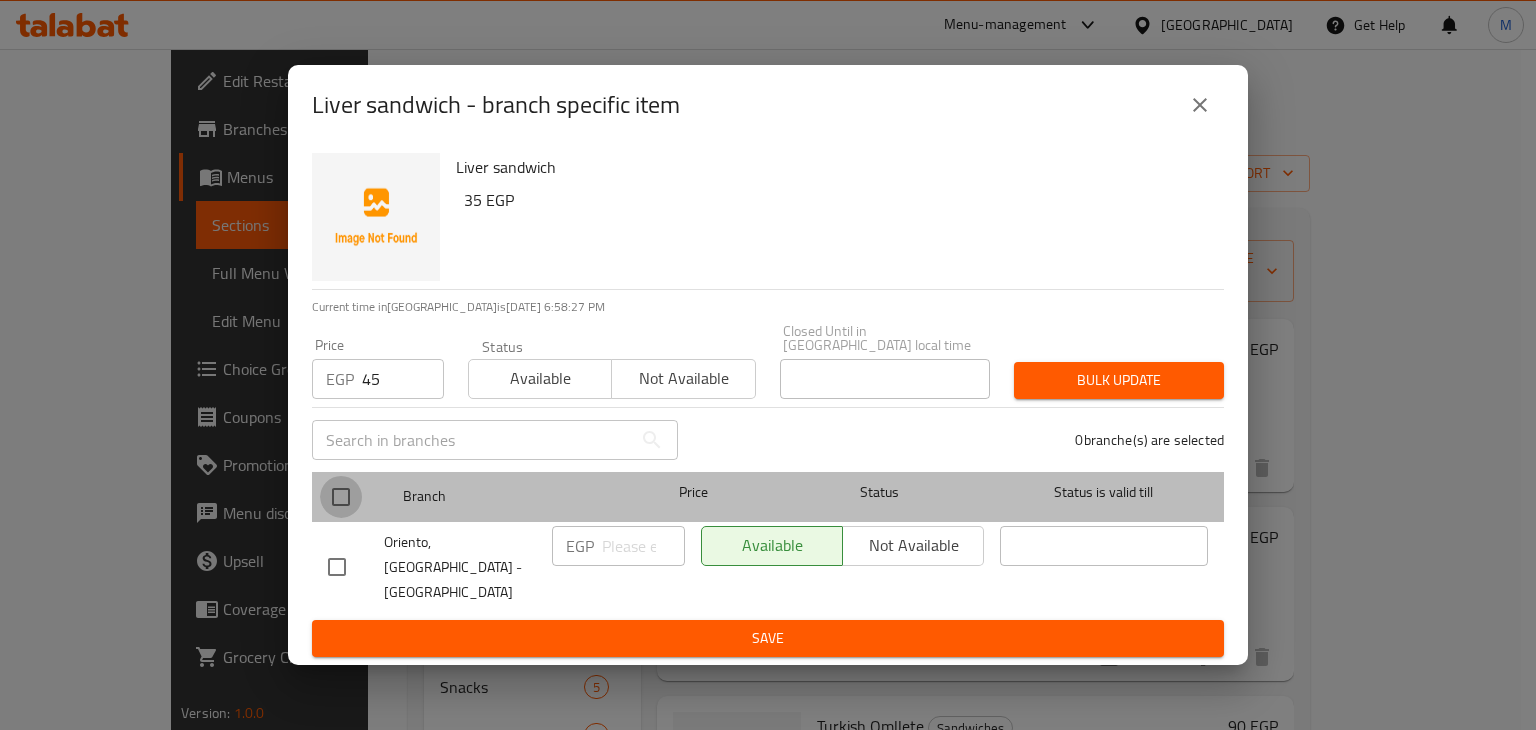 click at bounding box center (341, 497) 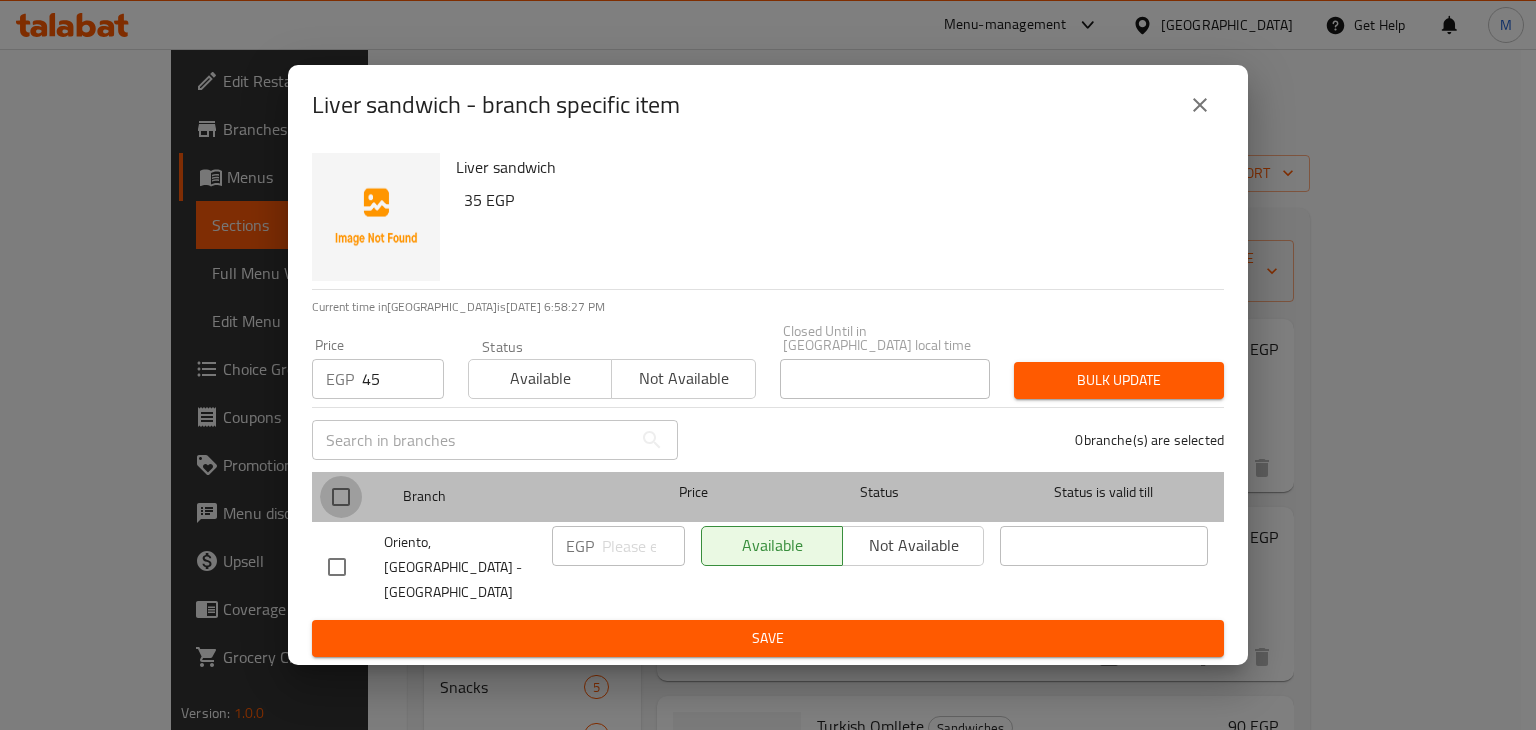 checkbox on "true" 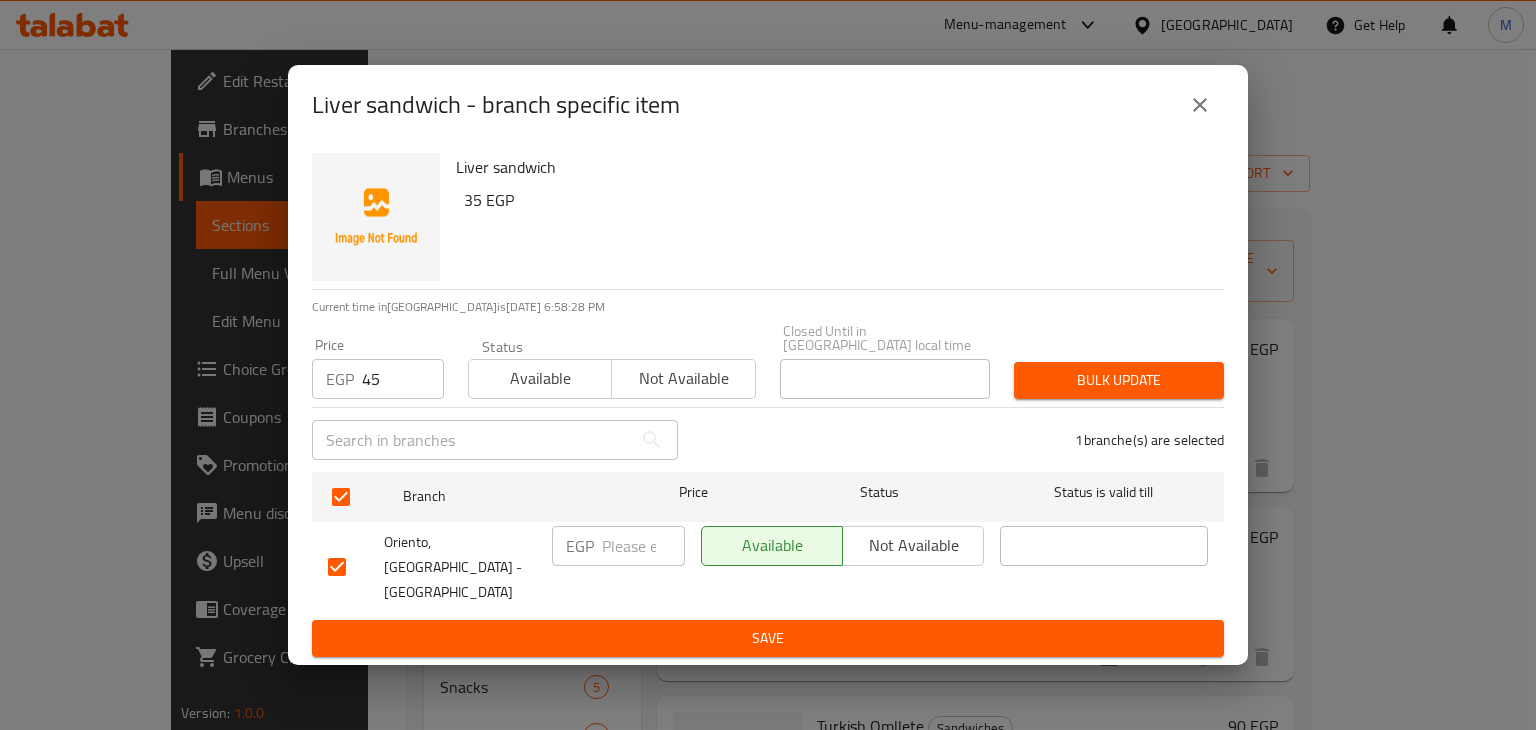 click on "Available" at bounding box center (540, 379) 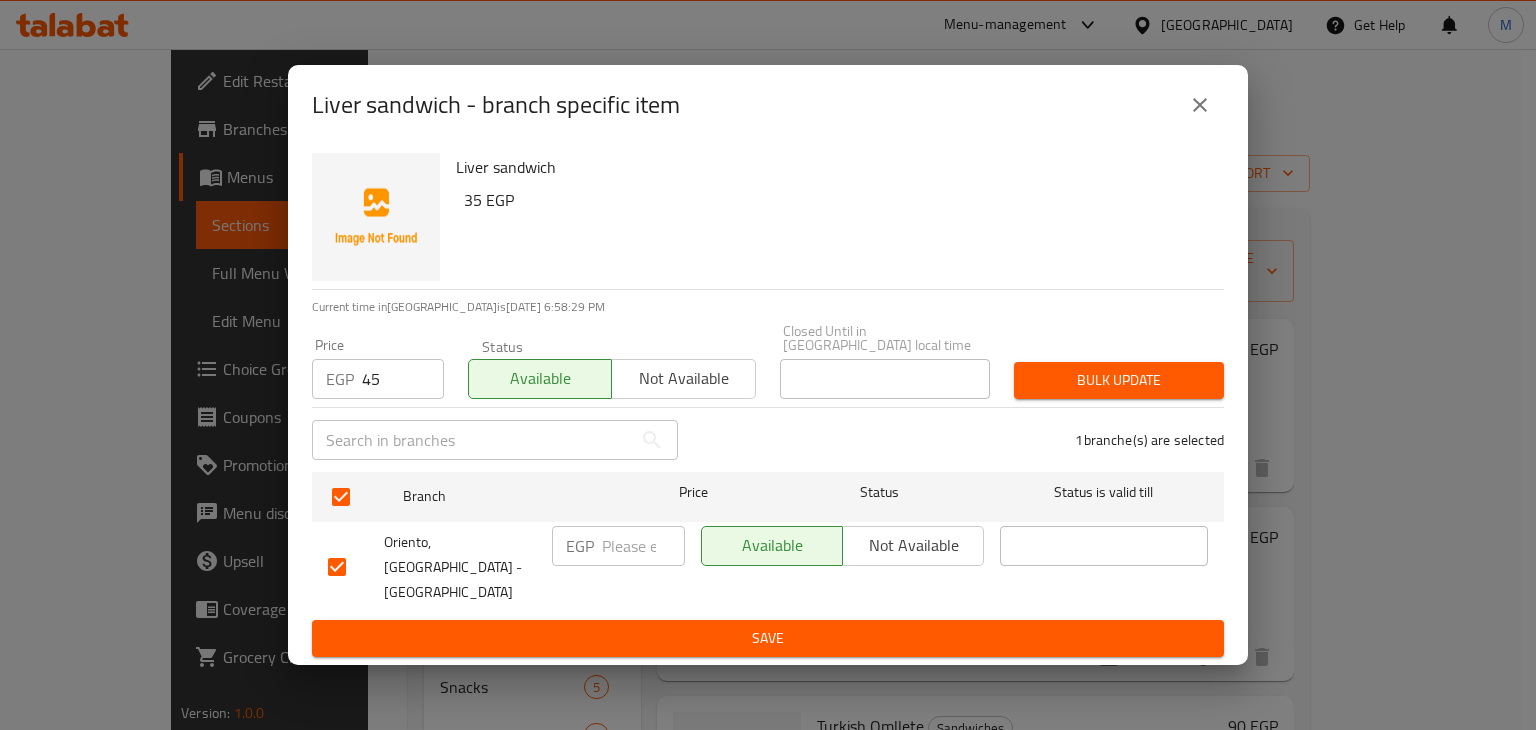 click on "Bulk update" at bounding box center [1119, 380] 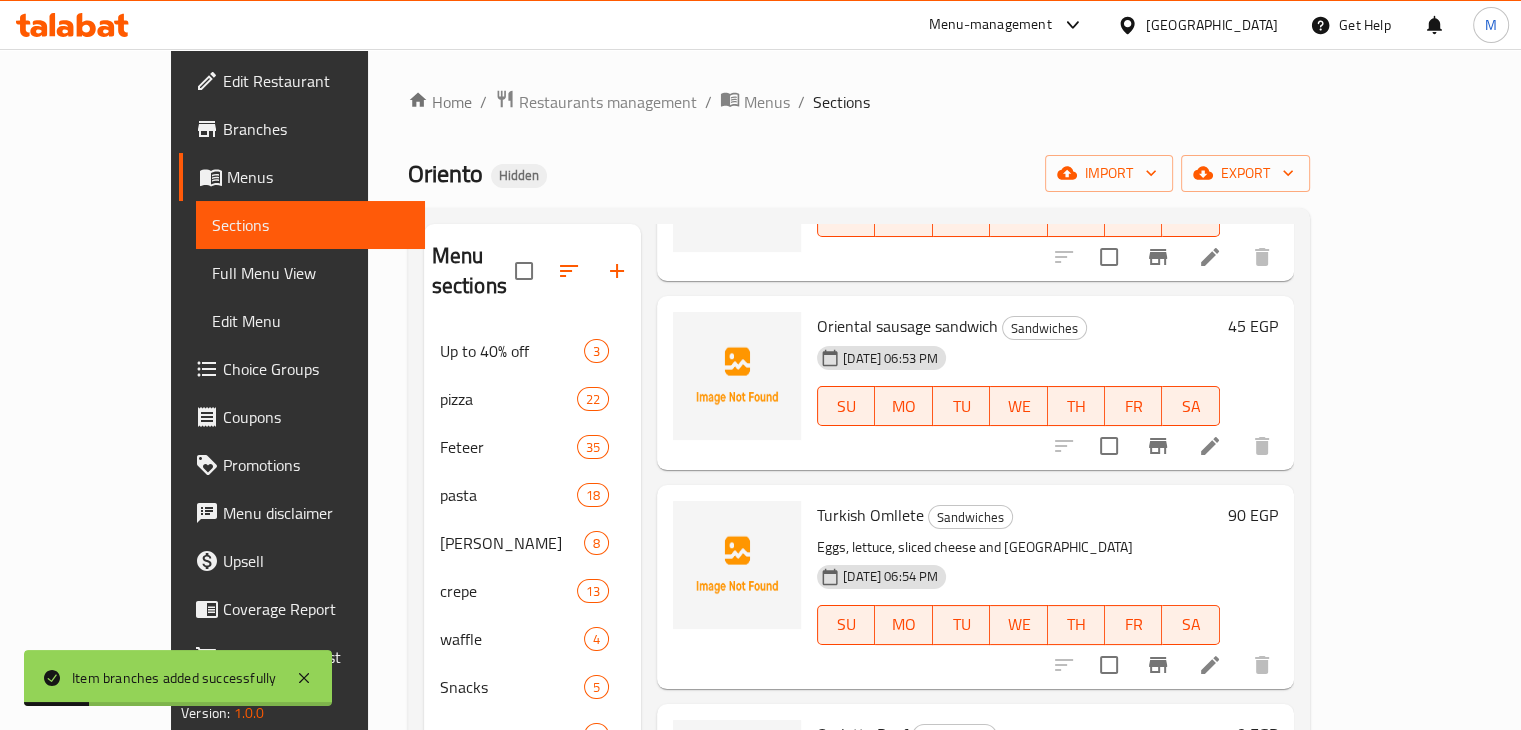 scroll, scrollTop: 212, scrollLeft: 0, axis: vertical 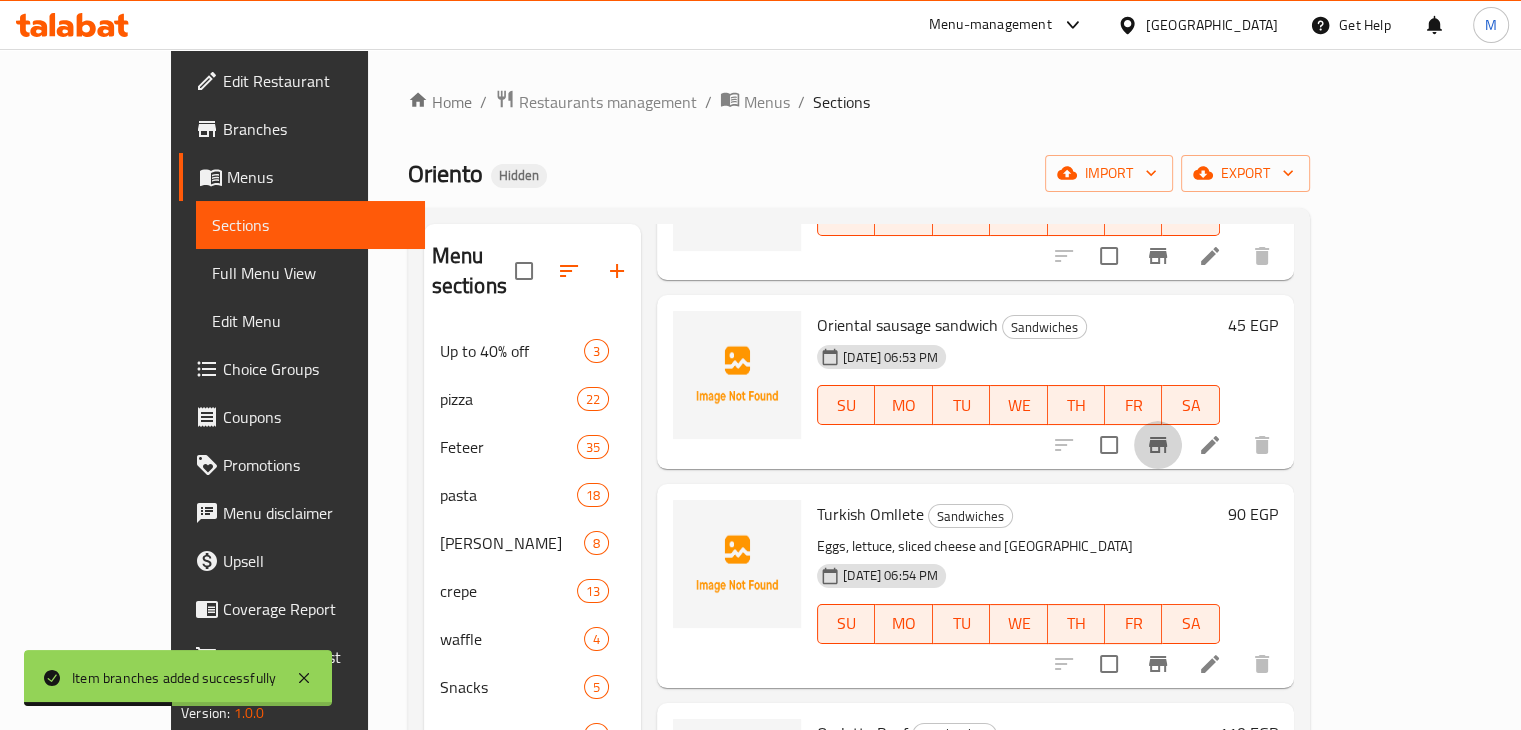 click at bounding box center [1158, 445] 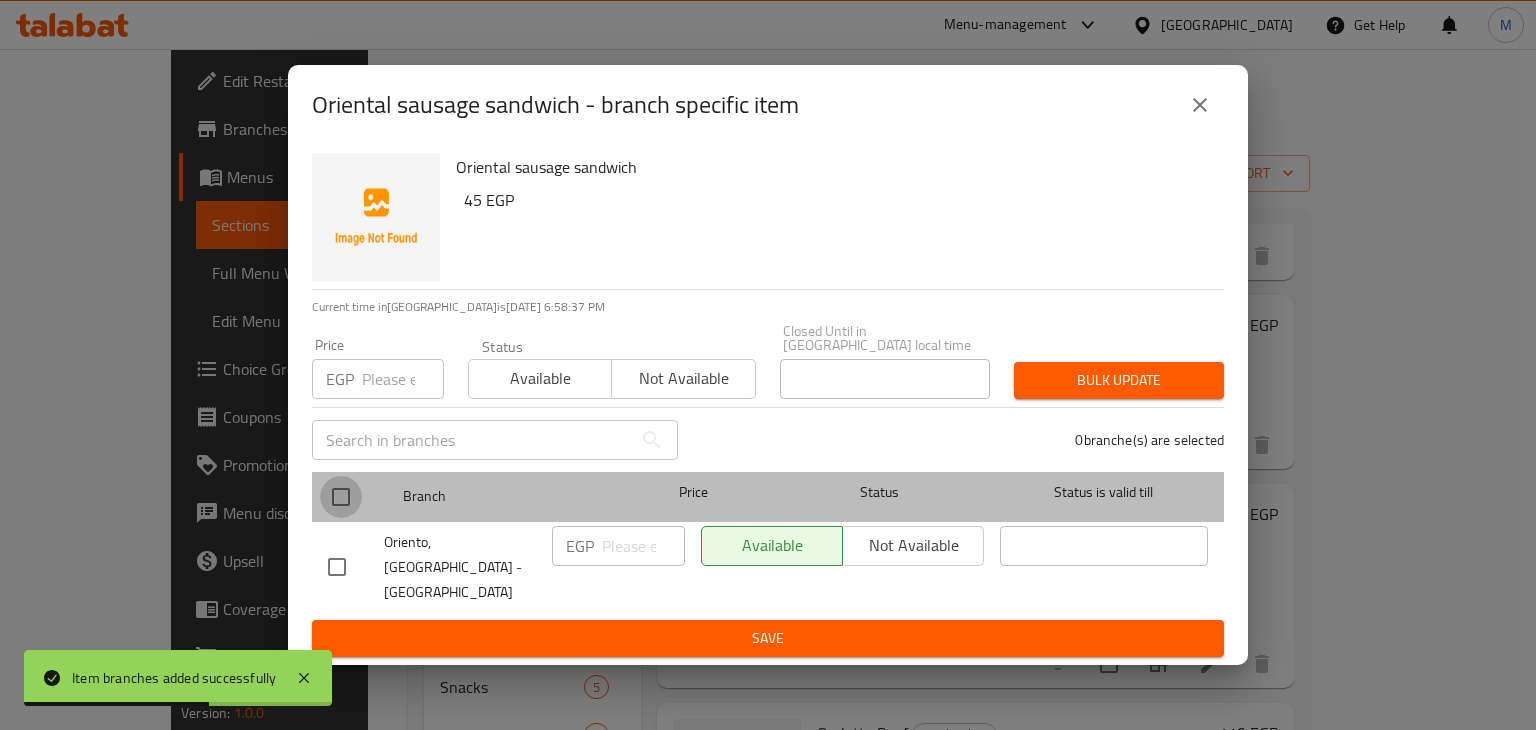 click at bounding box center [341, 497] 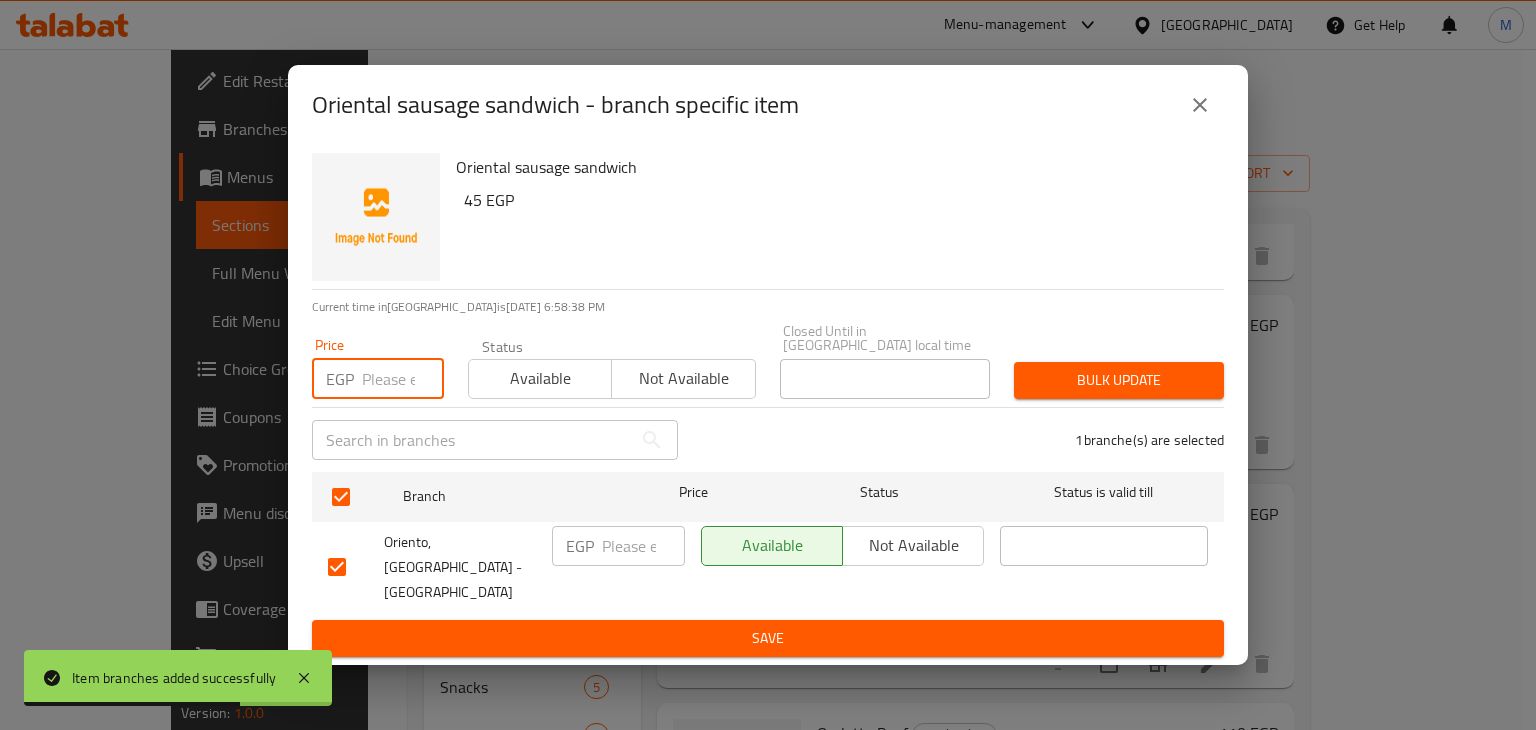 click at bounding box center (403, 379) 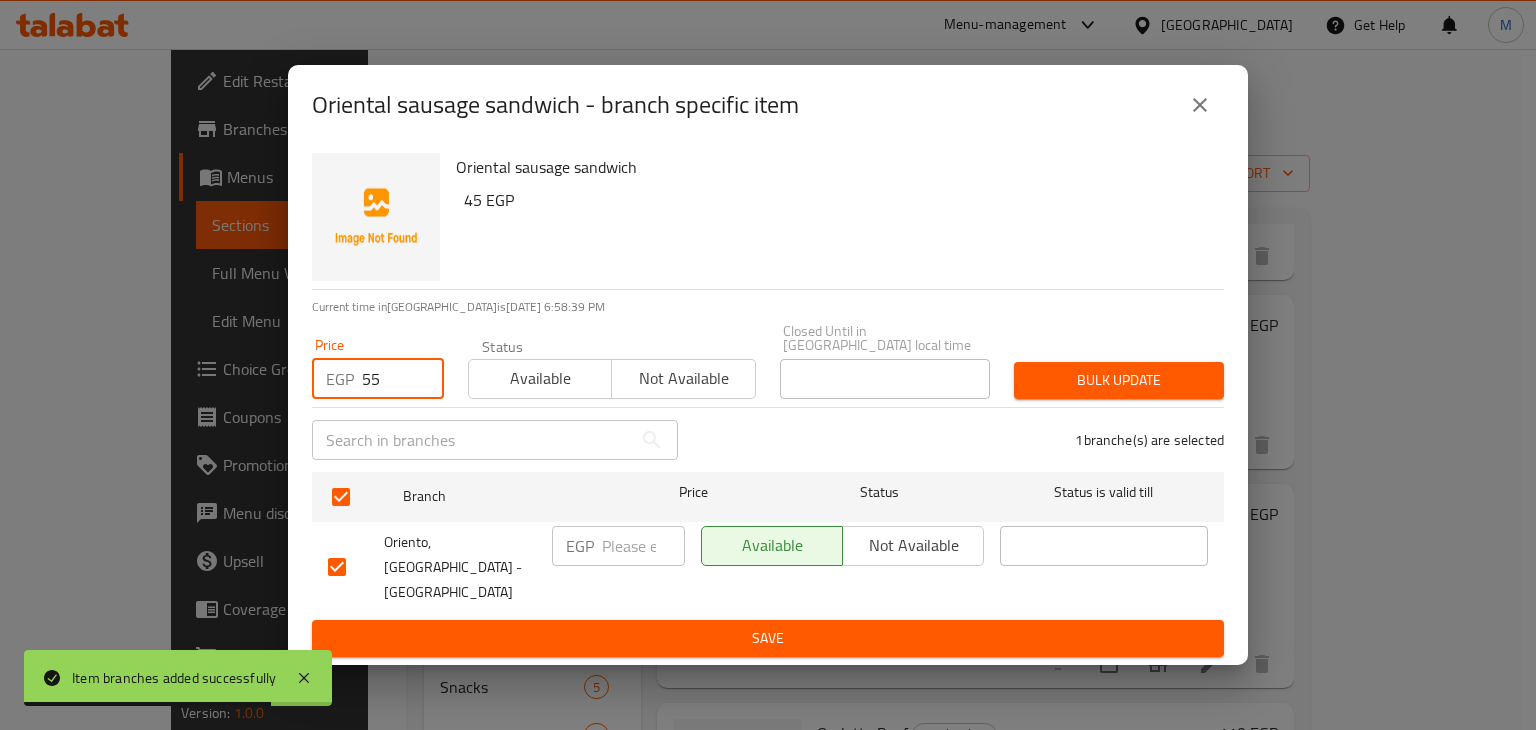type on "55" 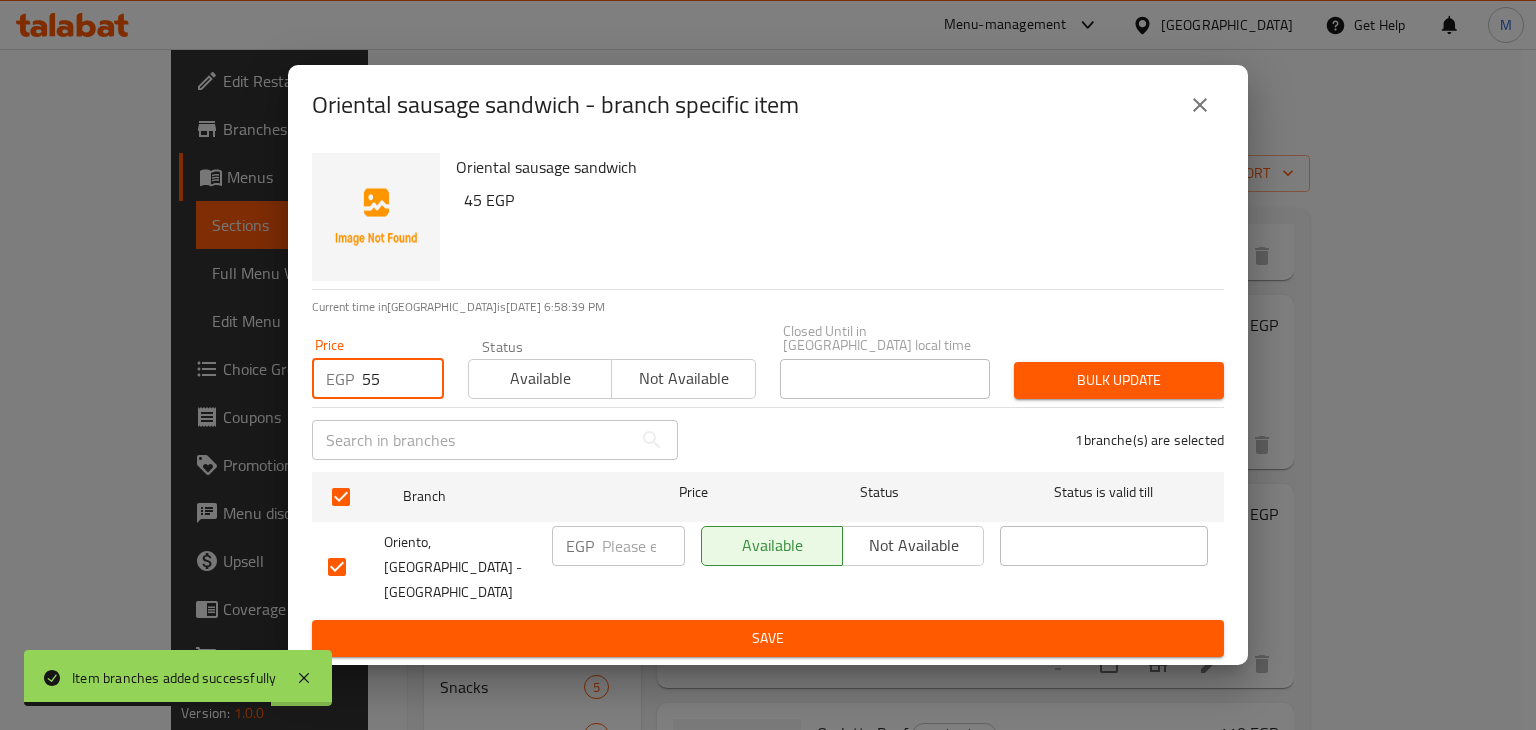 click on "Available" at bounding box center (540, 378) 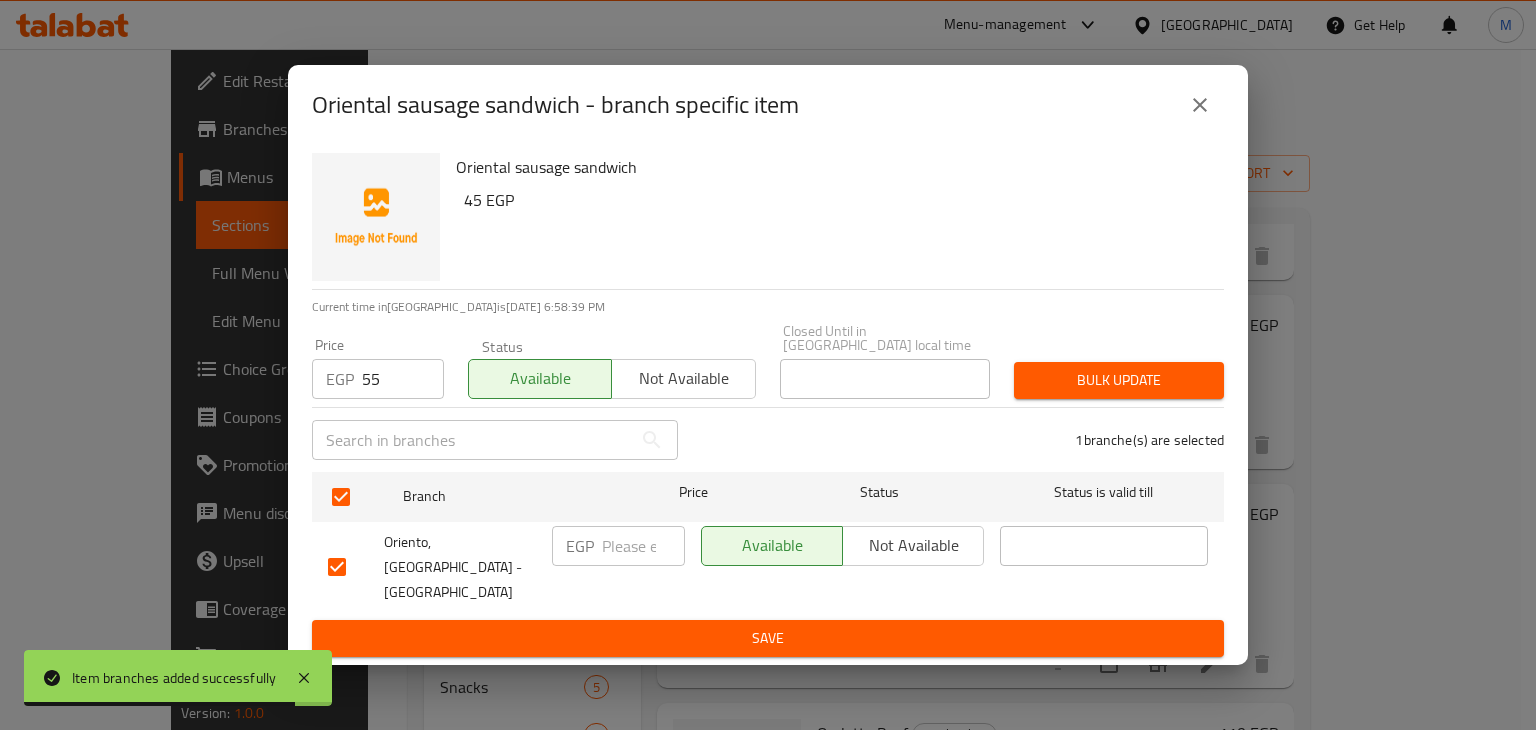 click on "Bulk update" at bounding box center [1119, 380] 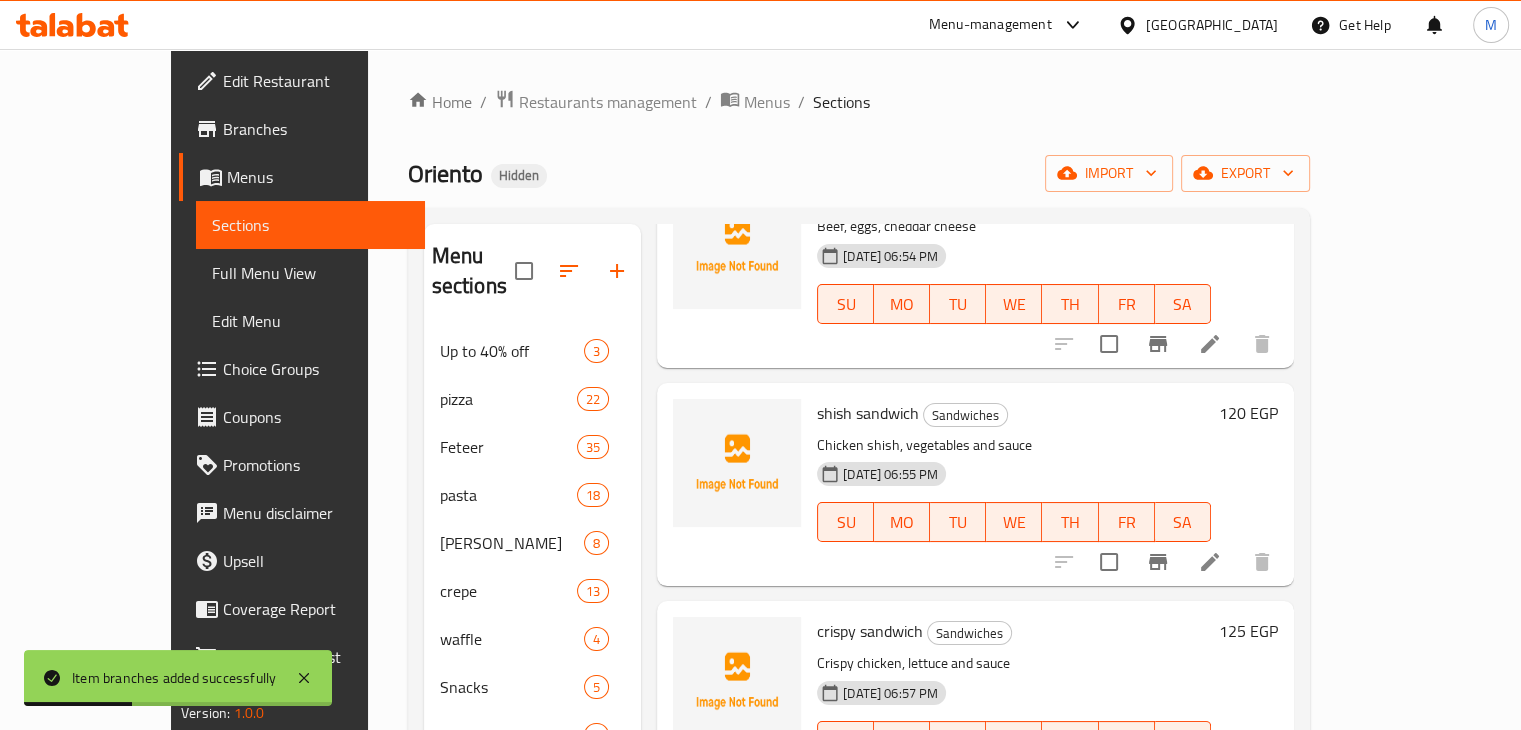 scroll, scrollTop: 752, scrollLeft: 0, axis: vertical 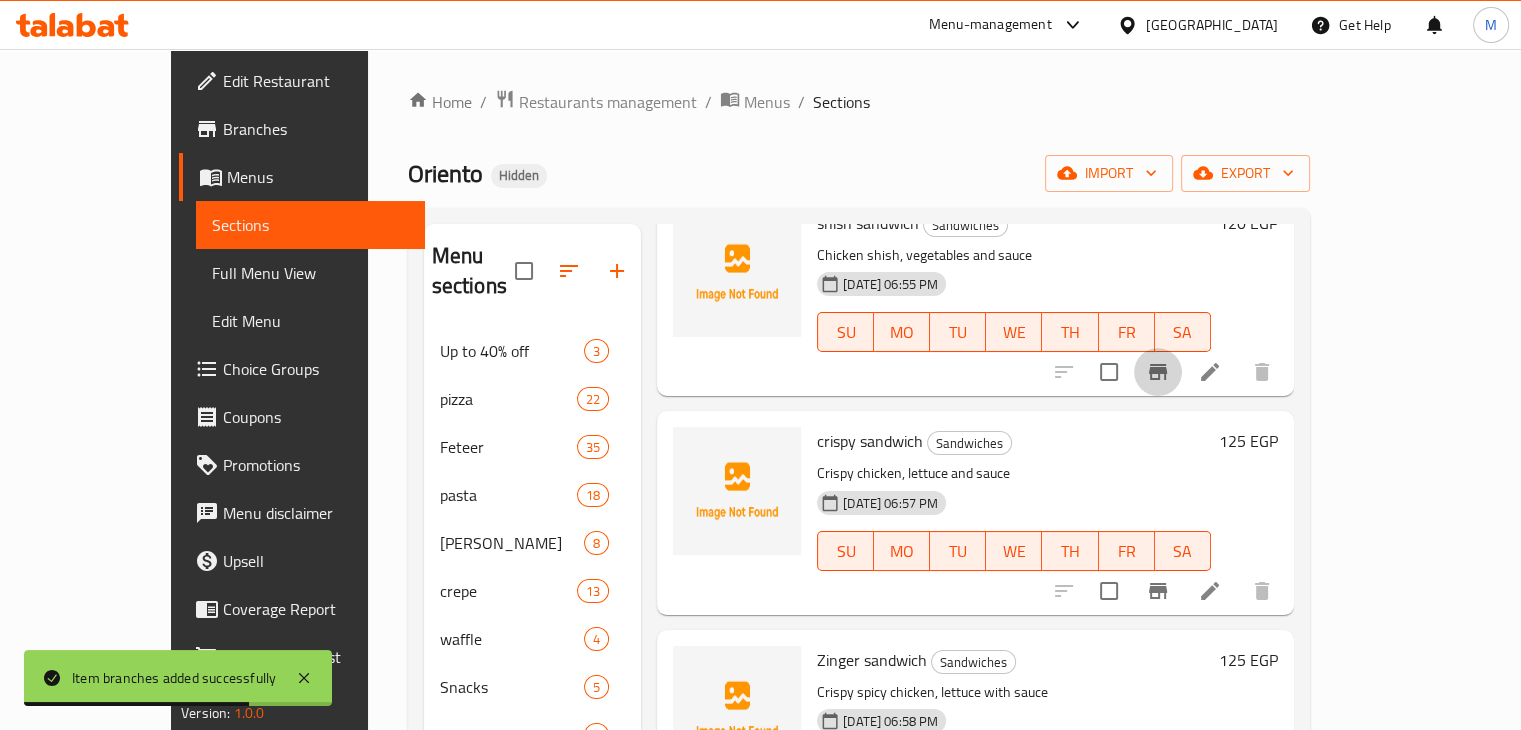 click at bounding box center (1158, 372) 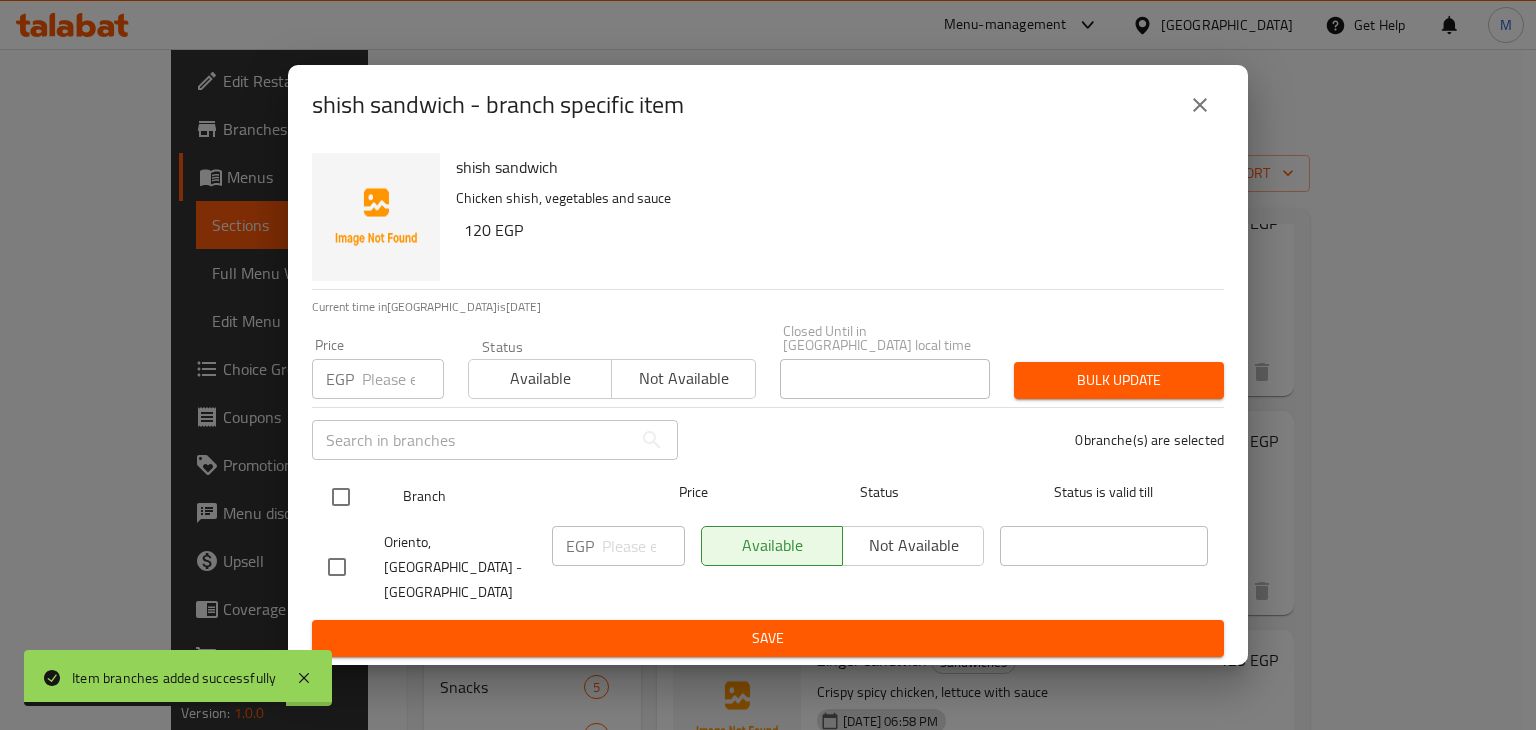 click at bounding box center [341, 497] 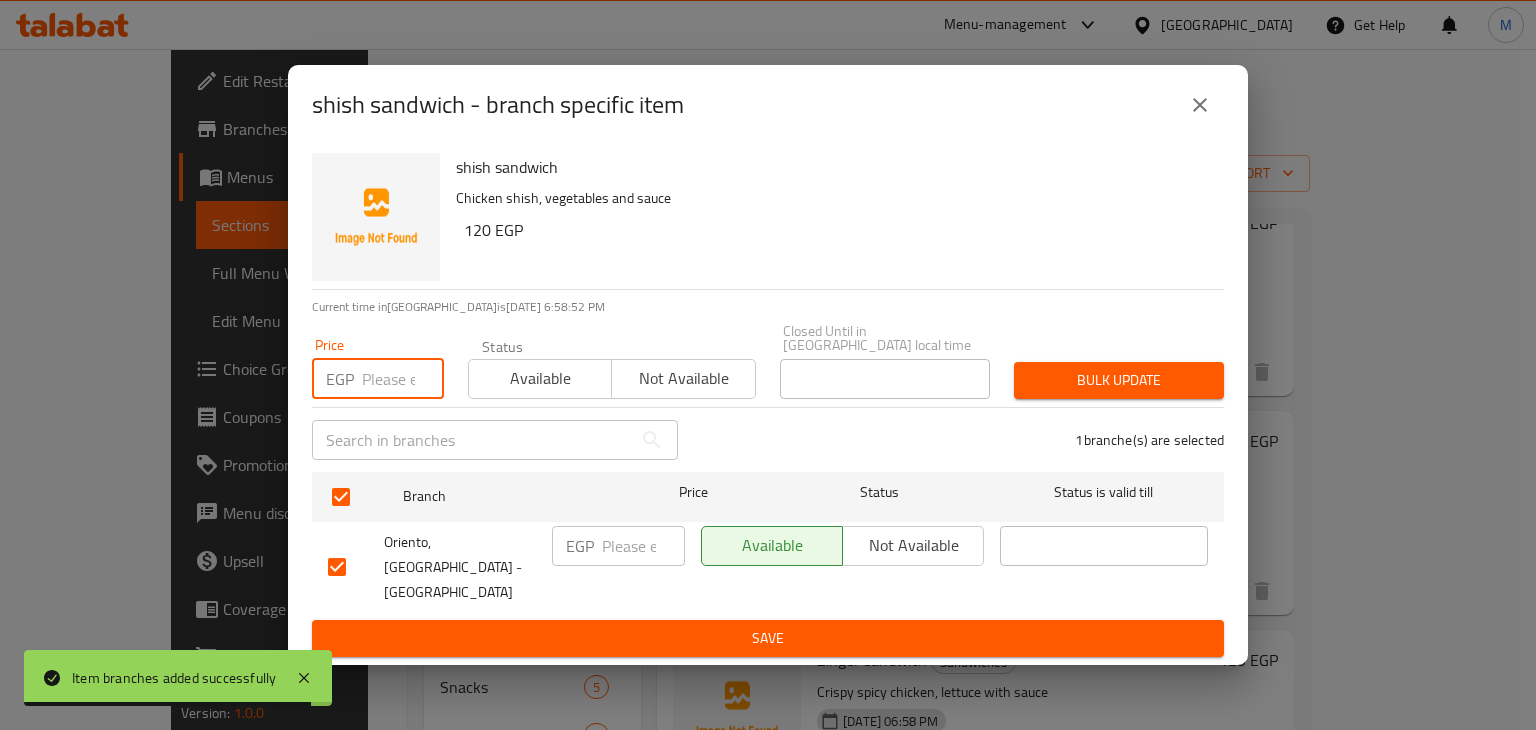 click at bounding box center [403, 379] 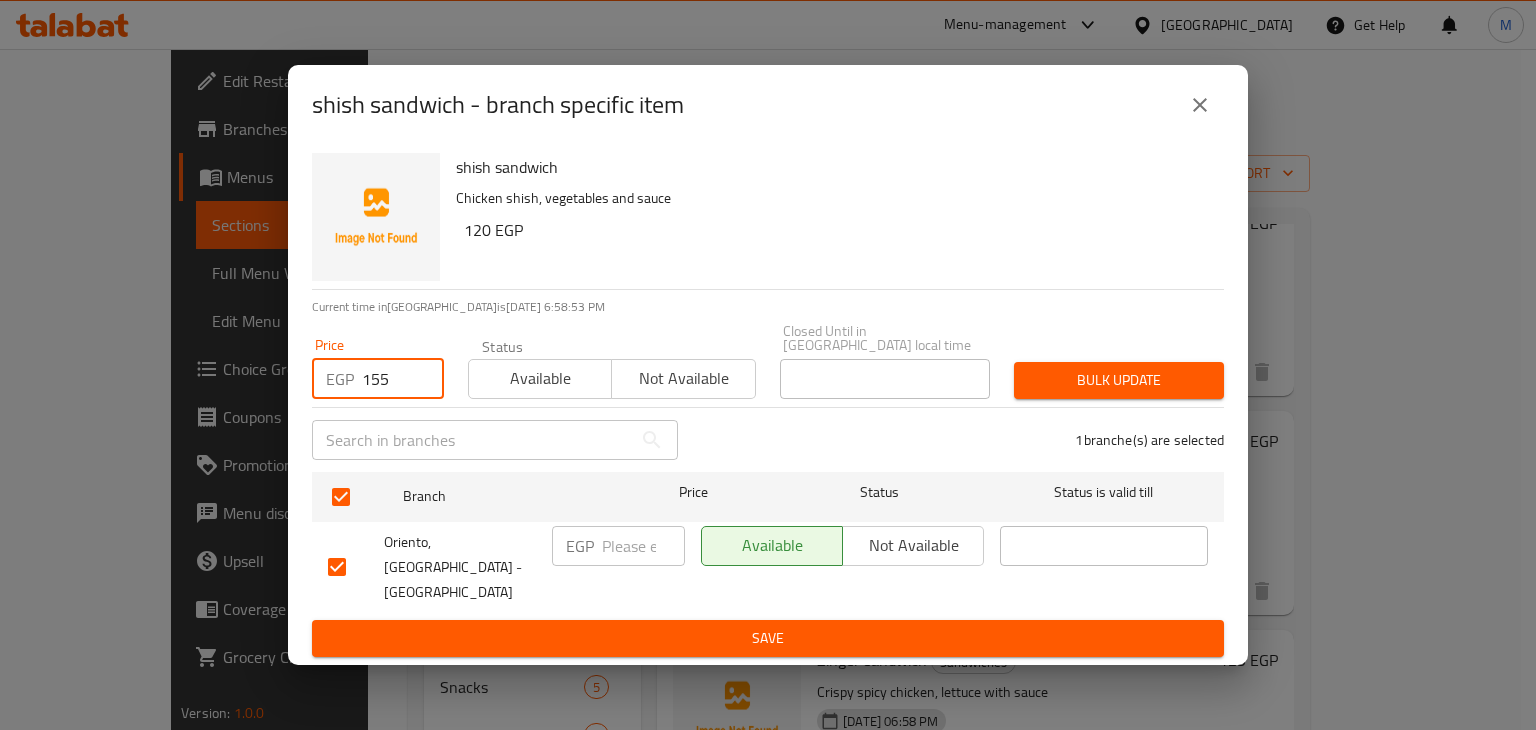 type on "155" 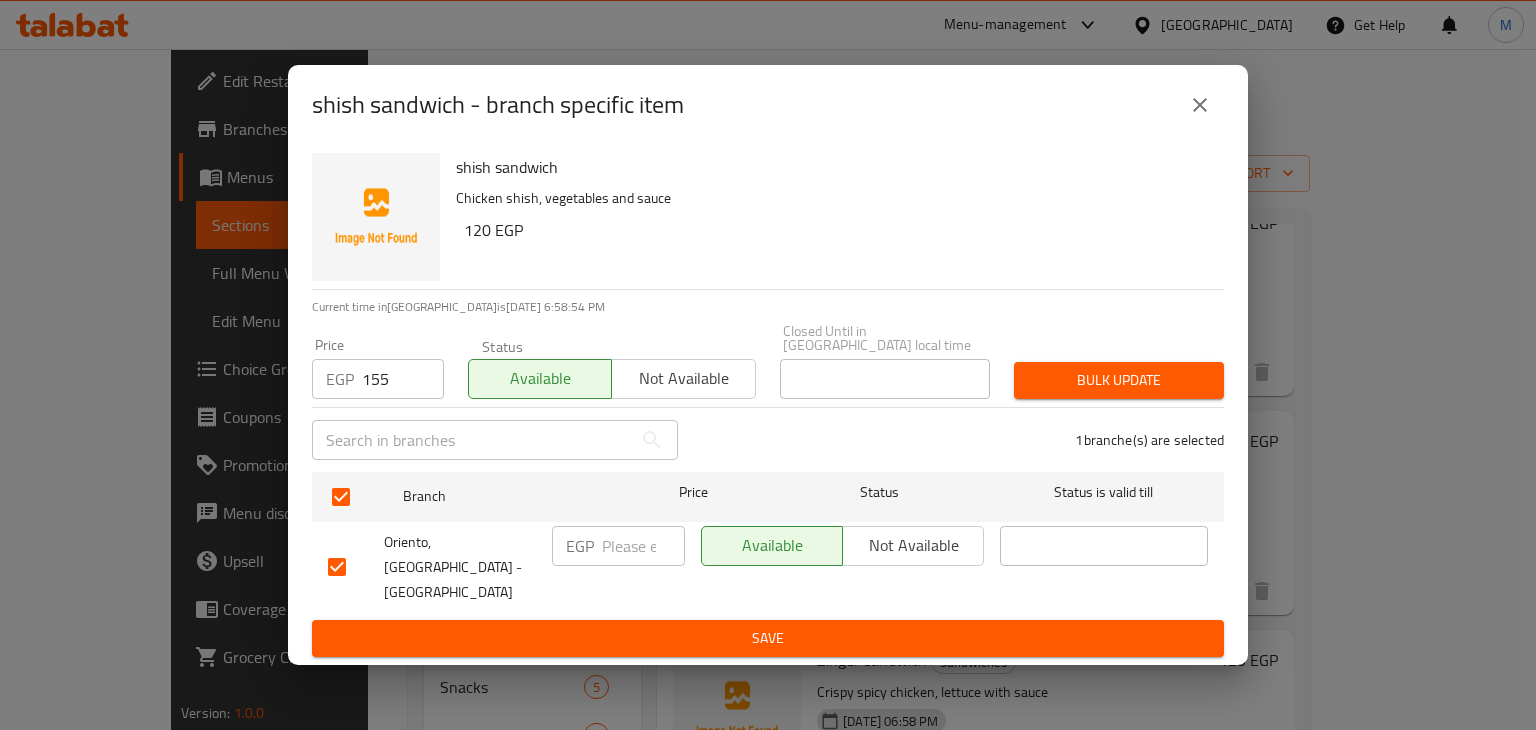 click on "Bulk update" at bounding box center [1119, 380] 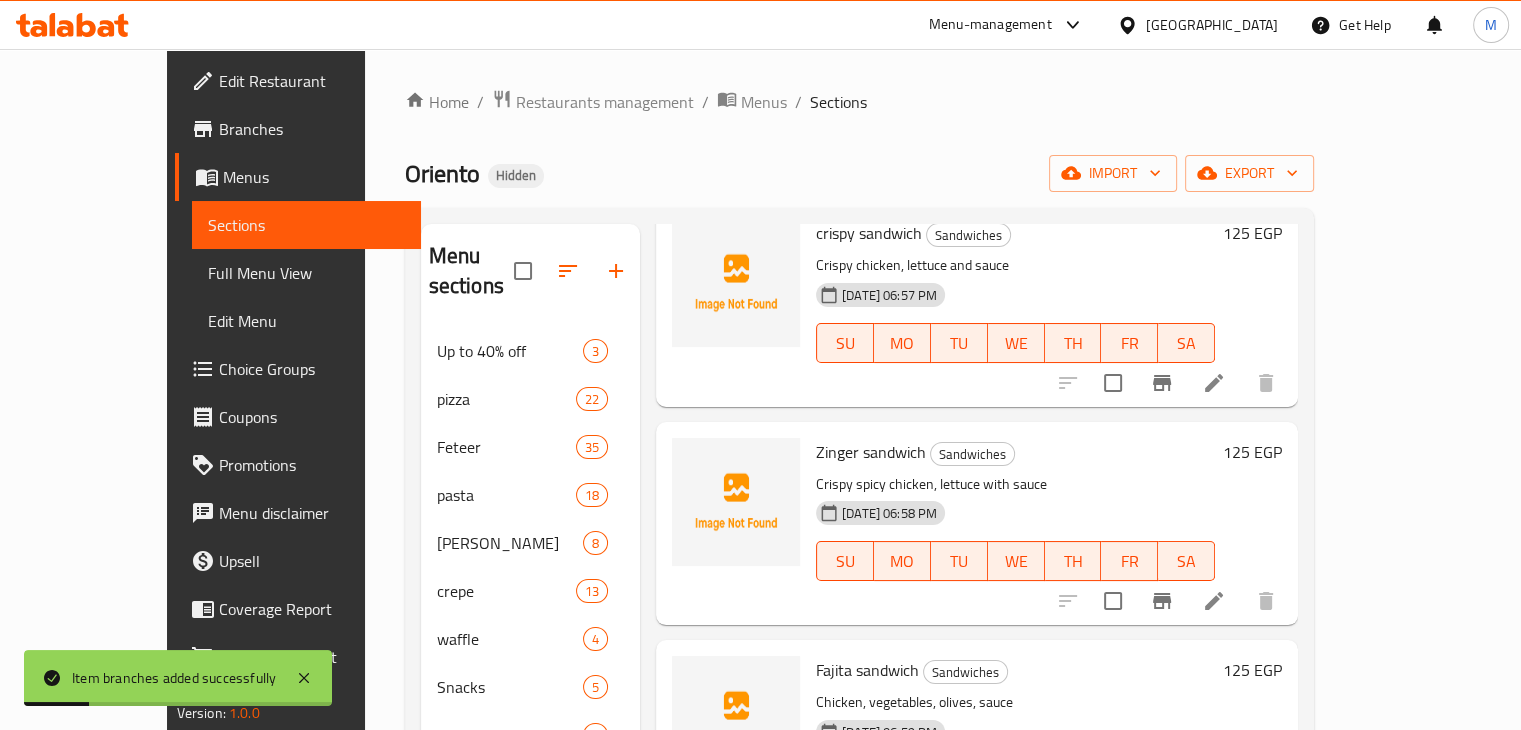 scroll, scrollTop: 1154, scrollLeft: 0, axis: vertical 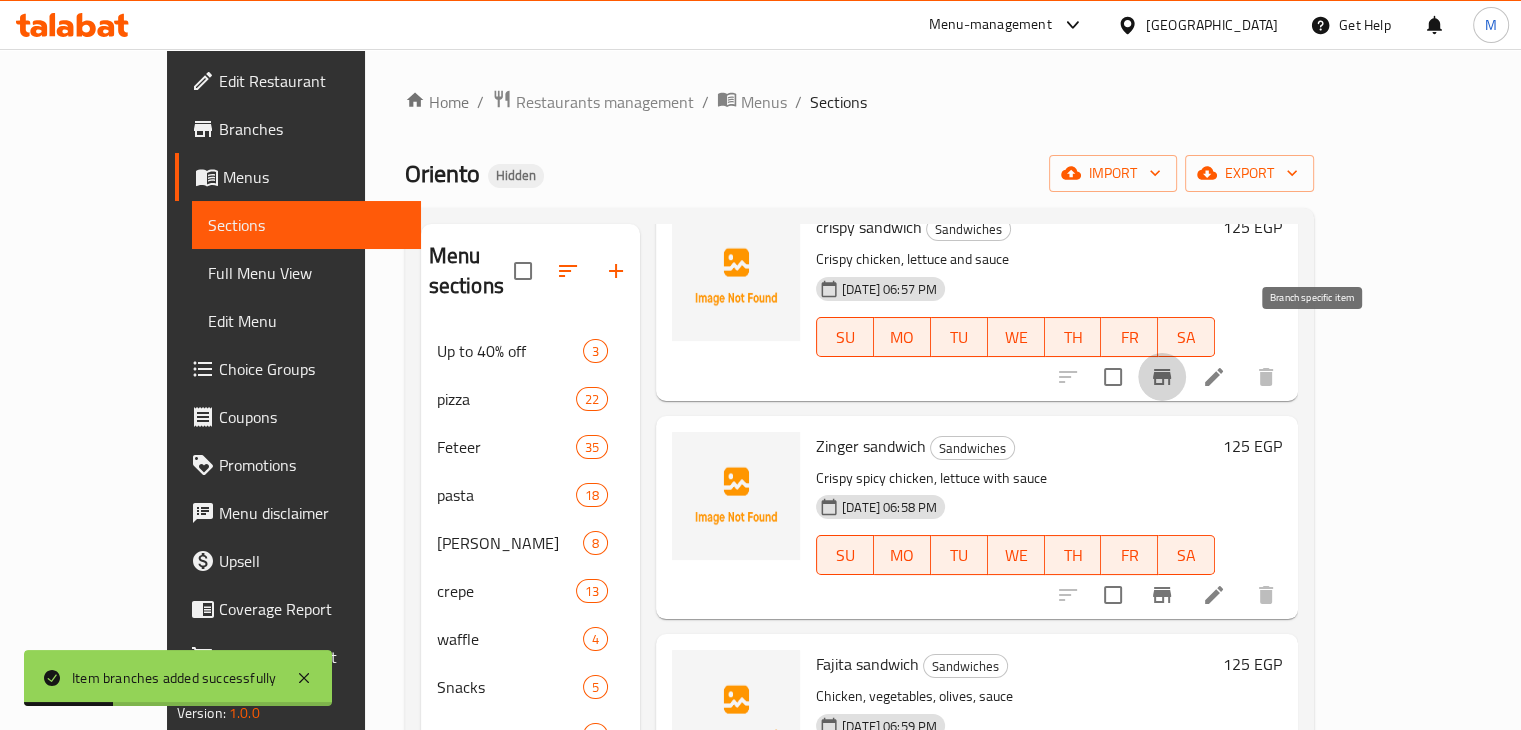 click at bounding box center (1162, 377) 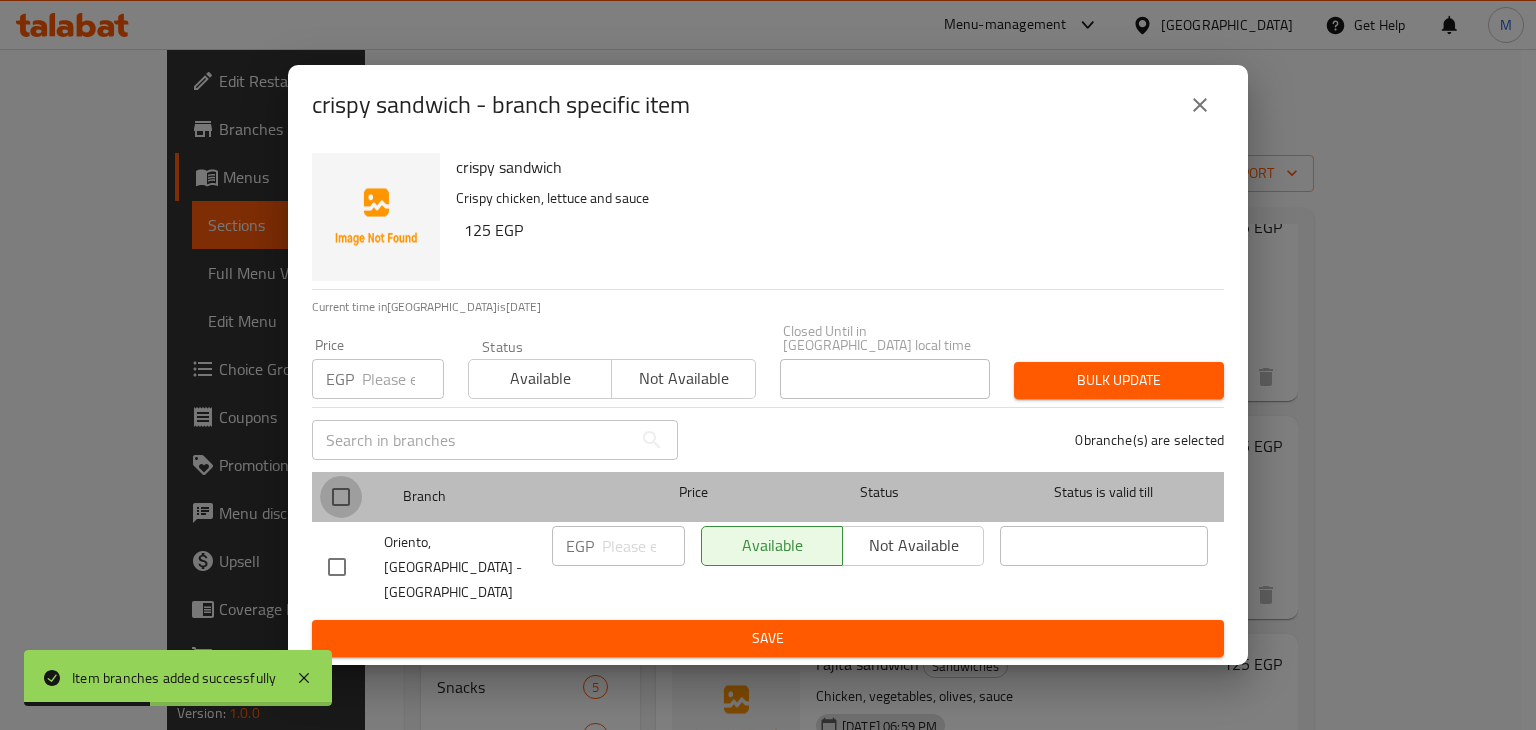 click at bounding box center [341, 497] 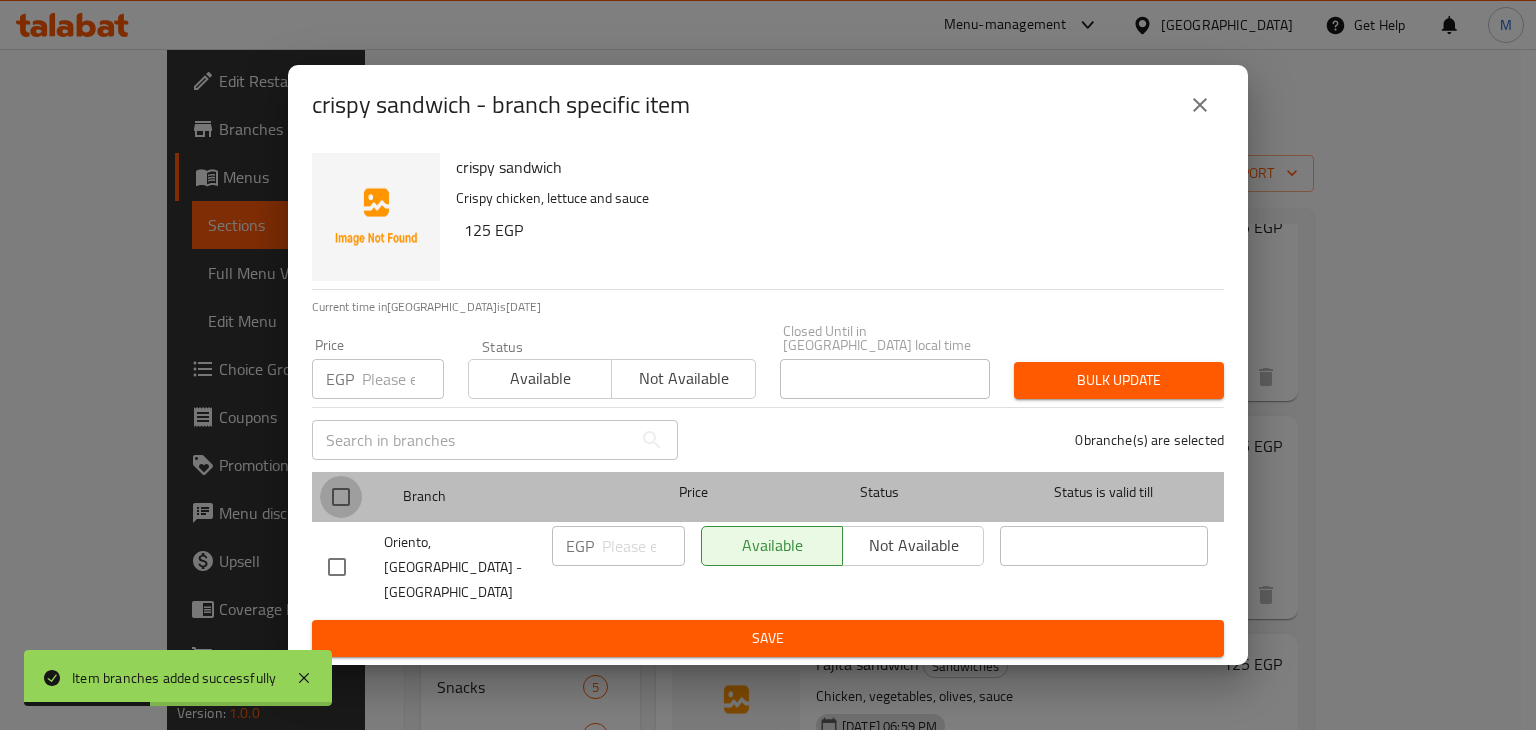 checkbox on "true" 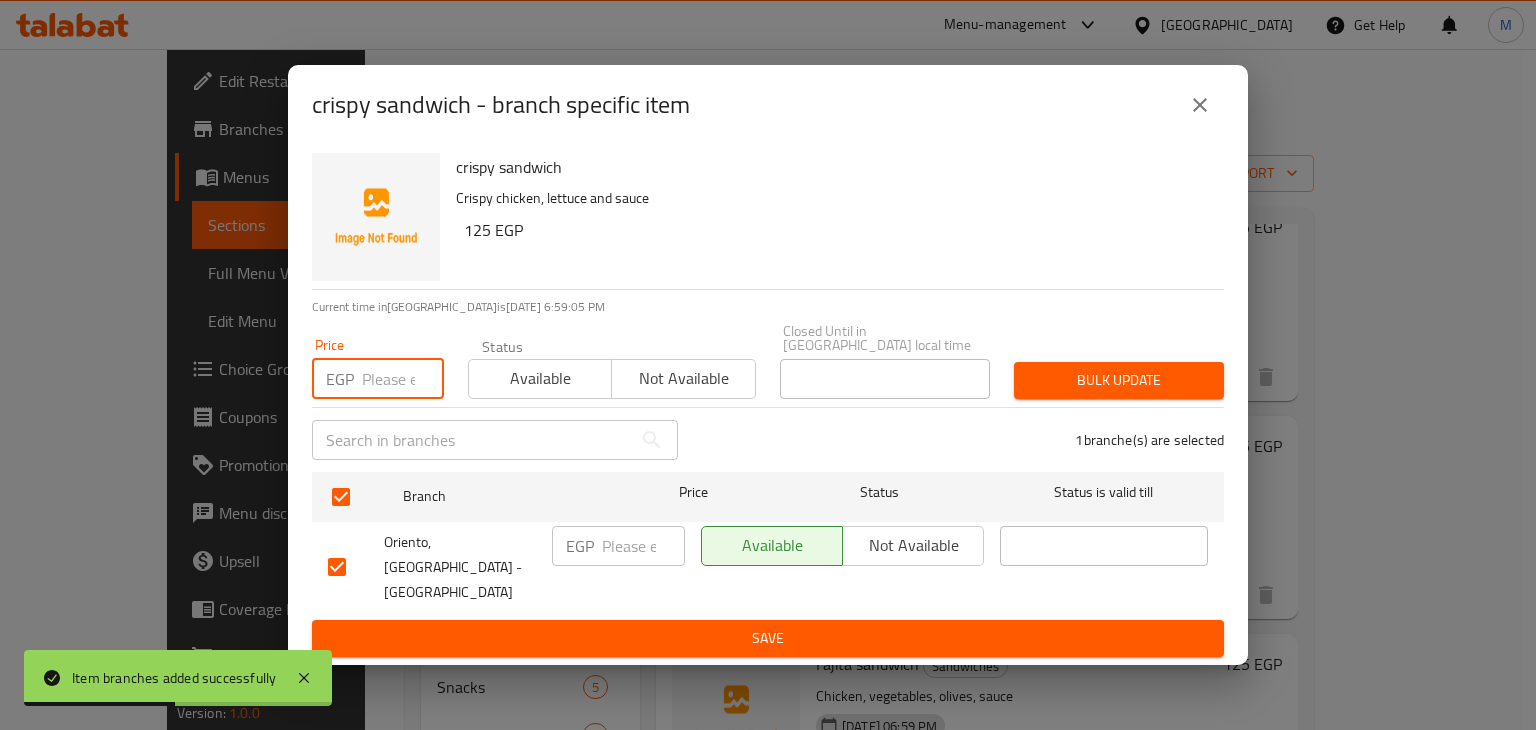 click at bounding box center [403, 379] 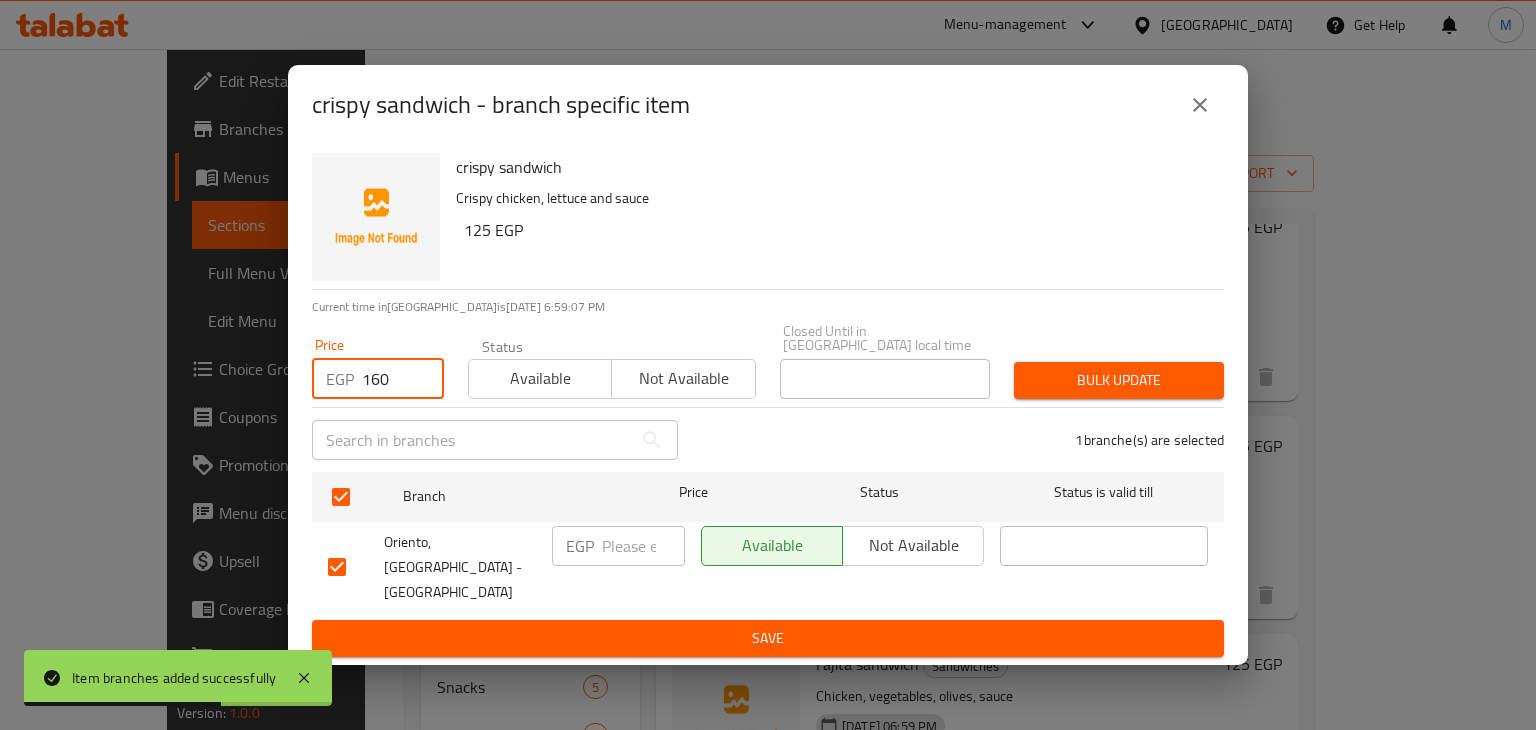 type on "160" 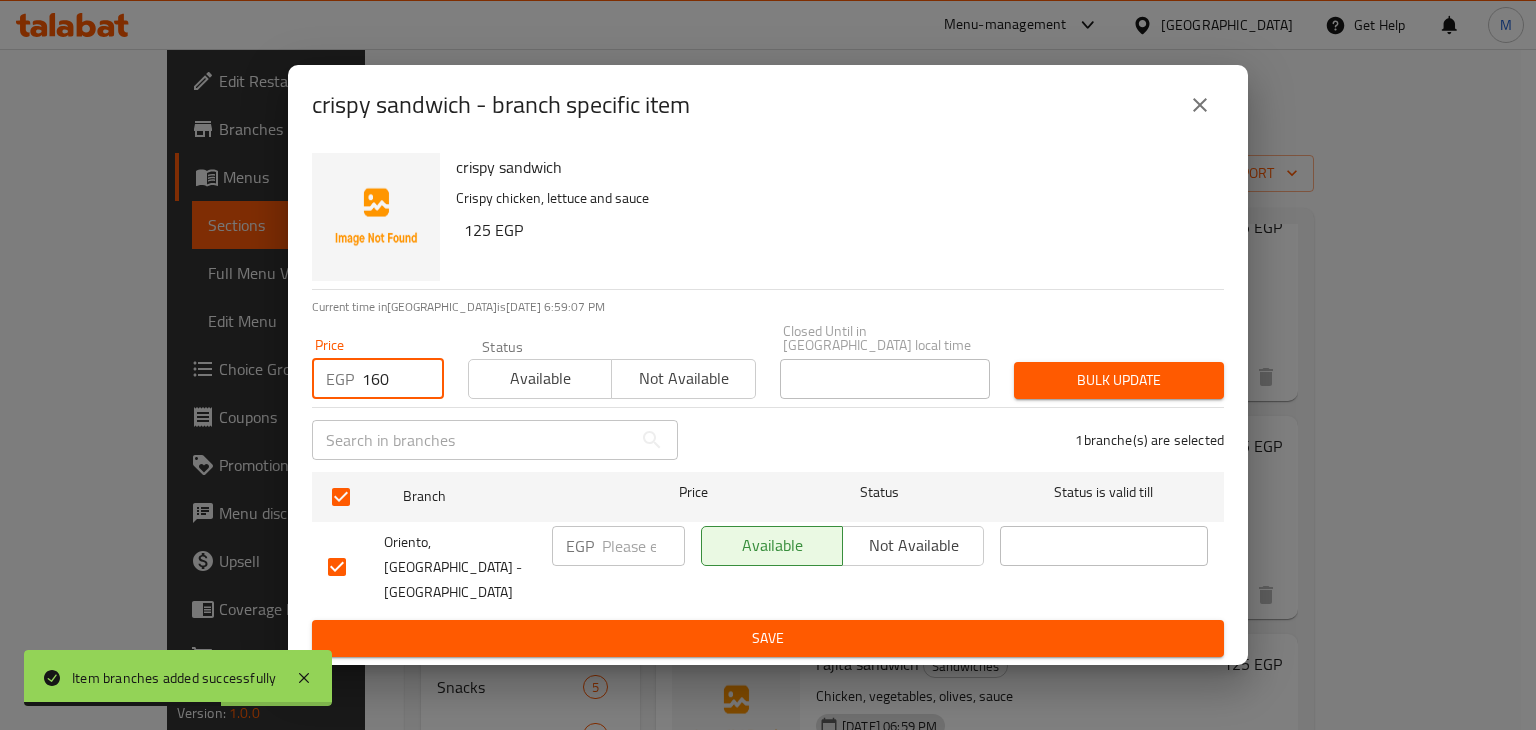 click on "Available" at bounding box center [540, 378] 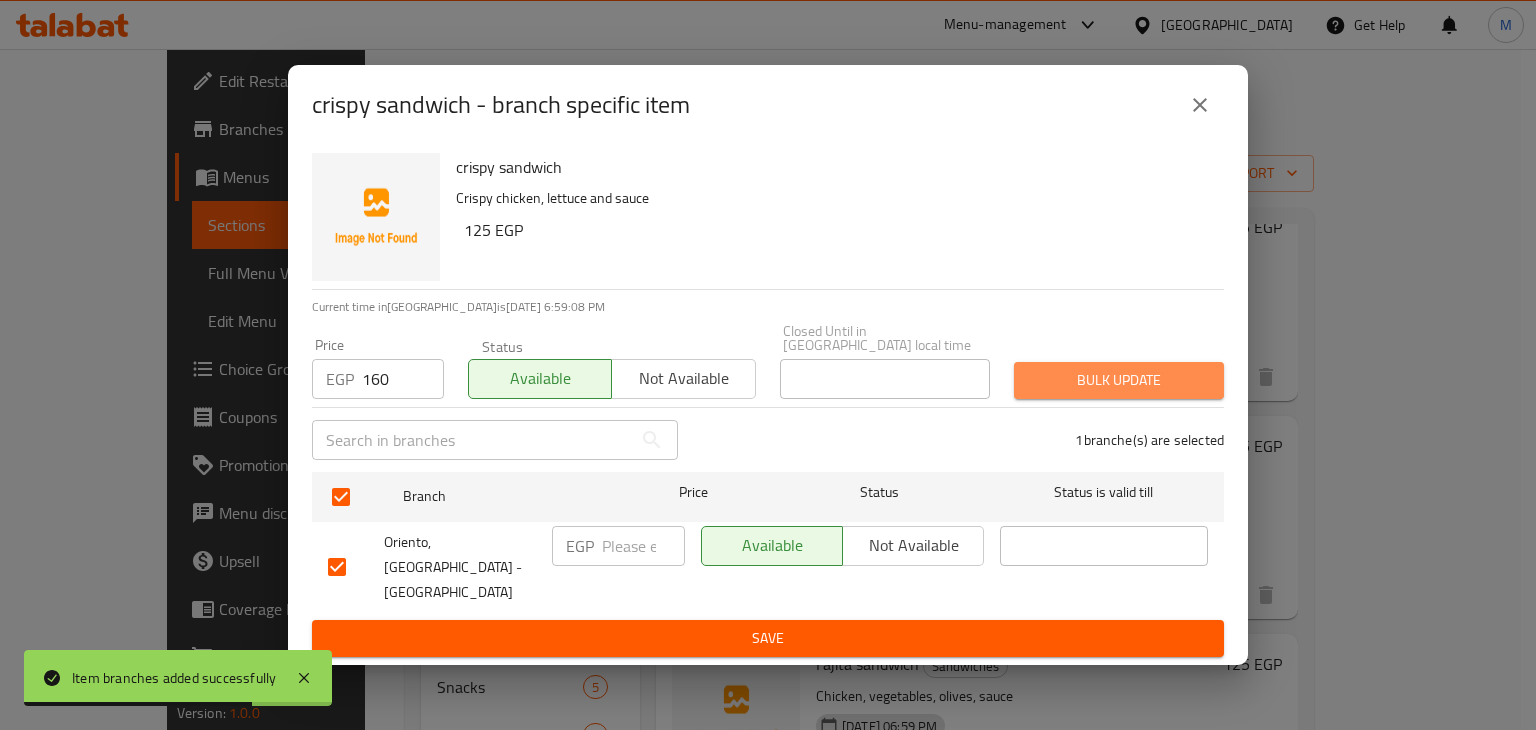 click on "Bulk update" at bounding box center (1119, 380) 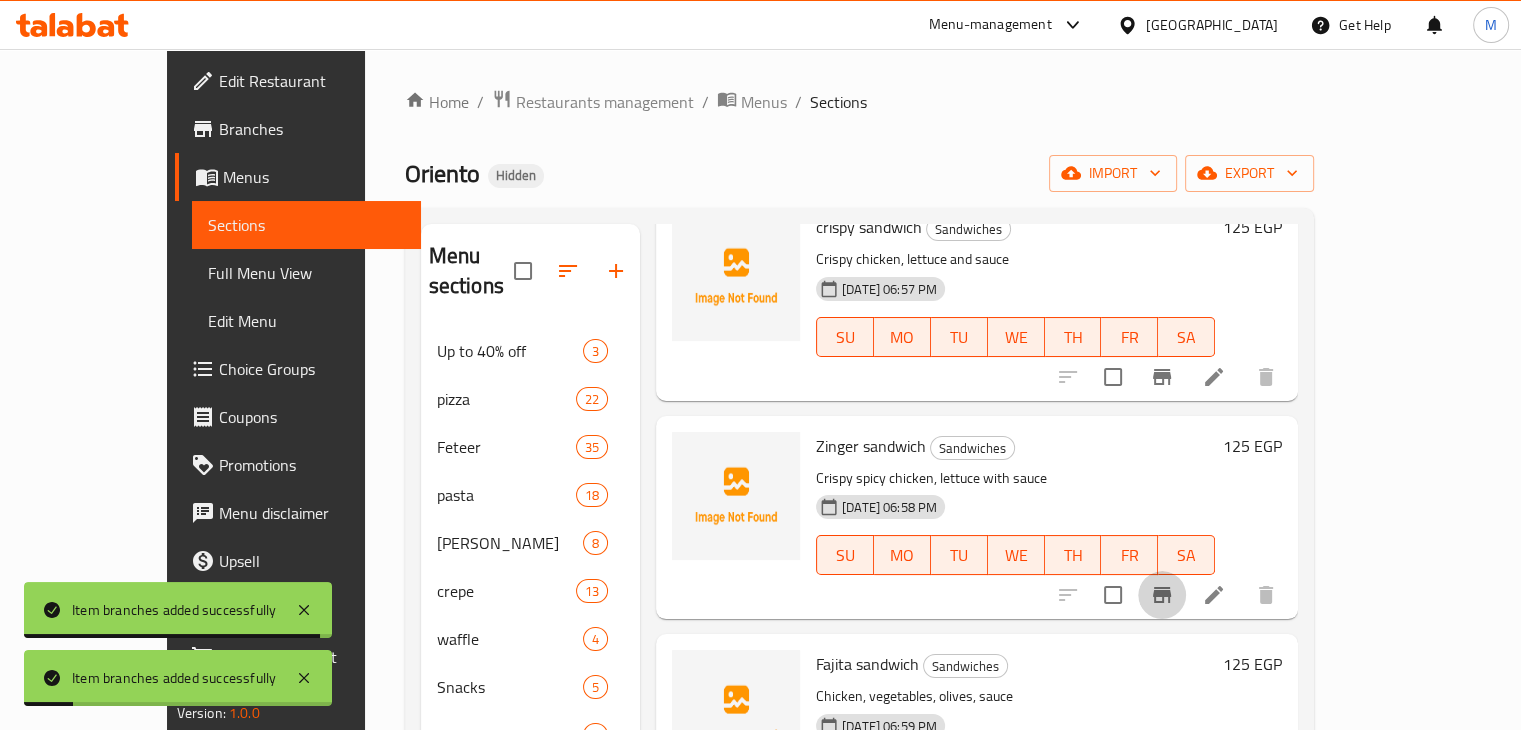 click 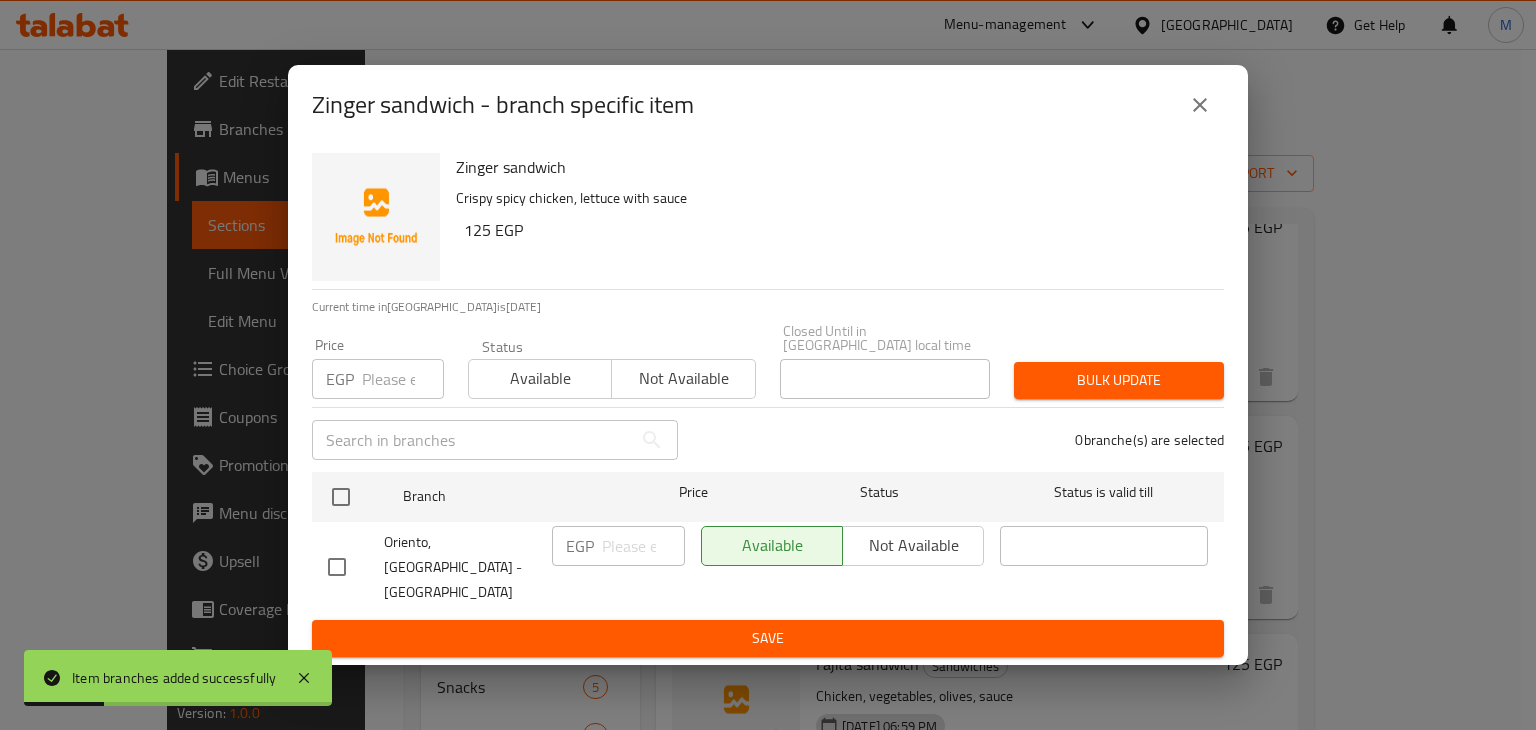click on "Zinger sandwich  Crispy spicy chicken, lettuce with sauce
125   EGP Current time in  [GEOGRAPHIC_DATA]  is  [DATE]   Price EGP Price Status Available Not available Closed Until in [GEOGRAPHIC_DATA] local time Closed Until in [GEOGRAPHIC_DATA] local time Bulk update ​ 0  branche(s) are selected Branch Price Status Status is valid till Oriento, [GEOGRAPHIC_DATA] - [GEOGRAPHIC_DATA] EGP ​ Available Not available ​ Save" at bounding box center [768, 405] 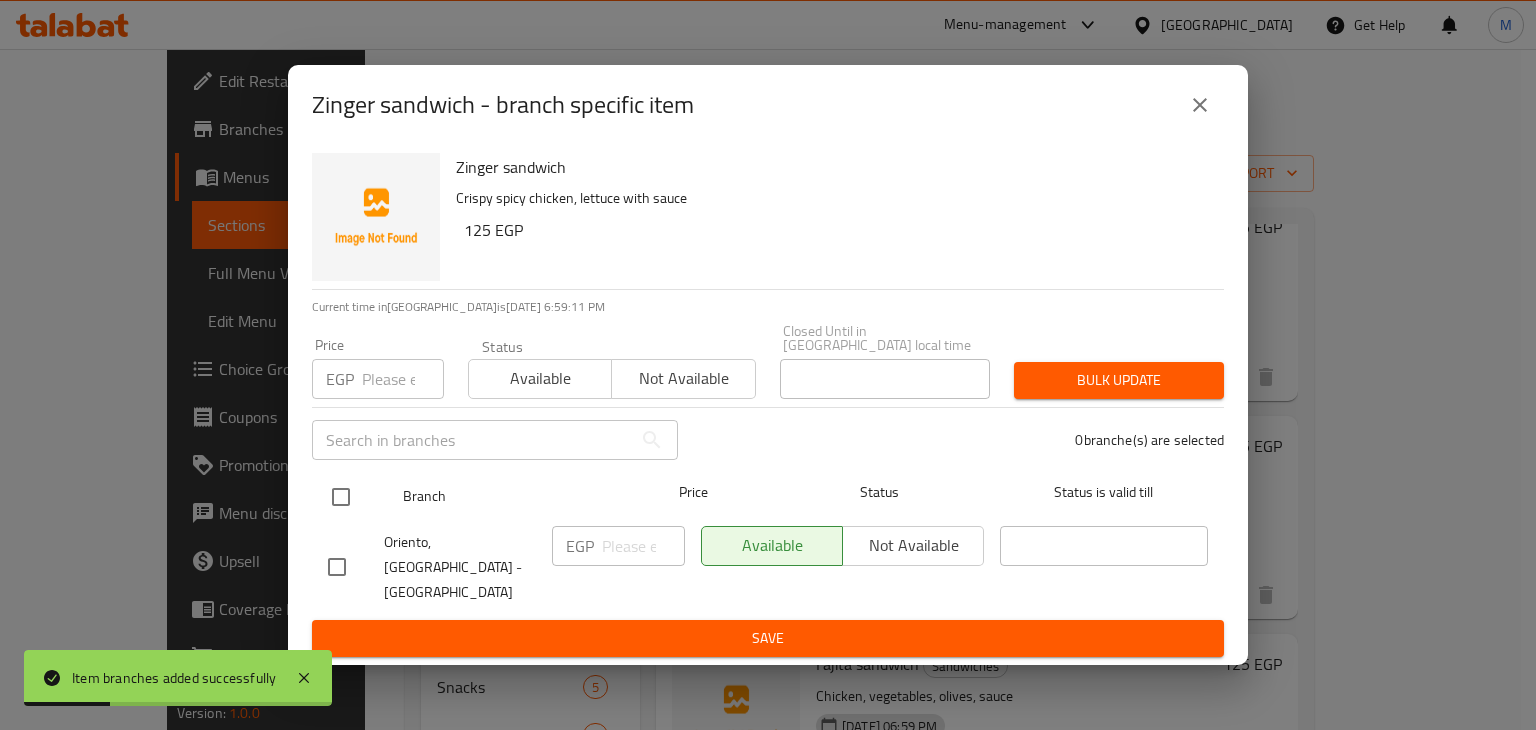 click at bounding box center (341, 497) 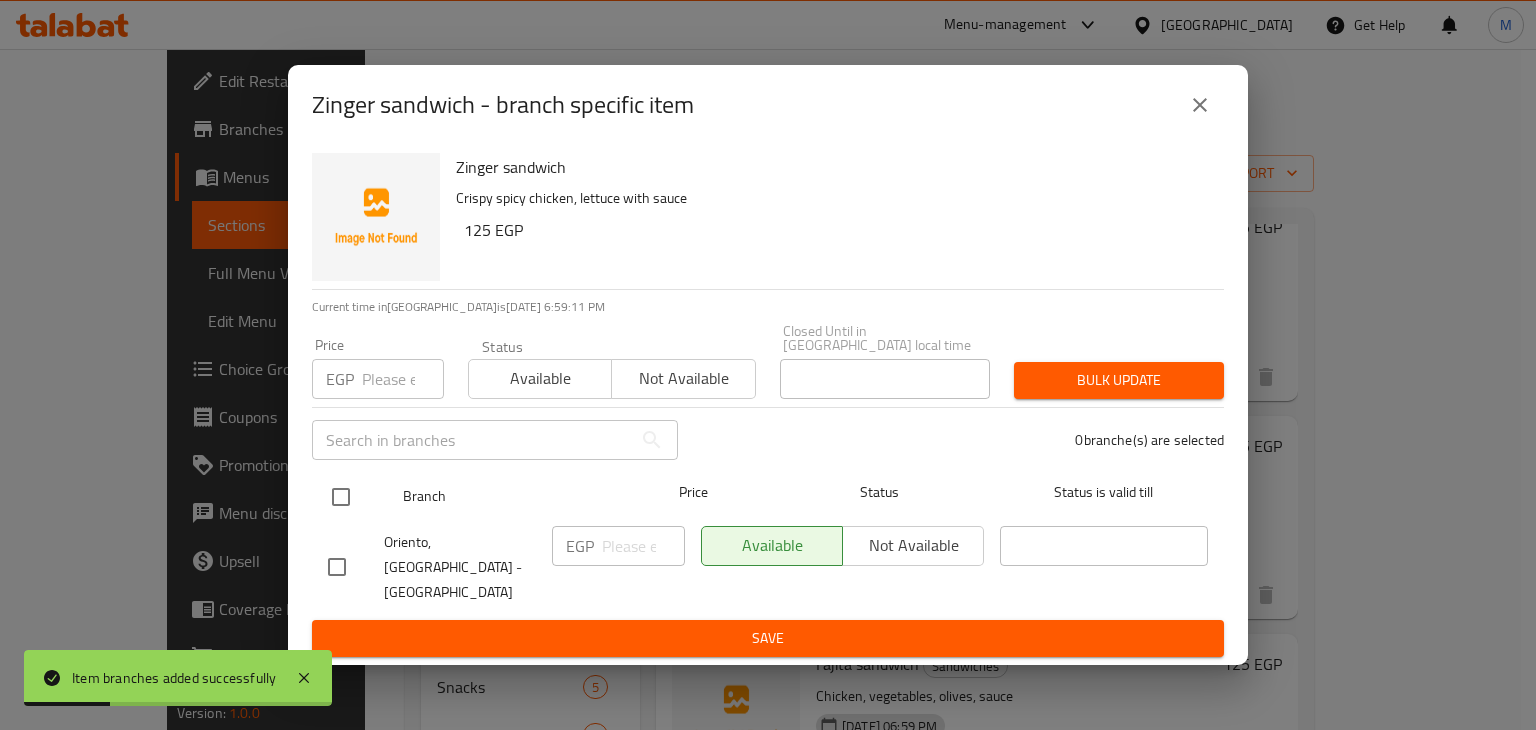 checkbox on "true" 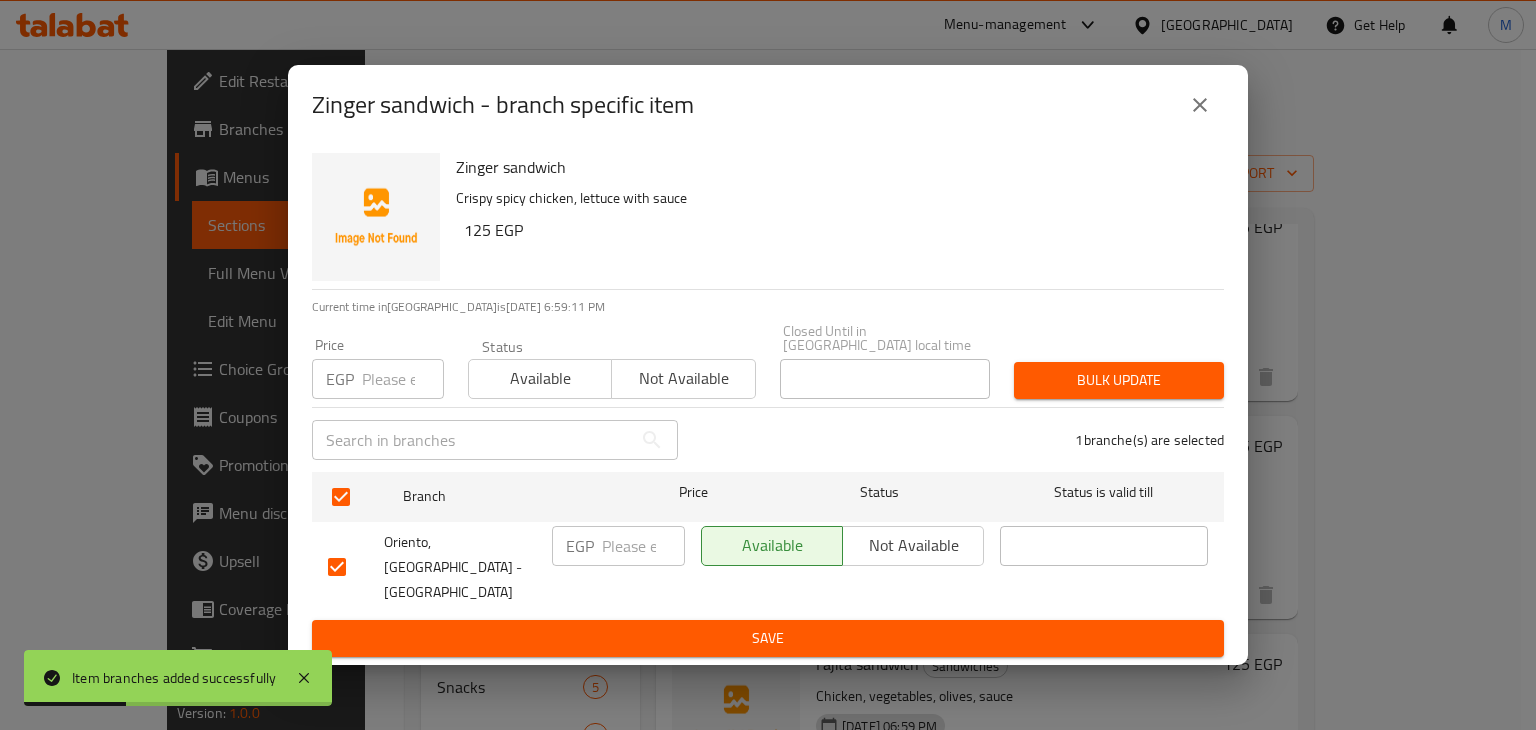 click on "EGP Price" at bounding box center (378, 379) 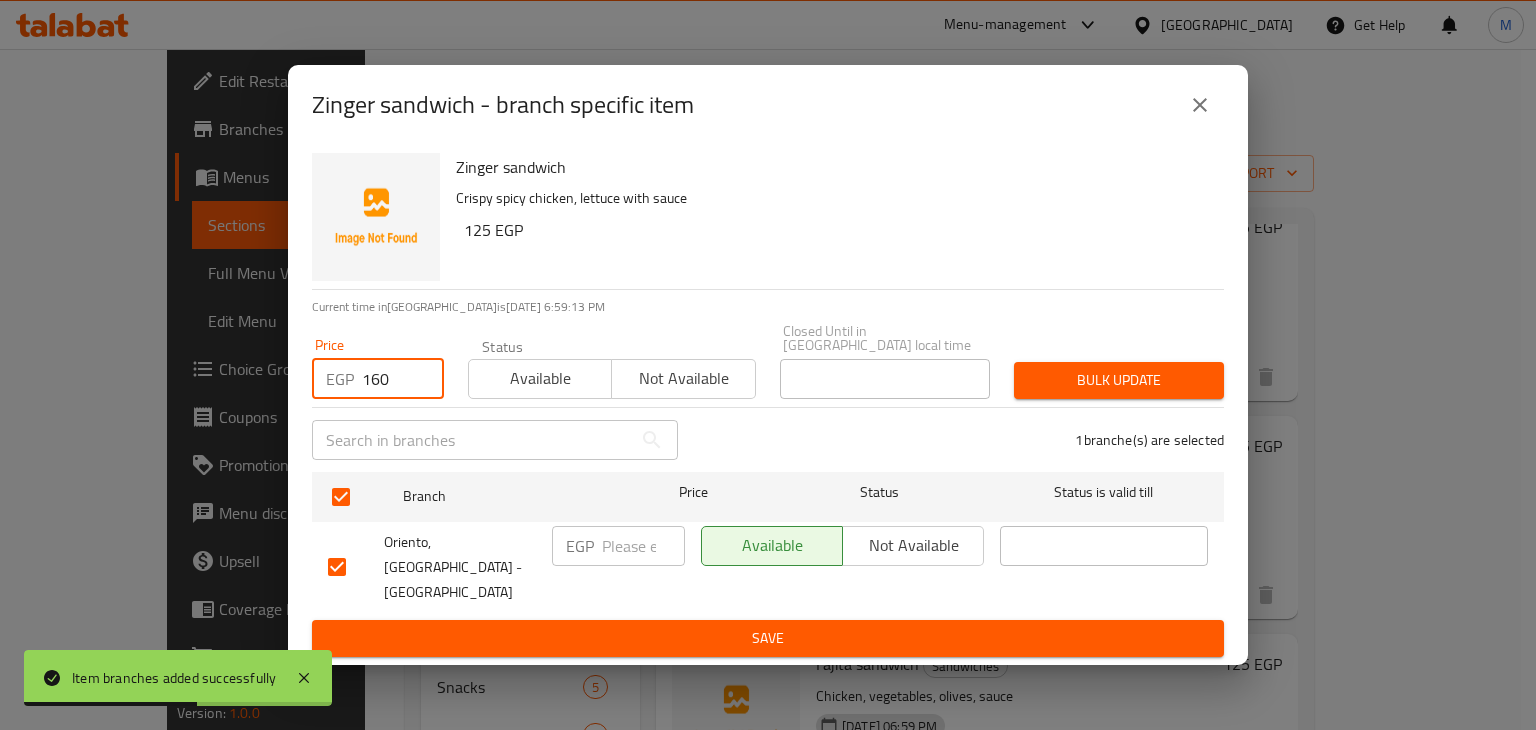 type on "160" 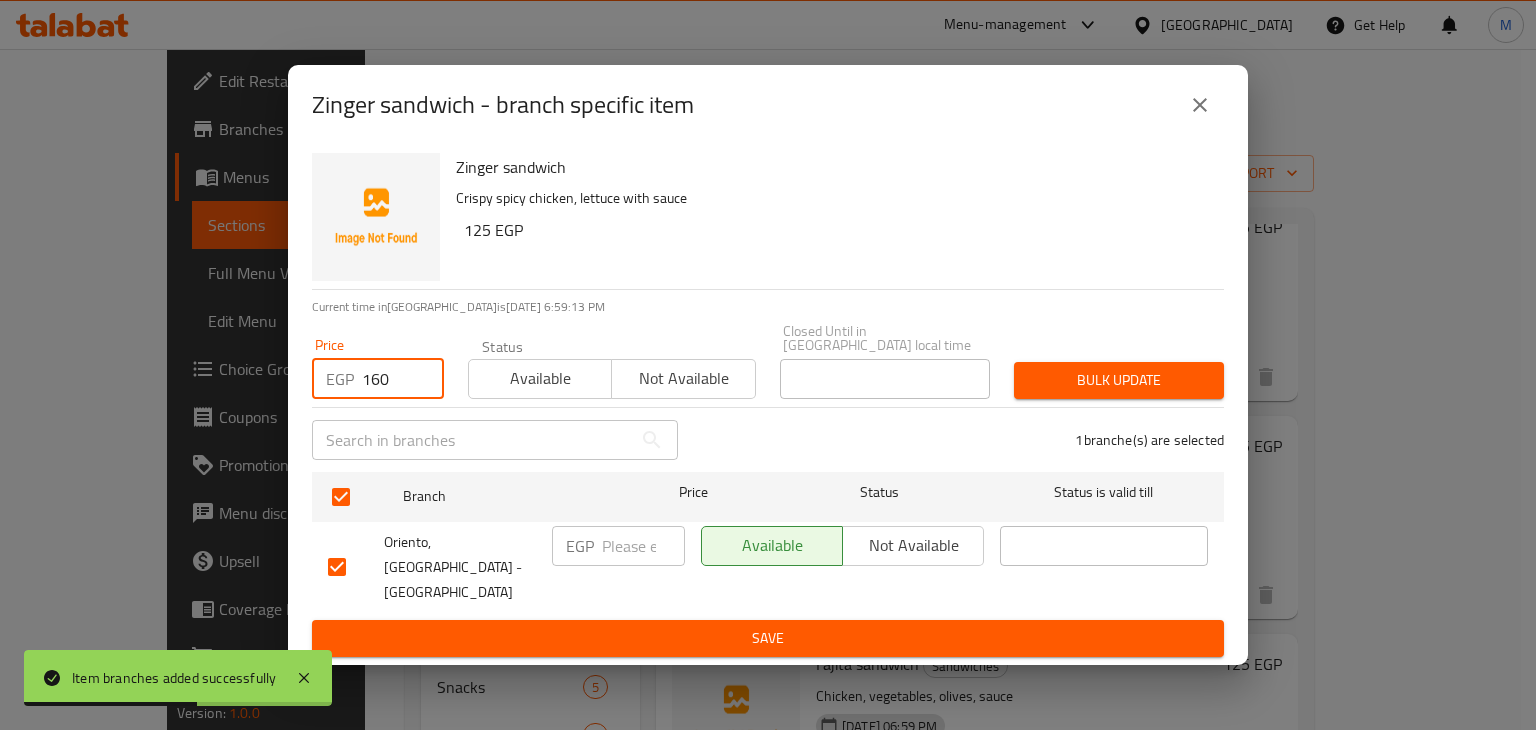 click on "Available" at bounding box center [540, 378] 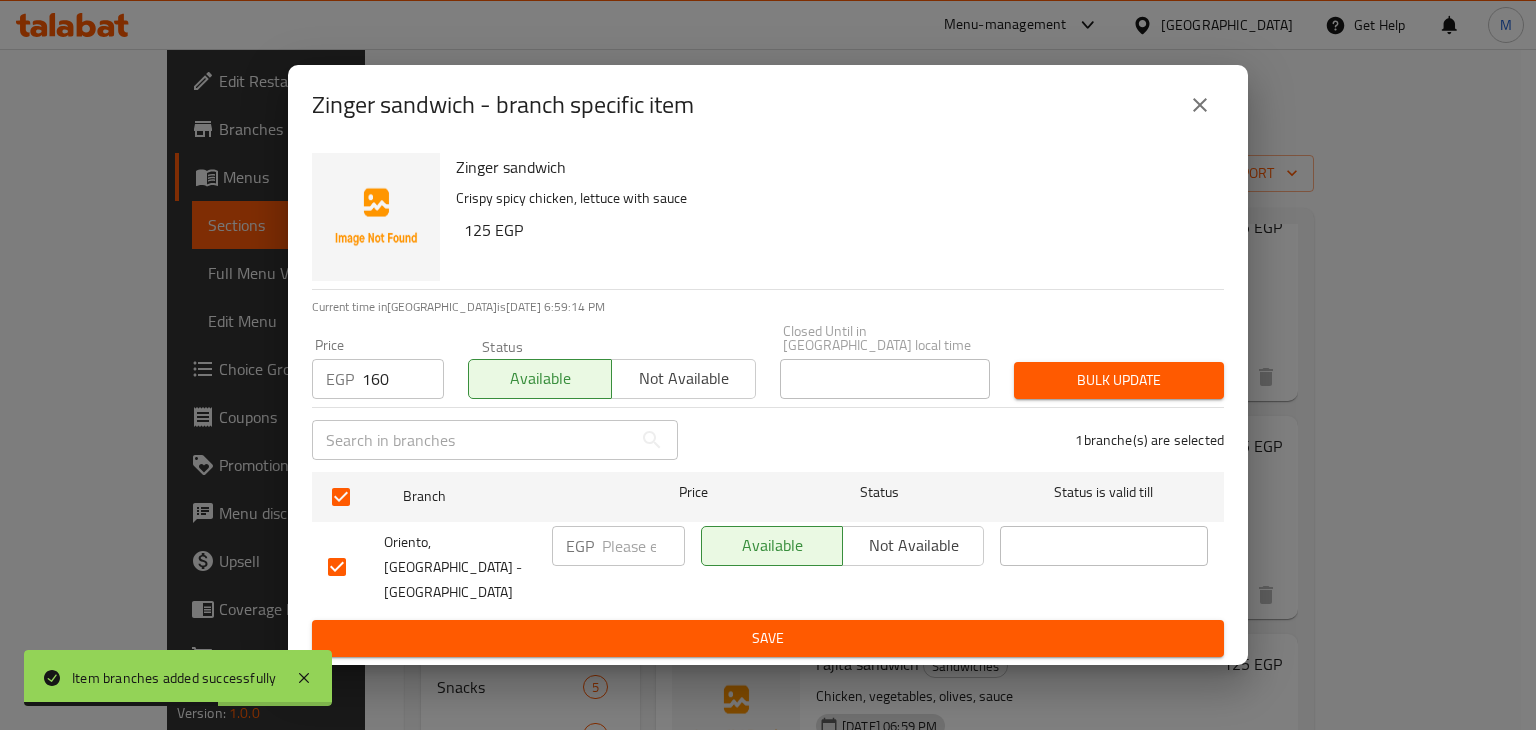 click on "Bulk update" at bounding box center [1119, 380] 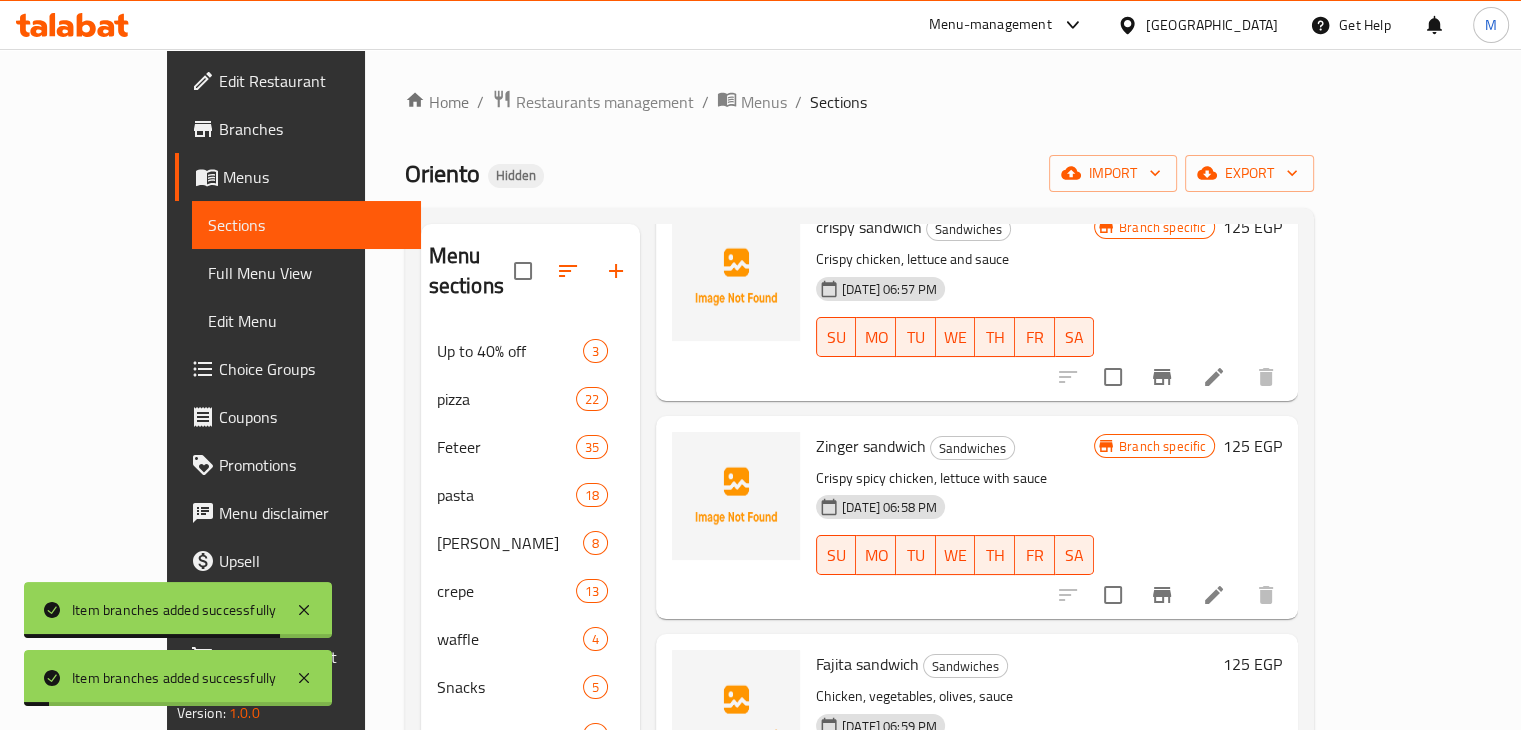 scroll, scrollTop: 1230, scrollLeft: 0, axis: vertical 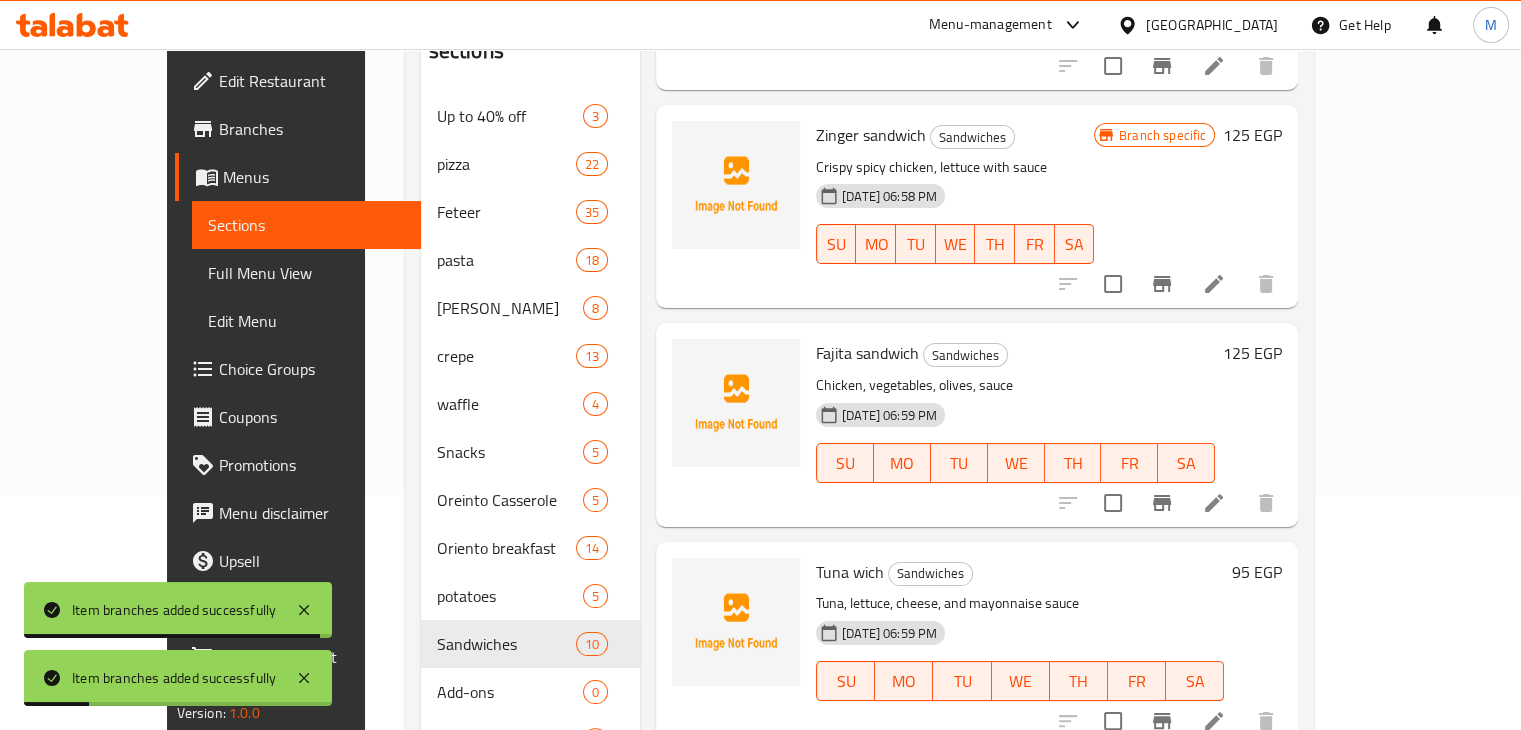 click at bounding box center (1162, 503) 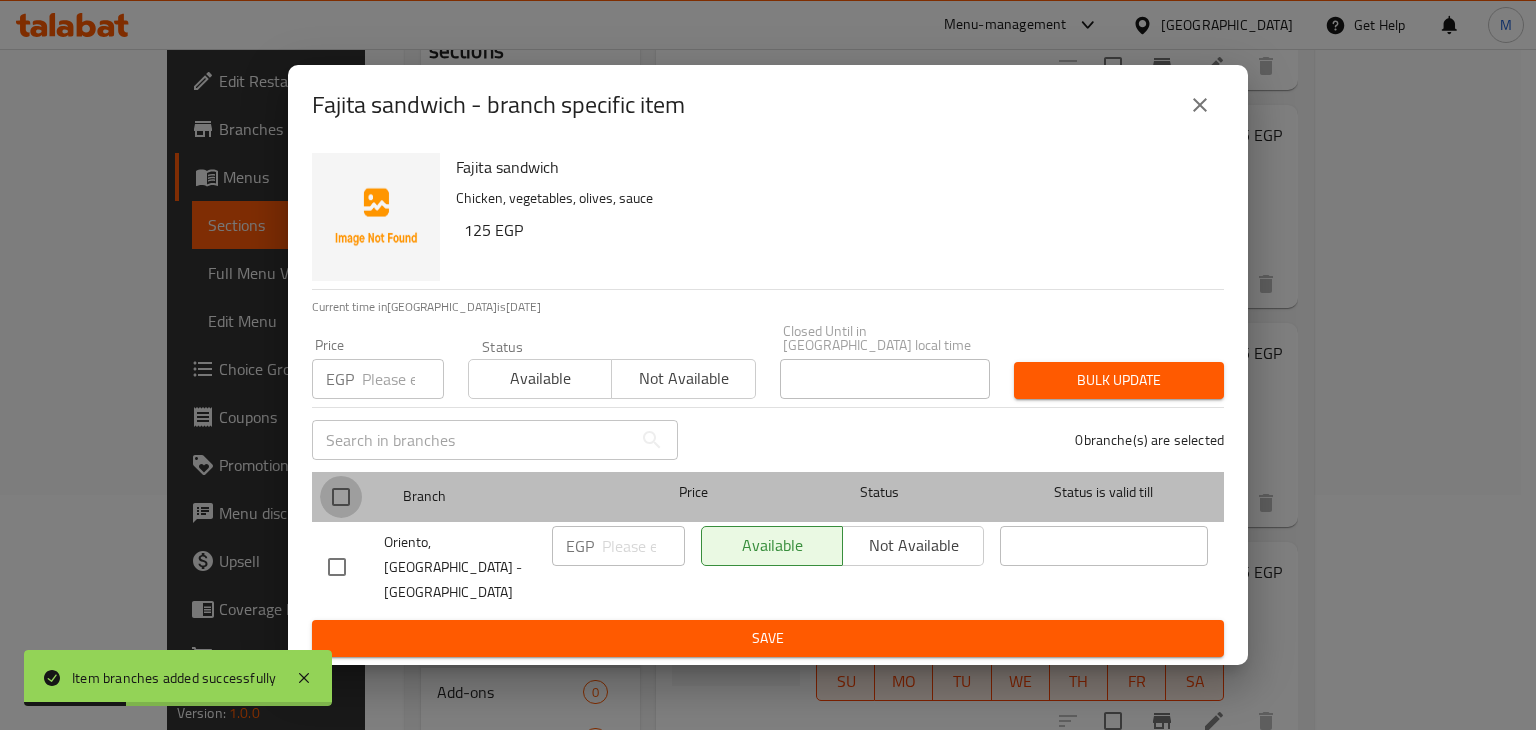 click at bounding box center [341, 497] 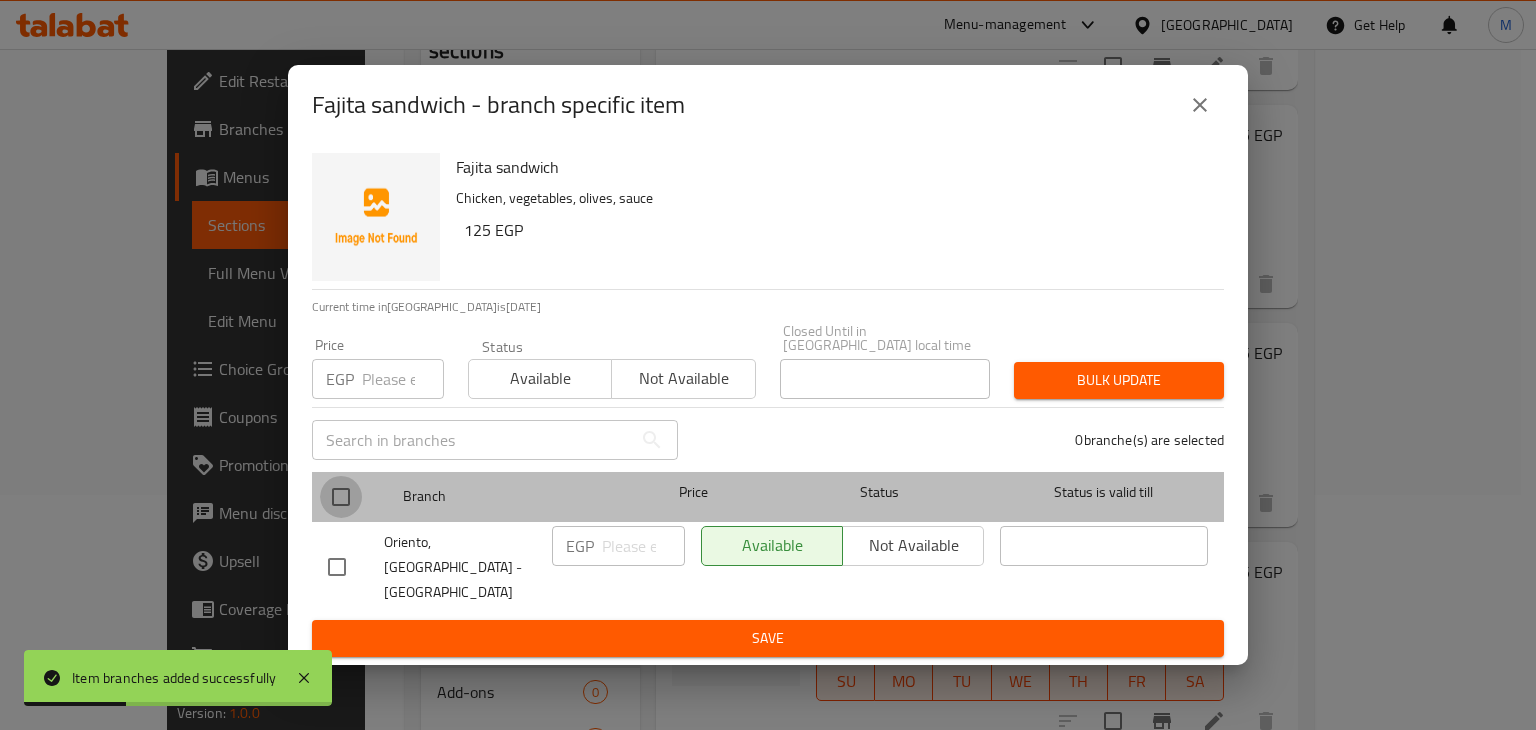 type 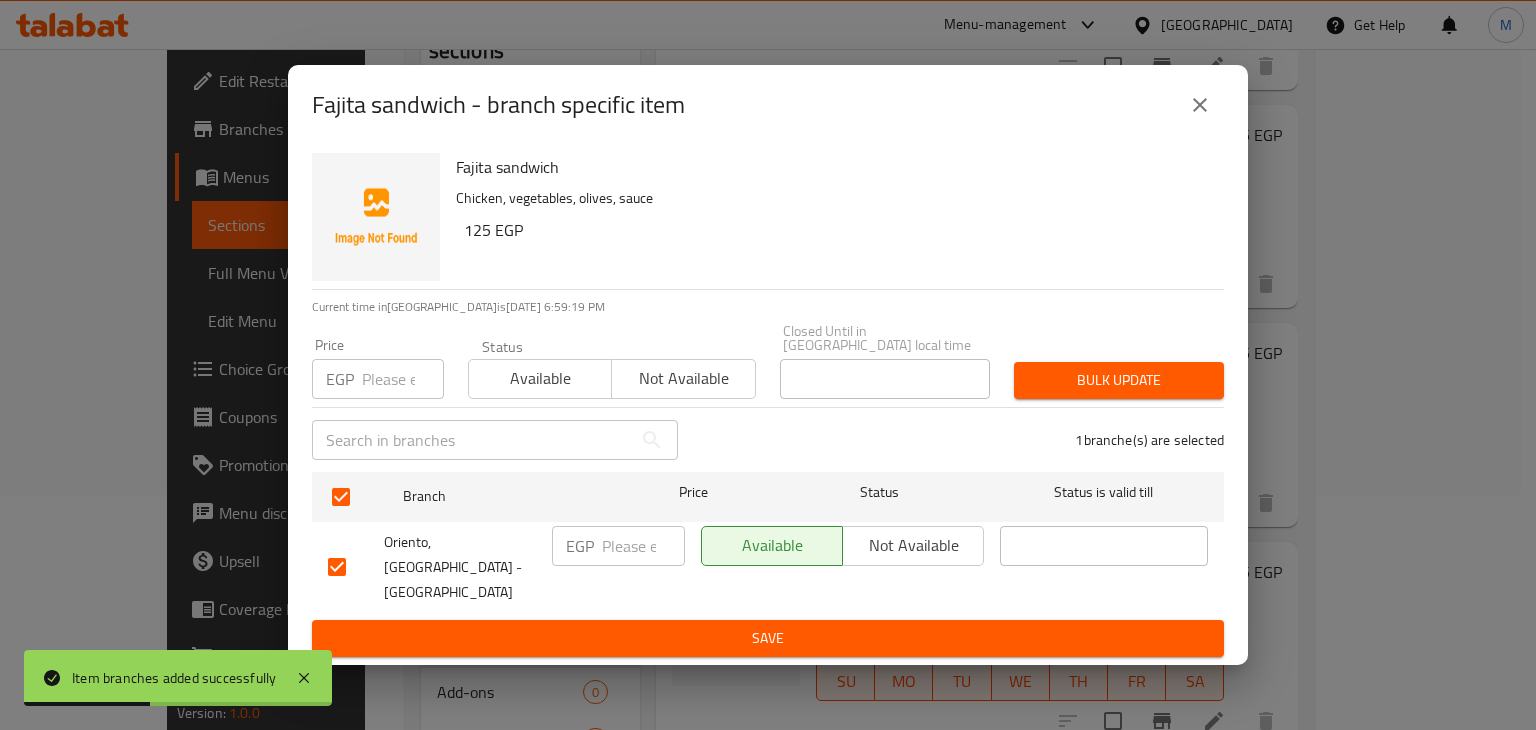 click at bounding box center [403, 379] 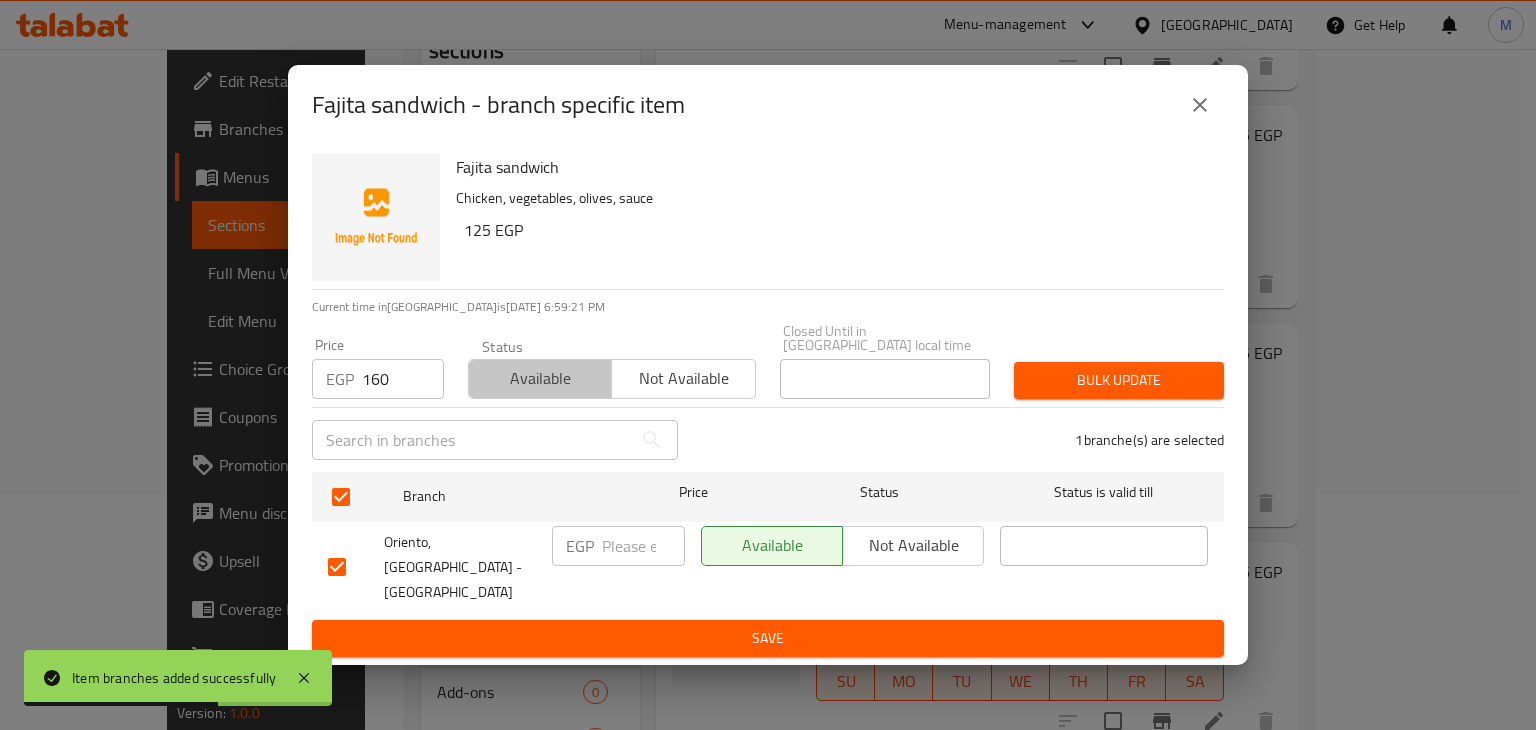 click on "Available" at bounding box center [540, 378] 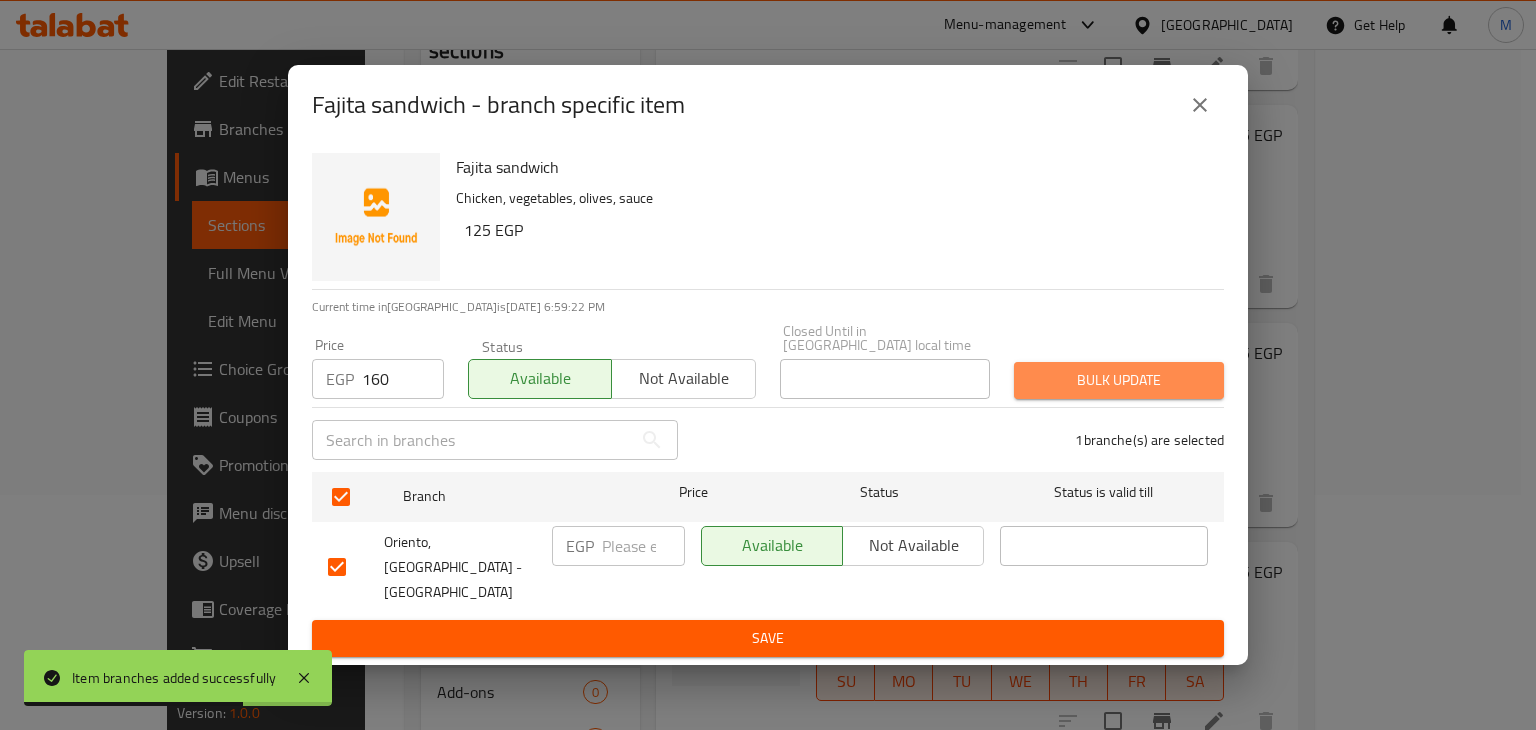 click on "Bulk update" at bounding box center [1119, 380] 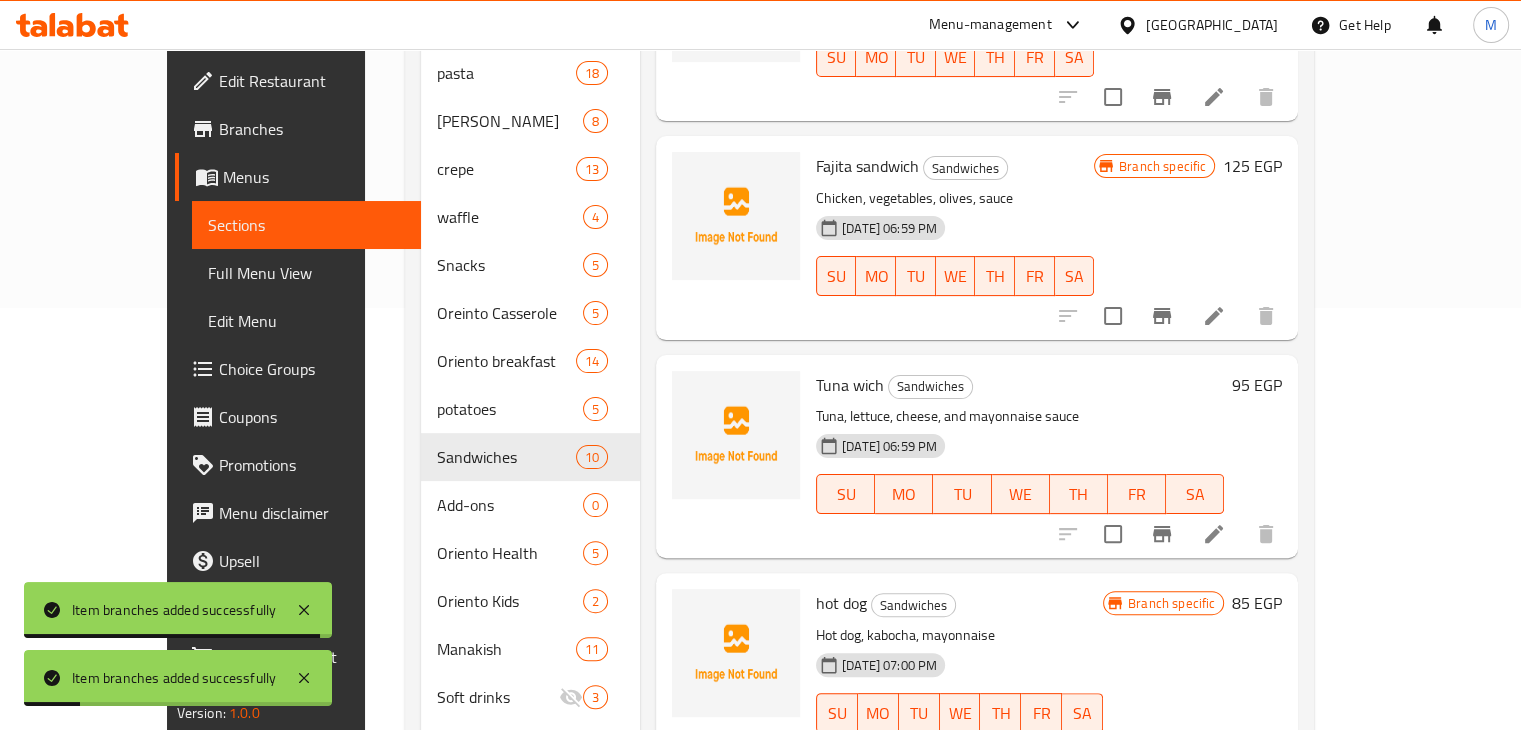 scroll, scrollTop: 495, scrollLeft: 0, axis: vertical 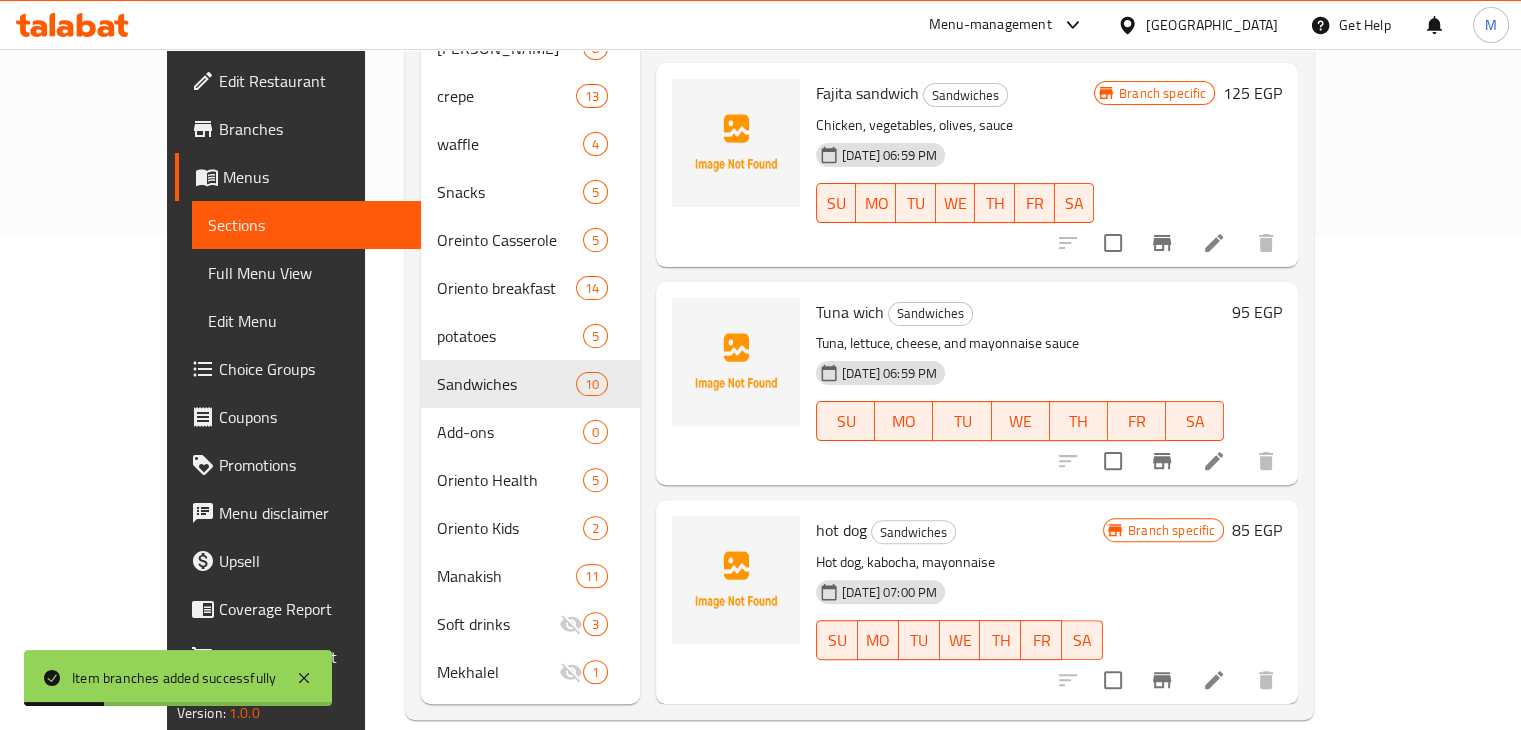 click 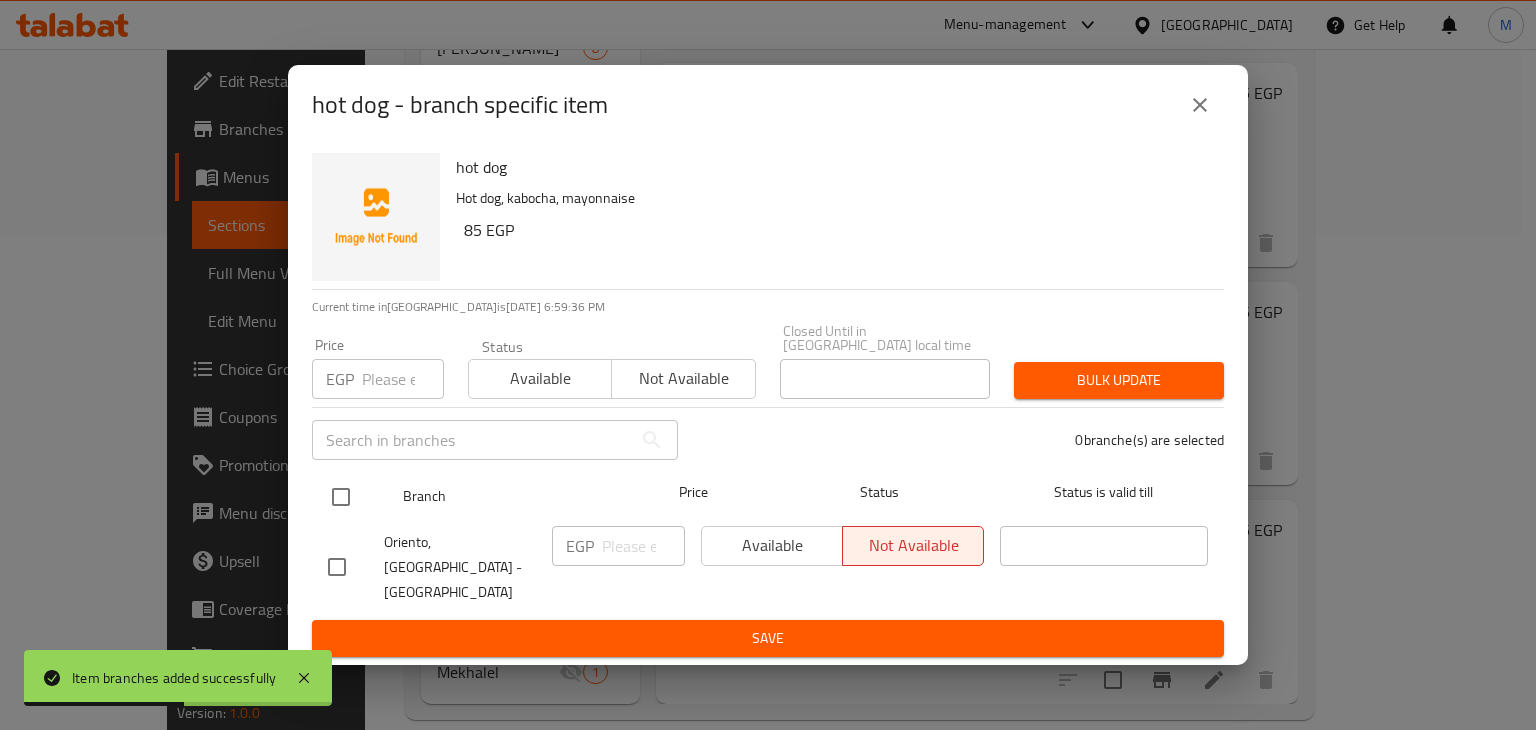 click at bounding box center [341, 497] 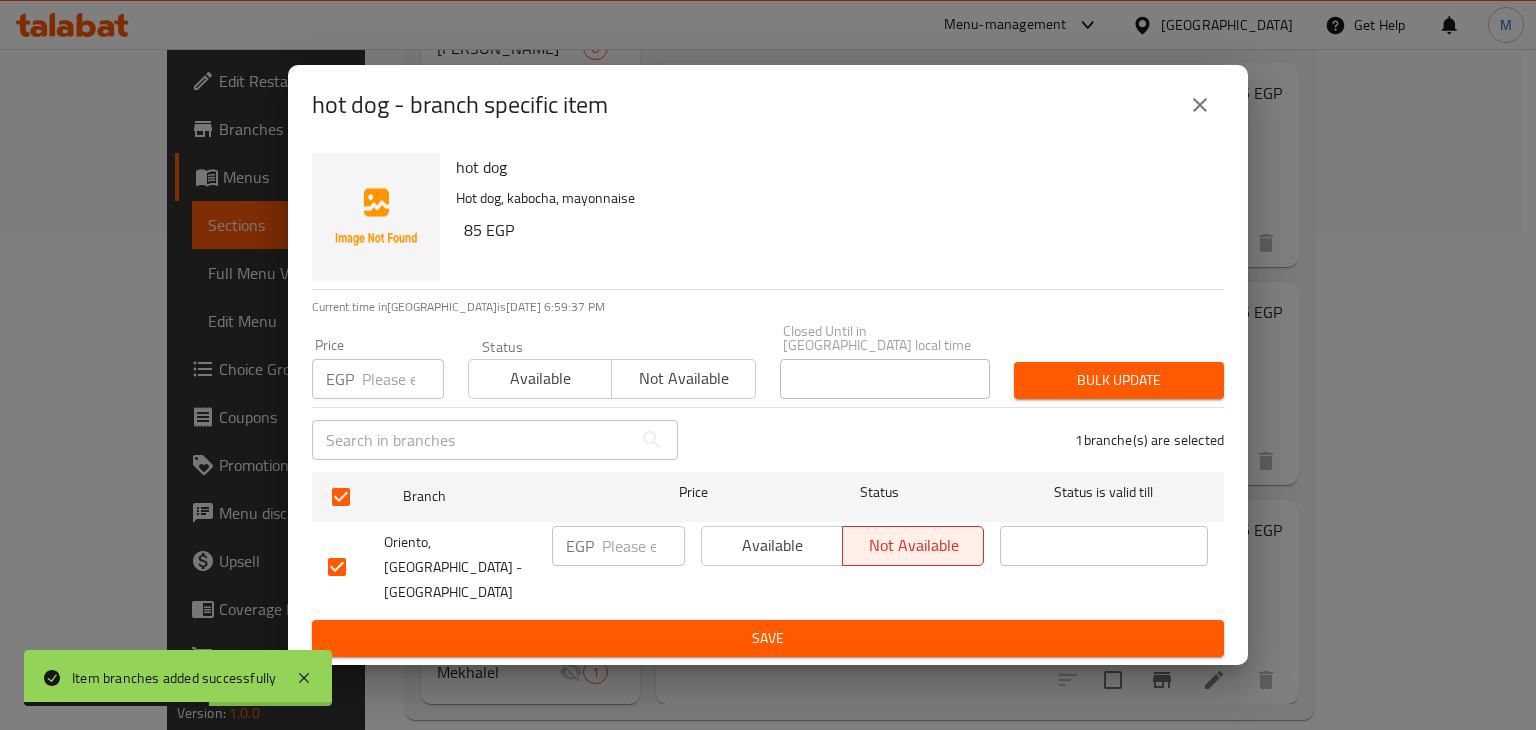click on "EGP Price" at bounding box center (378, 379) 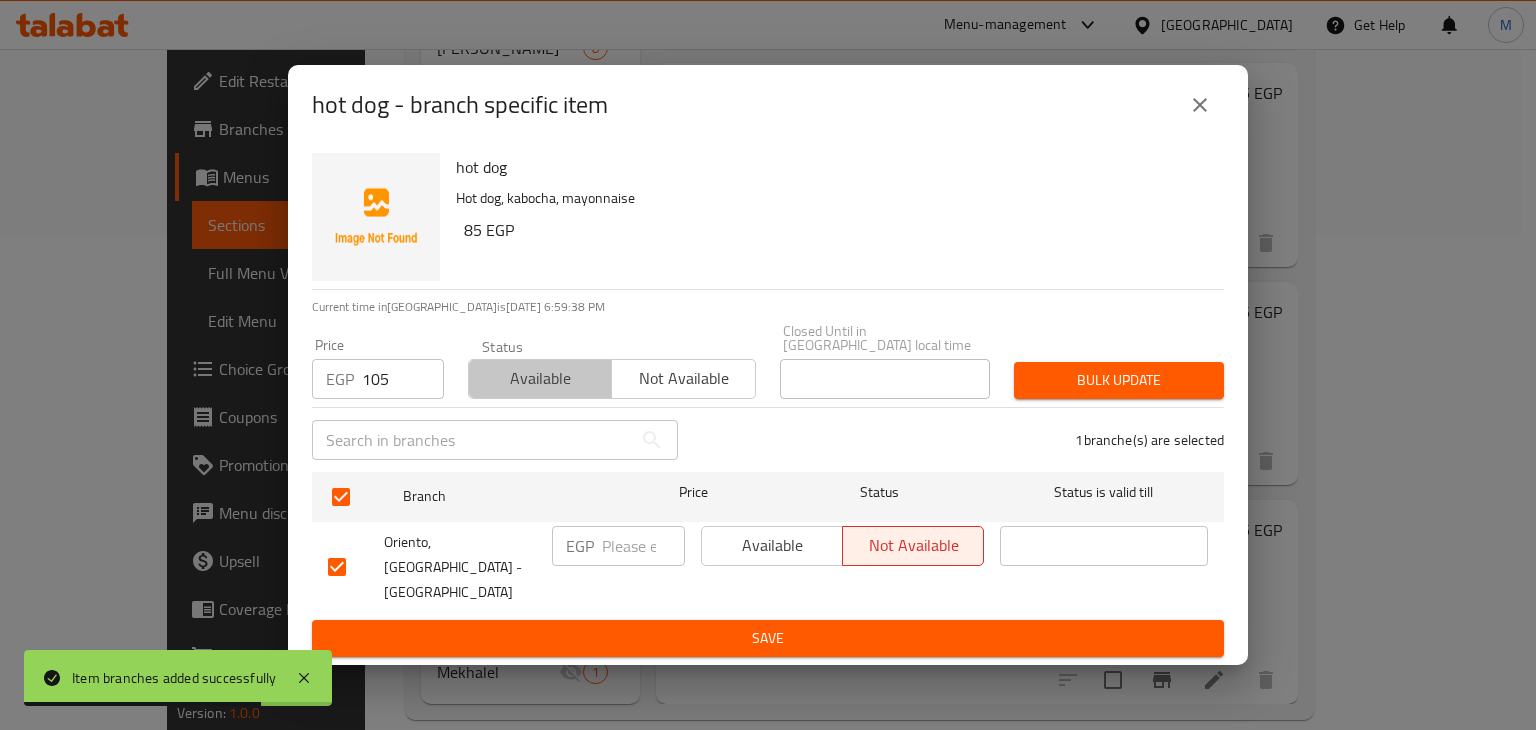 click on "Available" at bounding box center [540, 379] 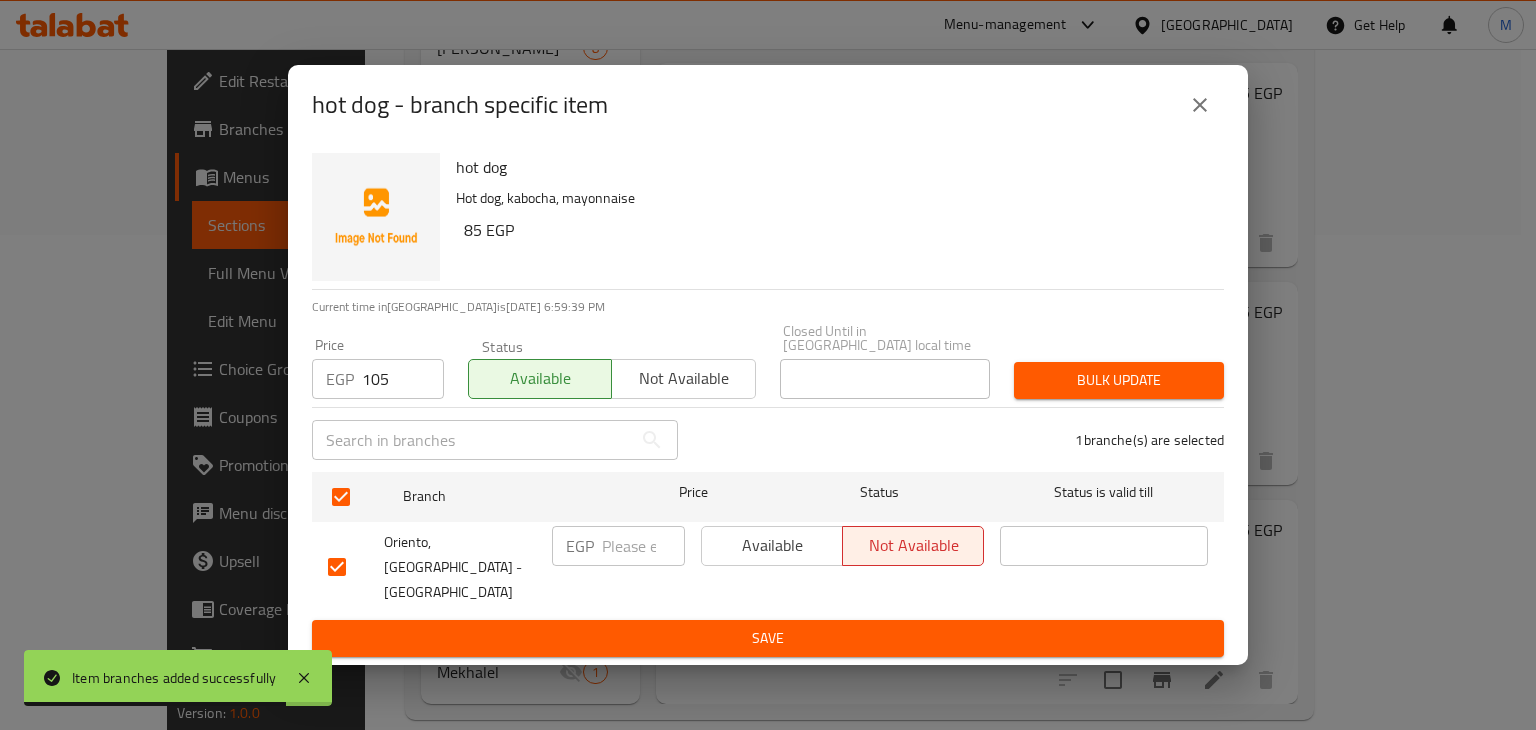 click on "Available" at bounding box center [772, 546] 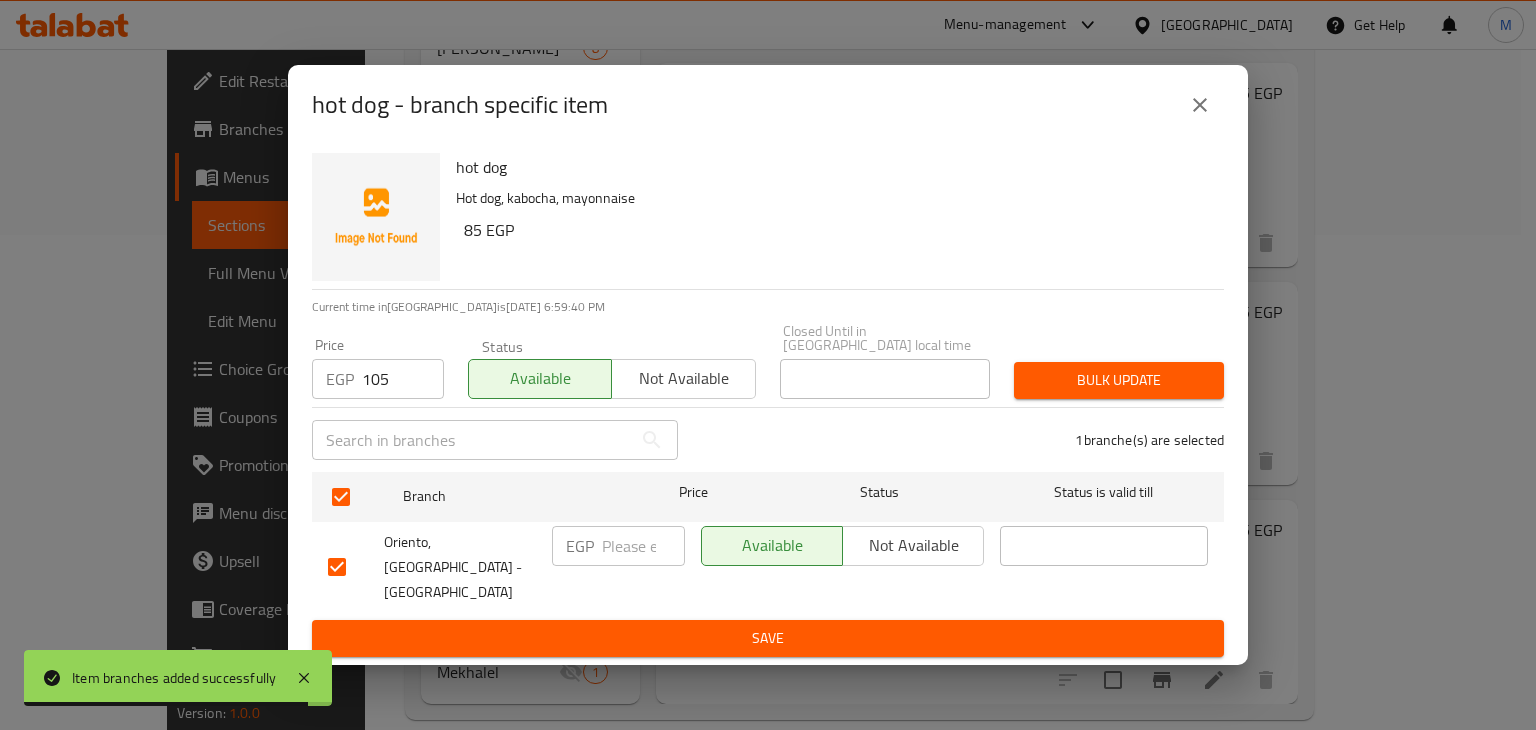 click on "Bulk update" at bounding box center [1119, 380] 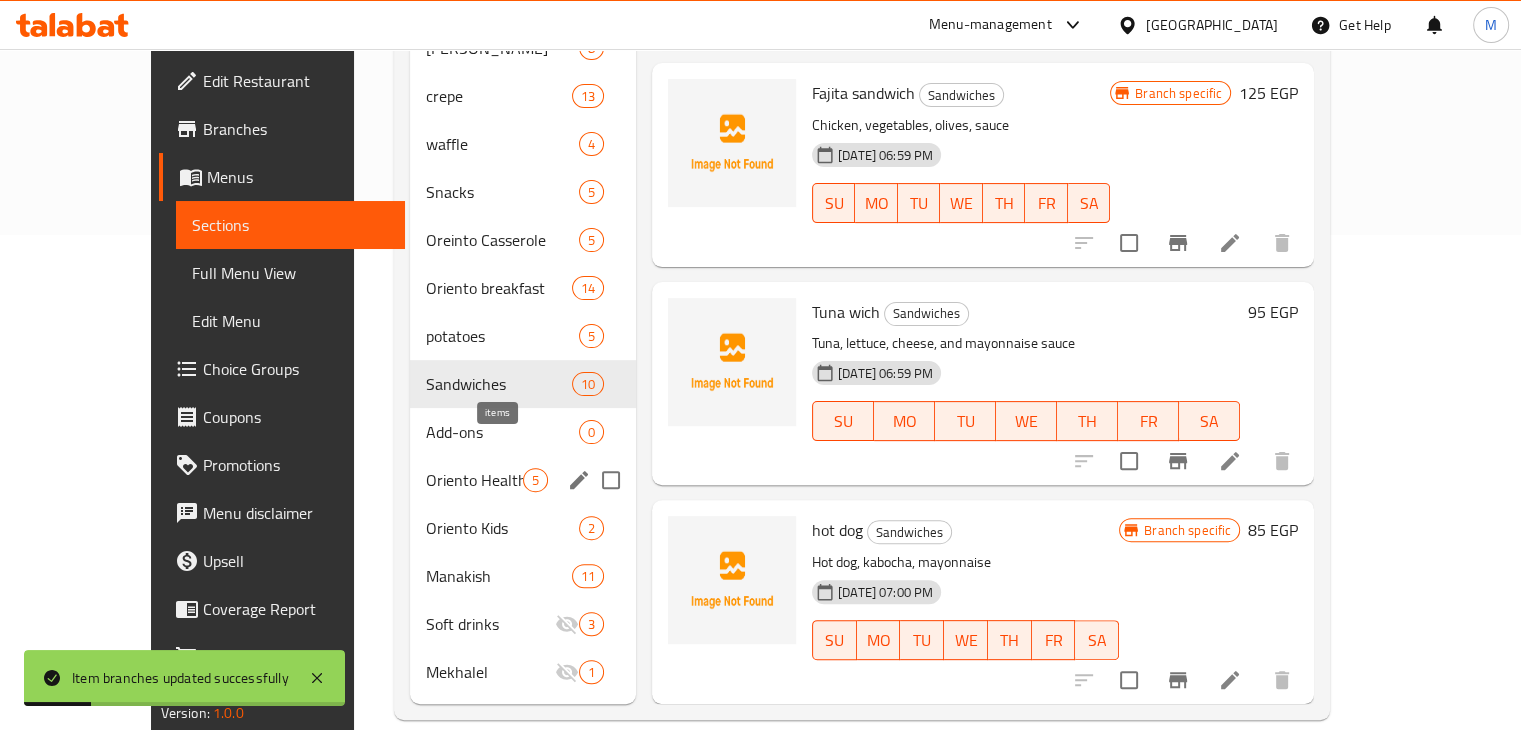 click on "5" at bounding box center (535, 480) 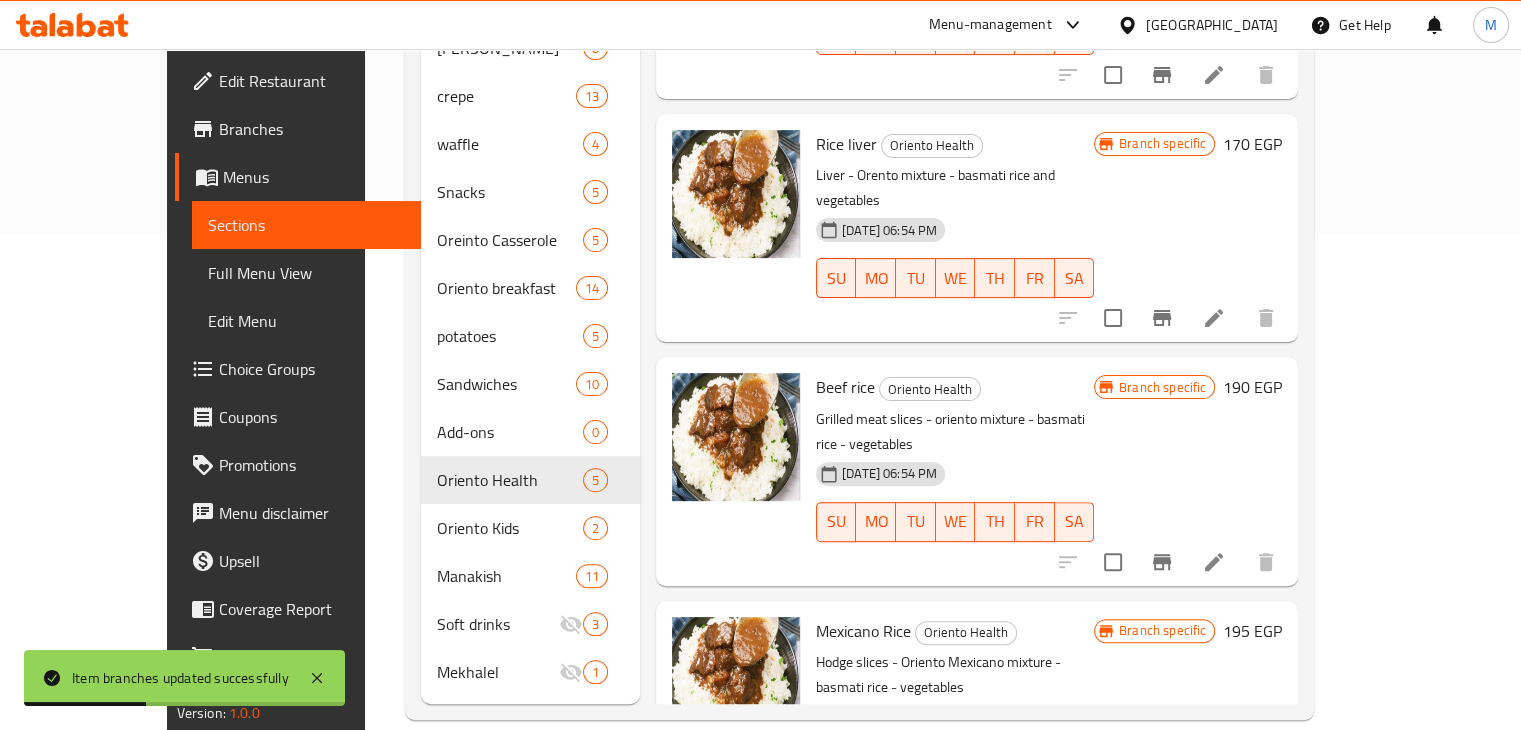 scroll, scrollTop: 0, scrollLeft: 0, axis: both 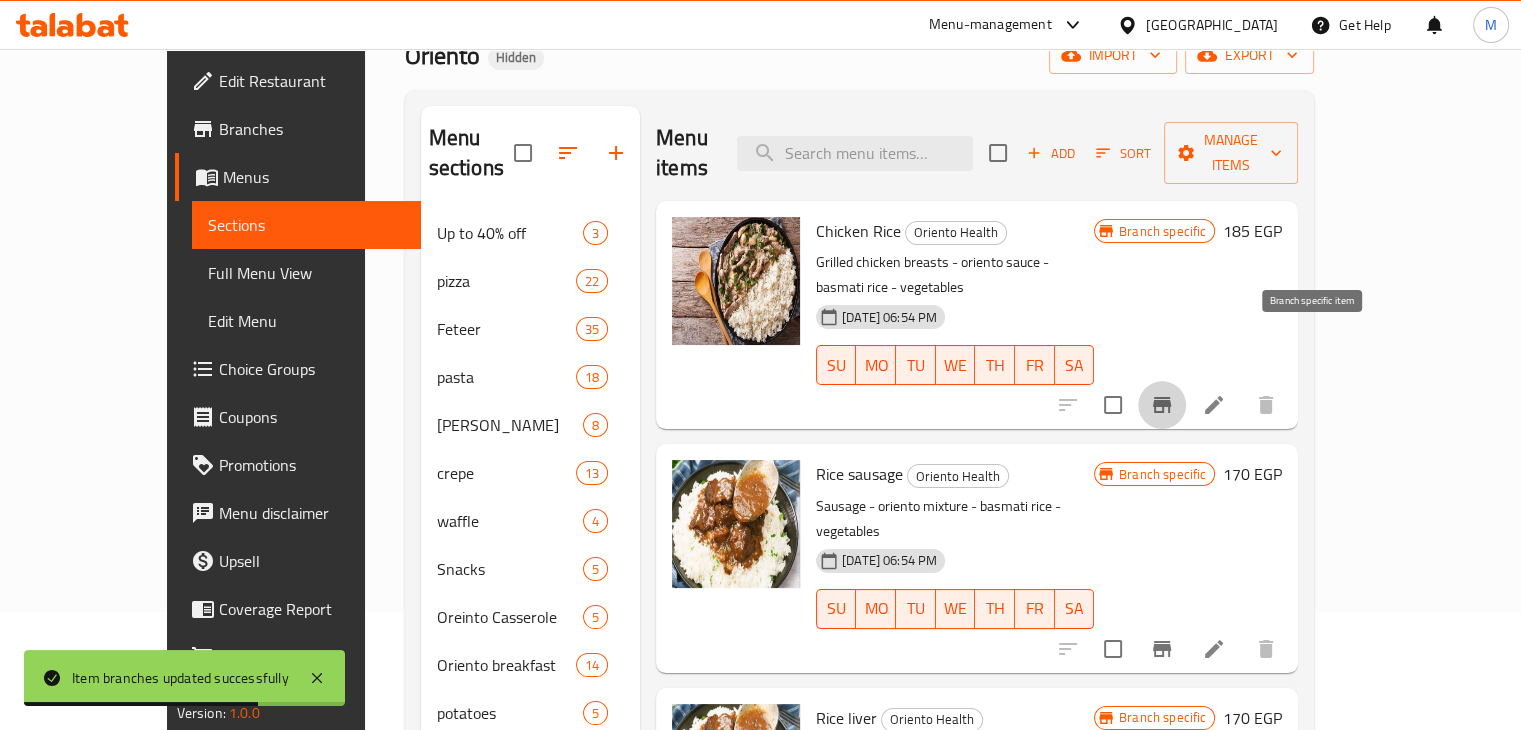 click 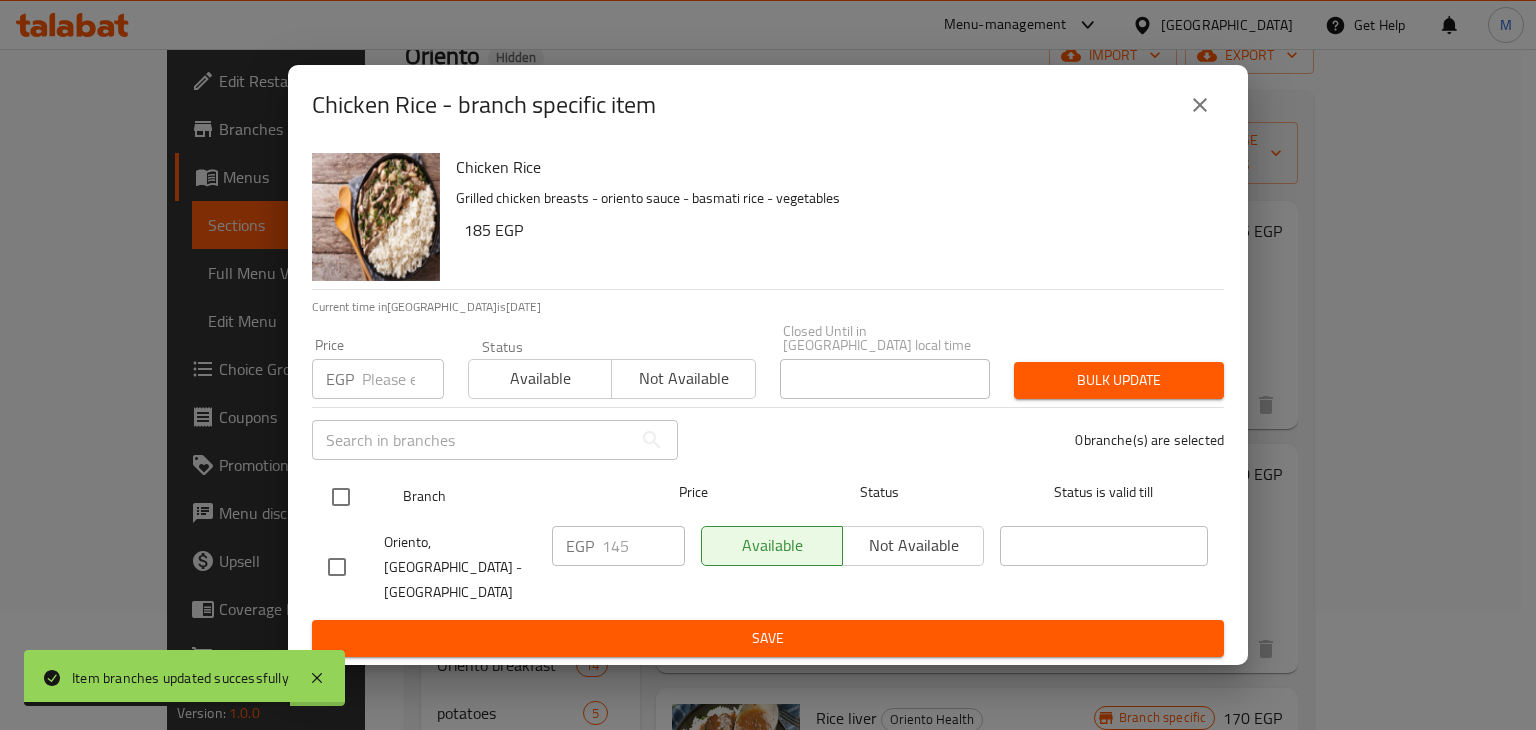 click at bounding box center [341, 497] 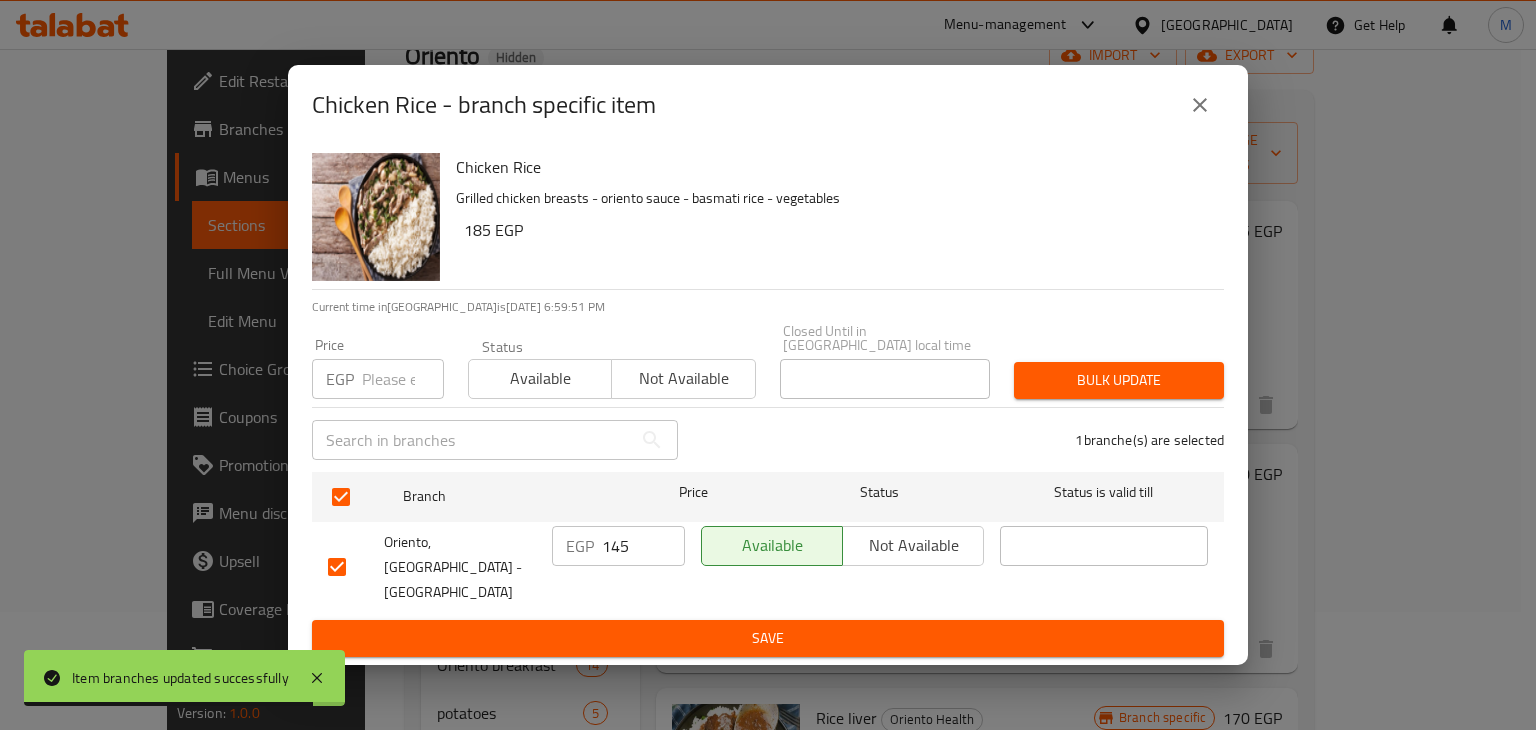 click at bounding box center [403, 379] 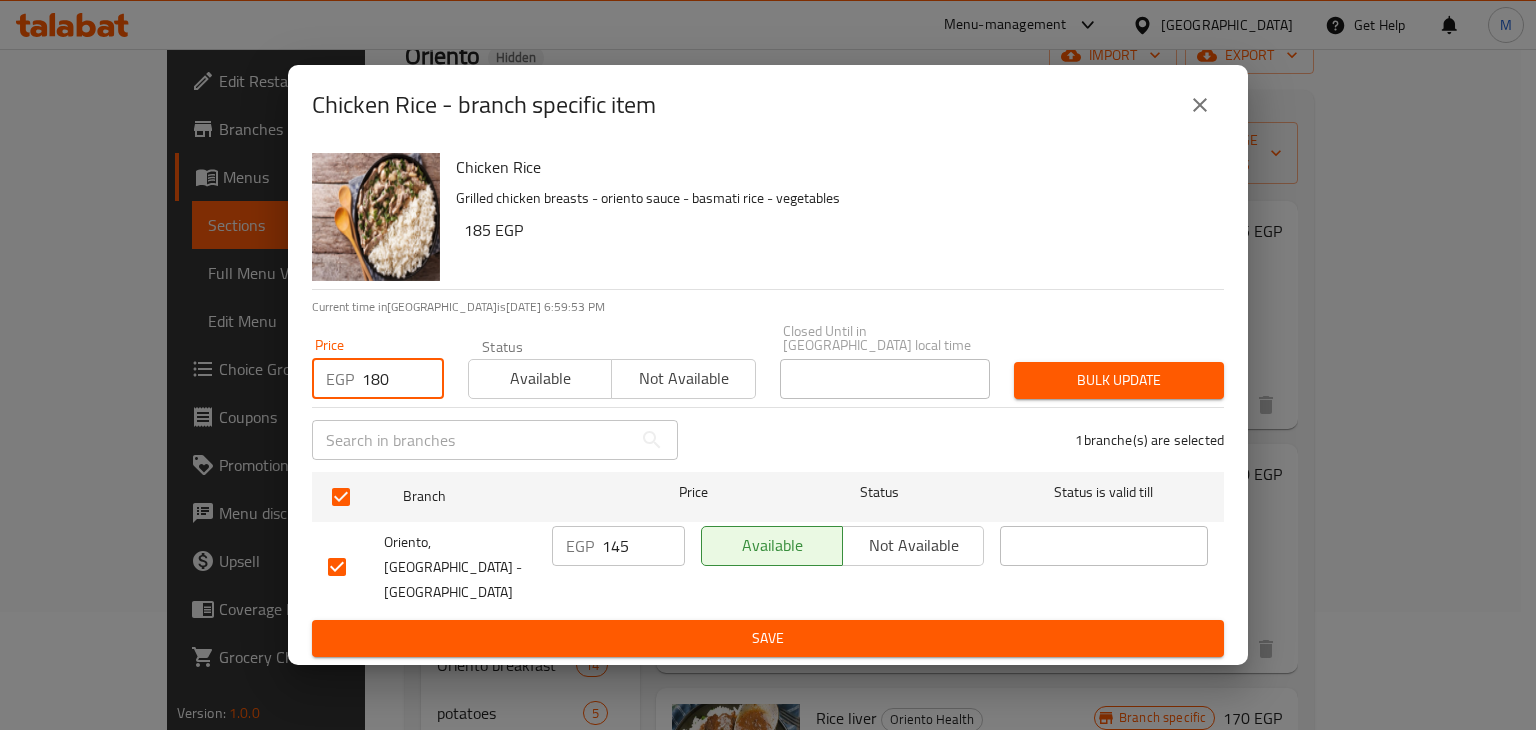 click on "Available" at bounding box center (540, 378) 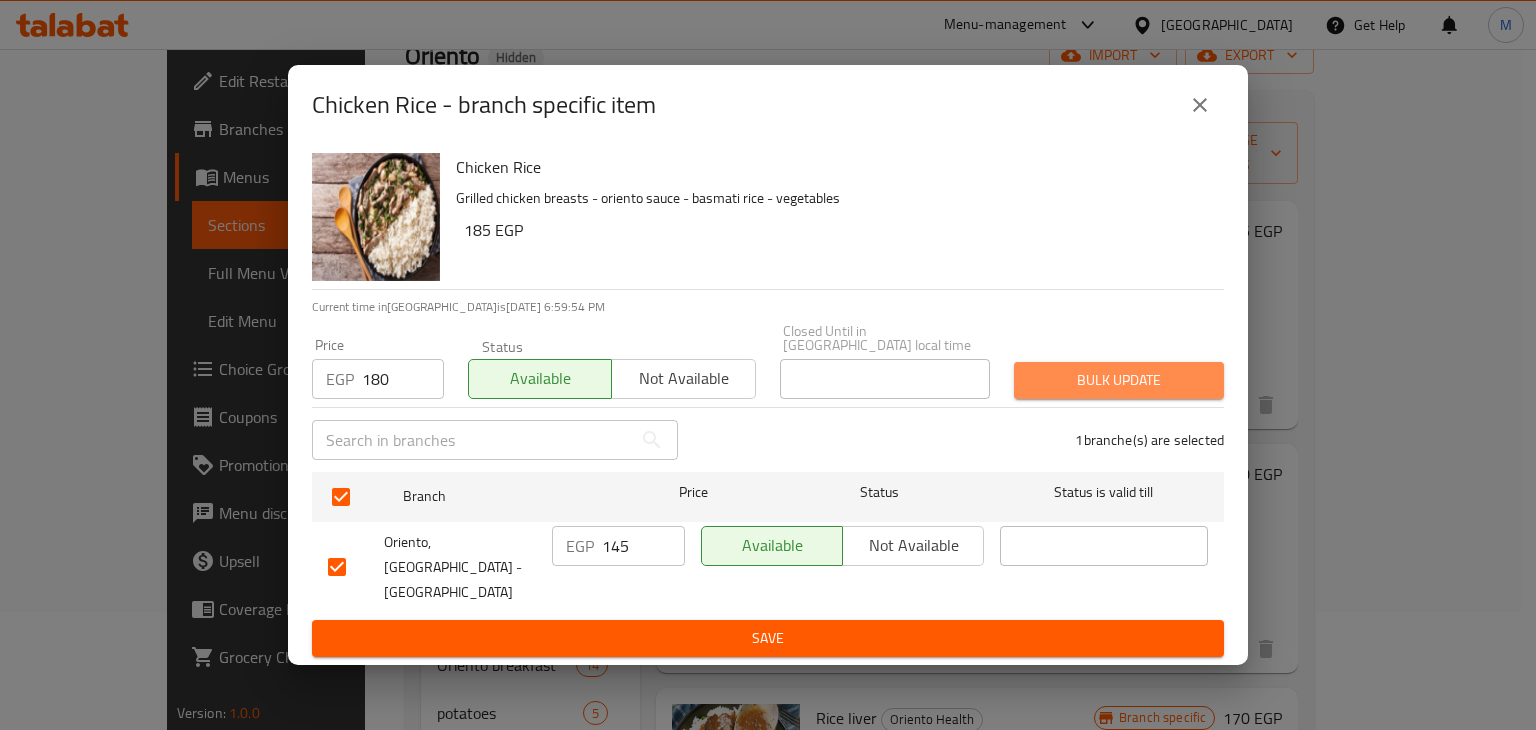 click on "Bulk update" at bounding box center [1119, 380] 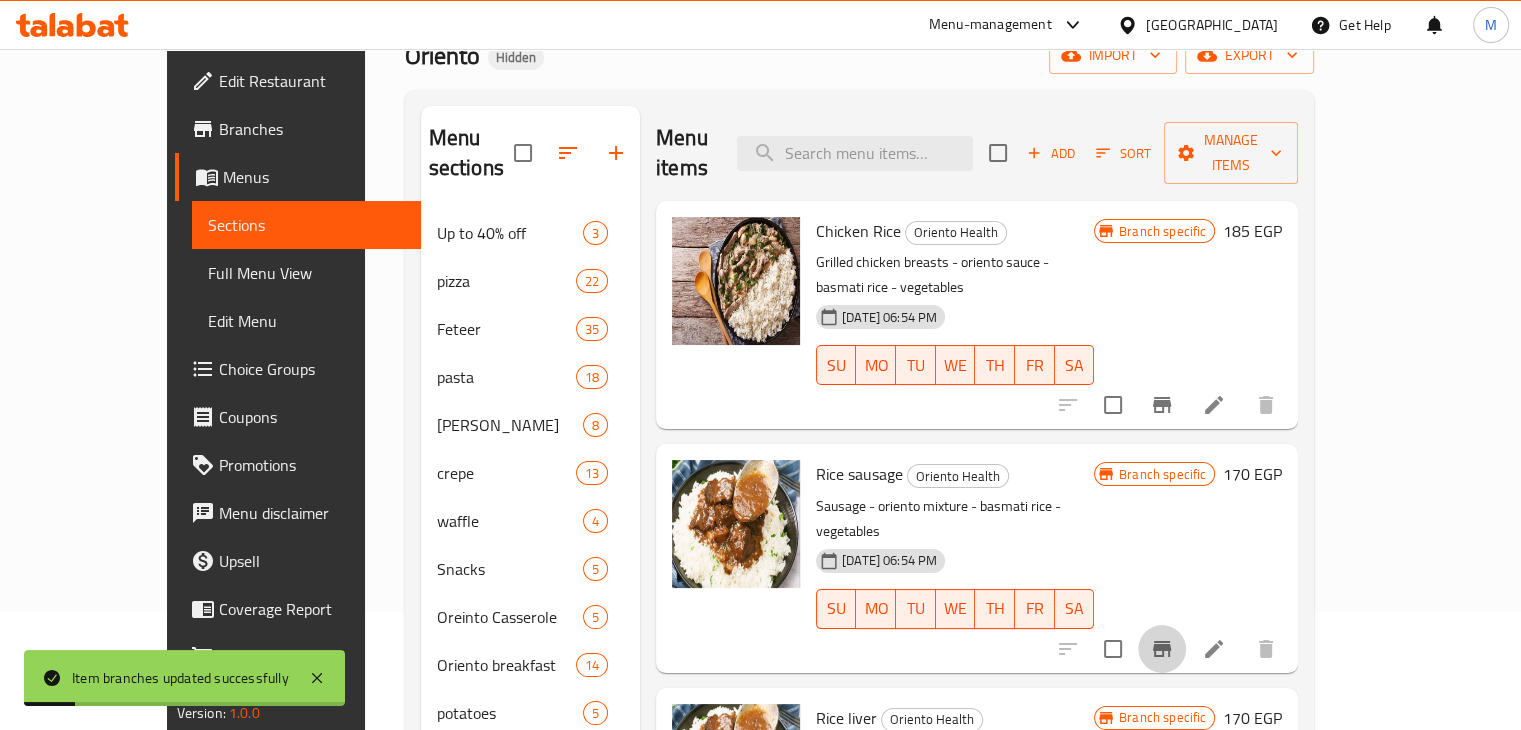 click 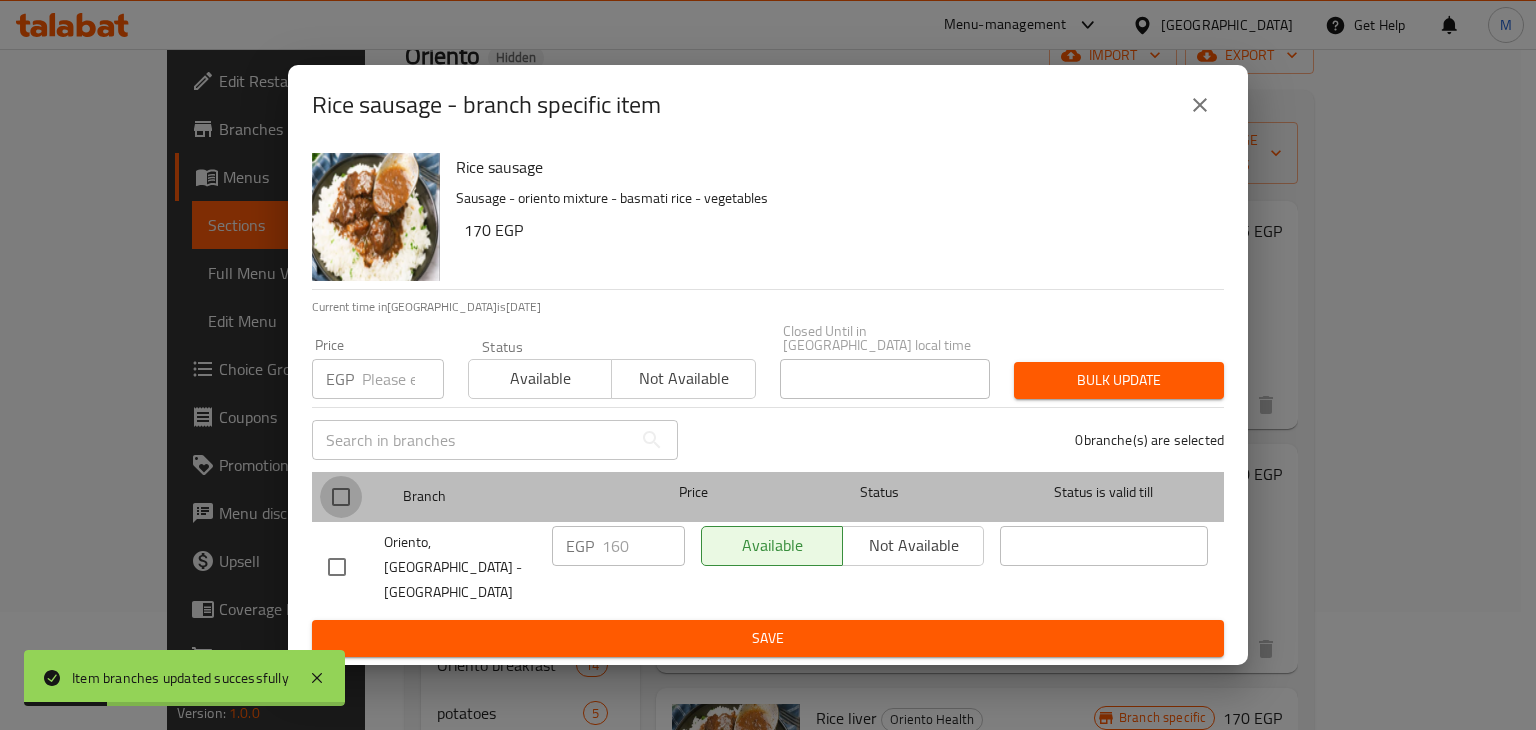 click at bounding box center [341, 497] 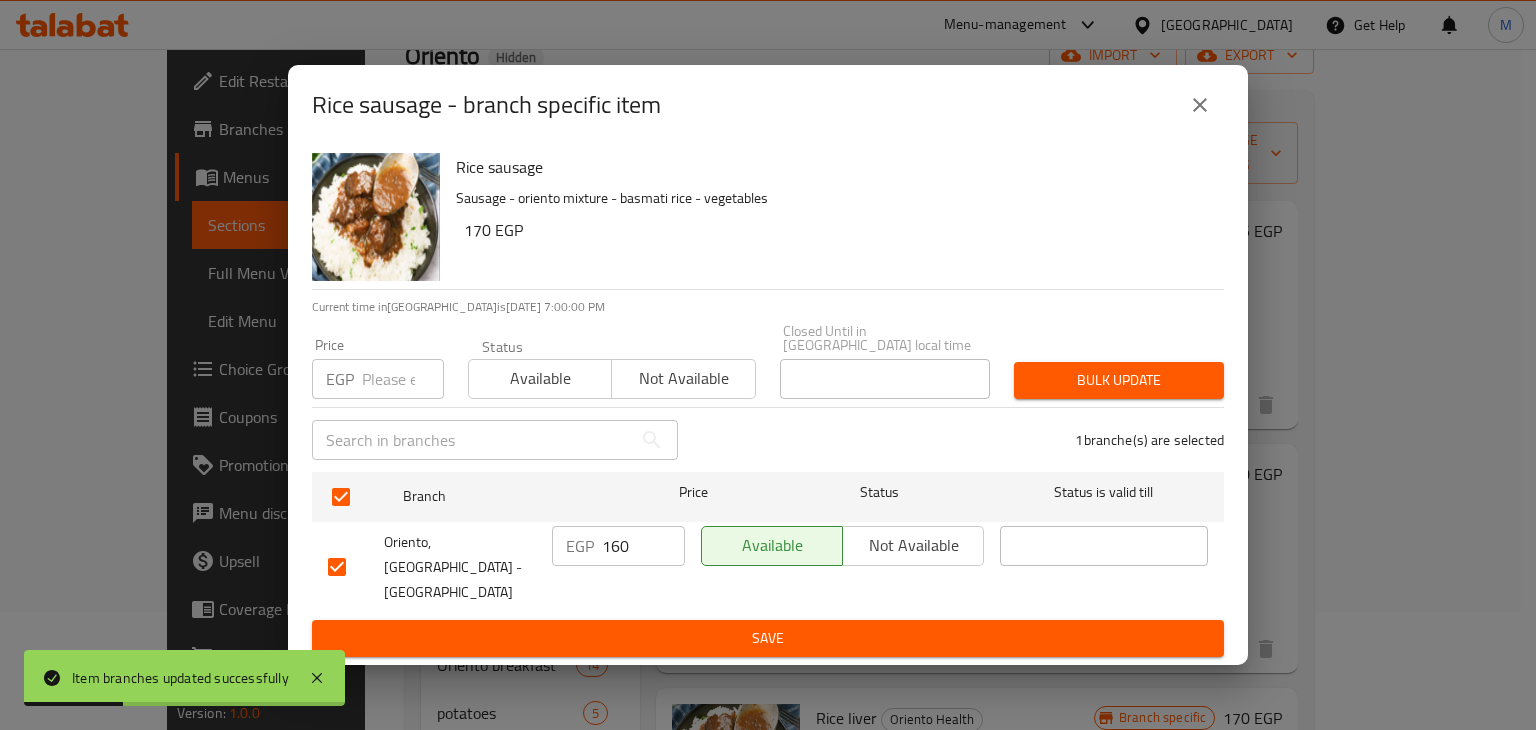 click at bounding box center [403, 379] 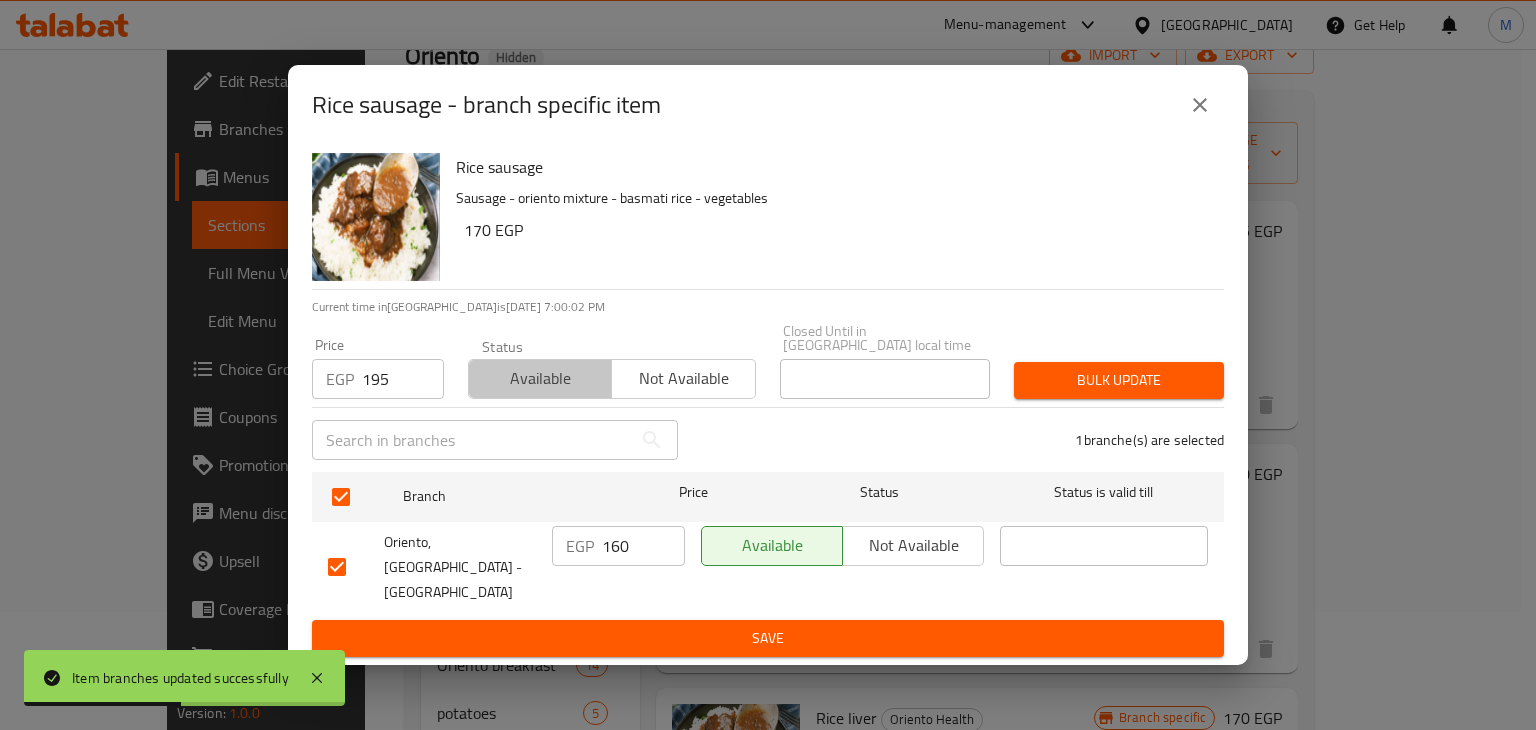 click on "Available" at bounding box center [540, 379] 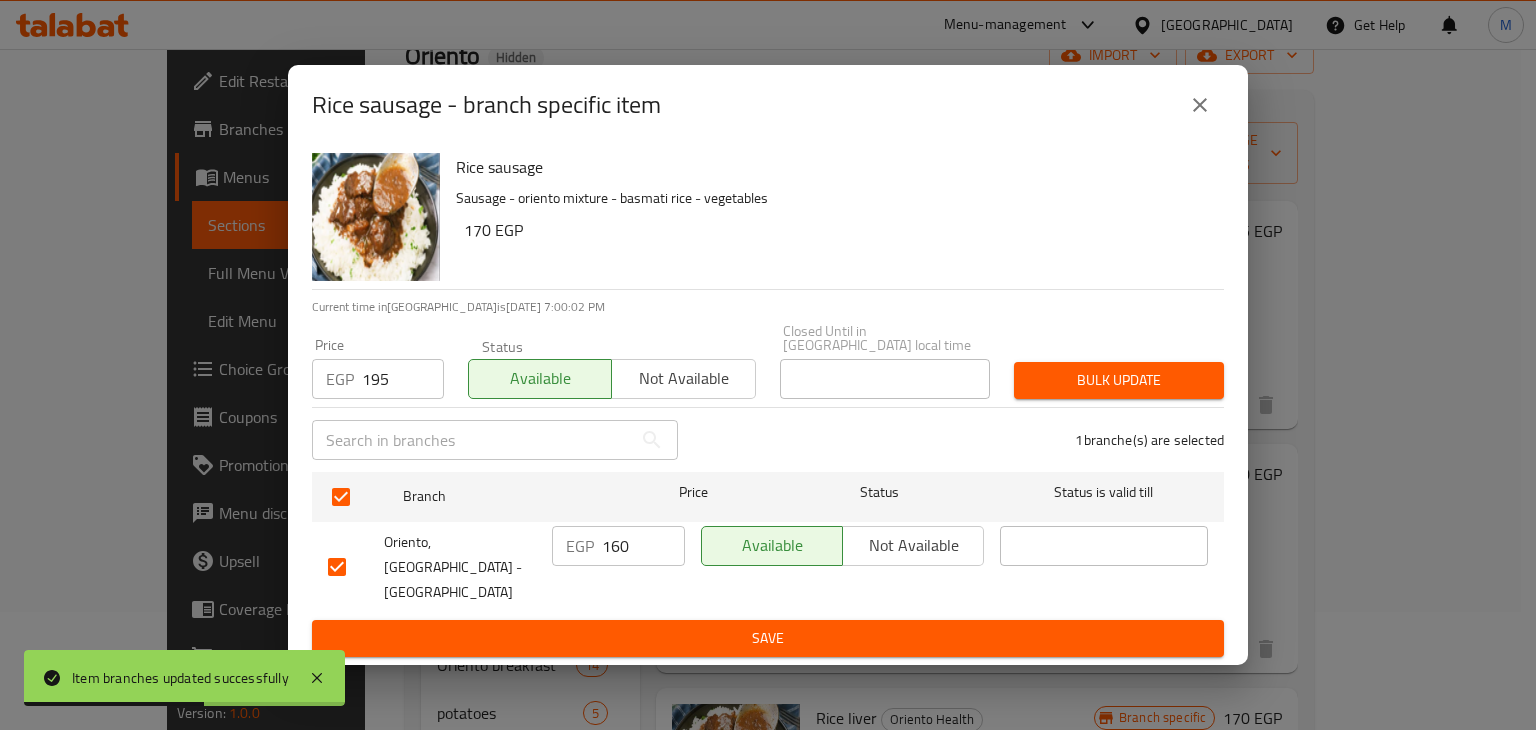 click on "Bulk update" at bounding box center [1119, 380] 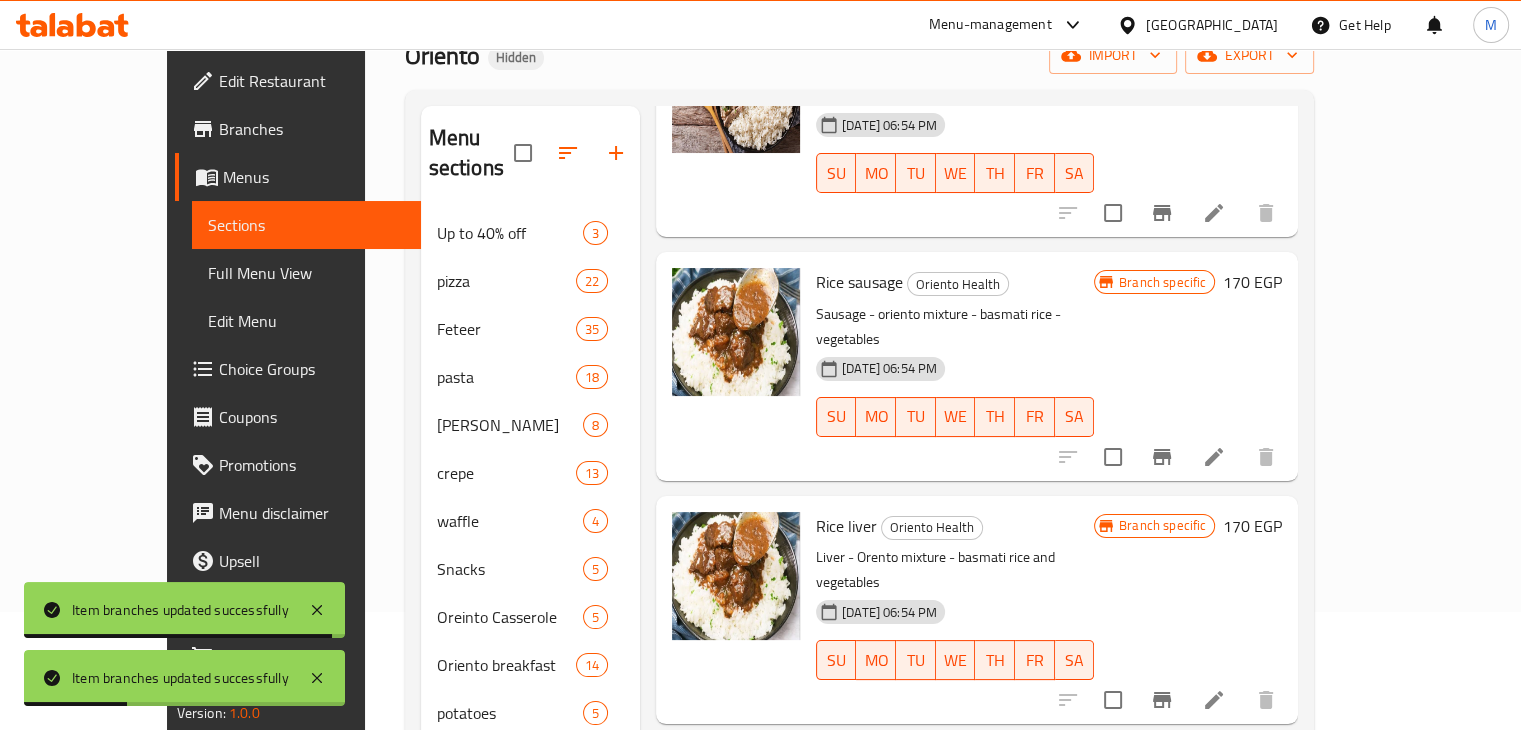 scroll, scrollTop: 197, scrollLeft: 0, axis: vertical 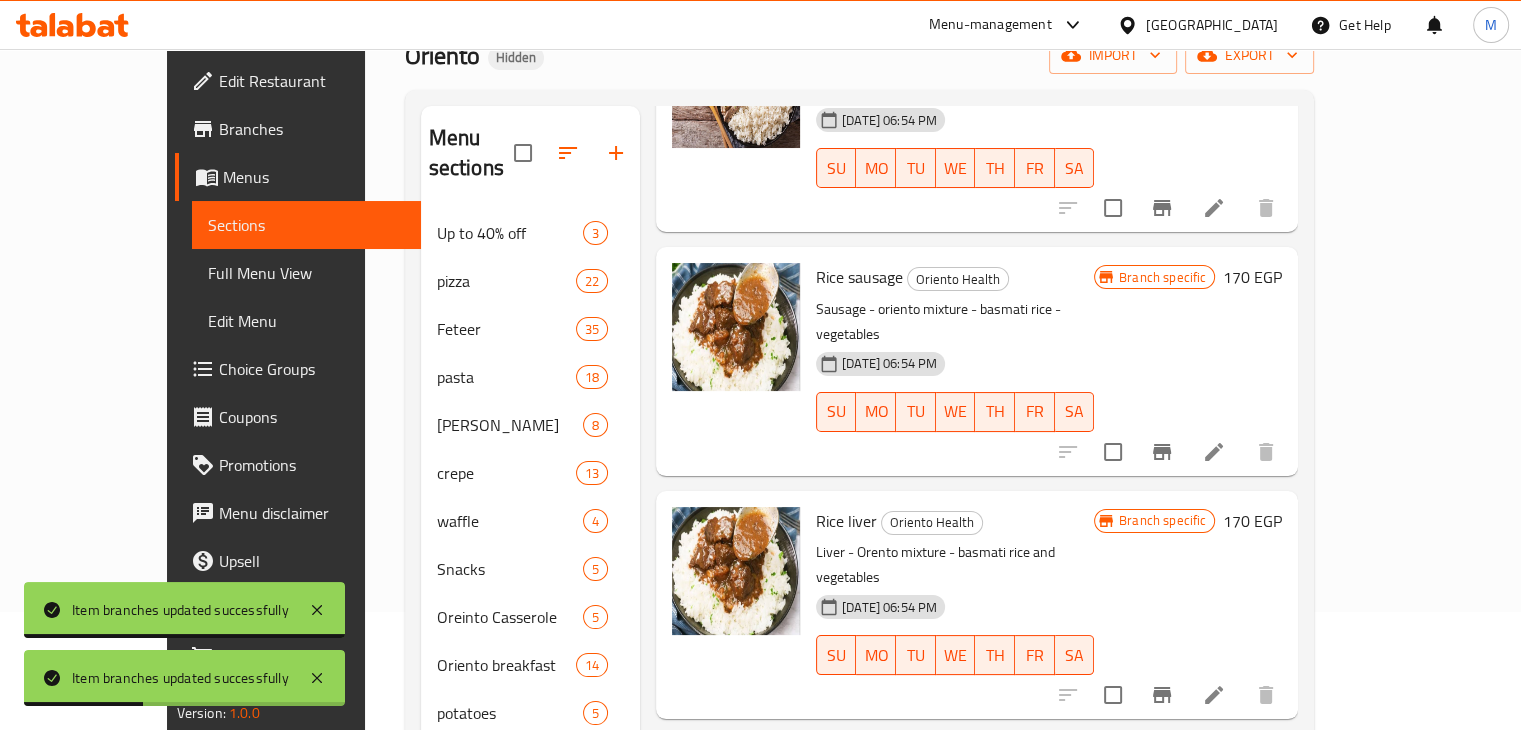 click at bounding box center (1162, 695) 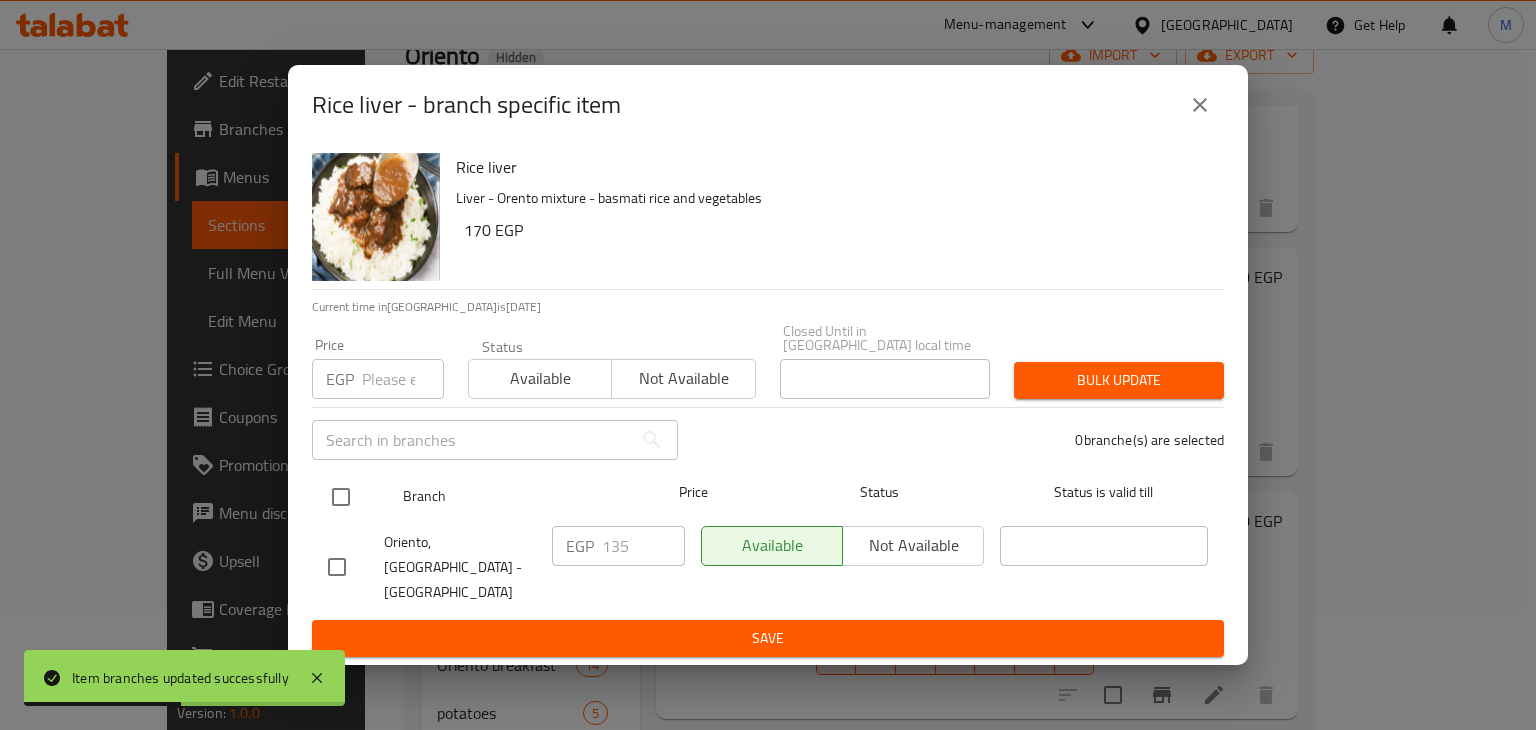 click at bounding box center [341, 497] 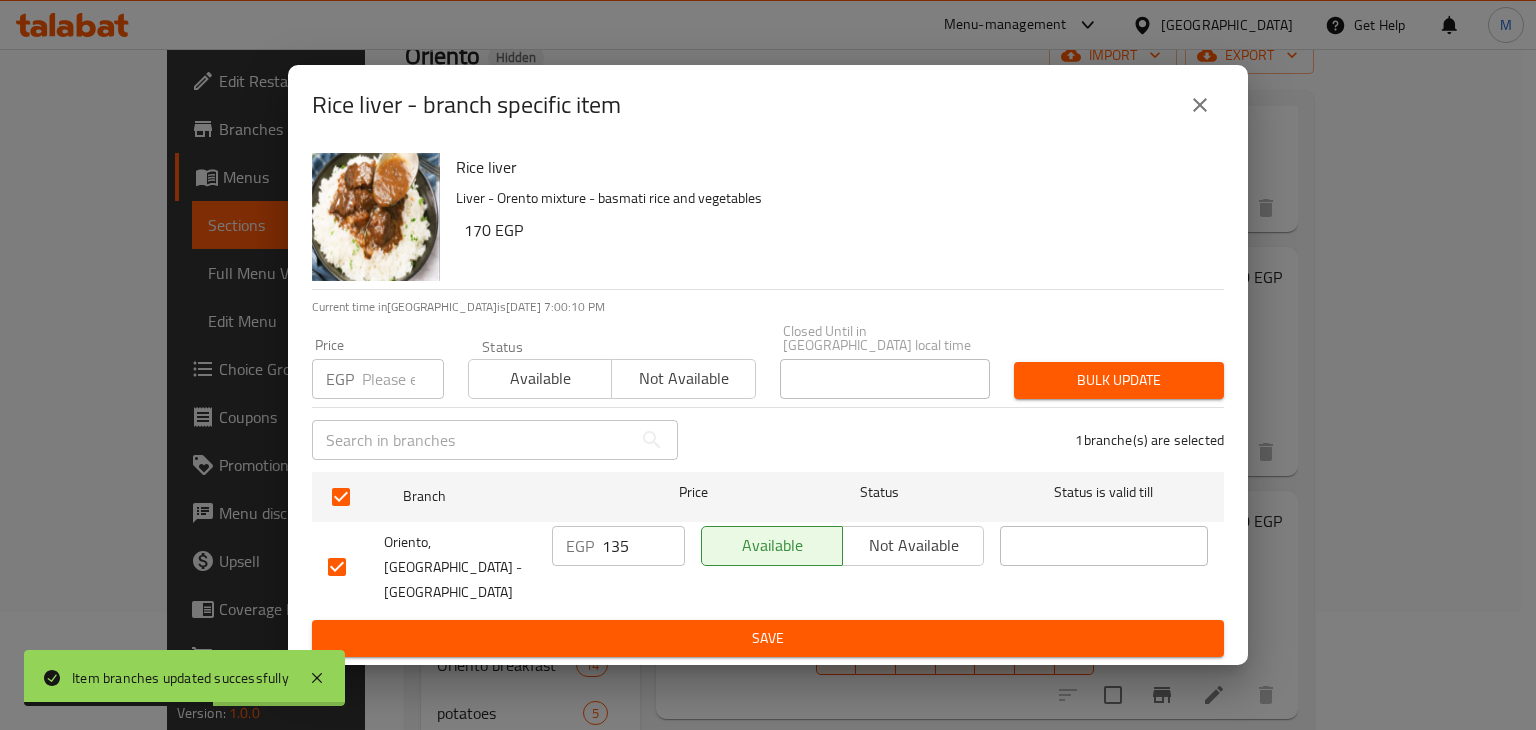 click at bounding box center (403, 379) 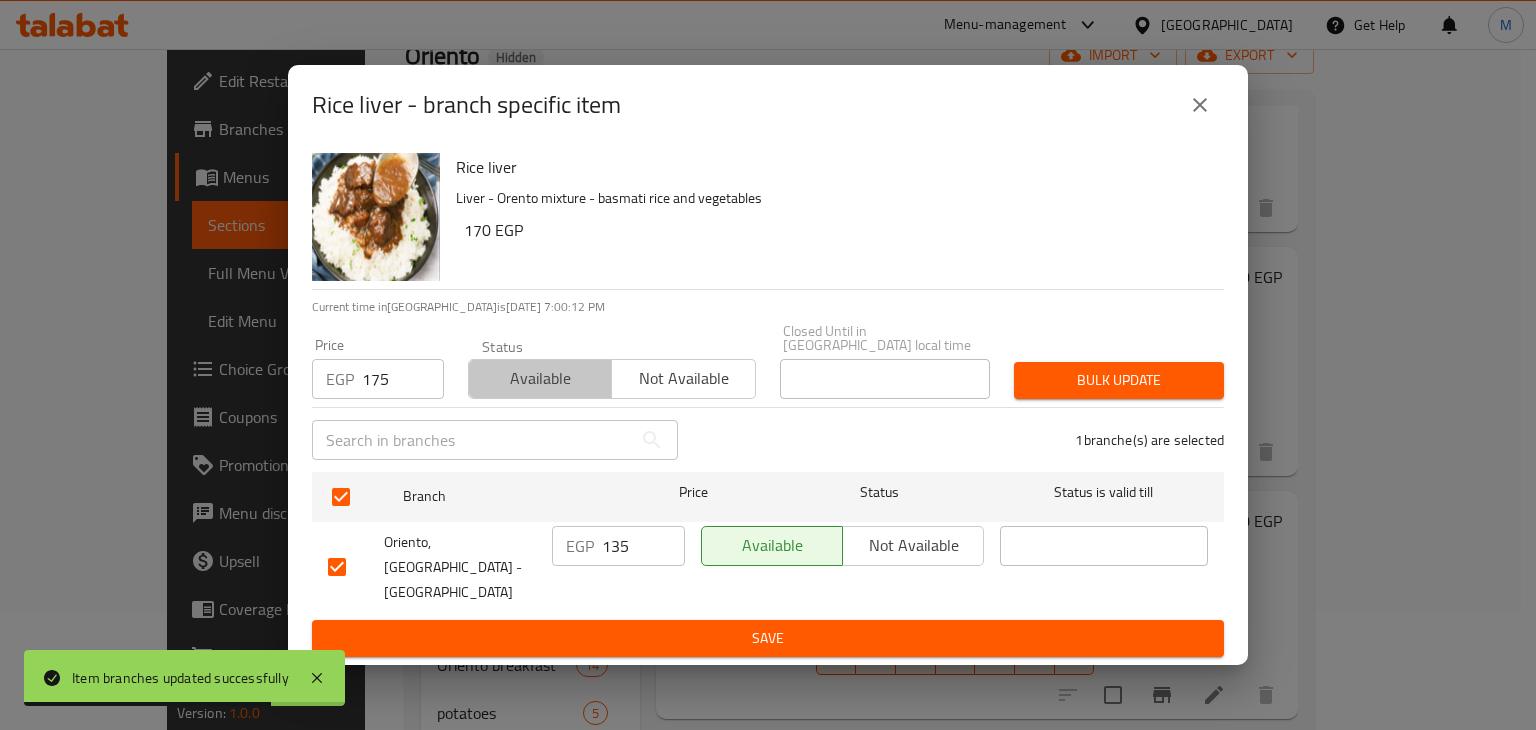click on "Available" at bounding box center [540, 378] 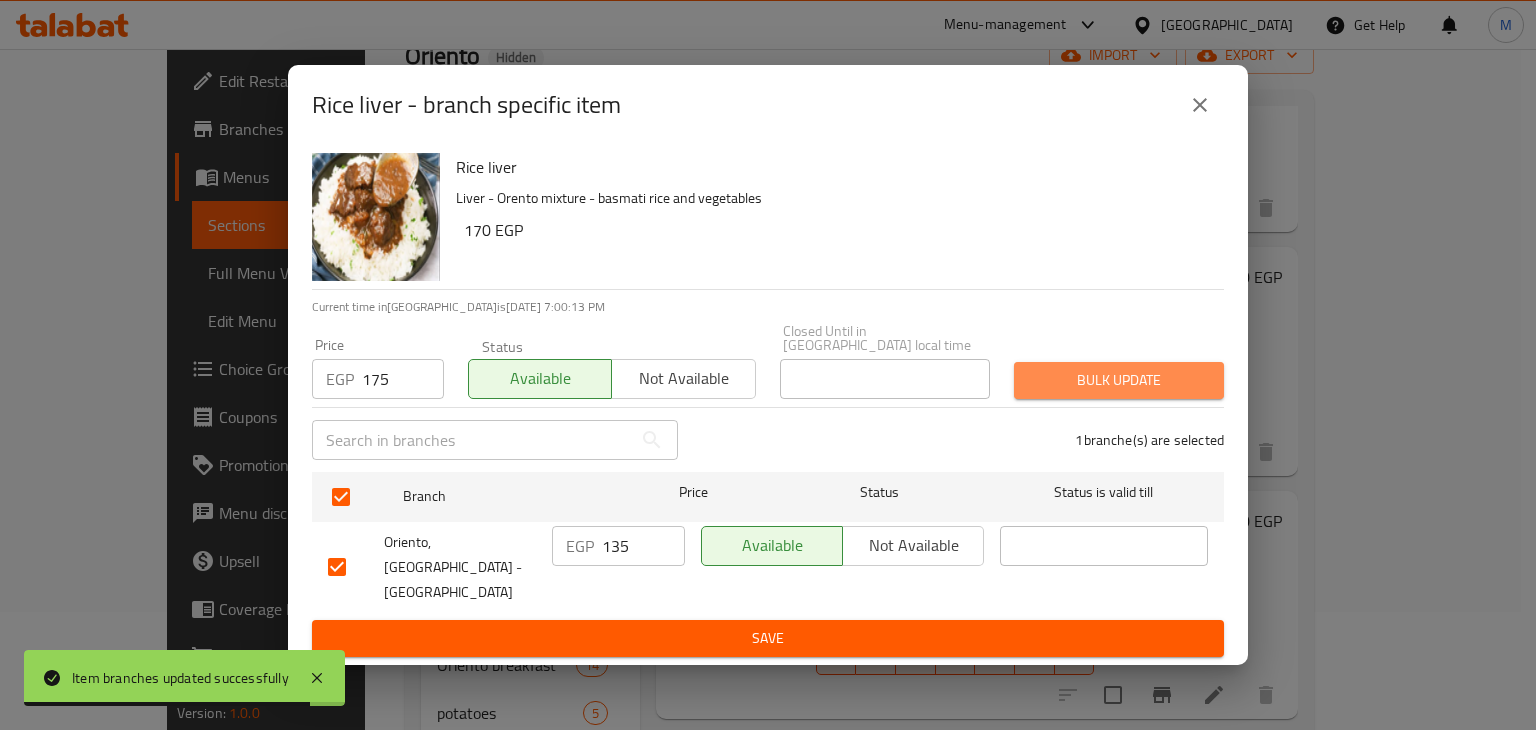 click on "Bulk update" at bounding box center (1119, 380) 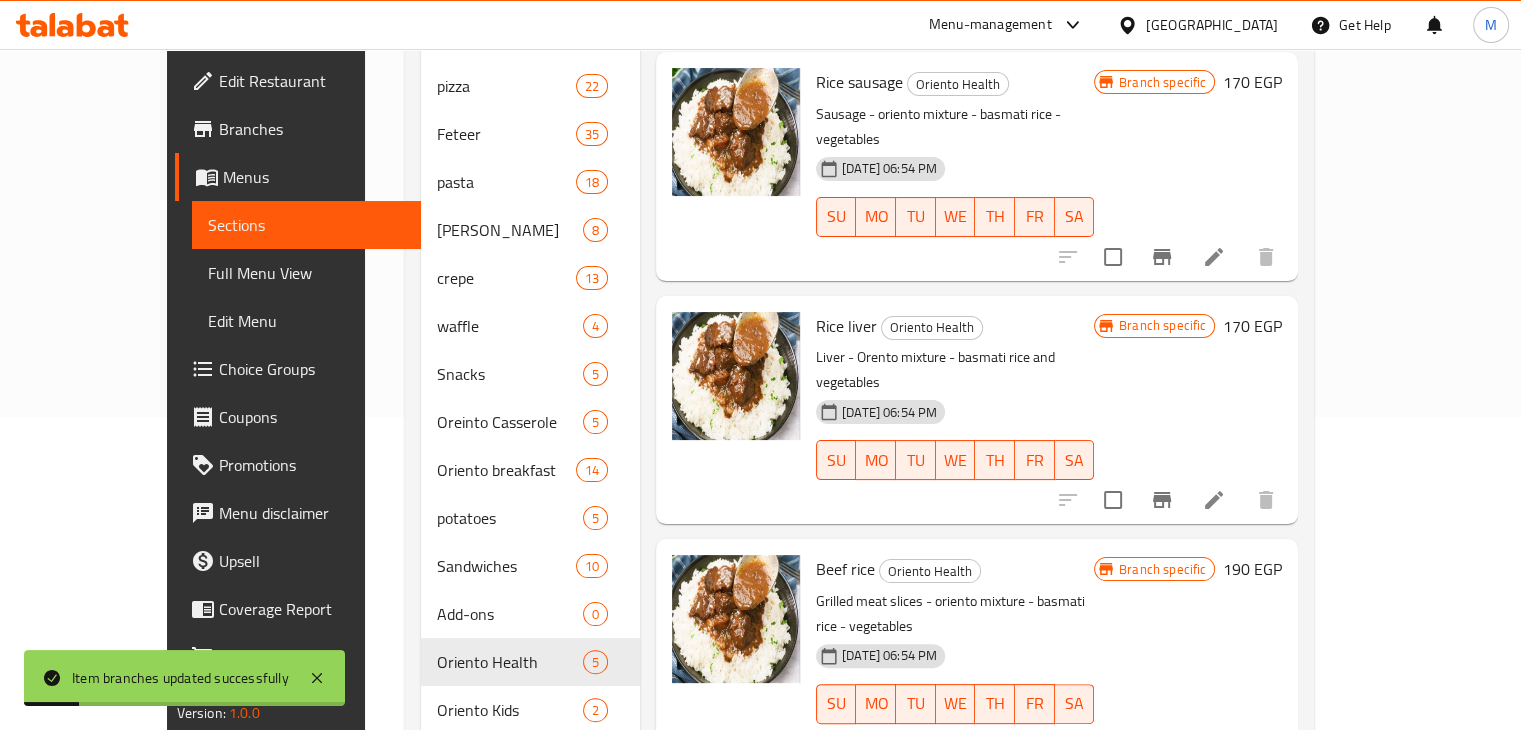 scroll, scrollTop: 320, scrollLeft: 0, axis: vertical 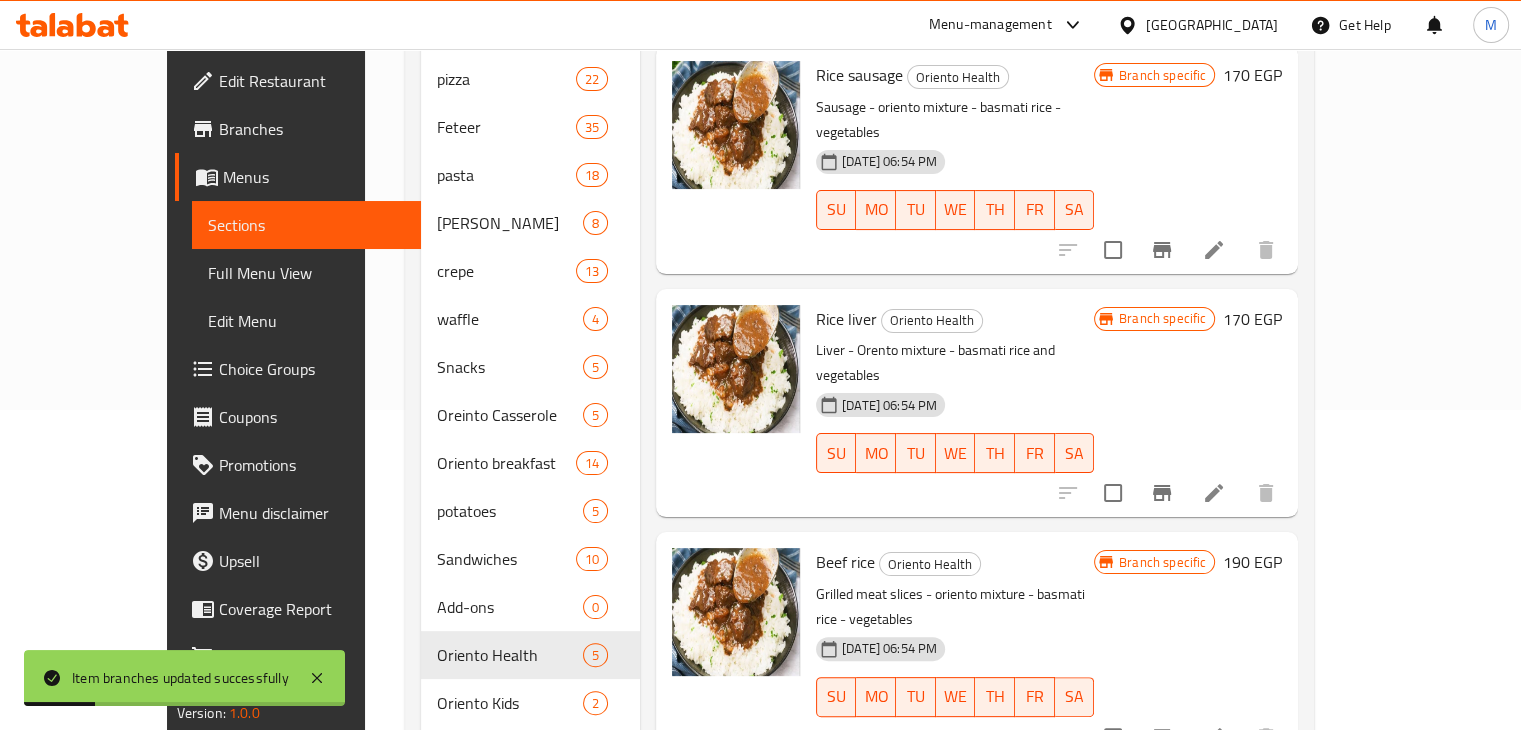 click at bounding box center (1162, 737) 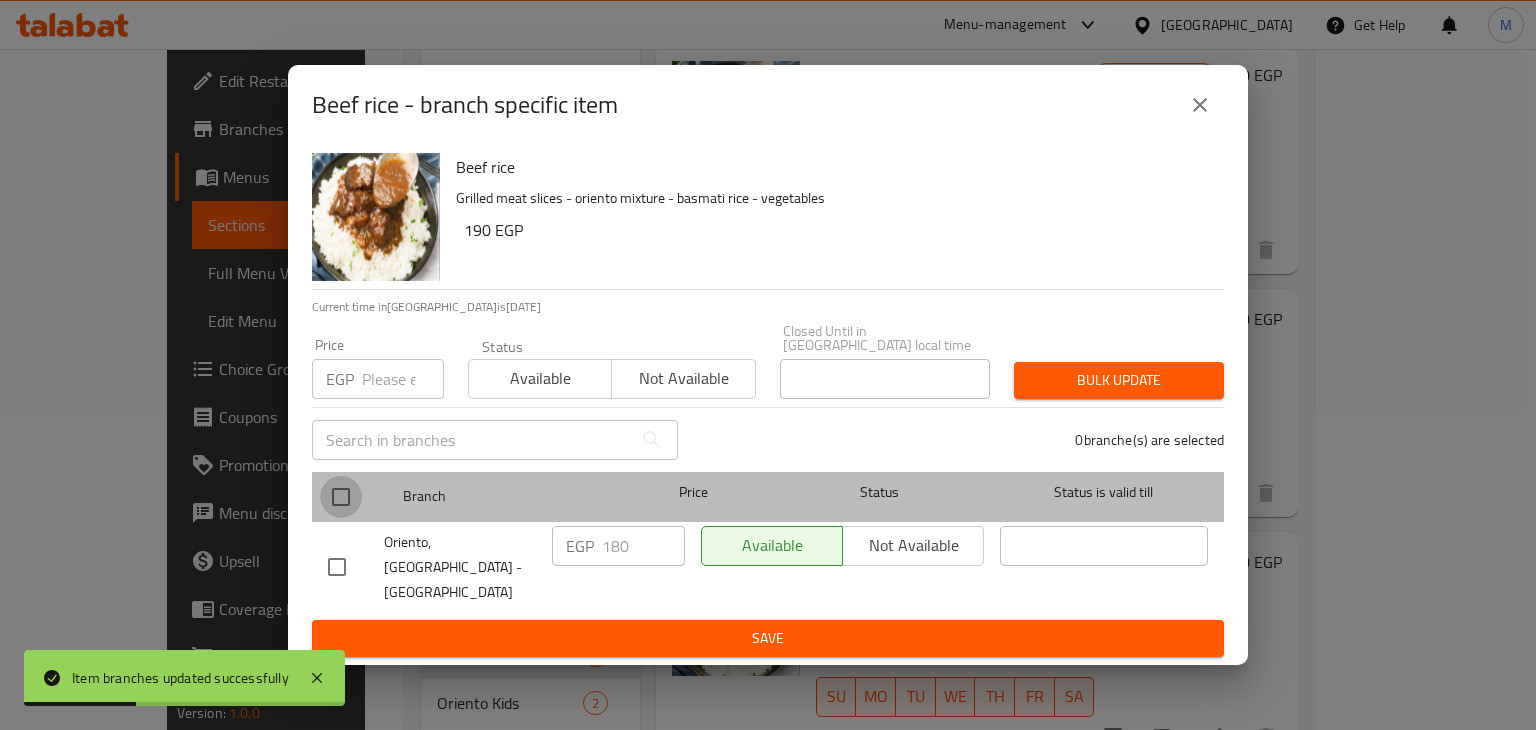 click at bounding box center [341, 497] 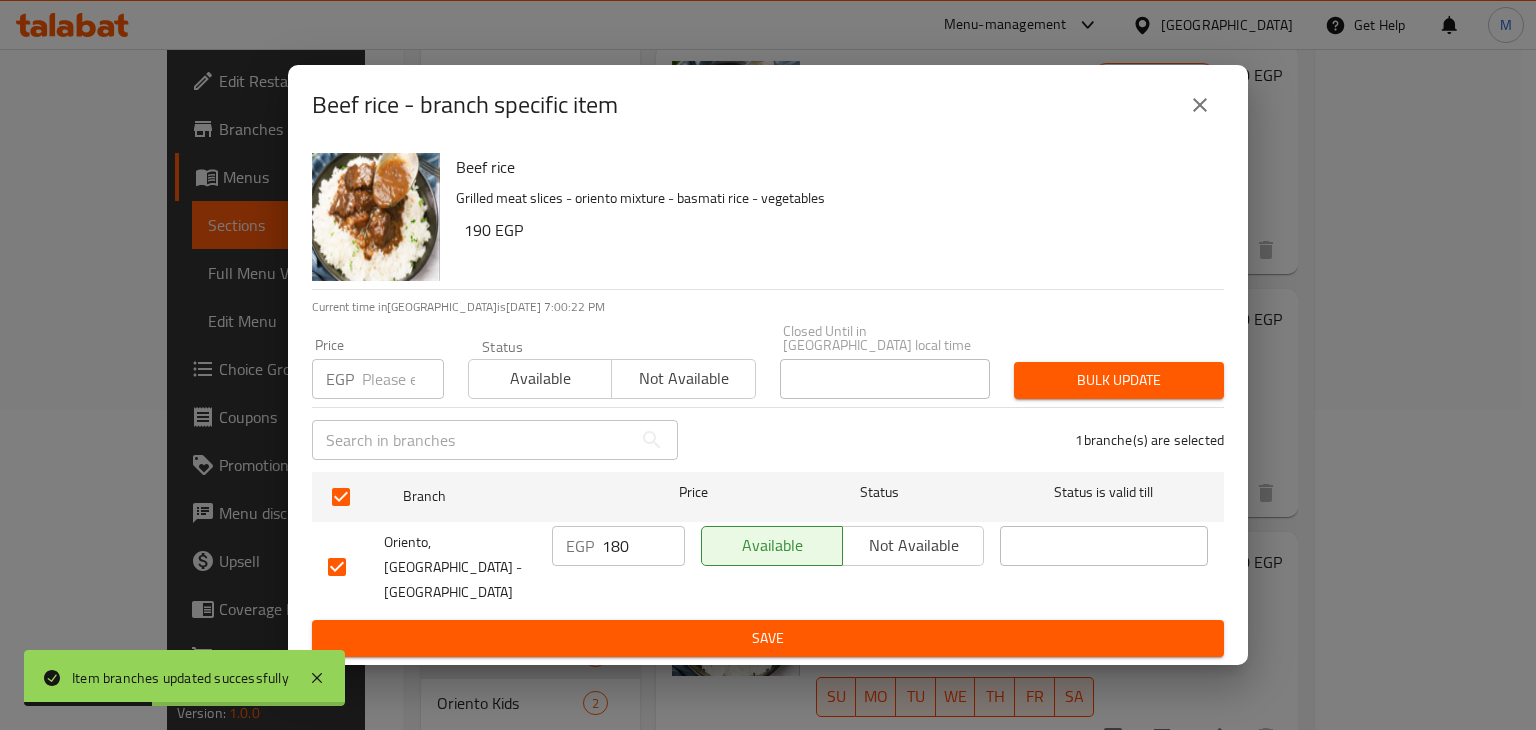 click at bounding box center [403, 379] 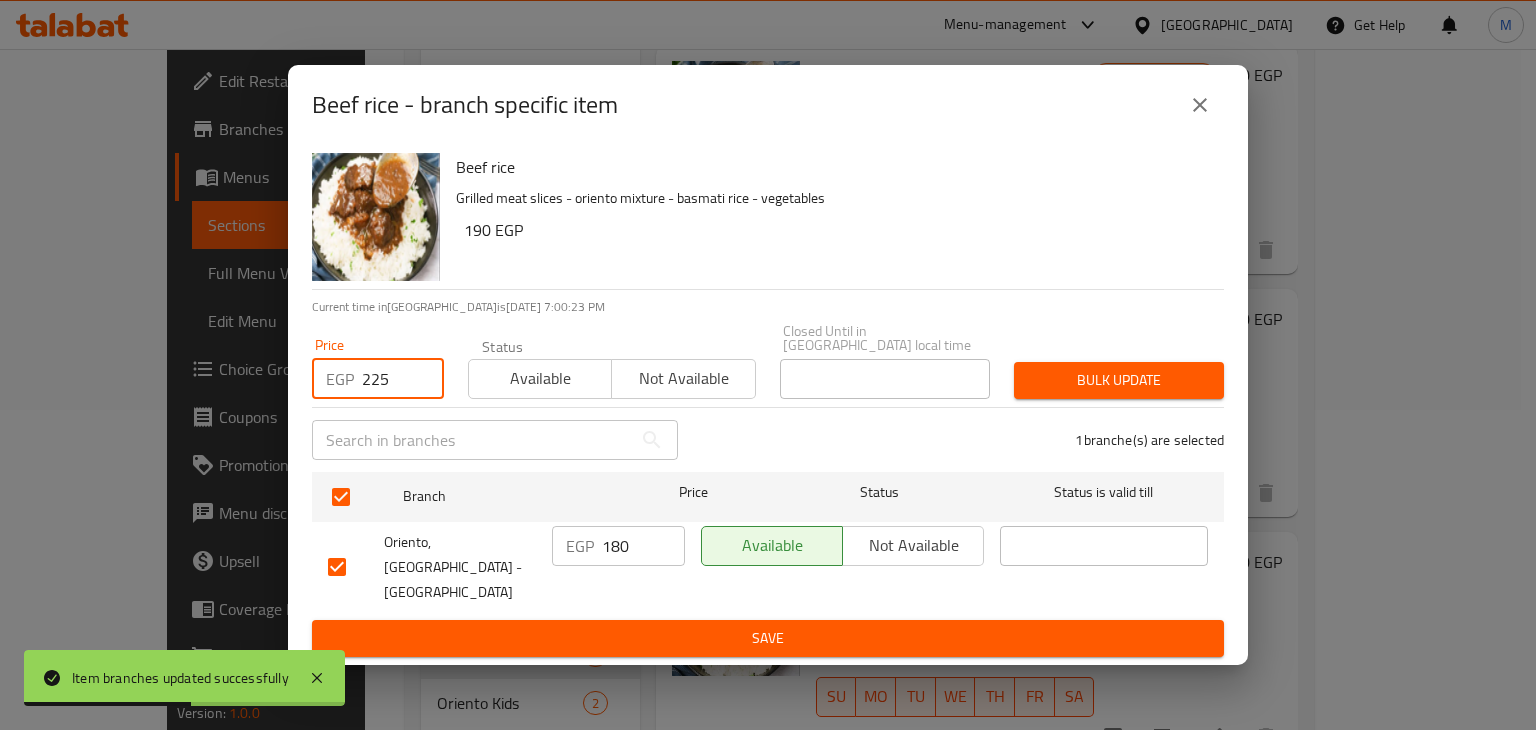 click on "Available" at bounding box center [540, 378] 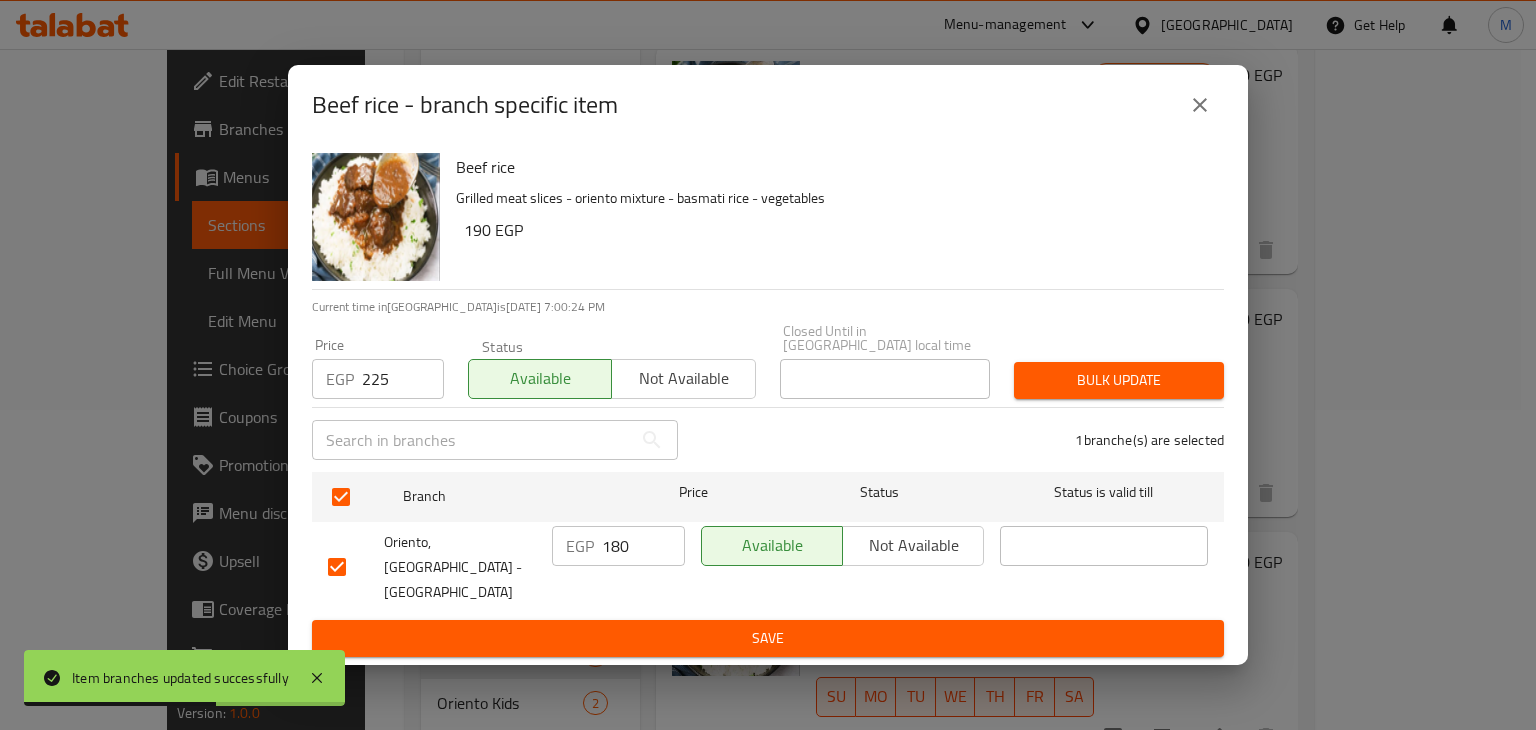 click on "Bulk update" at bounding box center (1119, 380) 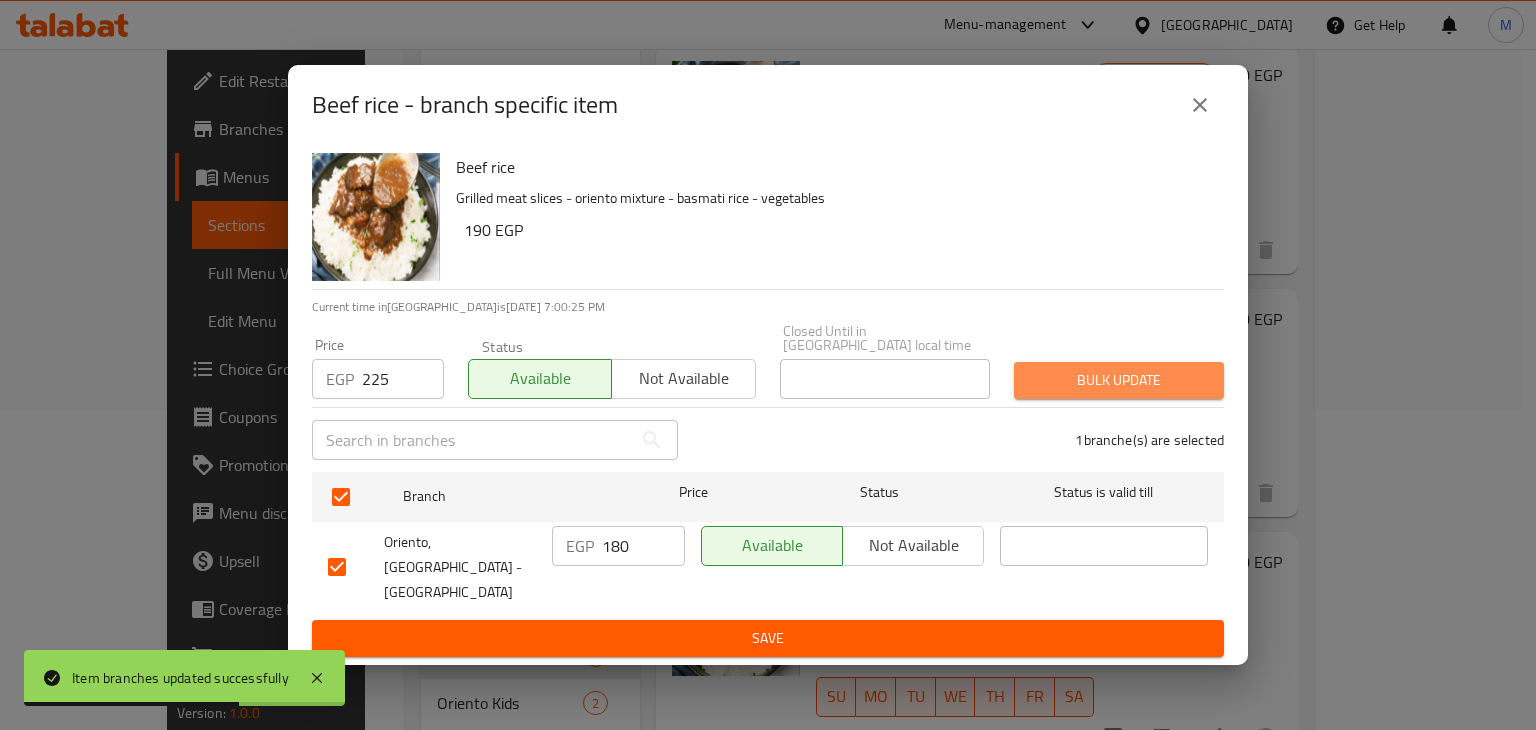click on "Bulk update" at bounding box center (1119, 380) 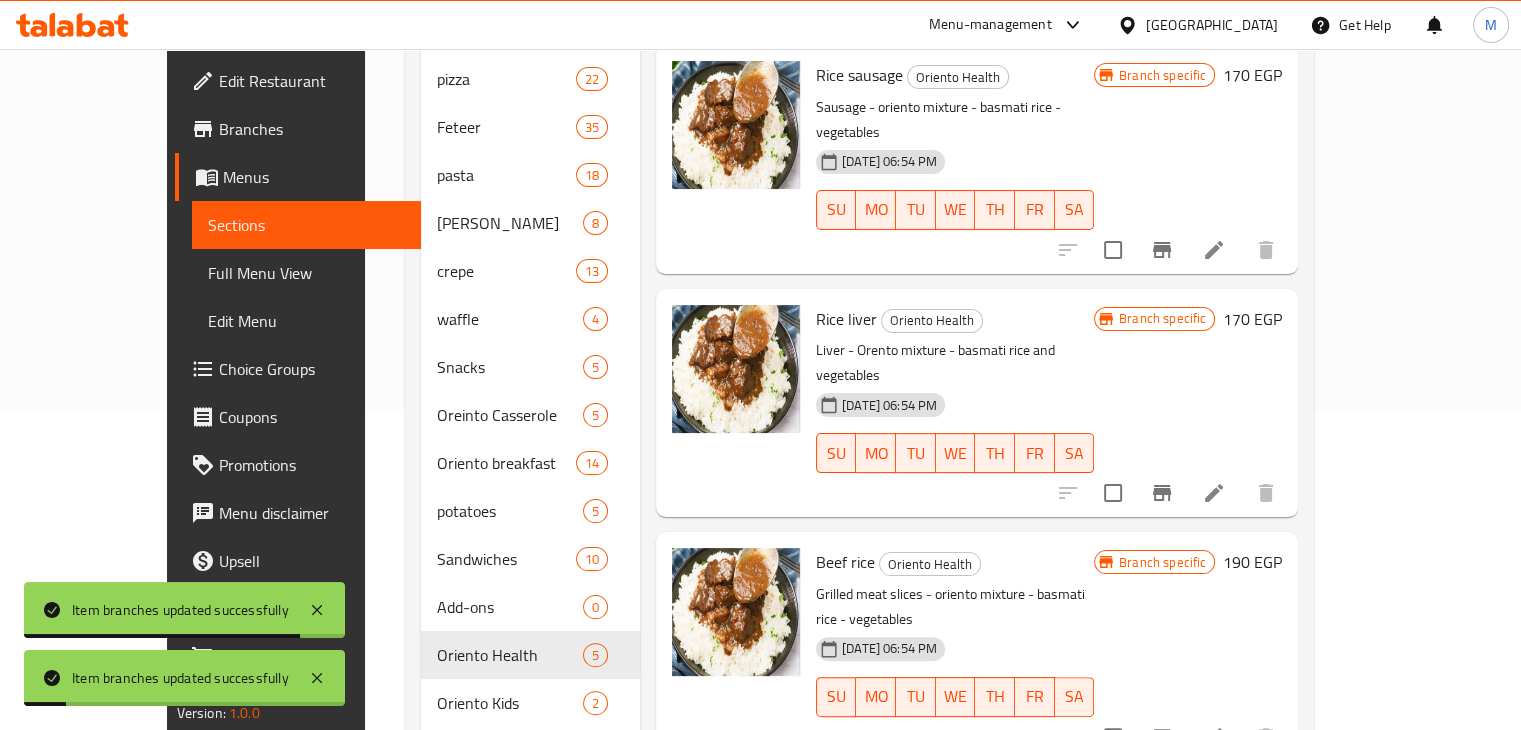 scroll, scrollTop: 495, scrollLeft: 0, axis: vertical 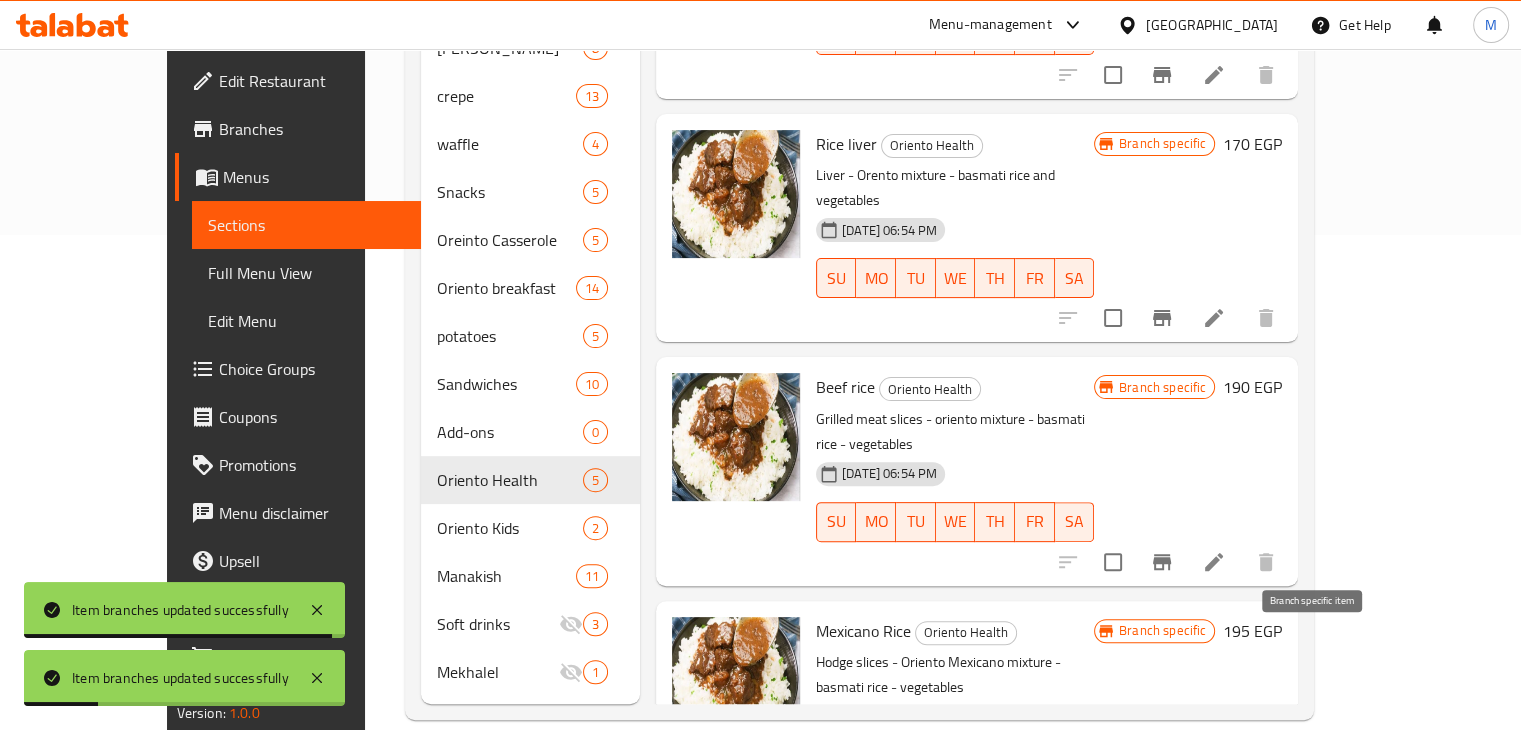 click 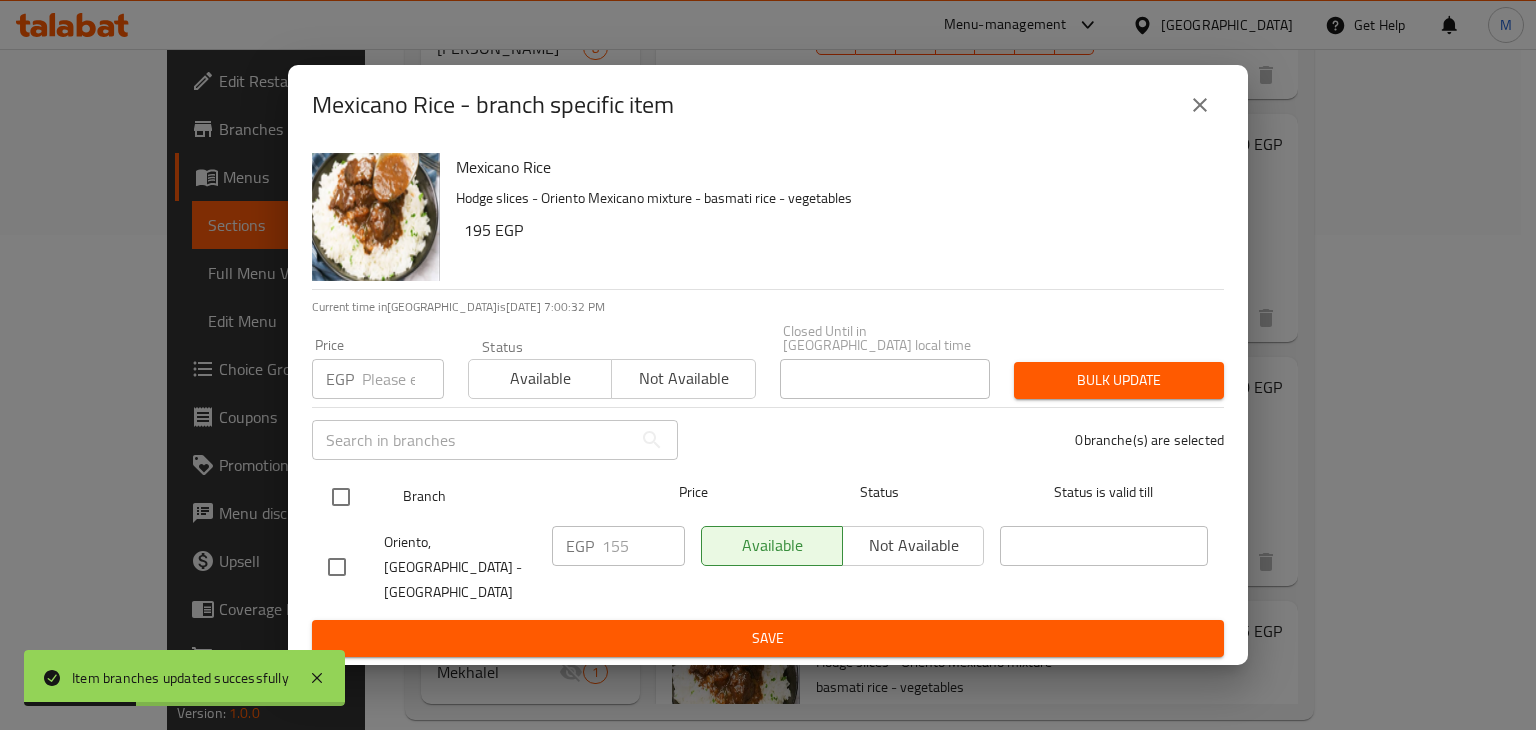 click at bounding box center (341, 497) 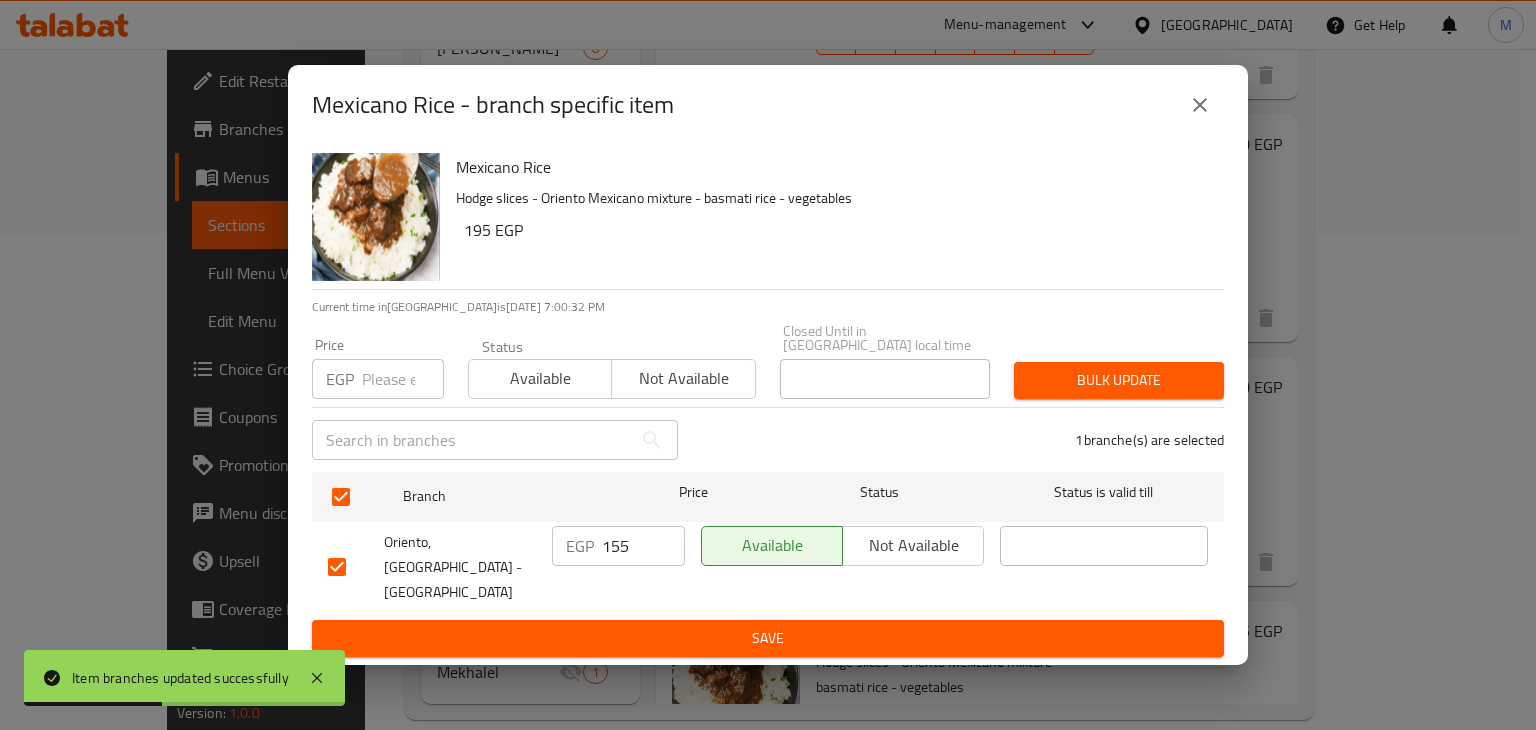 click at bounding box center [403, 379] 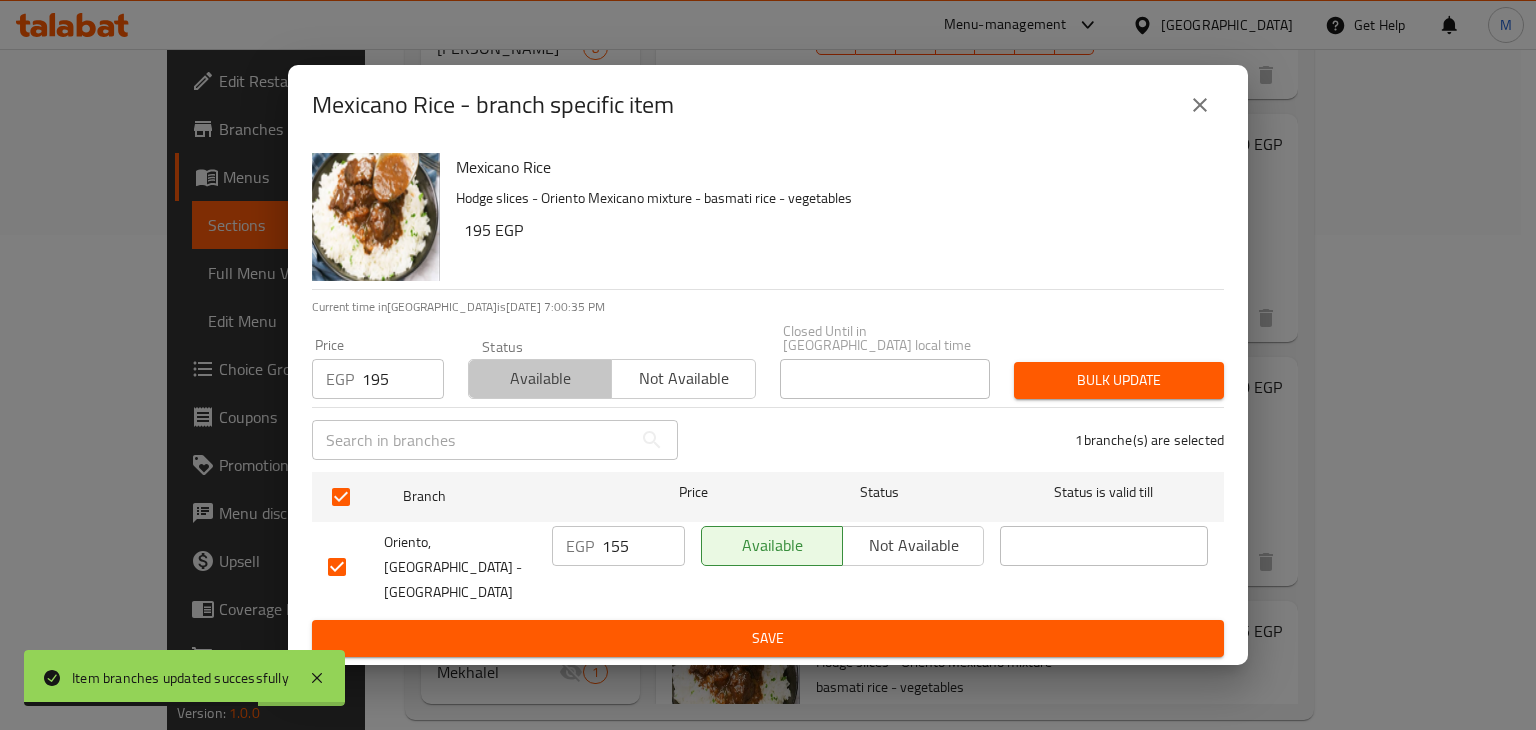 click on "Available" at bounding box center (540, 378) 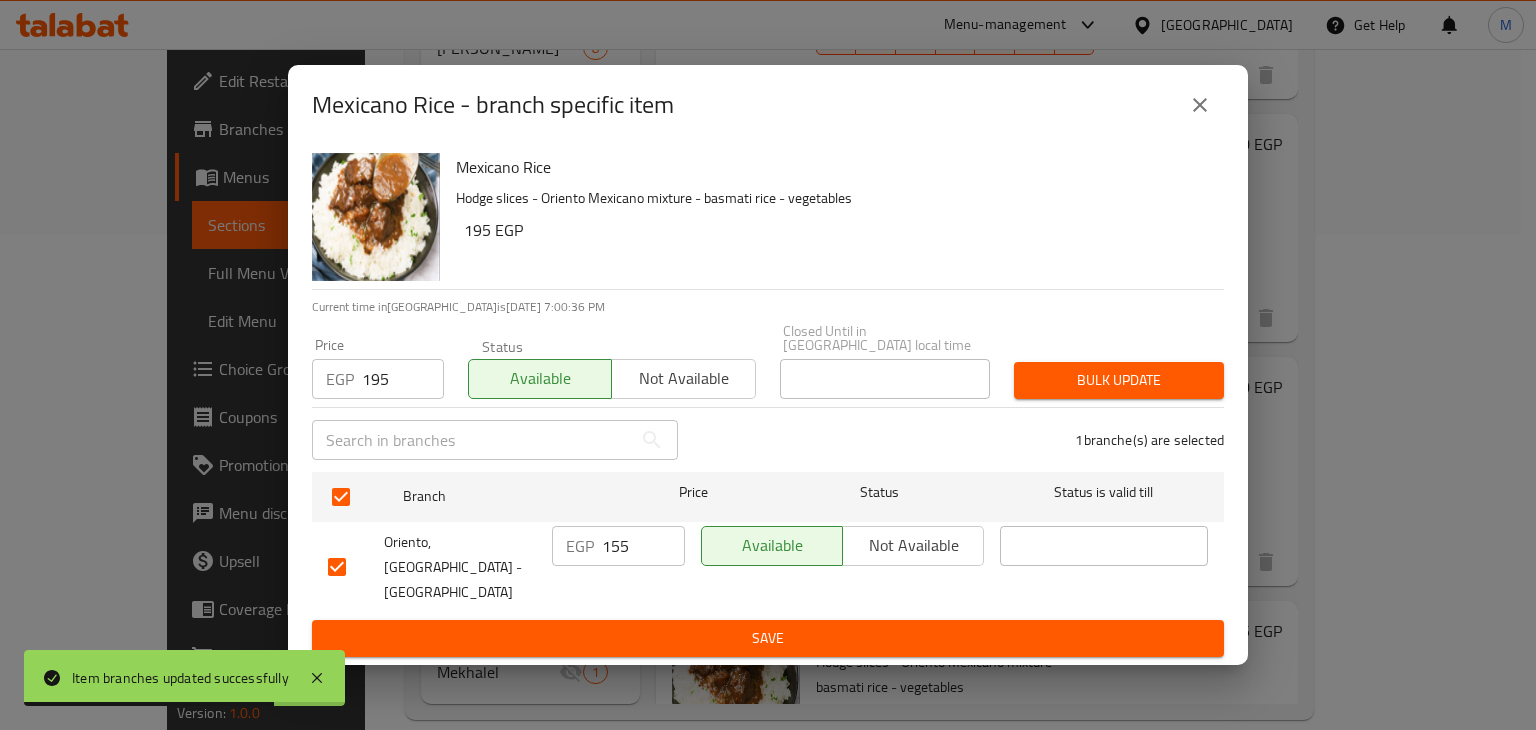 click on "Bulk update" at bounding box center (1119, 380) 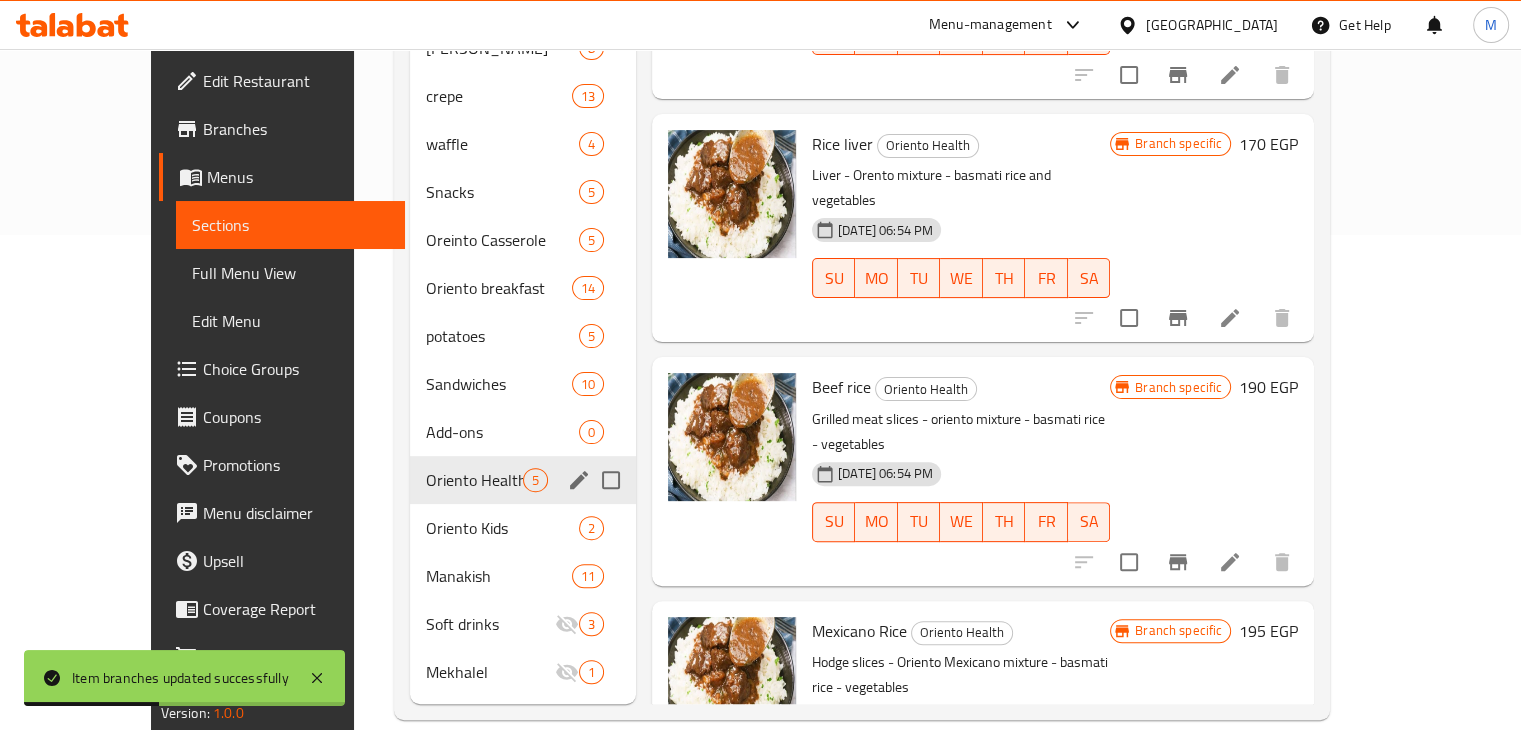 click on "Oriento Kids" at bounding box center [502, 528] 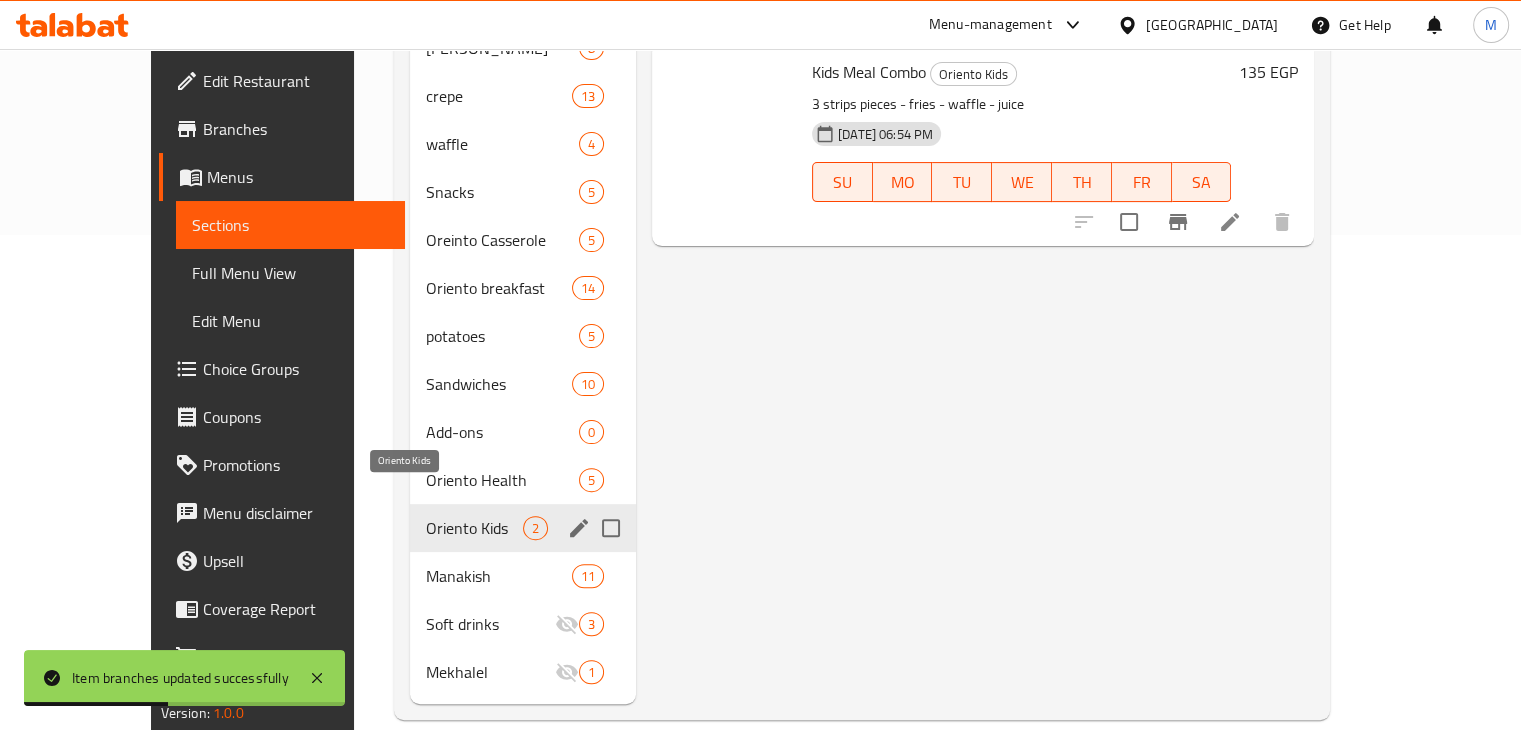 scroll, scrollTop: 0, scrollLeft: 0, axis: both 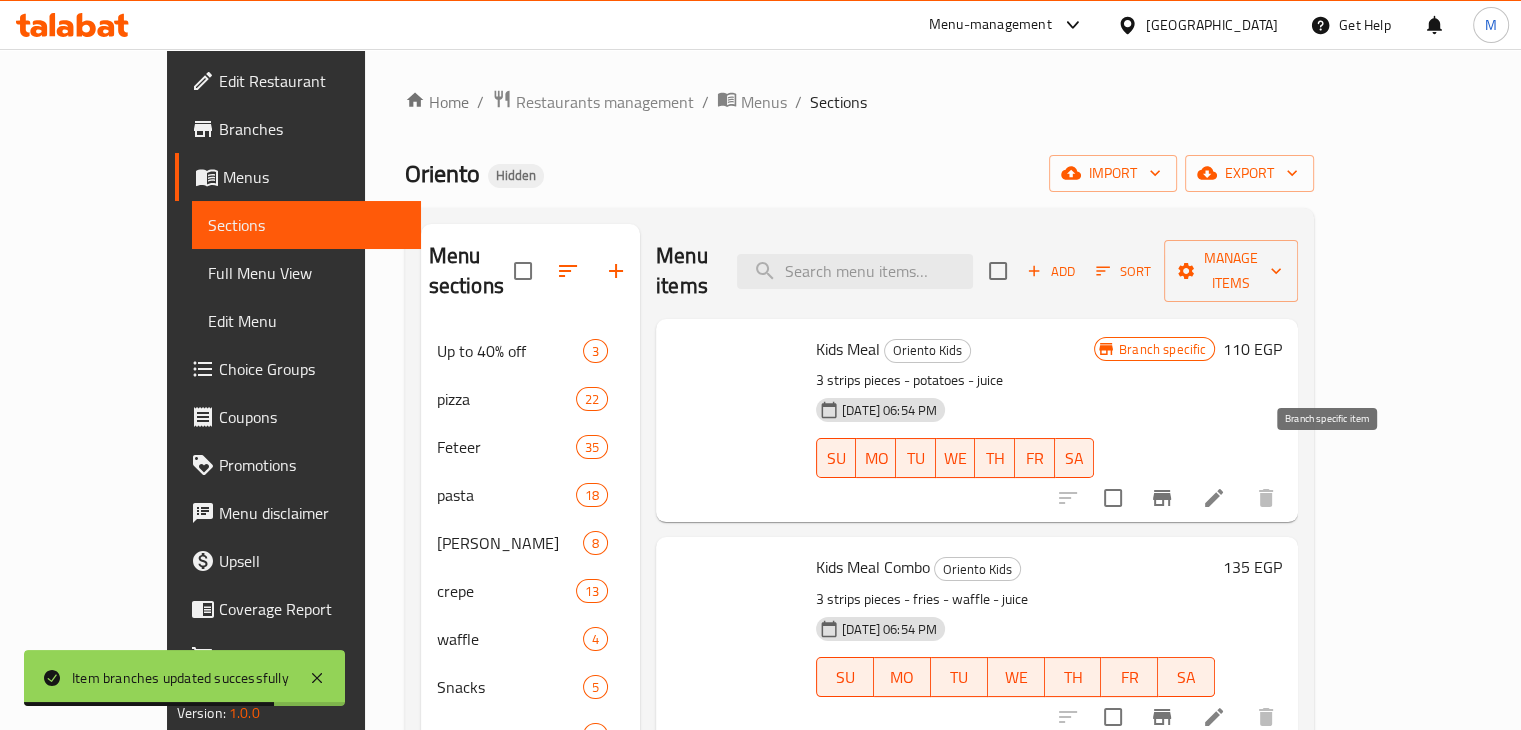 click 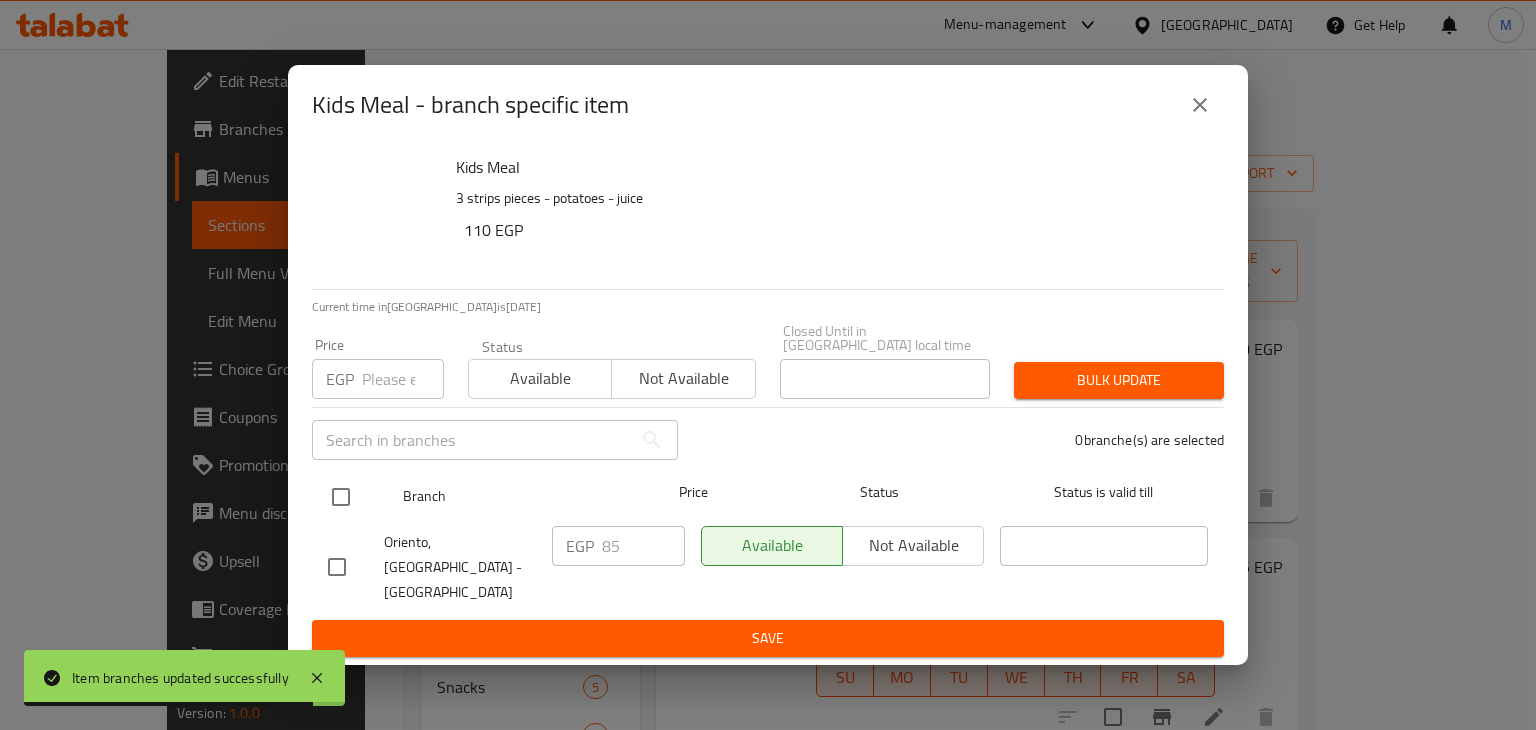 click at bounding box center [341, 497] 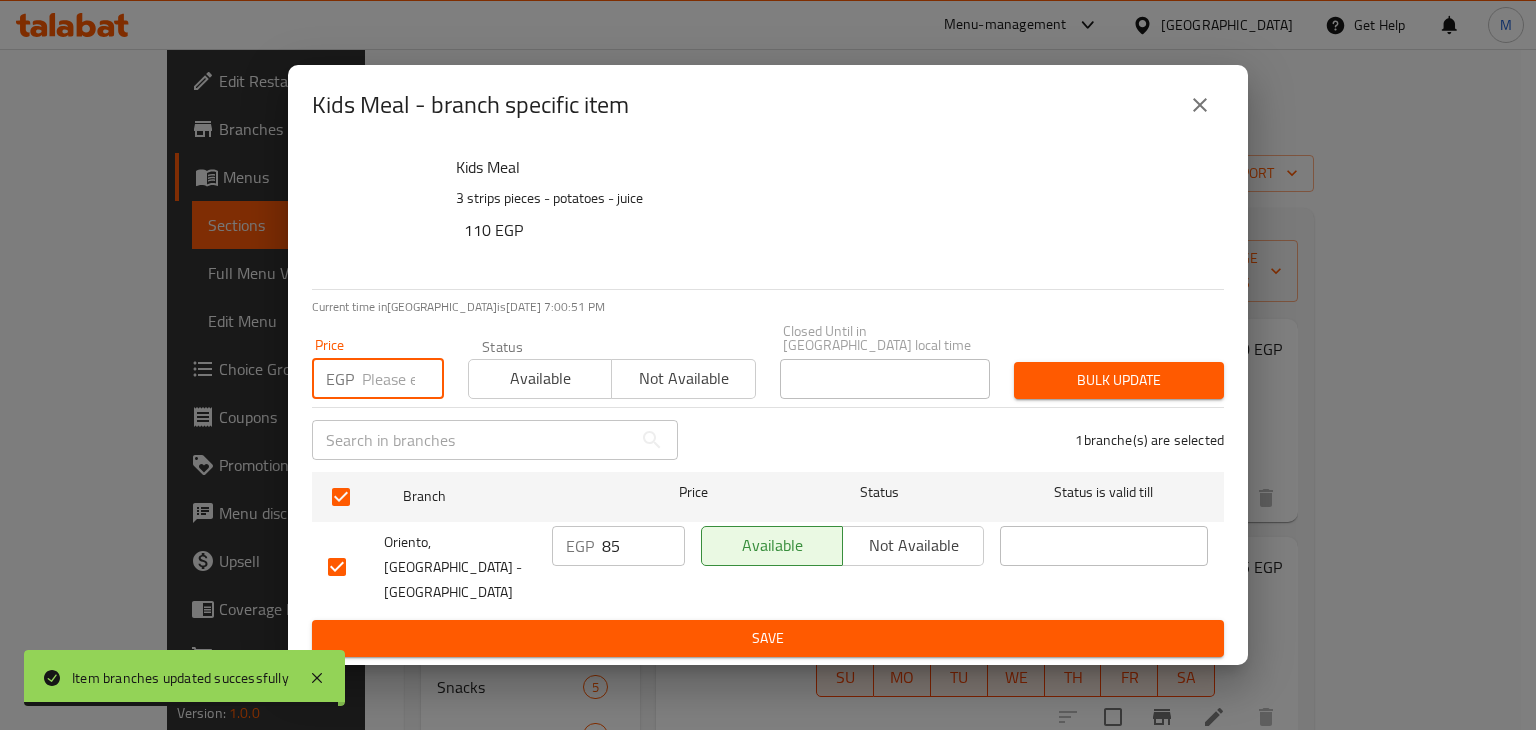 click at bounding box center [403, 379] 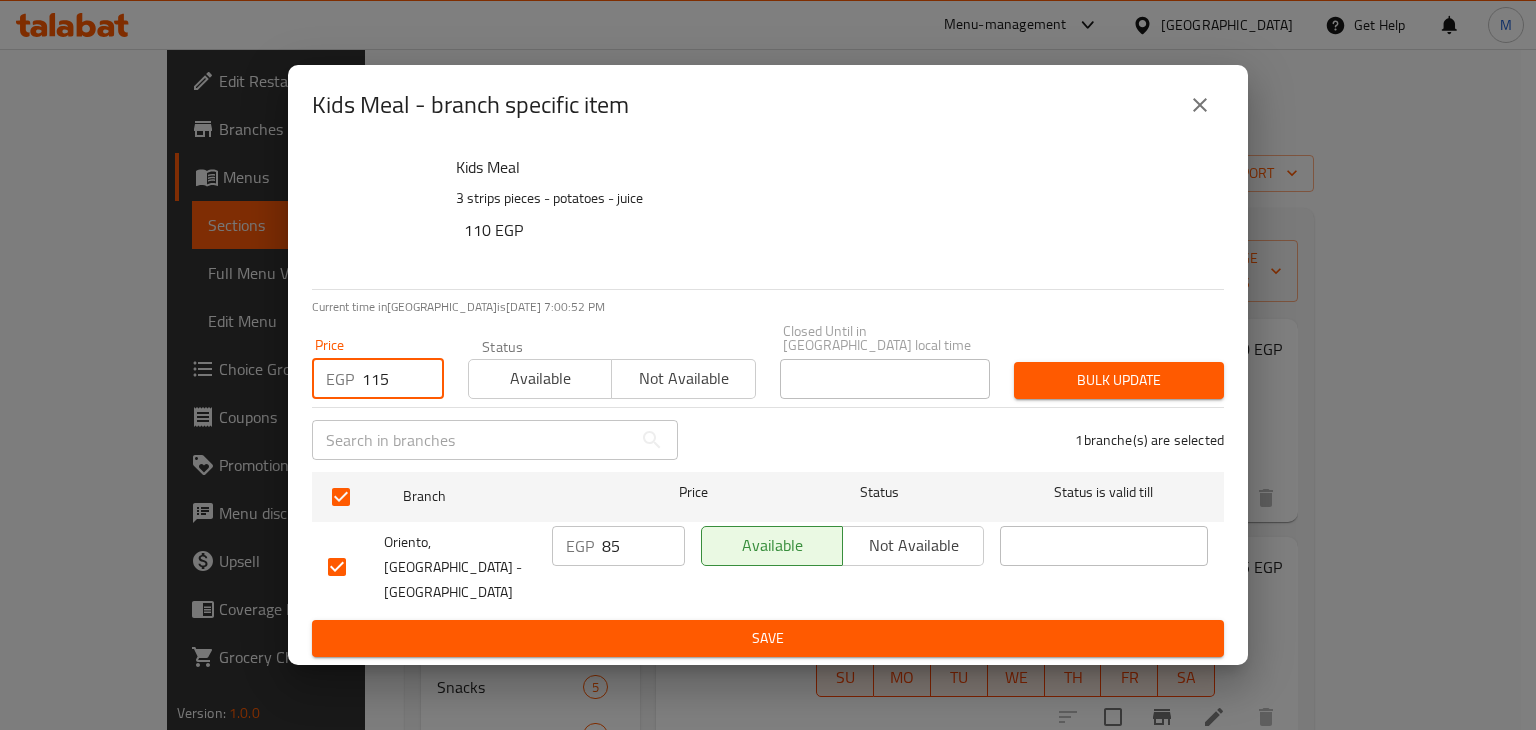 click on "Available" at bounding box center (540, 378) 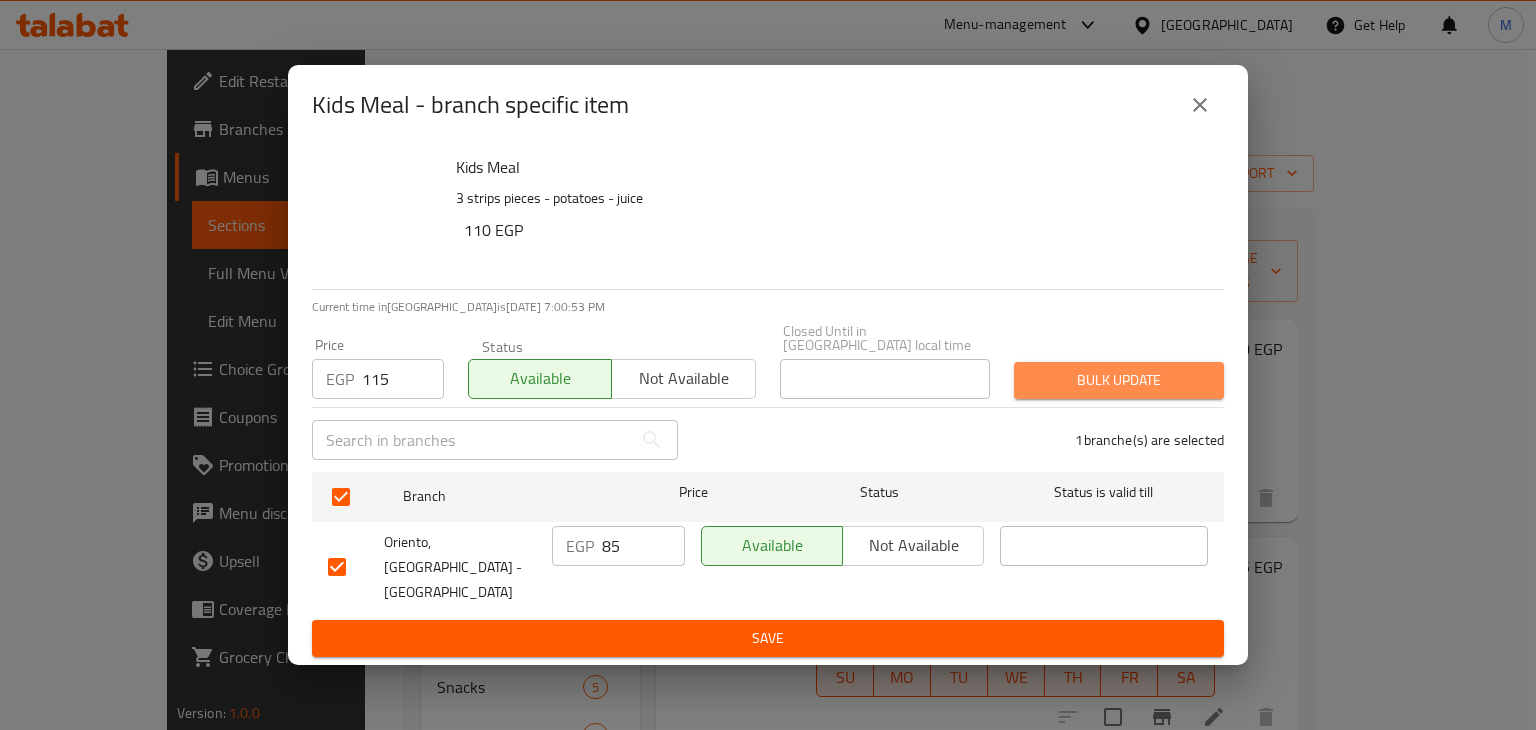 click on "Bulk update" at bounding box center [1119, 380] 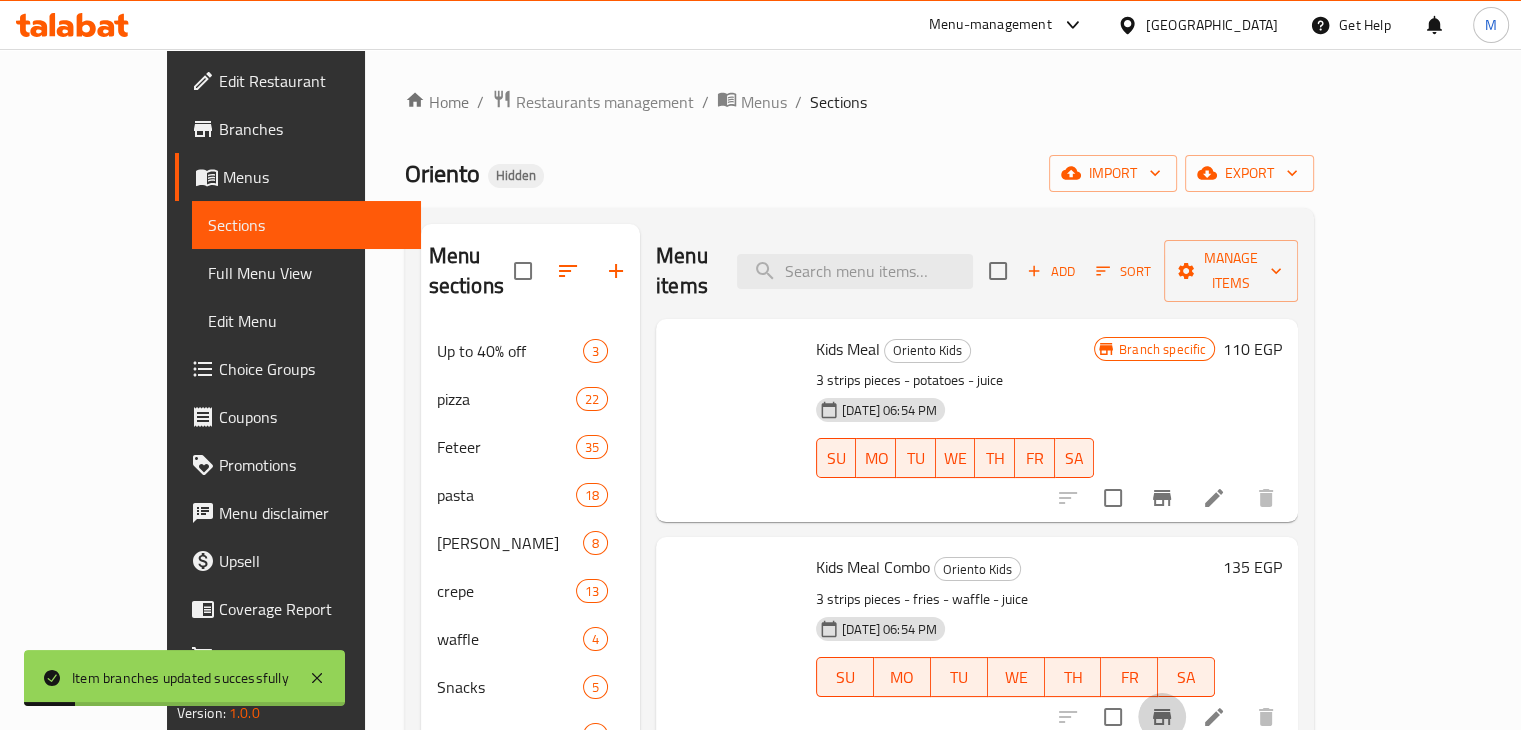 click 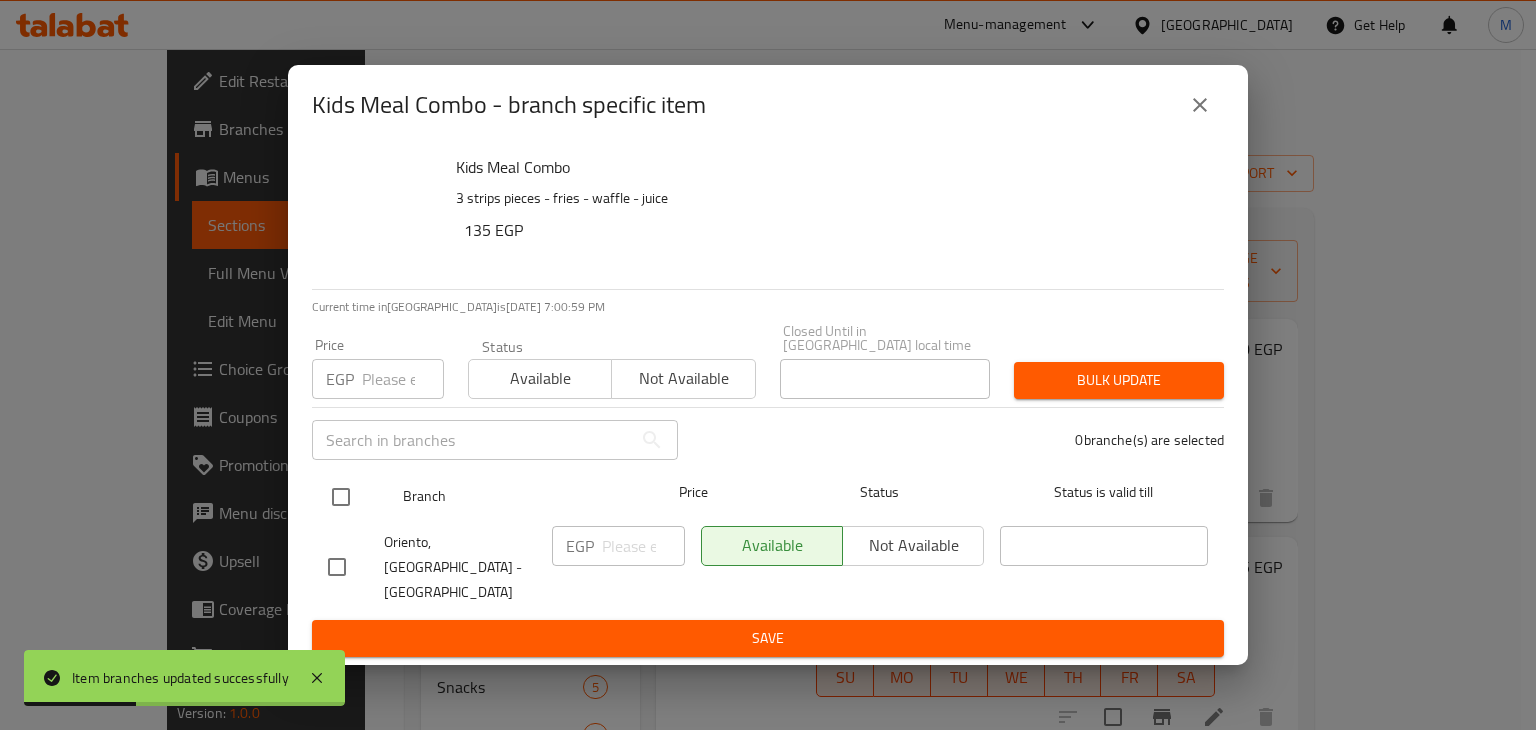 click at bounding box center (341, 497) 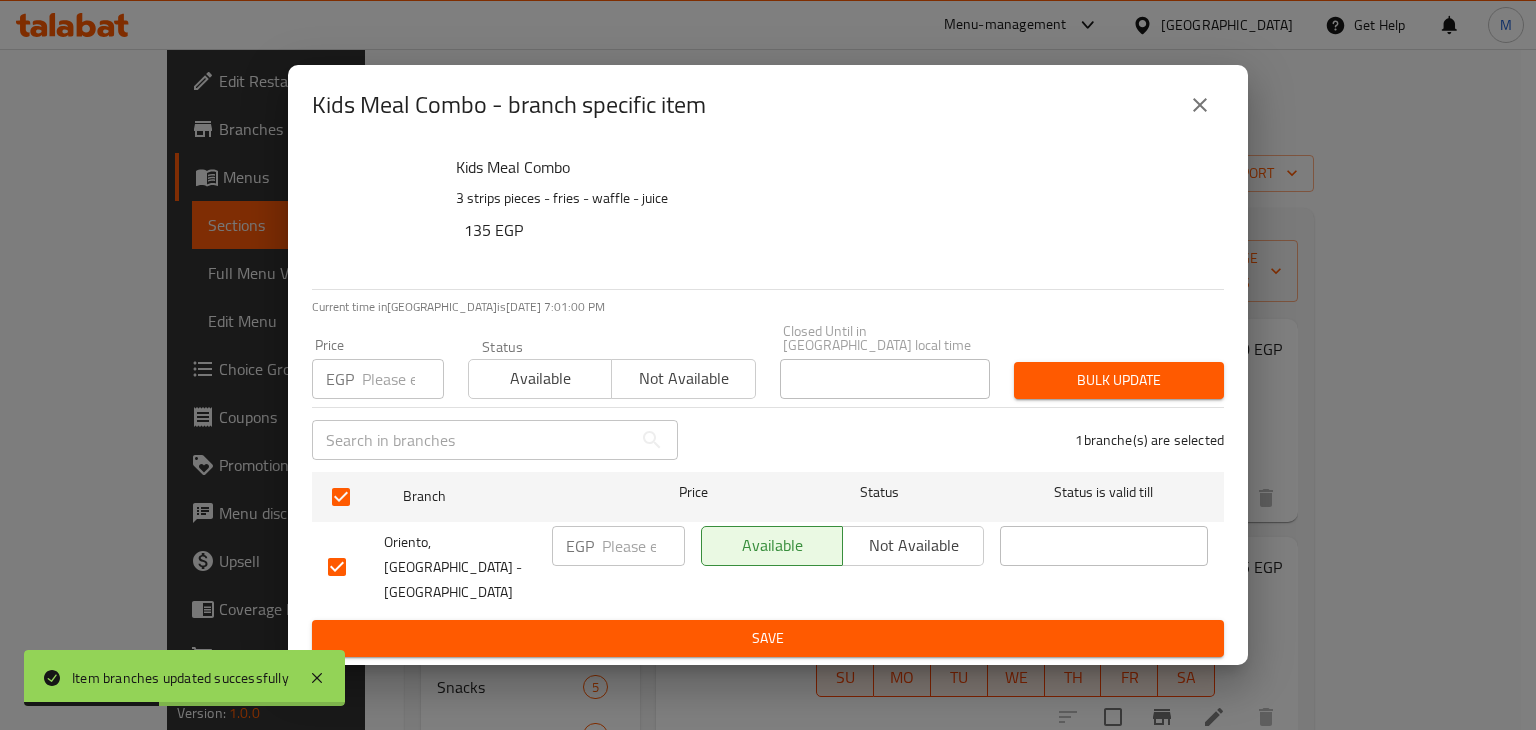 click at bounding box center [403, 379] 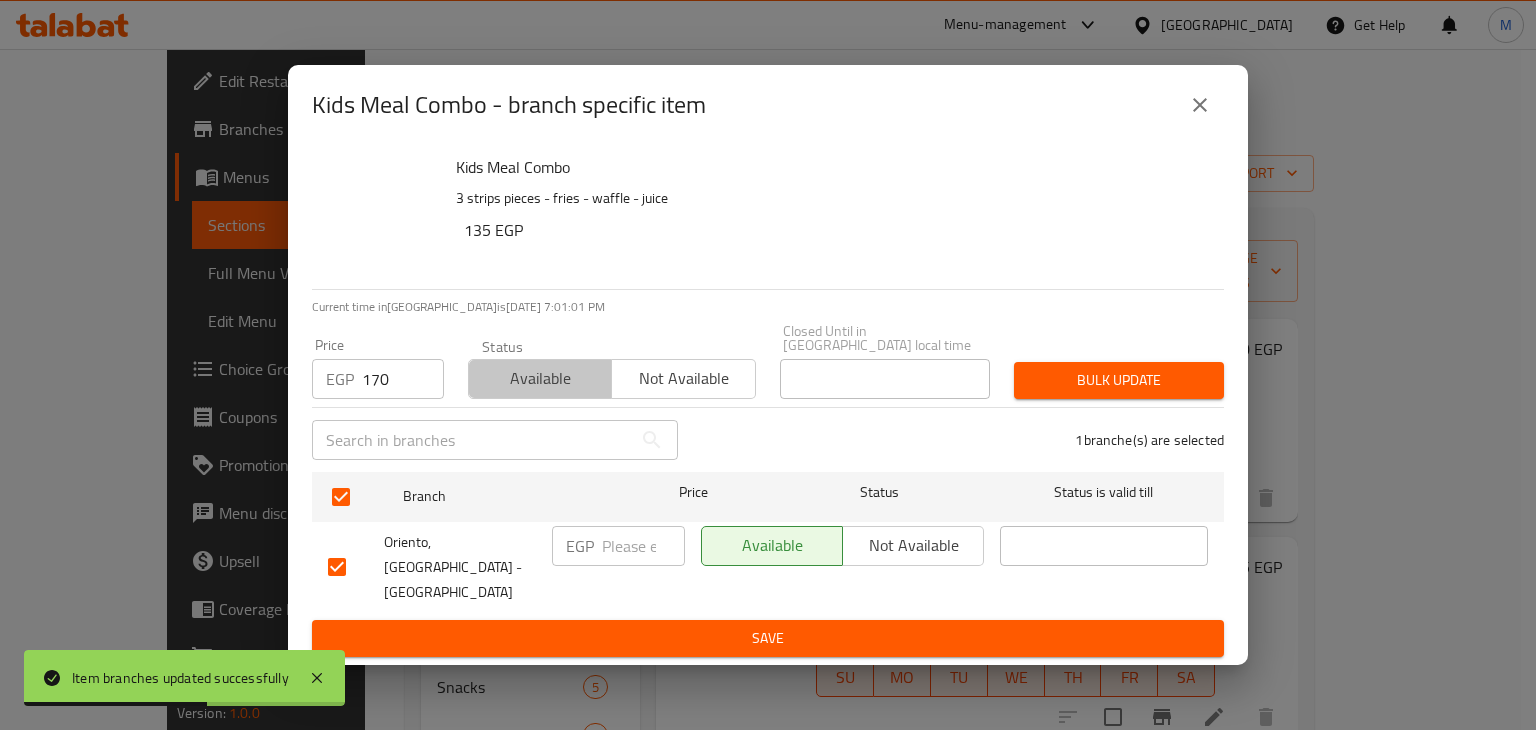 click on "Available" at bounding box center (540, 378) 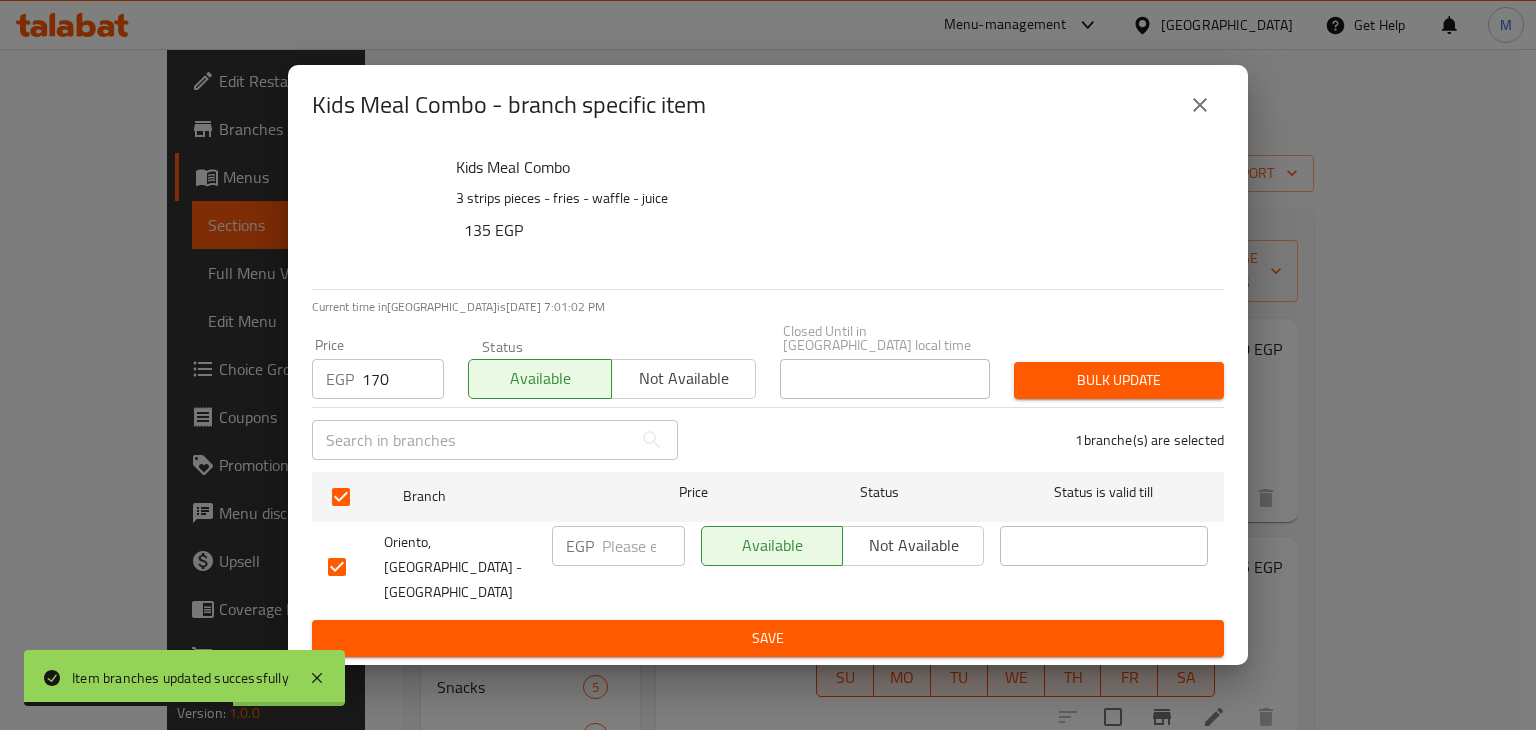 click on "Price EGP 170 Price Status Available Not available Closed Until in [GEOGRAPHIC_DATA] local time Closed Until in [GEOGRAPHIC_DATA] local time Bulk update" at bounding box center (768, 361) 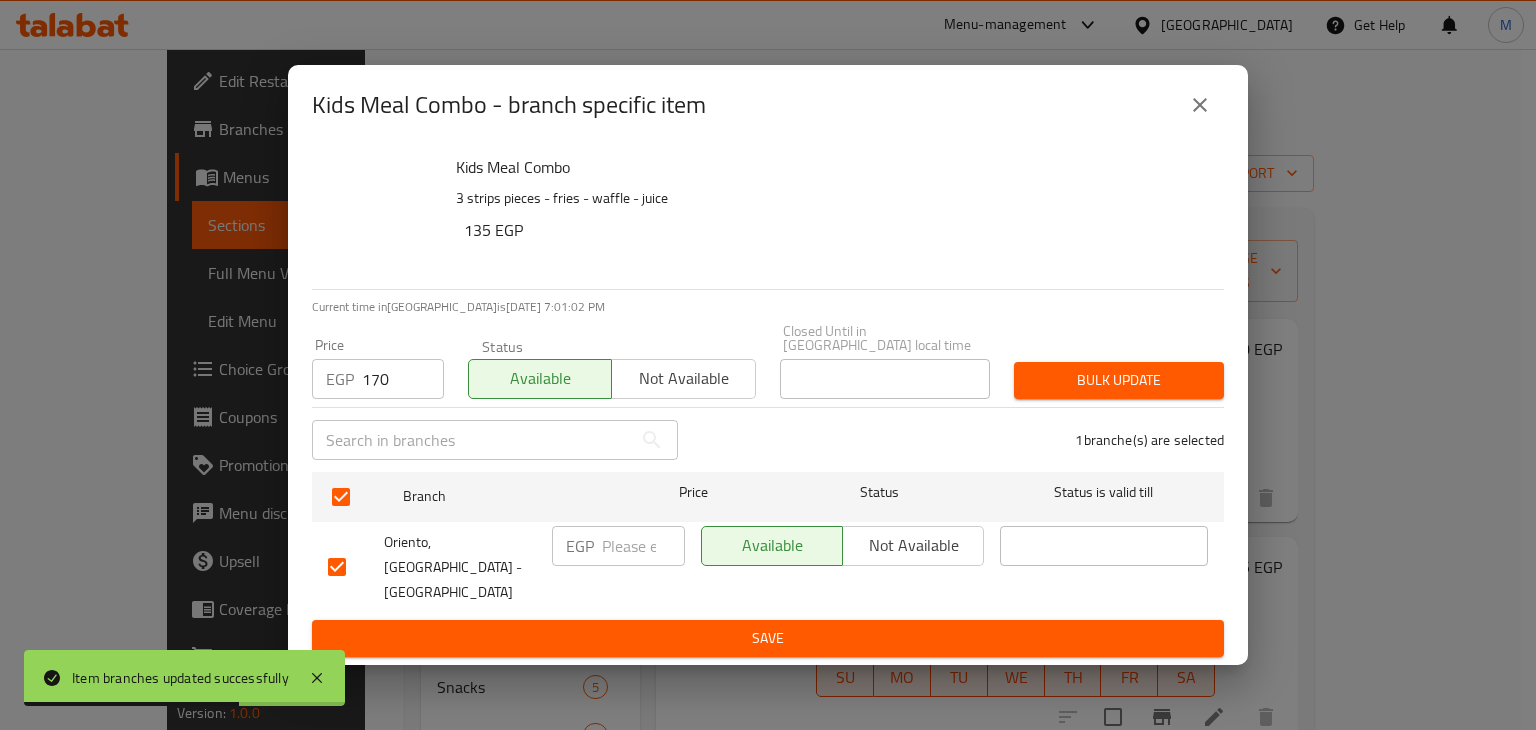 click on "Bulk update" at bounding box center [1119, 380] 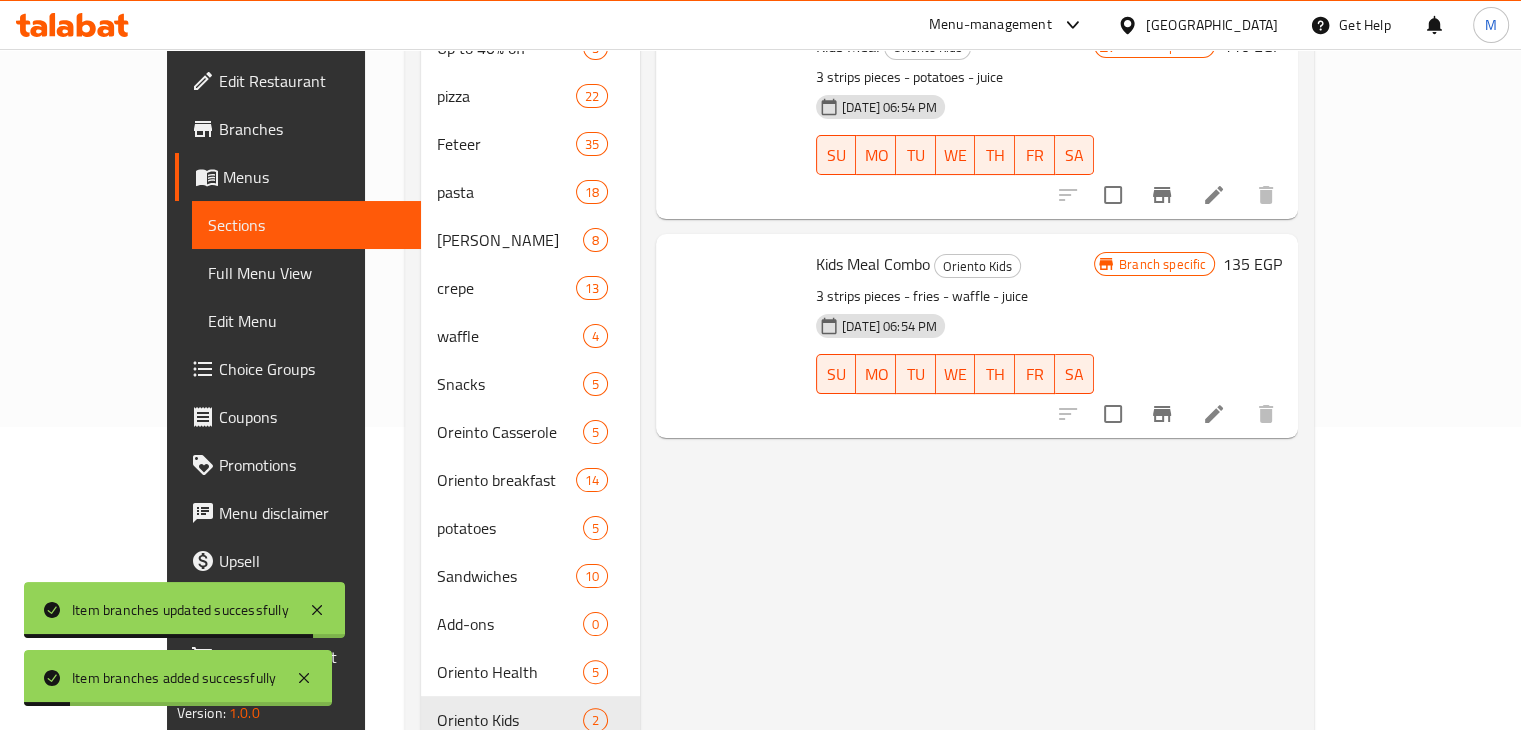 scroll, scrollTop: 495, scrollLeft: 0, axis: vertical 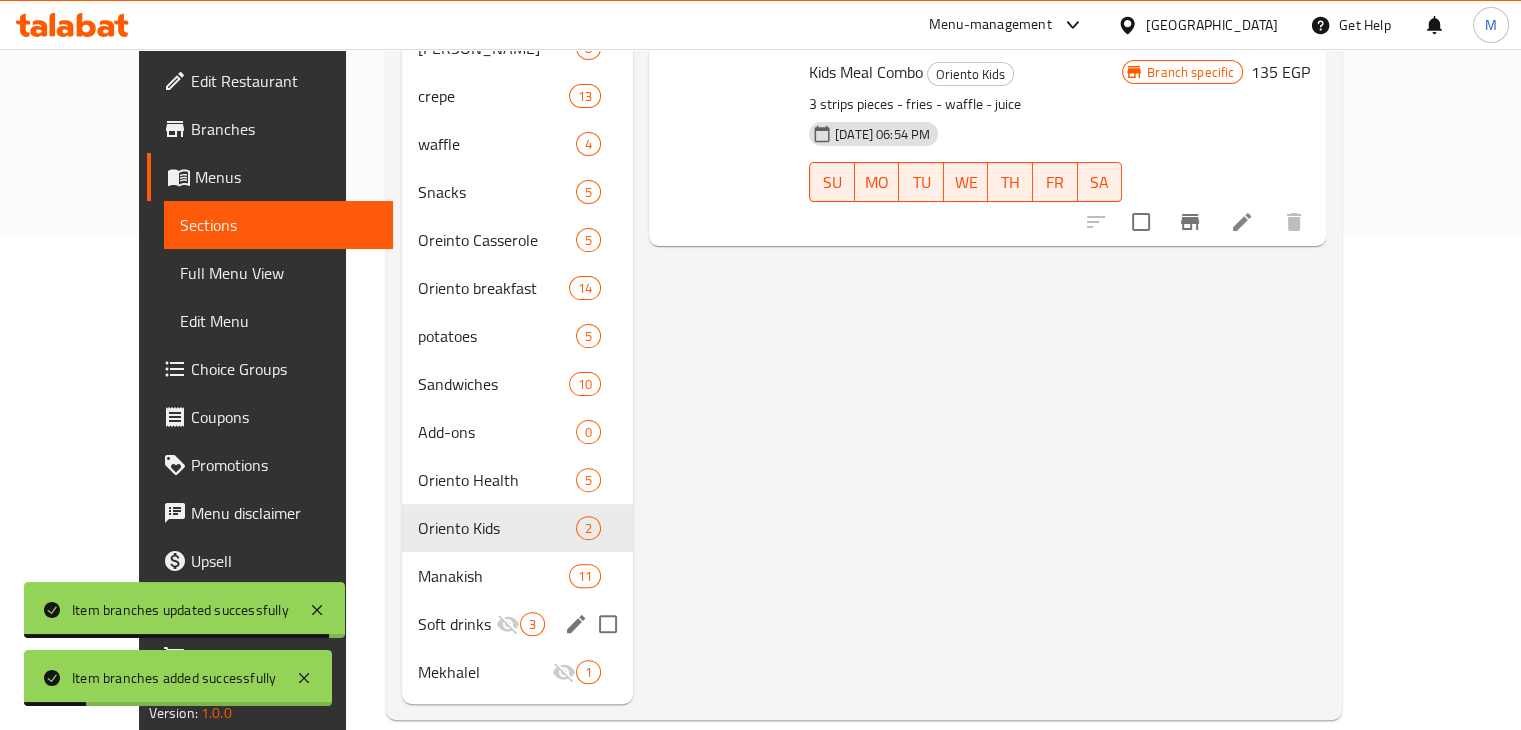 click on "Manakish" at bounding box center [493, 576] 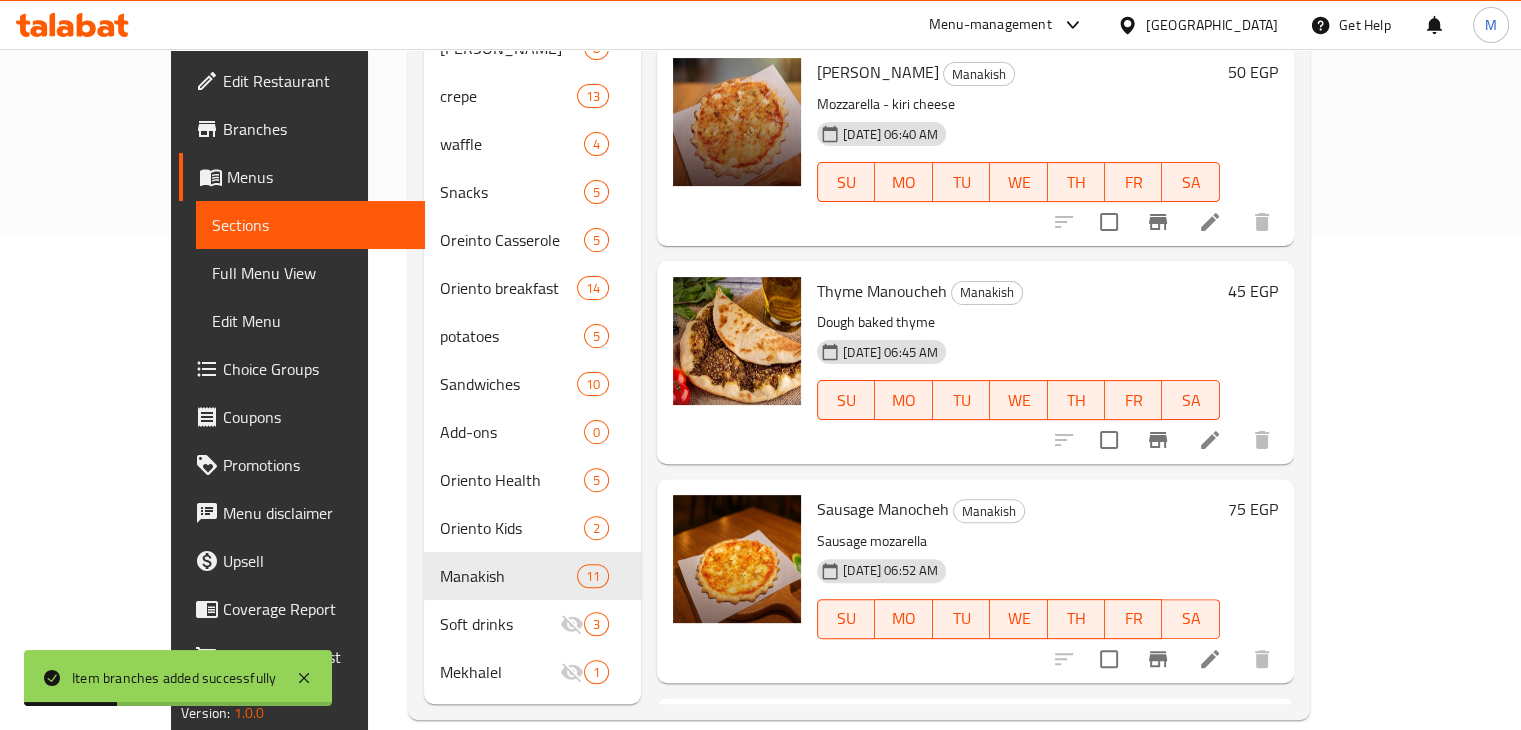 scroll, scrollTop: 0, scrollLeft: 0, axis: both 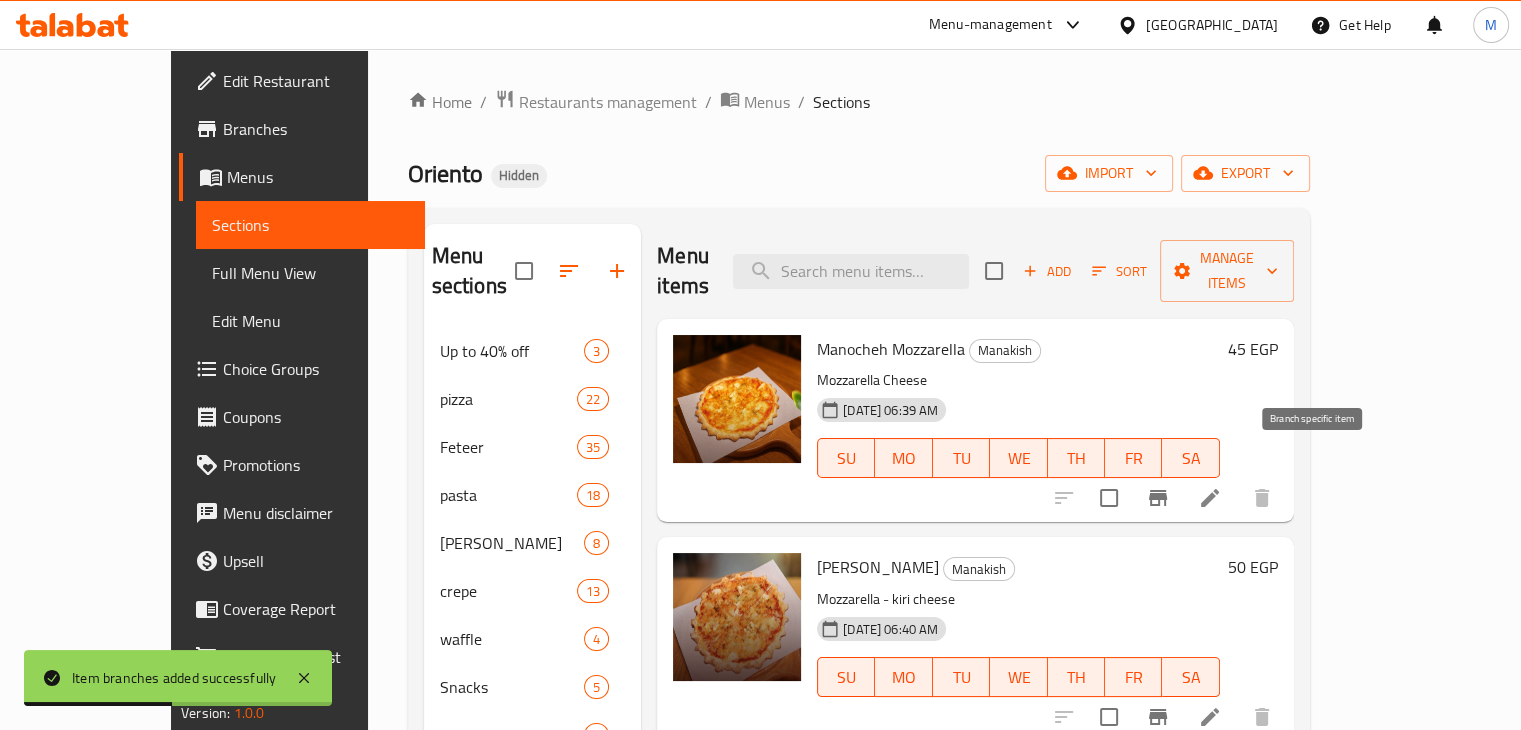 click 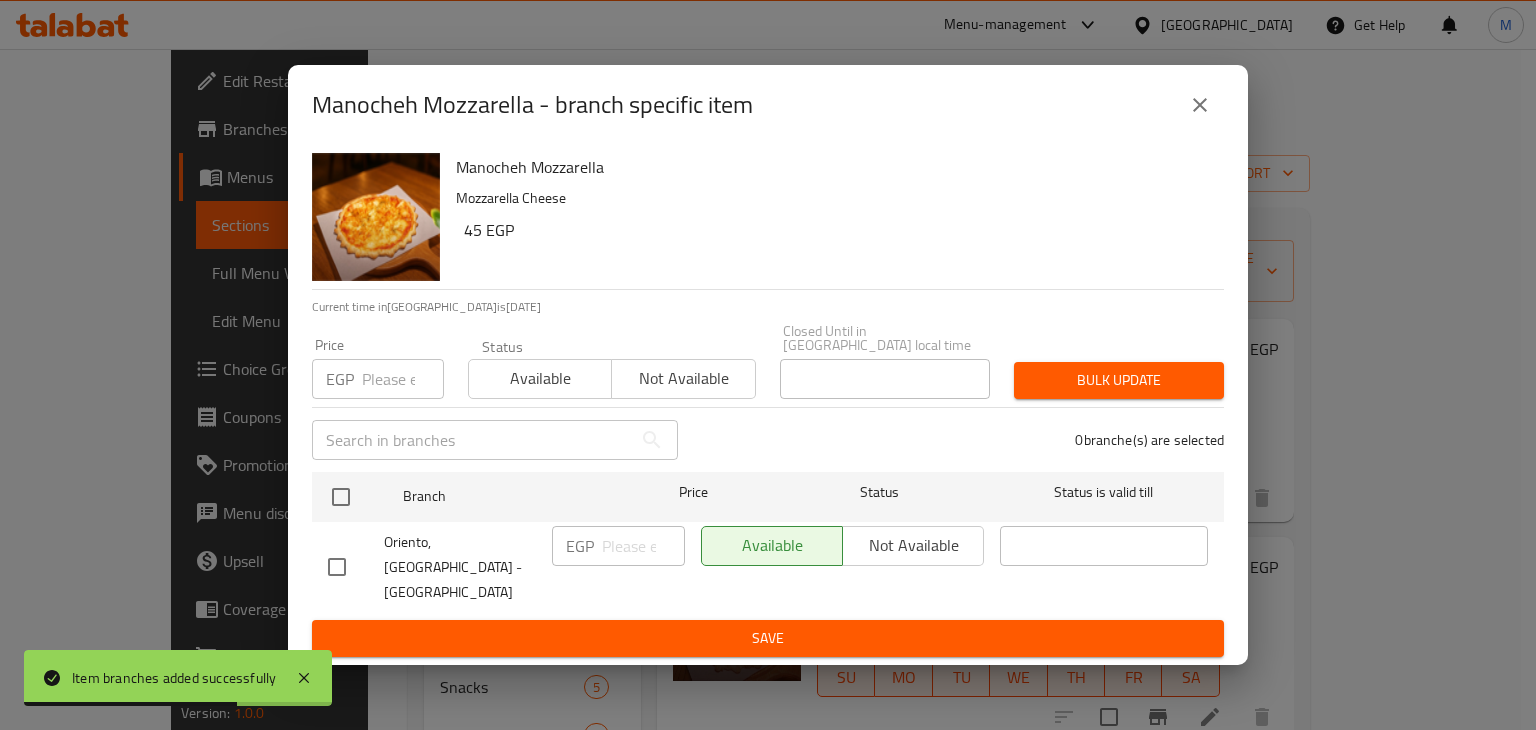 click on "Manocheh Mozzarella Mozzarella Cheese  45   EGP Current time in  [GEOGRAPHIC_DATA]  is  [DATE]   Price EGP Price Status Available Not available Closed Until in [GEOGRAPHIC_DATA] local time Closed Until in [GEOGRAPHIC_DATA] local time Bulk update ​ 0  branche(s) are selected Branch Price Status Status is valid till Oriento, [GEOGRAPHIC_DATA] - [GEOGRAPHIC_DATA] EGP ​ Available Not available ​ Save" at bounding box center [768, 405] 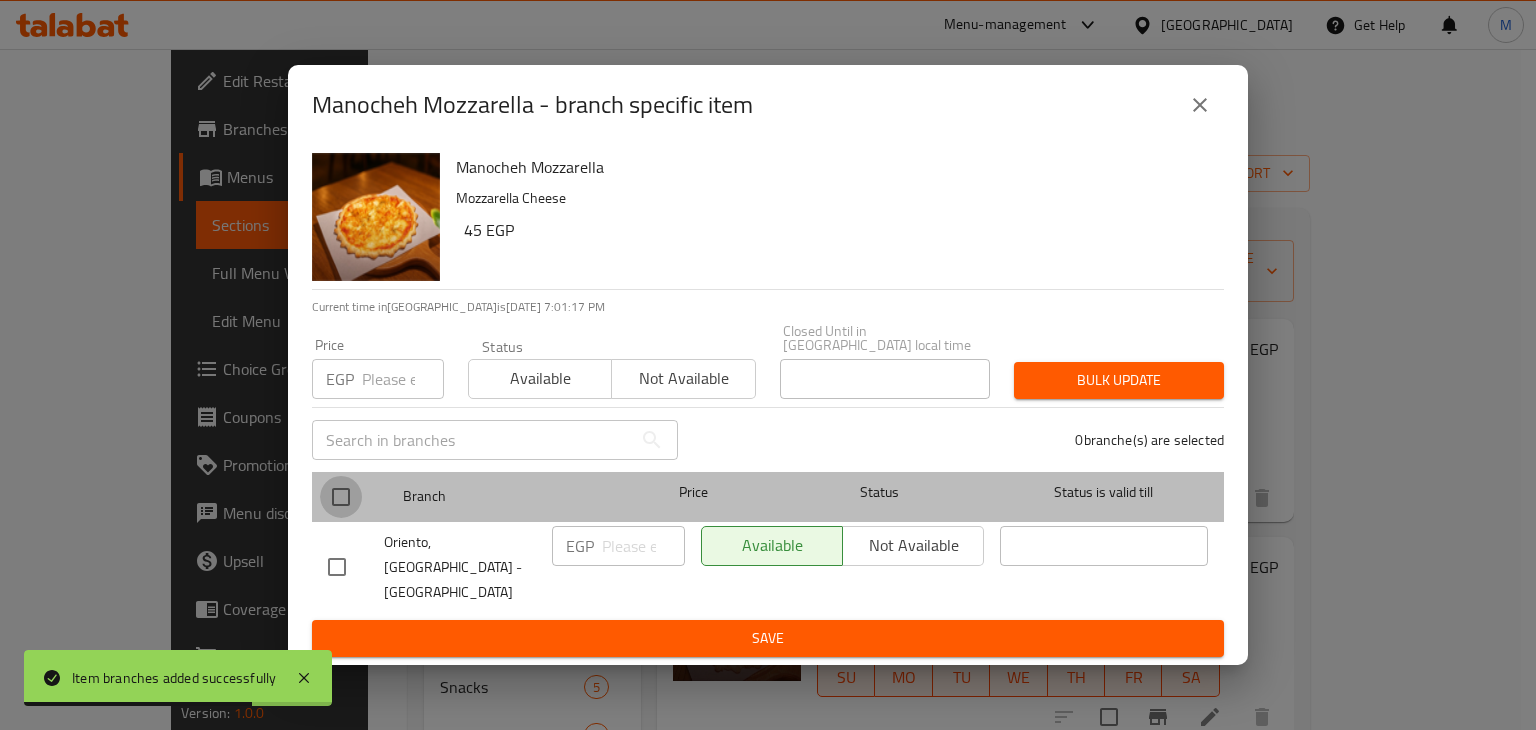 click at bounding box center (341, 497) 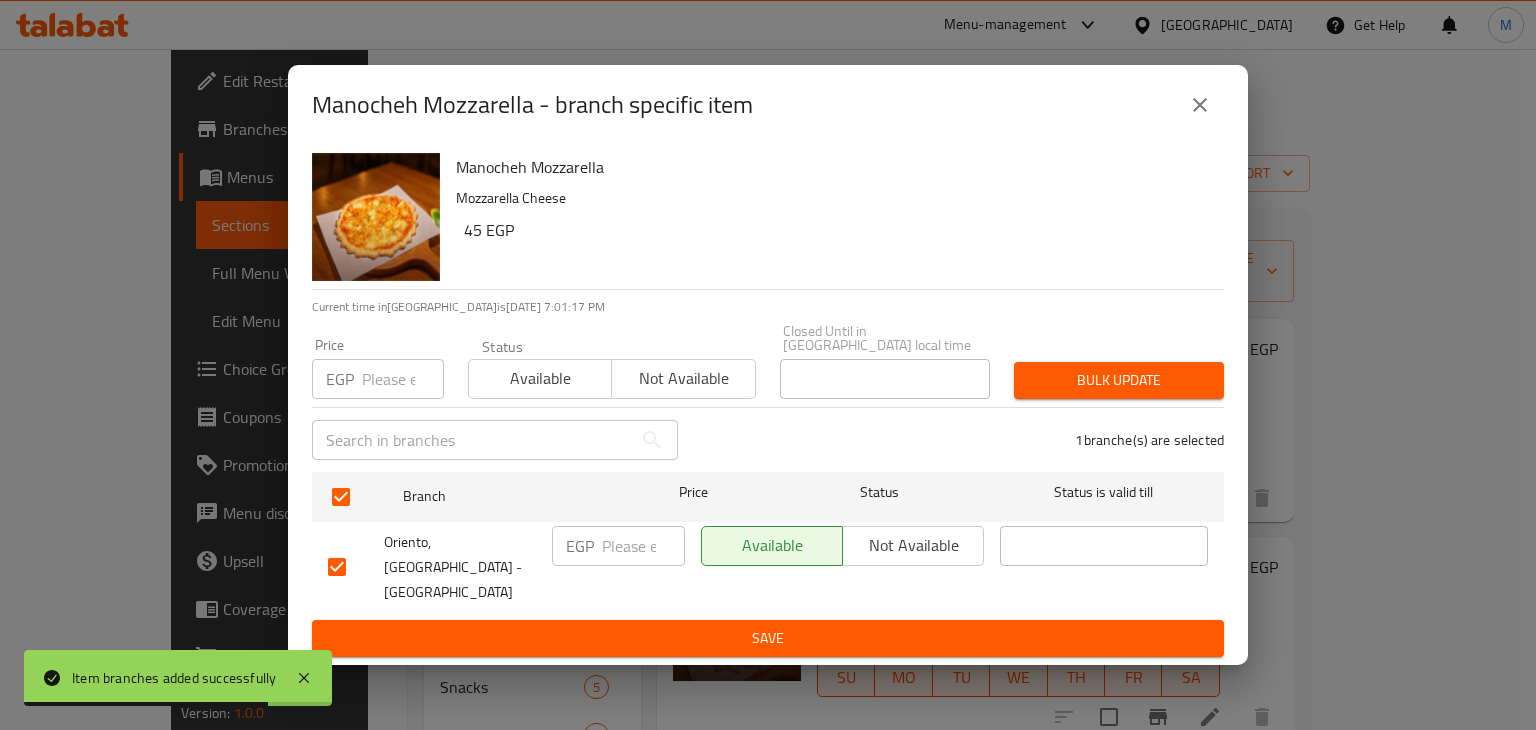 click on "Price EGP Price" at bounding box center (378, 368) 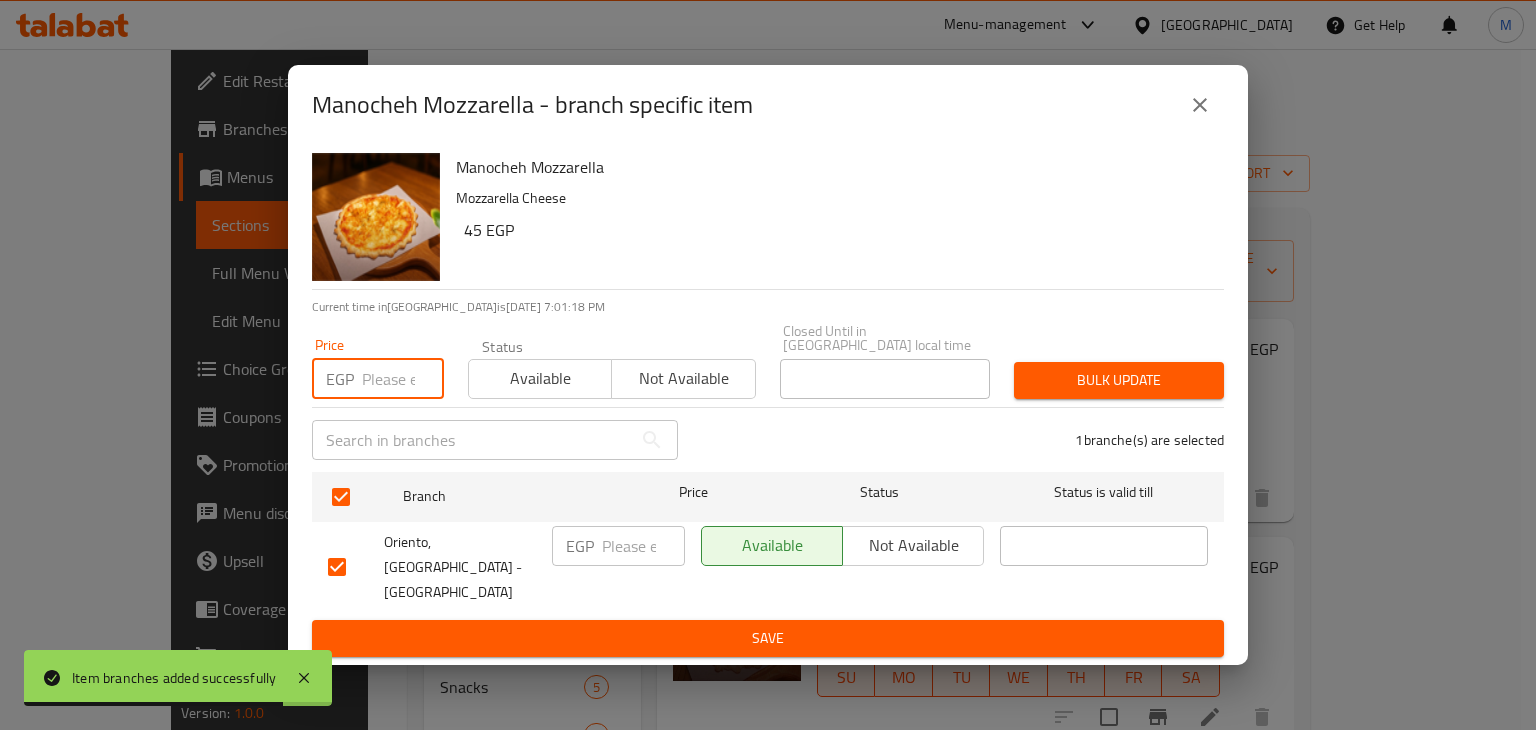 click at bounding box center (403, 379) 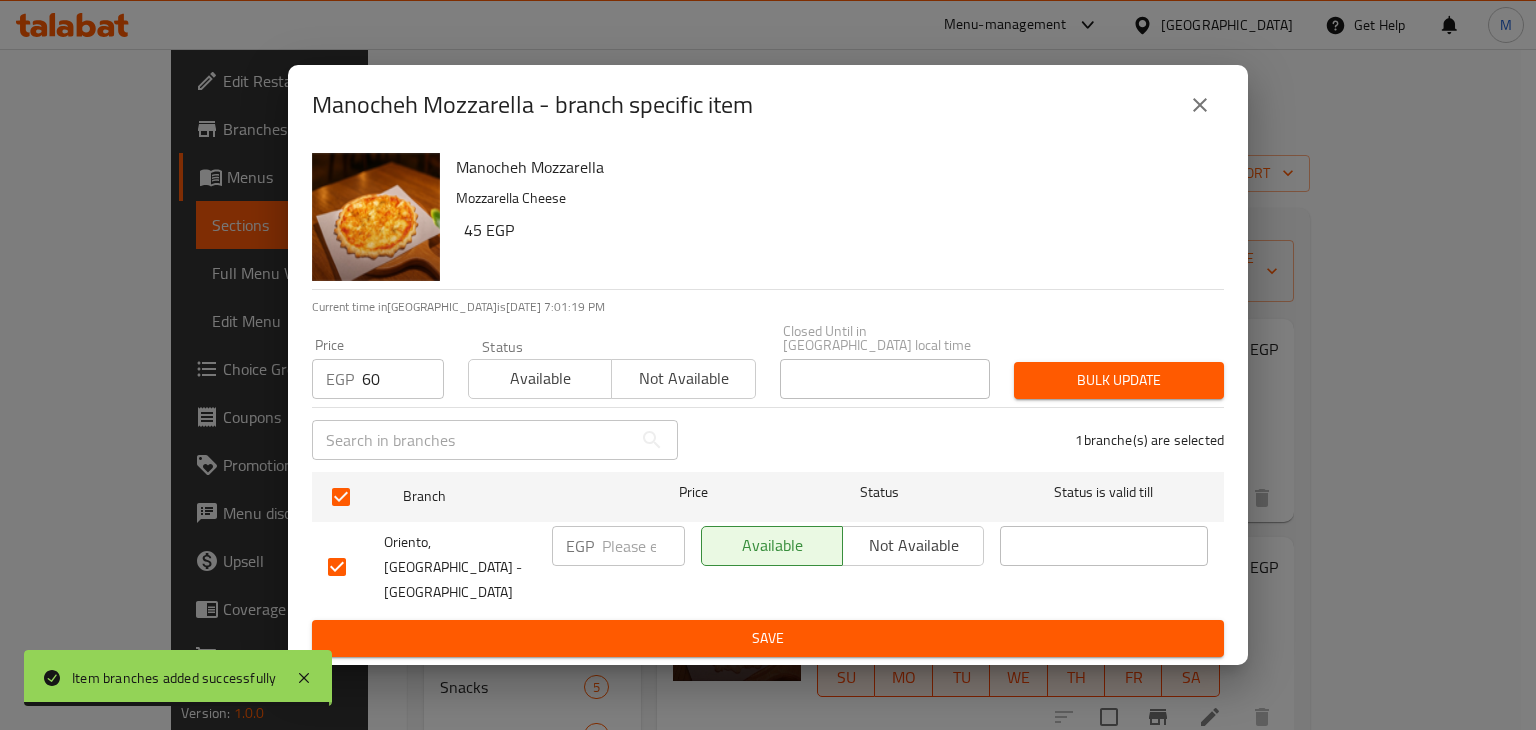 click on "Status Available Not available" at bounding box center [612, 369] 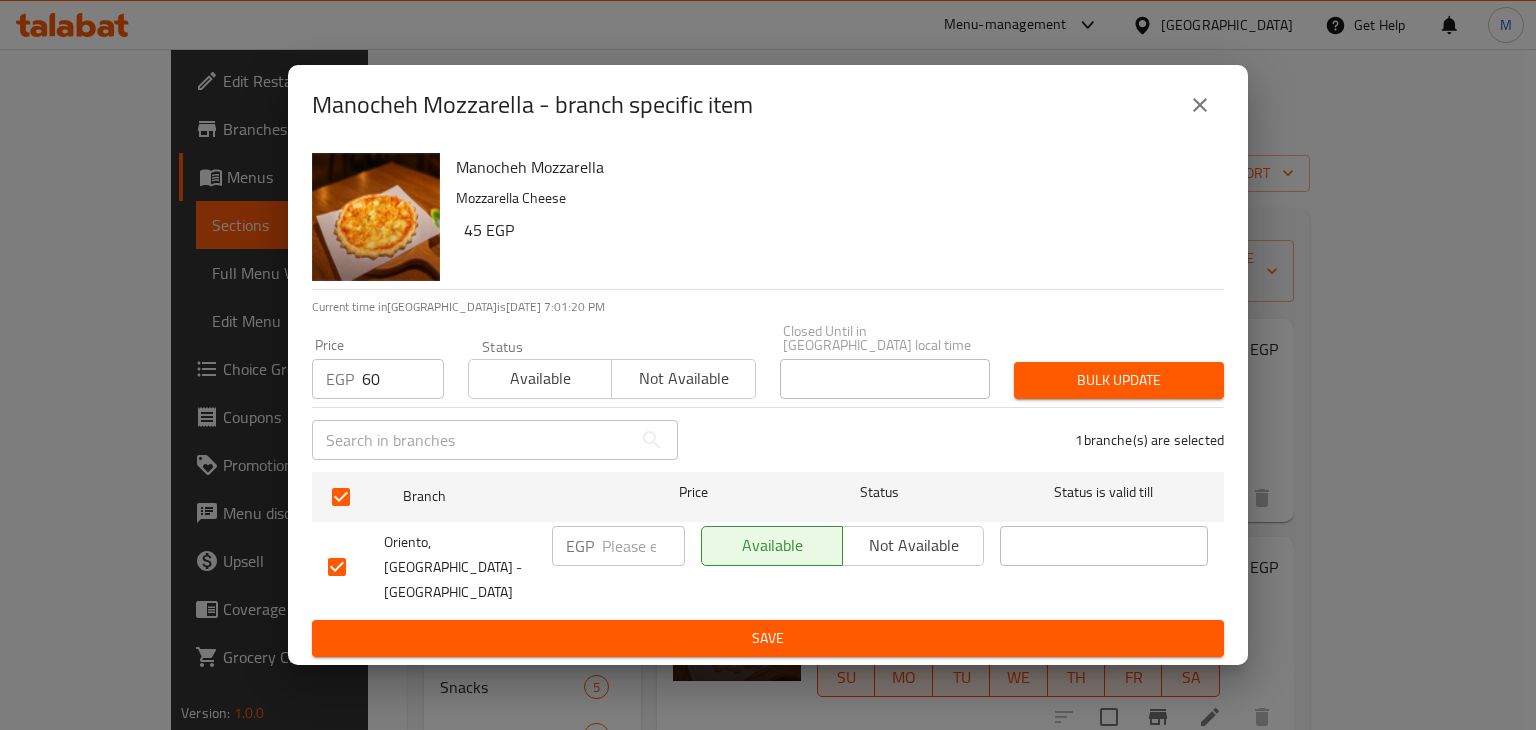 click on "Available" at bounding box center (540, 378) 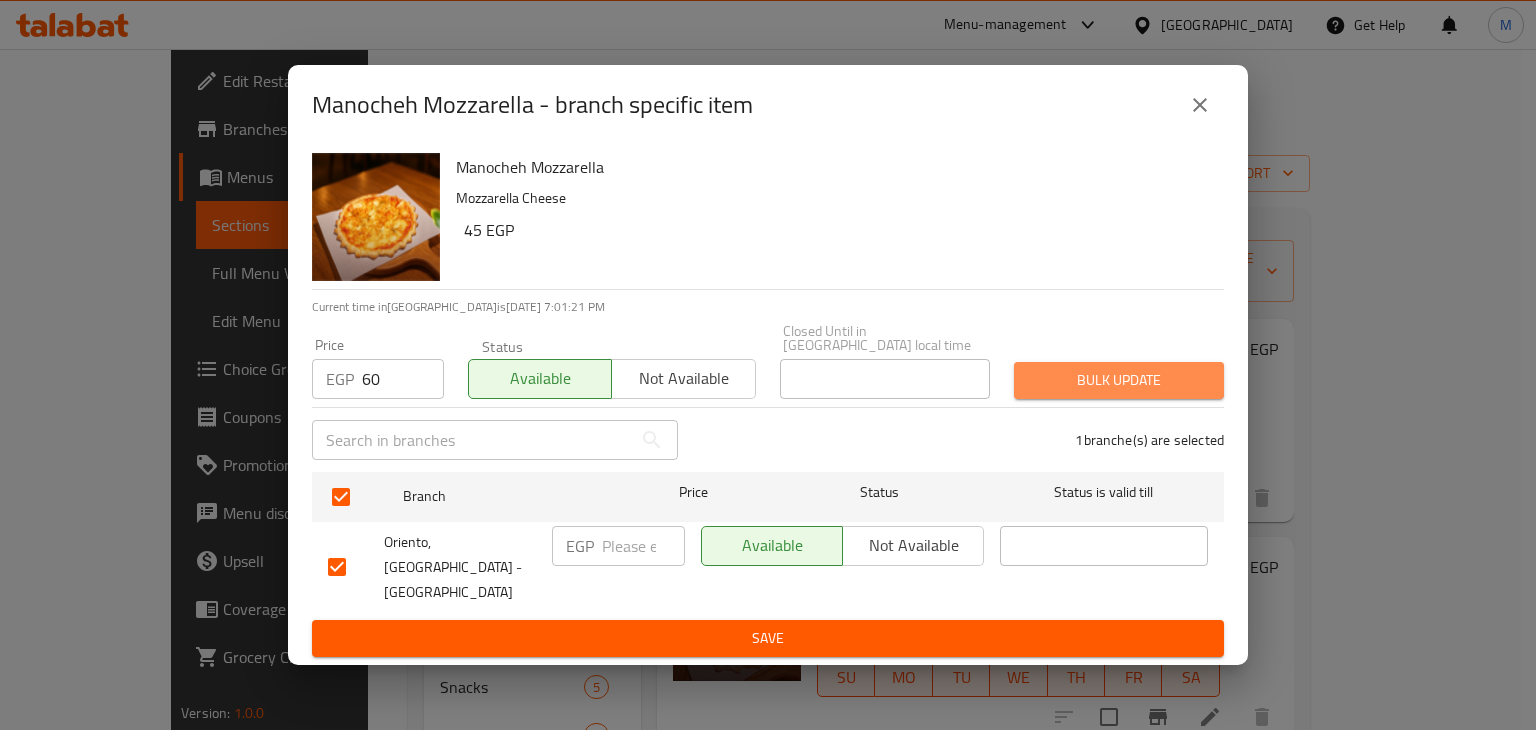 click on "Bulk update" at bounding box center [1119, 380] 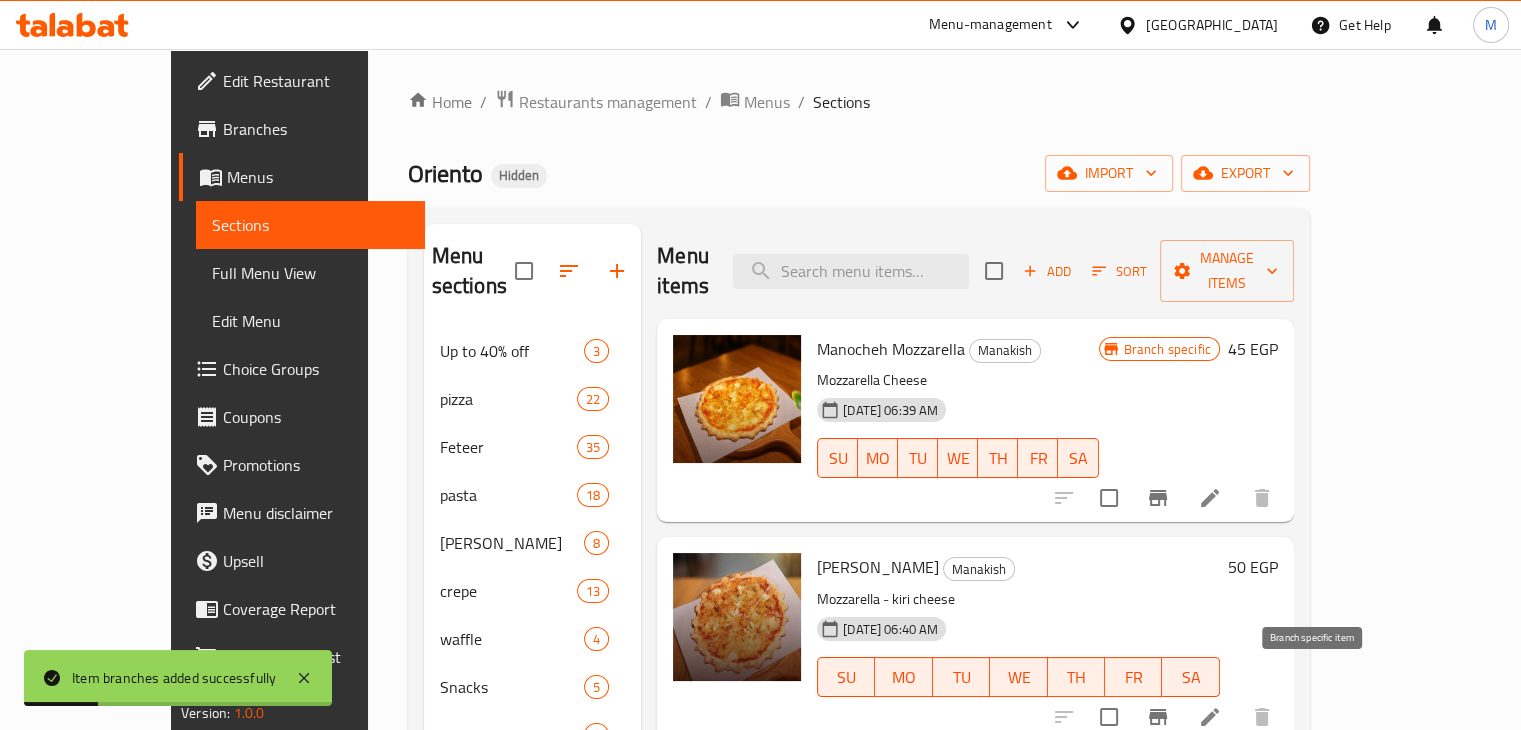 click 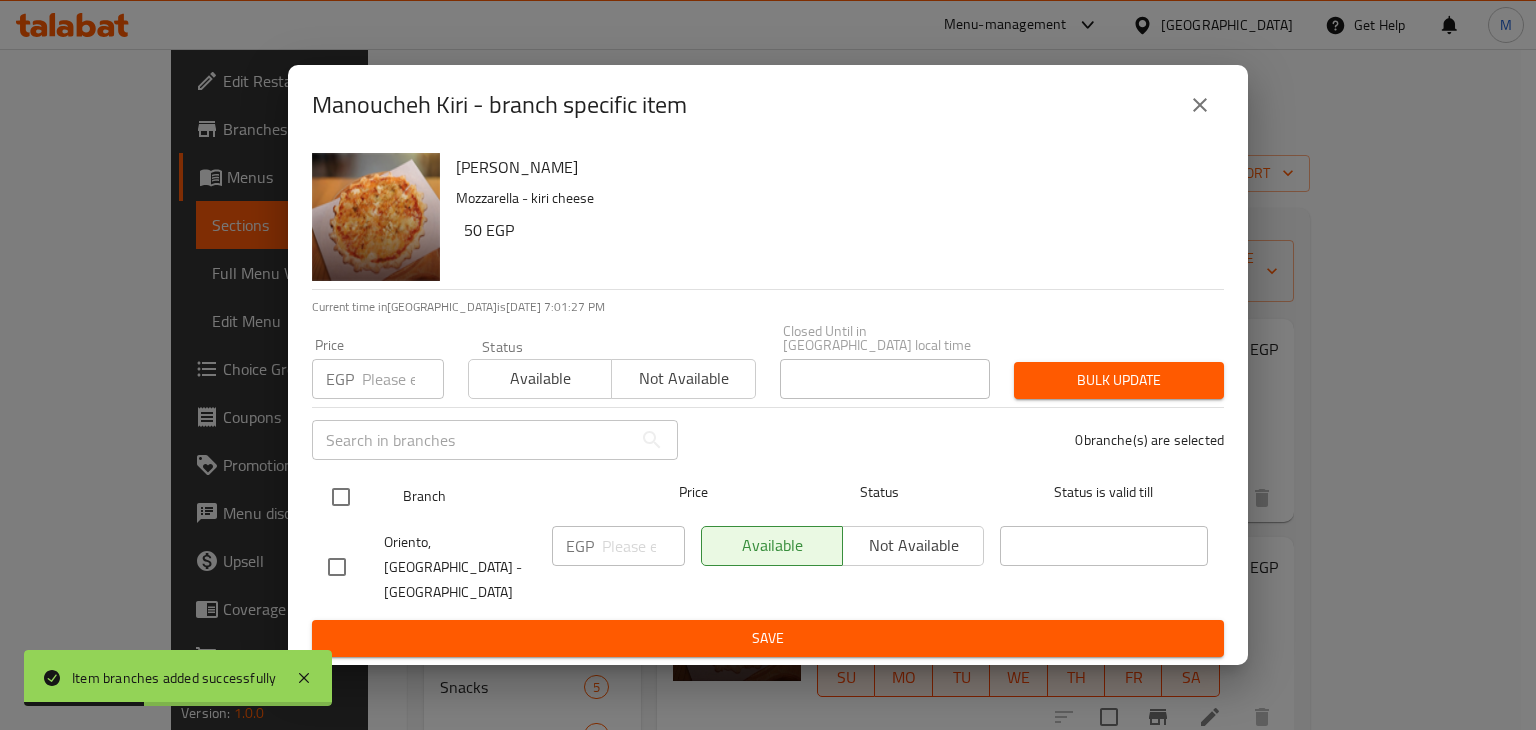 click at bounding box center [341, 497] 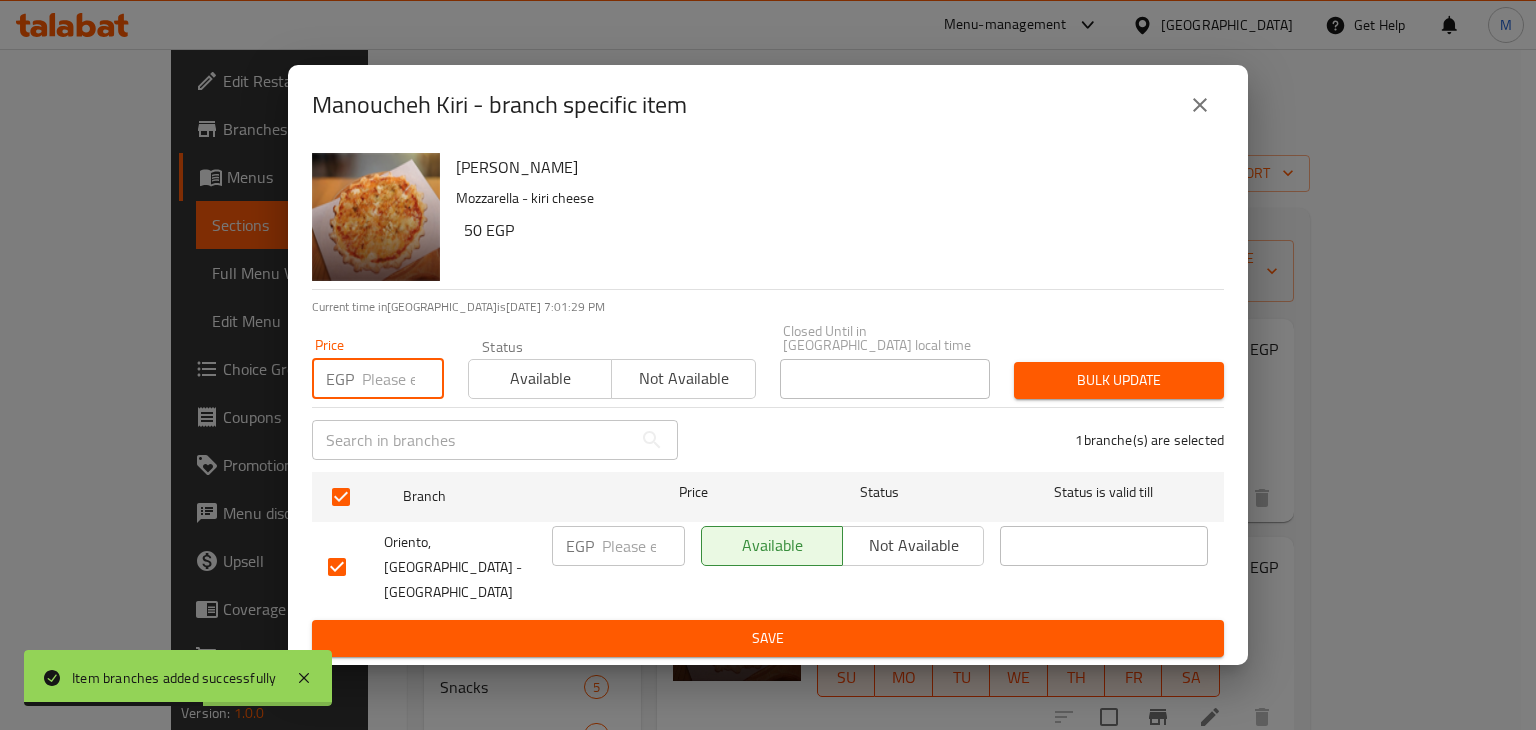 click at bounding box center (403, 379) 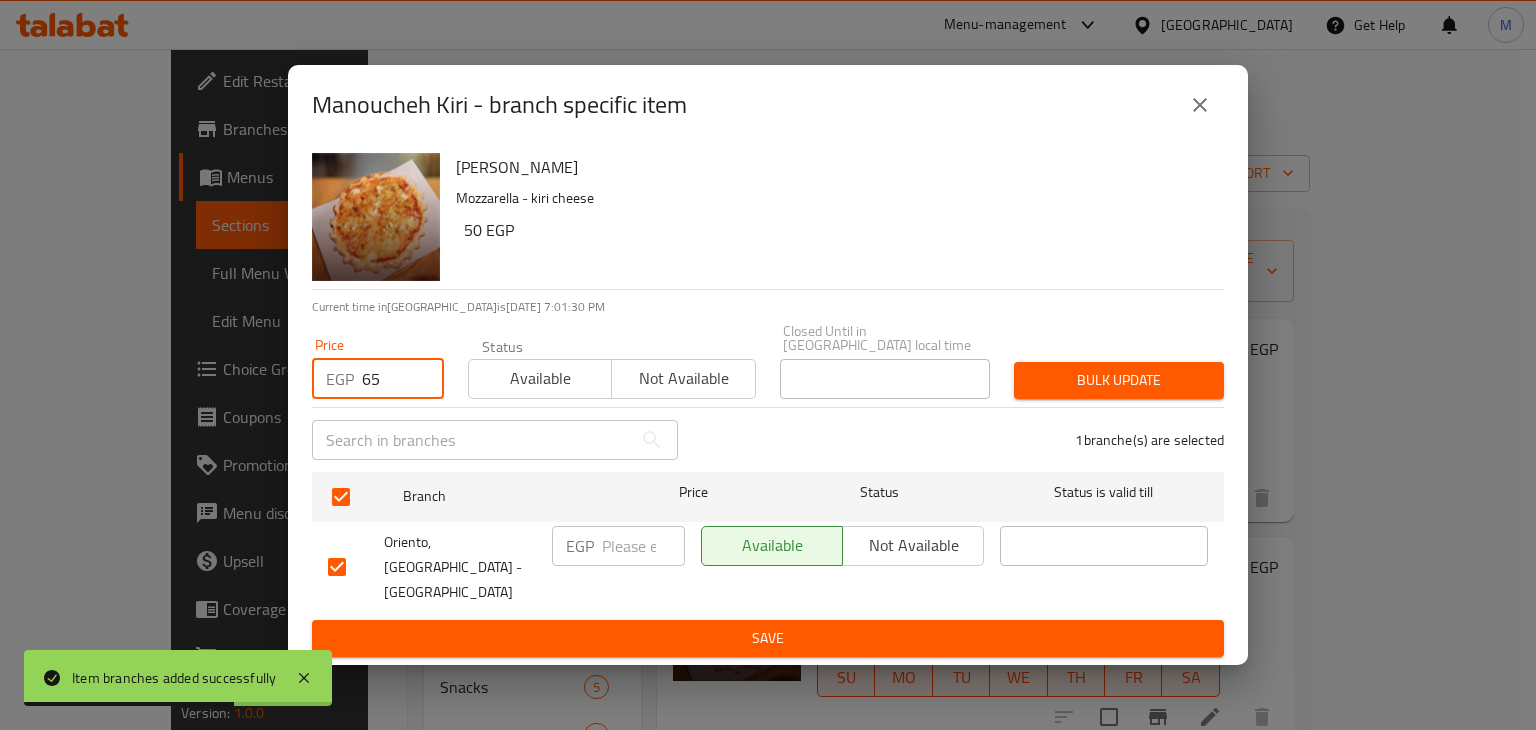 click on "Available" at bounding box center (540, 378) 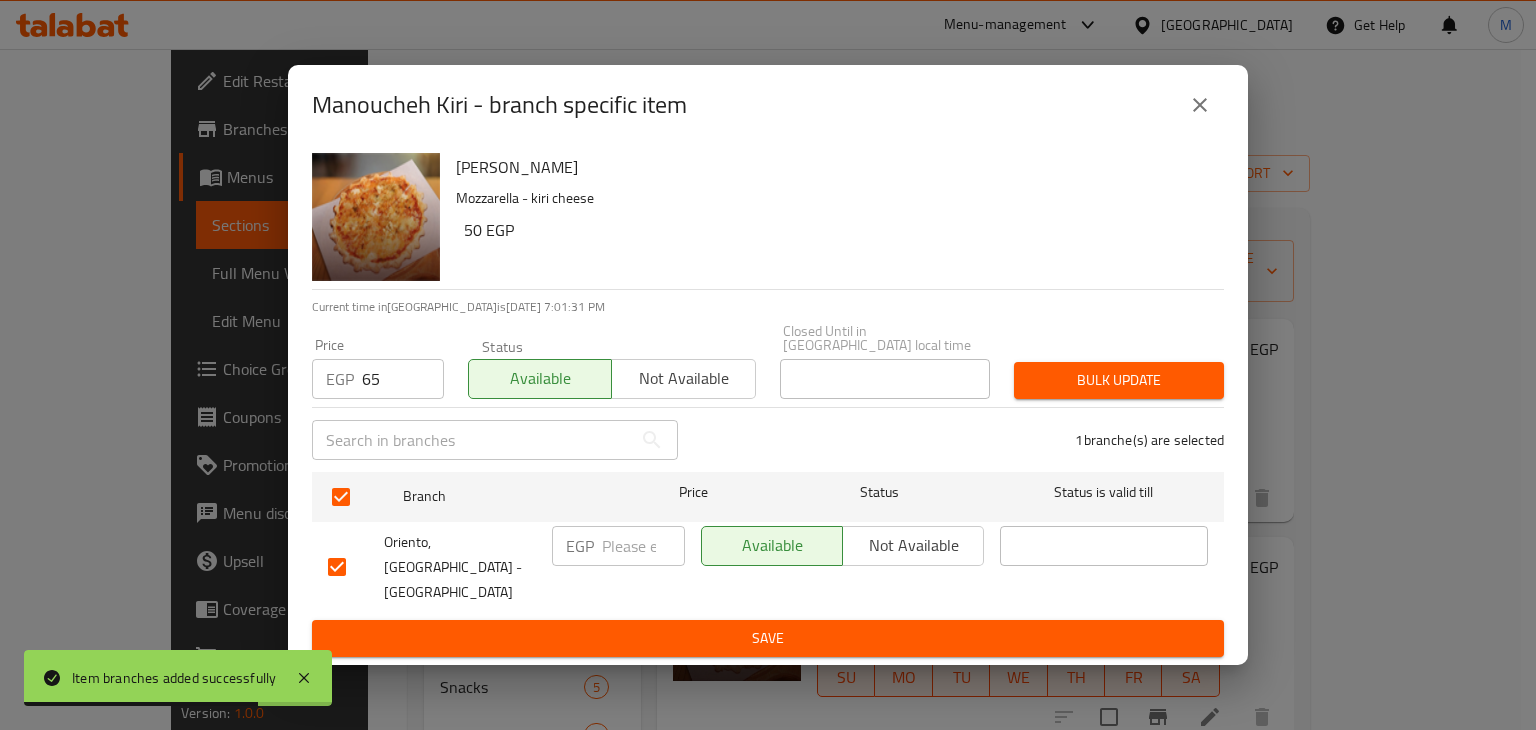 click on "Bulk update" at bounding box center (1119, 380) 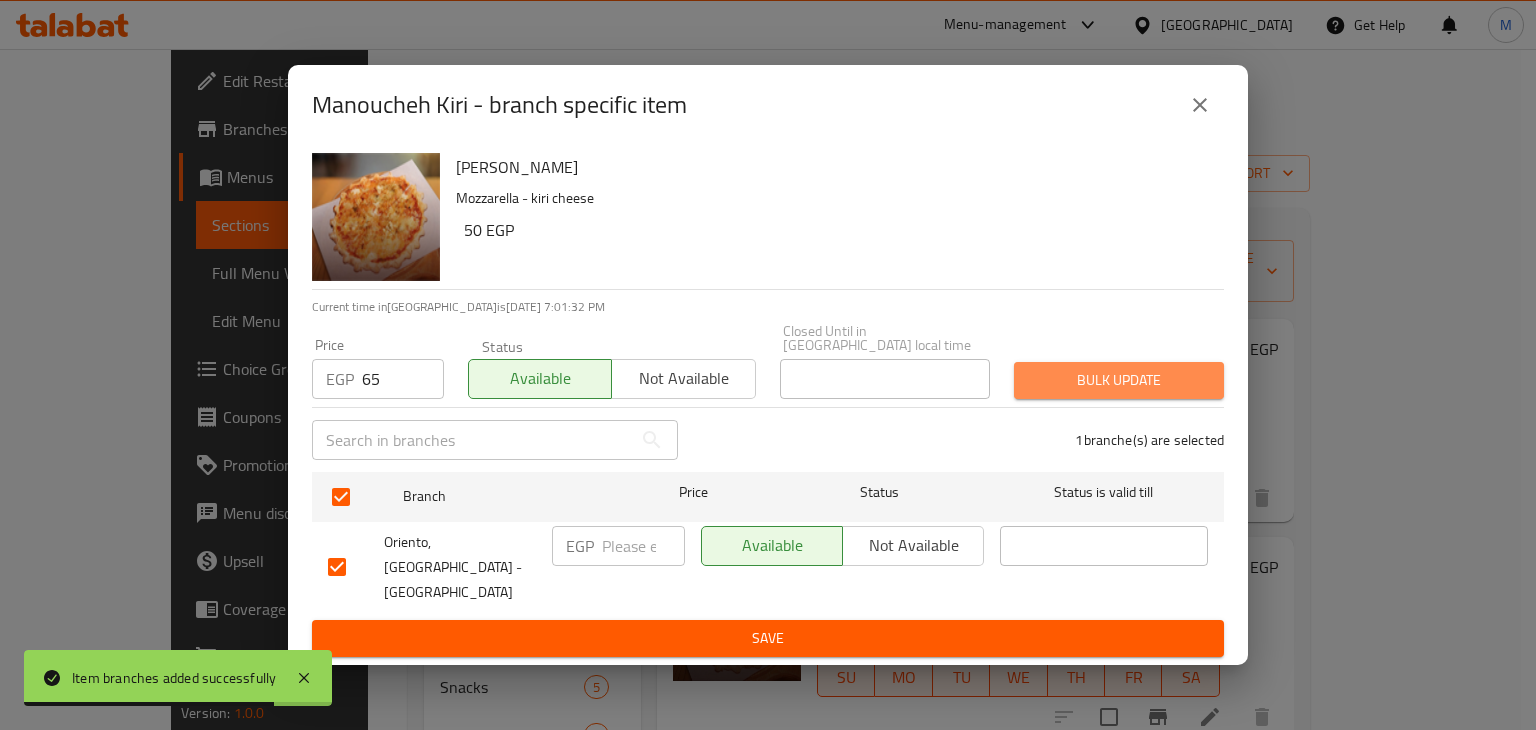 click on "Bulk update" at bounding box center [1119, 380] 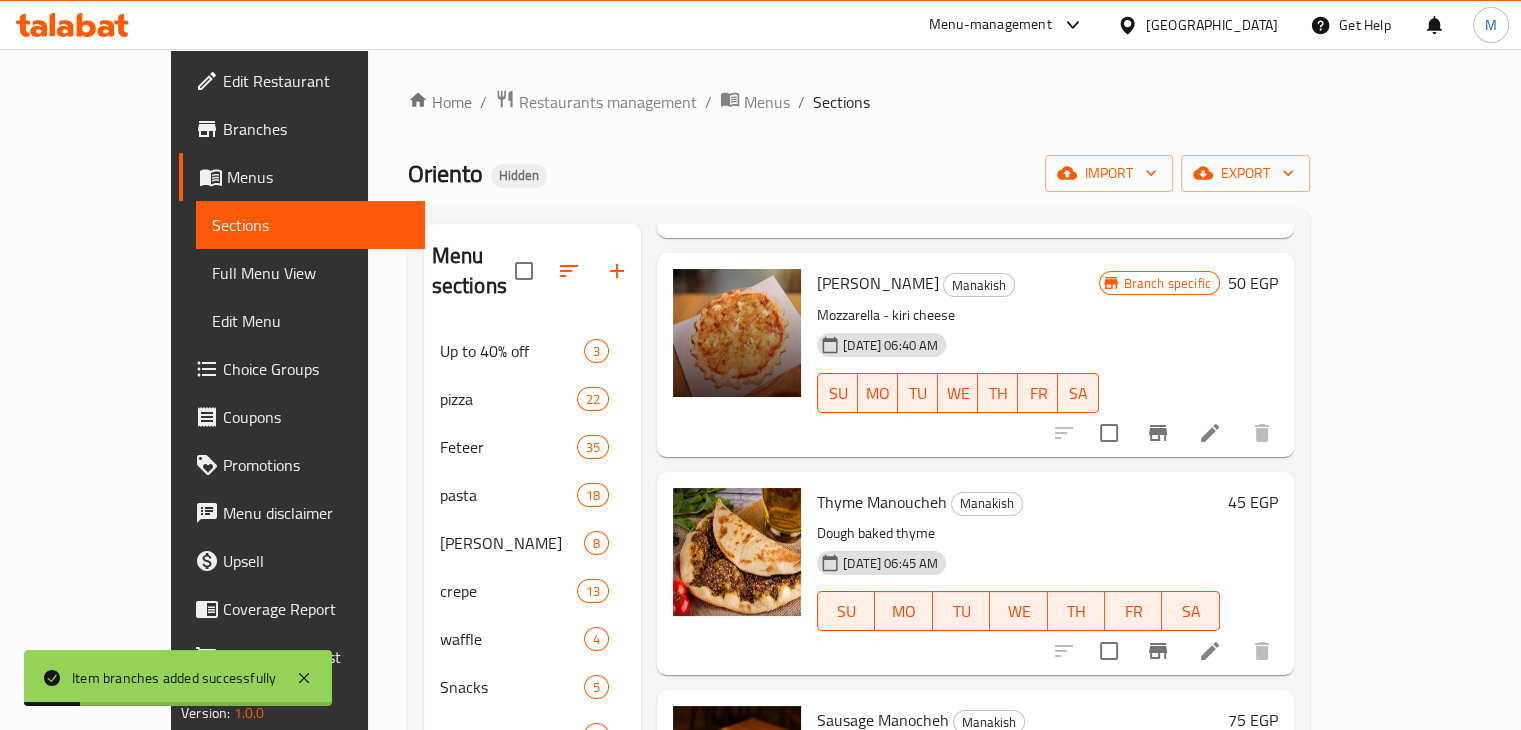 scroll, scrollTop: 286, scrollLeft: 0, axis: vertical 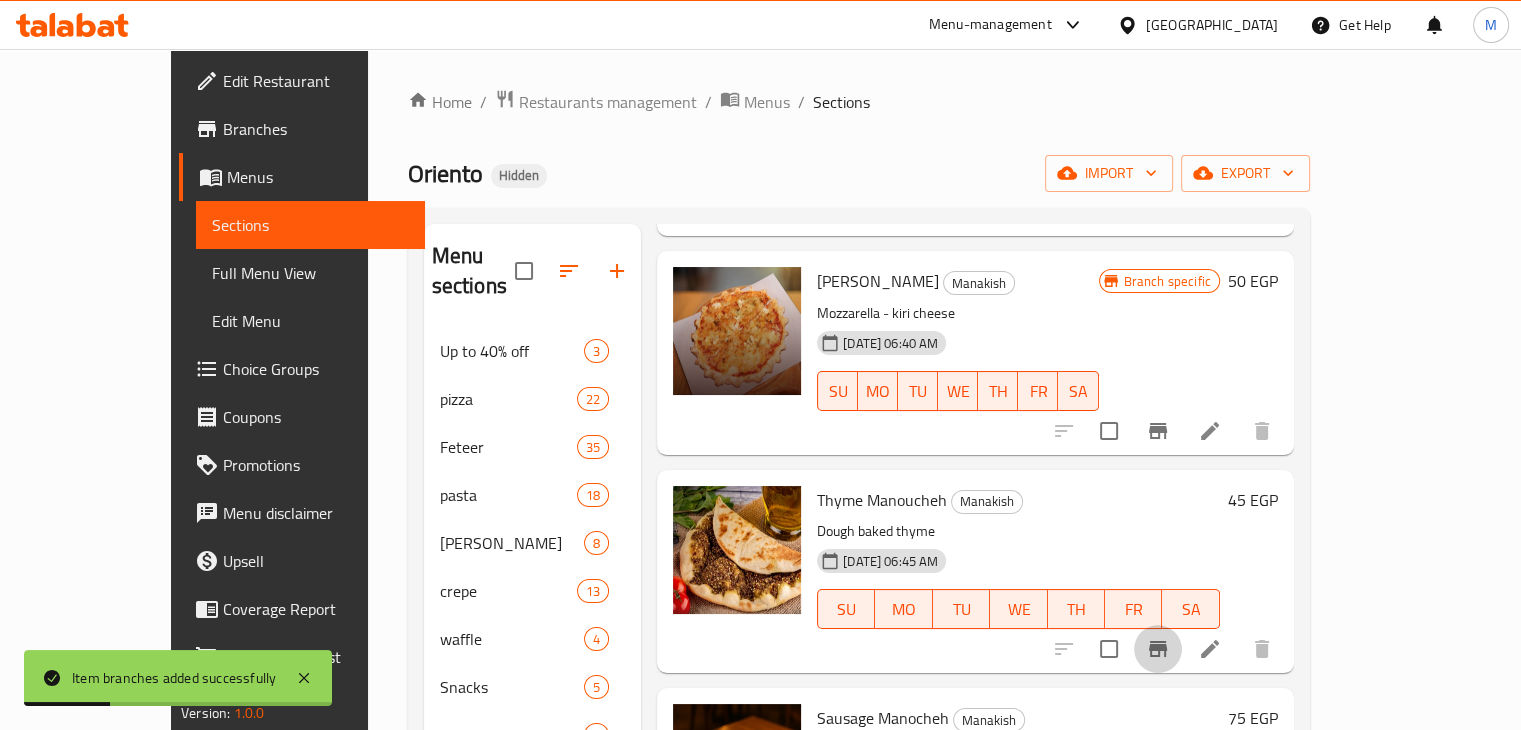 click 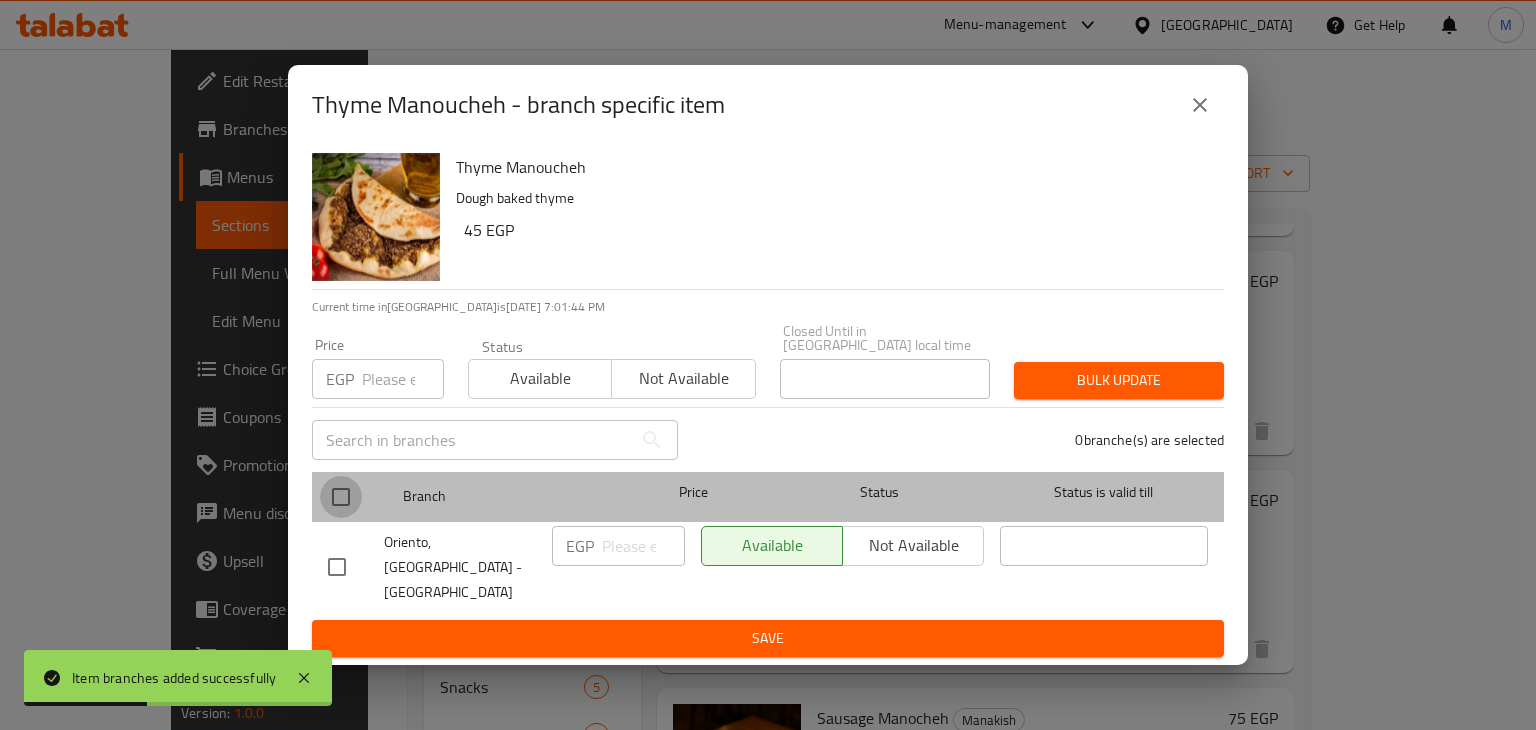 click at bounding box center (341, 497) 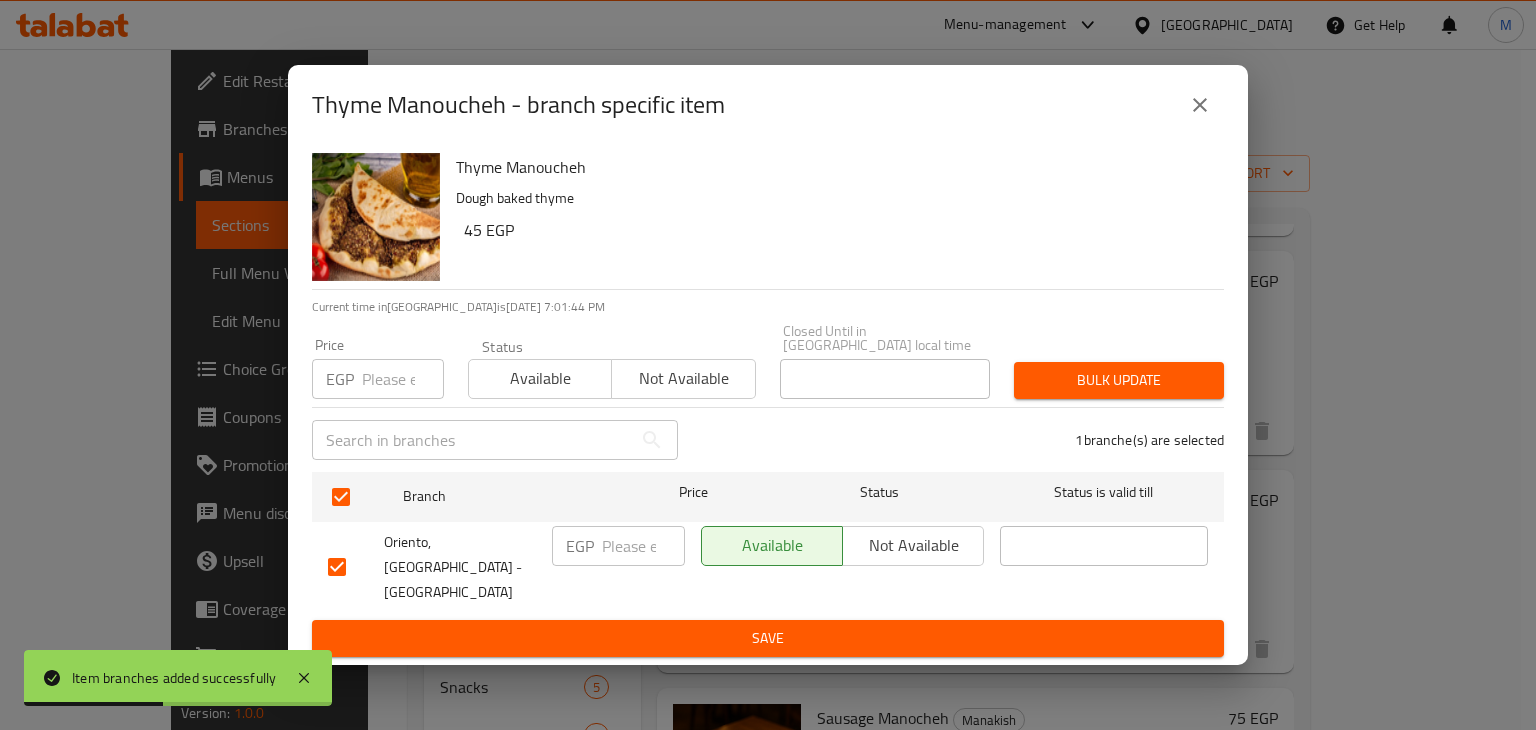 click at bounding box center [403, 379] 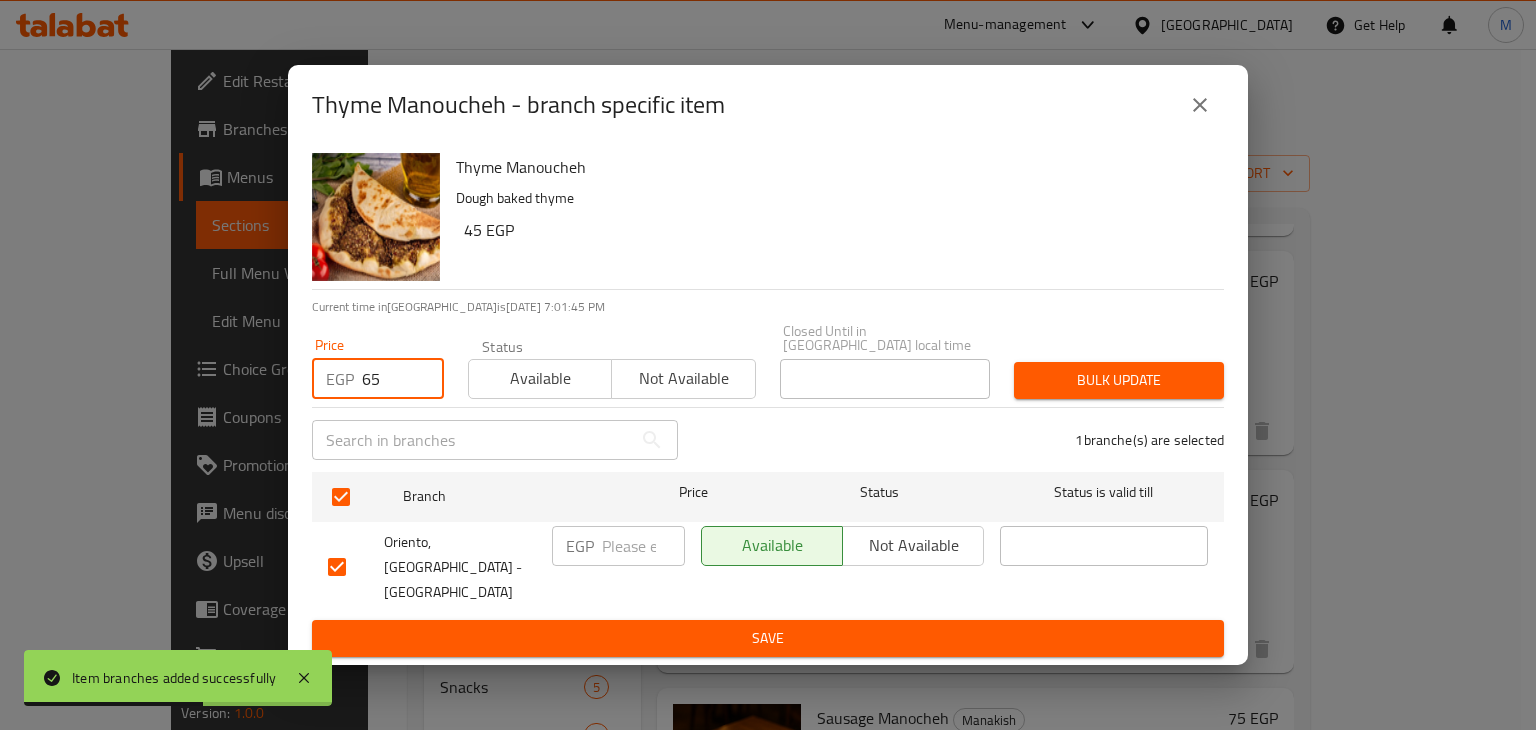 click on "Available" at bounding box center (540, 378) 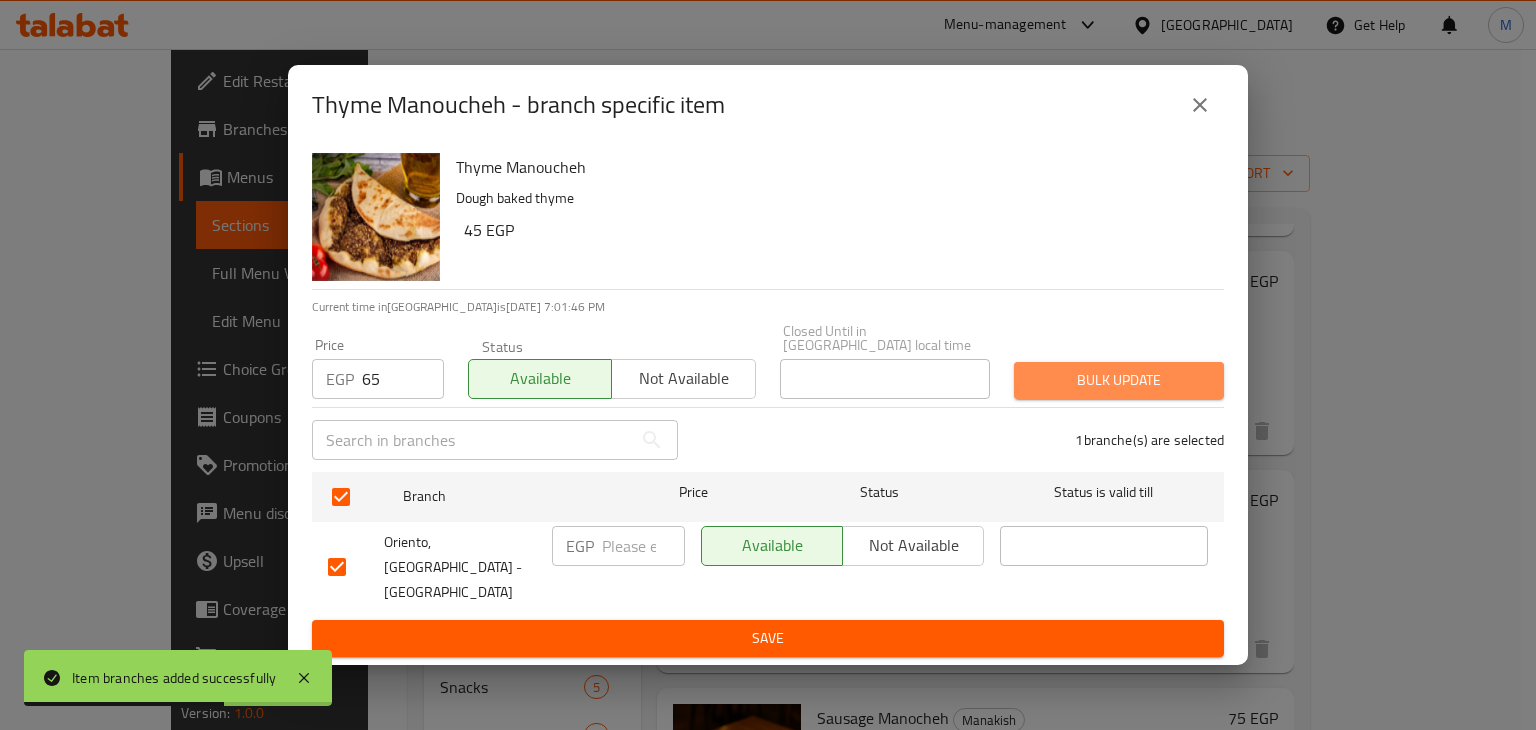 click on "Bulk update" at bounding box center [1119, 380] 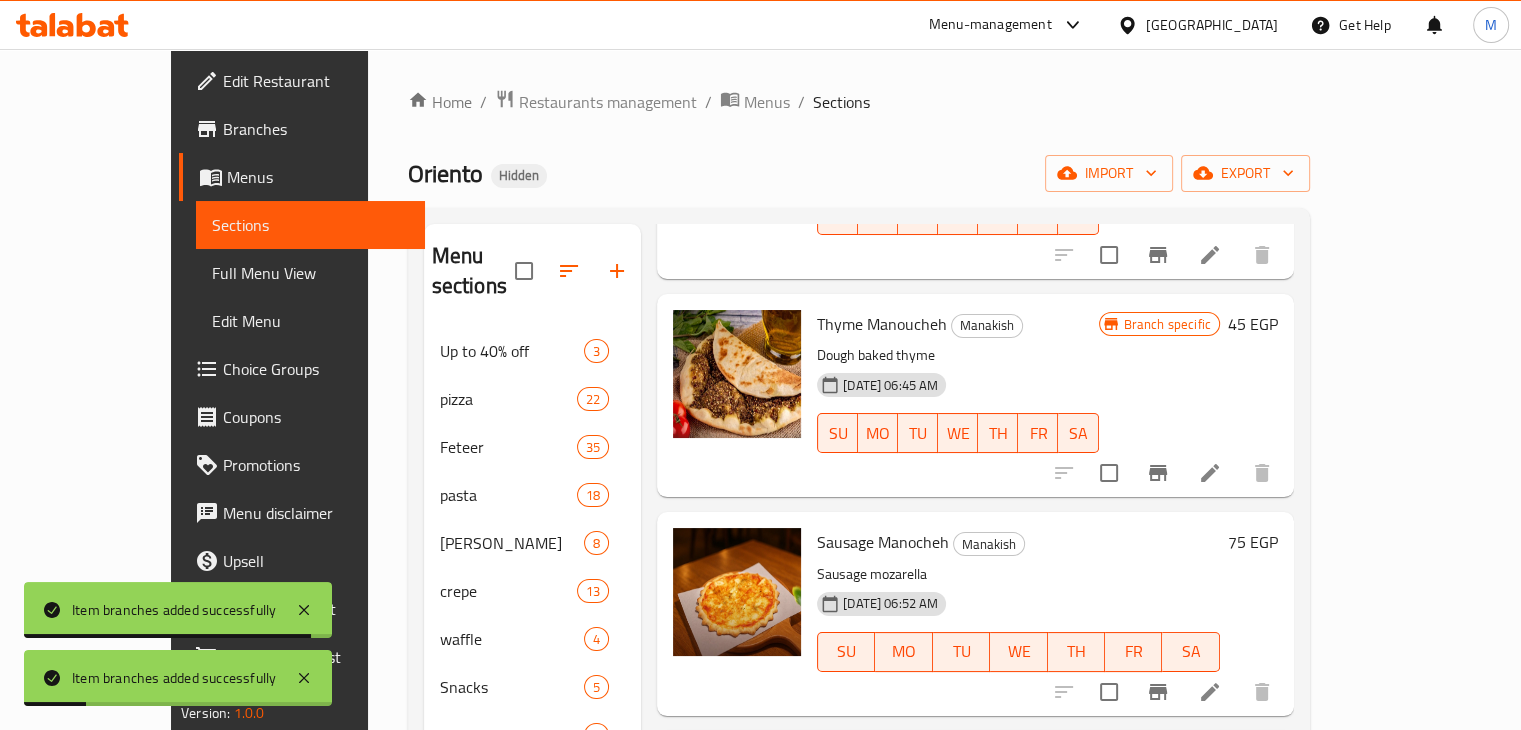 scroll, scrollTop: 567, scrollLeft: 0, axis: vertical 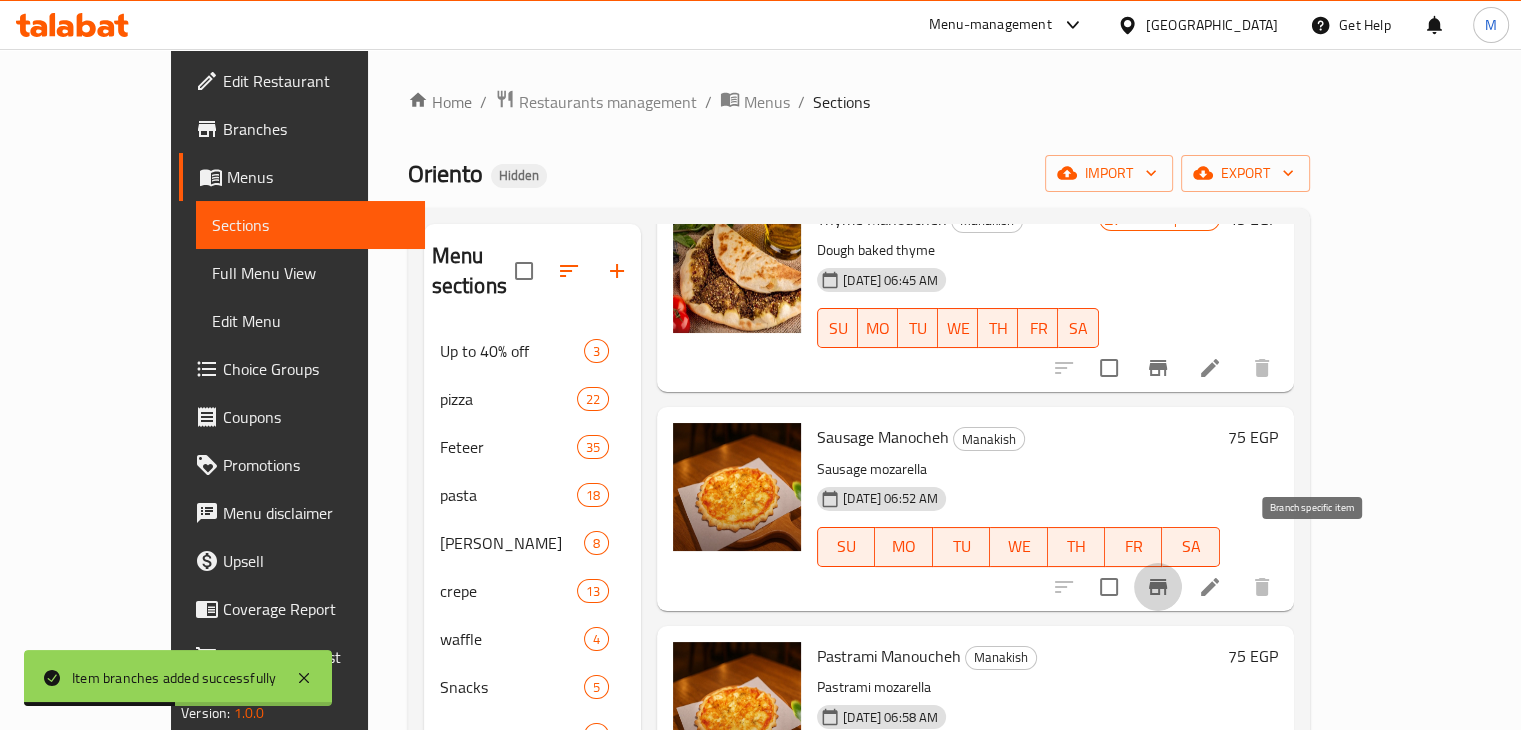 click 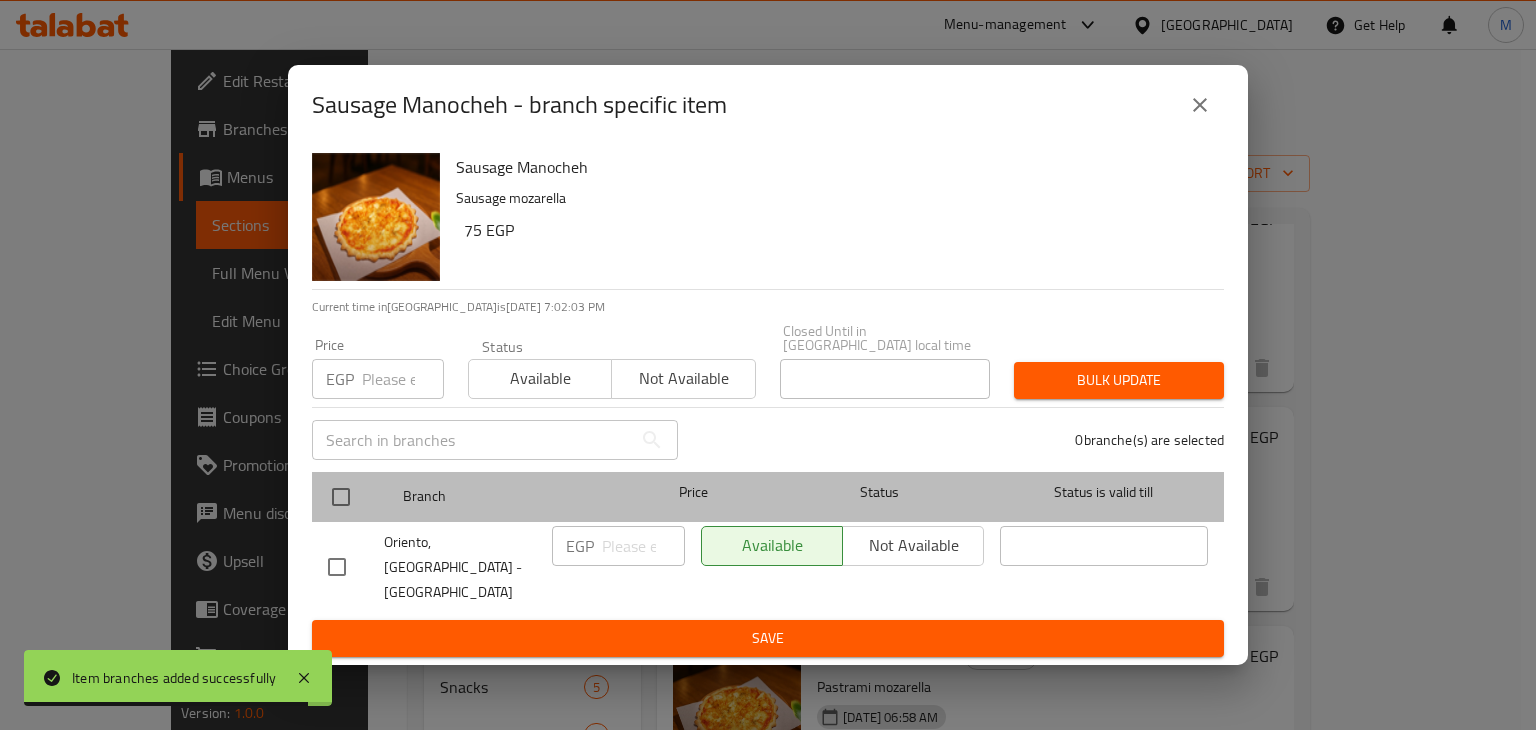 click at bounding box center [357, 497] 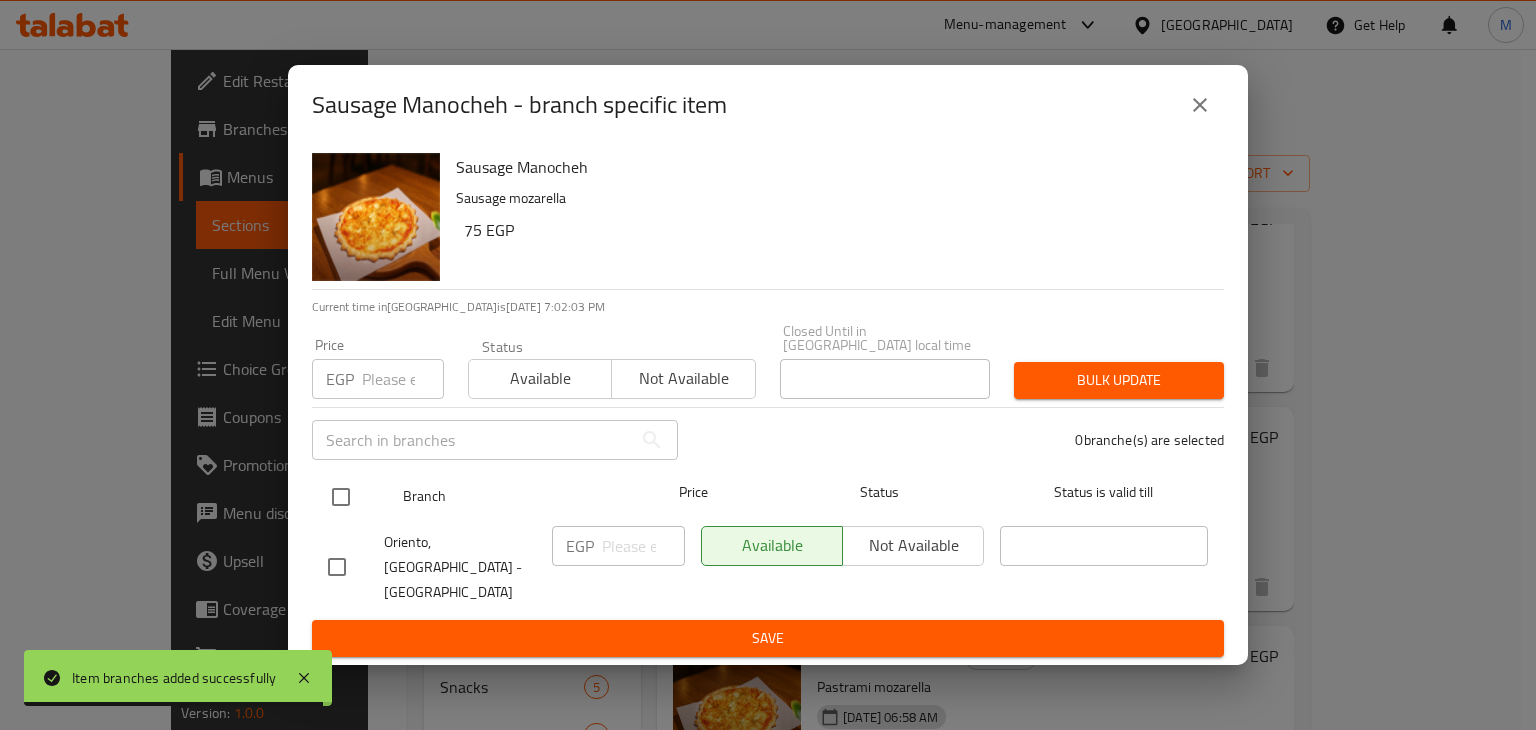 click at bounding box center [341, 497] 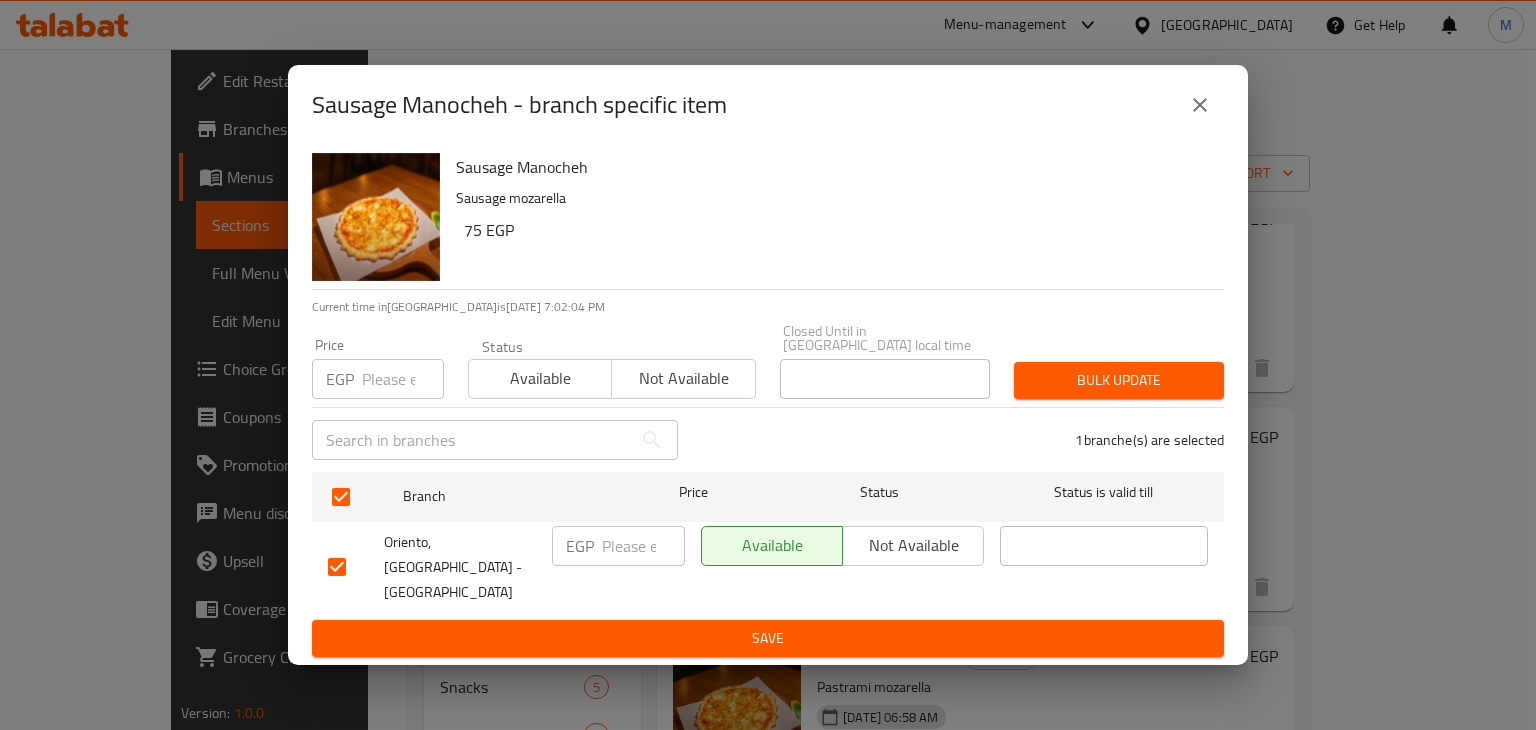 click at bounding box center [403, 379] 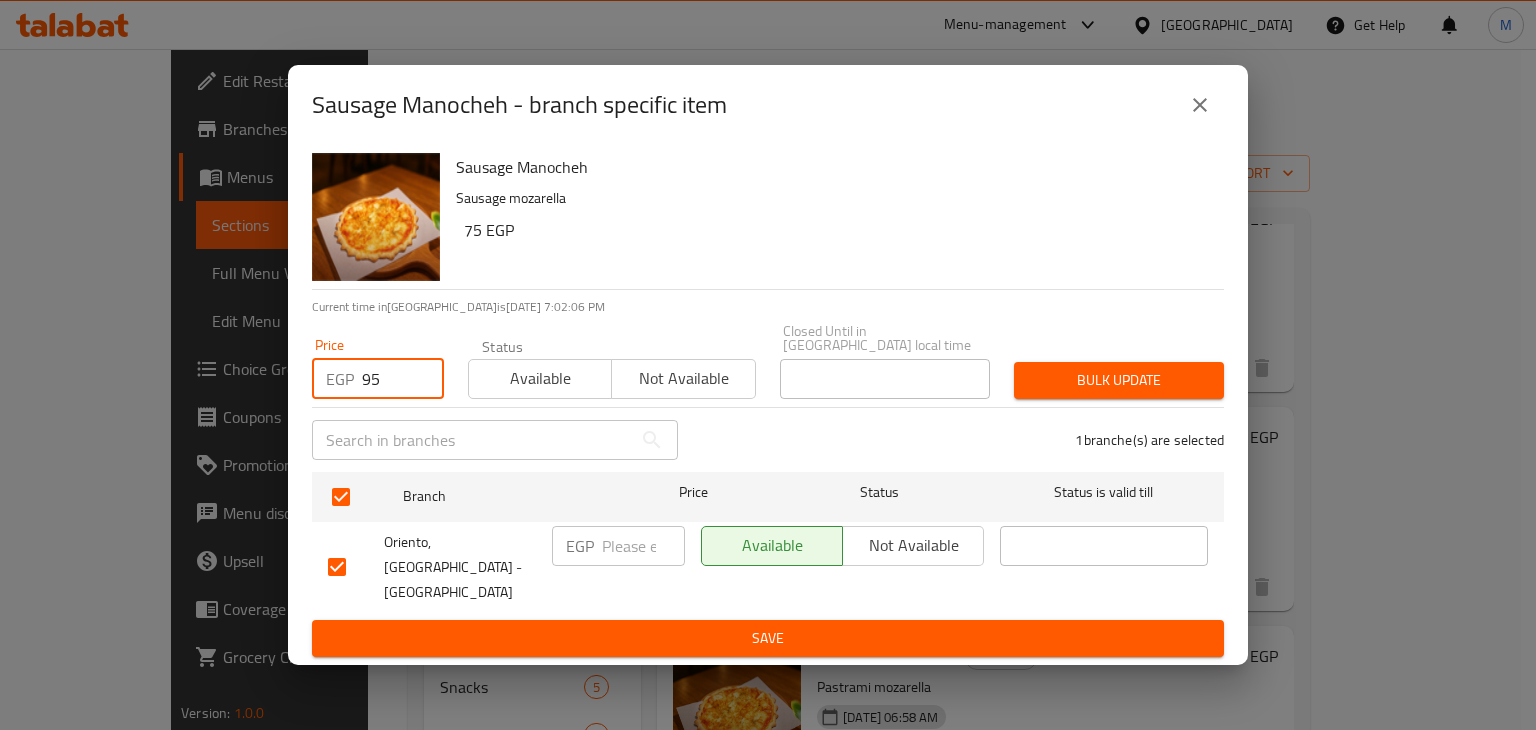 click on "Available" at bounding box center (540, 378) 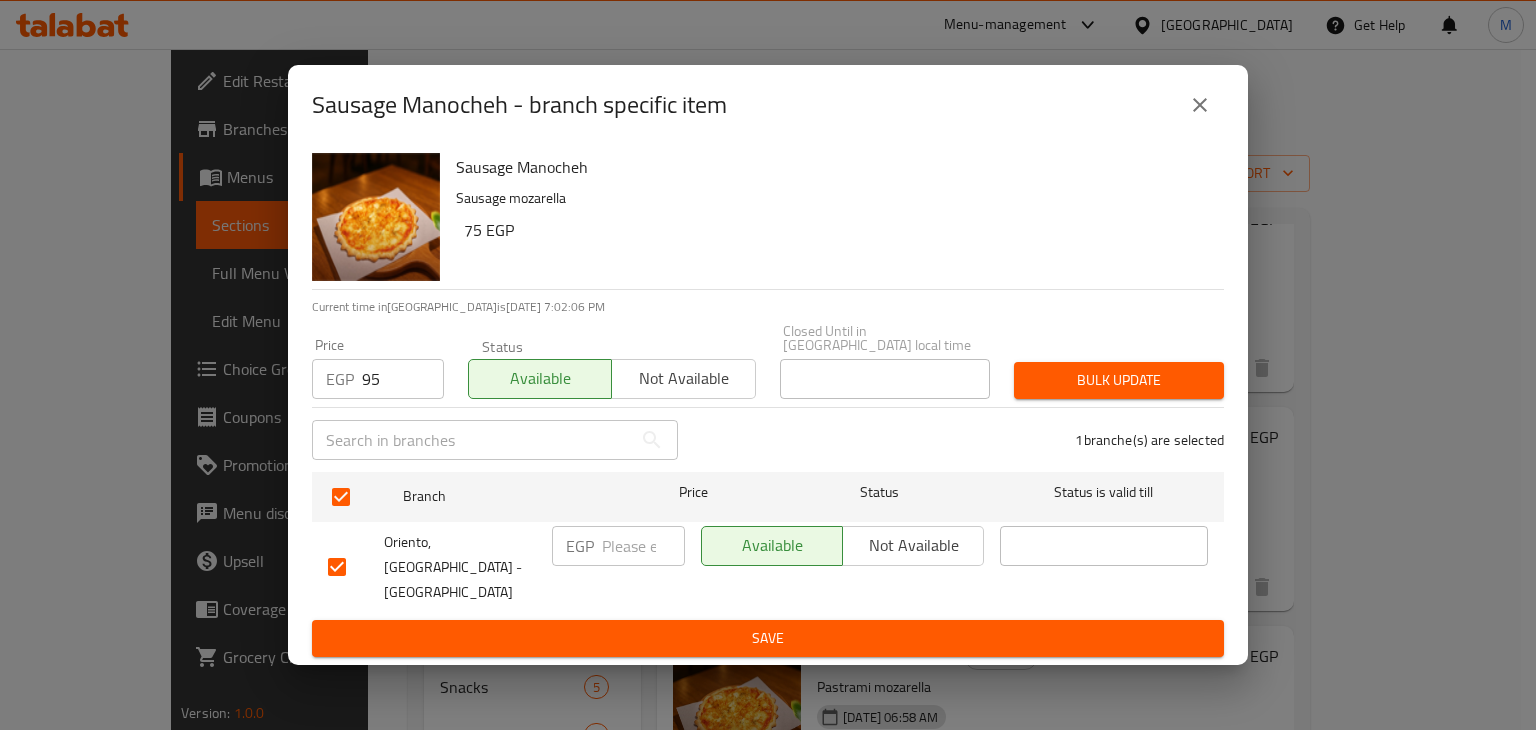 click on "Bulk update" at bounding box center [1119, 380] 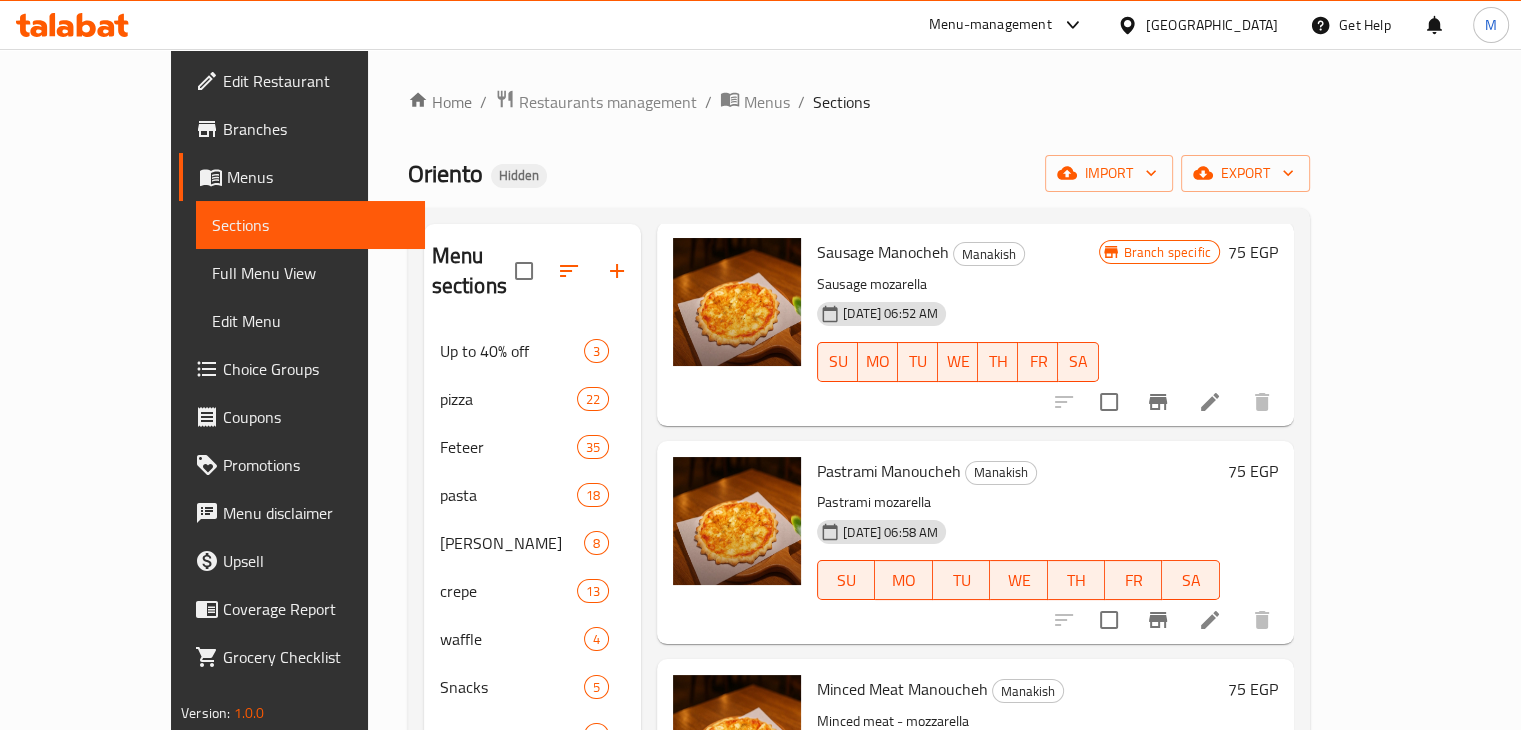 scroll, scrollTop: 755, scrollLeft: 0, axis: vertical 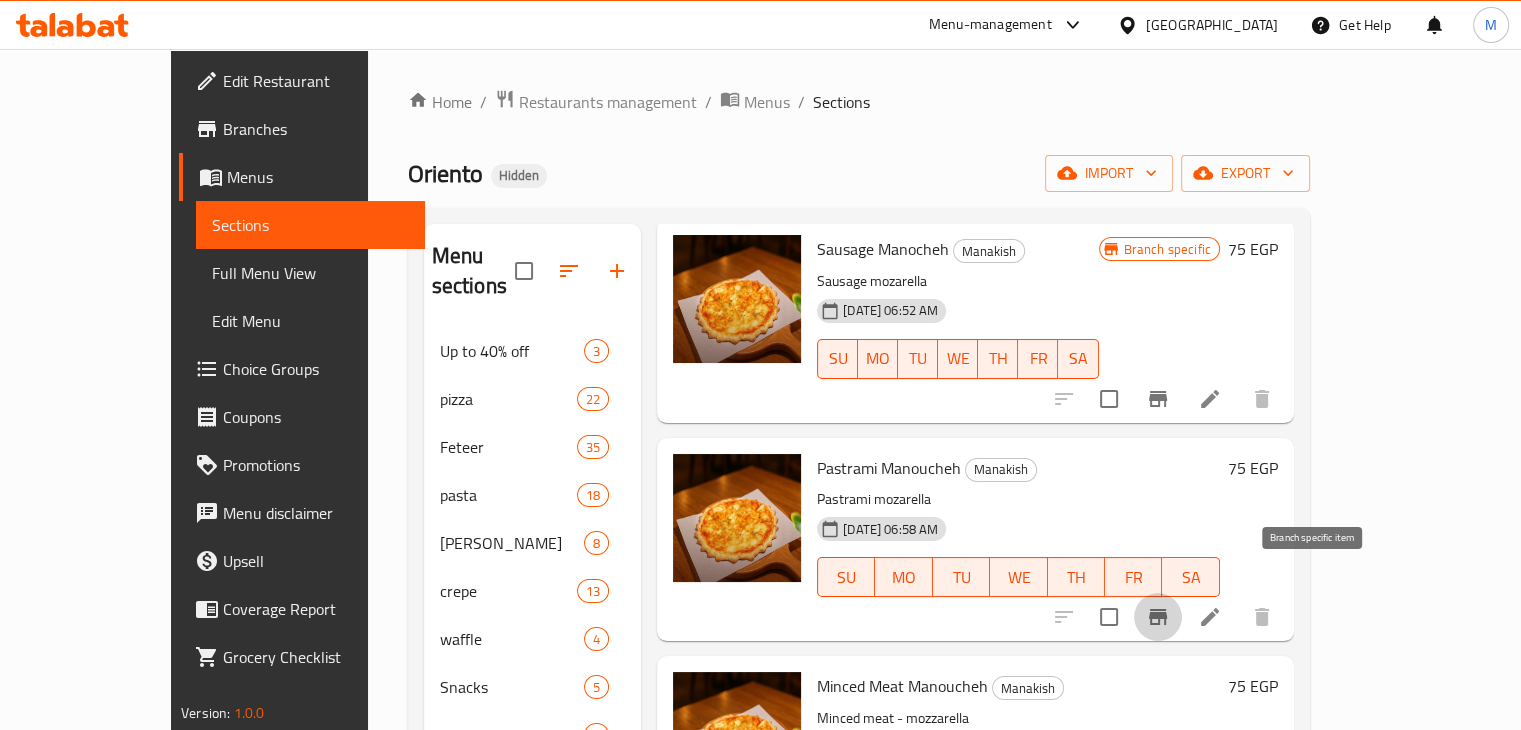 click 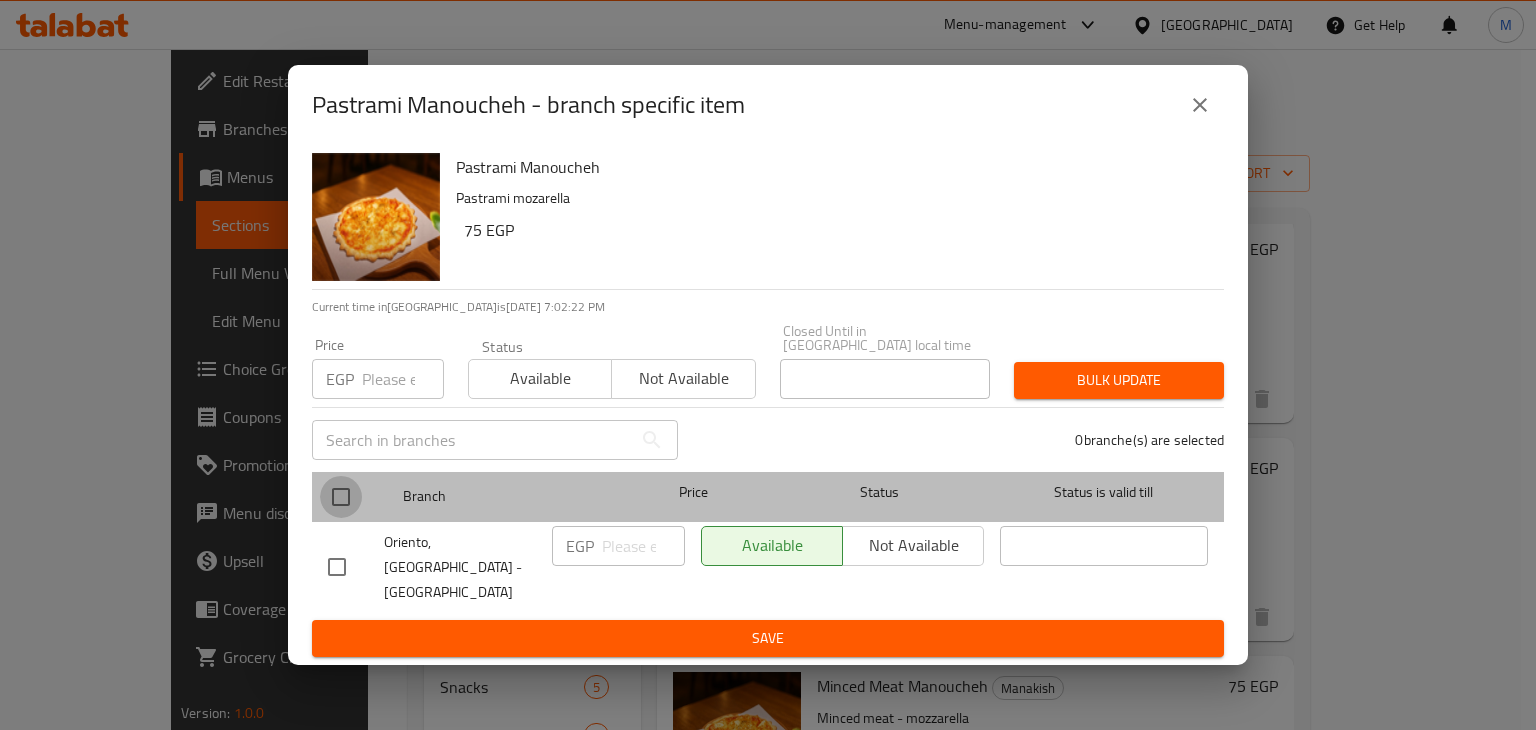 click at bounding box center (341, 497) 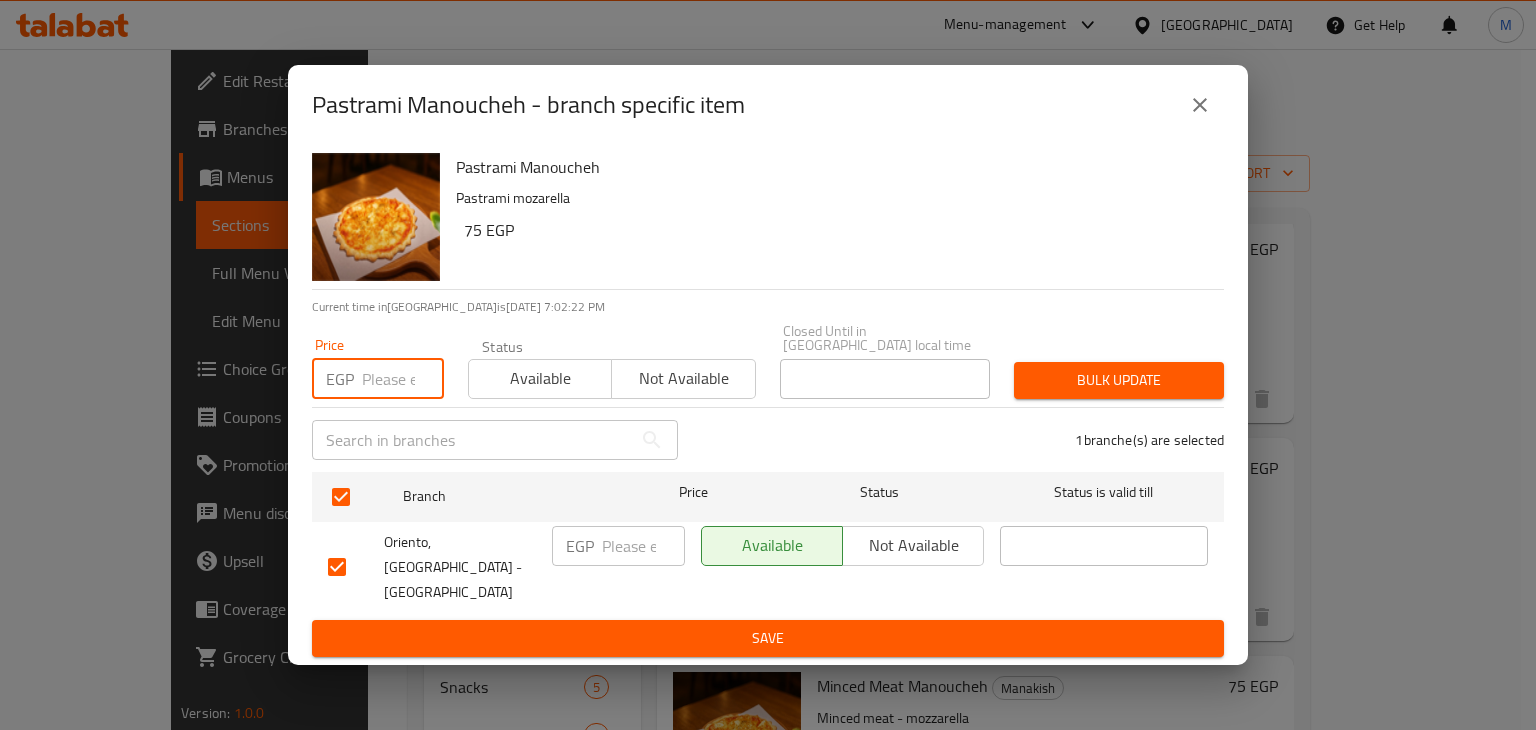 click at bounding box center (403, 379) 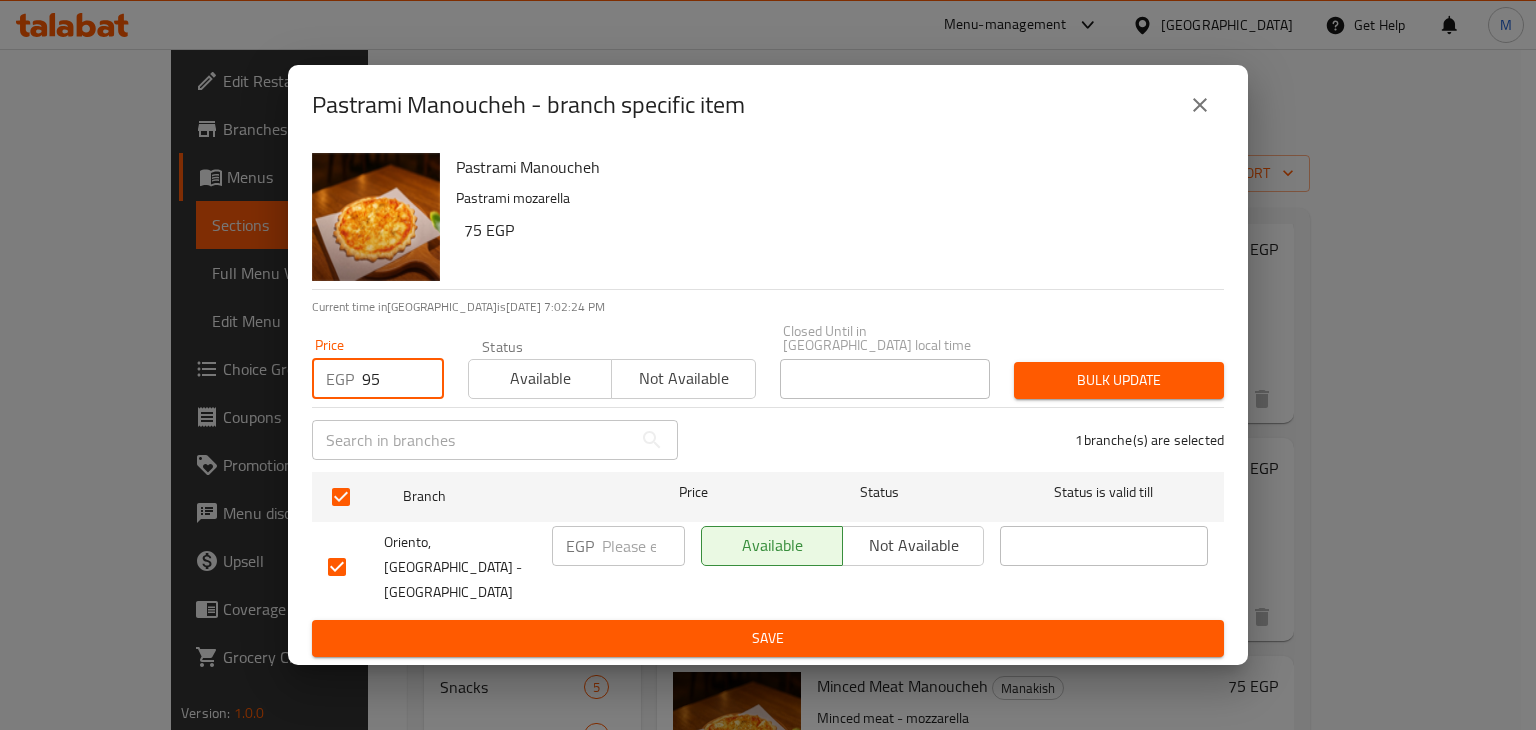 click on "Available" at bounding box center (540, 378) 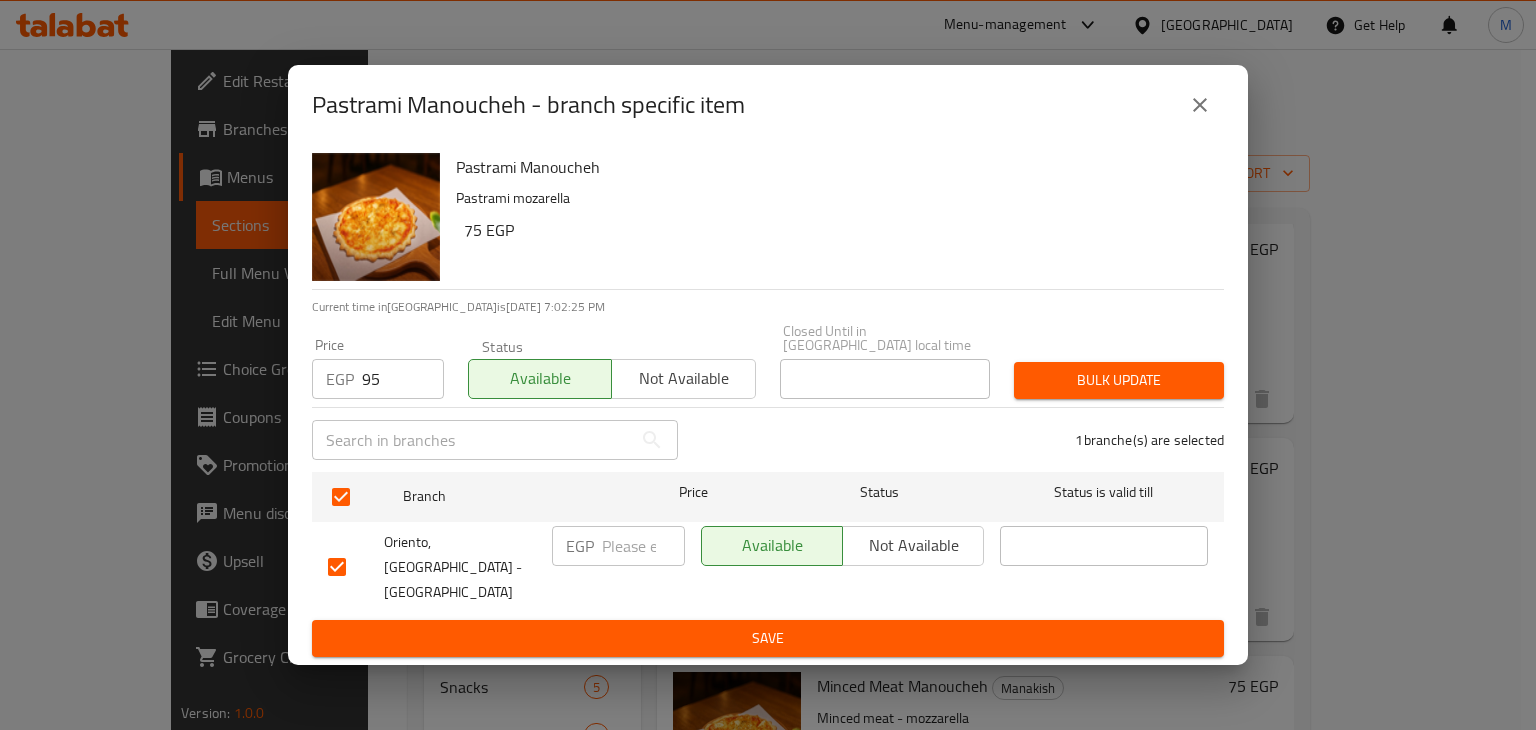 click on "Bulk update" at bounding box center (1119, 380) 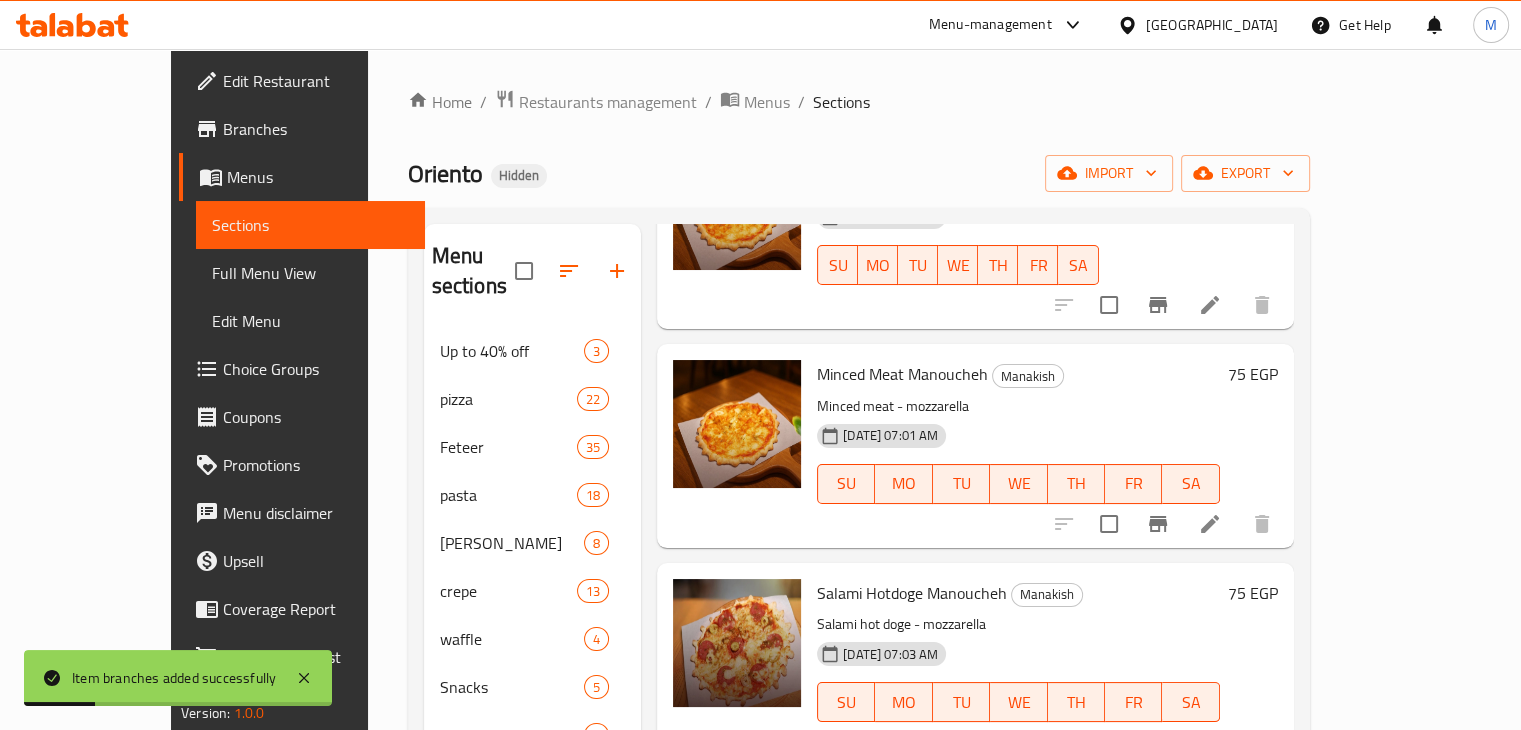 scroll, scrollTop: 1070, scrollLeft: 0, axis: vertical 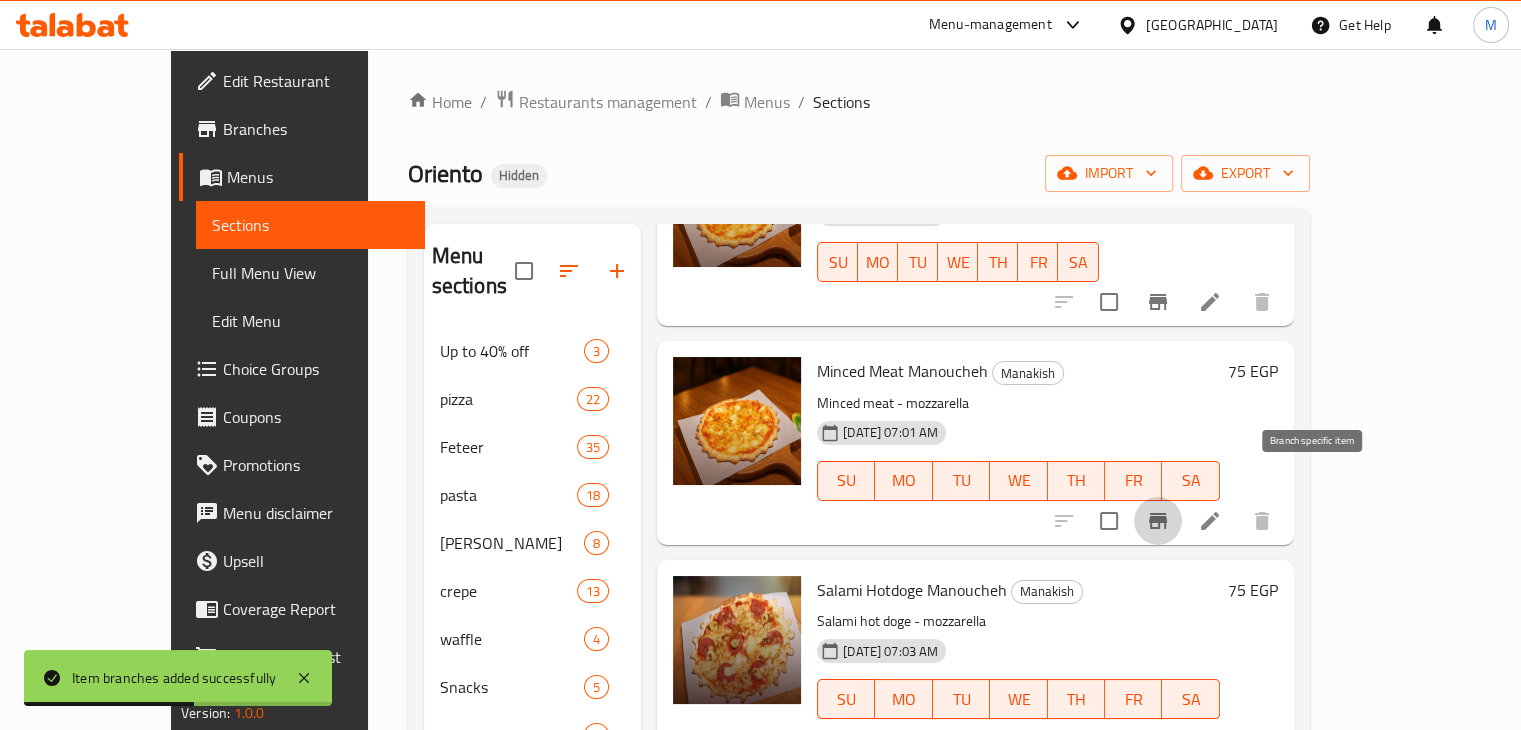 click 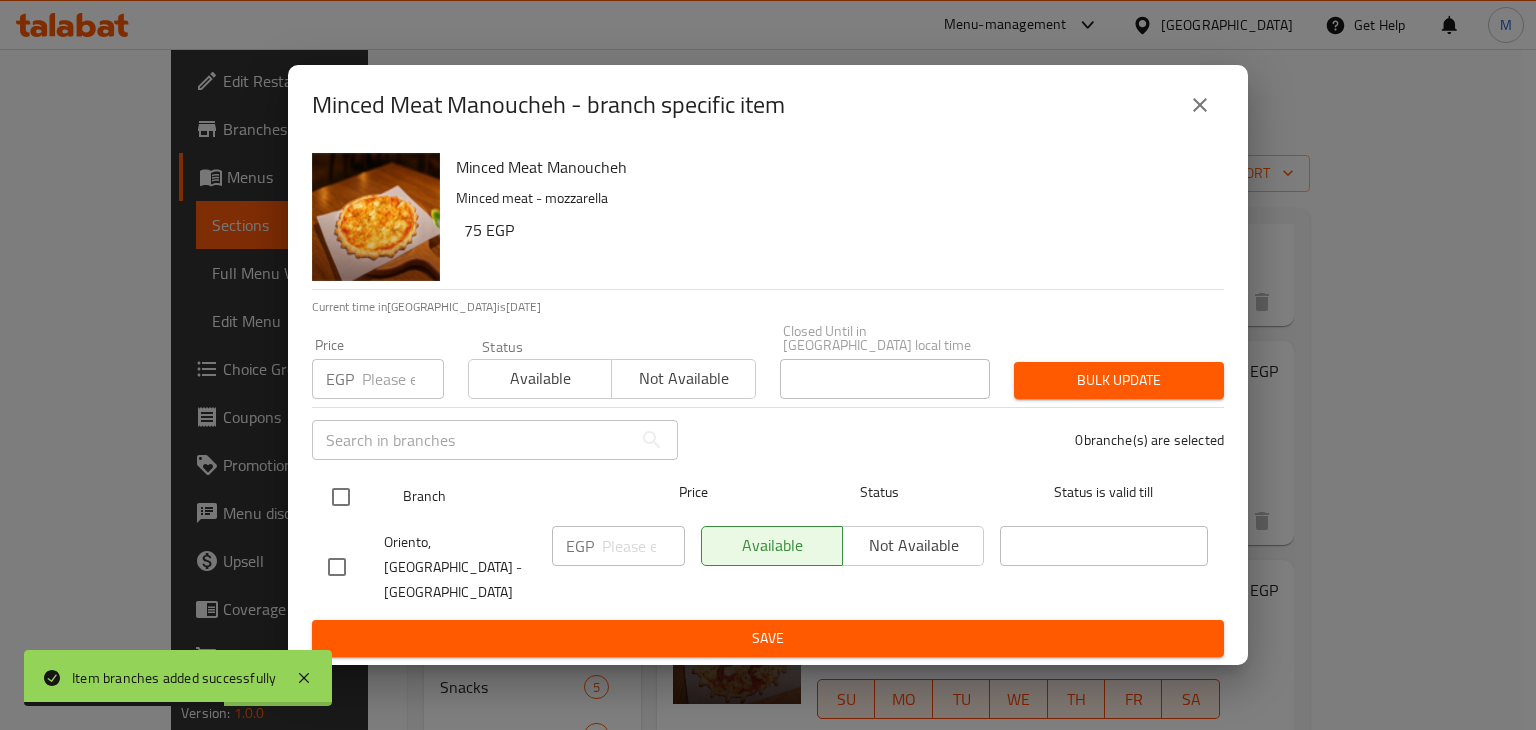 click at bounding box center [341, 497] 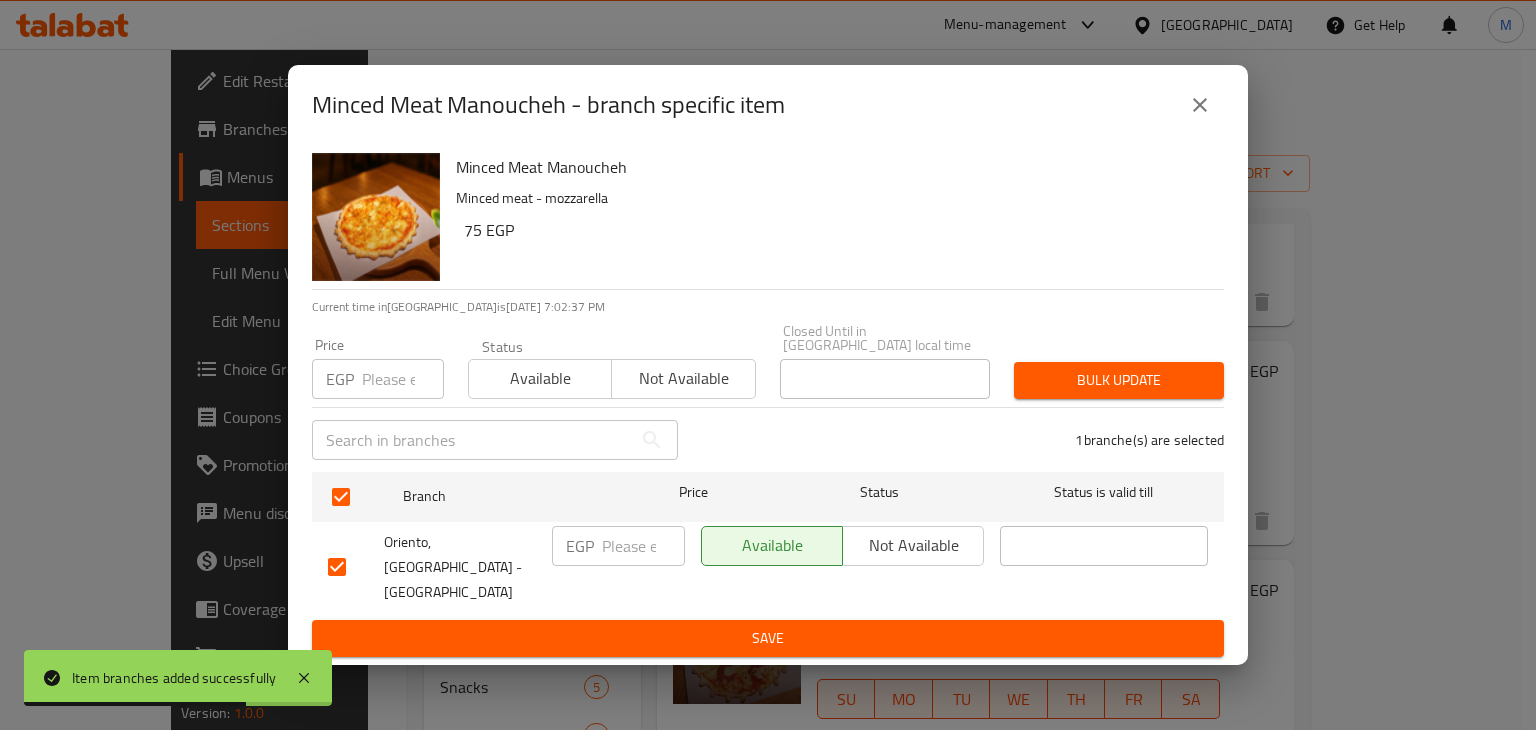 click at bounding box center [403, 379] 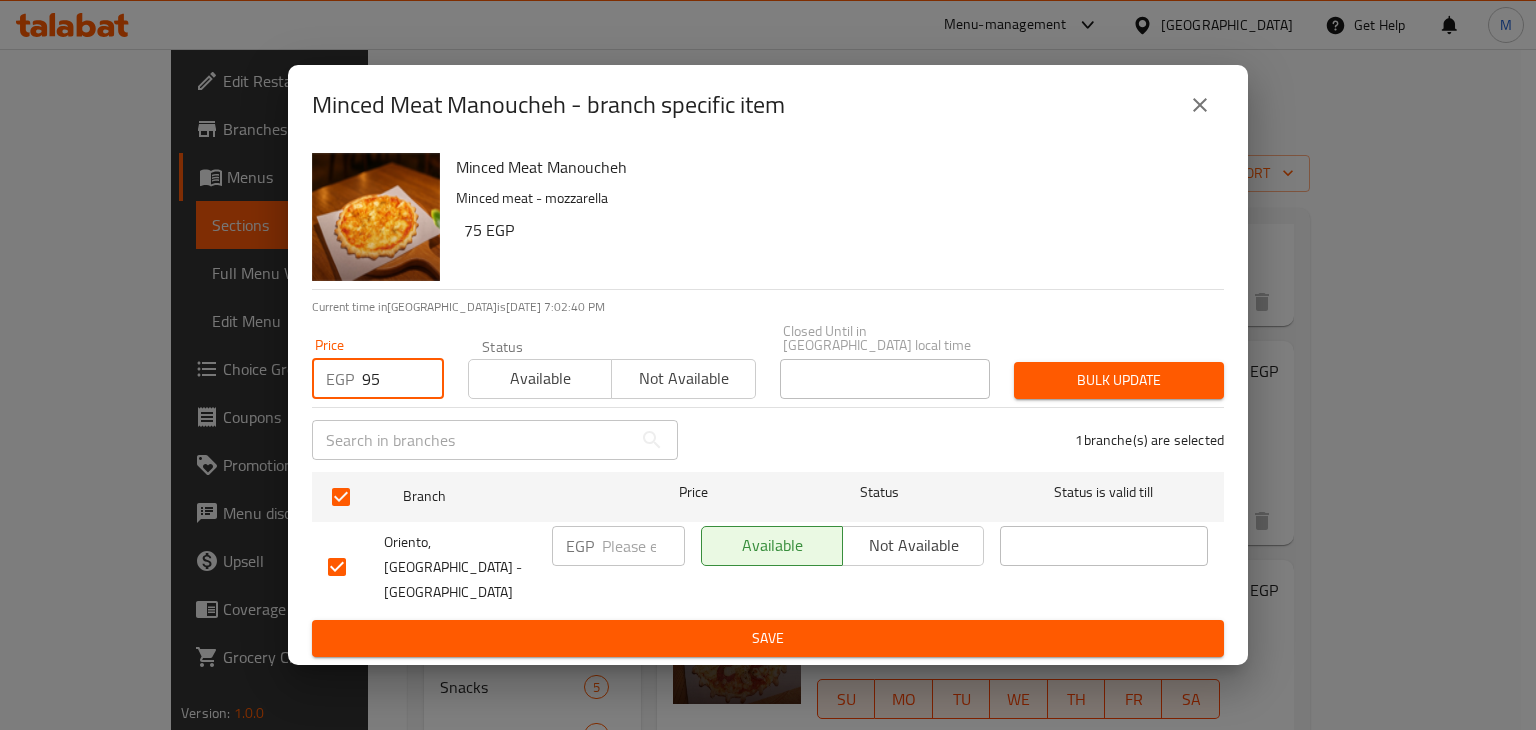 click on "Available" at bounding box center [540, 378] 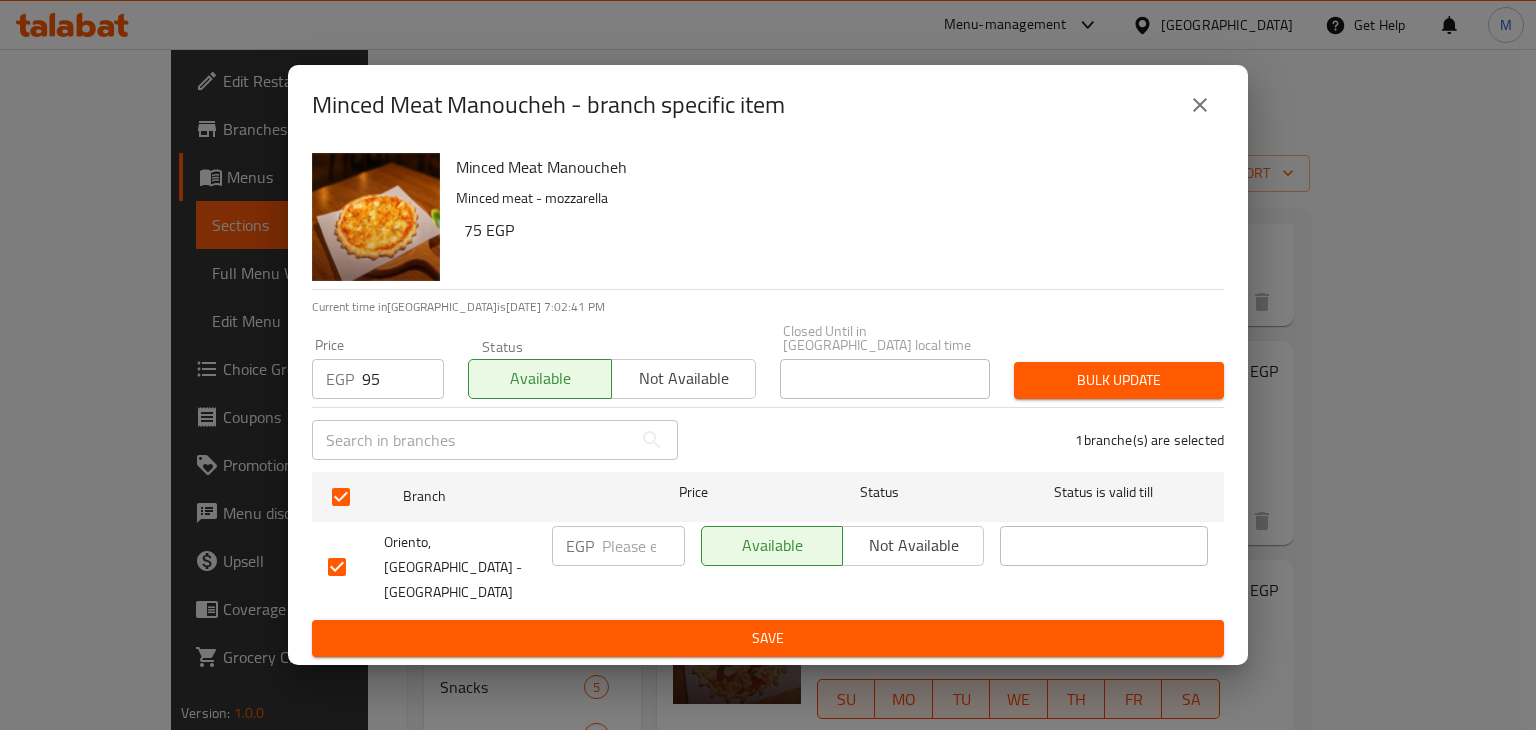 click on "Bulk update" at bounding box center (1119, 380) 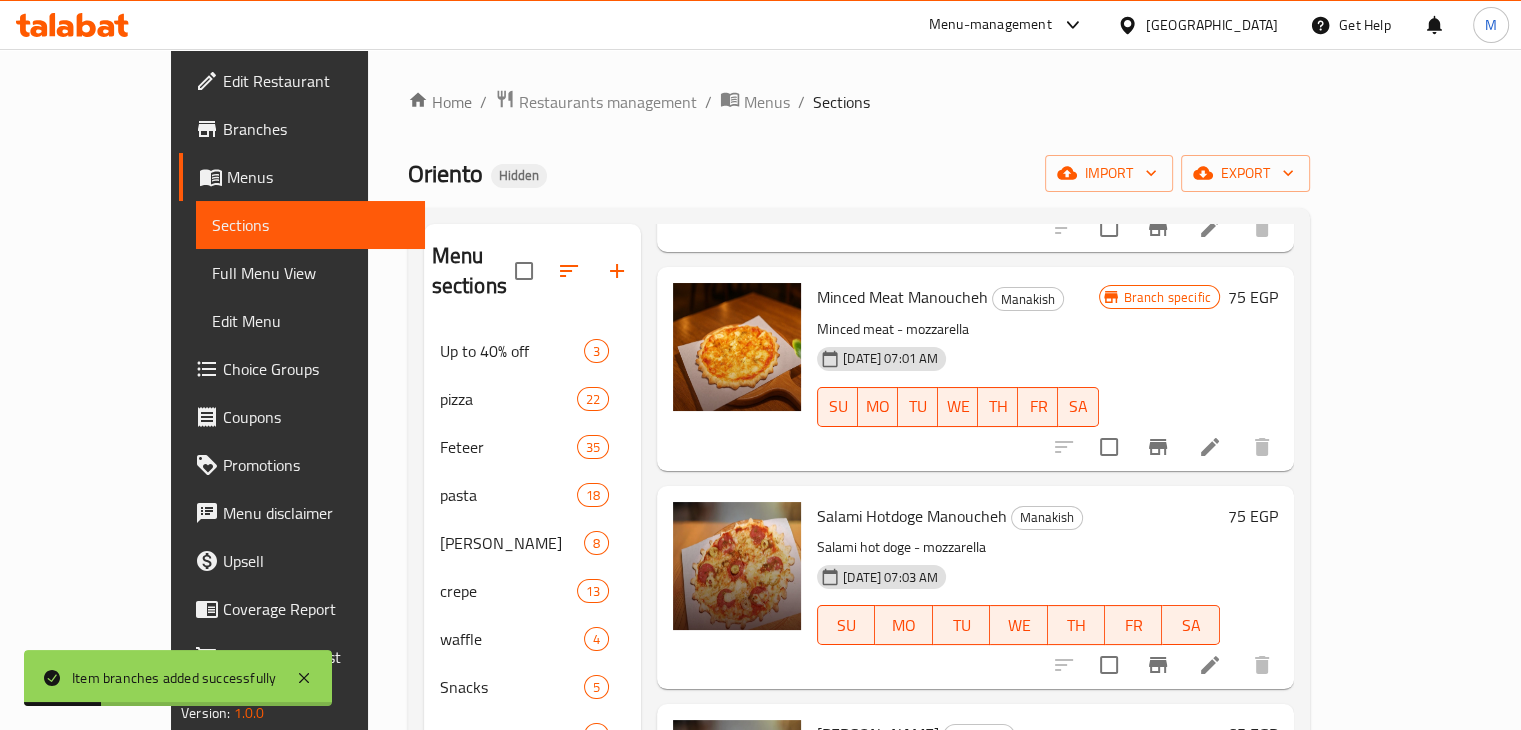 scroll, scrollTop: 1152, scrollLeft: 0, axis: vertical 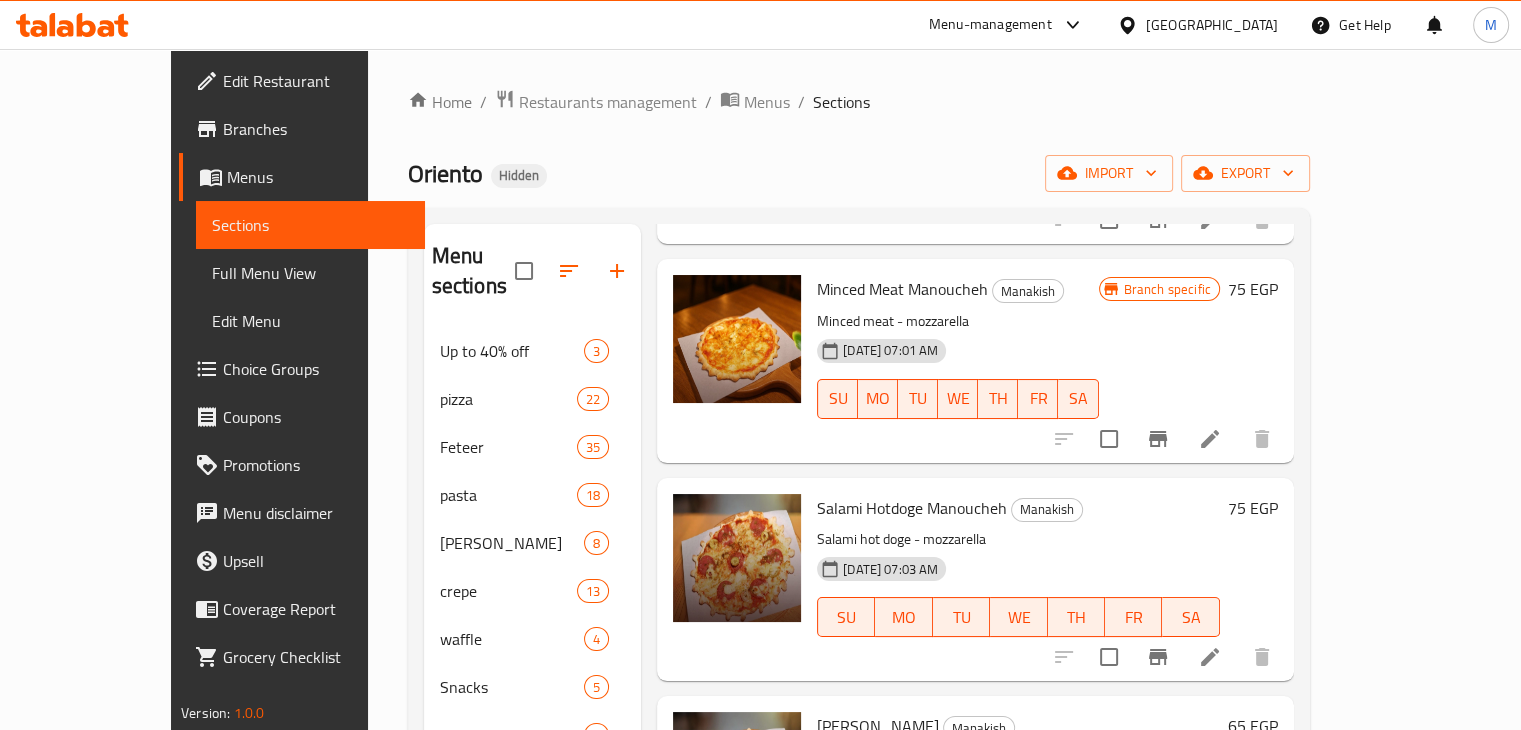 click 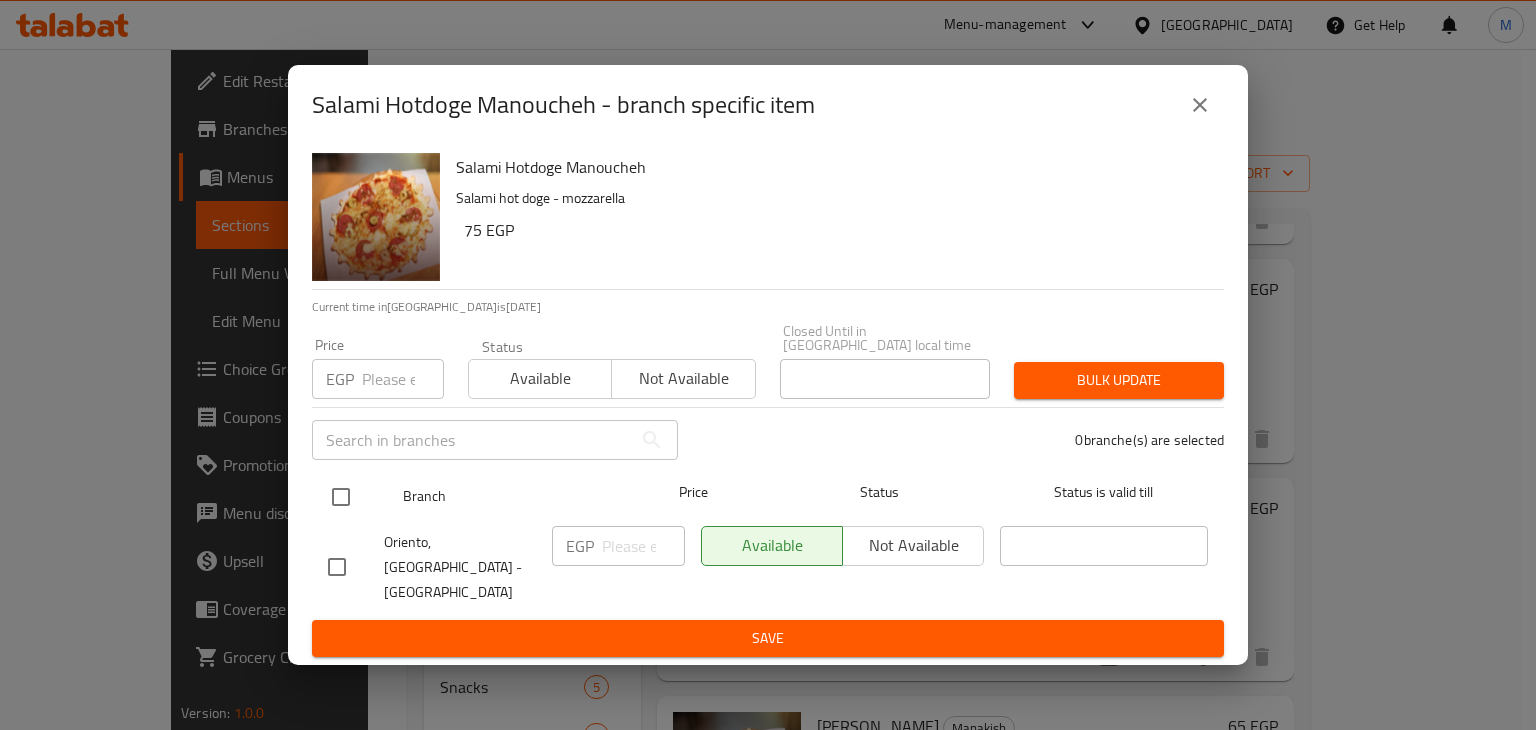 click at bounding box center [341, 497] 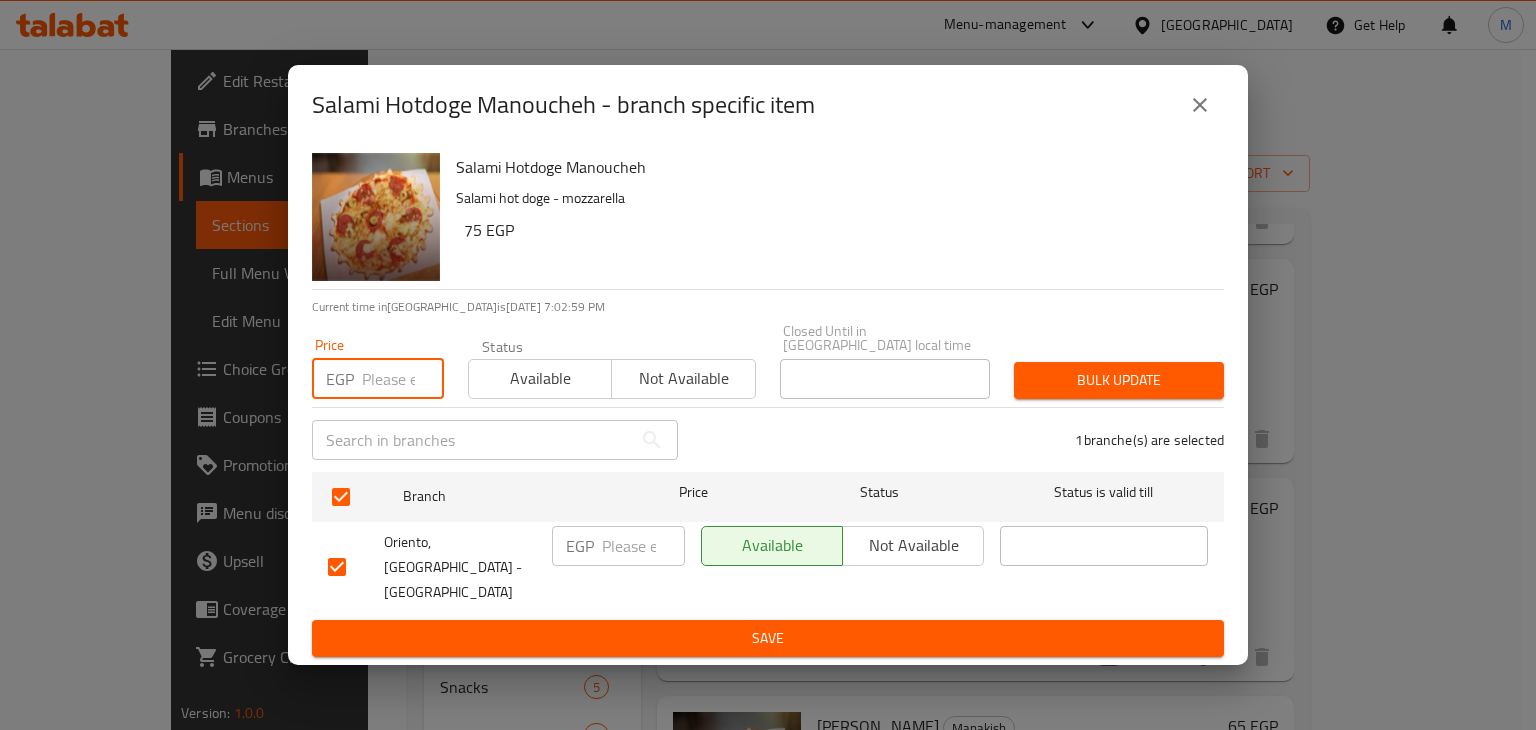 click at bounding box center (403, 379) 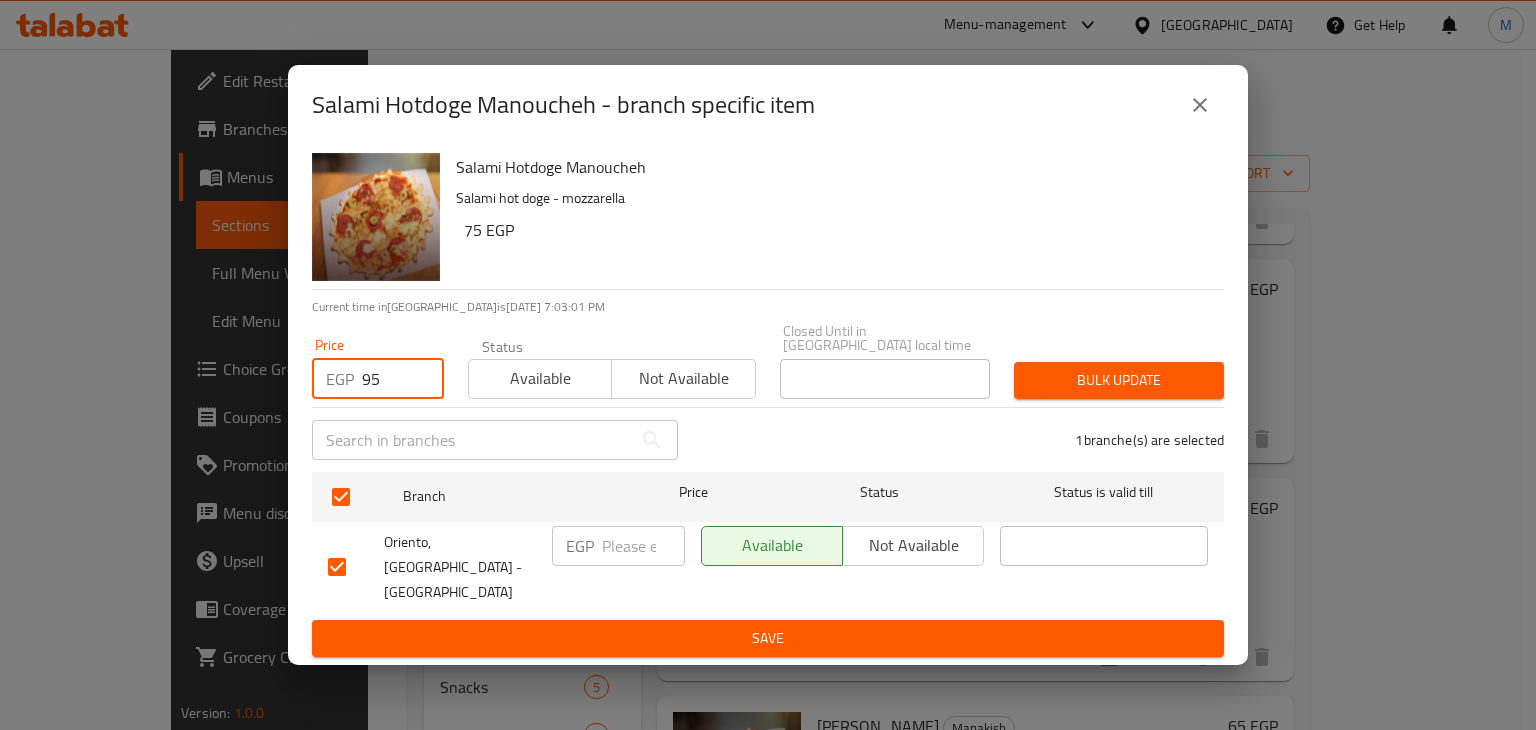 click on "Available" at bounding box center [540, 378] 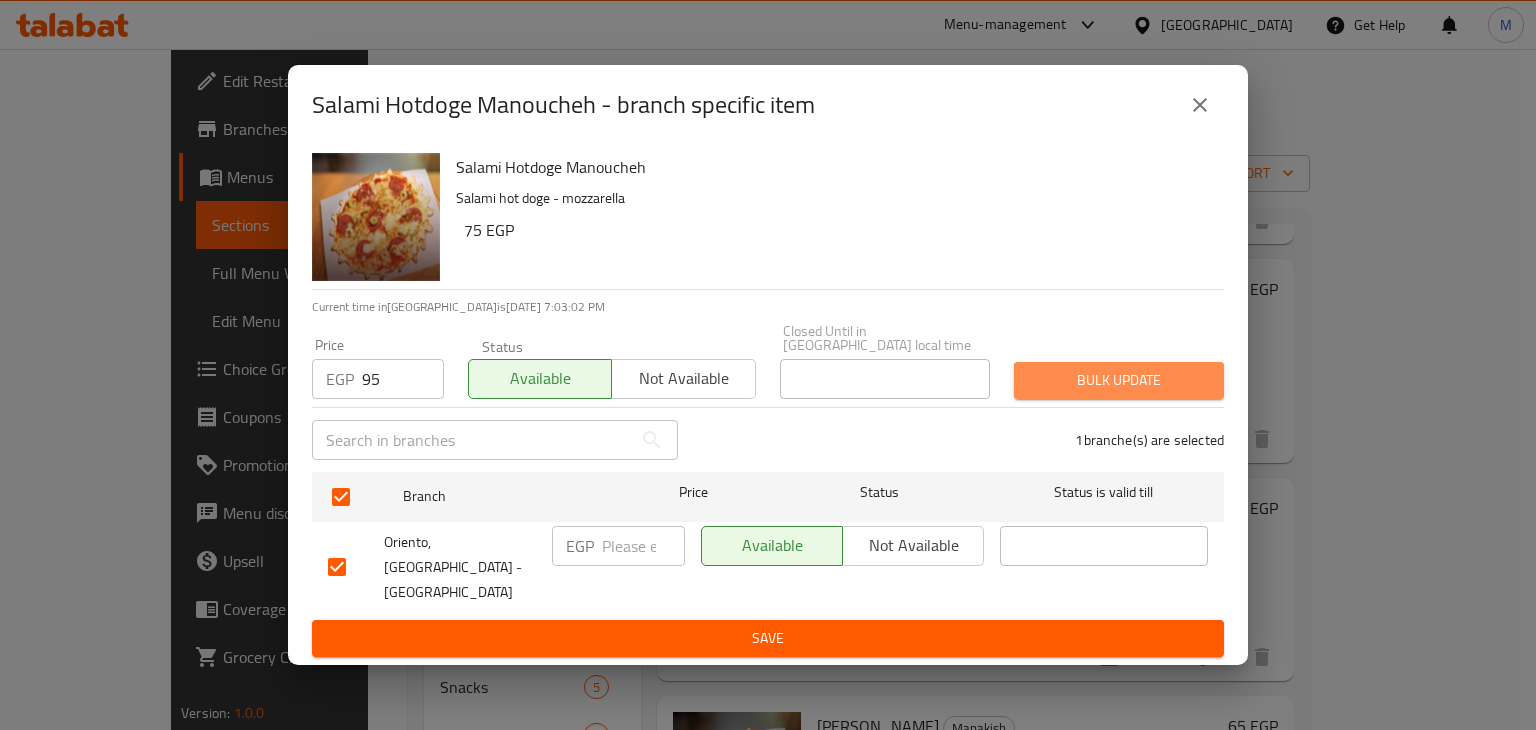 click on "Bulk update" at bounding box center [1119, 380] 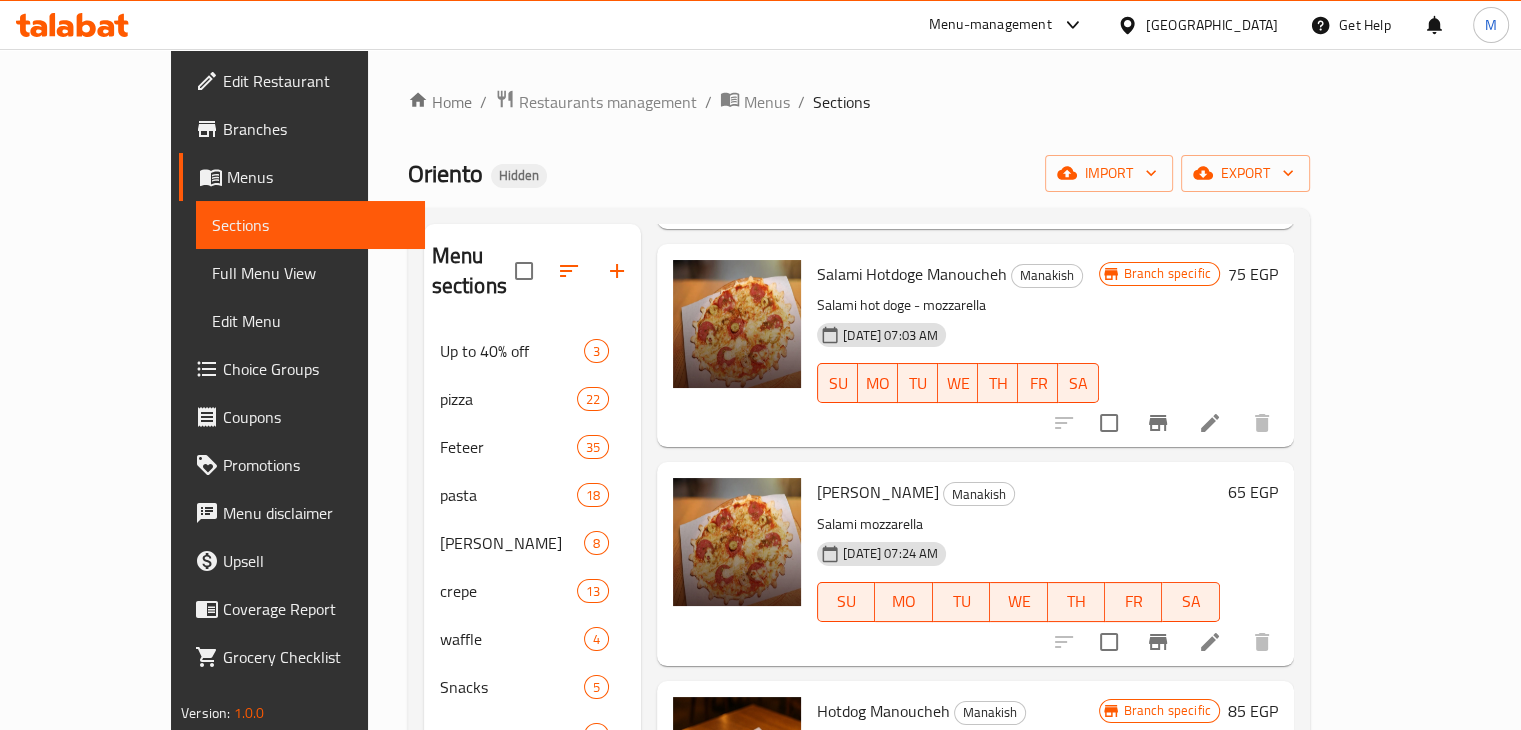 scroll, scrollTop: 1388, scrollLeft: 0, axis: vertical 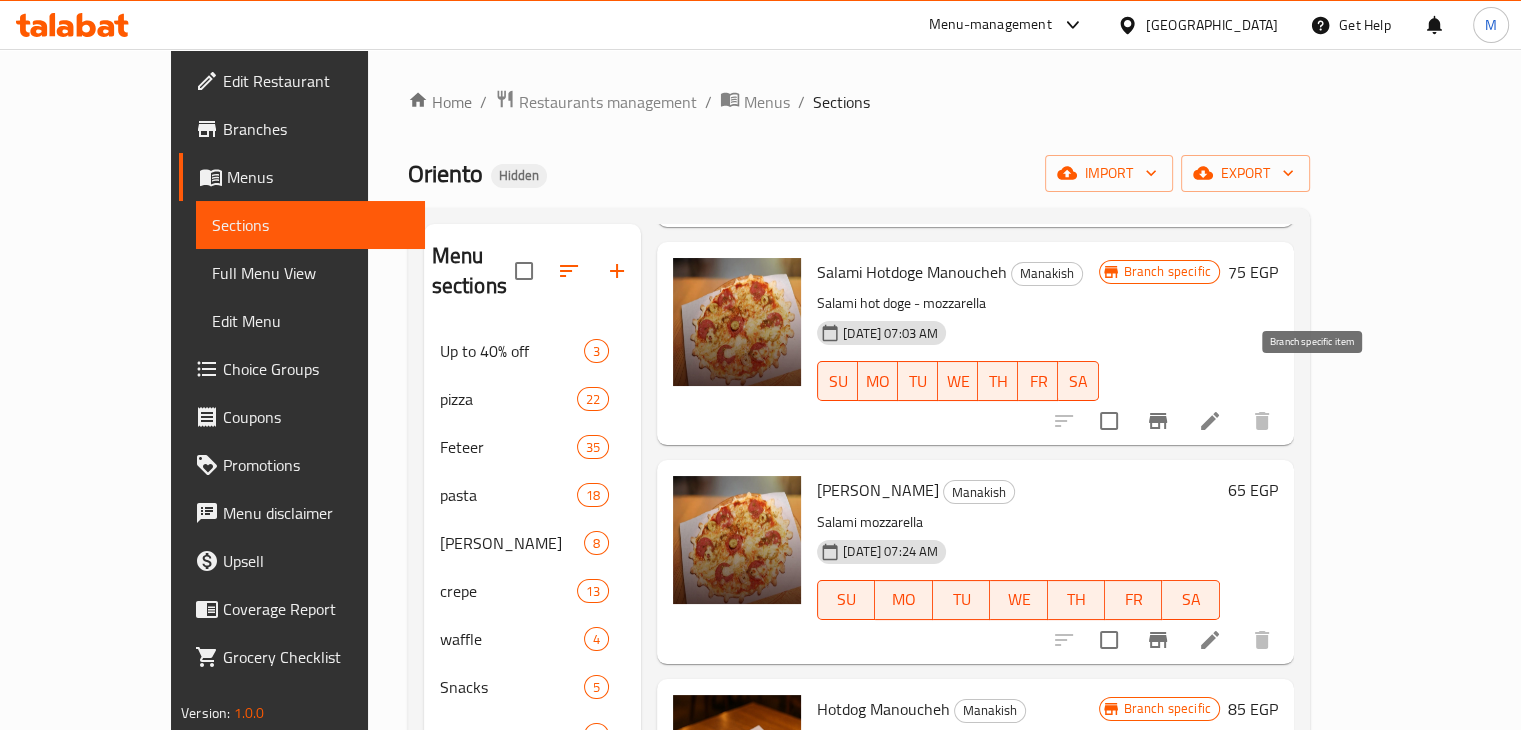 click 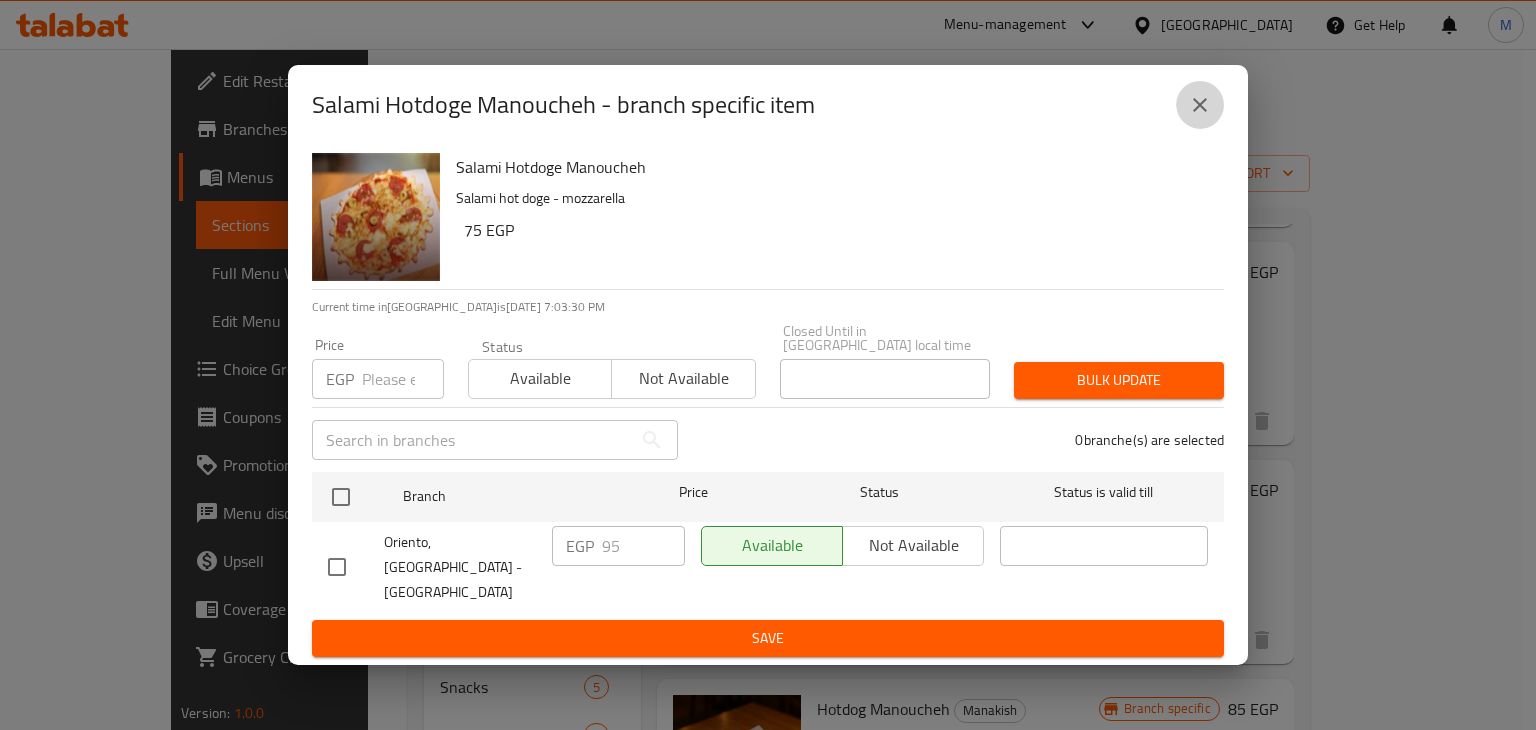 click 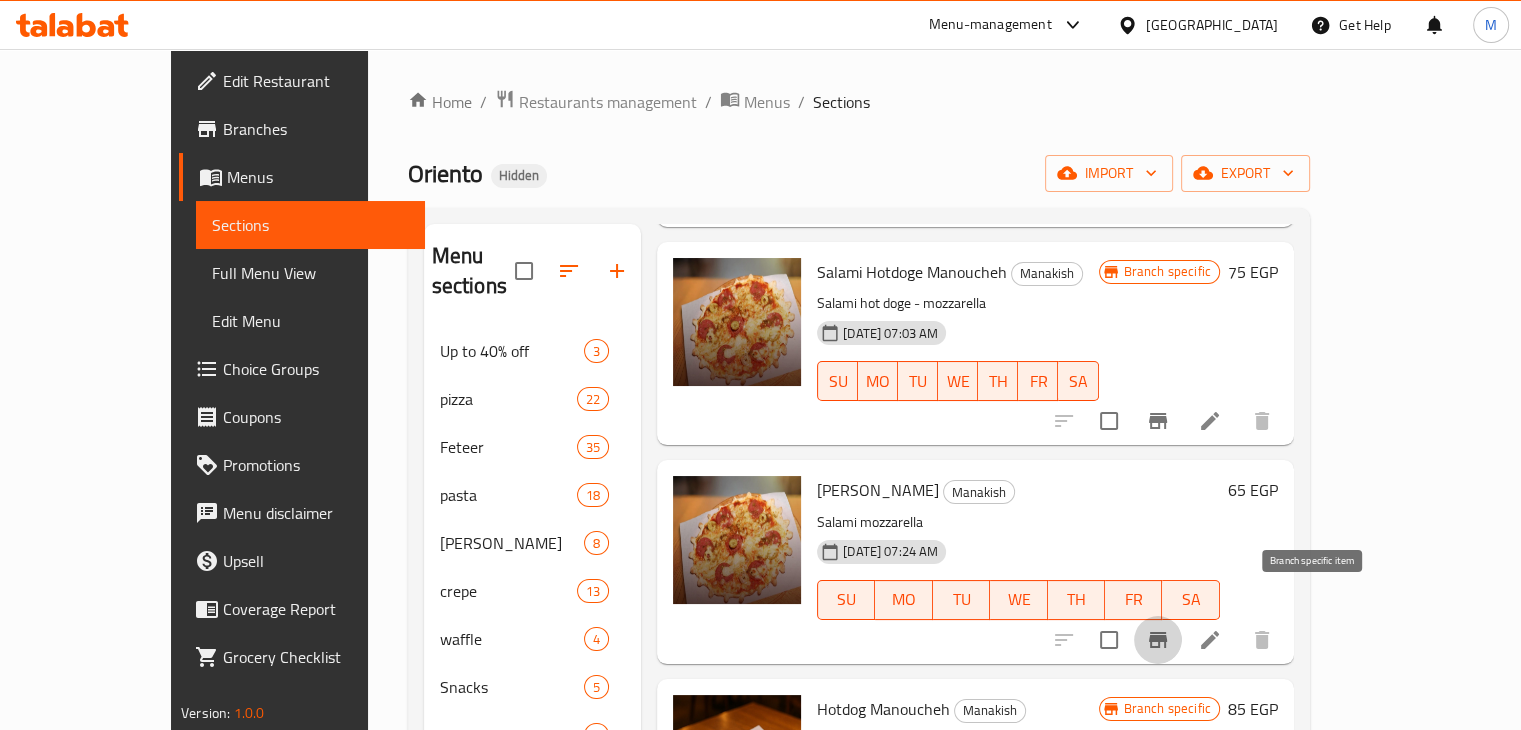 click 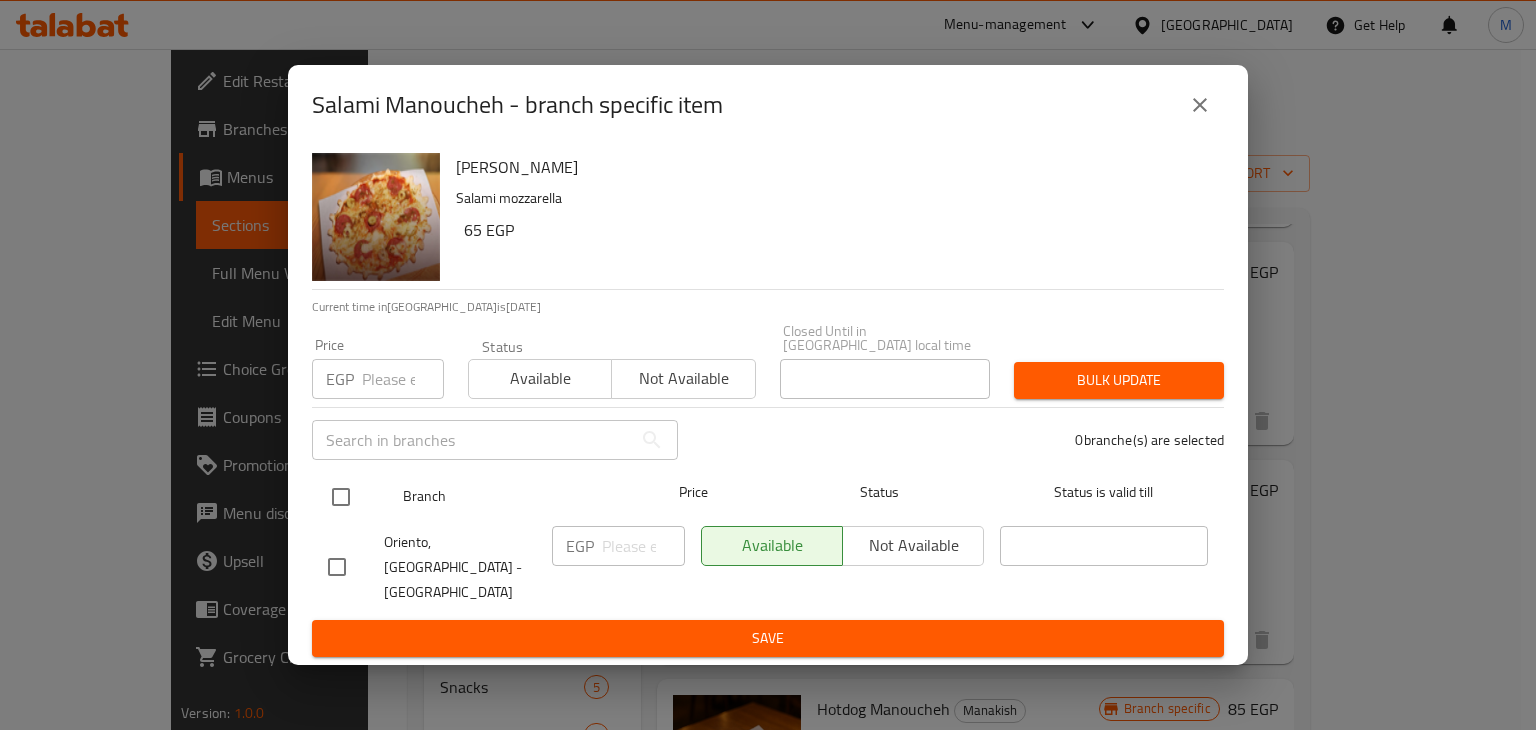 click at bounding box center [341, 497] 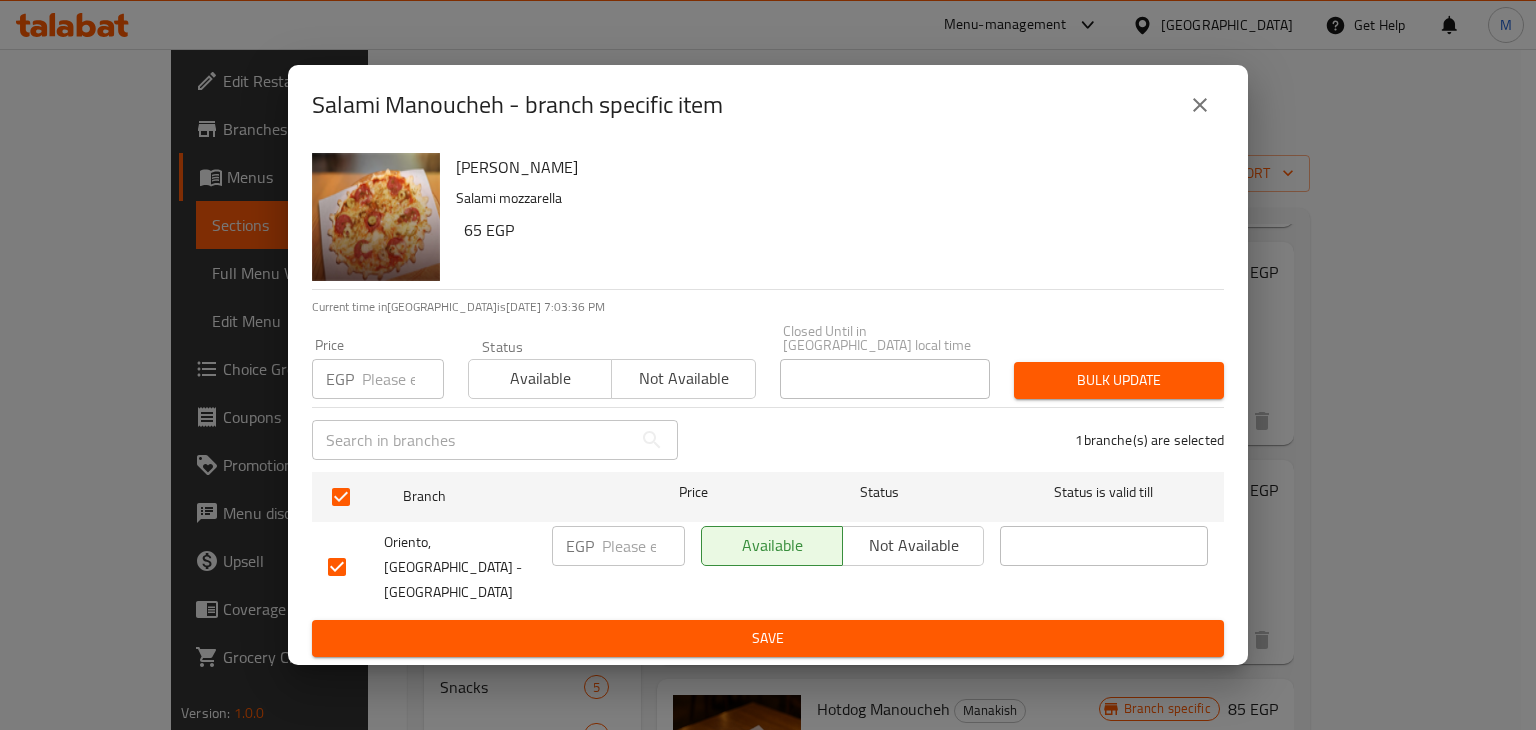 click at bounding box center [403, 379] 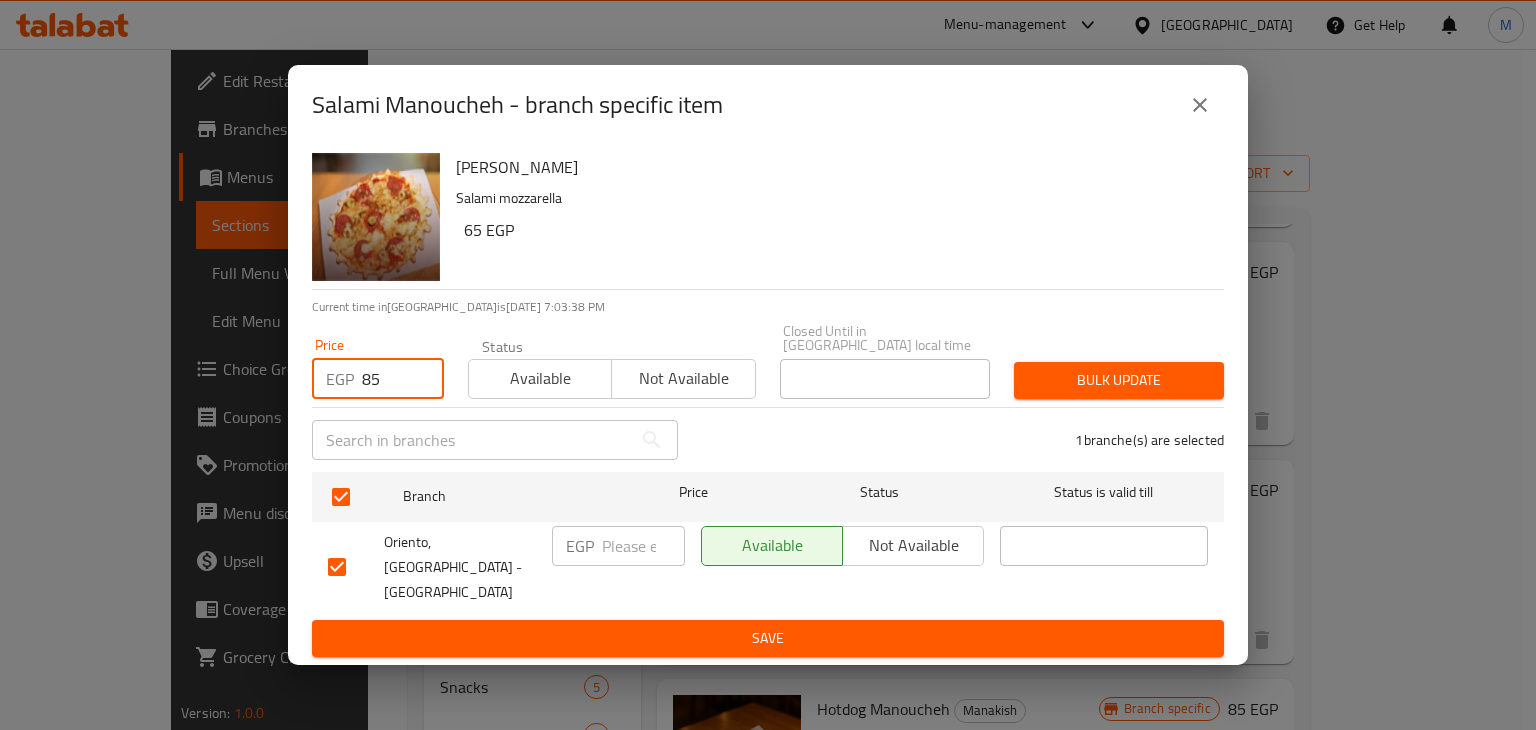 click on "Available" at bounding box center [540, 378] 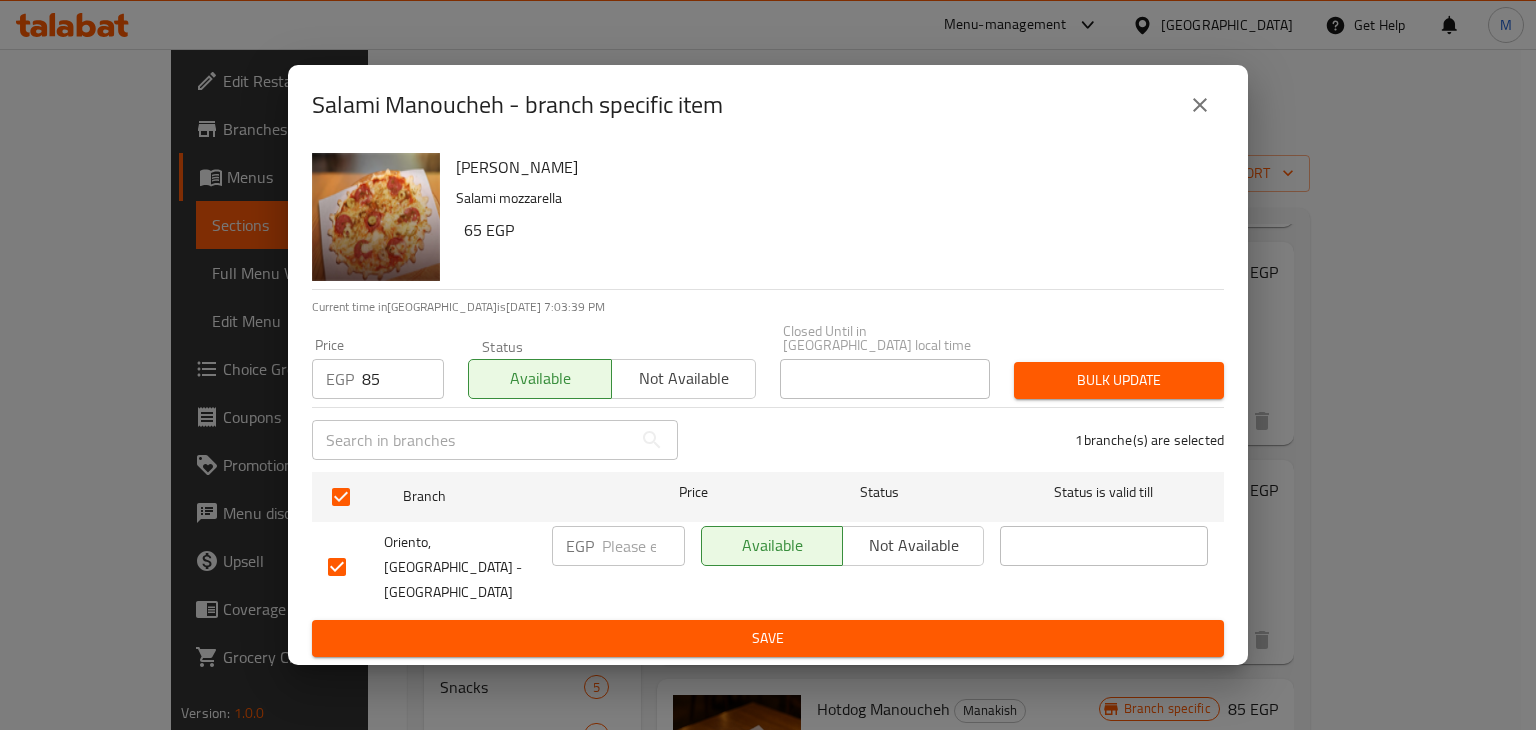 click on "Bulk update" at bounding box center (1119, 380) 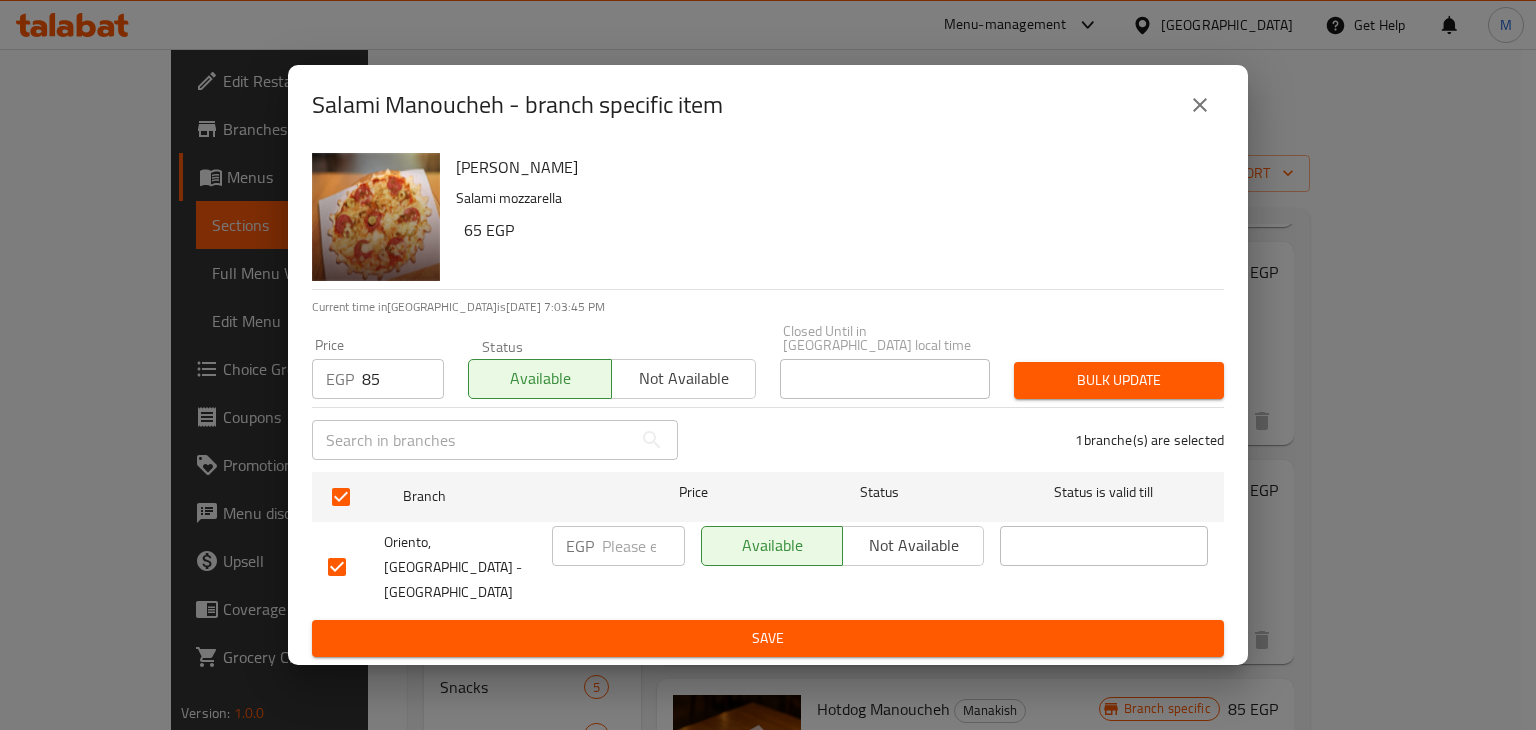click on "Bulk update" at bounding box center (1119, 380) 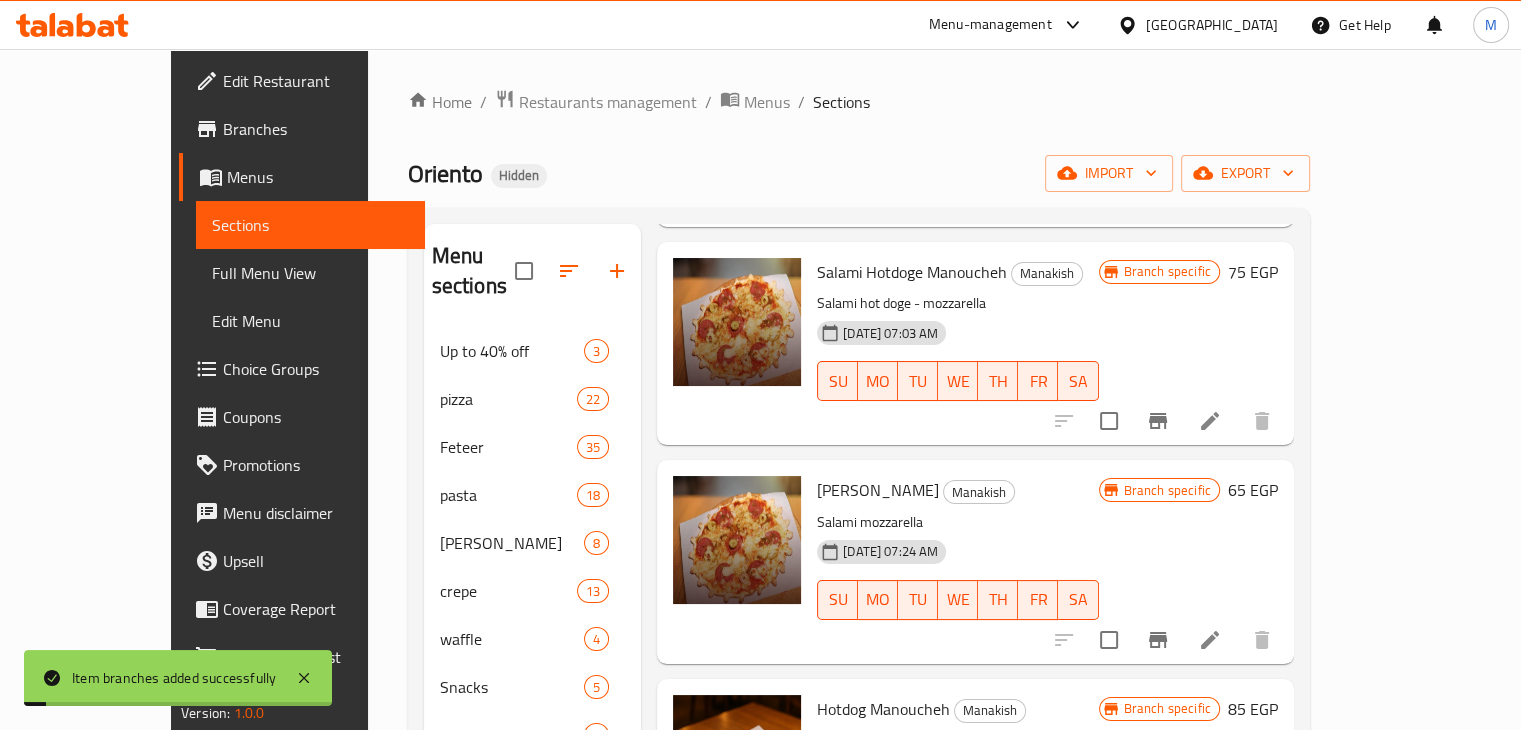 scroll, scrollTop: 1478, scrollLeft: 0, axis: vertical 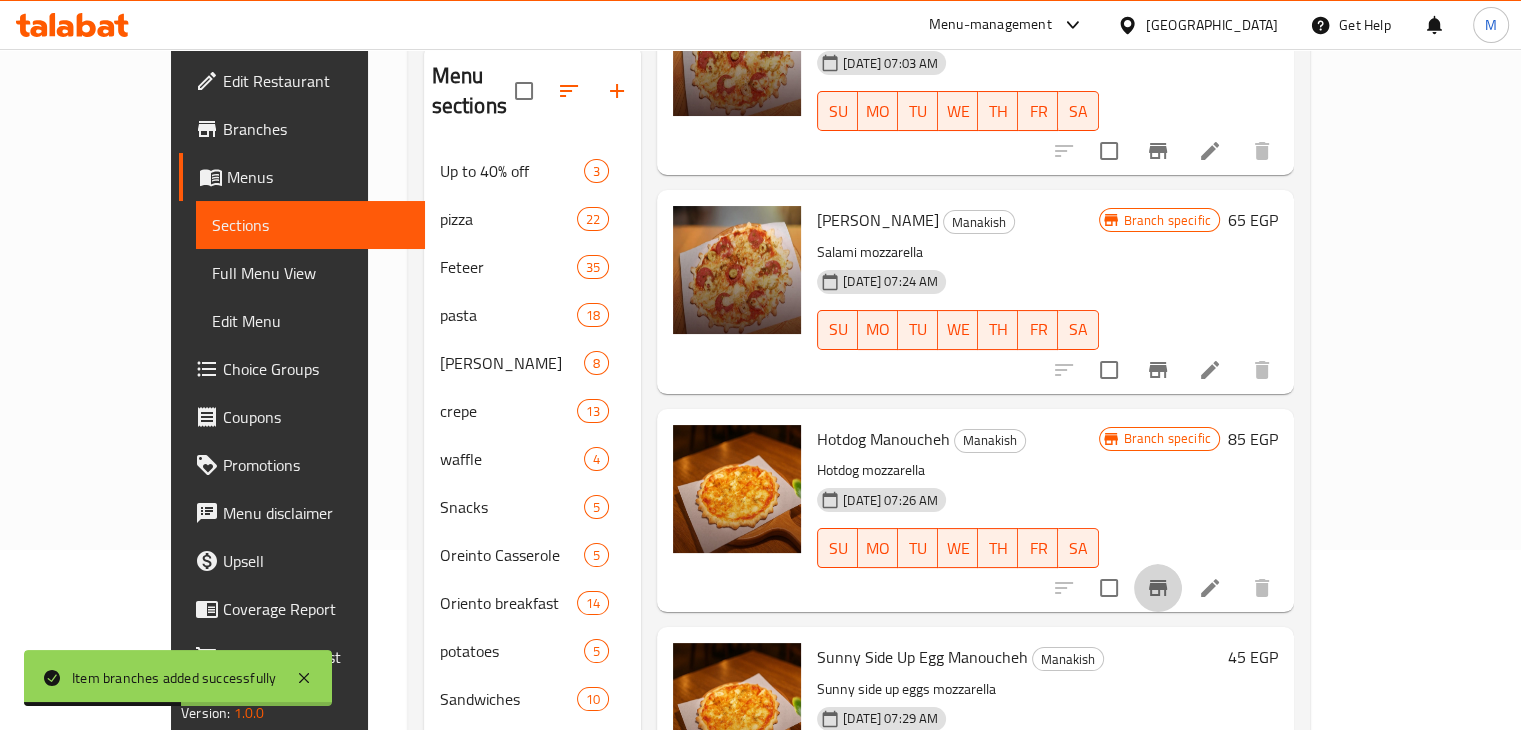 click 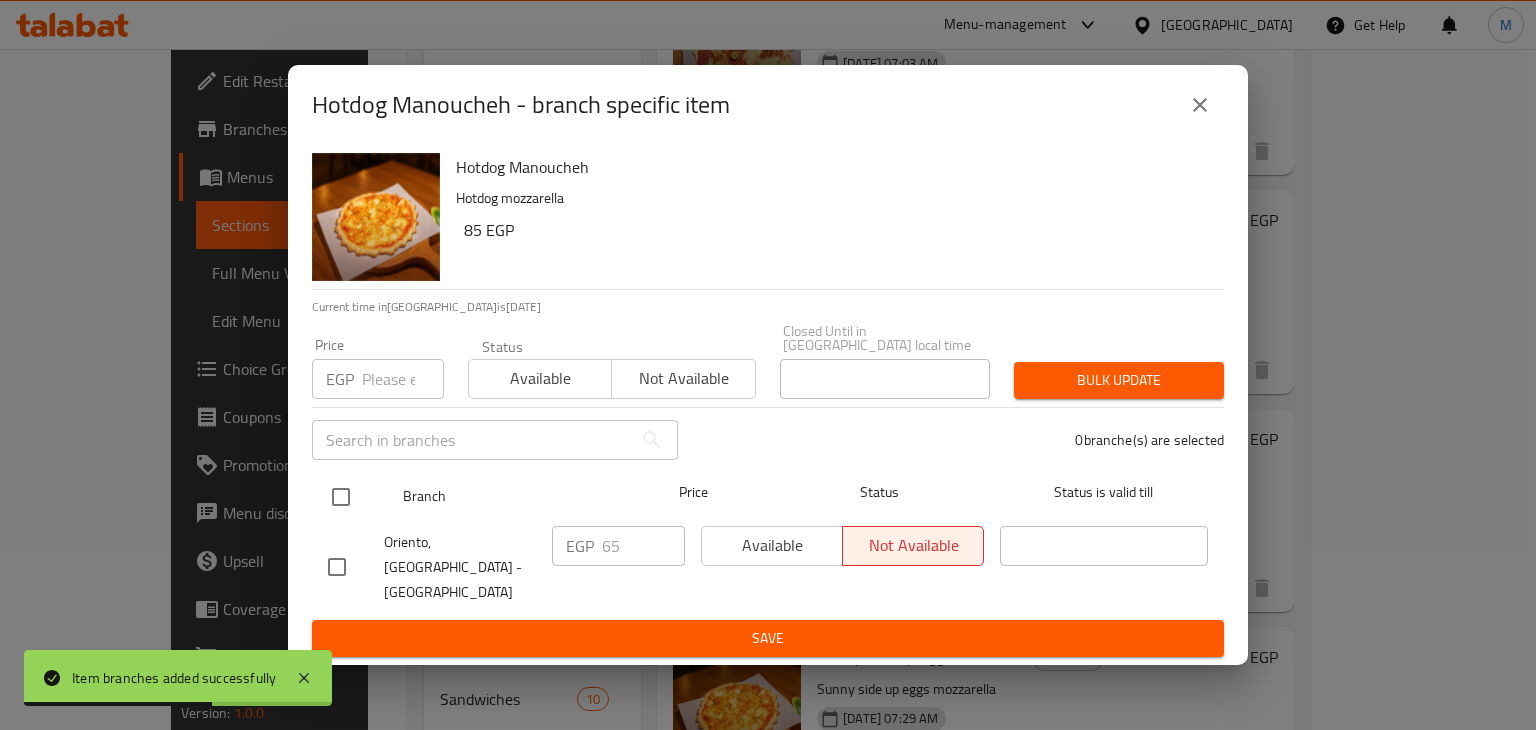 click at bounding box center [341, 497] 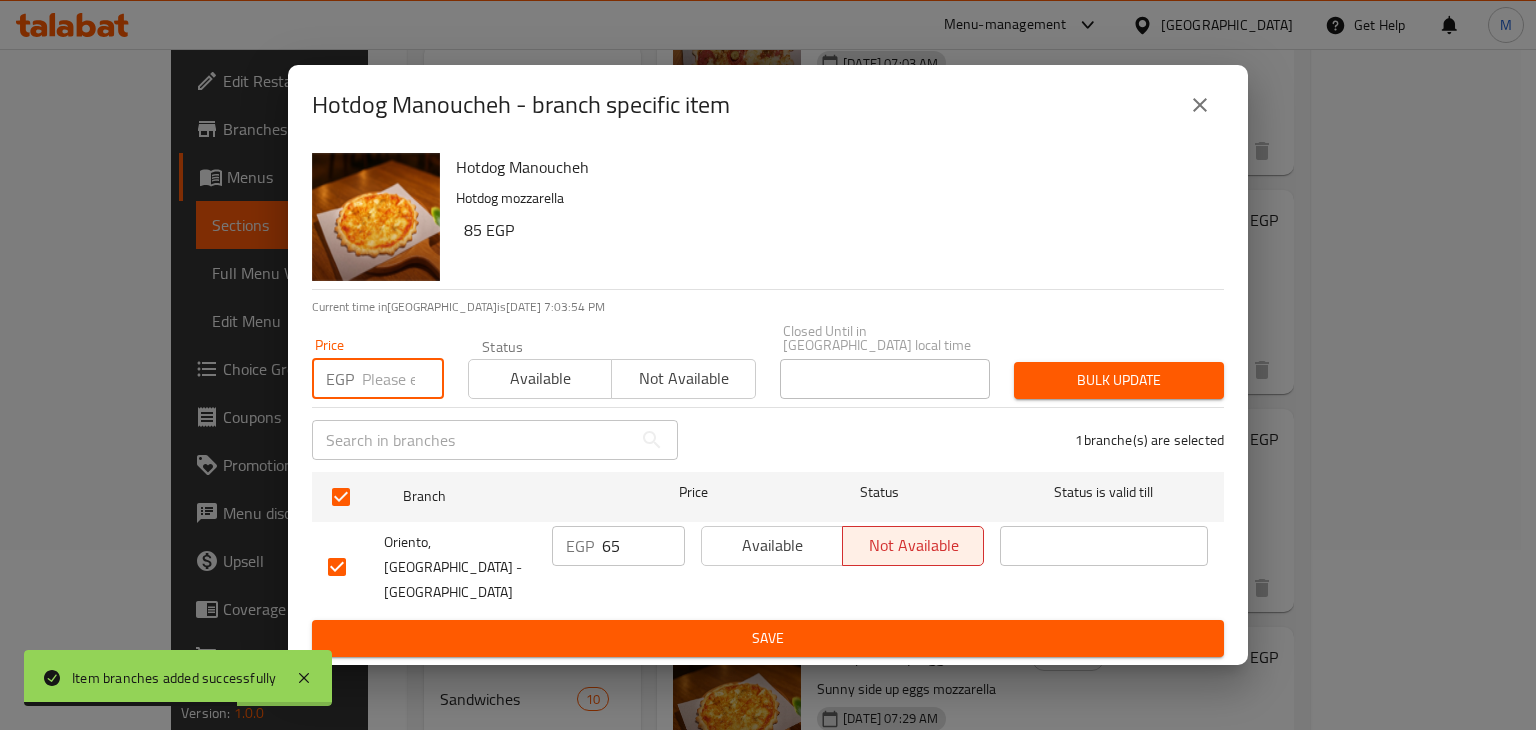 click at bounding box center (403, 379) 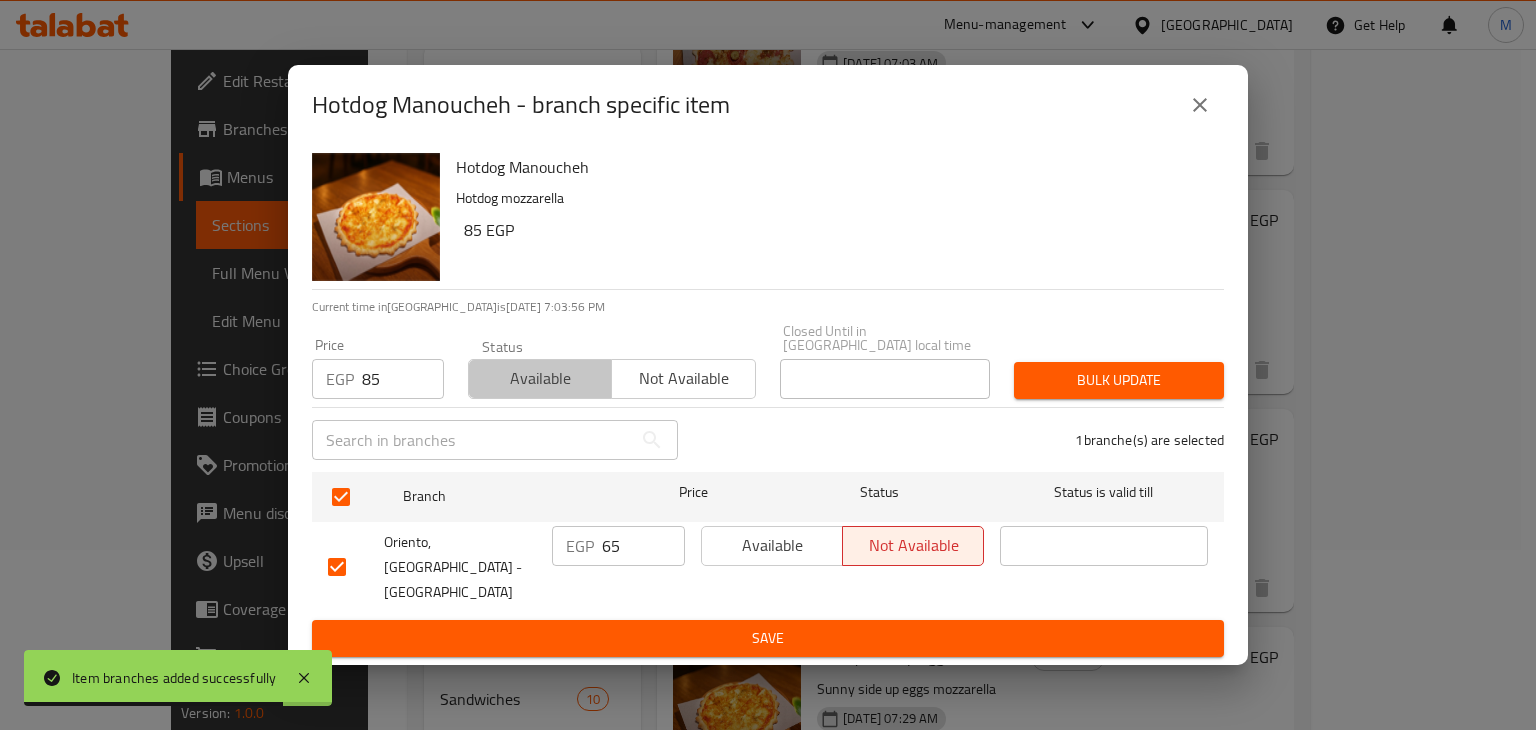 click on "Available" at bounding box center [540, 378] 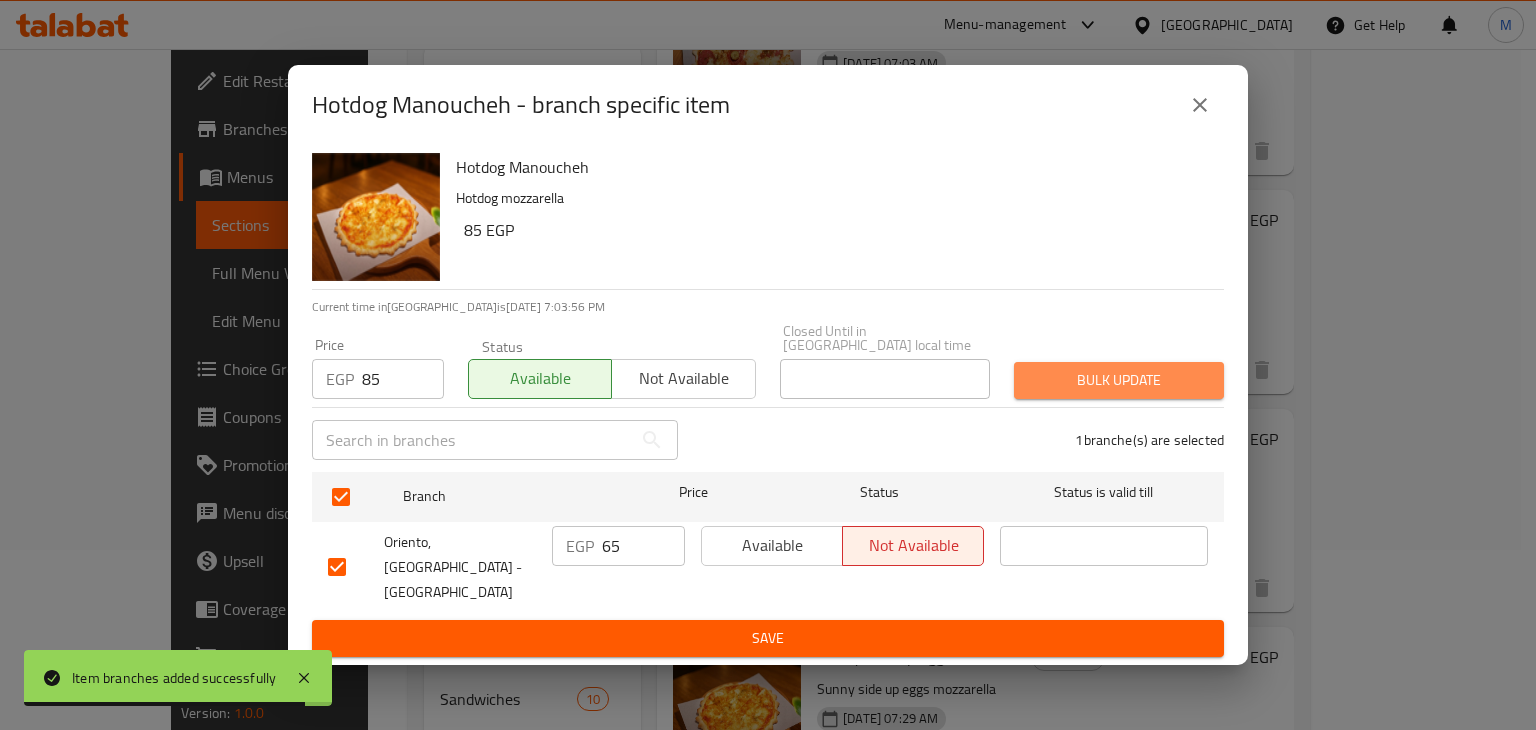 click on "Bulk update" at bounding box center (1119, 380) 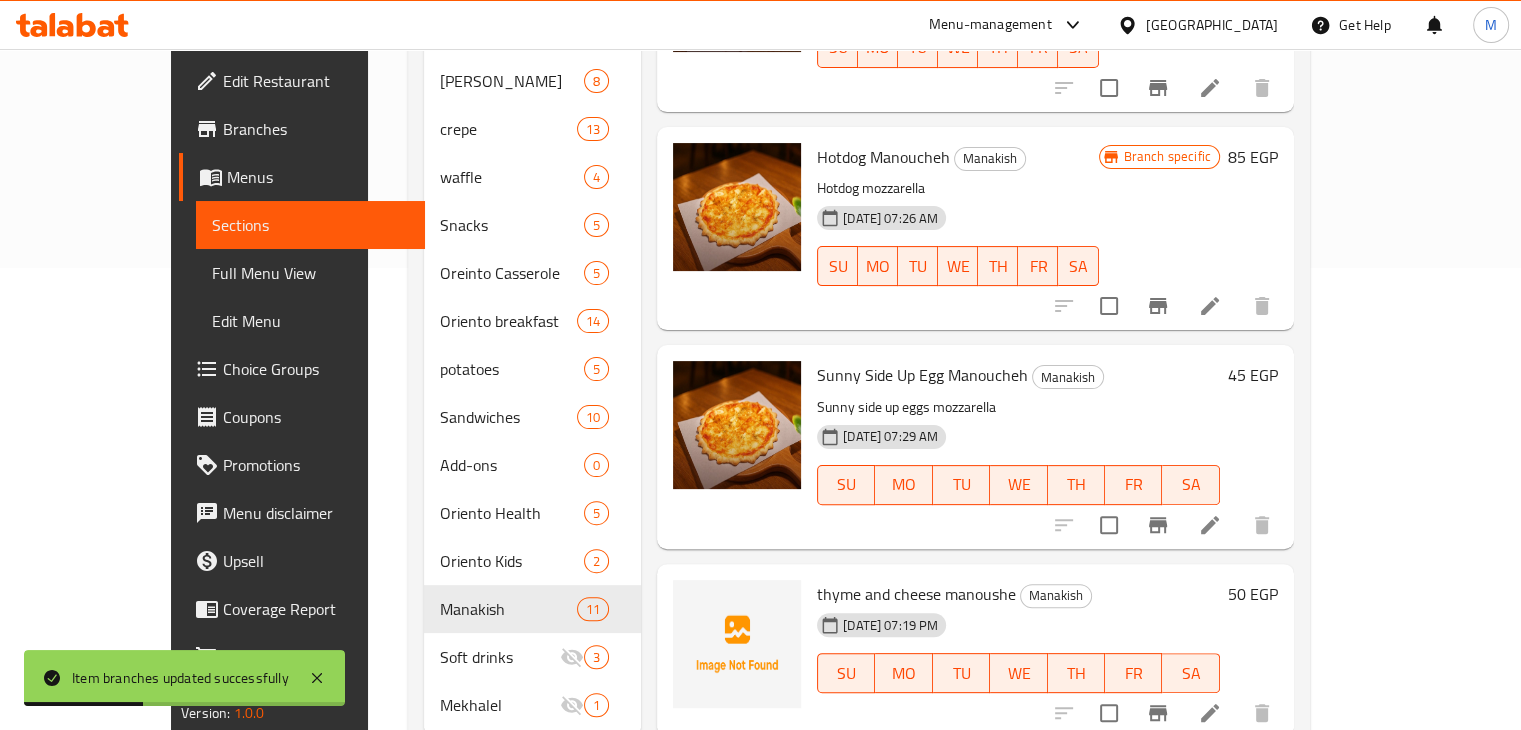 scroll, scrollTop: 495, scrollLeft: 0, axis: vertical 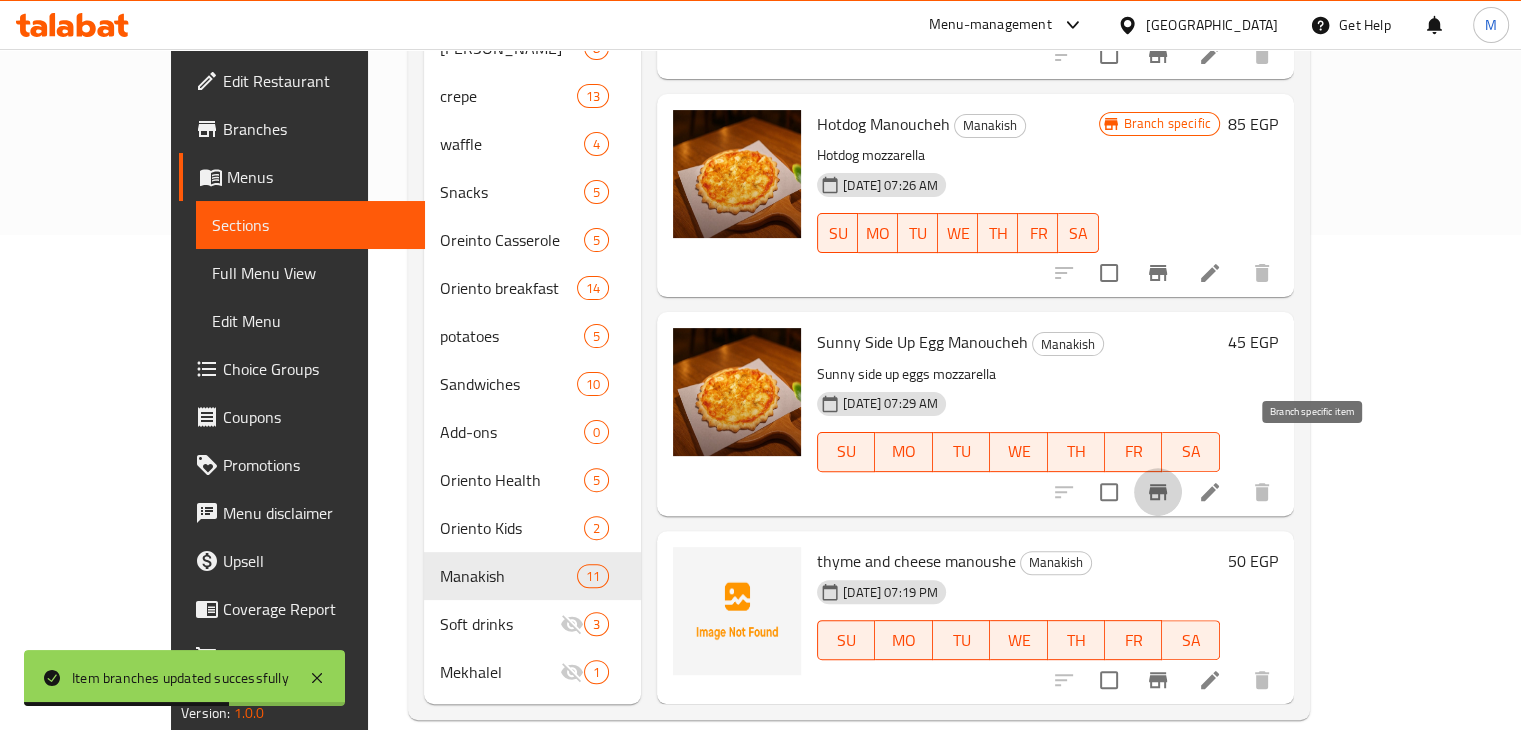 click 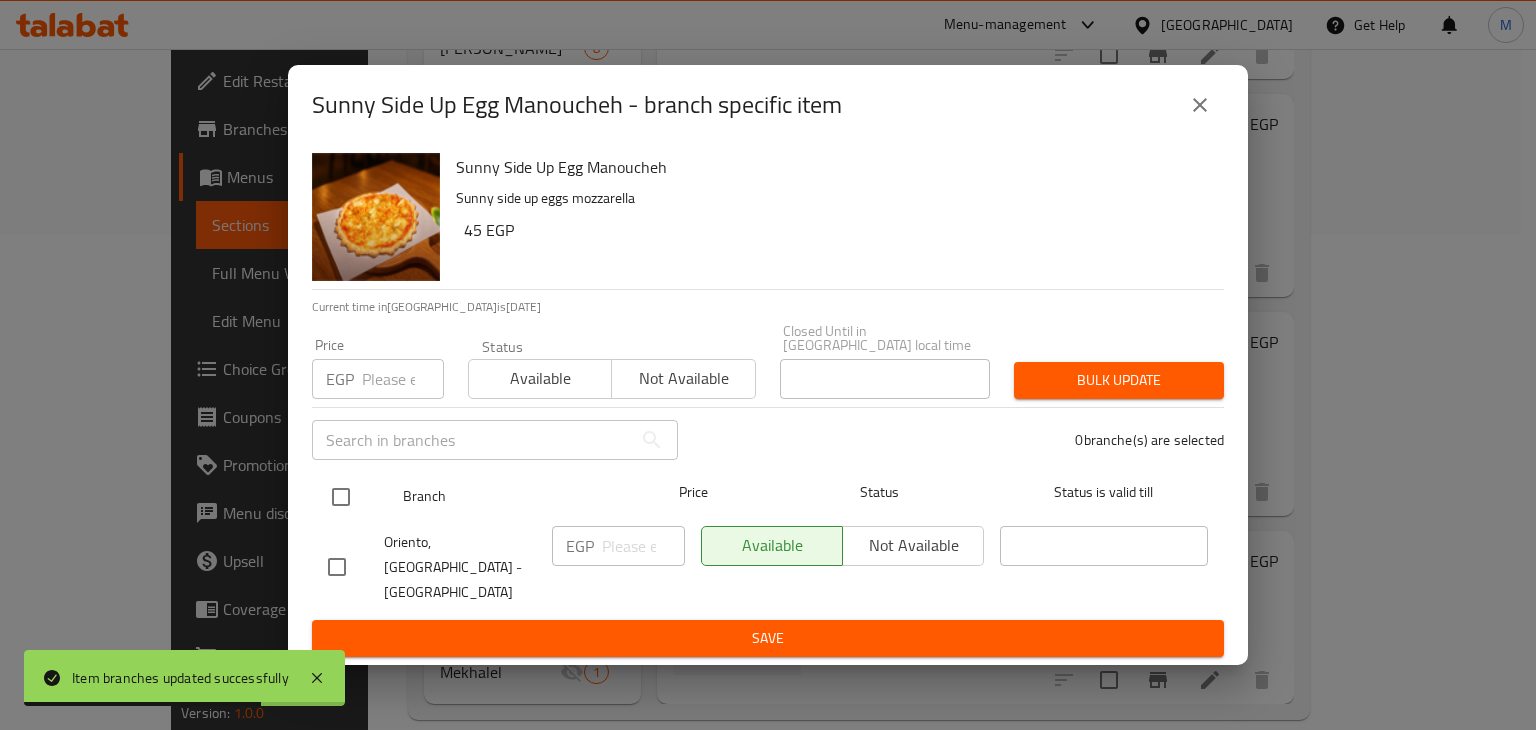 click at bounding box center [341, 497] 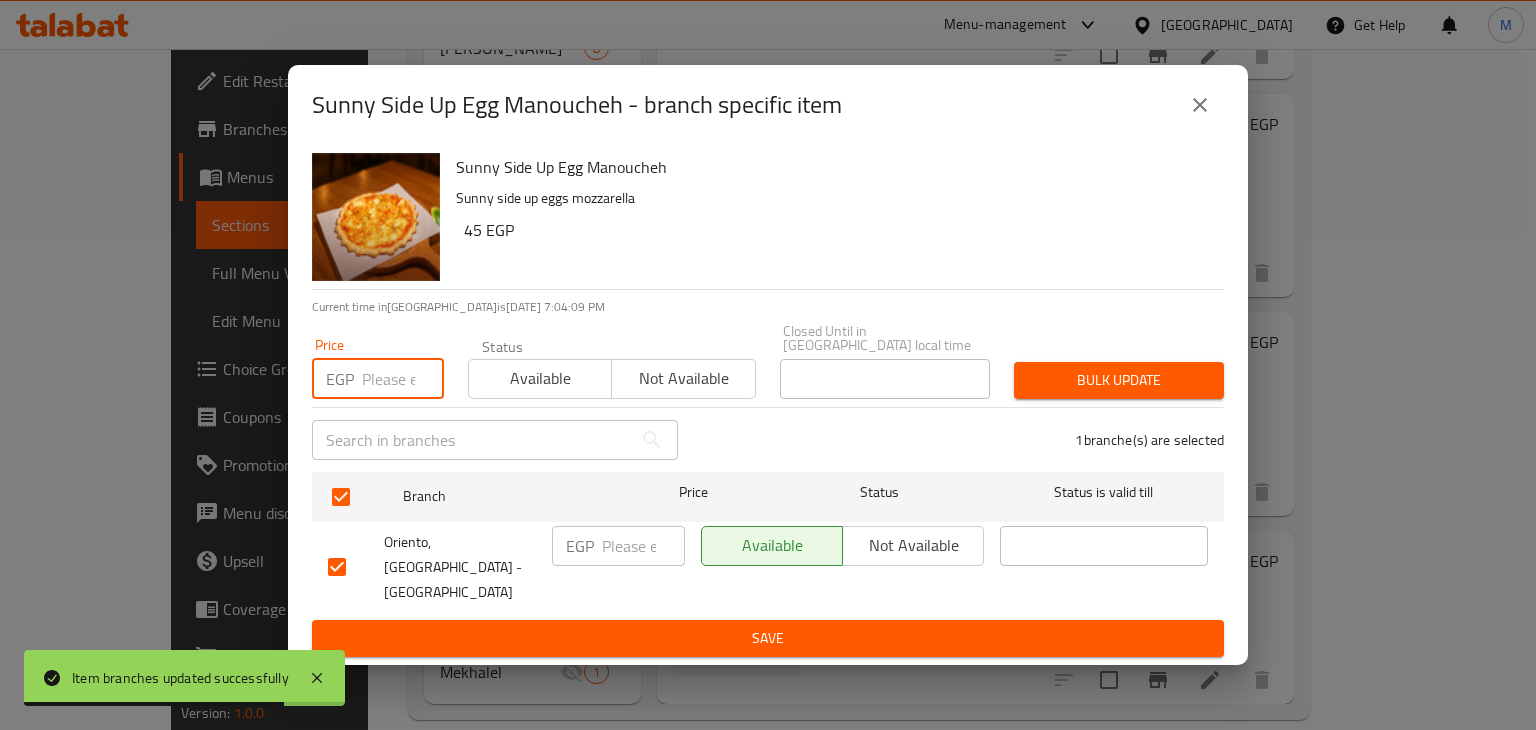click at bounding box center [403, 379] 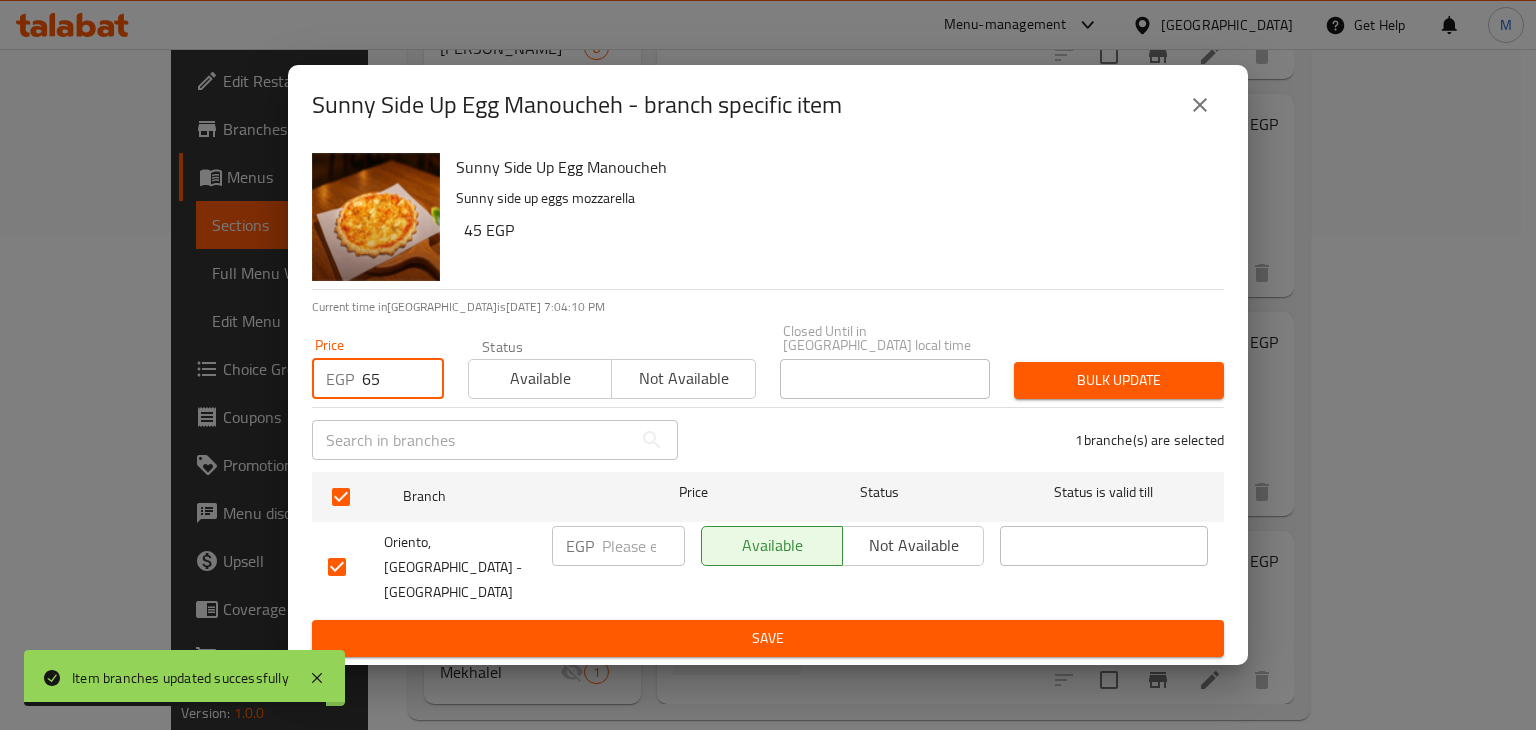 click on "Available" at bounding box center (540, 378) 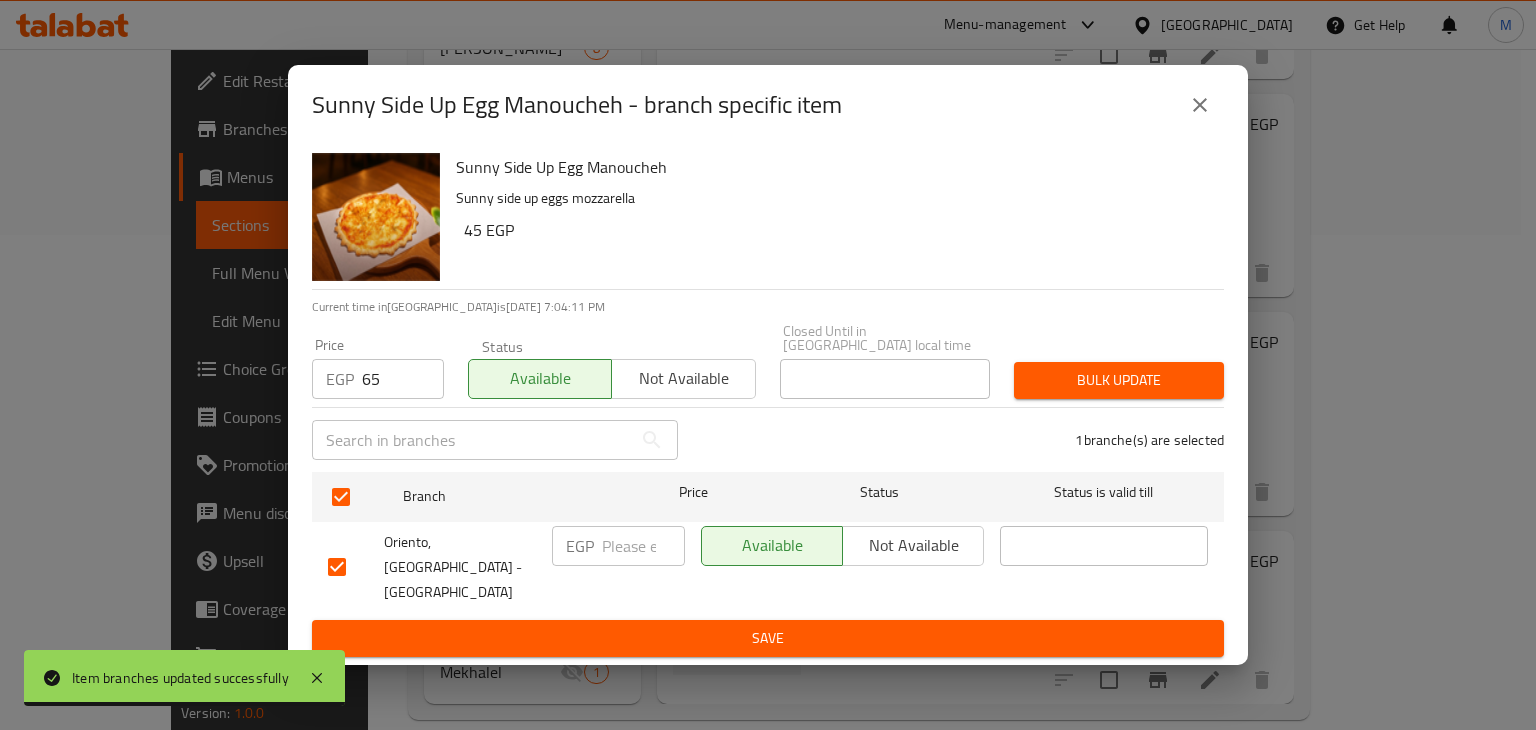 click on "1  branche(s) are selected" at bounding box center (963, 440) 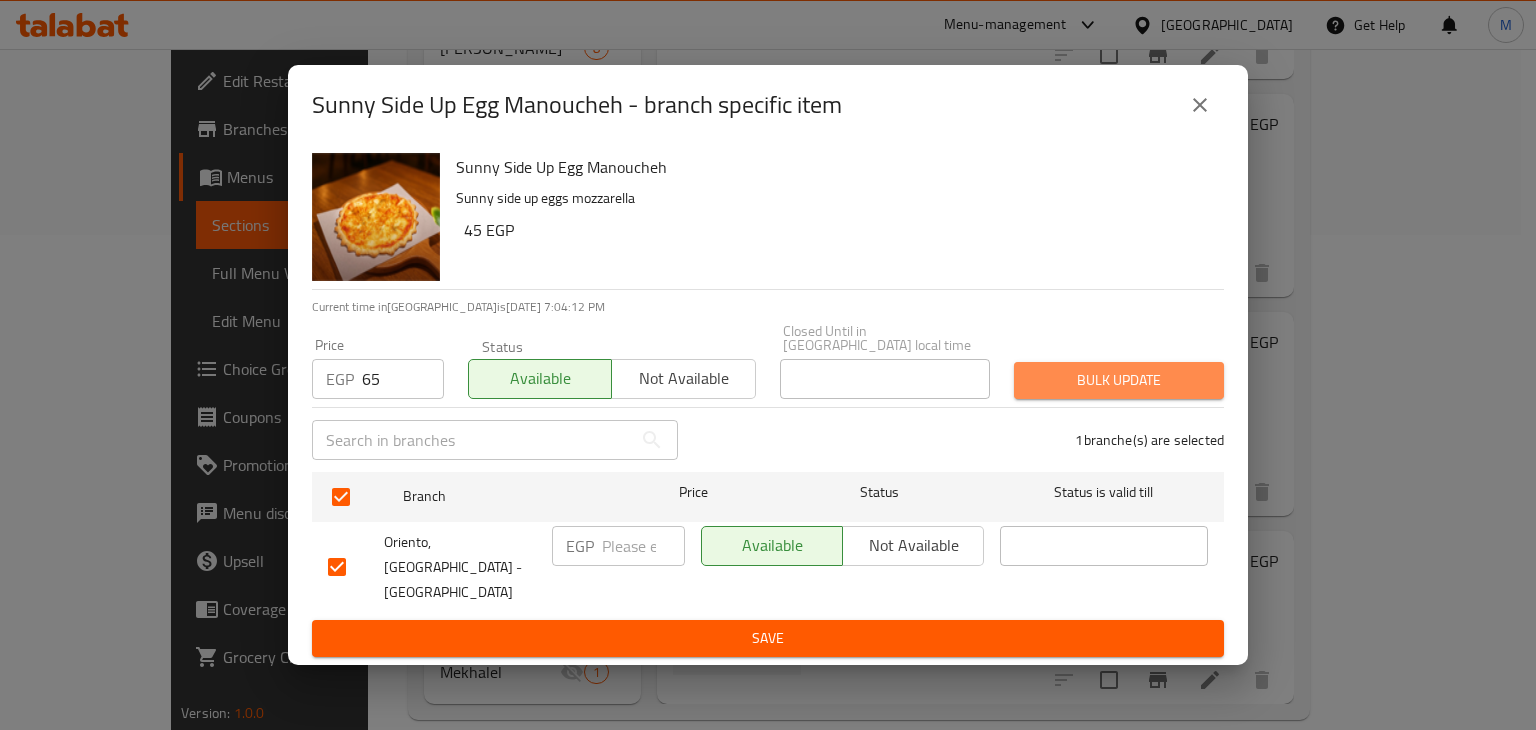 click on "Bulk update" at bounding box center [1119, 380] 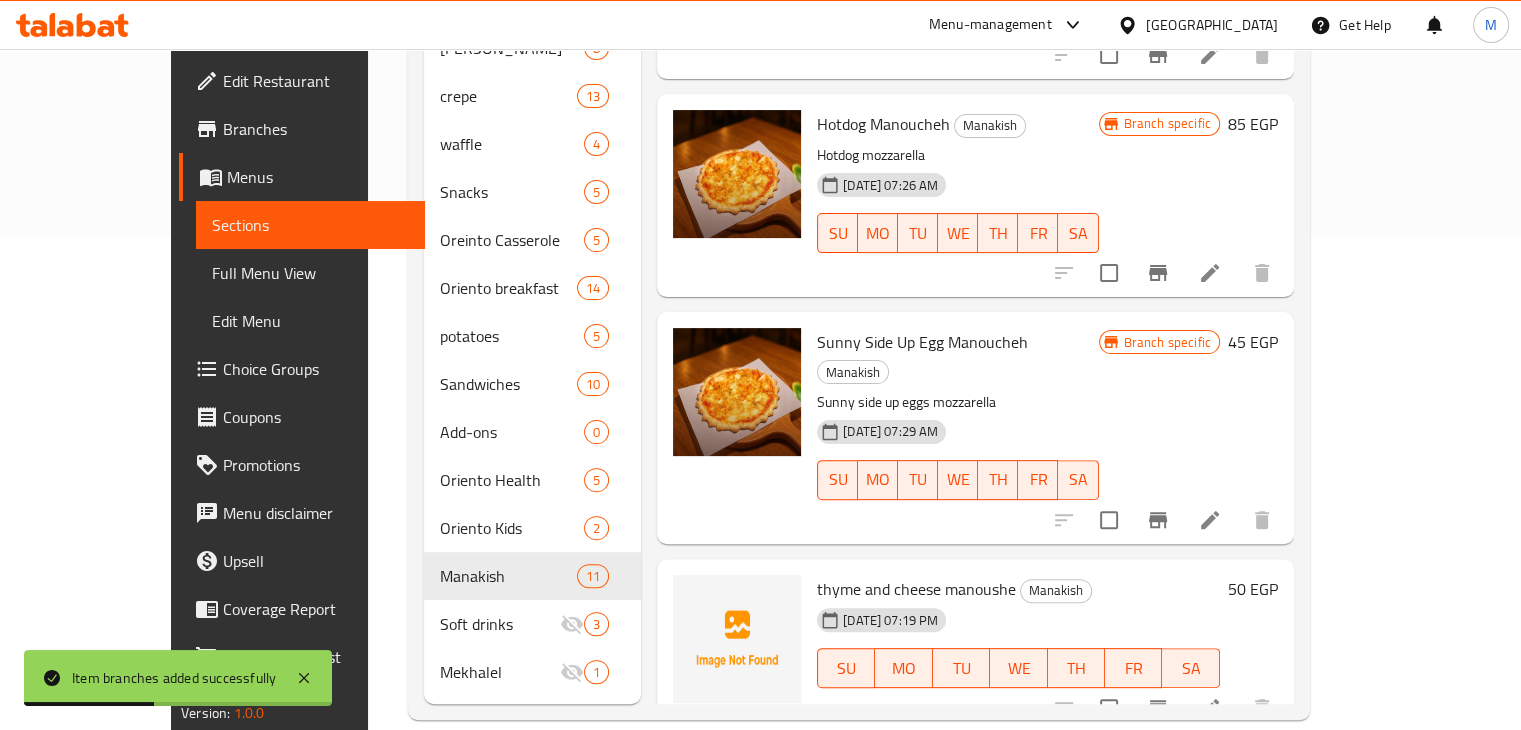 click at bounding box center [1158, 708] 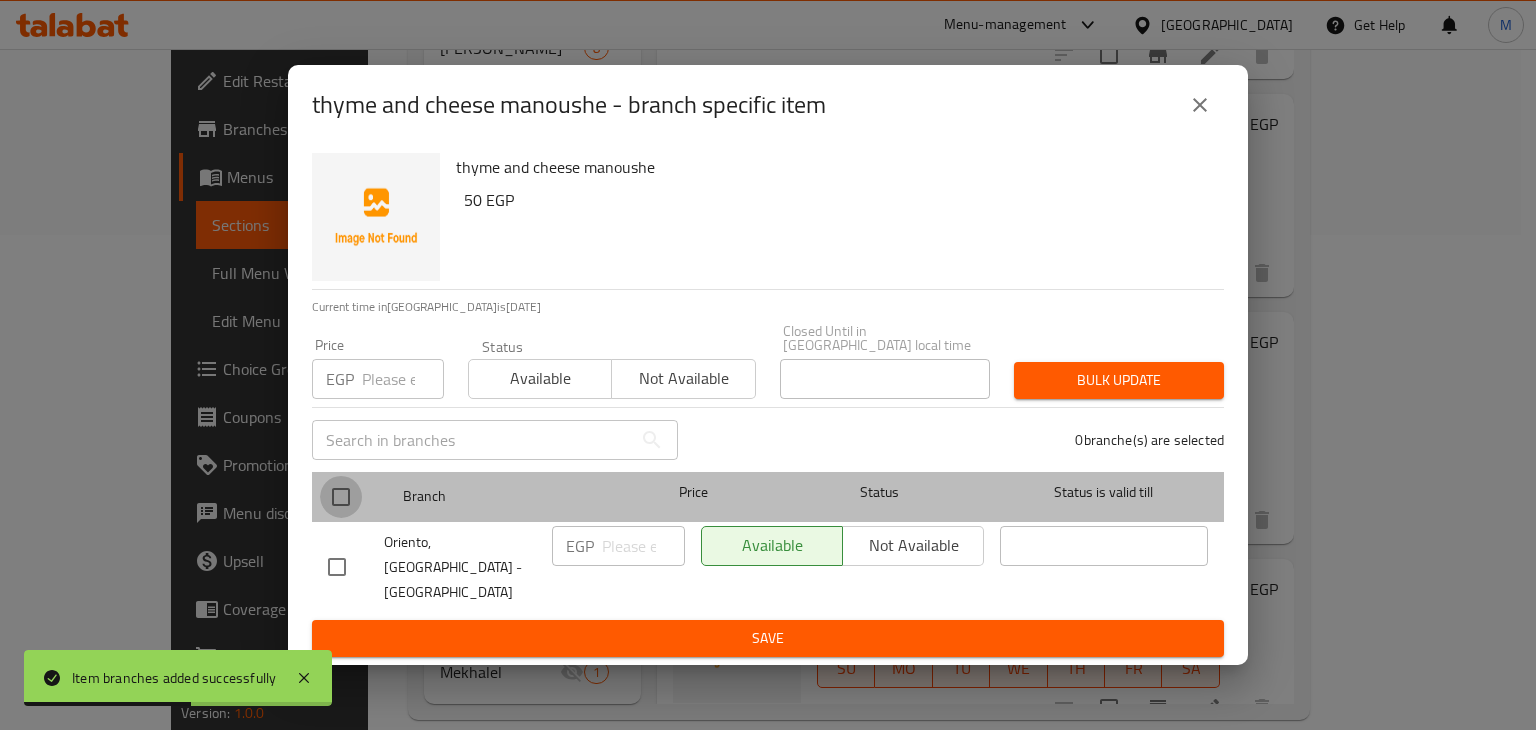 click at bounding box center [341, 497] 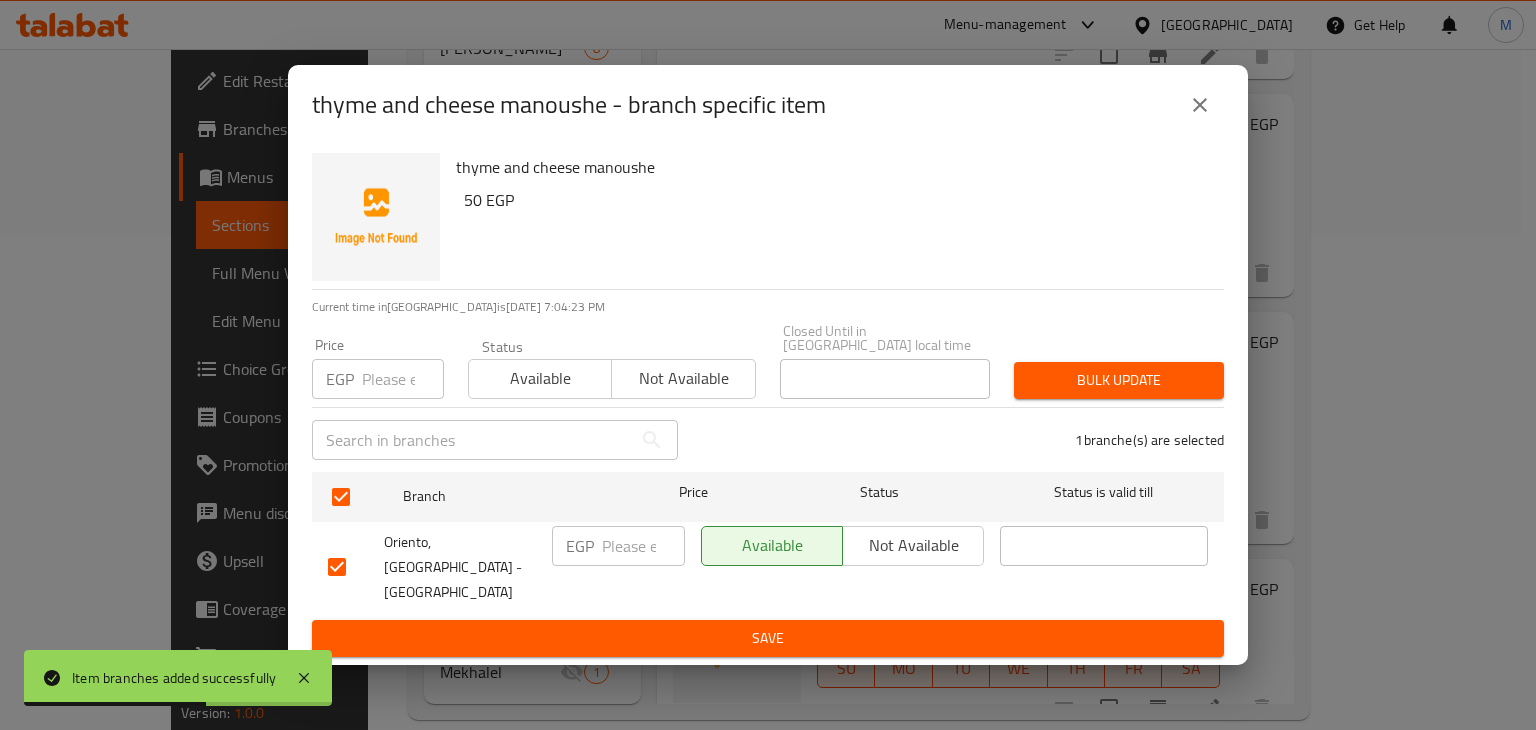 click at bounding box center (403, 379) 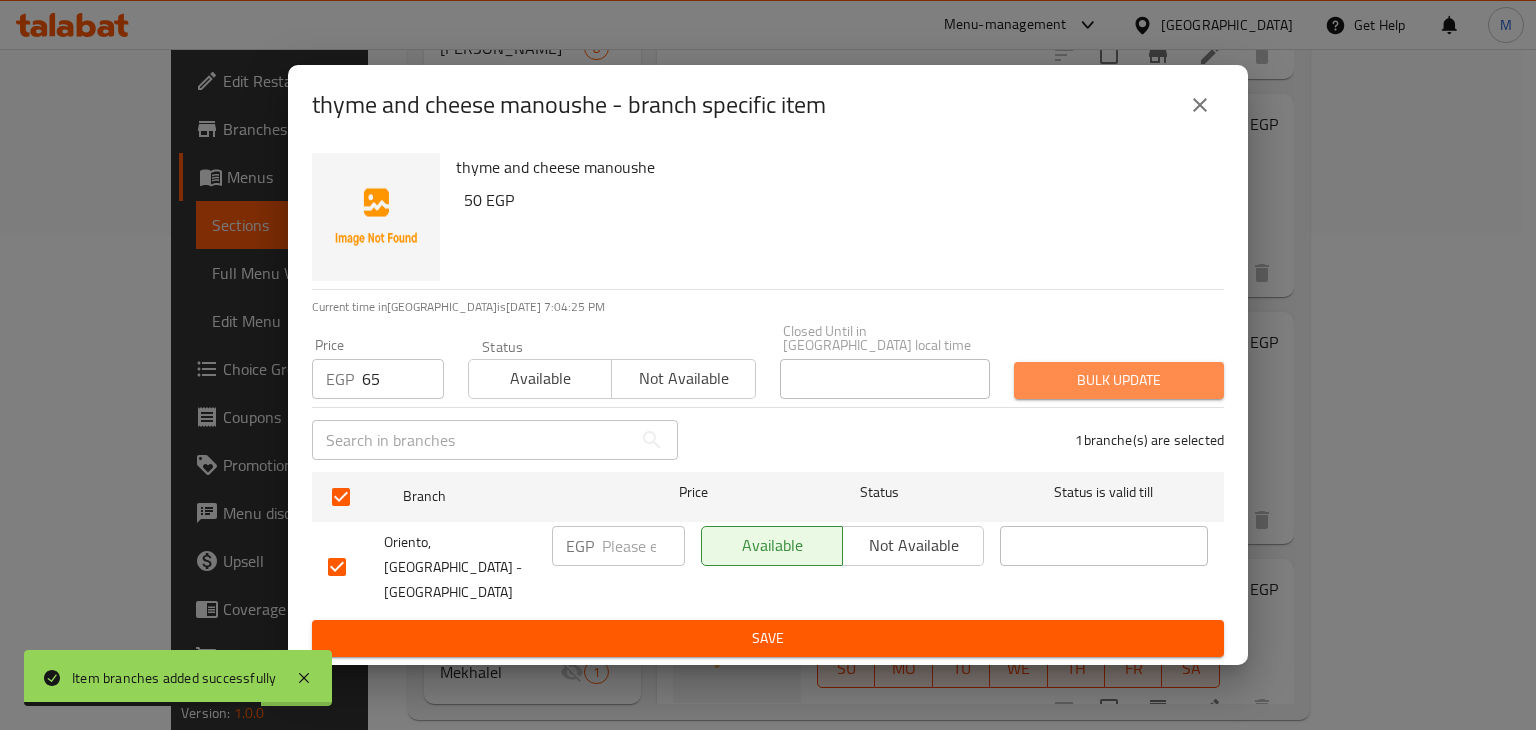 click on "Bulk update" at bounding box center [1119, 380] 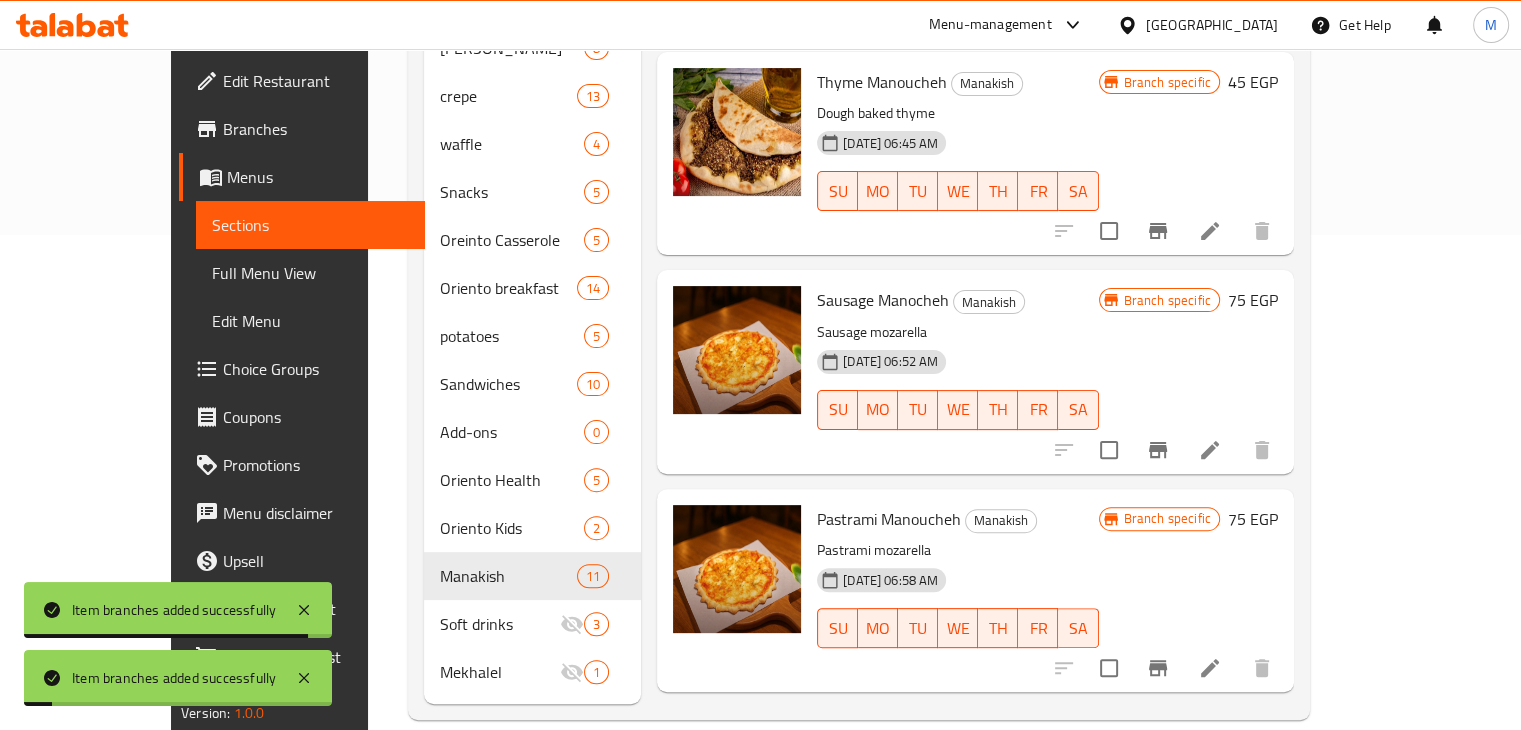 scroll, scrollTop: 0, scrollLeft: 0, axis: both 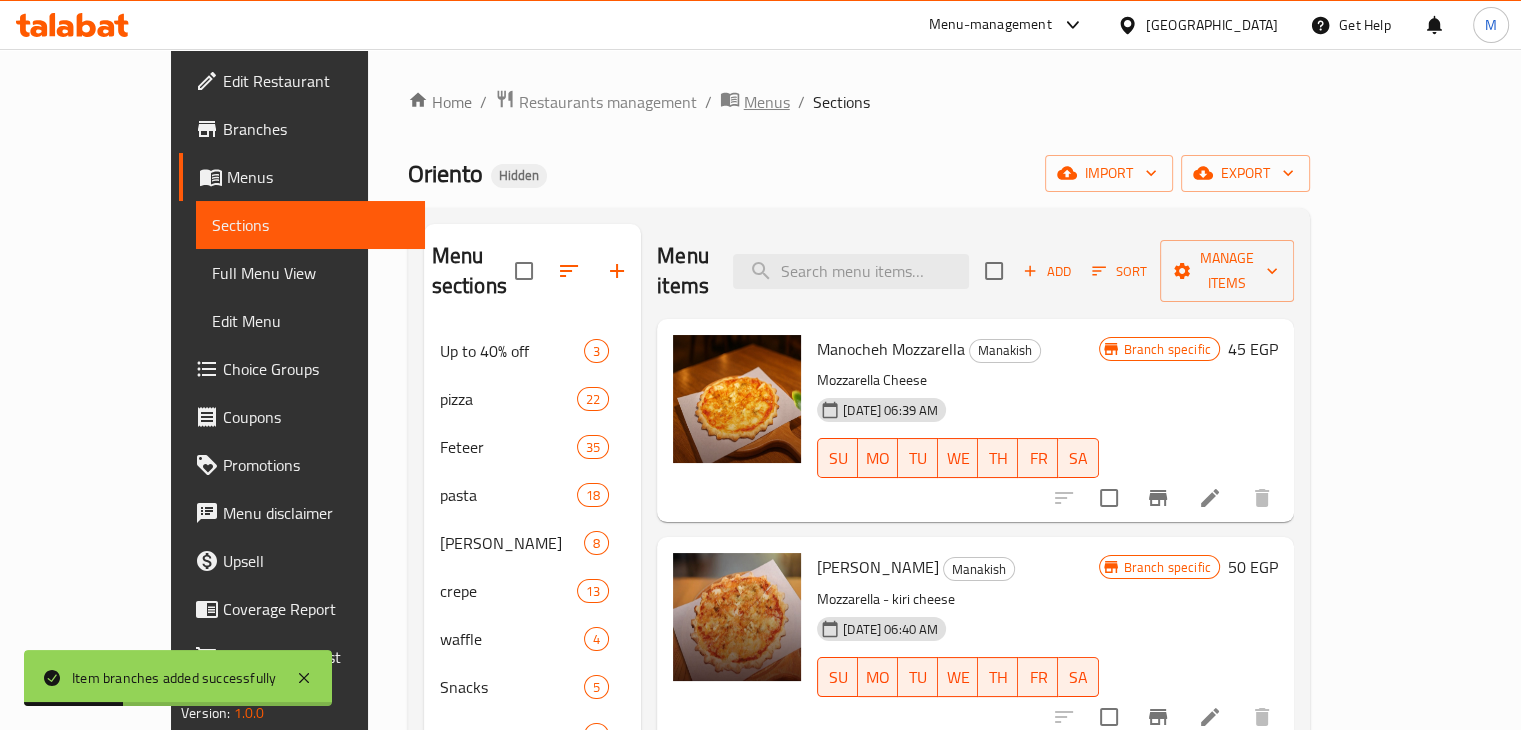 click on "Menus" at bounding box center (767, 102) 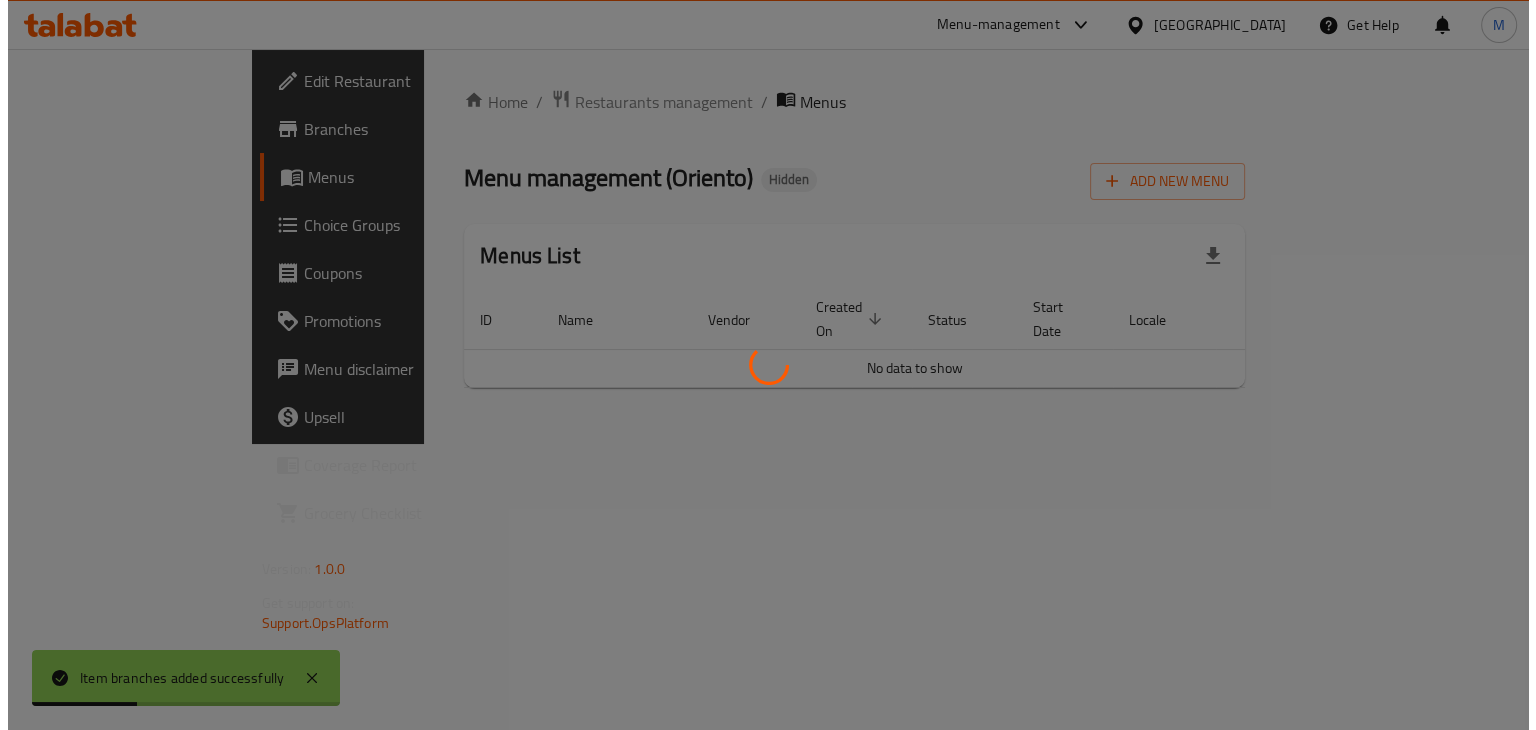 scroll, scrollTop: 0, scrollLeft: 0, axis: both 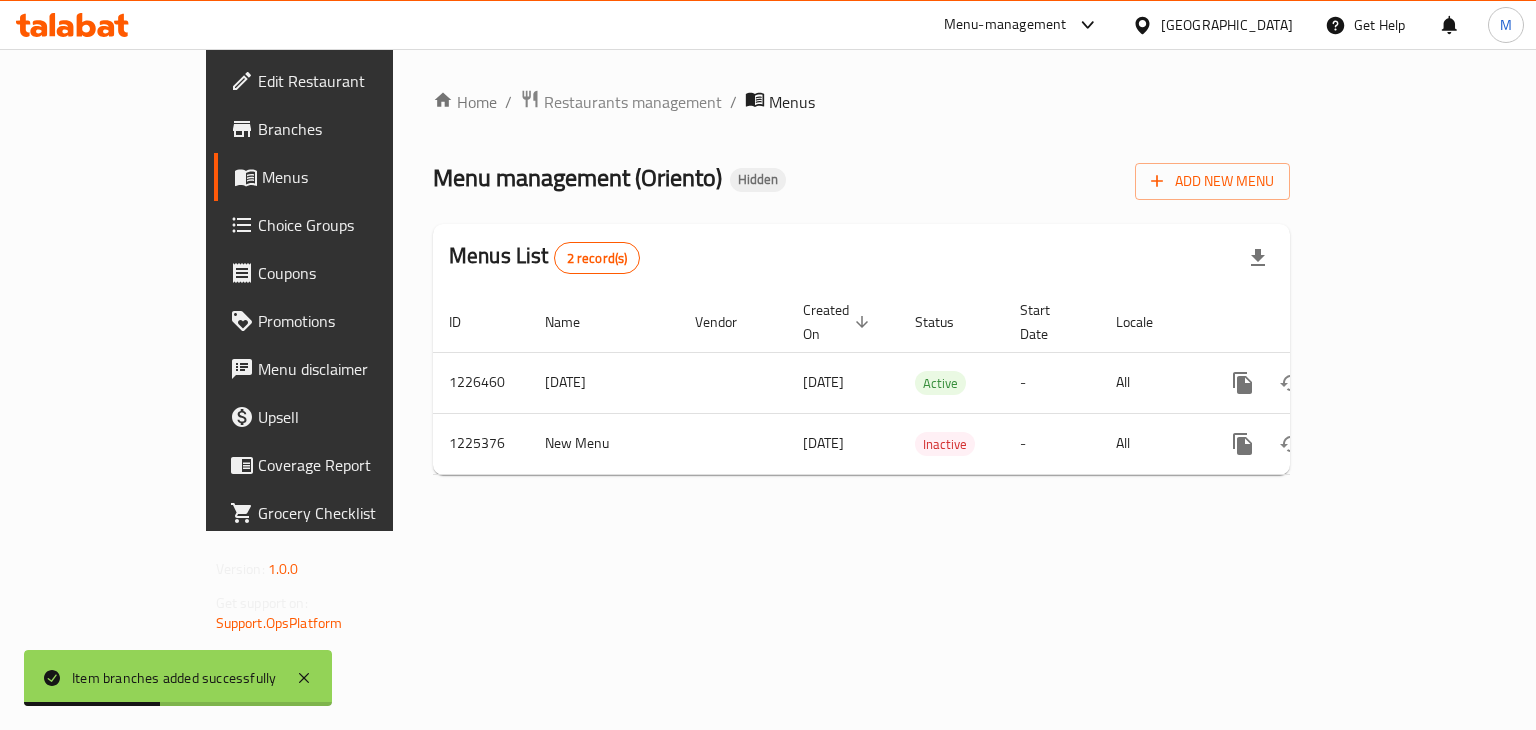 click on "Edit Restaurant" at bounding box center [352, 81] 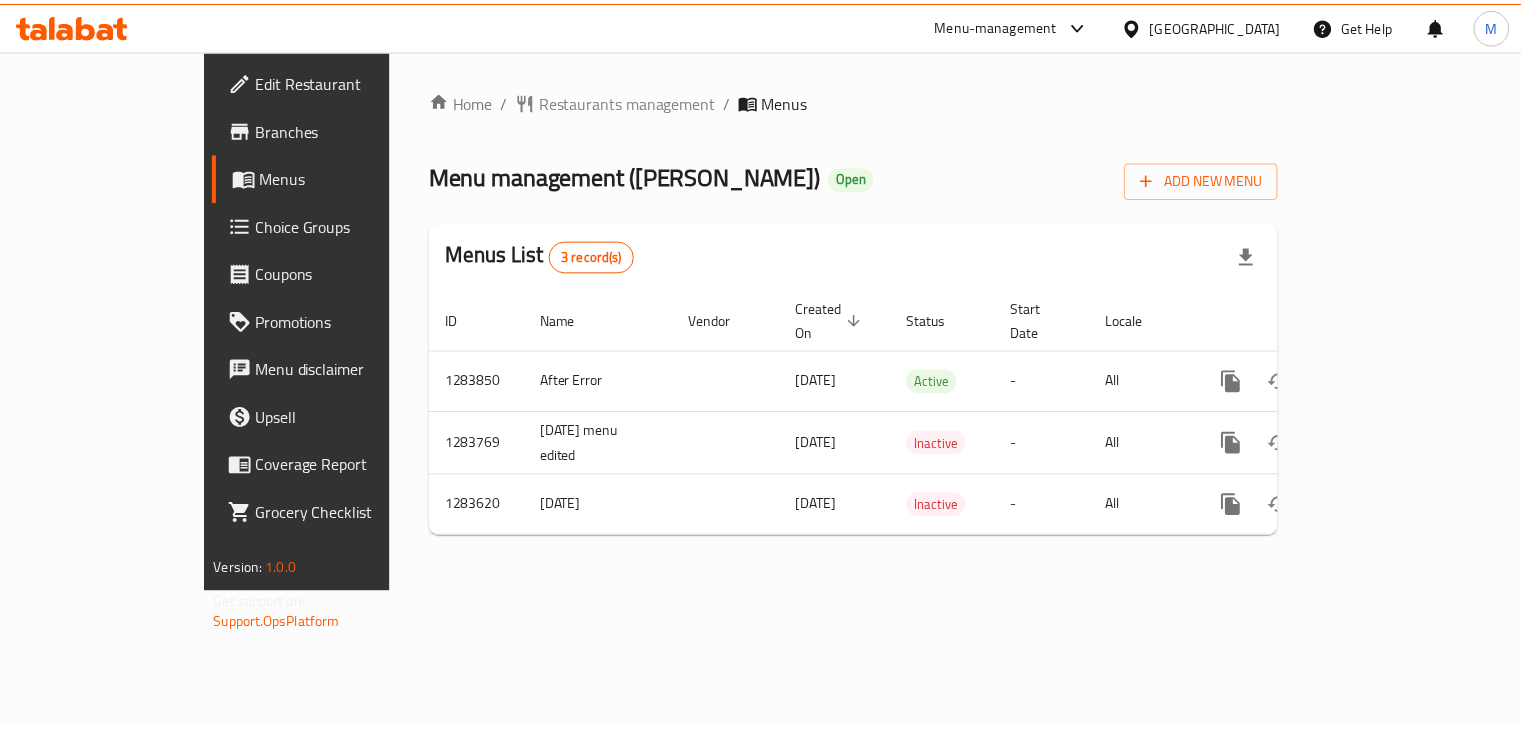 scroll, scrollTop: 0, scrollLeft: 0, axis: both 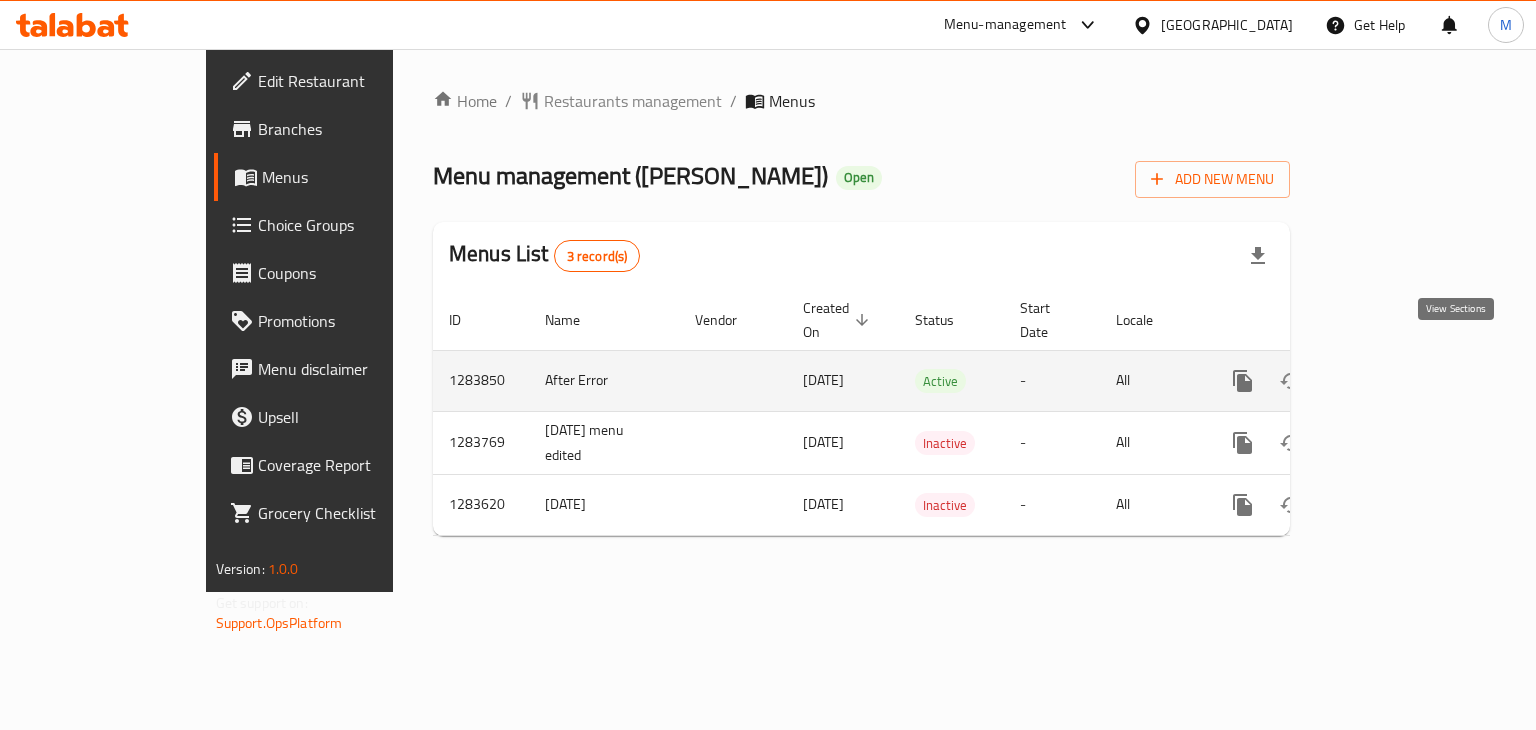 click at bounding box center (1387, 381) 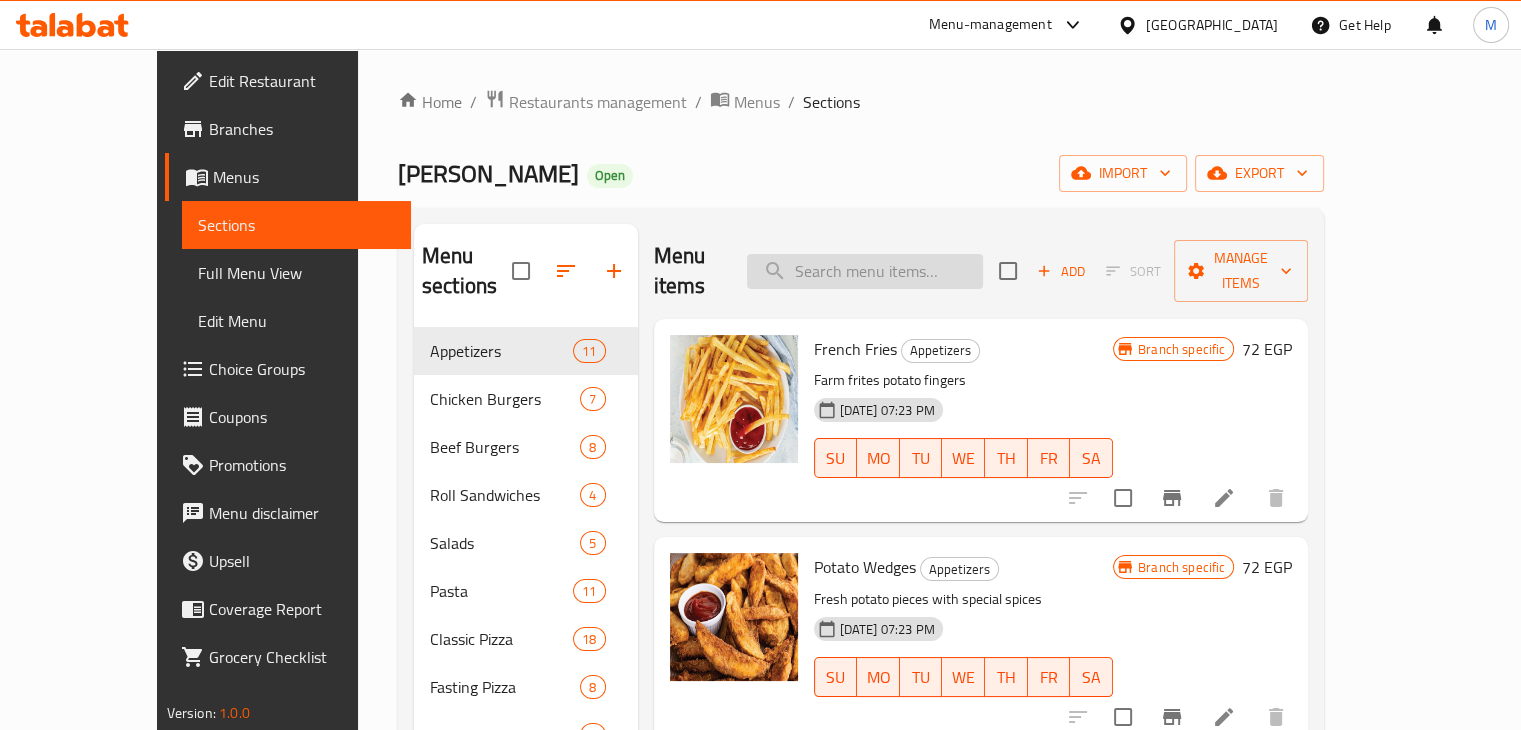 click at bounding box center [865, 271] 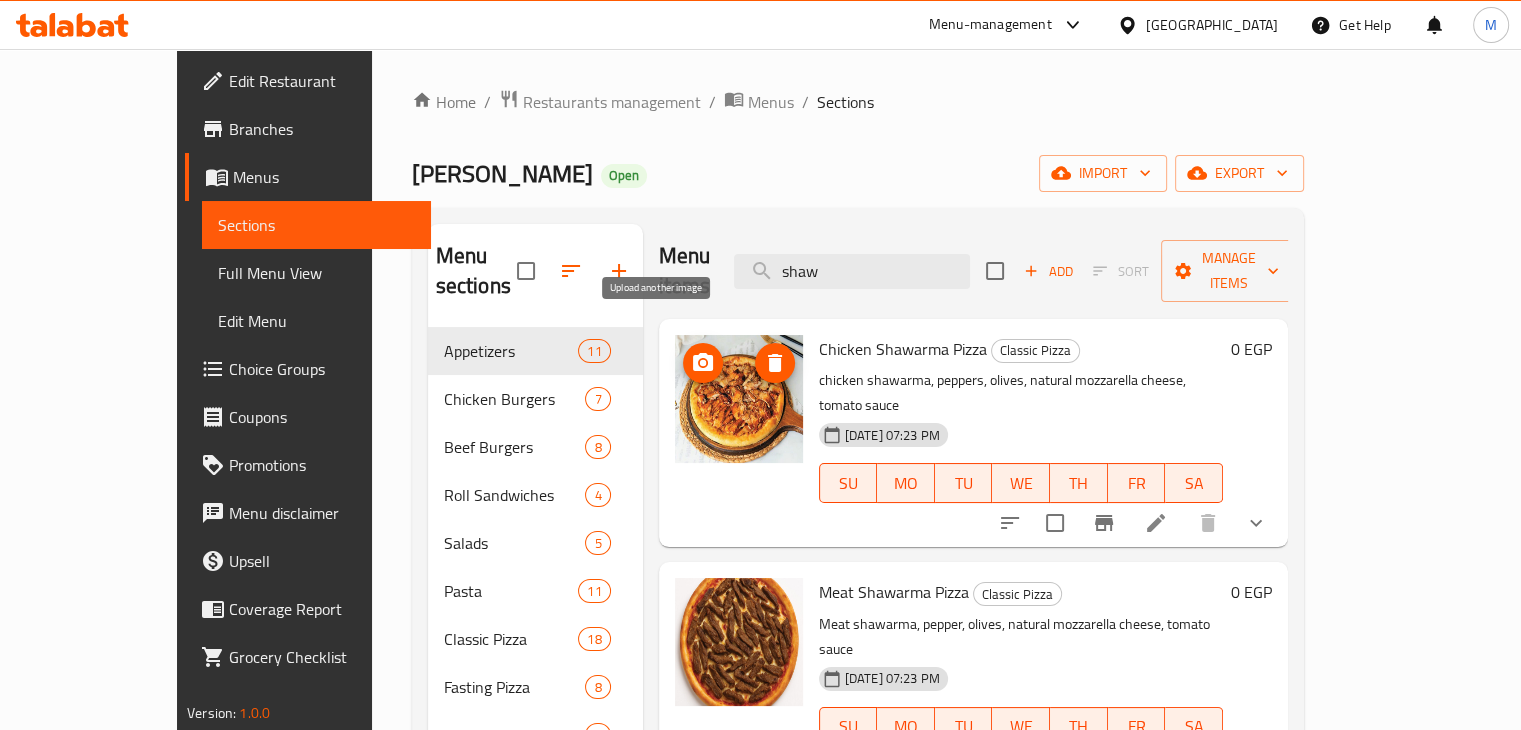 type on "shaw" 